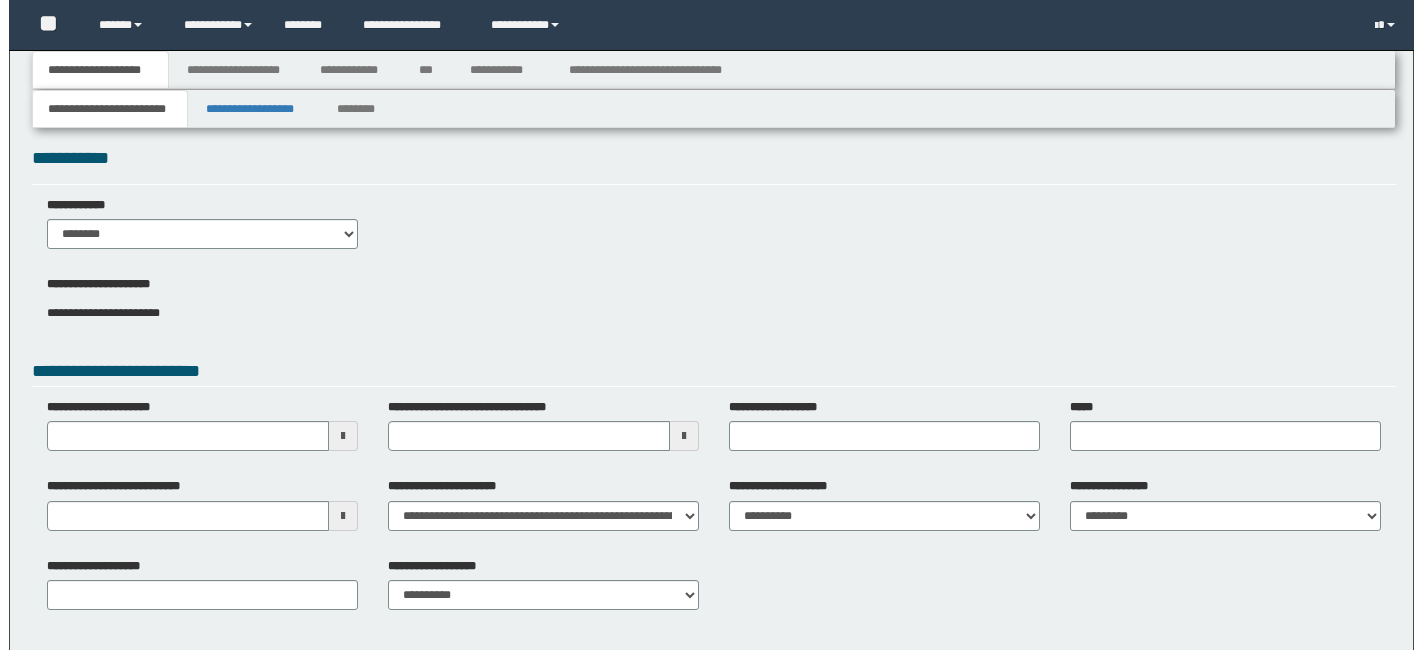 scroll, scrollTop: 0, scrollLeft: 0, axis: both 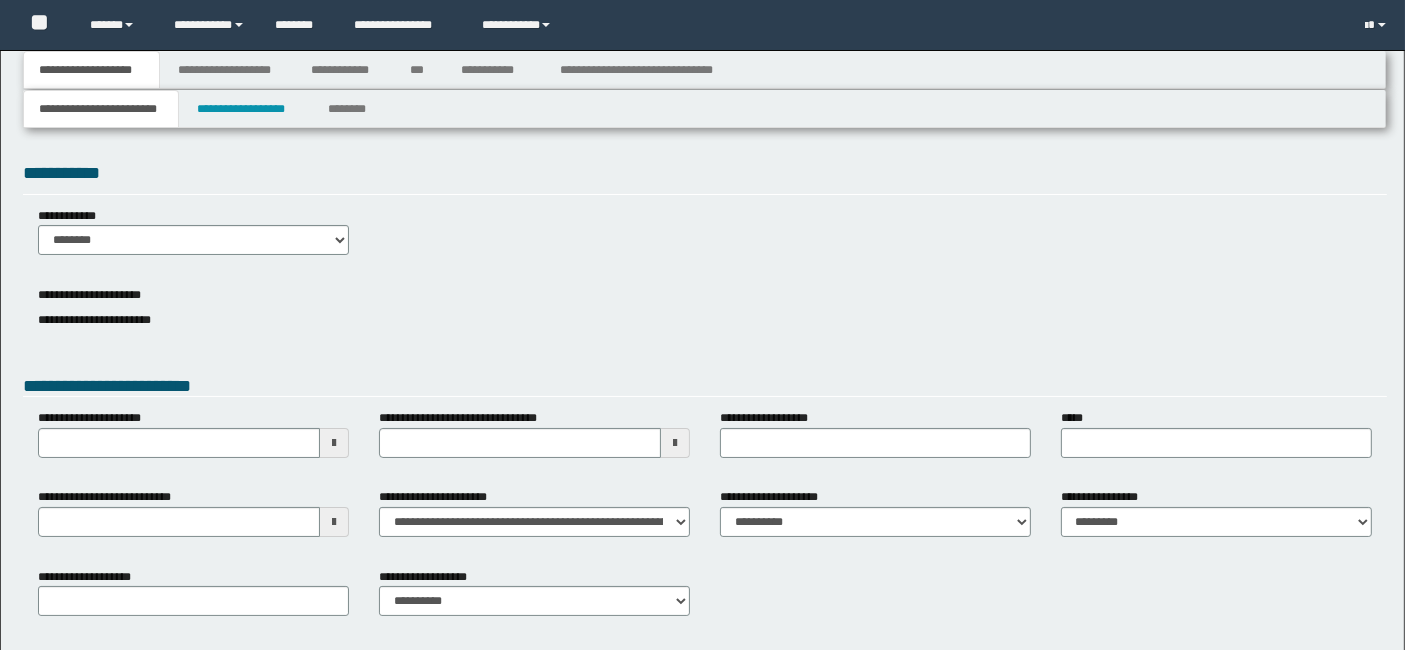 type 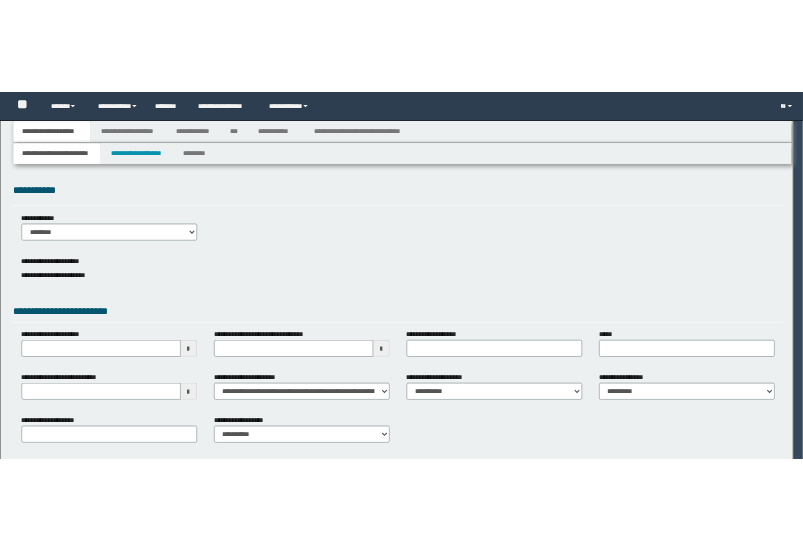 scroll, scrollTop: 0, scrollLeft: 0, axis: both 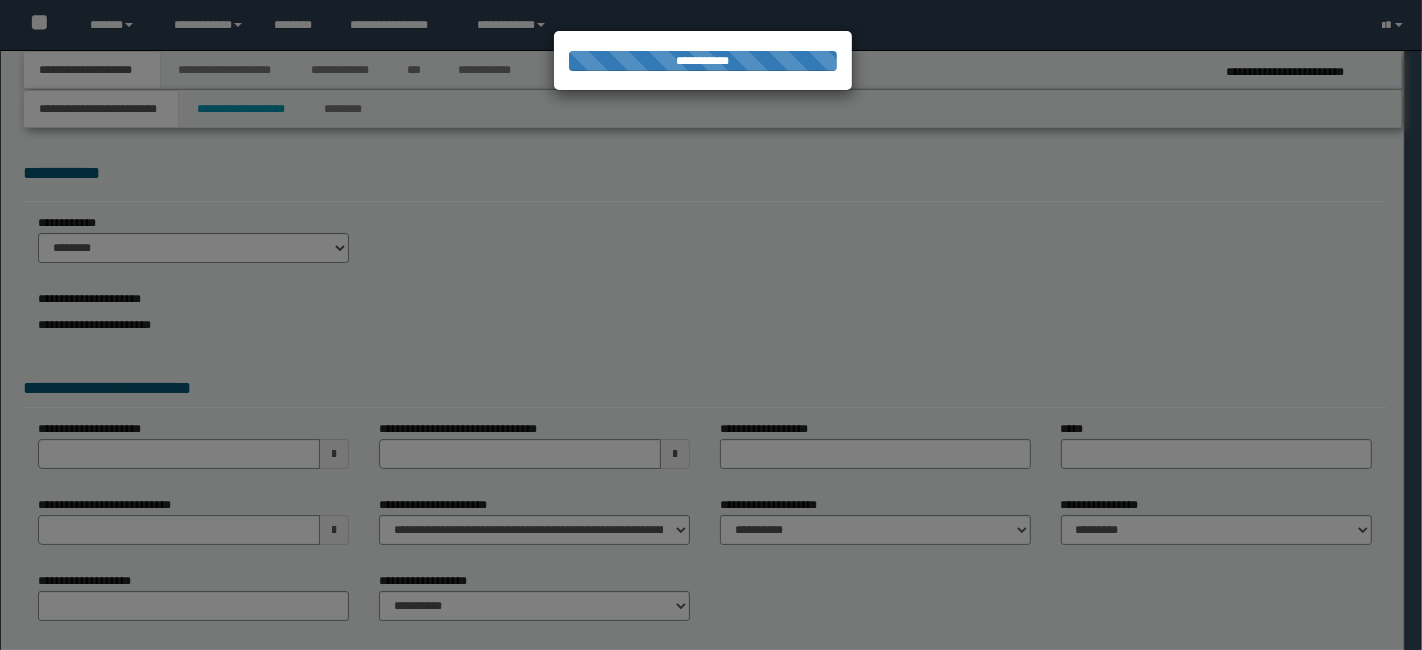 select on "*" 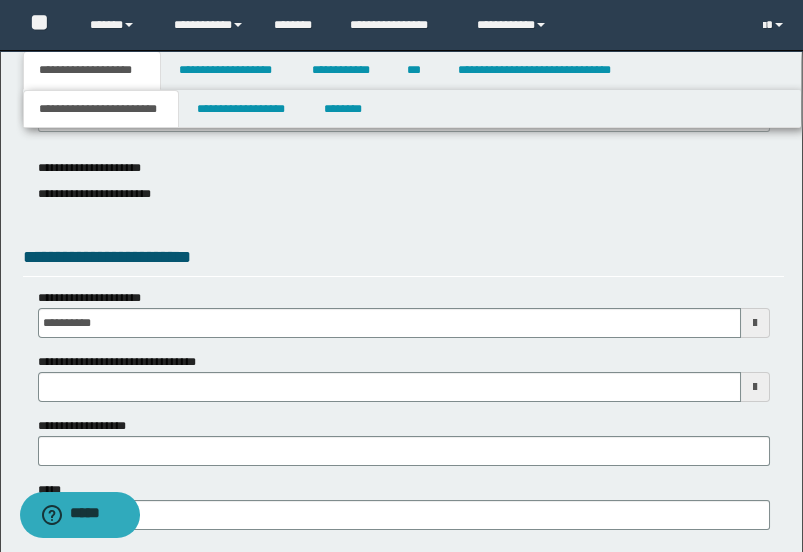 scroll, scrollTop: 222, scrollLeft: 0, axis: vertical 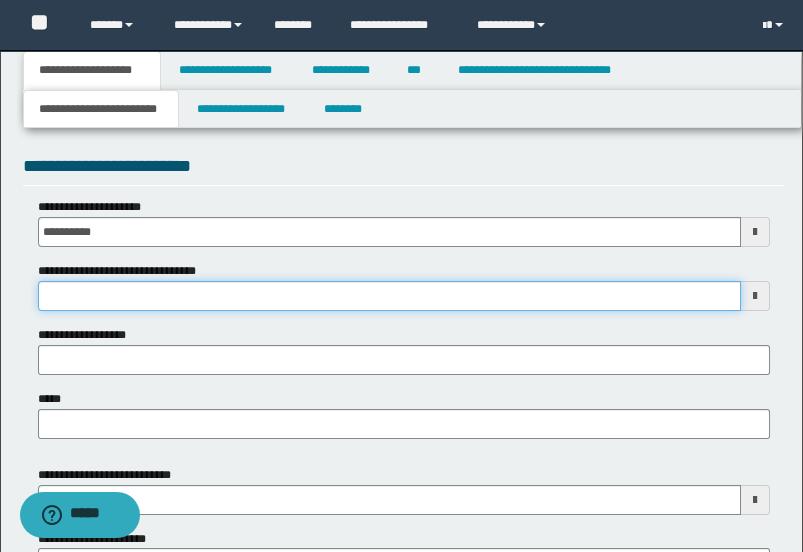 click on "**********" at bounding box center (389, 296) 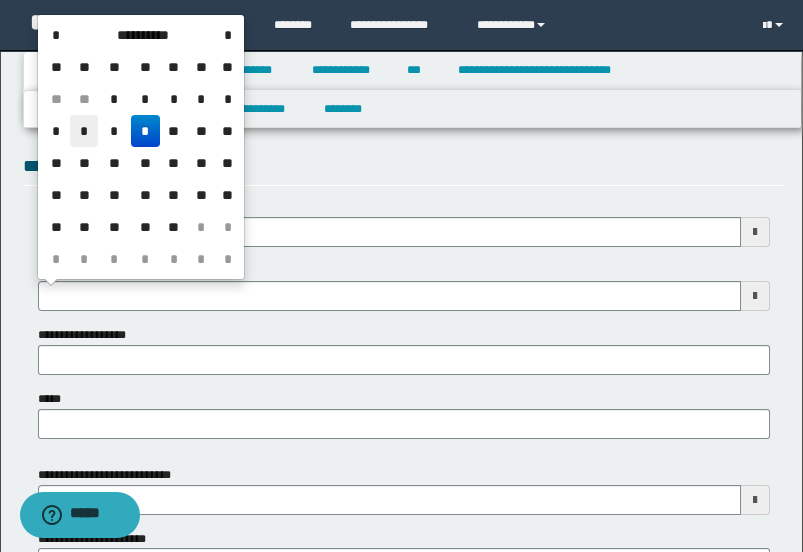 click on "*" at bounding box center [84, 131] 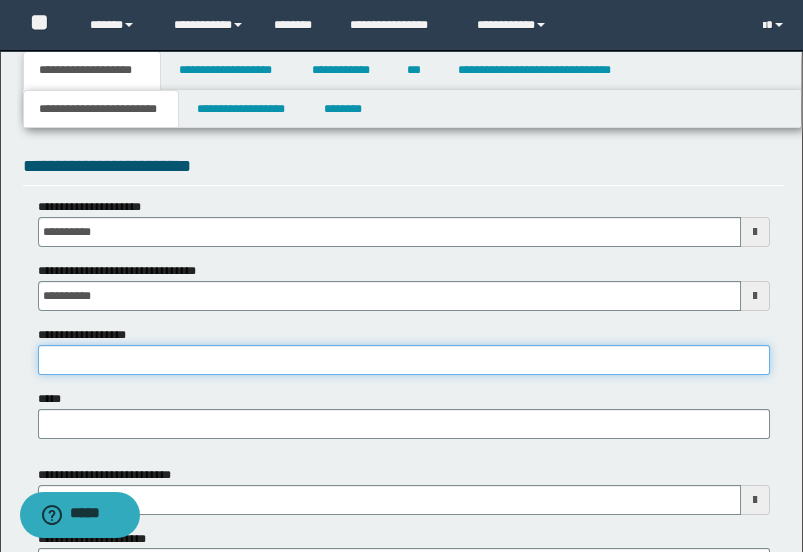 click on "**********" at bounding box center (404, 360) 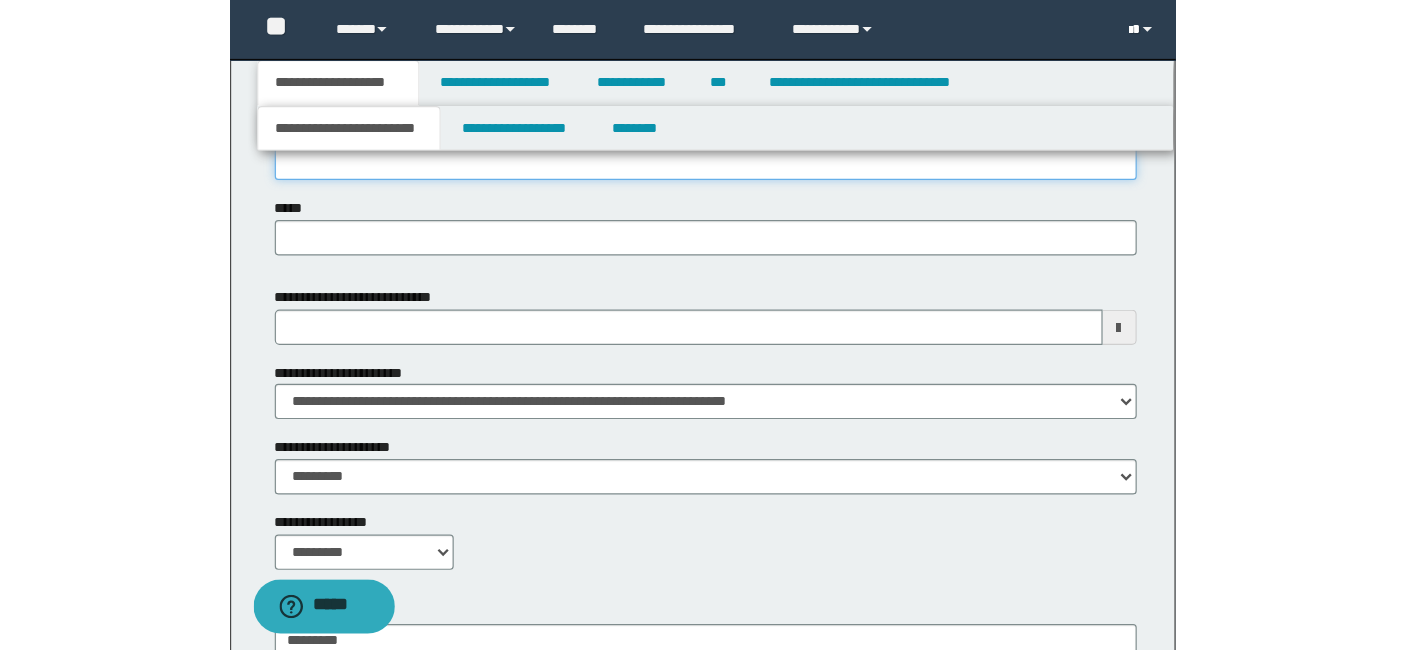 scroll, scrollTop: 94, scrollLeft: 0, axis: vertical 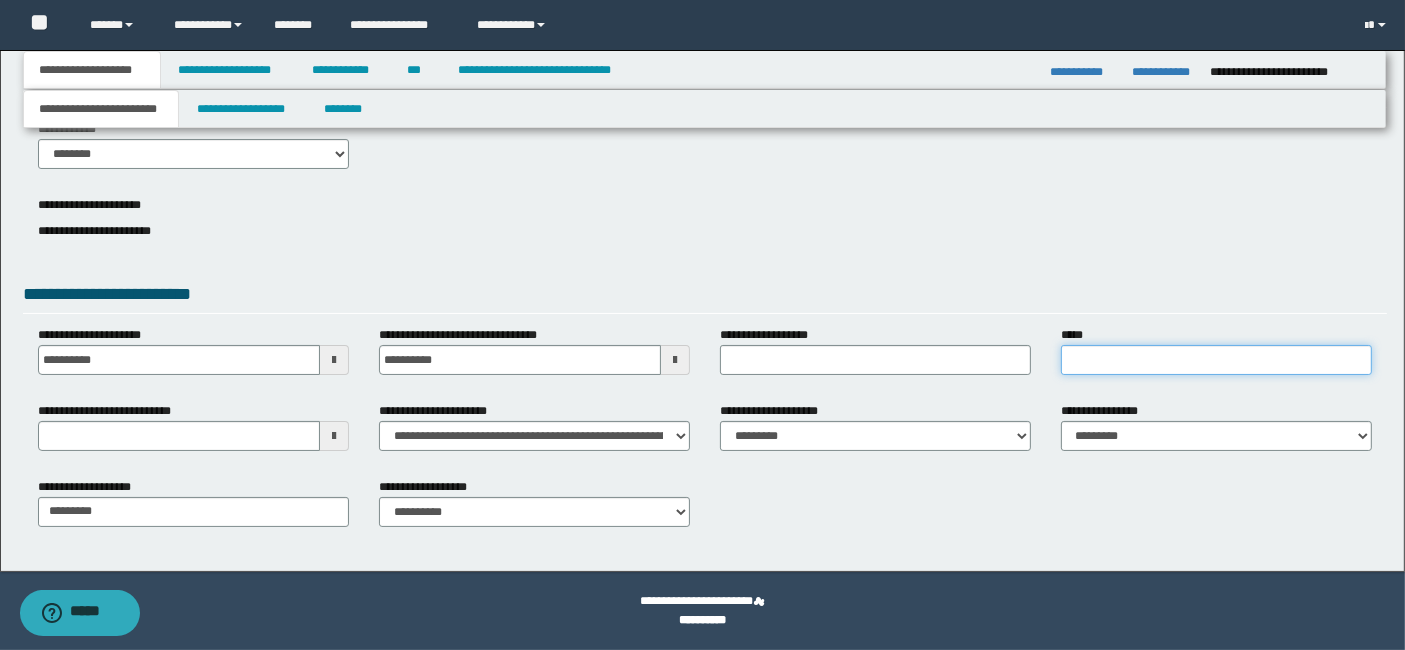 click on "*****" at bounding box center (1216, 360) 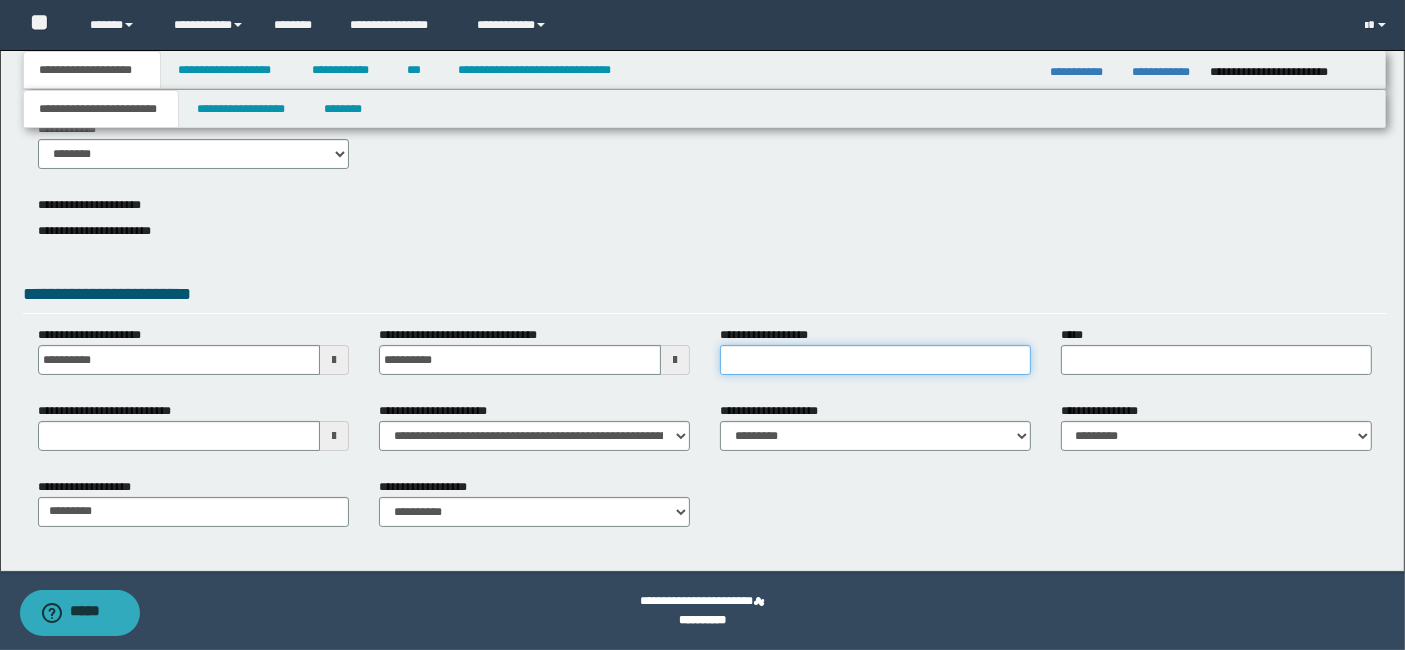 click on "**********" at bounding box center (875, 360) 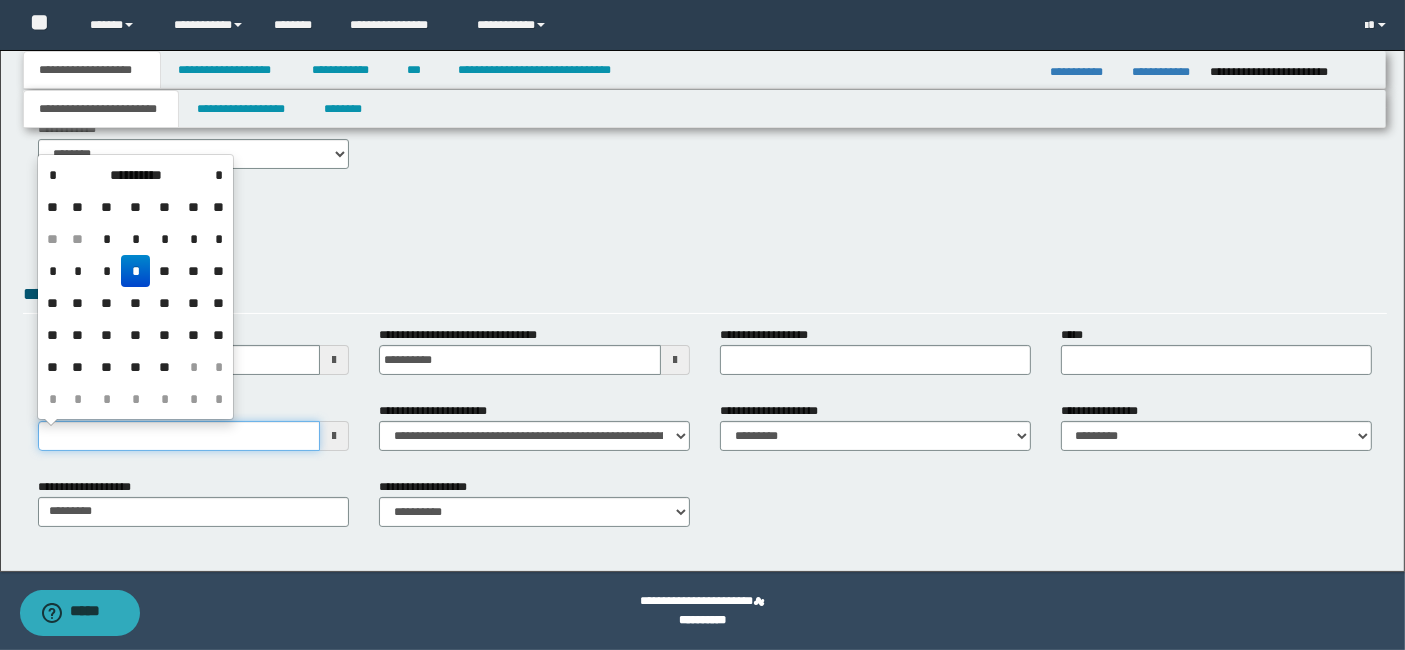 click on "**********" at bounding box center (179, 436) 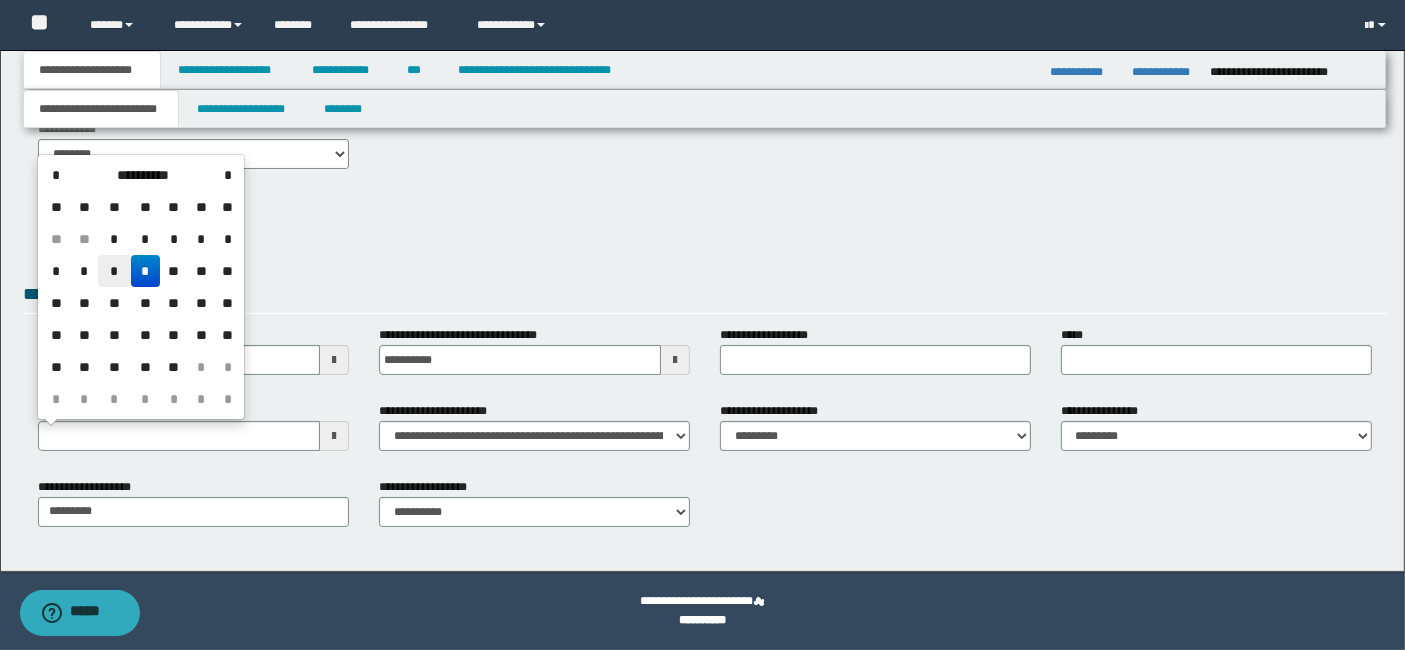 click on "*" at bounding box center [114, 271] 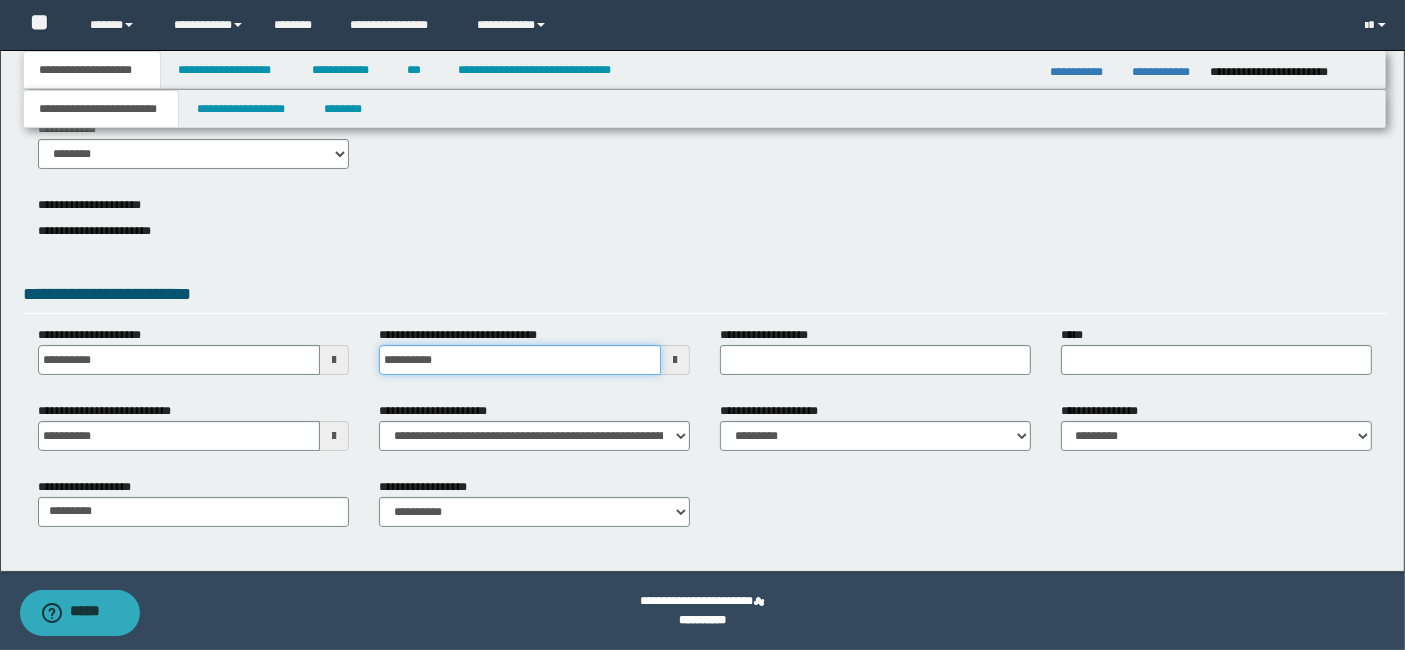 click on "**********" at bounding box center (520, 360) 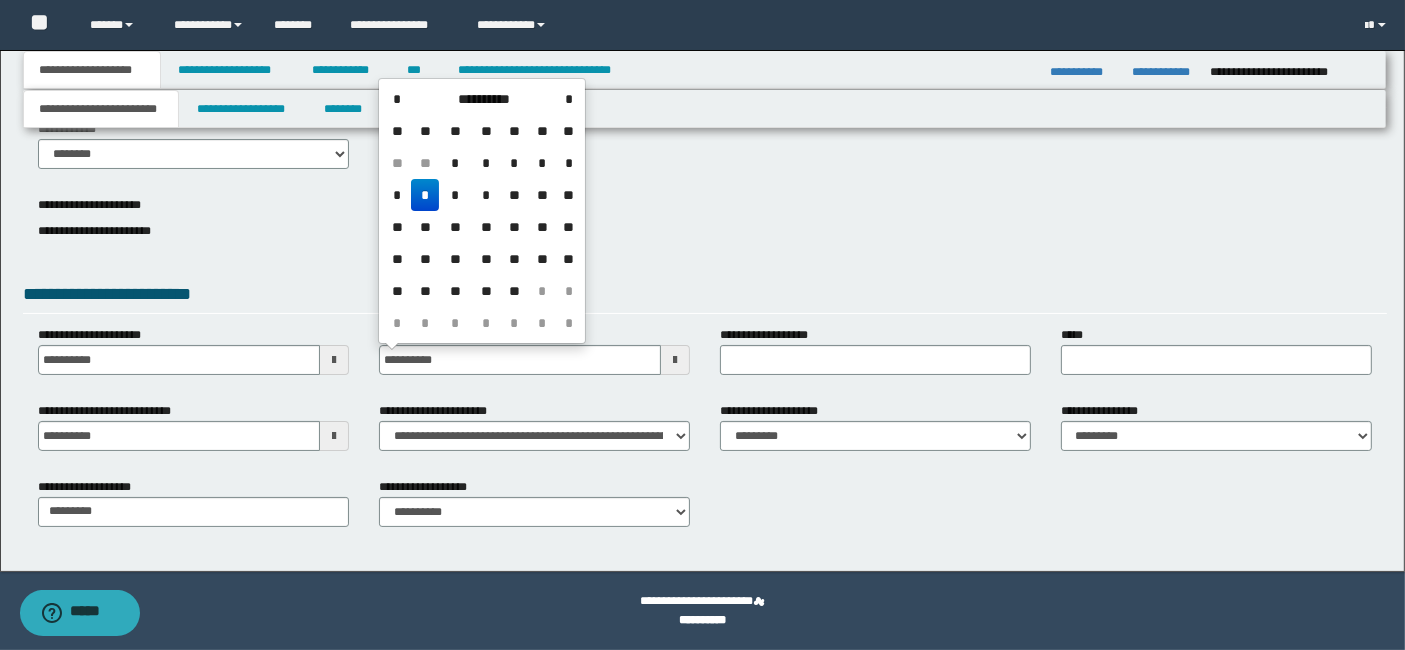 type on "**********" 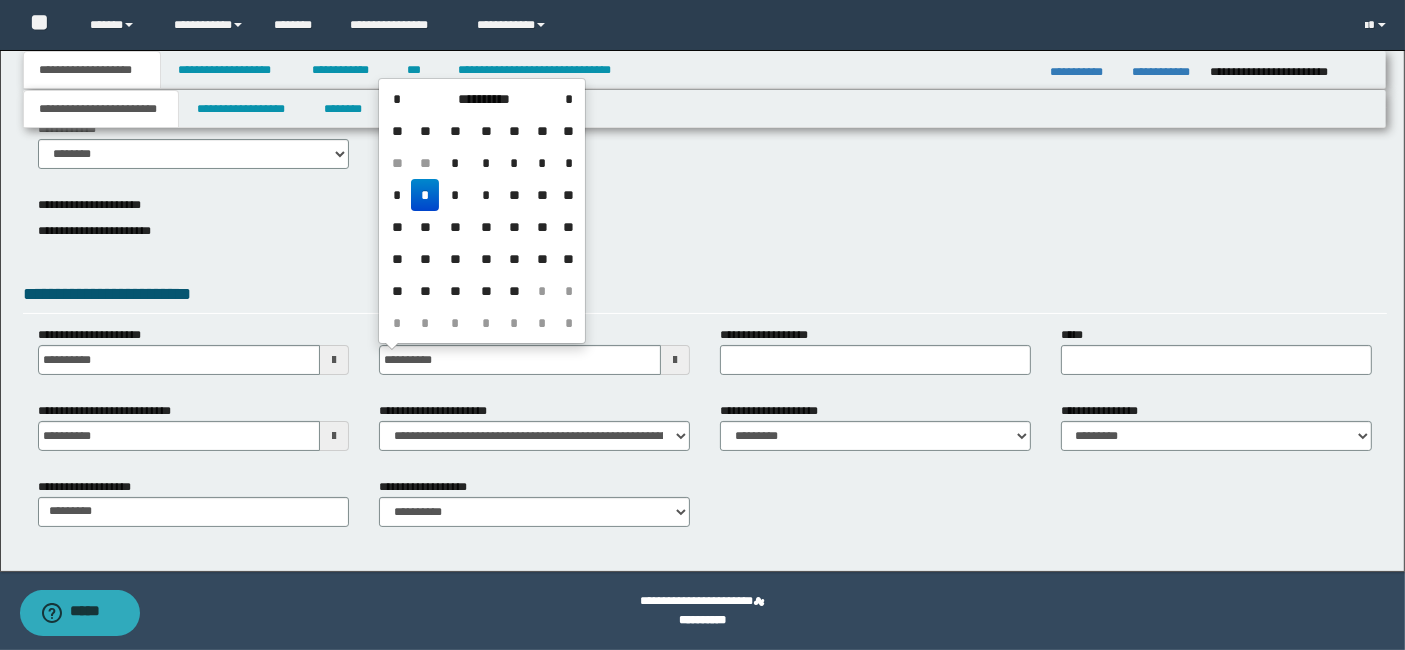 click on "**********" at bounding box center (705, 297) 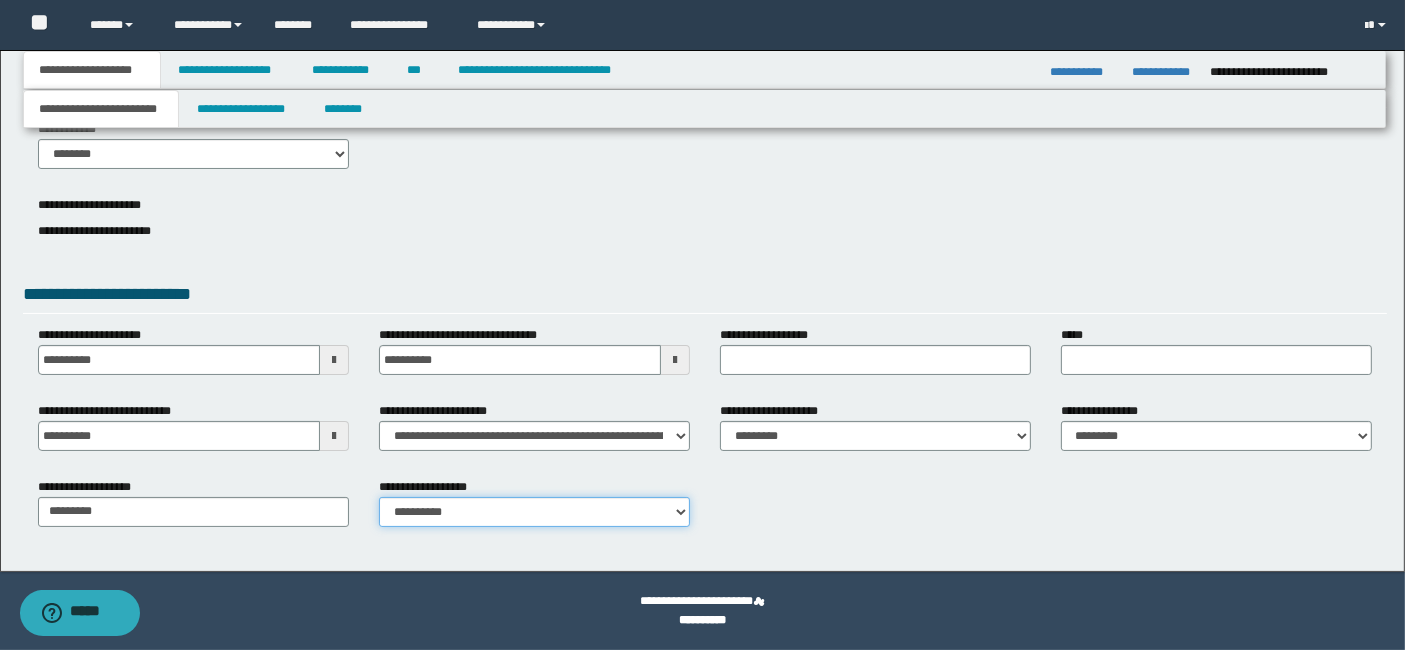 click on "**********" at bounding box center [534, 512] 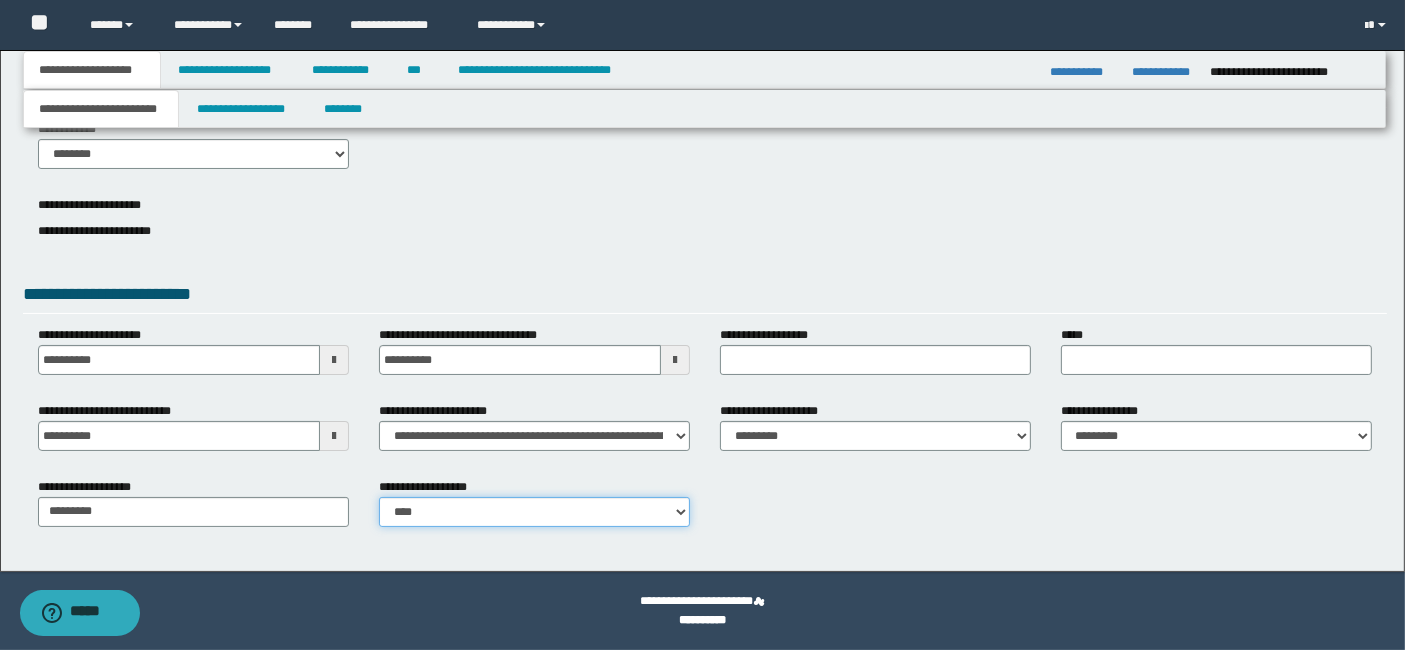 click on "**********" at bounding box center (534, 512) 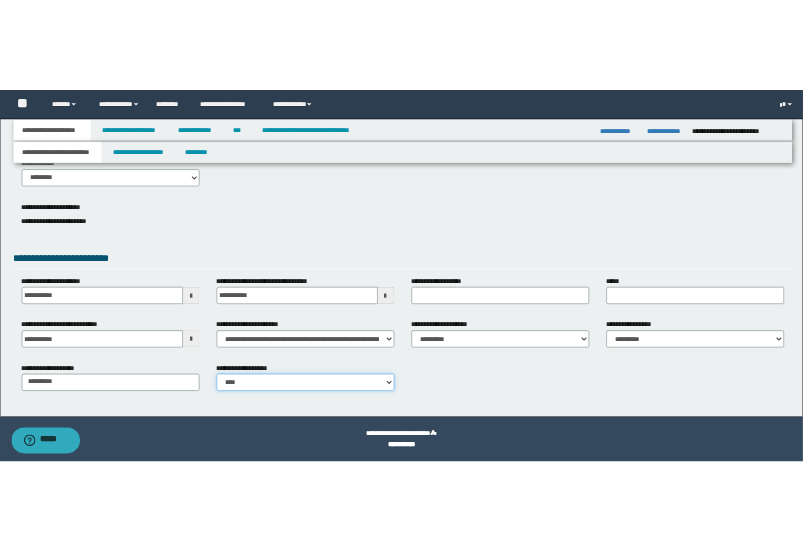 scroll, scrollTop: 0, scrollLeft: 0, axis: both 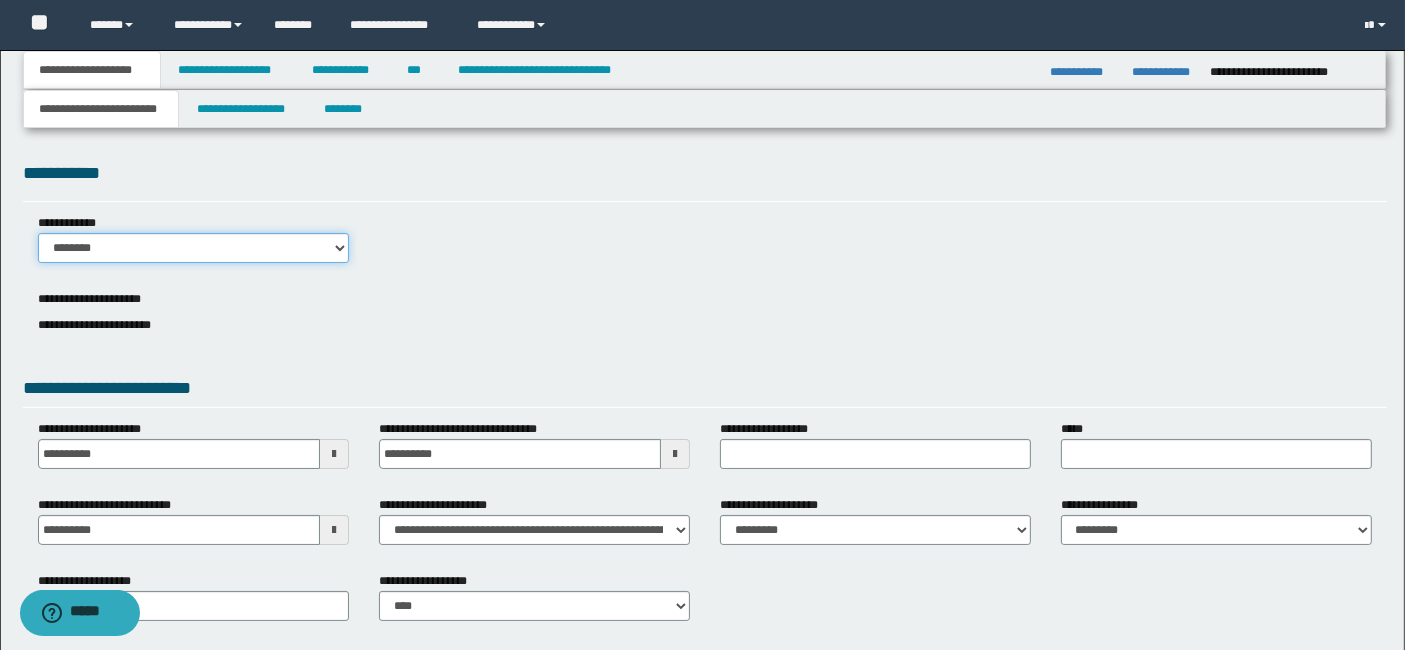 click on "********
*******" at bounding box center (193, 248) 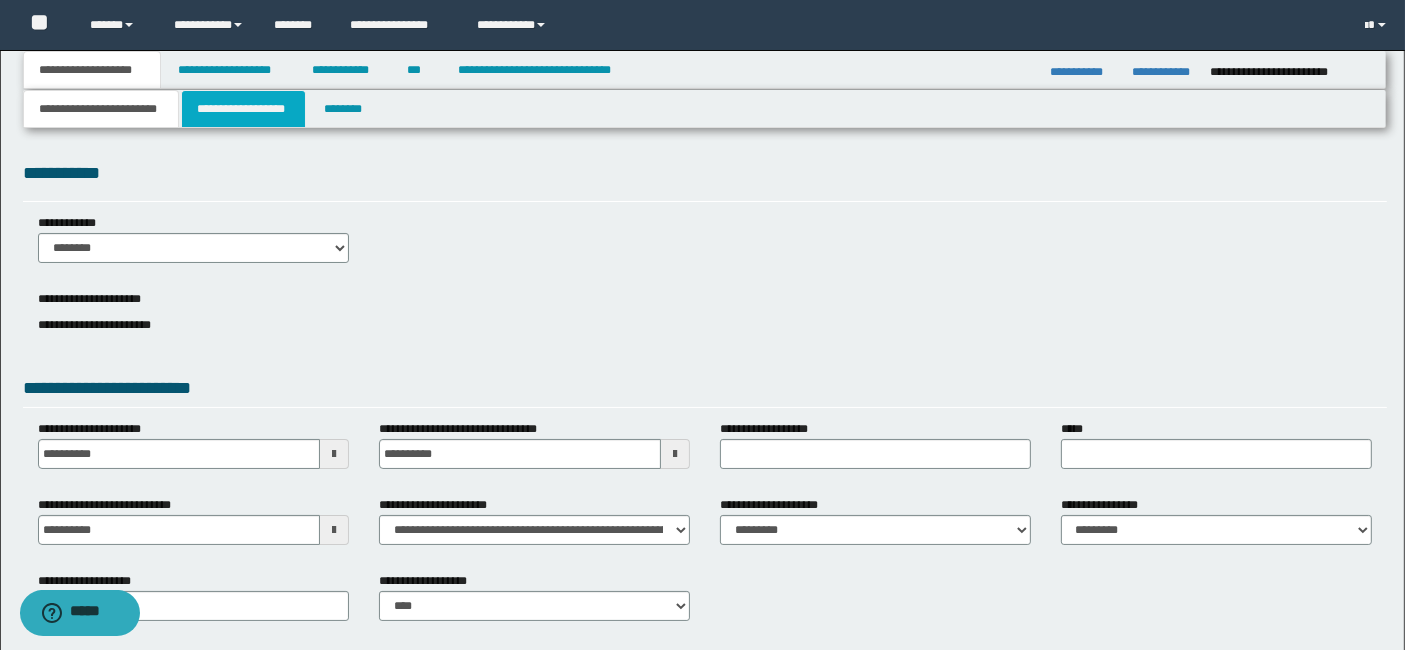 click on "**********" at bounding box center (243, 109) 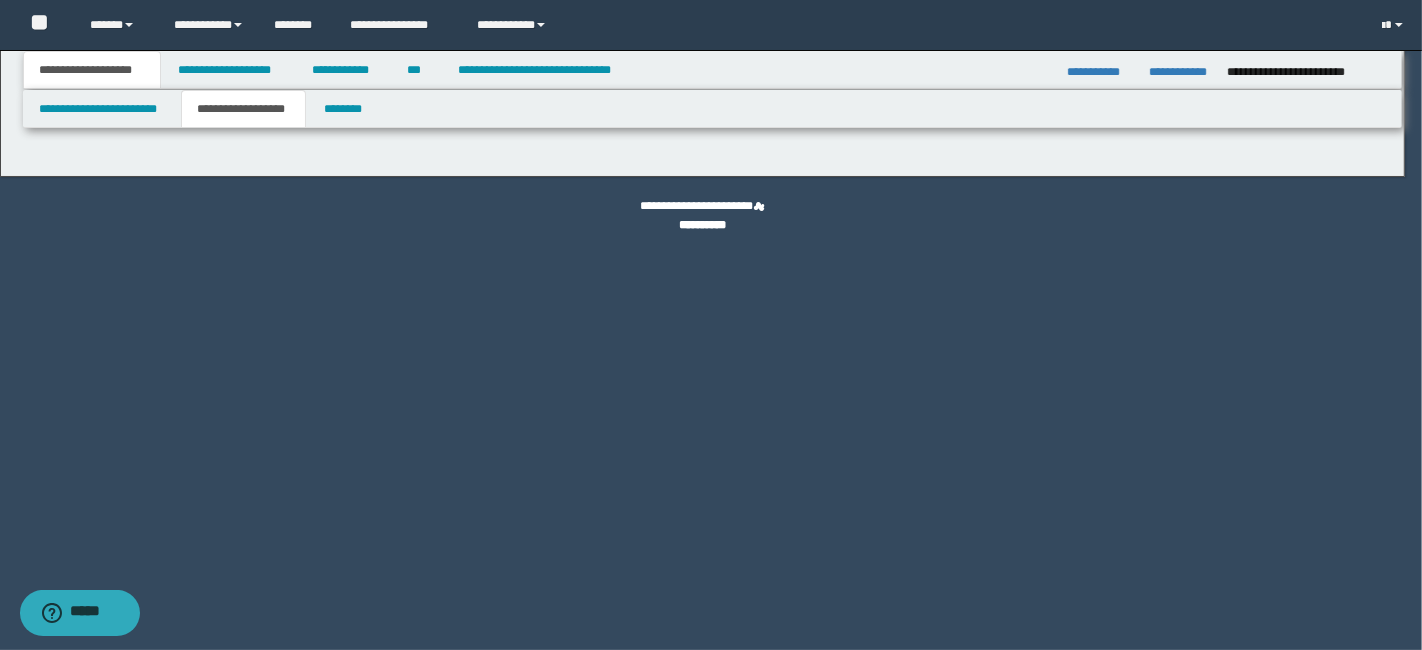type on "**********" 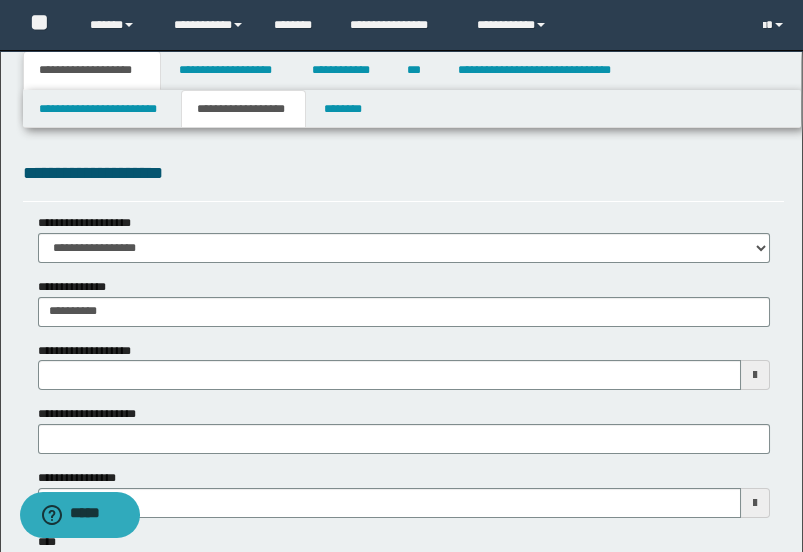 click on "**********" at bounding box center (404, 173) 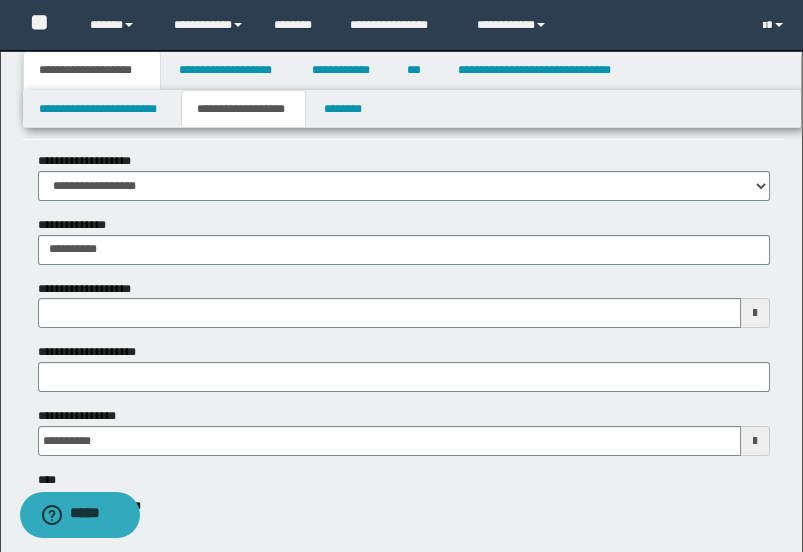 scroll, scrollTop: 111, scrollLeft: 0, axis: vertical 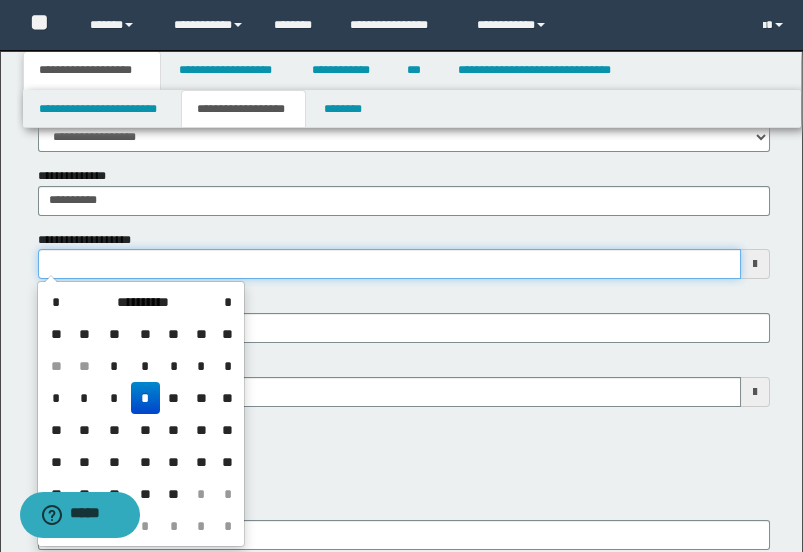 click on "**********" at bounding box center [389, 264] 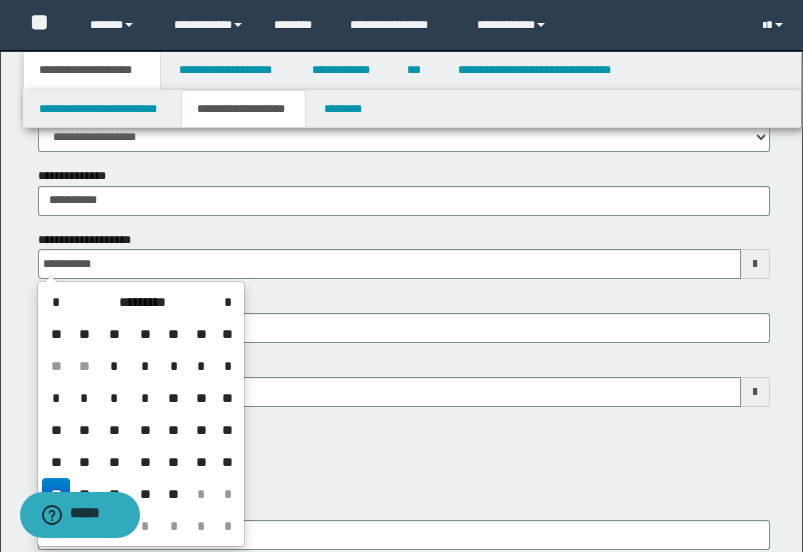 type on "**********" 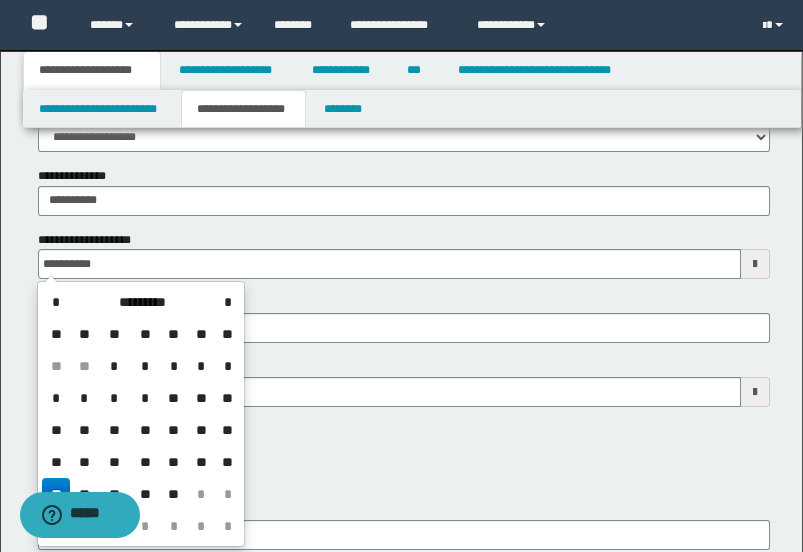 click on "**********" at bounding box center (404, 318) 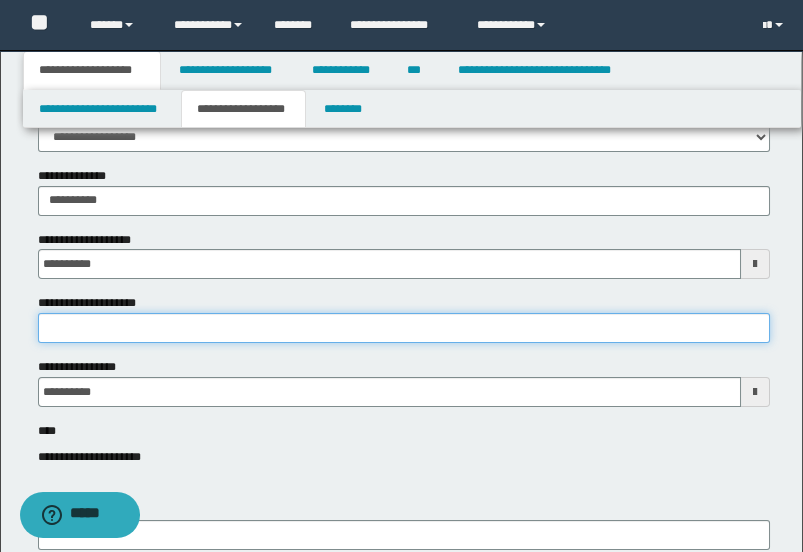 click on "**********" at bounding box center [404, 328] 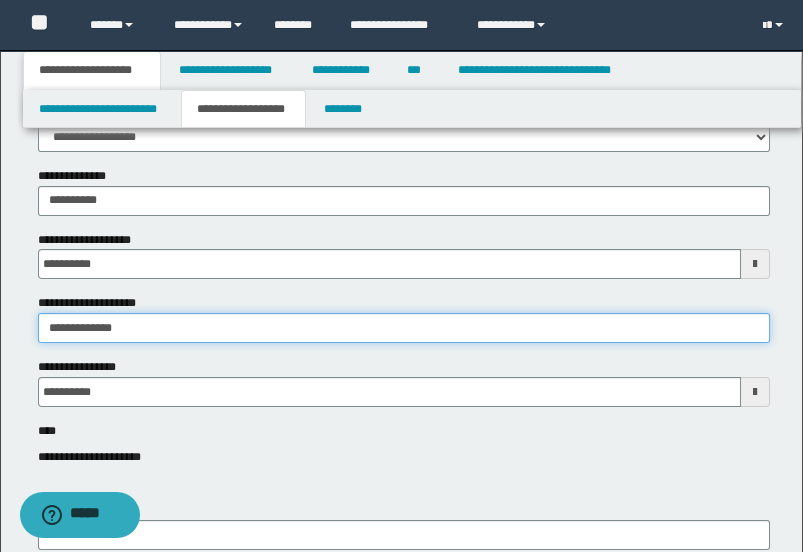 drag, startPoint x: 154, startPoint y: 322, endPoint x: -14, endPoint y: 329, distance: 168.14577 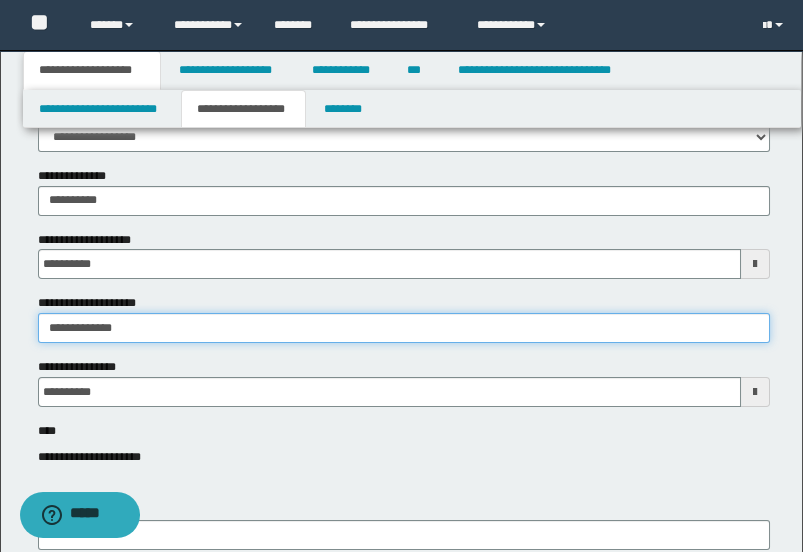click on "**********" at bounding box center (401, 165) 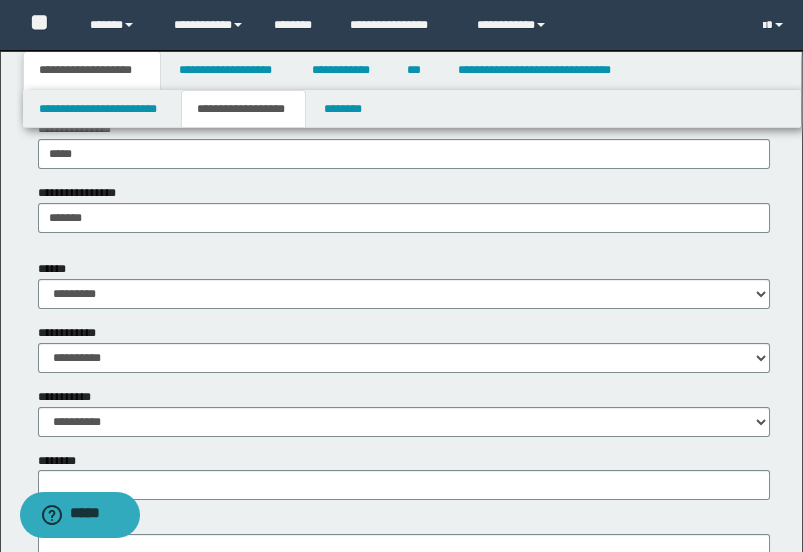 scroll, scrollTop: 666, scrollLeft: 0, axis: vertical 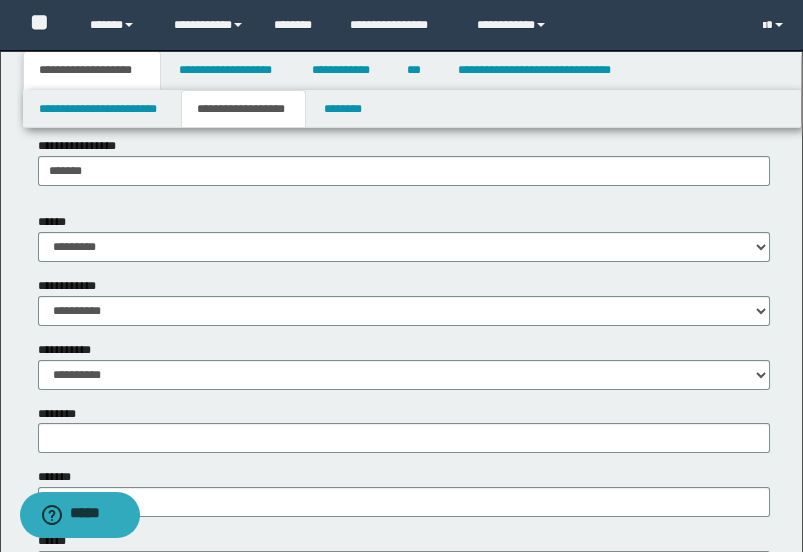 type on "**********" 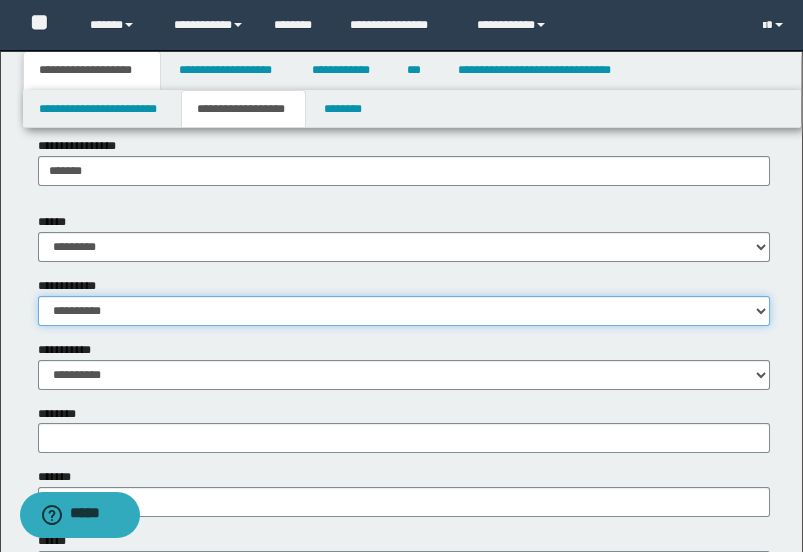 click on "**********" at bounding box center (404, 311) 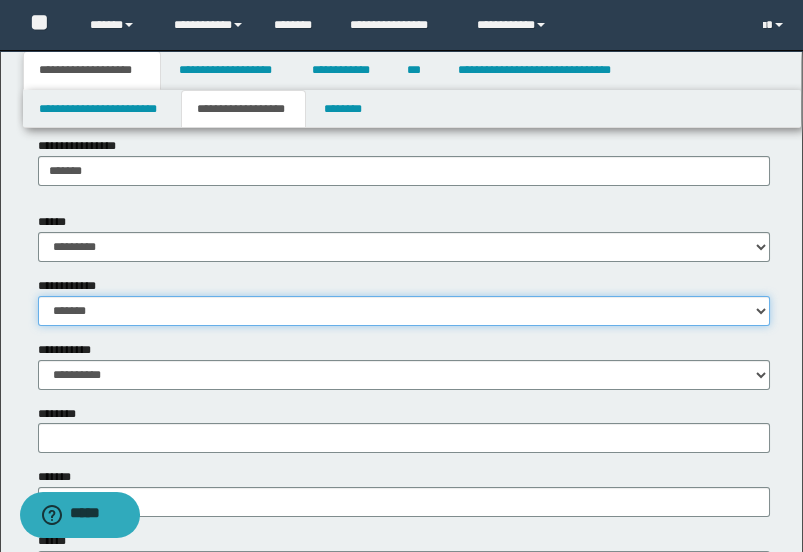 click on "**********" at bounding box center [404, 311] 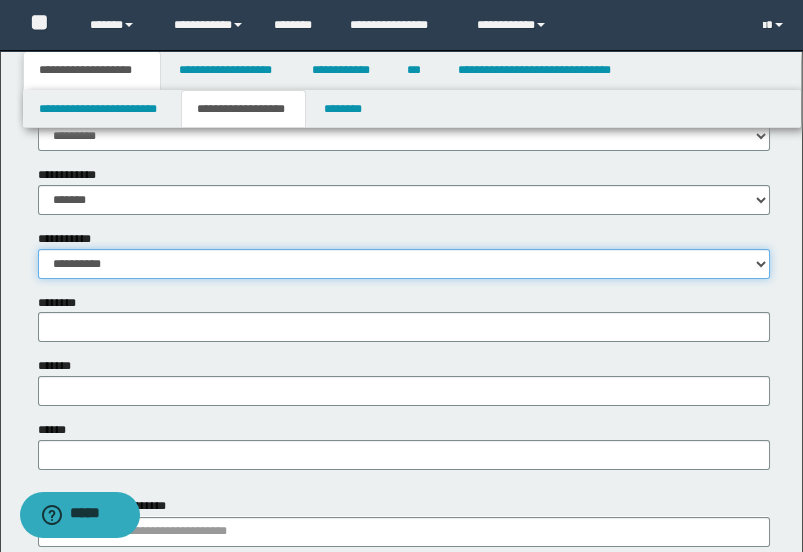 click on "**********" at bounding box center (404, 264) 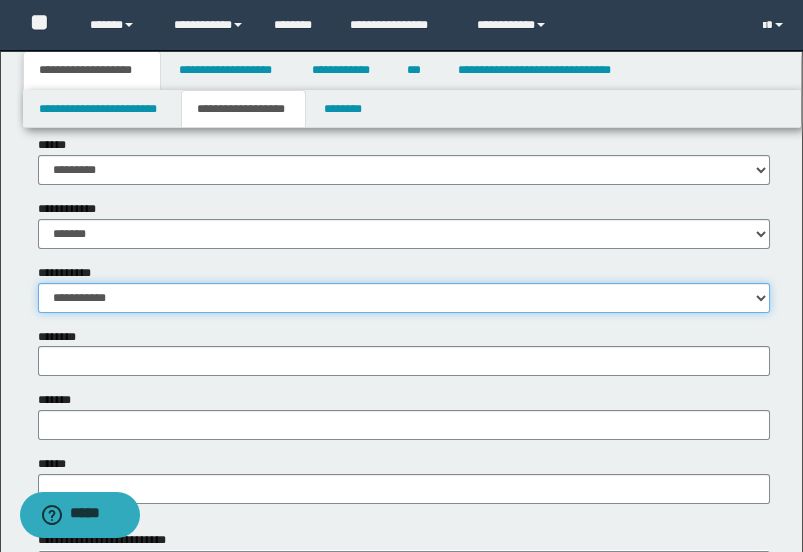scroll, scrollTop: 777, scrollLeft: 0, axis: vertical 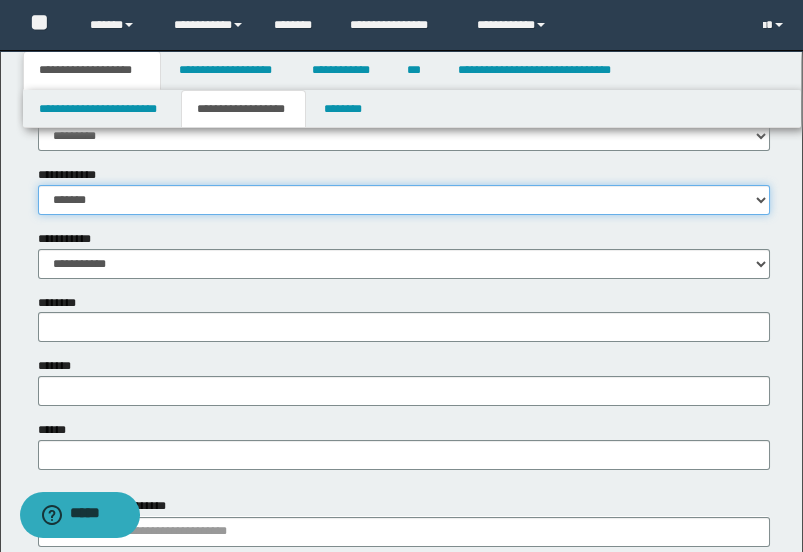 click on "**********" at bounding box center (404, 200) 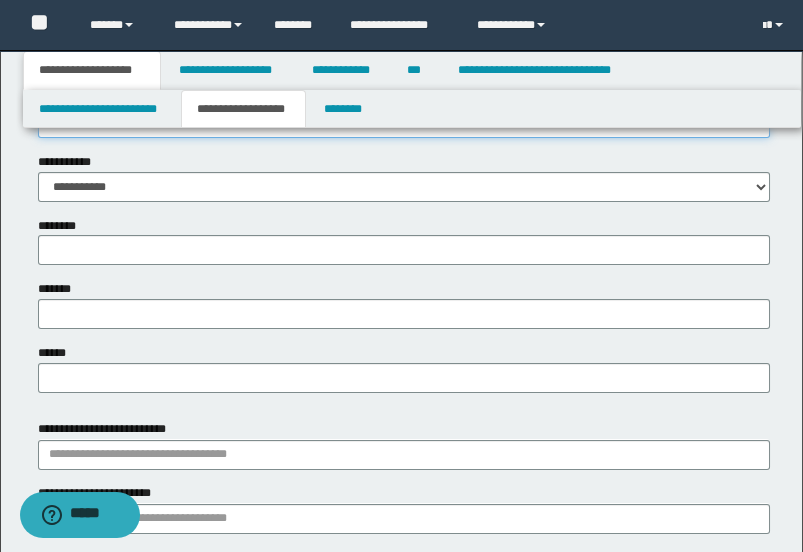 scroll, scrollTop: 888, scrollLeft: 0, axis: vertical 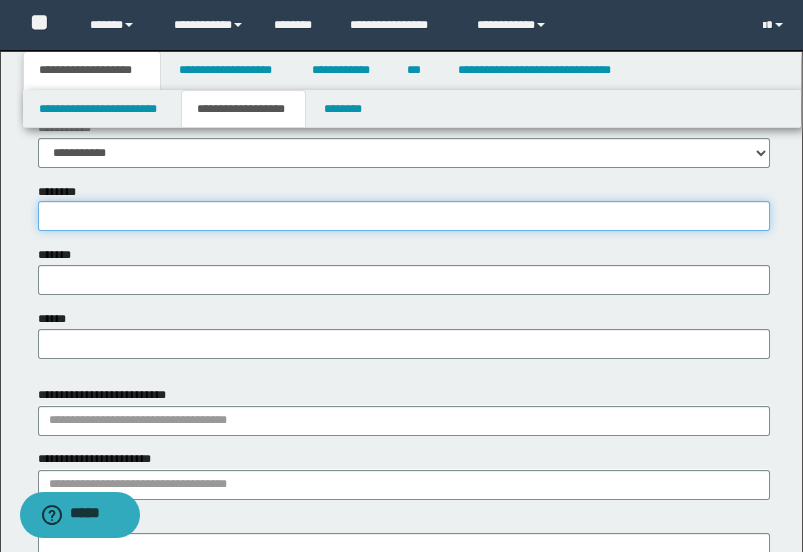 click on "********" at bounding box center [404, 216] 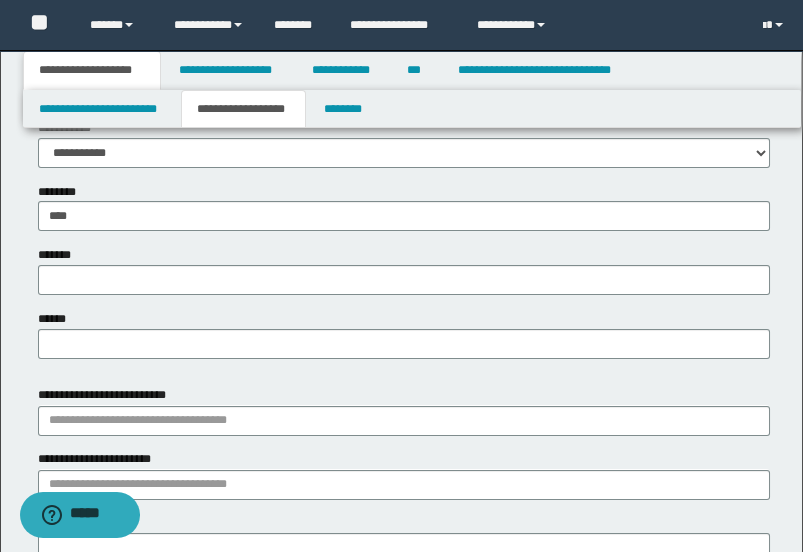 click on "********
****
*******" at bounding box center [404, 247] 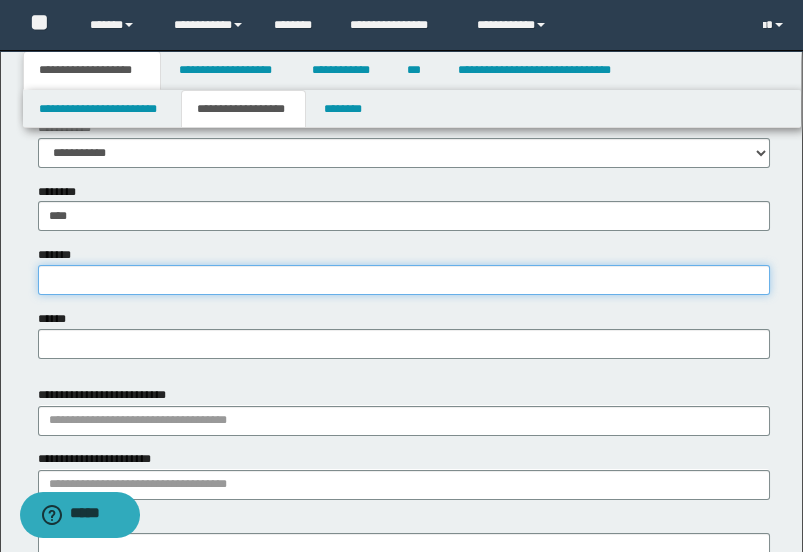 click on "*******" at bounding box center [404, 280] 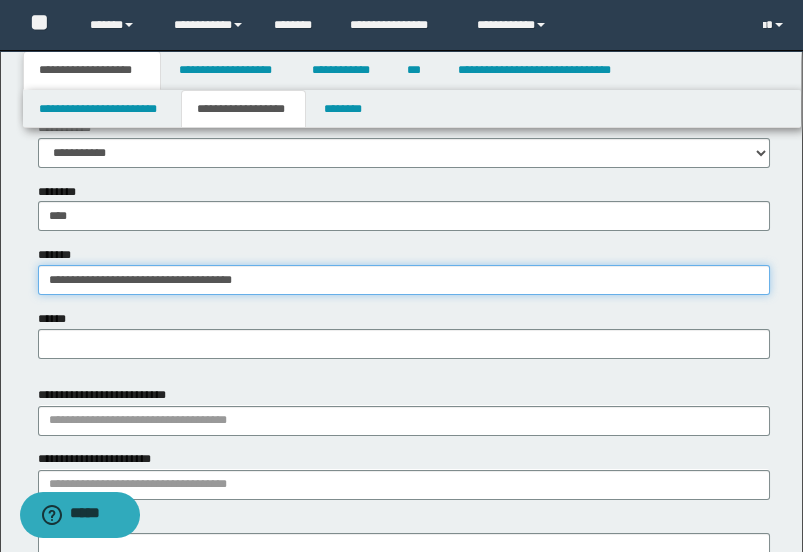 drag, startPoint x: 124, startPoint y: 276, endPoint x: 328, endPoint y: 281, distance: 204.06126 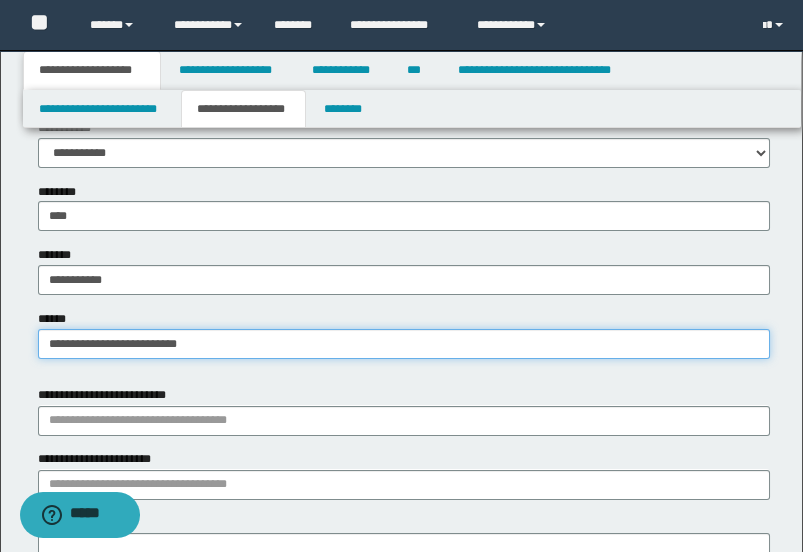 click on "**********" at bounding box center (404, 344) 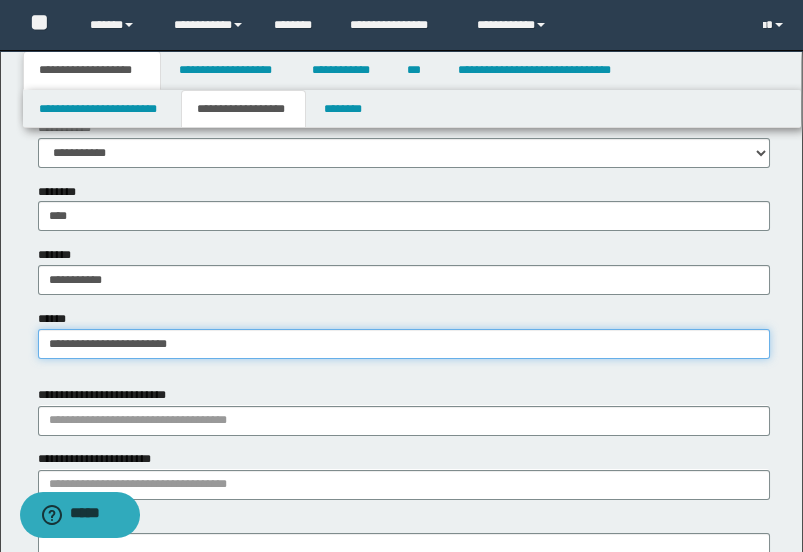 type on "**********" 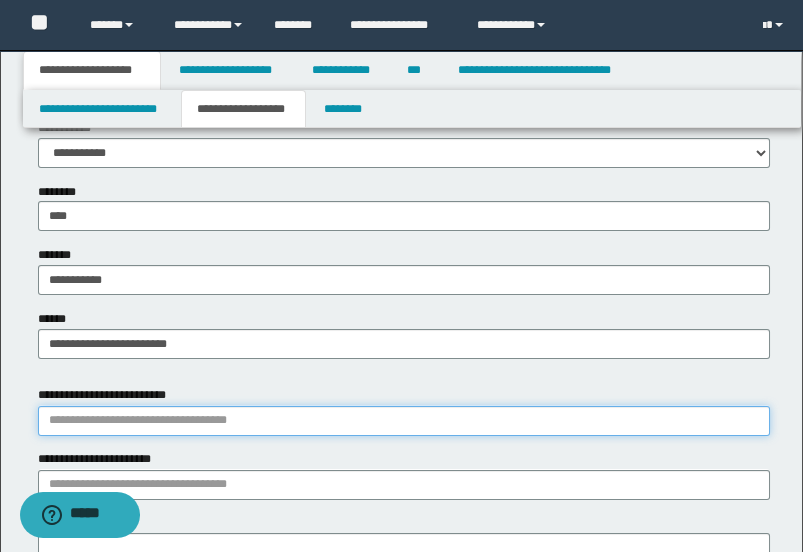 click on "**********" at bounding box center (404, 421) 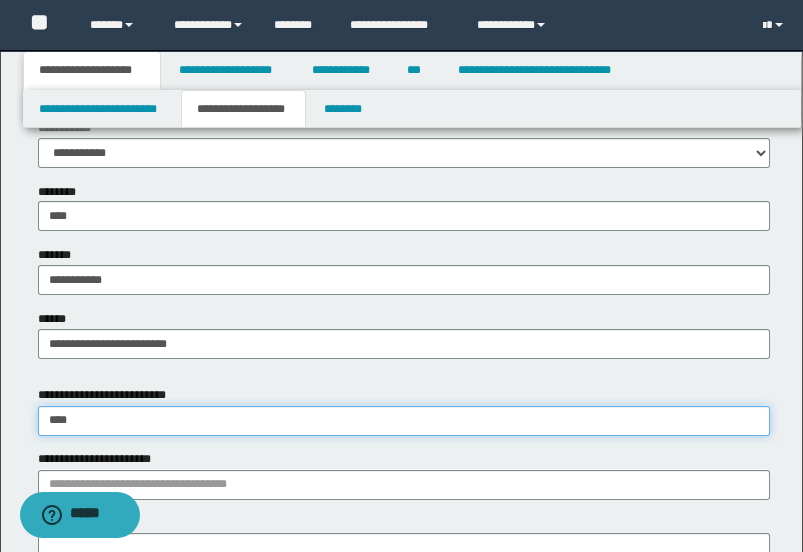 type on "*****" 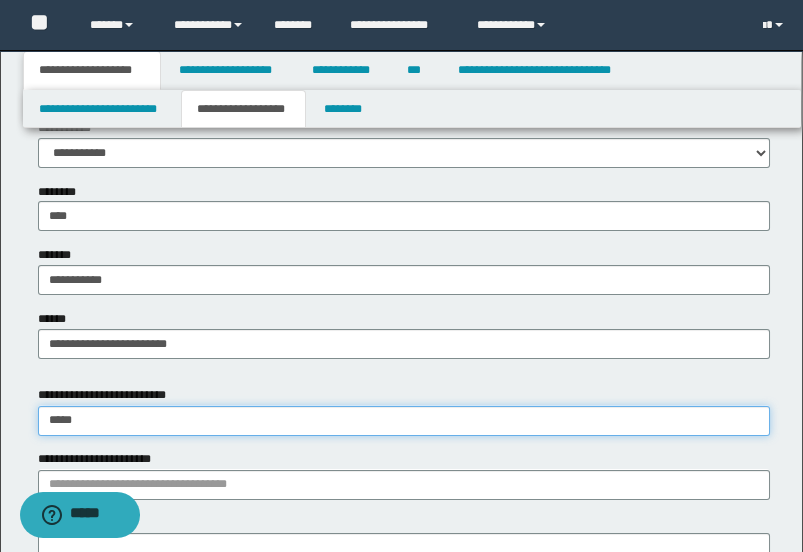 type on "**********" 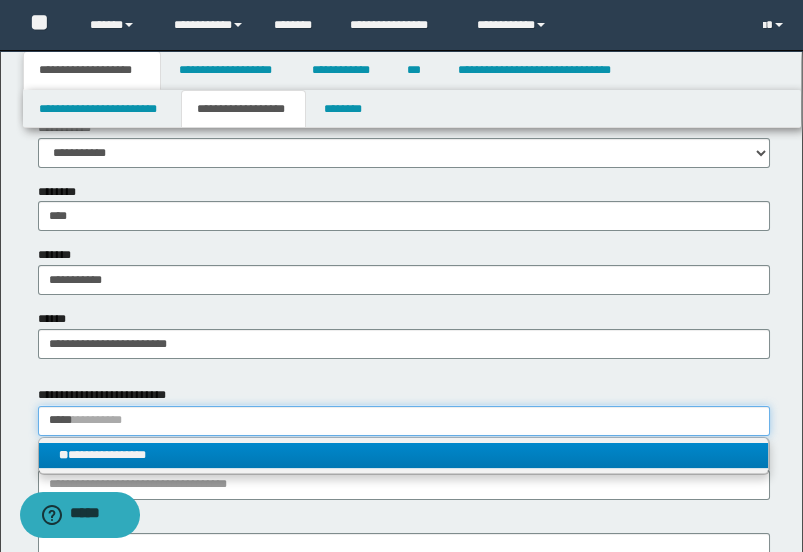 type on "*****" 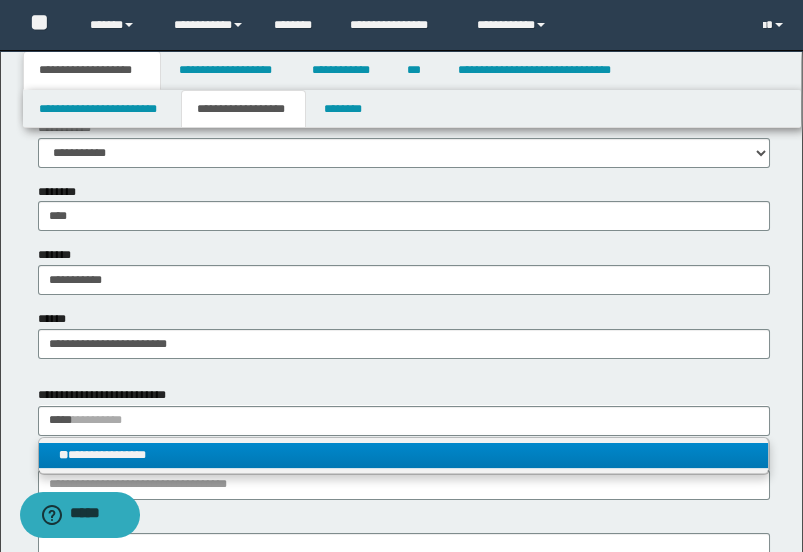 type 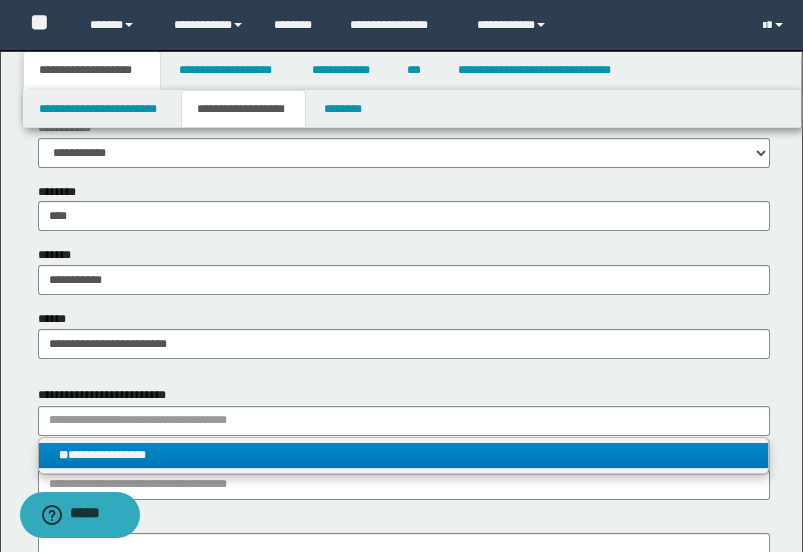 click on "**********" at bounding box center [404, 455] 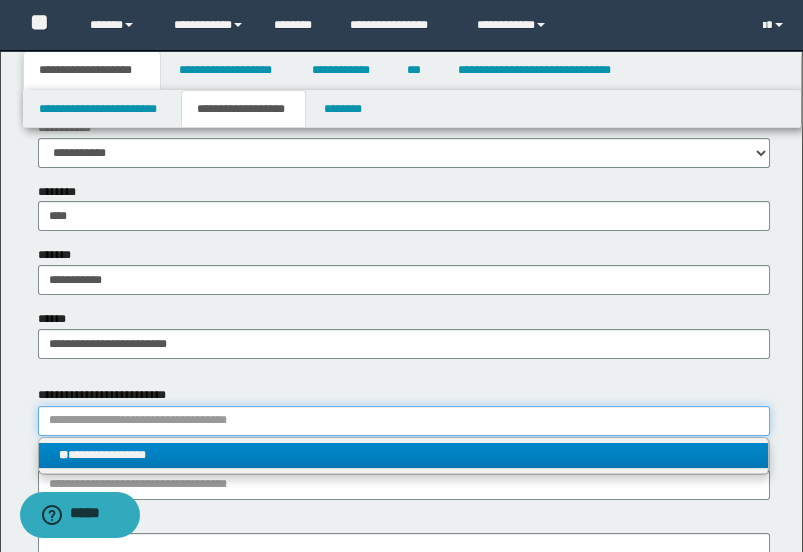 type 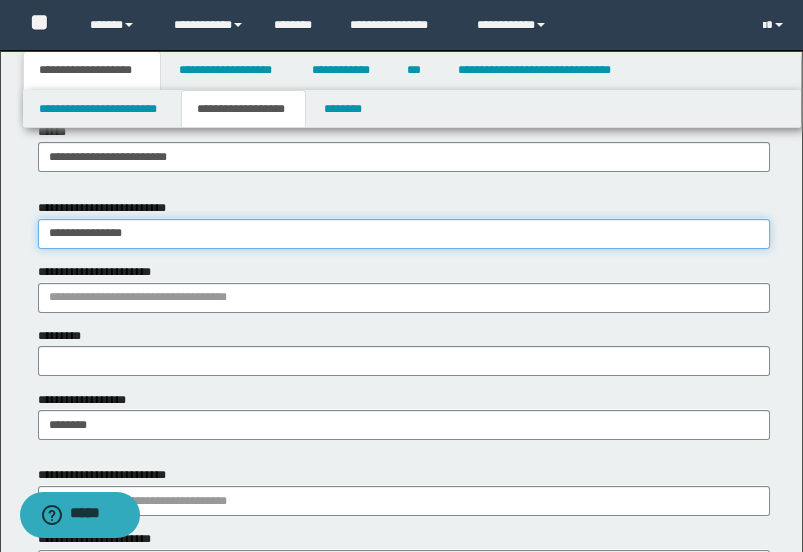 scroll, scrollTop: 1111, scrollLeft: 0, axis: vertical 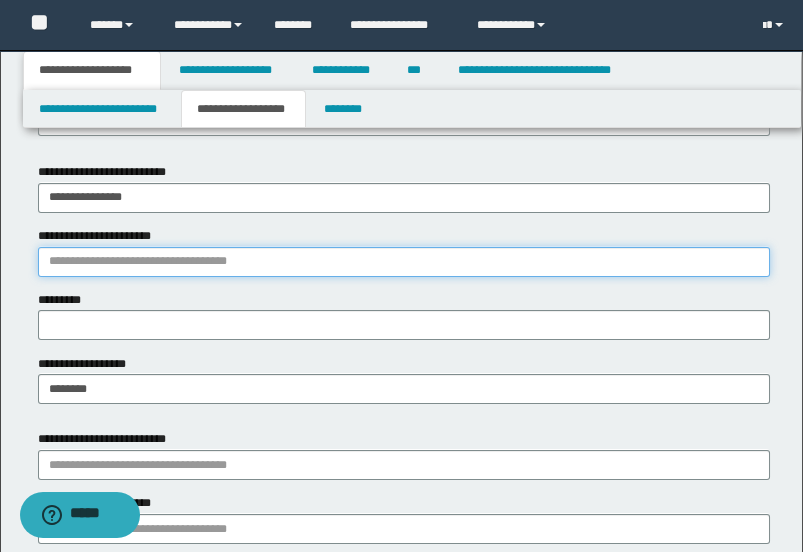 click on "**********" at bounding box center (404, 262) 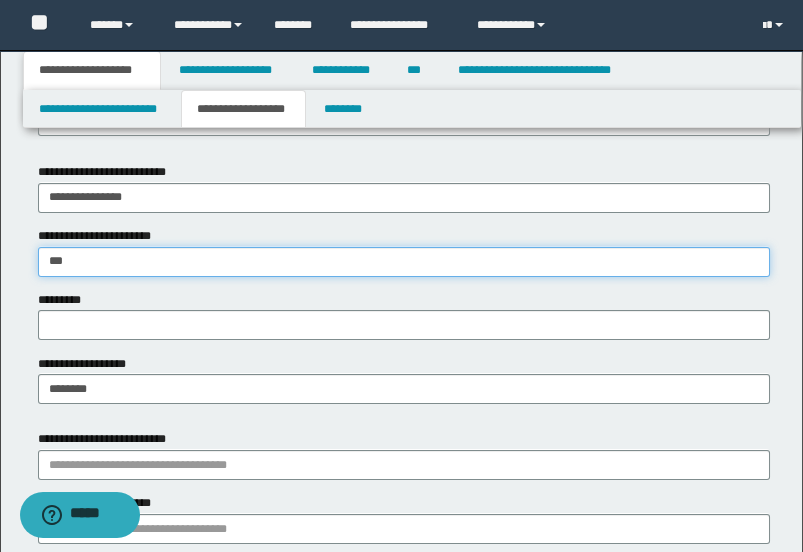 type on "****" 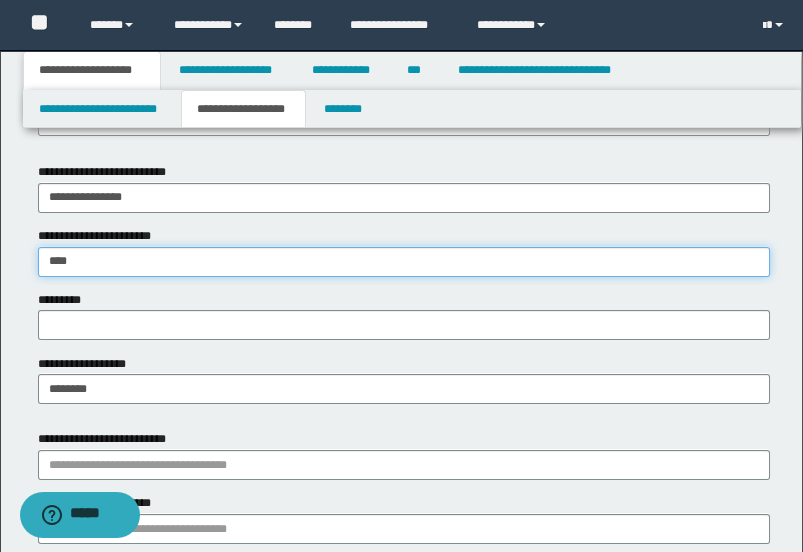 type on "****" 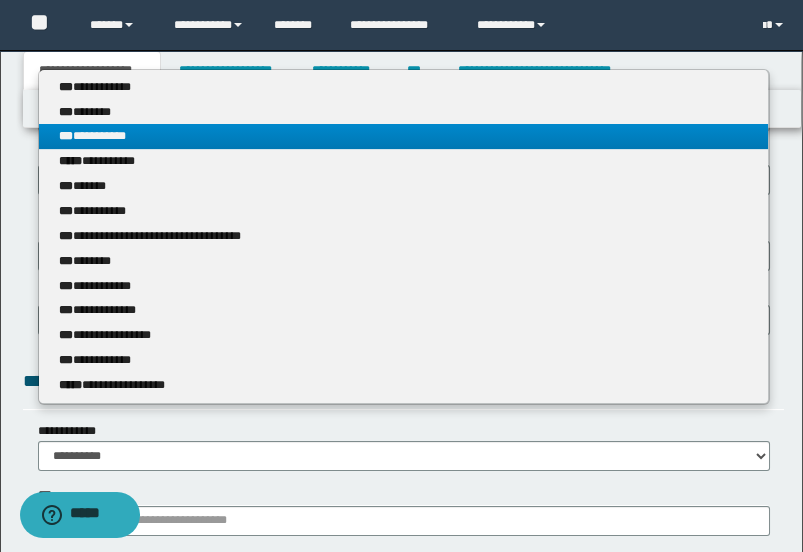 scroll, scrollTop: 1333, scrollLeft: 0, axis: vertical 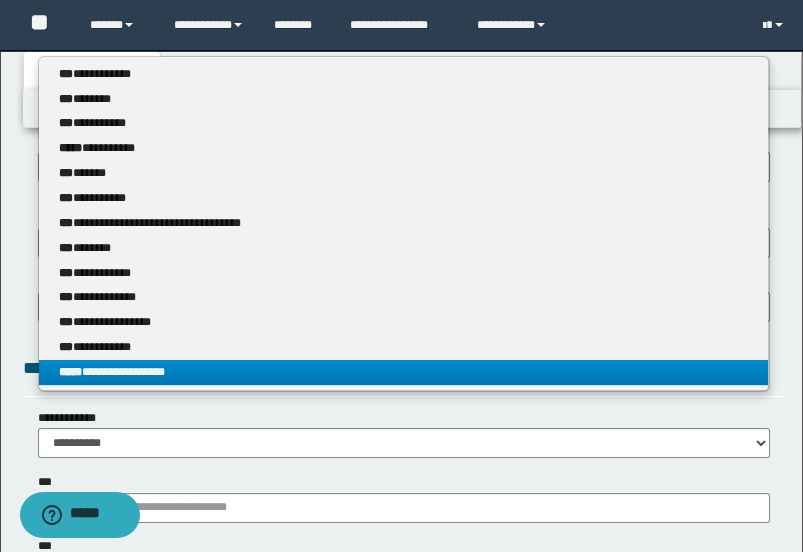 type on "****" 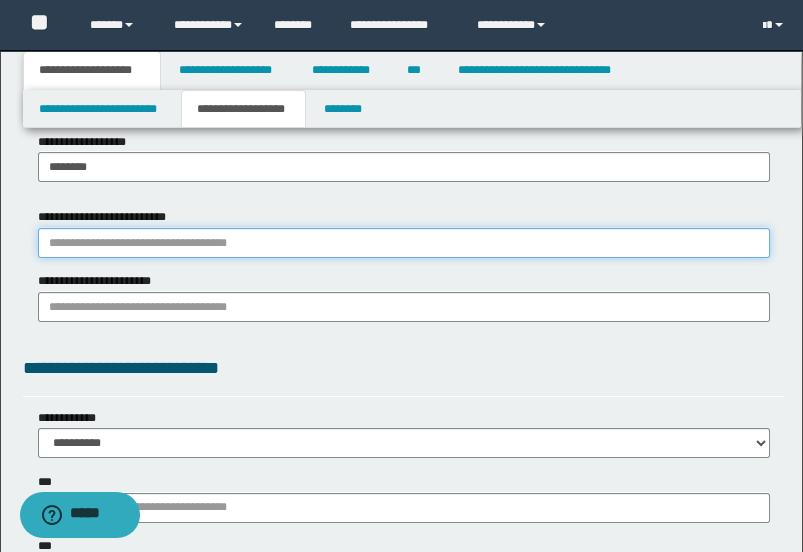 click on "**********" at bounding box center [404, 243] 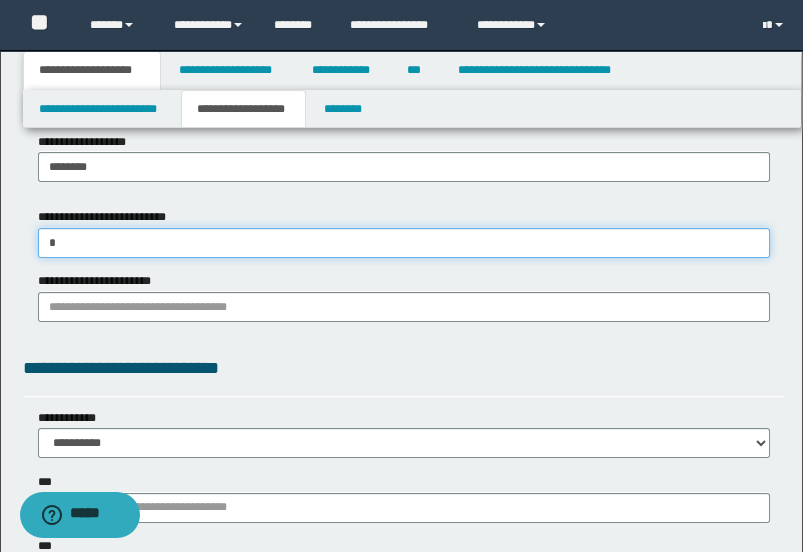 type on "**" 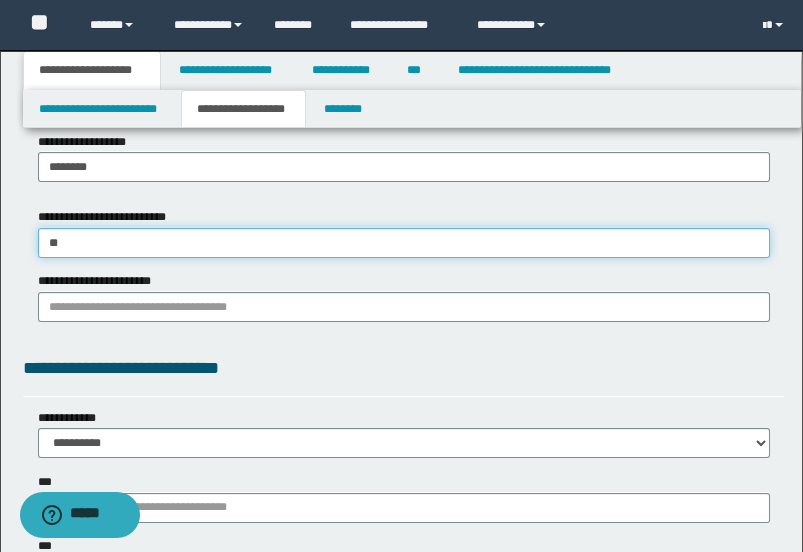 type on "**" 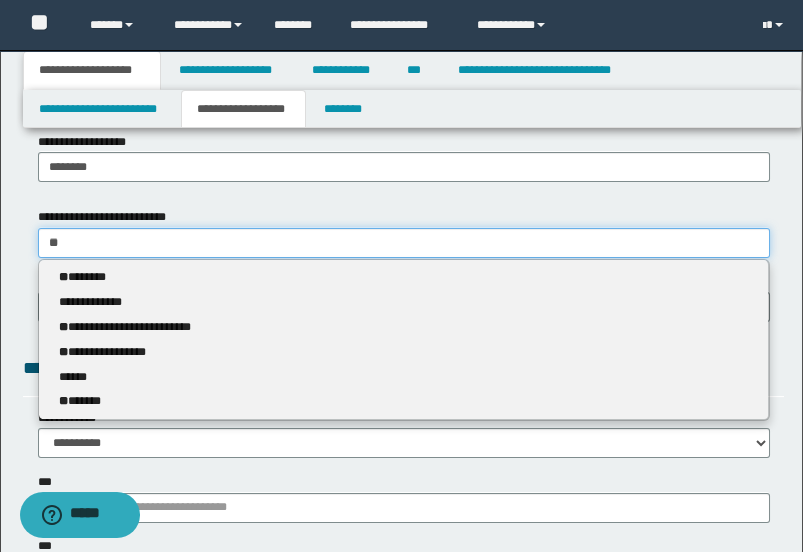 type 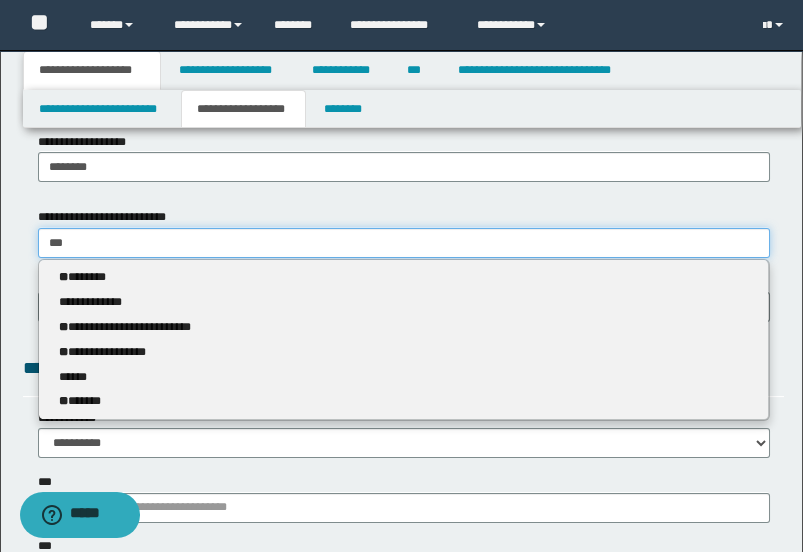 type on "****" 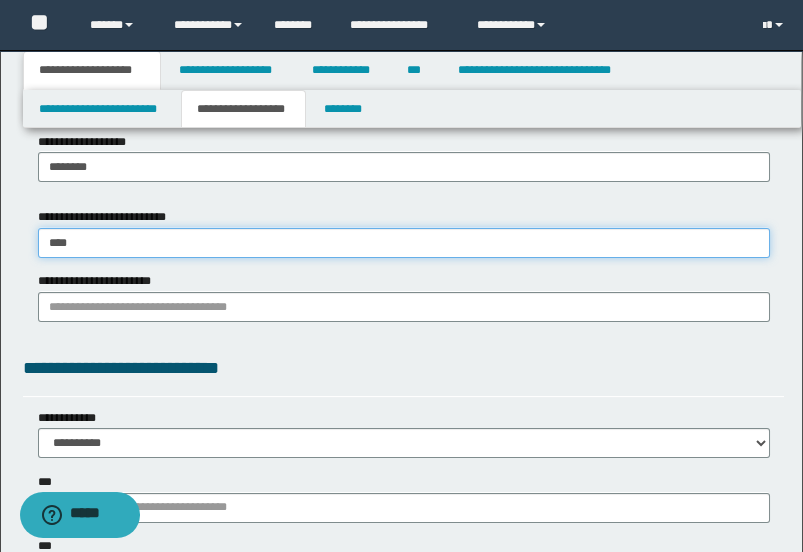 type on "**********" 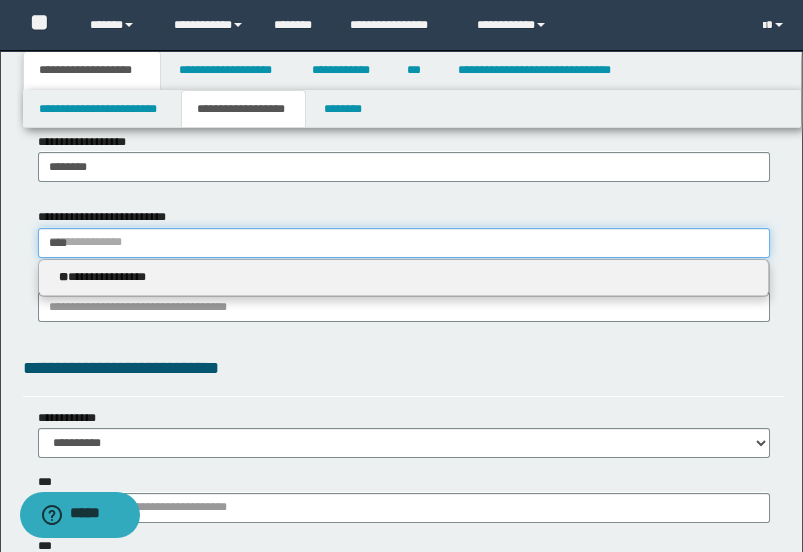 type 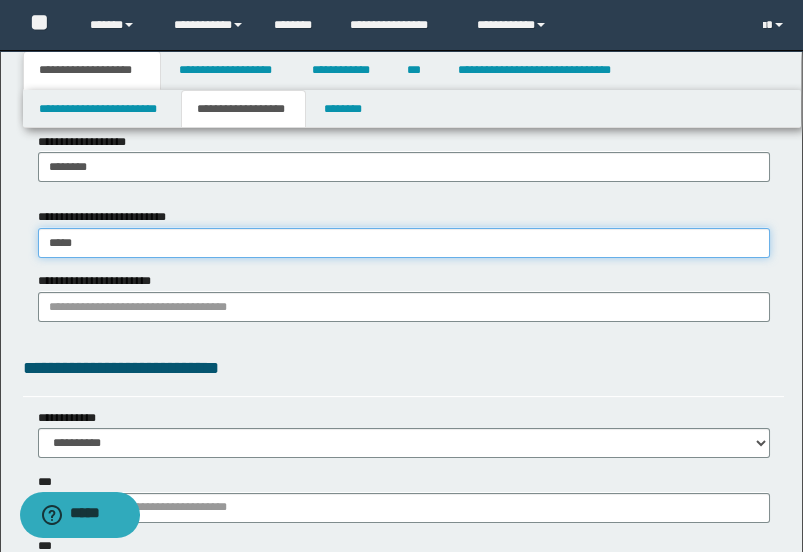 type on "**********" 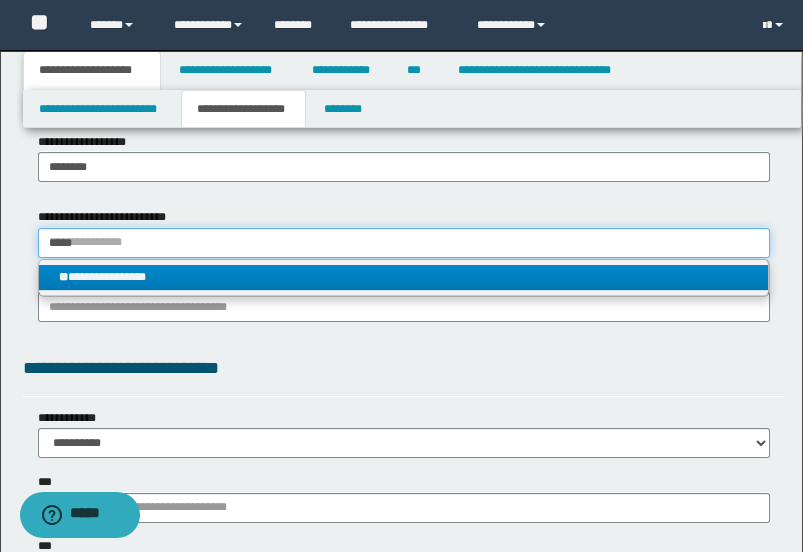 drag, startPoint x: 153, startPoint y: 242, endPoint x: 6, endPoint y: 238, distance: 147.05441 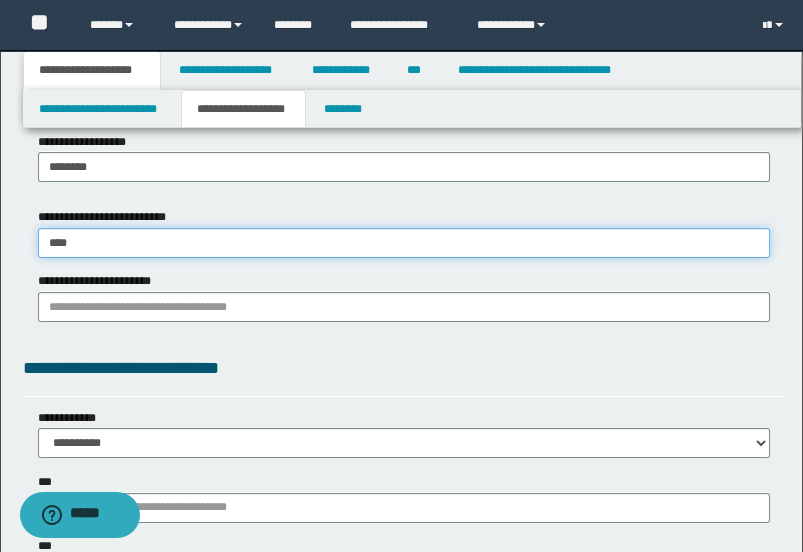 type on "*****" 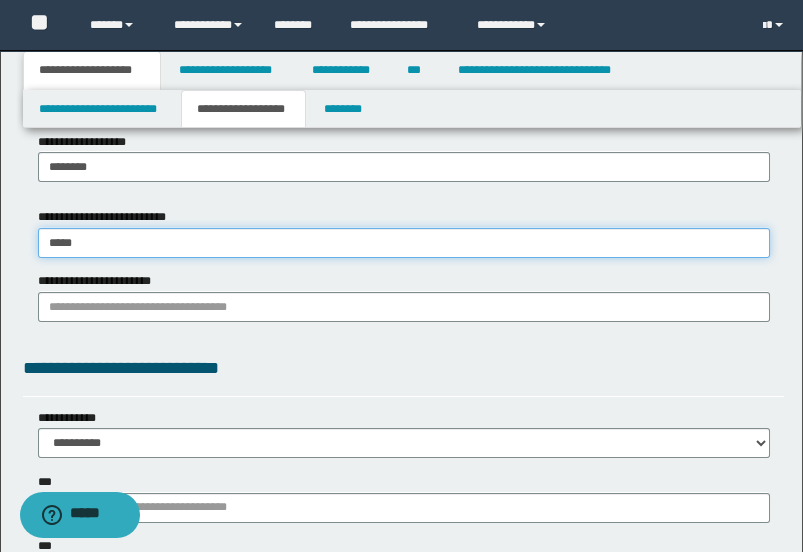 type on "*****" 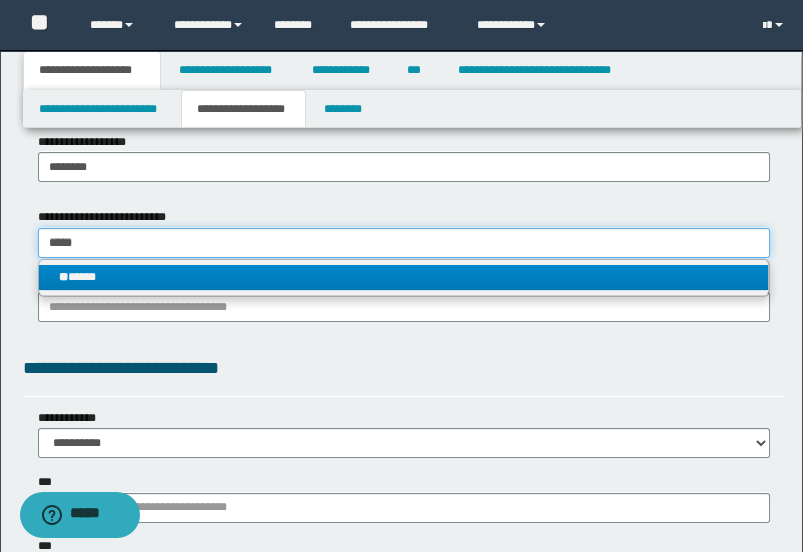 type on "*****" 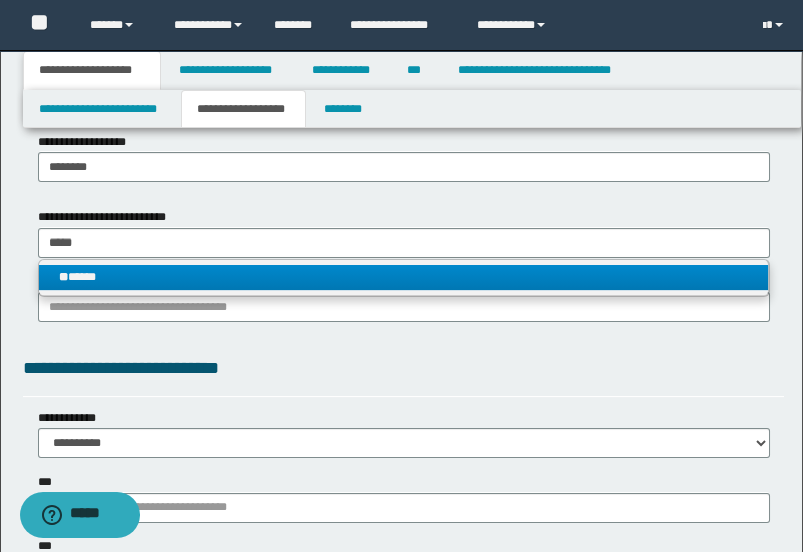 type 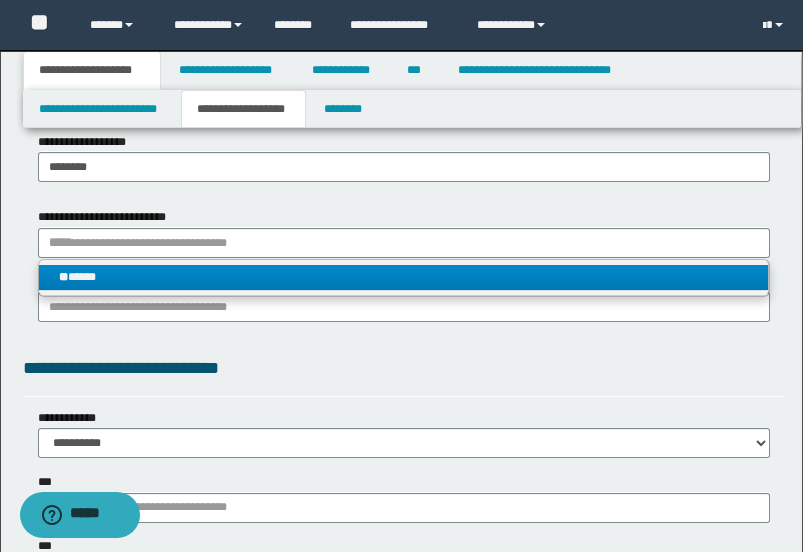 click on "** *****" at bounding box center [404, 277] 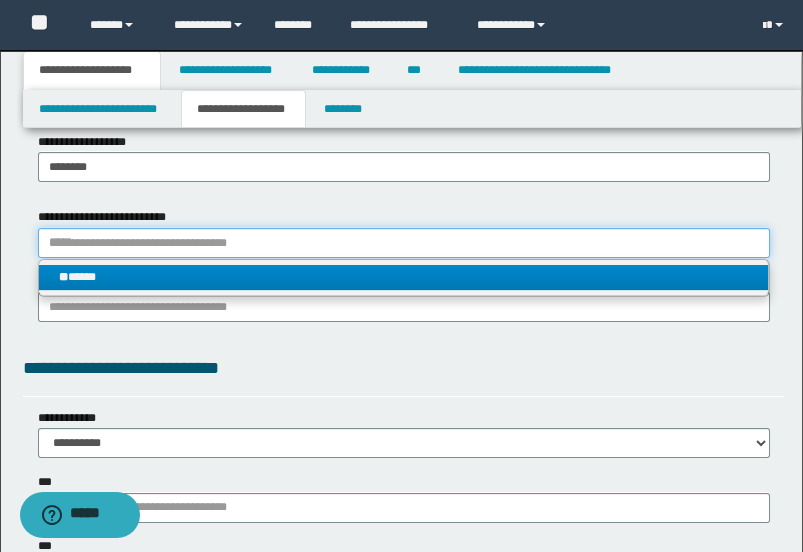 type 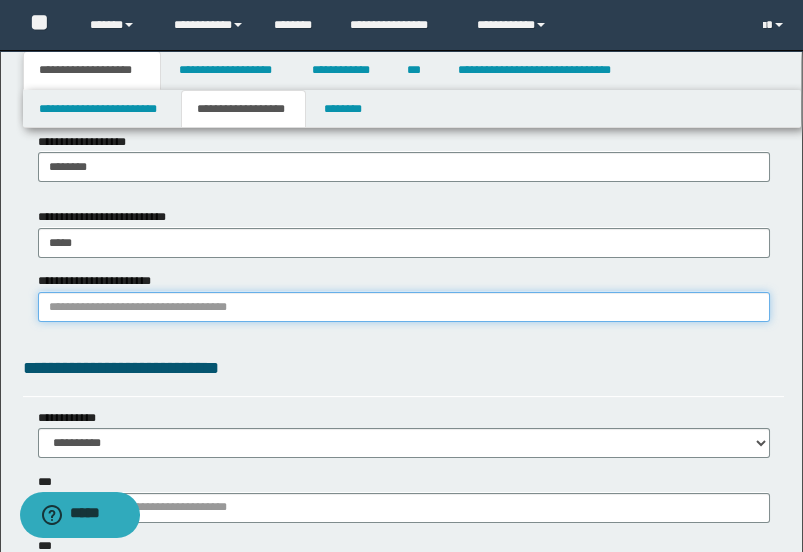 click on "**********" at bounding box center (404, 307) 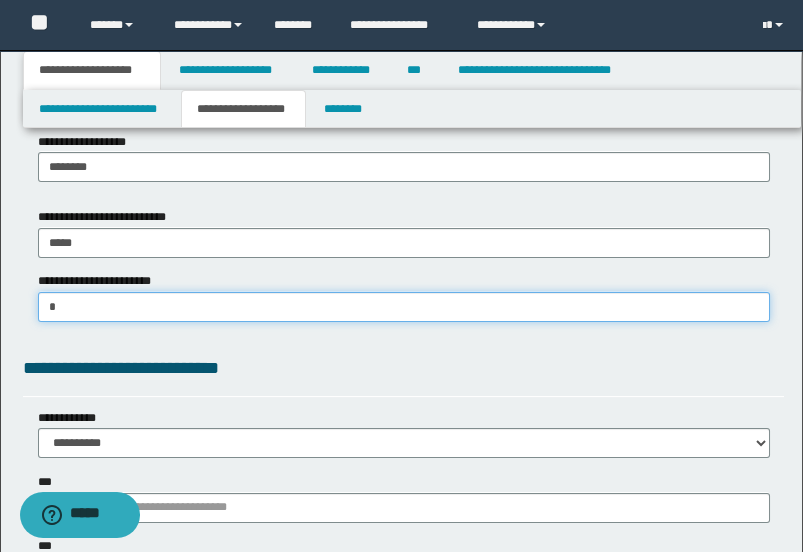 type on "**" 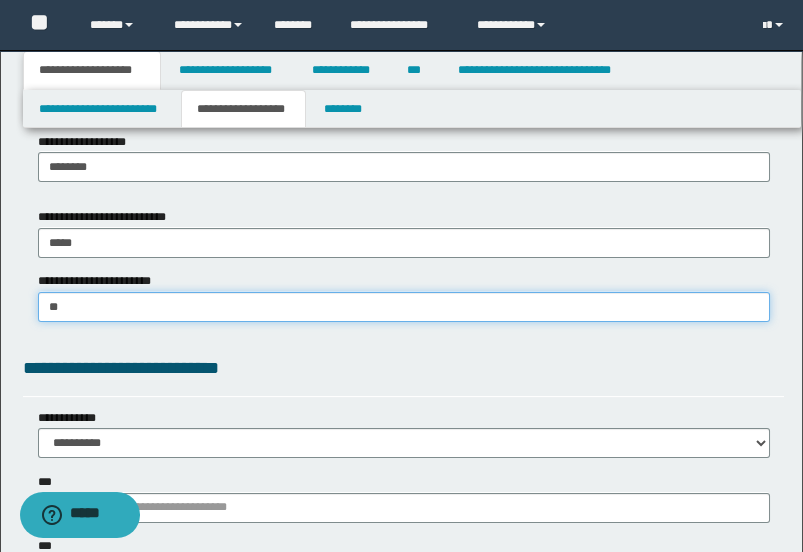type on "**" 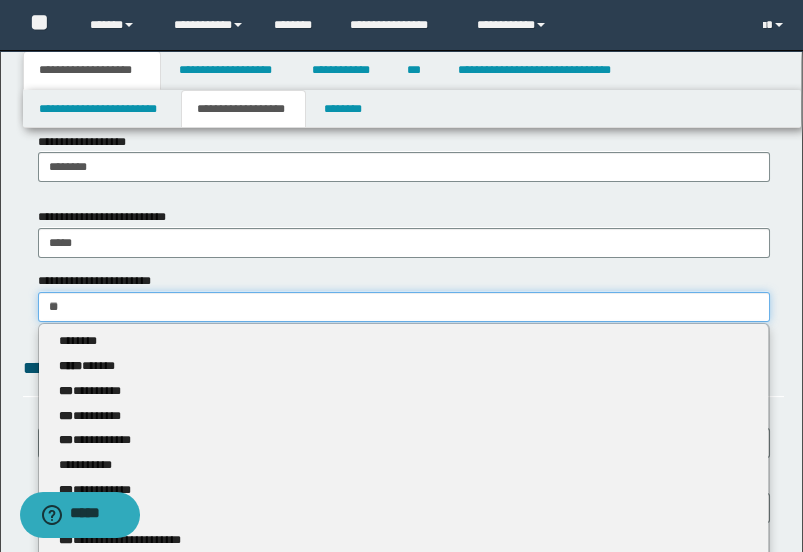 type 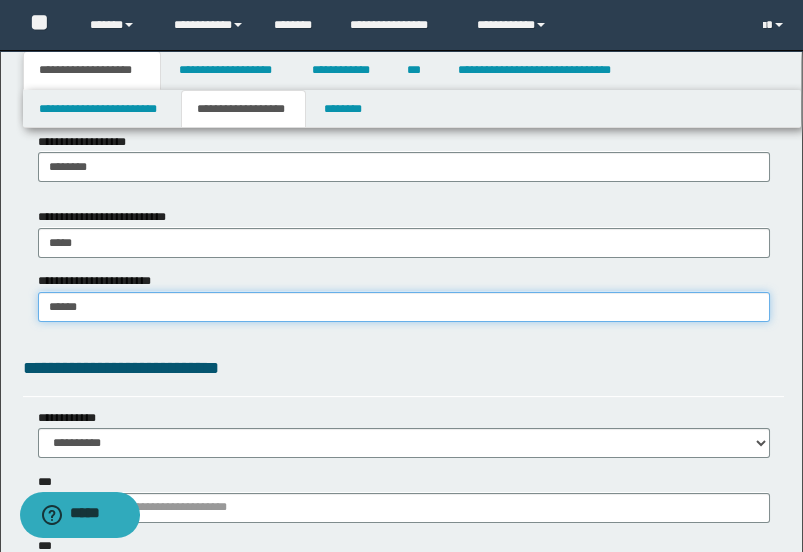 type on "*******" 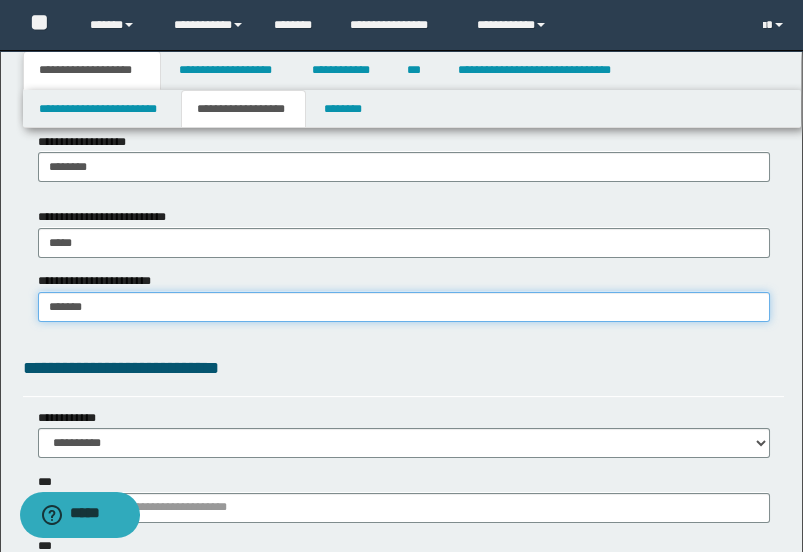 type on "*******" 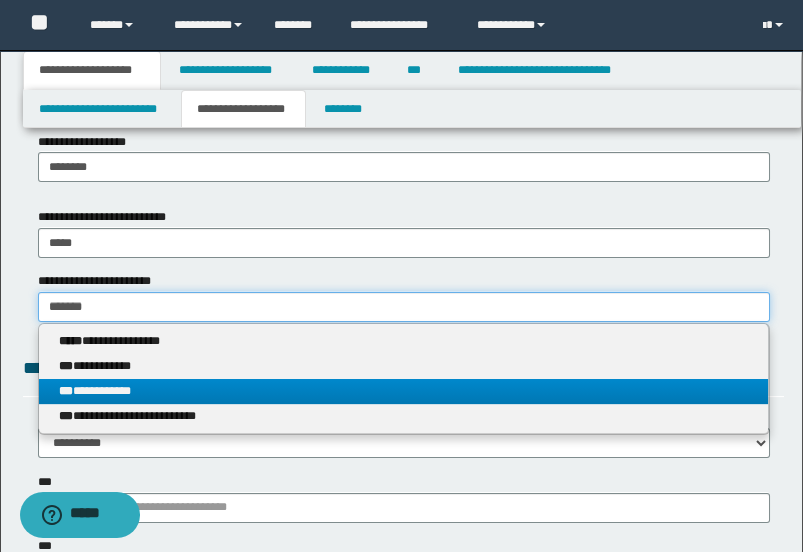 type on "*******" 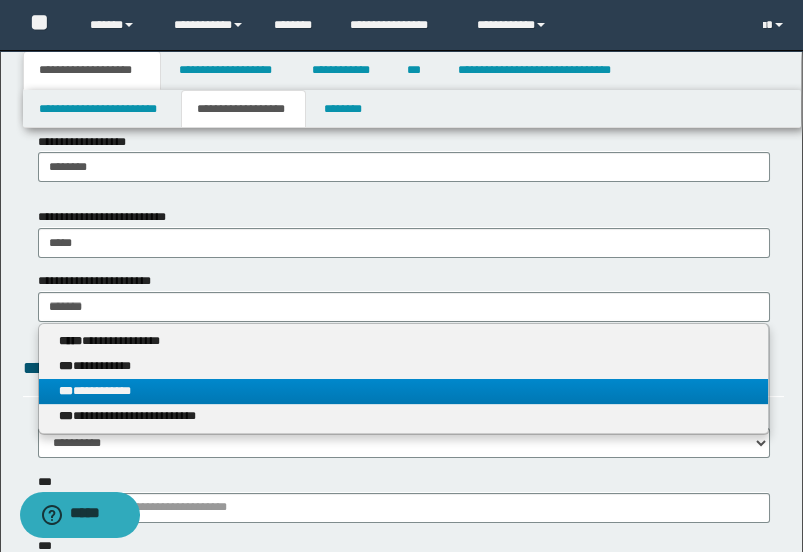 type 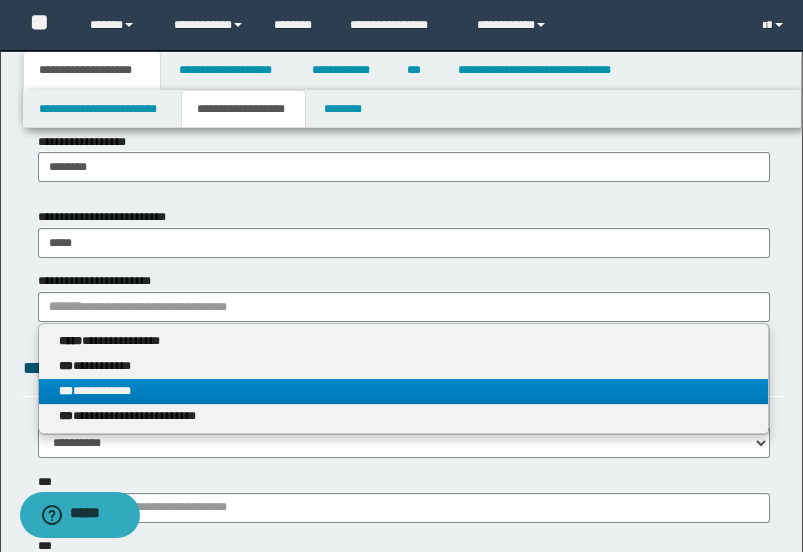 click on "**********" at bounding box center [404, 391] 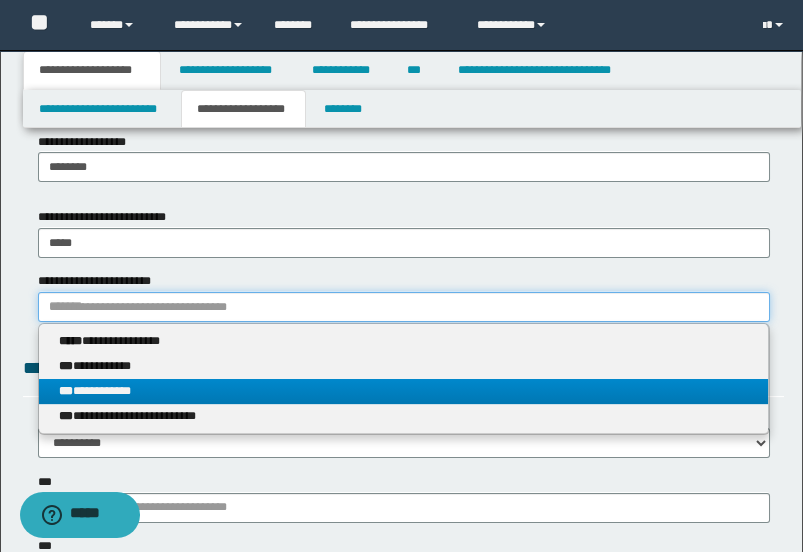 type 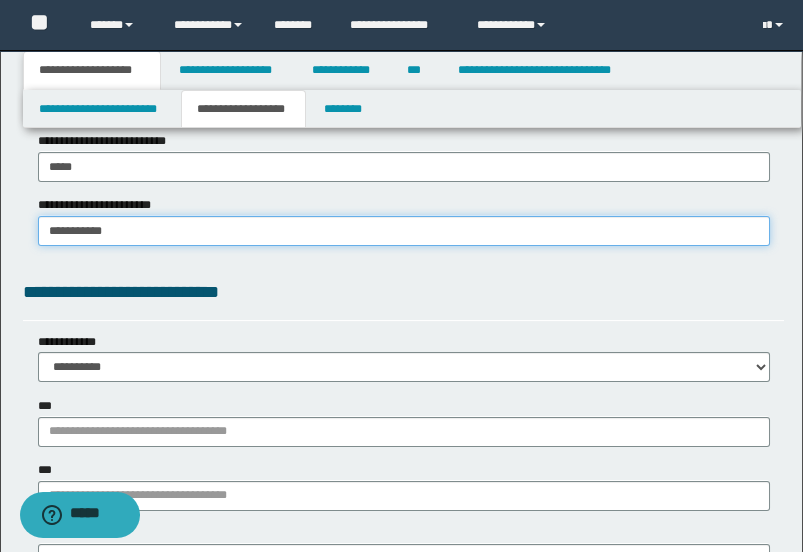 scroll, scrollTop: 1444, scrollLeft: 0, axis: vertical 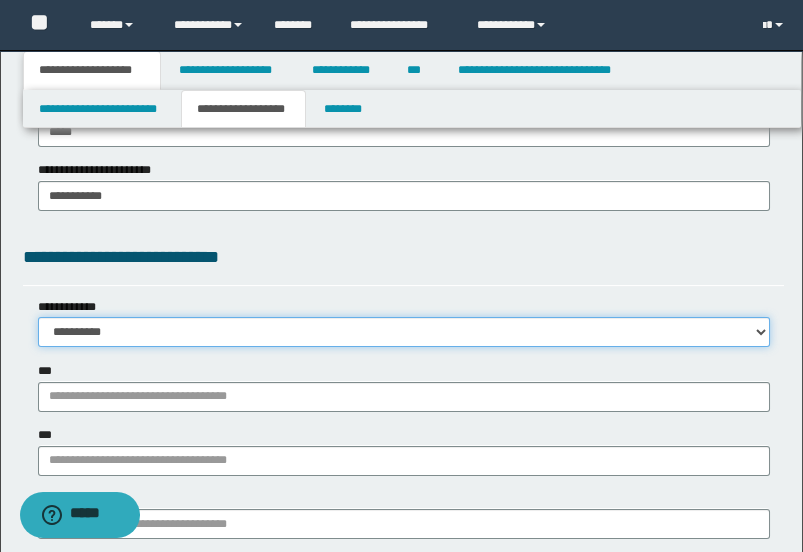 click on "**********" at bounding box center [404, 332] 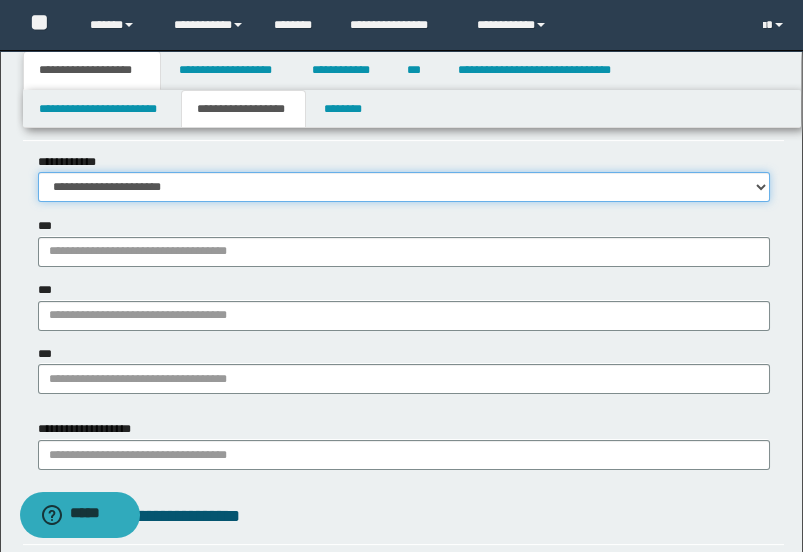 scroll, scrollTop: 1555, scrollLeft: 0, axis: vertical 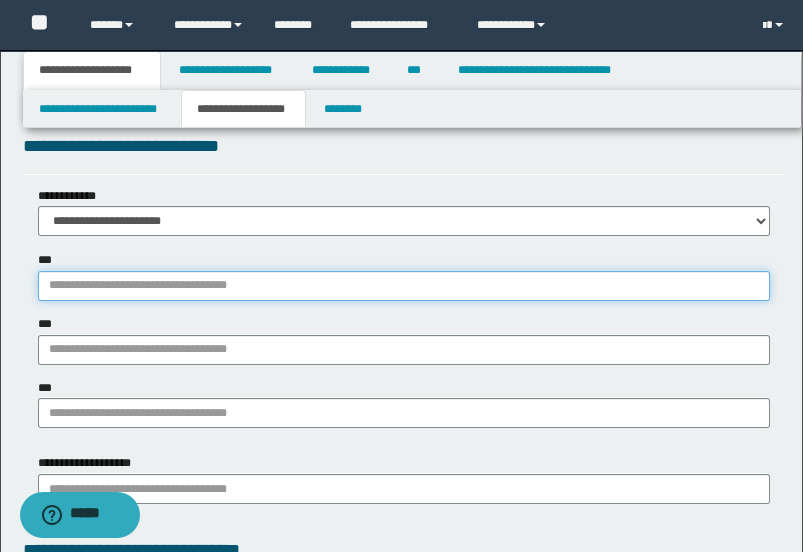 click on "***" at bounding box center [404, 286] 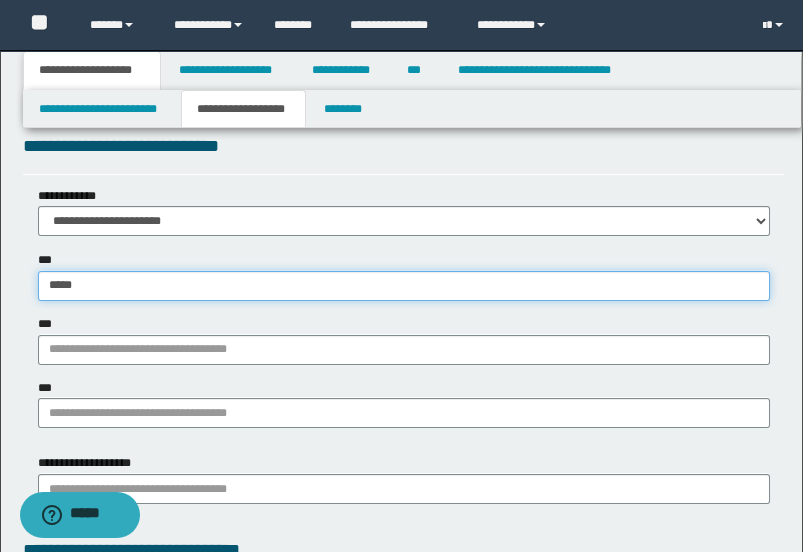 type on "******" 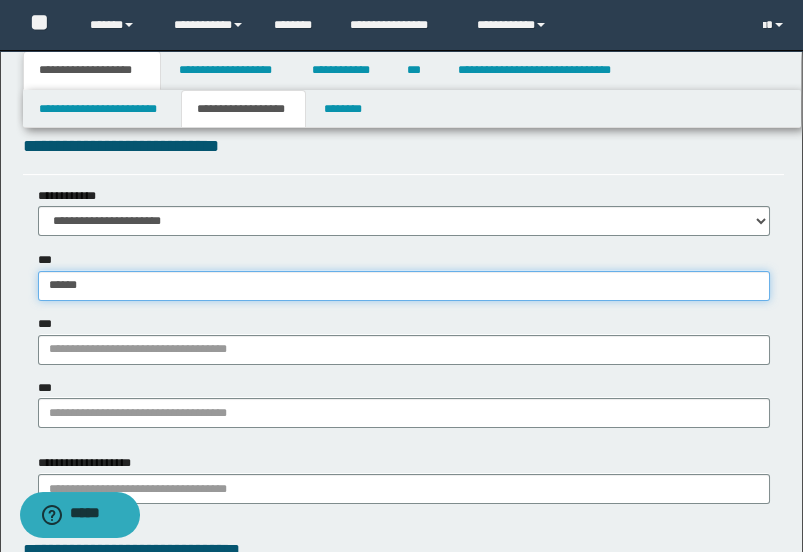 type on "******" 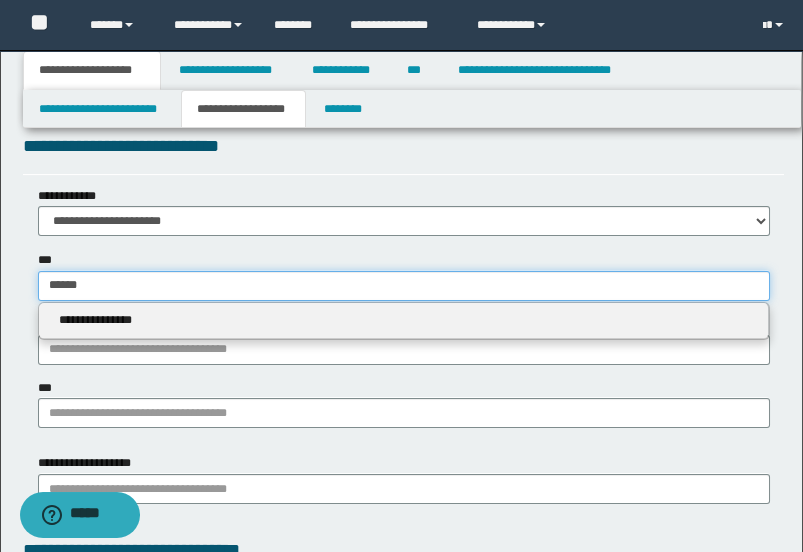type 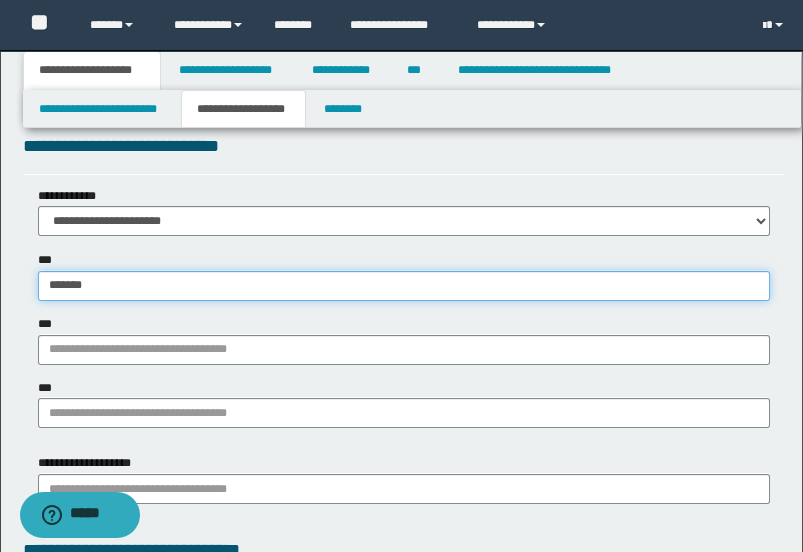 type on "*******" 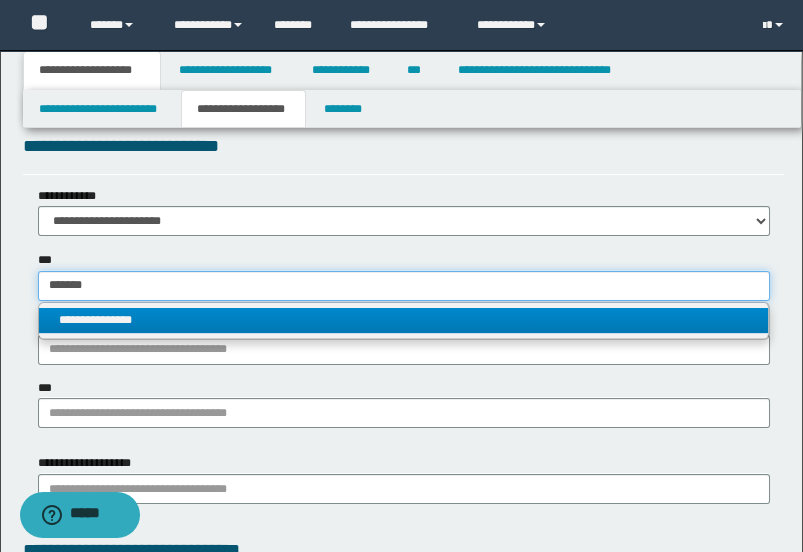 type on "*******" 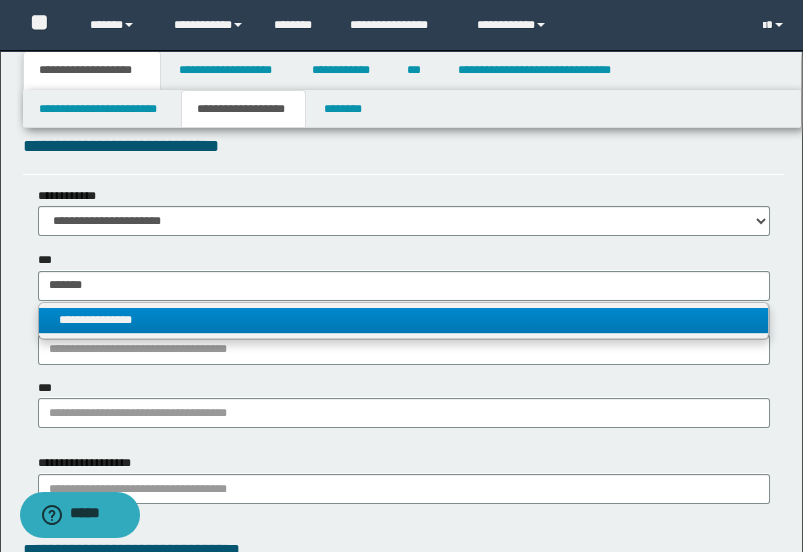 type 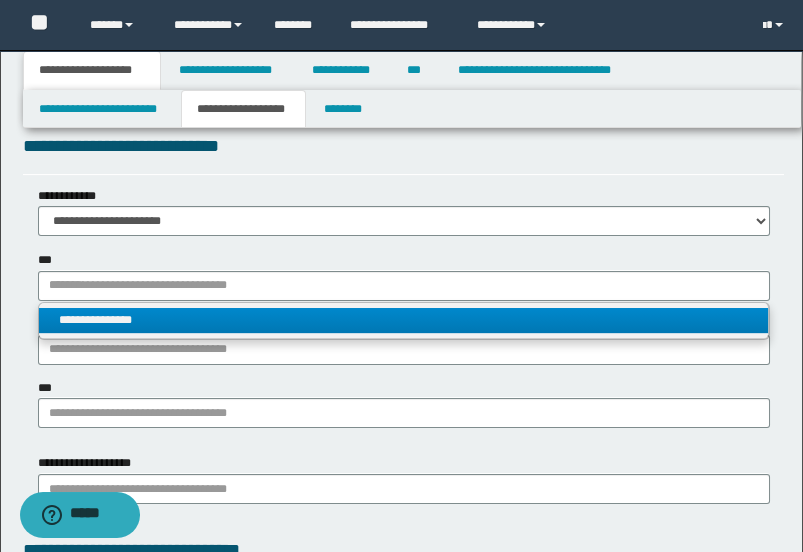 click on "**********" at bounding box center (403, 320) 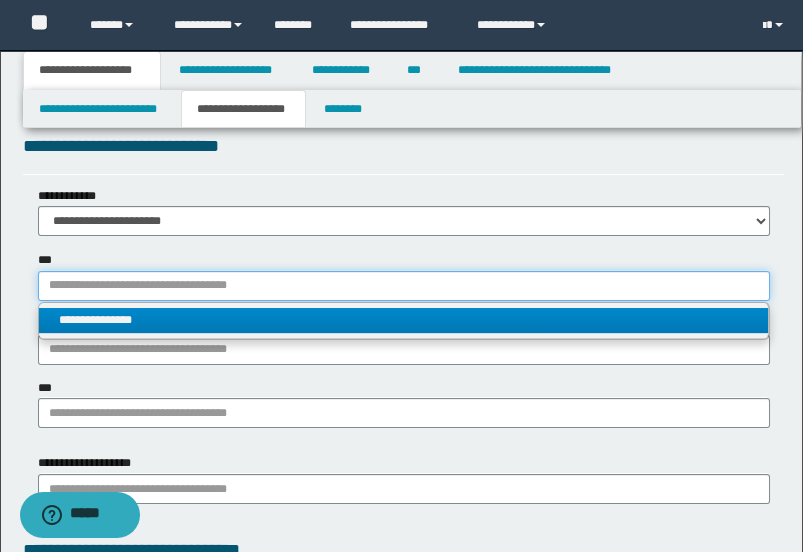 type 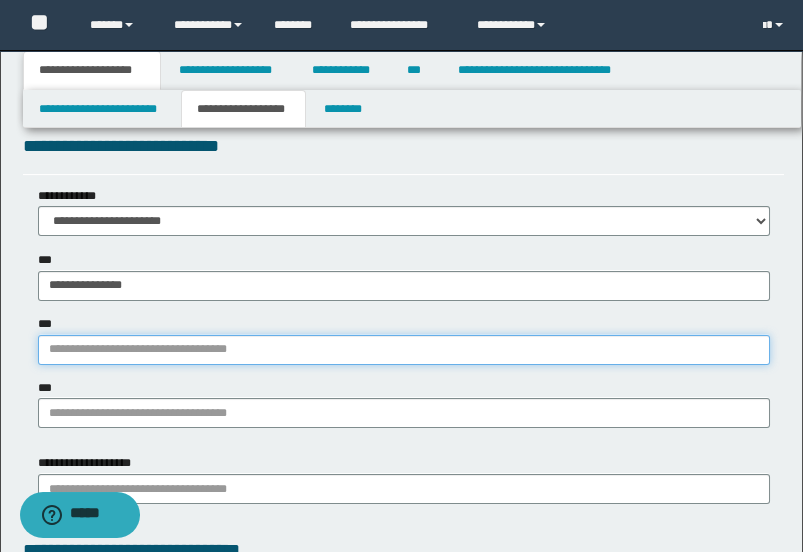click on "***" at bounding box center (404, 350) 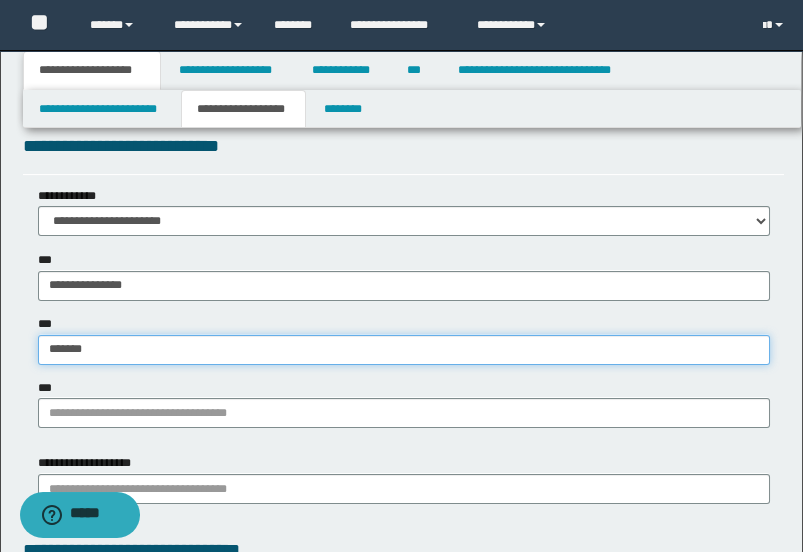 type on "********" 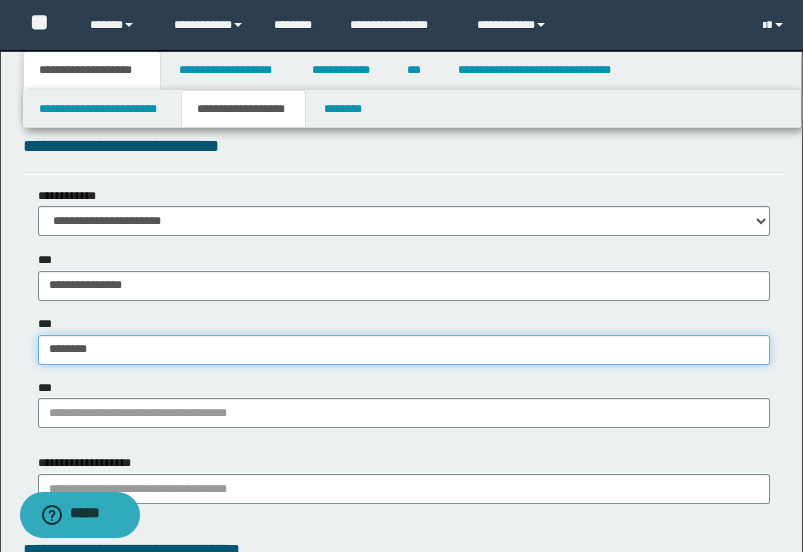 type on "********" 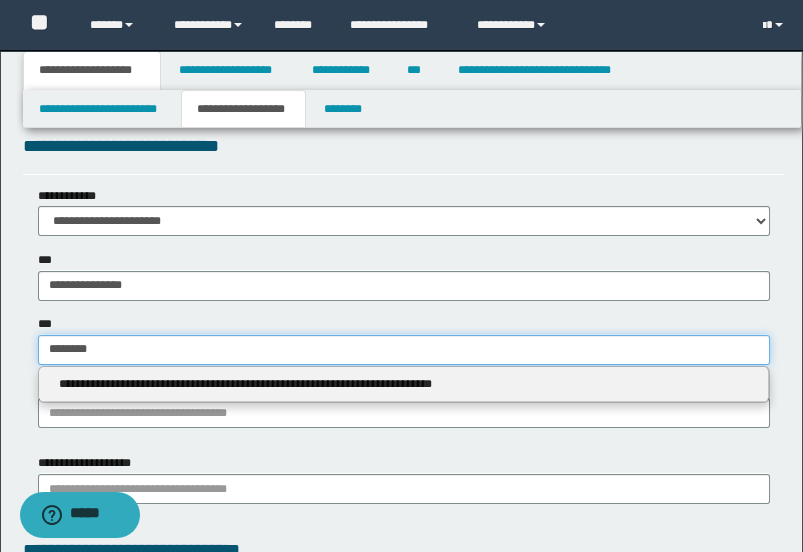 type on "********" 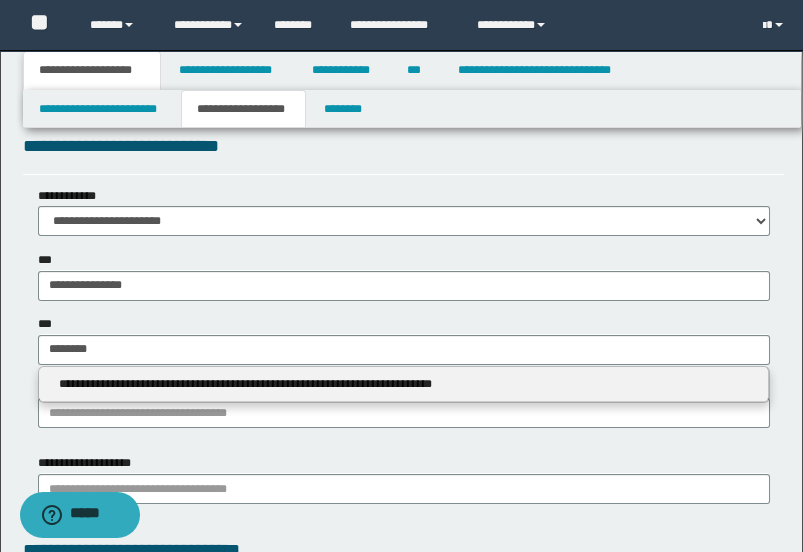 type 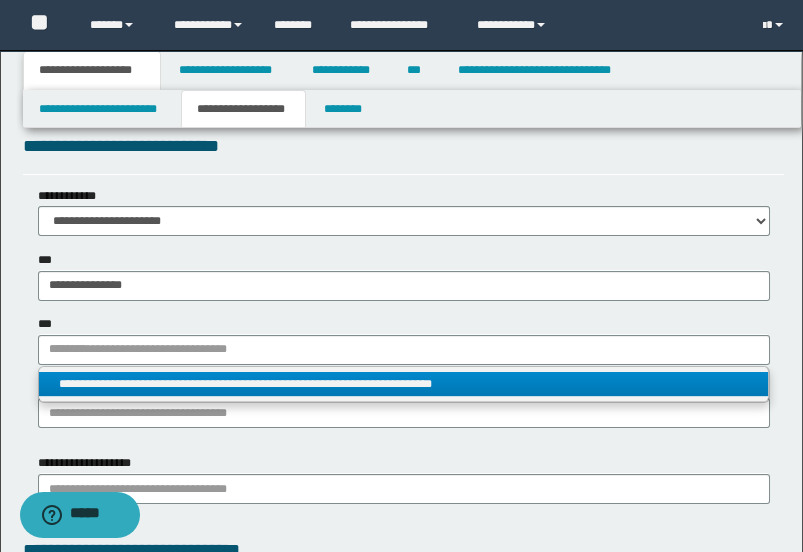 click on "**********" at bounding box center [404, 384] 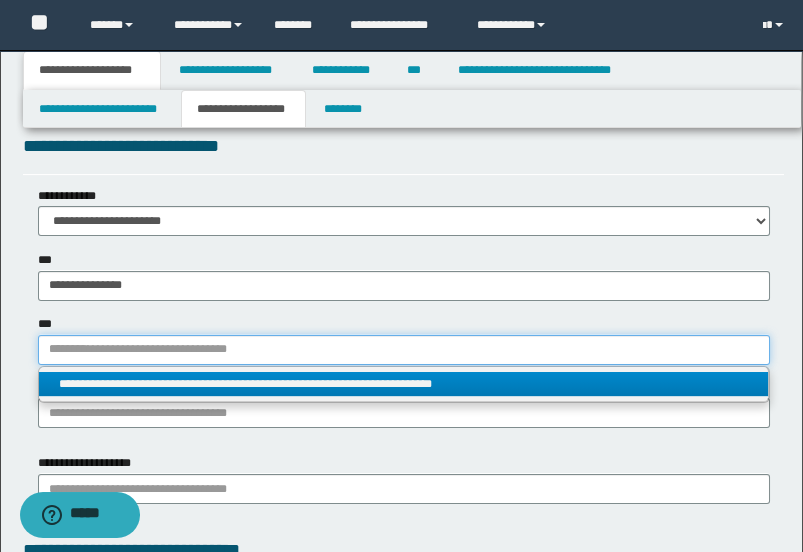 type 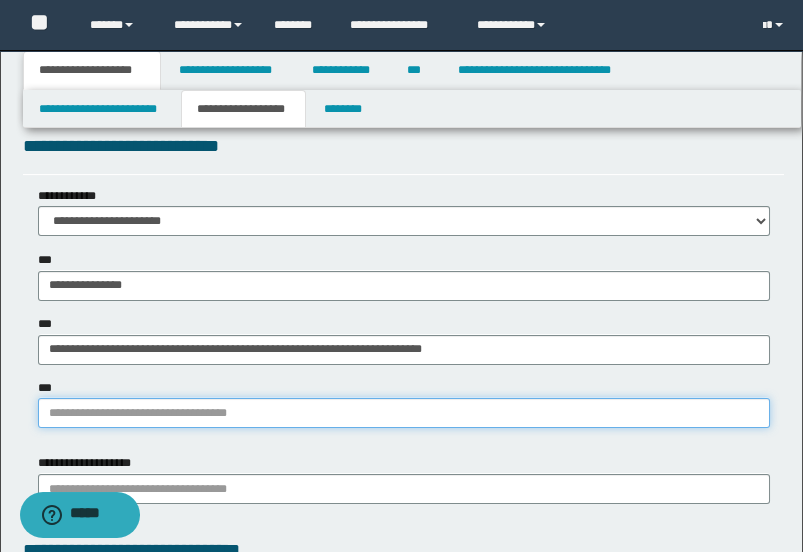 click on "***" at bounding box center (404, 413) 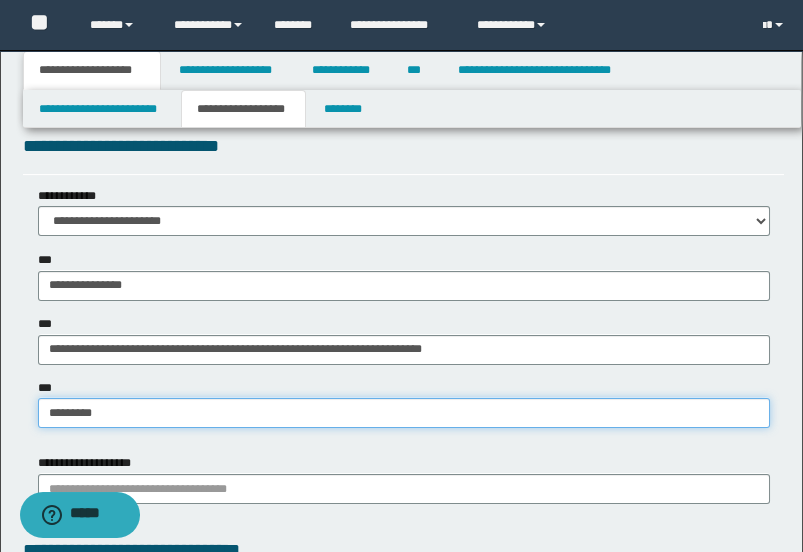 type on "*********" 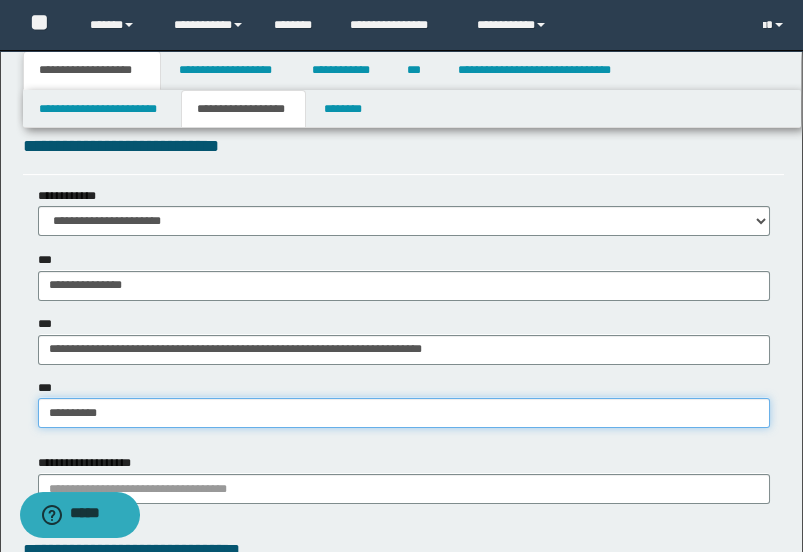 type on "*********" 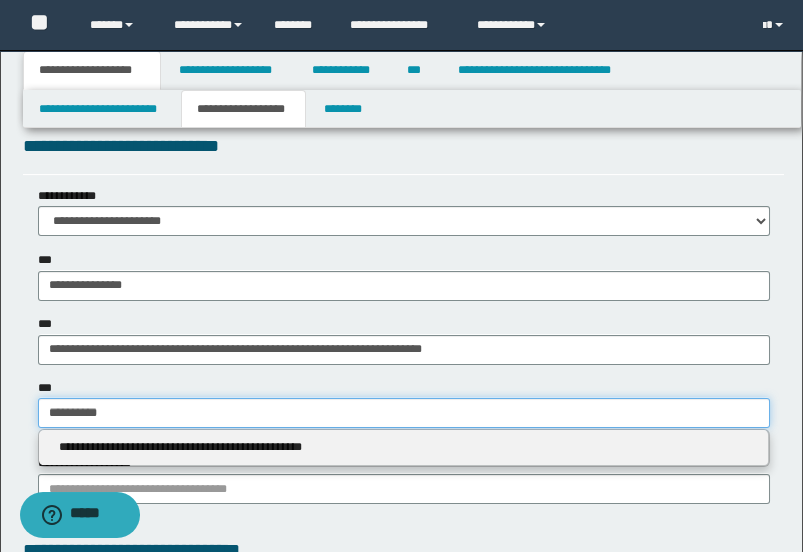scroll, scrollTop: 1666, scrollLeft: 0, axis: vertical 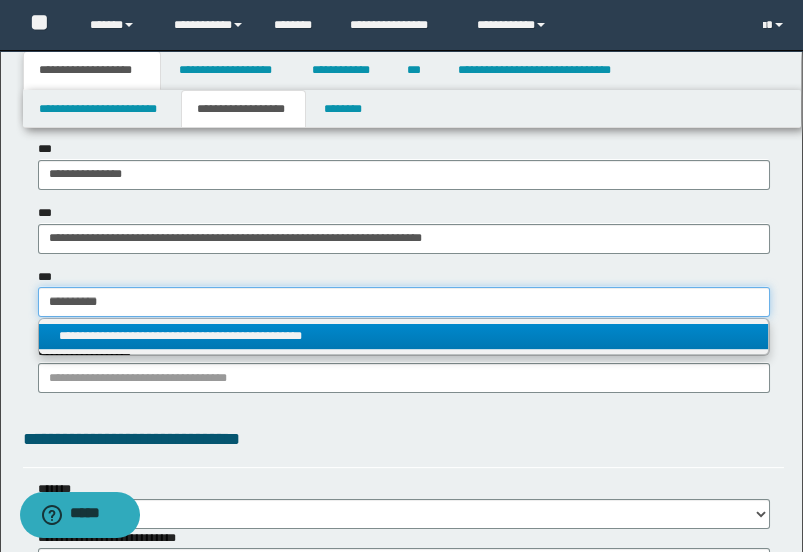 type on "*********" 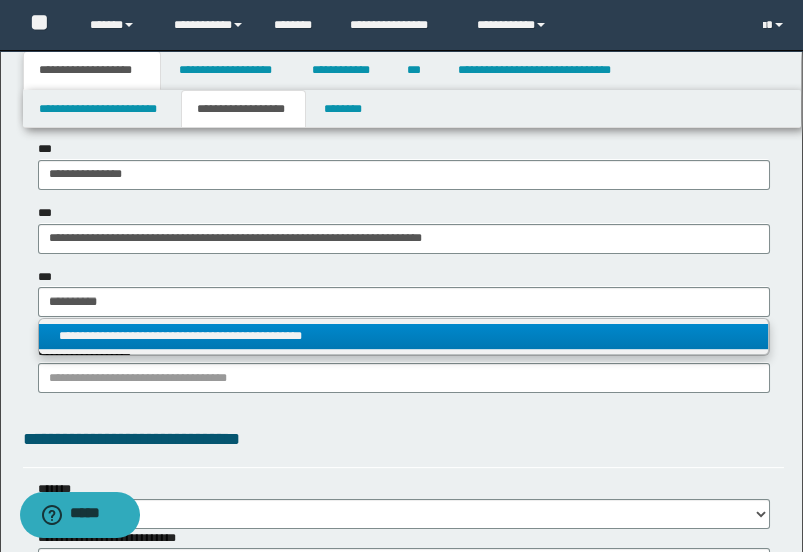 type 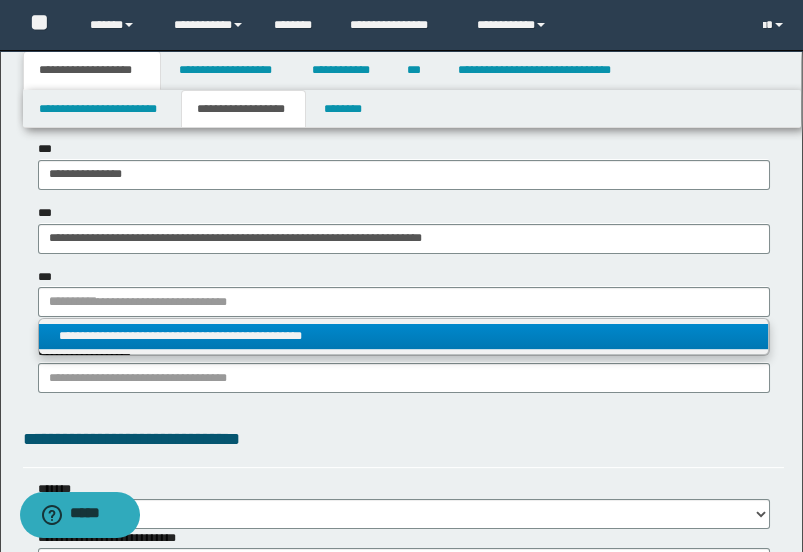click on "**********" at bounding box center [404, 336] 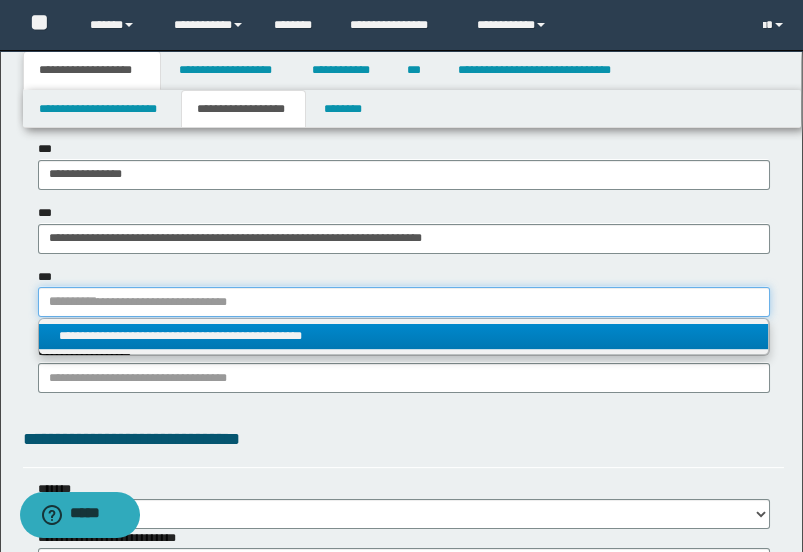 type 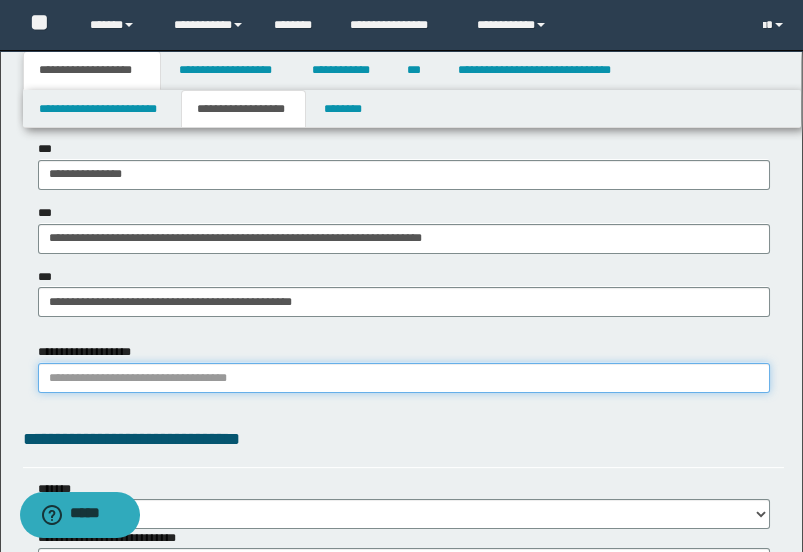 click on "**********" at bounding box center (404, 378) 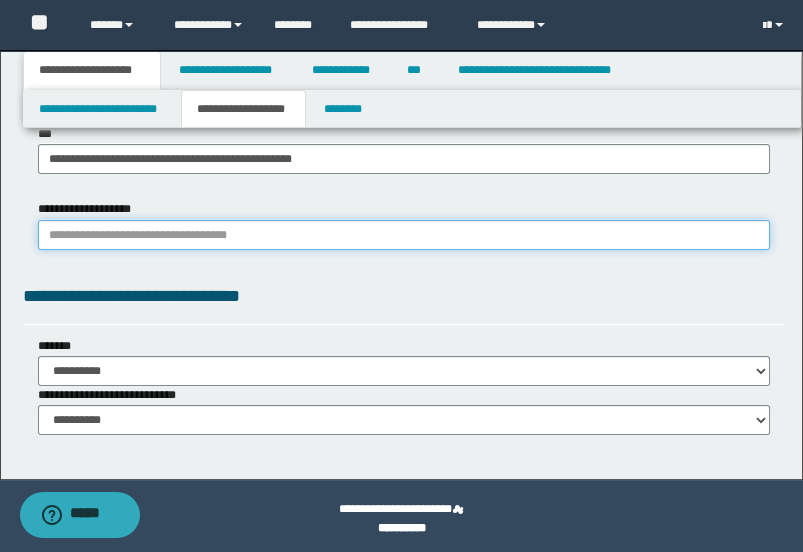scroll, scrollTop: 1814, scrollLeft: 0, axis: vertical 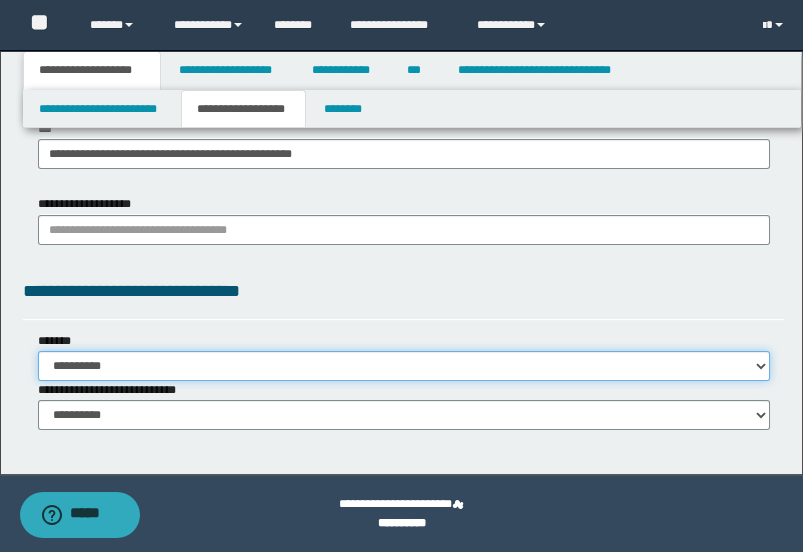 click on "**********" at bounding box center [404, 366] 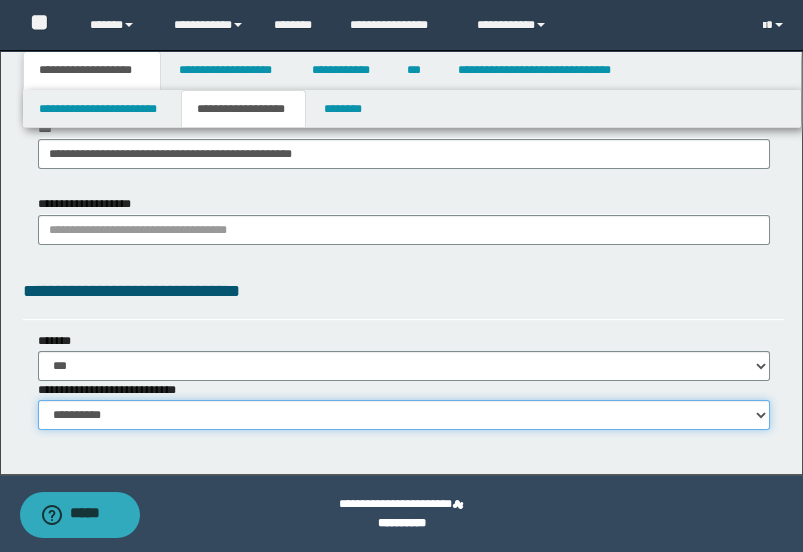 click on "**********" at bounding box center (404, 415) 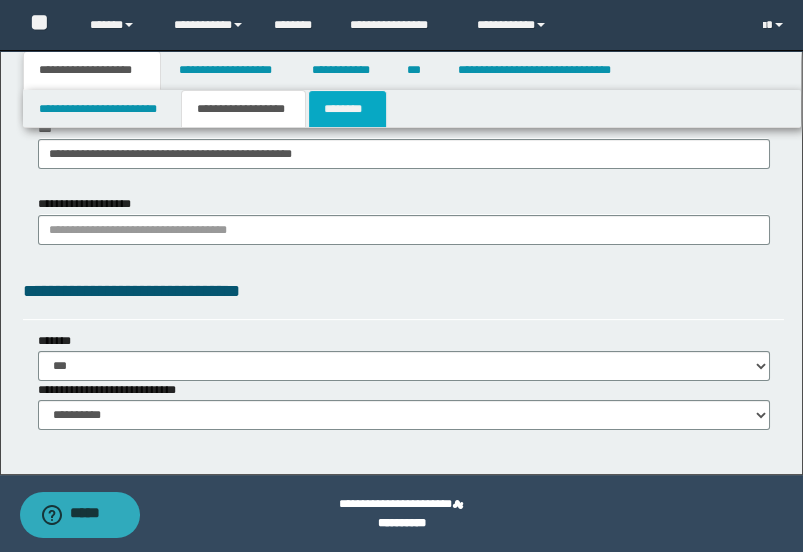 click on "********" at bounding box center (347, 109) 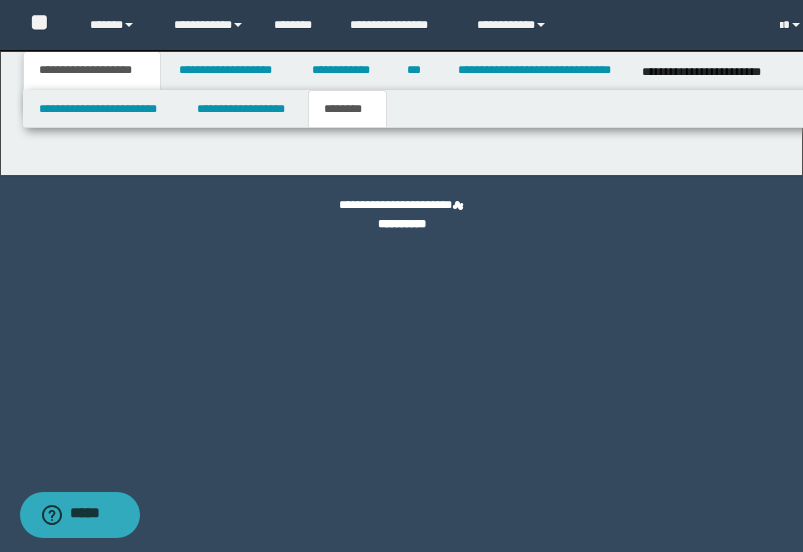 scroll, scrollTop: 0, scrollLeft: 0, axis: both 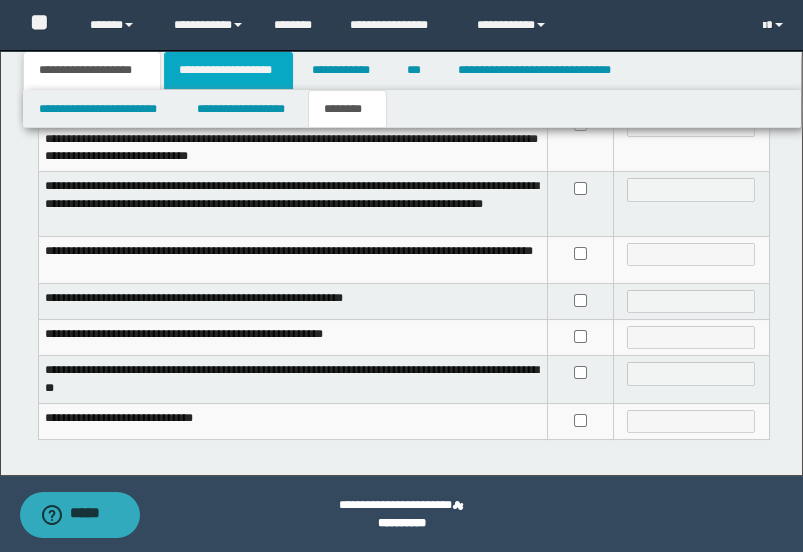 click on "**********" at bounding box center (228, 70) 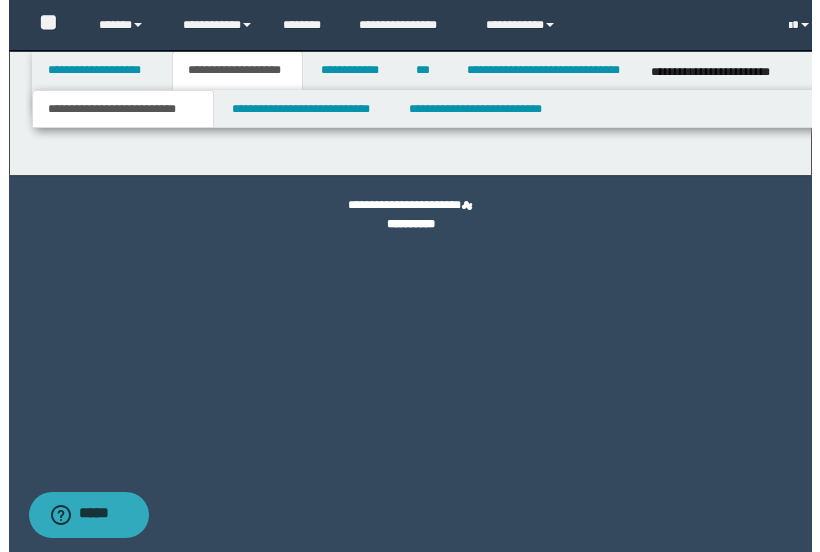 scroll, scrollTop: 0, scrollLeft: 0, axis: both 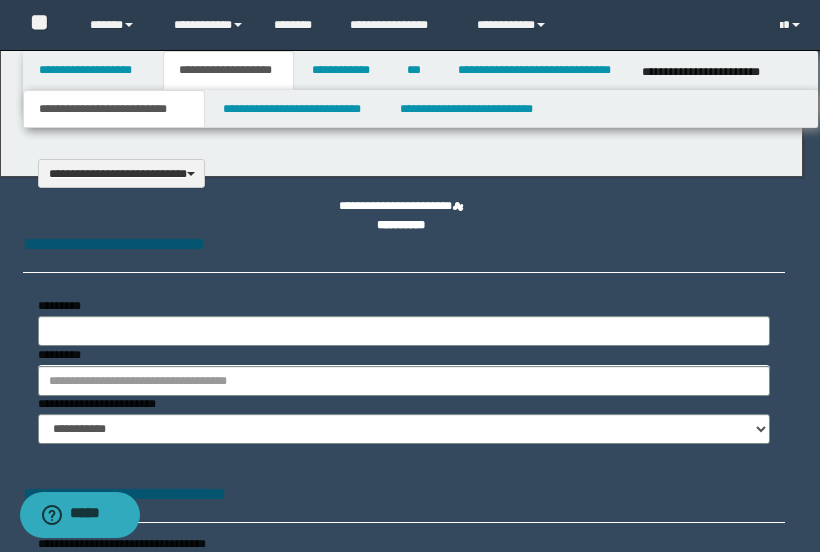 select on "*" 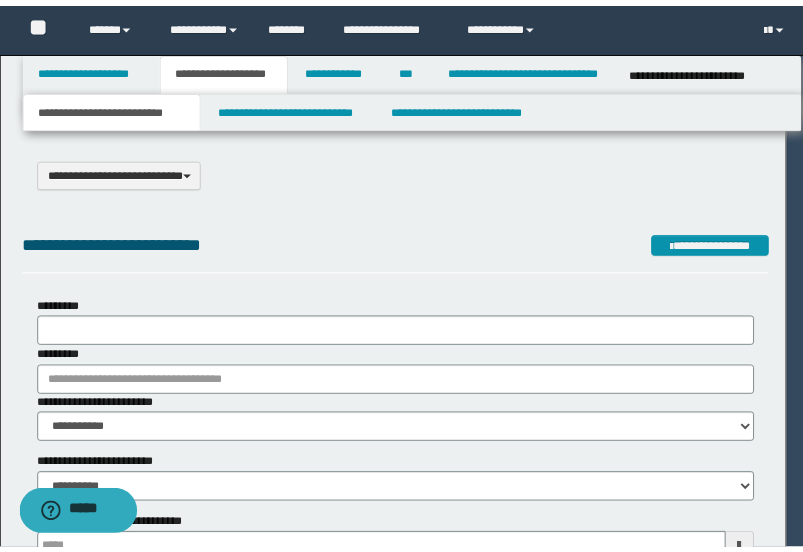 scroll, scrollTop: 0, scrollLeft: 0, axis: both 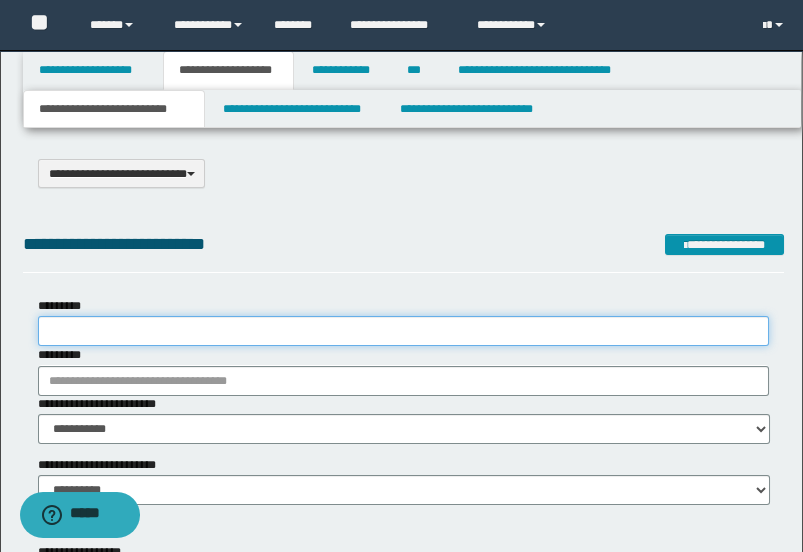 click on "*********" at bounding box center [404, 331] 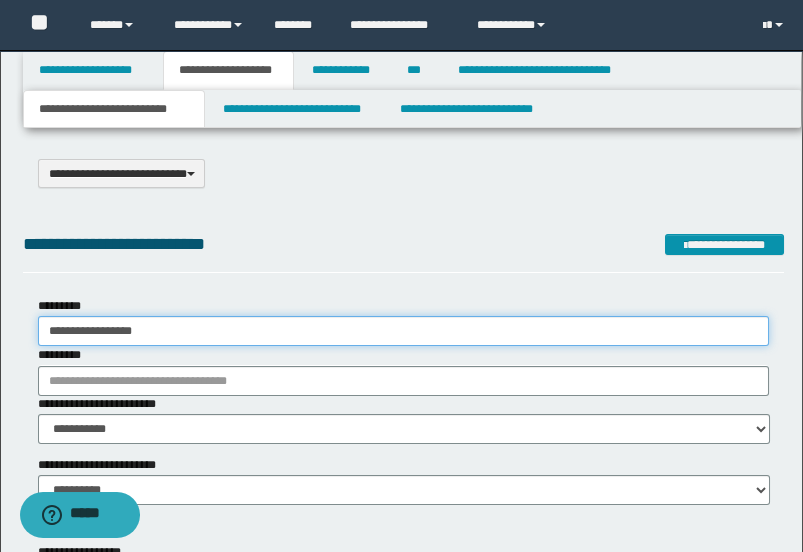 drag, startPoint x: 183, startPoint y: 318, endPoint x: 39, endPoint y: 361, distance: 150.28307 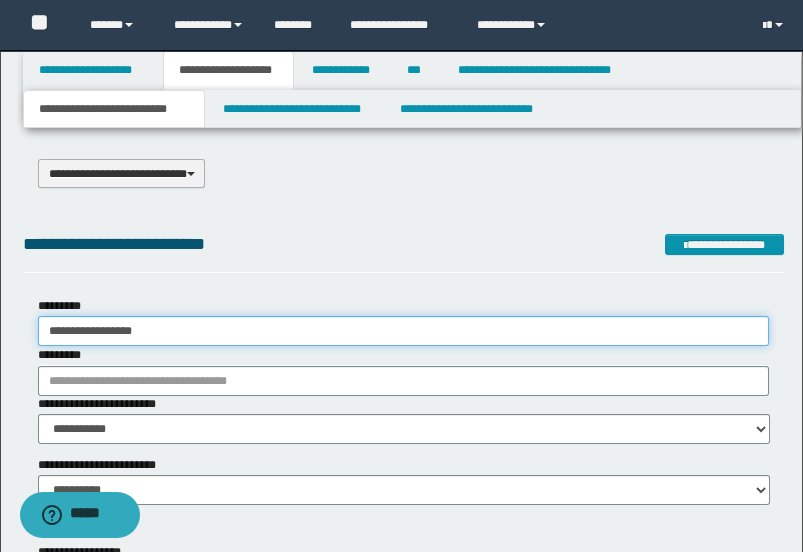 type on "**********" 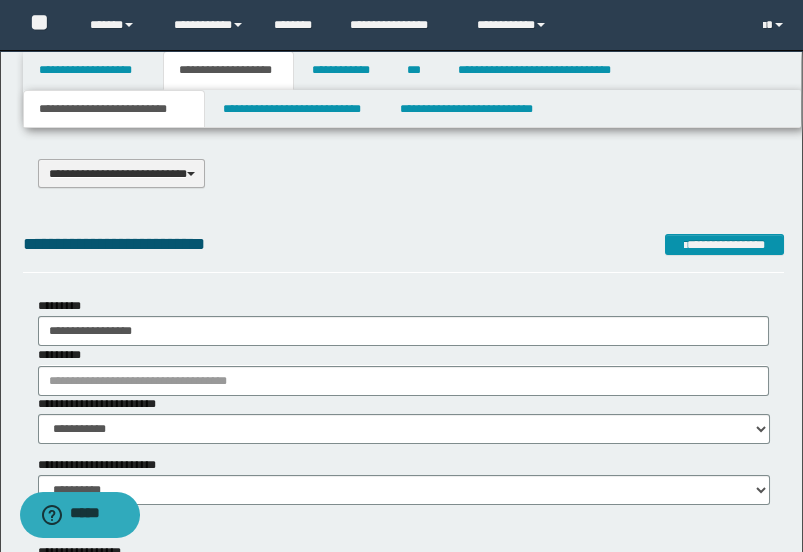 click on "**********" at bounding box center [122, 173] 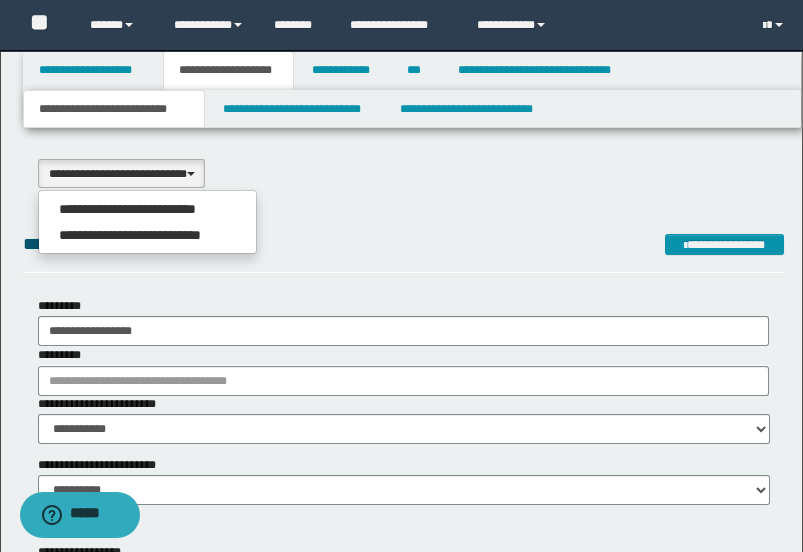 click on "**********" at bounding box center (404, 244) 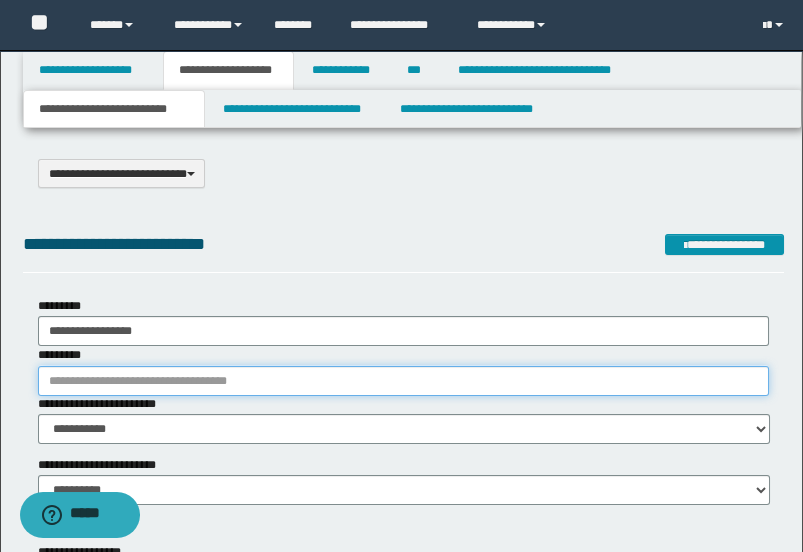 click on "*********" at bounding box center (404, 381) 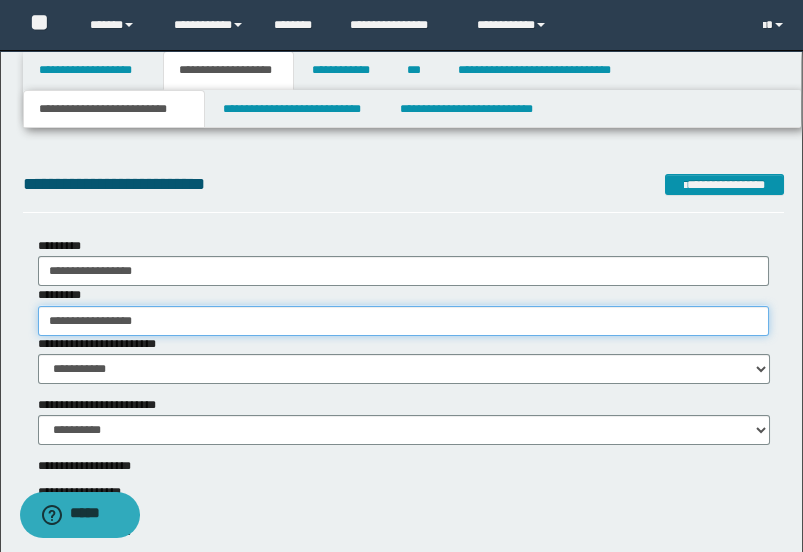 scroll, scrollTop: 111, scrollLeft: 0, axis: vertical 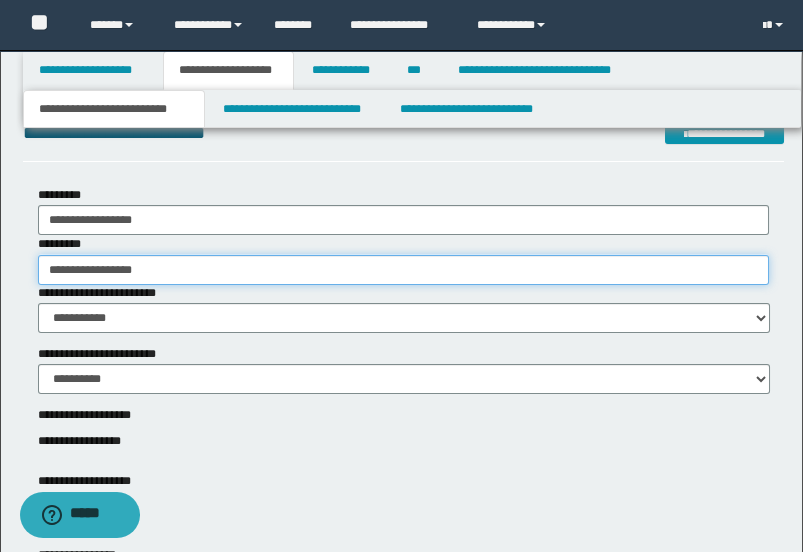 type on "**********" 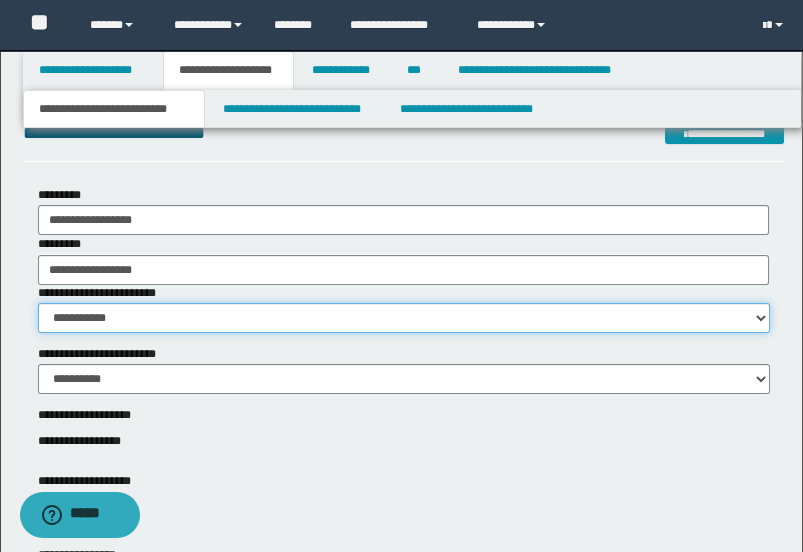 click on "**********" at bounding box center (404, 318) 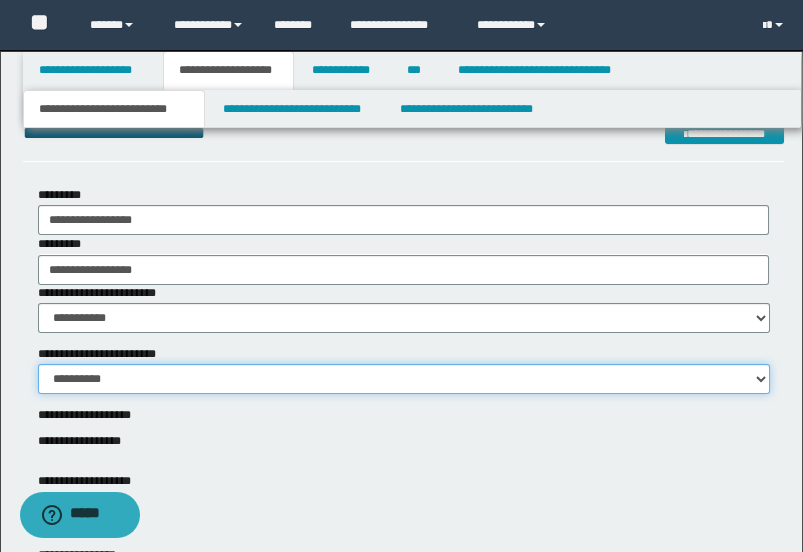 click on "**********" at bounding box center (404, 379) 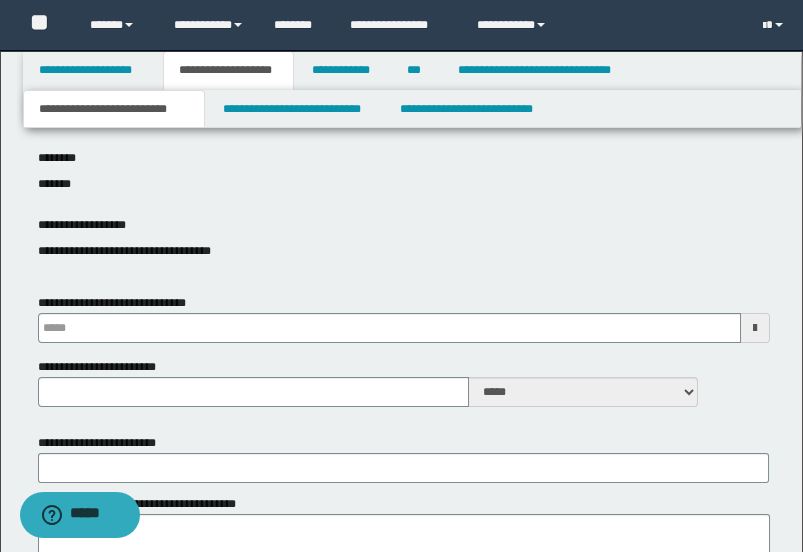 scroll, scrollTop: 777, scrollLeft: 0, axis: vertical 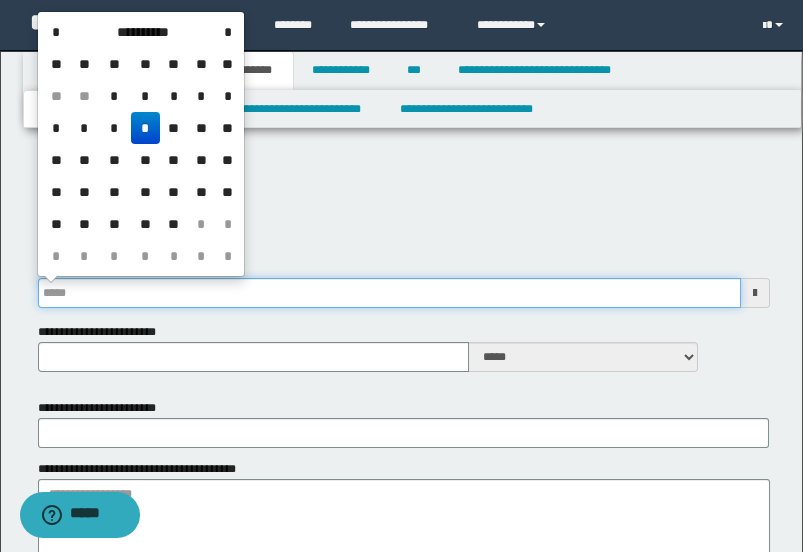 click on "**********" at bounding box center (389, 293) 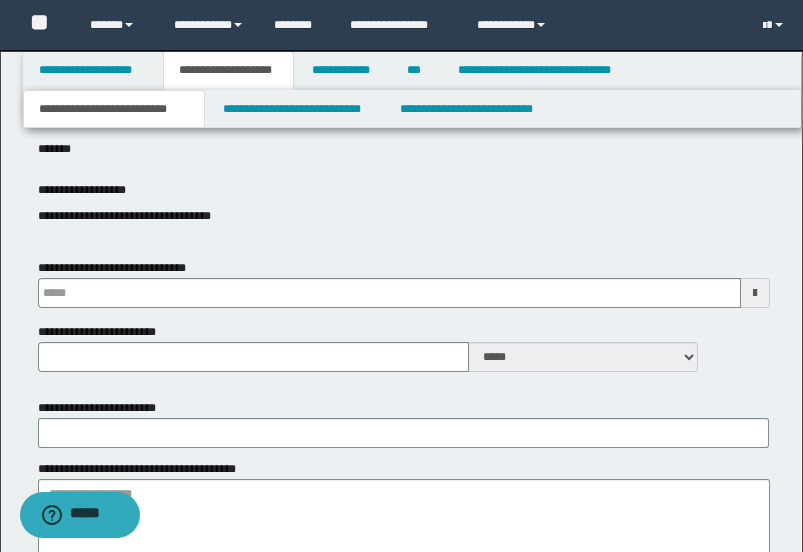 click on "**********" at bounding box center [404, 216] 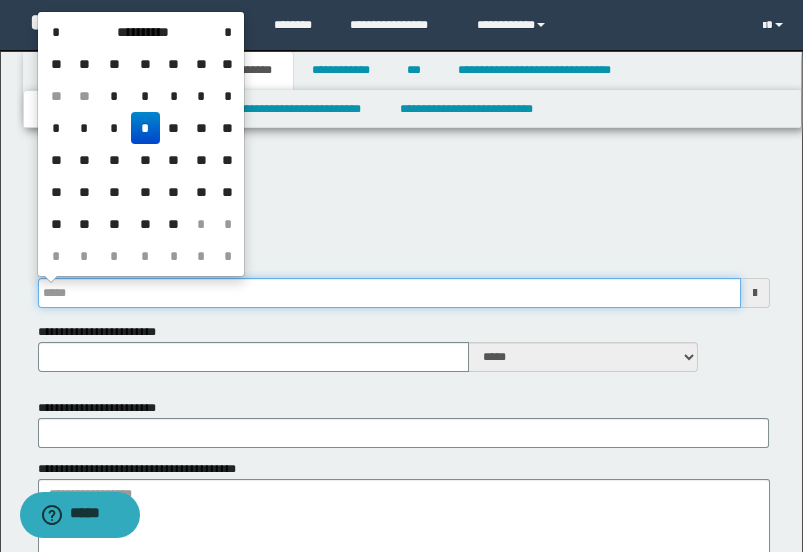 click on "**********" at bounding box center (389, 293) 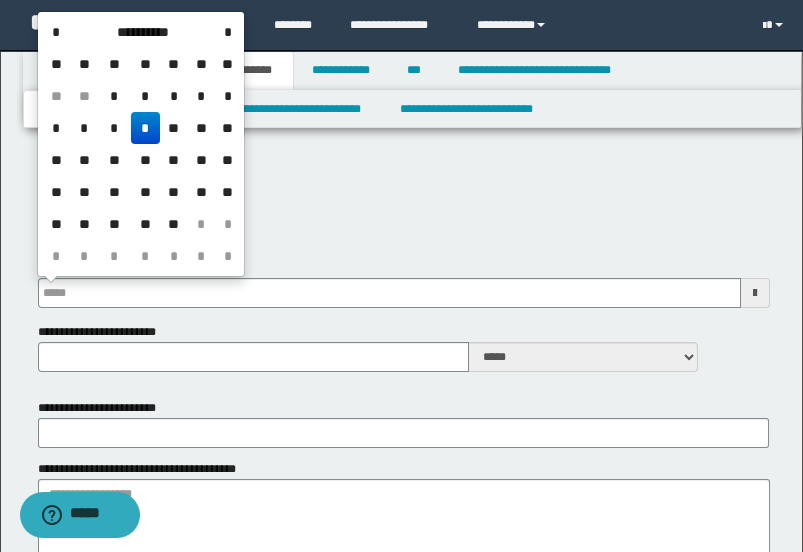 click on "**********" at bounding box center (404, 124) 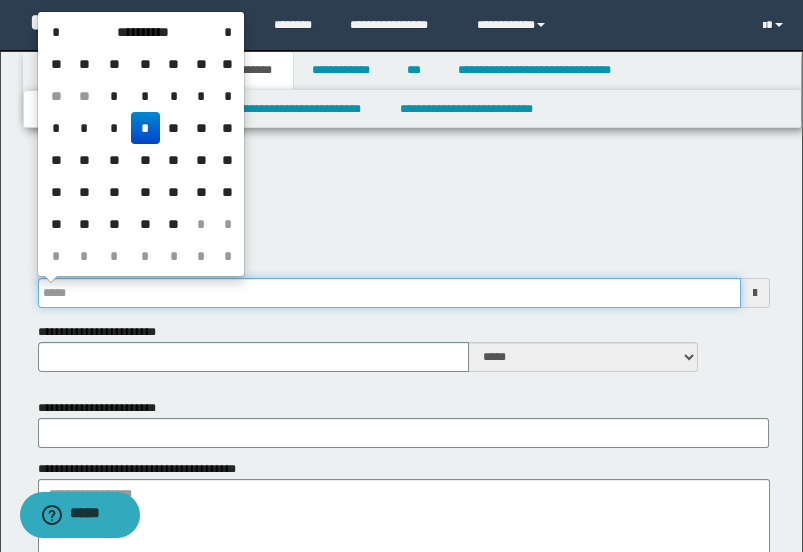 click on "**********" at bounding box center (389, 293) 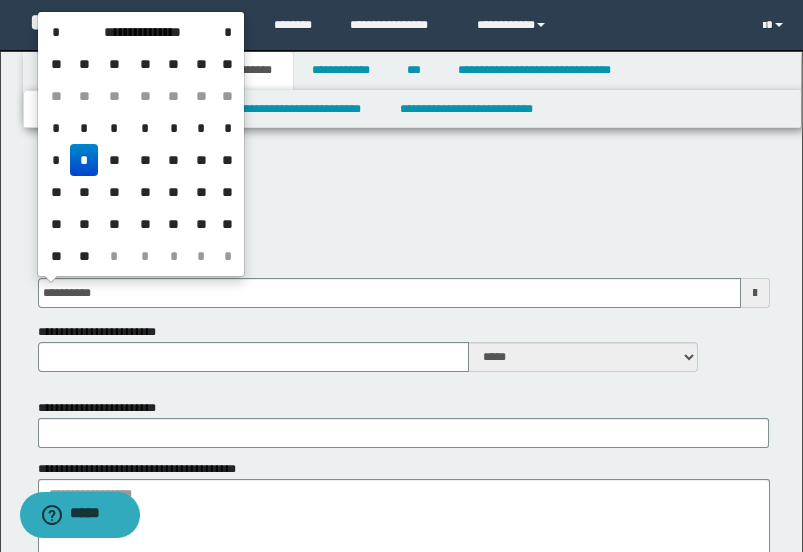type on "**********" 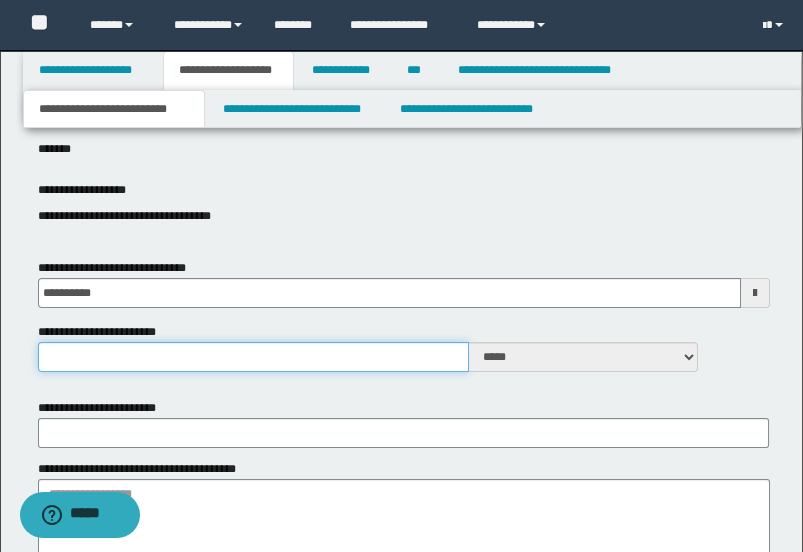 click on "**********" at bounding box center [254, 357] 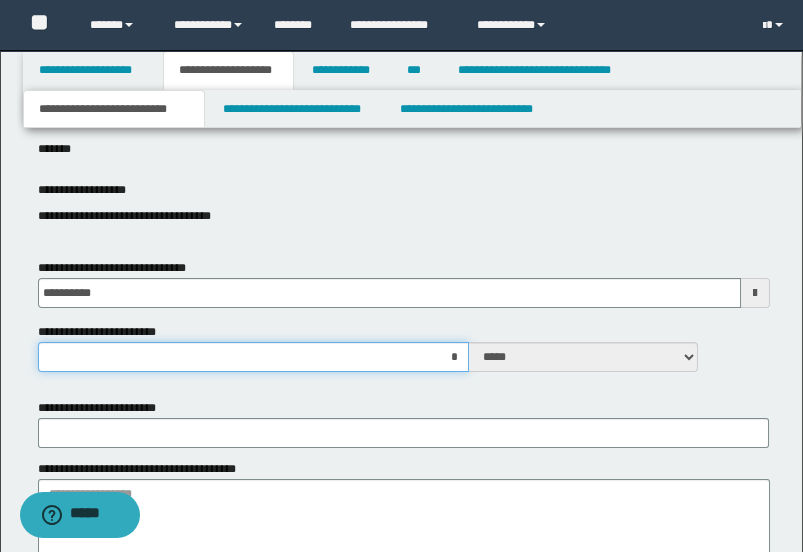 type on "**" 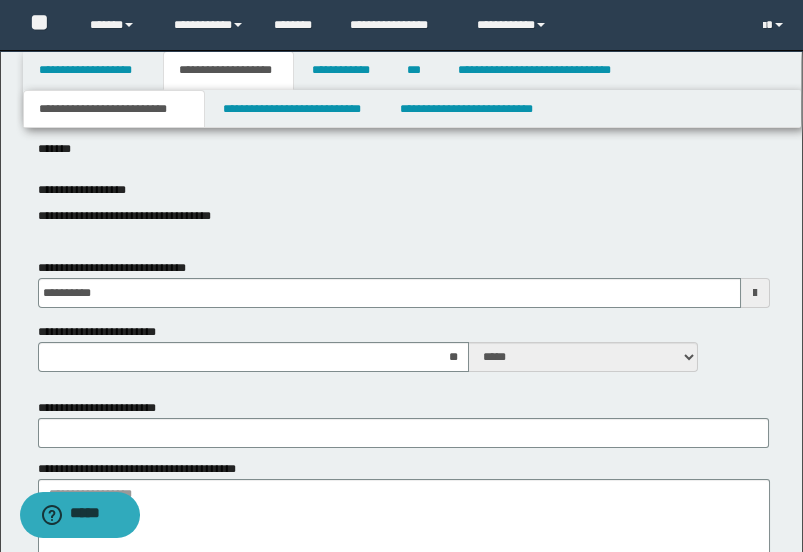 click on "**********" at bounding box center (404, 195) 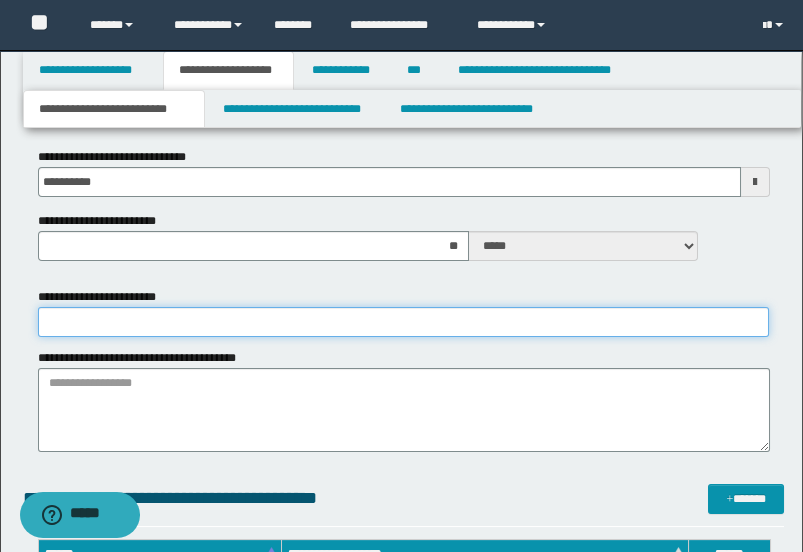click on "**********" at bounding box center [404, 322] 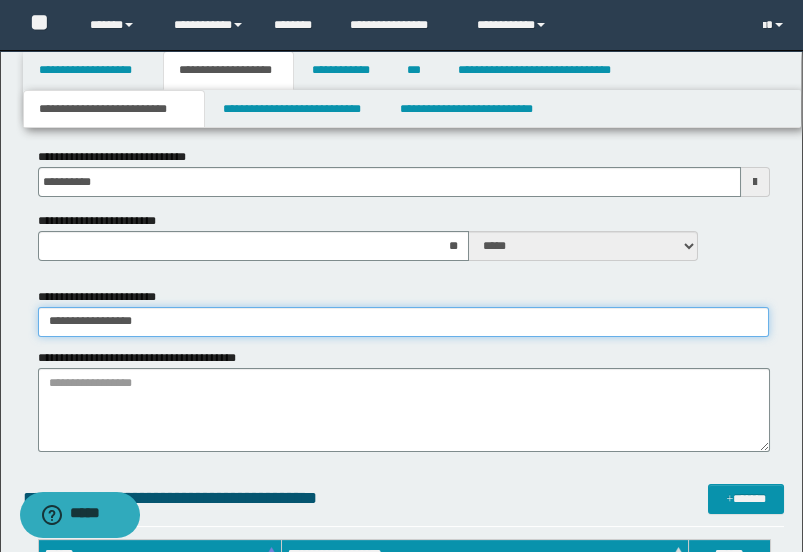 click on "**********" at bounding box center (404, 322) 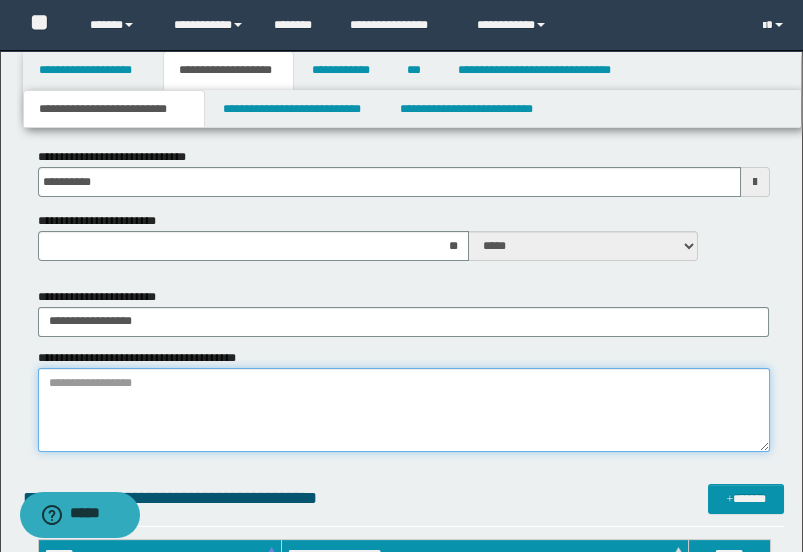 click on "**********" at bounding box center (404, 410) 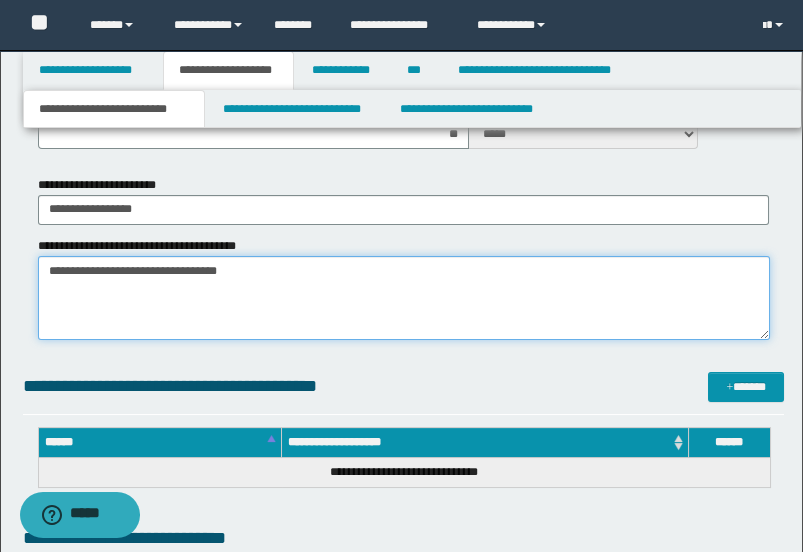 click on "**********" at bounding box center [404, 298] 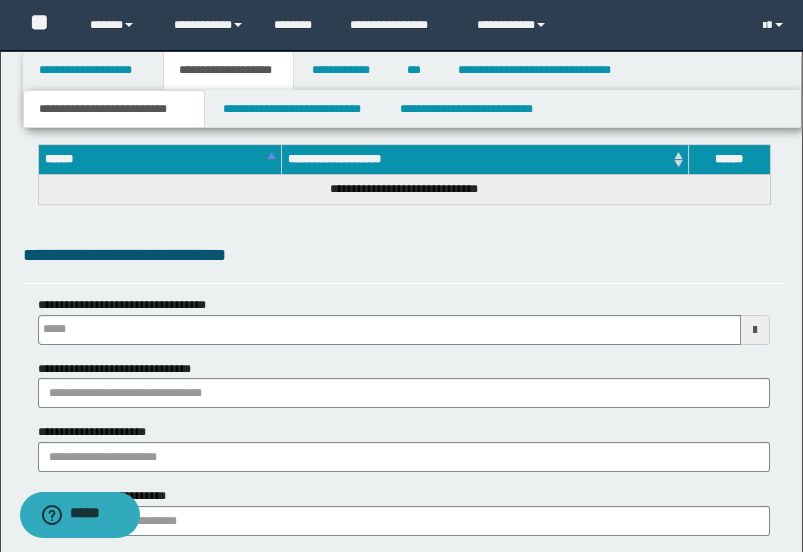 scroll, scrollTop: 1333, scrollLeft: 0, axis: vertical 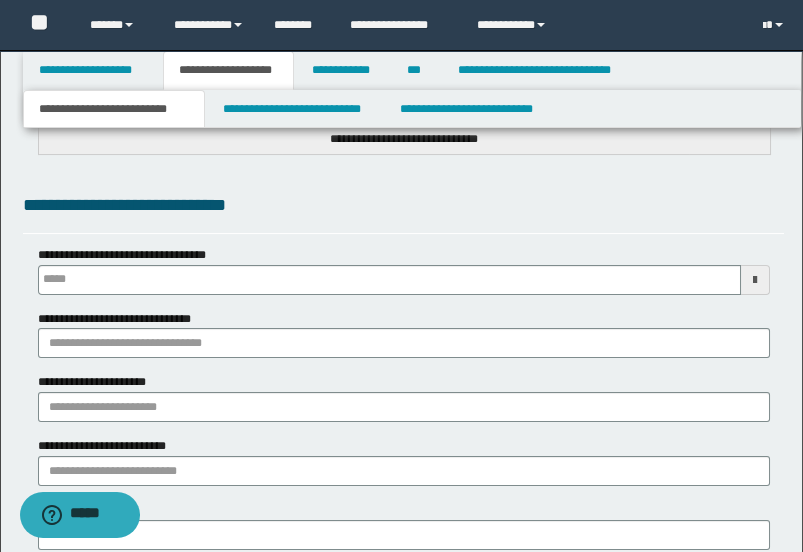 type 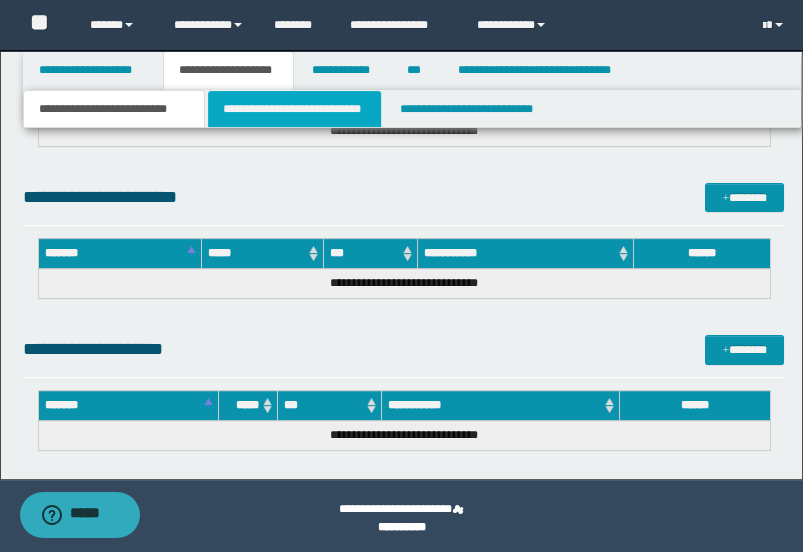 scroll, scrollTop: 2281, scrollLeft: 0, axis: vertical 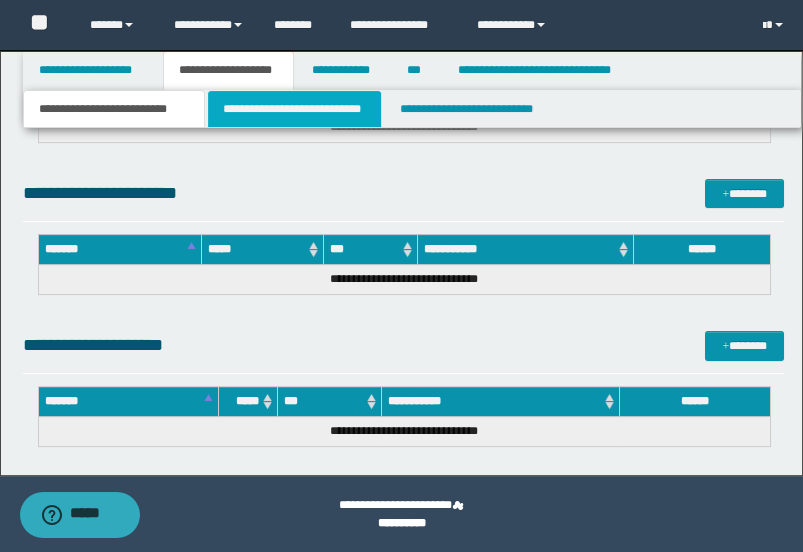 type on "**********" 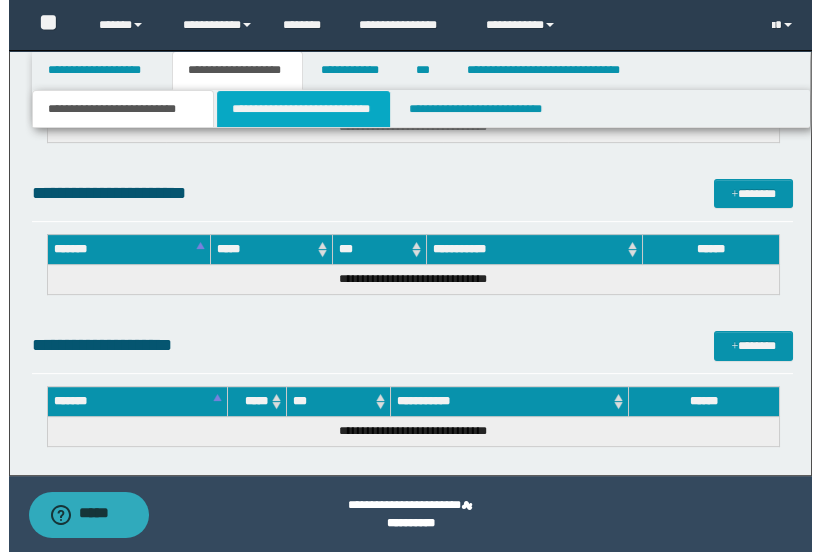 scroll, scrollTop: 0, scrollLeft: 0, axis: both 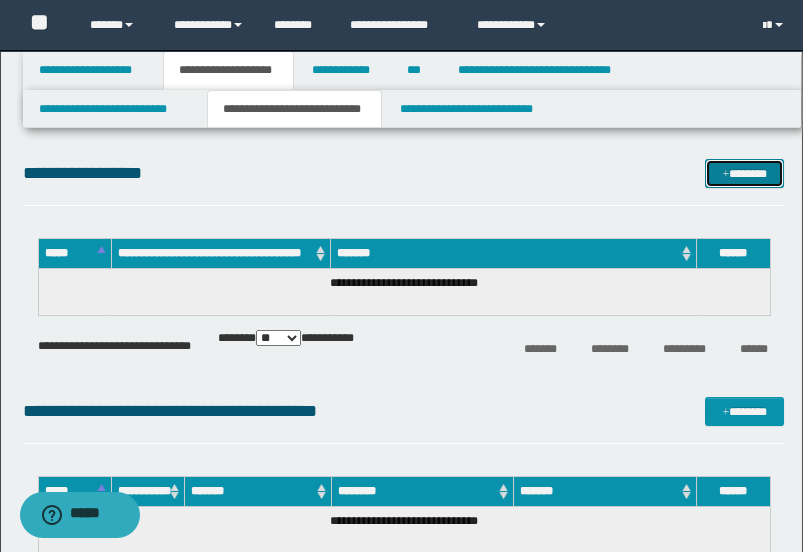 click on "*******" at bounding box center [744, 173] 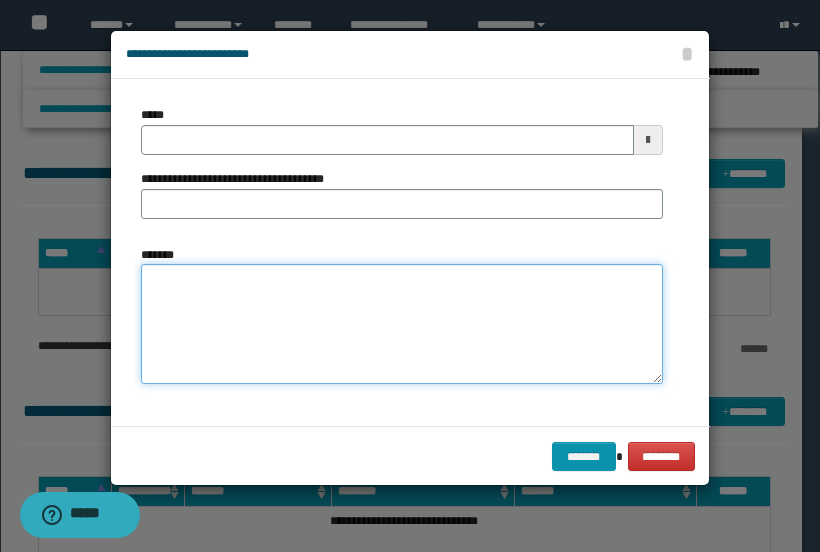 click on "*******" at bounding box center (402, 324) 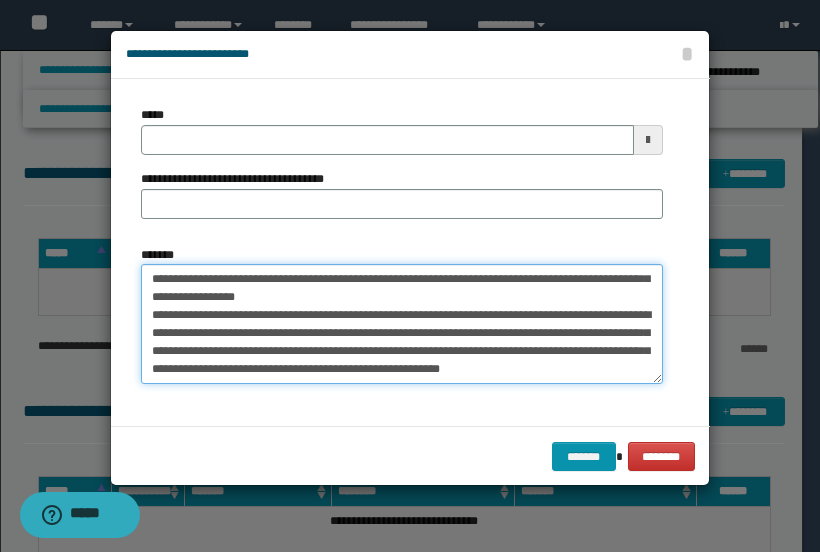 type 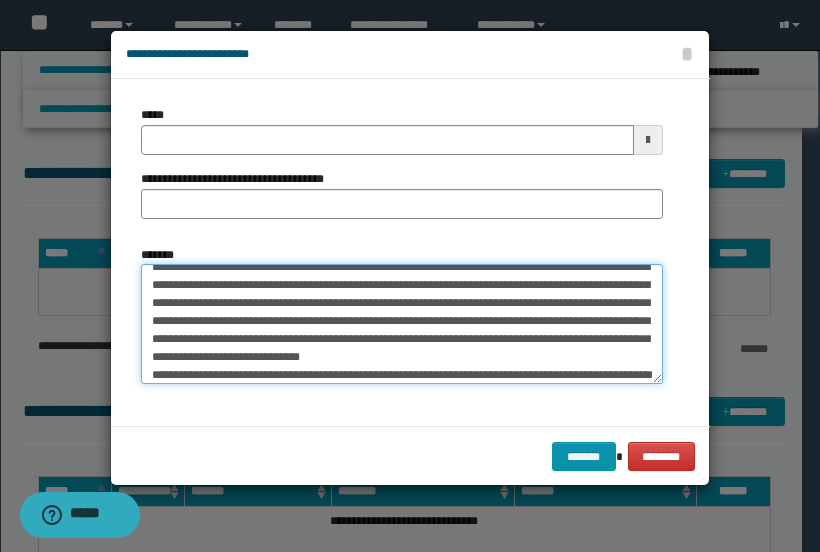 scroll, scrollTop: 0, scrollLeft: 0, axis: both 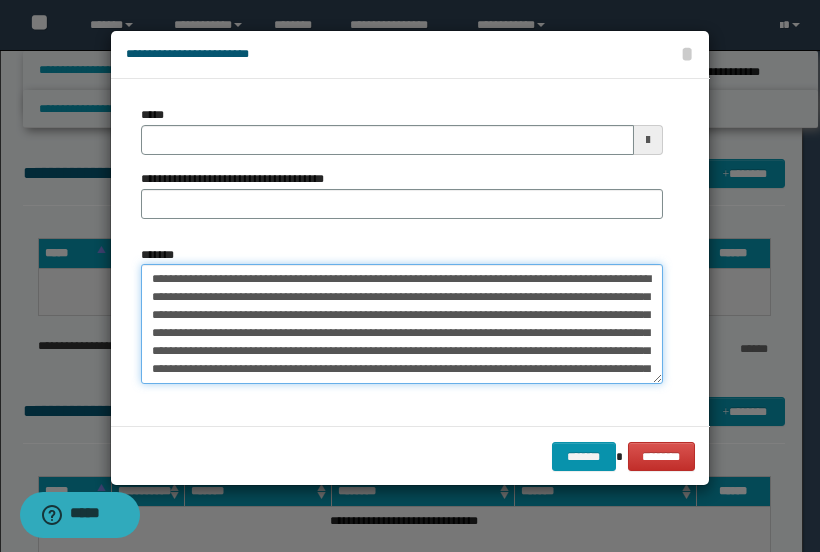 drag, startPoint x: 237, startPoint y: 279, endPoint x: 140, endPoint y: 279, distance: 97 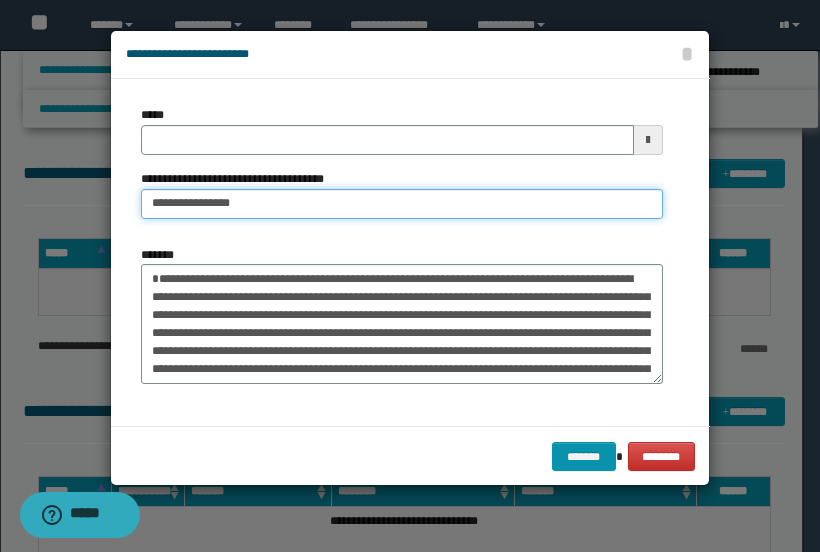 click on "**********" at bounding box center [402, 204] 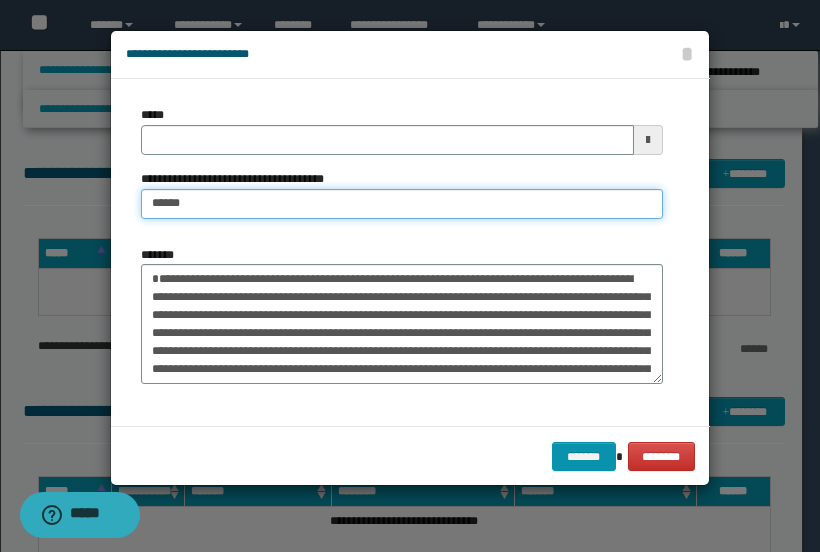 type 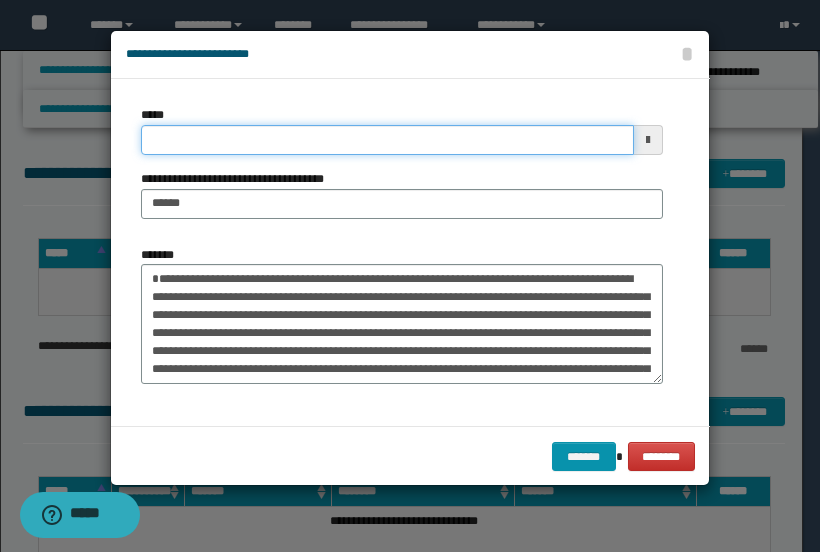 click on "*****" at bounding box center [387, 140] 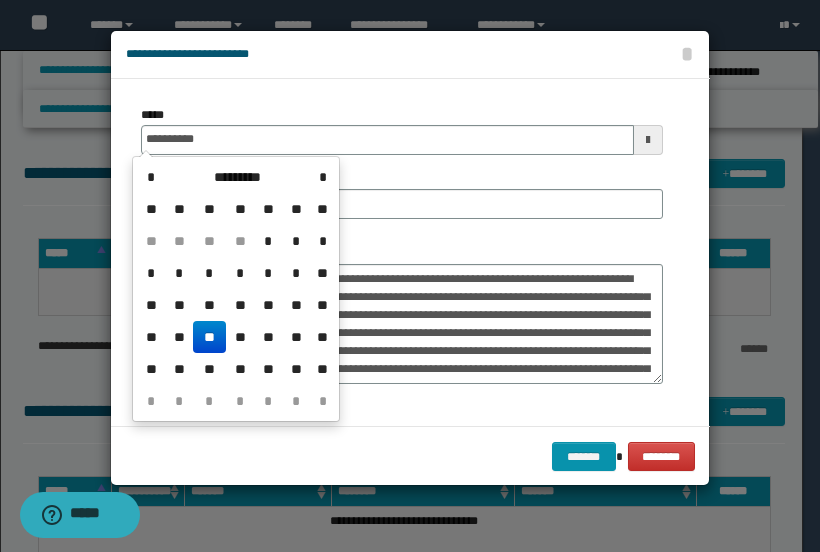 type on "**********" 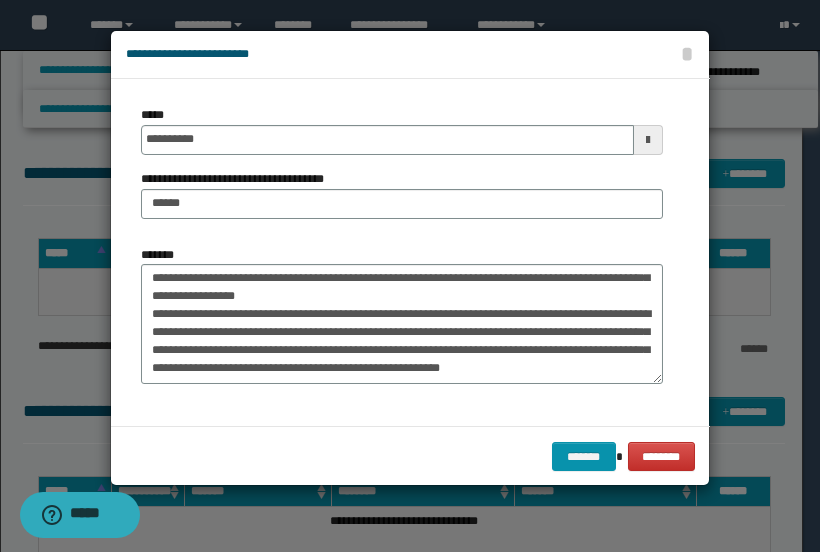 scroll, scrollTop: 180, scrollLeft: 0, axis: vertical 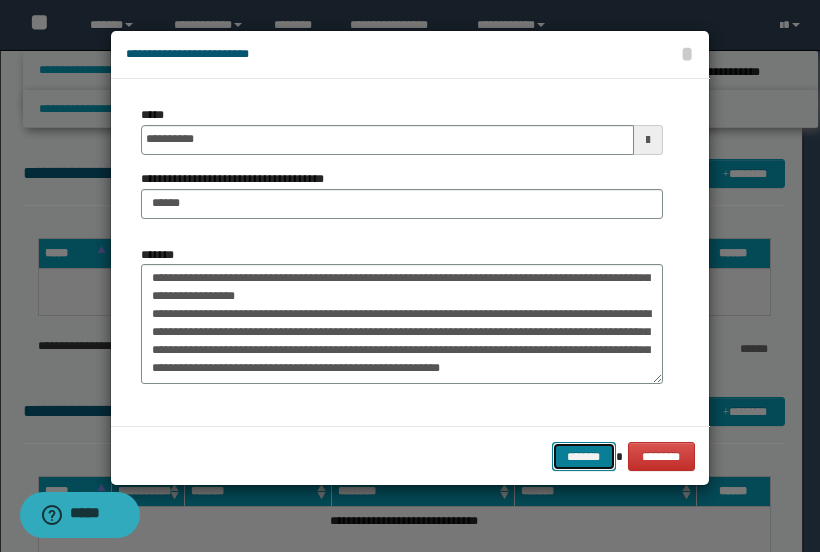click on "*******" at bounding box center (584, 456) 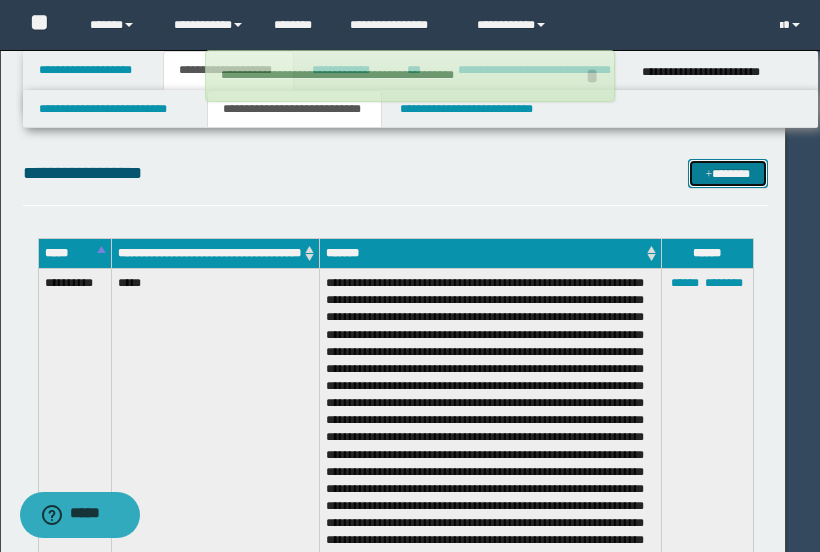 type 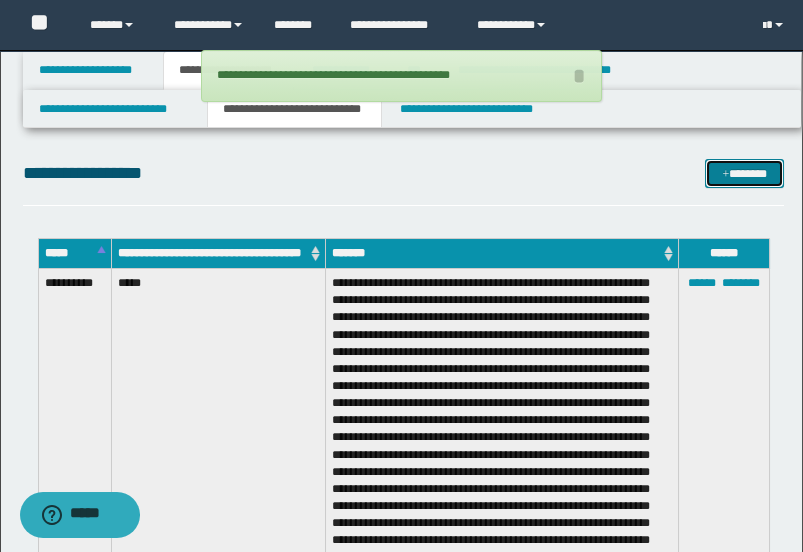 click on "*******" at bounding box center (744, 173) 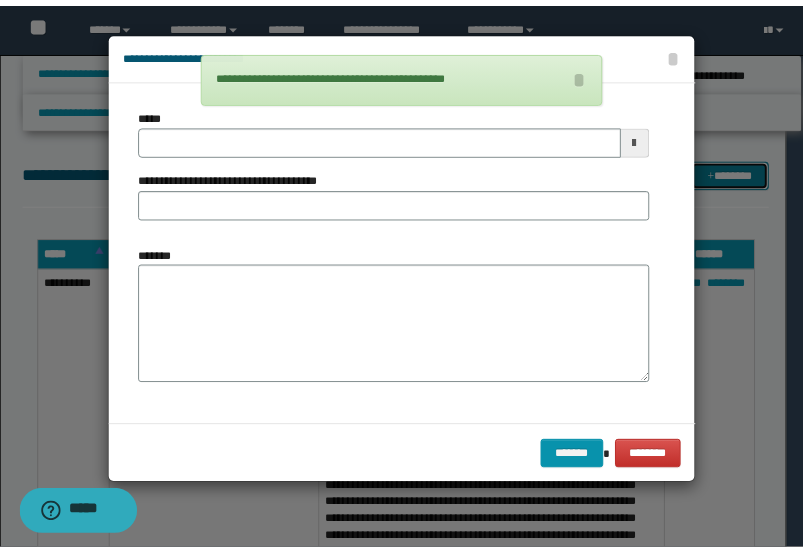 scroll, scrollTop: 0, scrollLeft: 0, axis: both 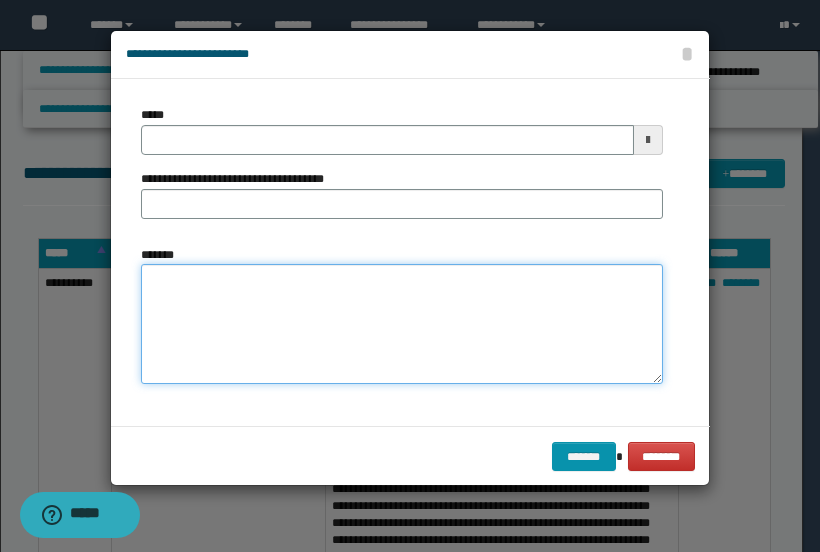click on "*******" at bounding box center [402, 323] 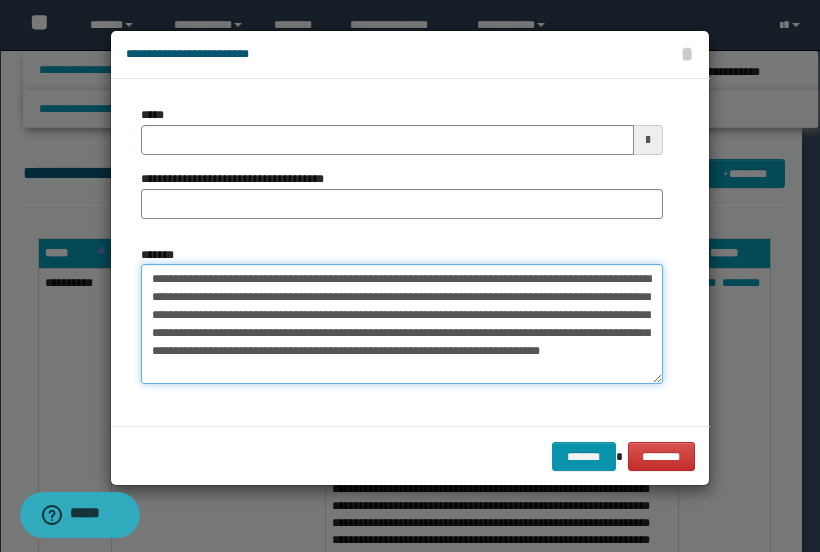type 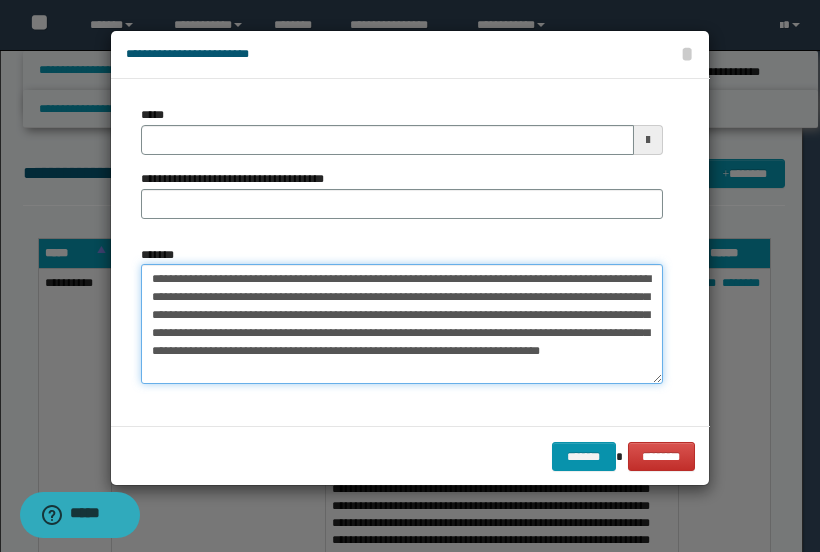 drag, startPoint x: 342, startPoint y: 274, endPoint x: 147, endPoint y: 275, distance: 195.00256 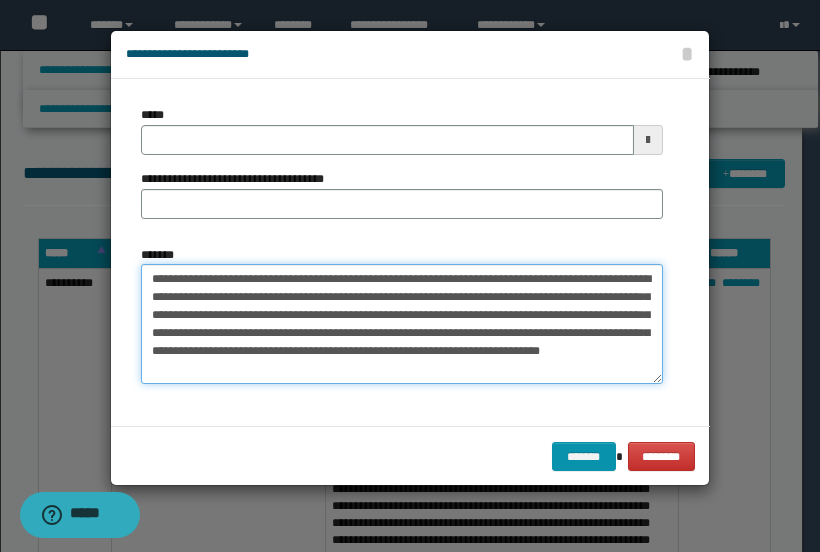 type on "**********" 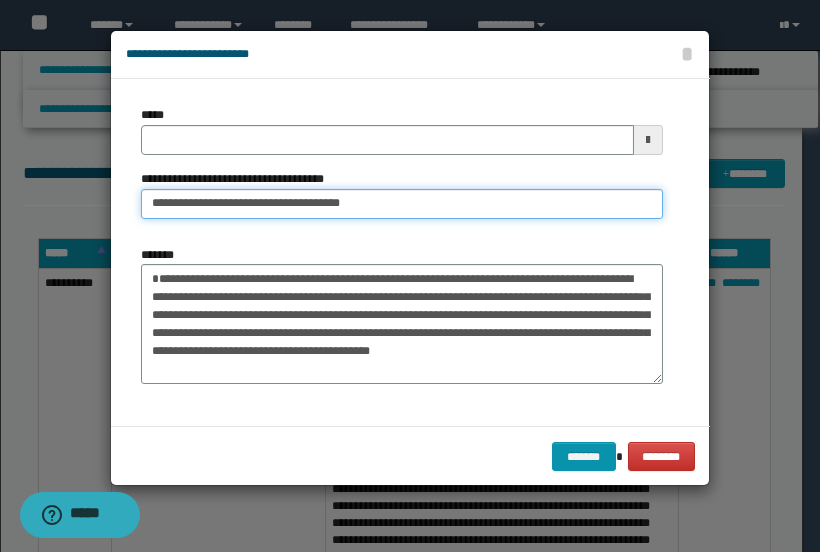 click on "**********" at bounding box center [402, 204] 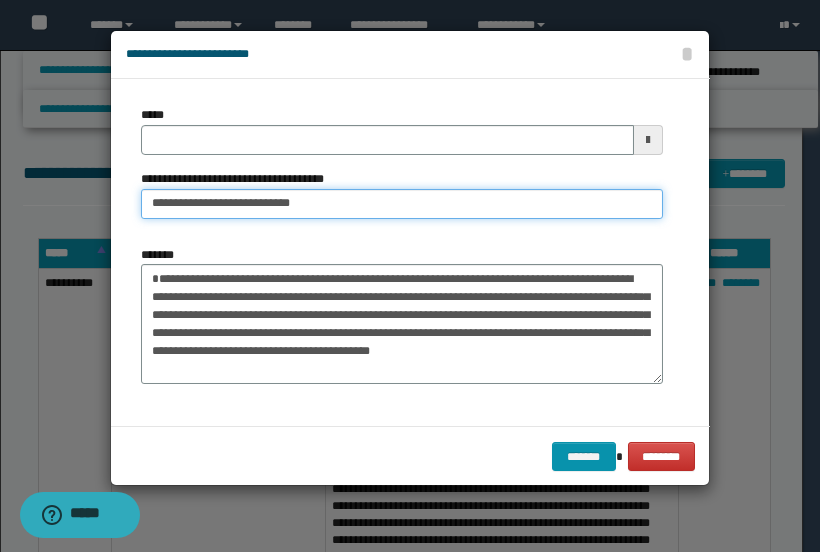 type on "**********" 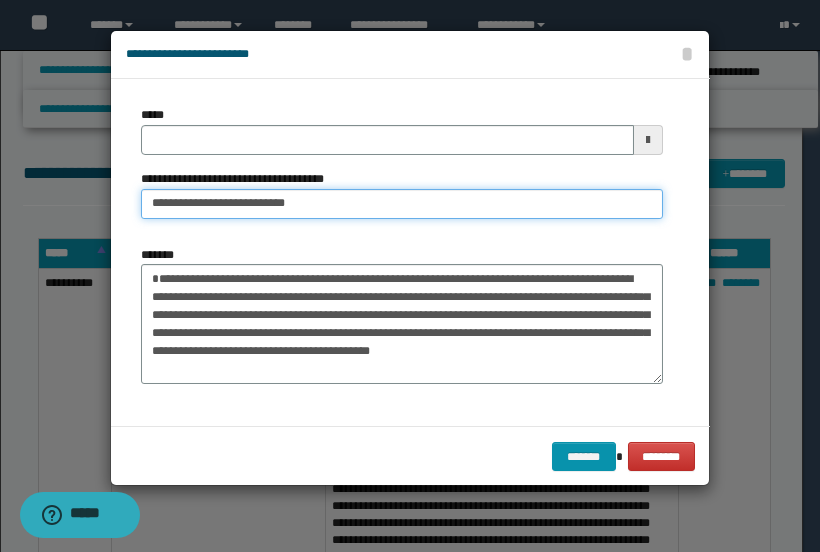type 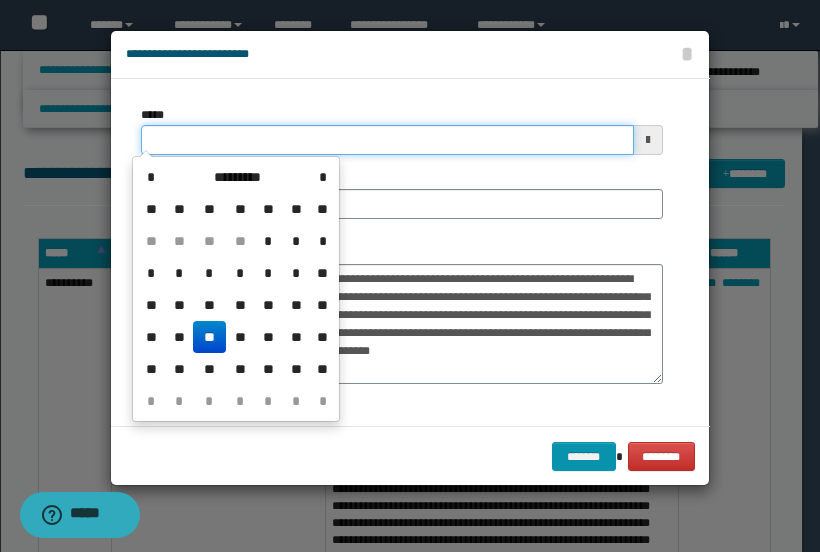 click on "*****" at bounding box center [387, 140] 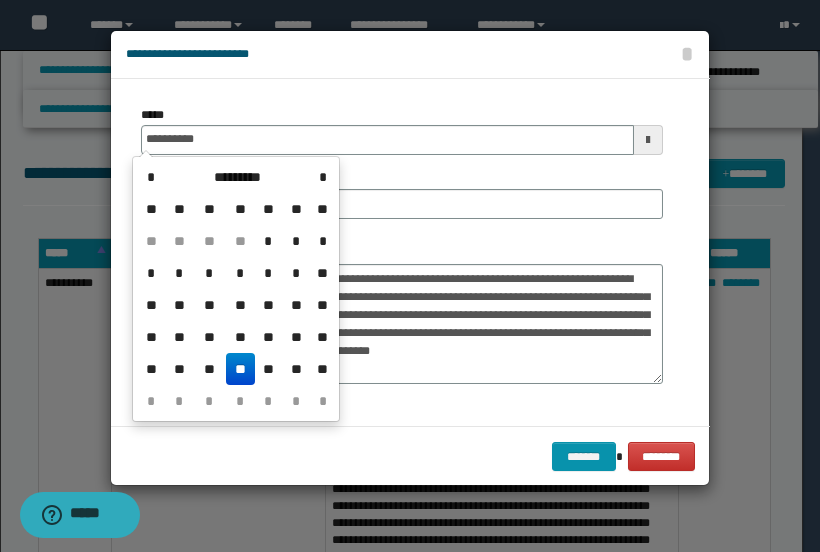 click on "**" at bounding box center [240, 369] 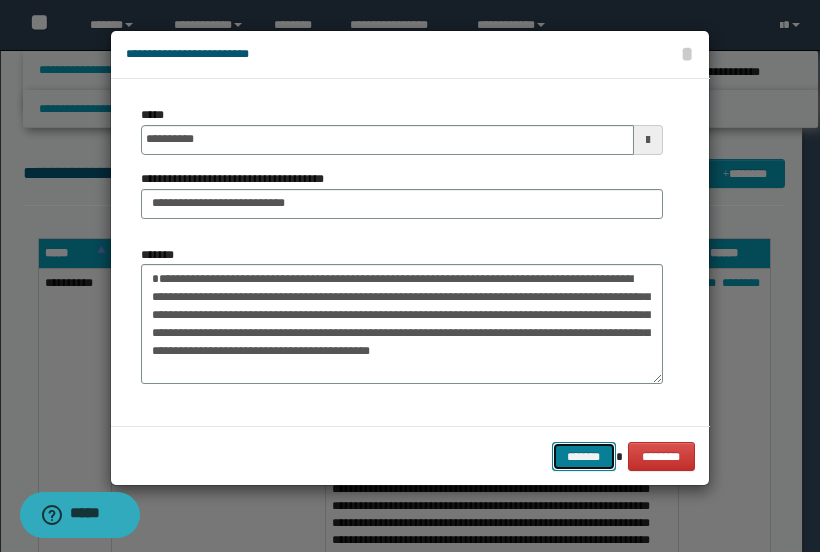 click on "*******" at bounding box center [584, 456] 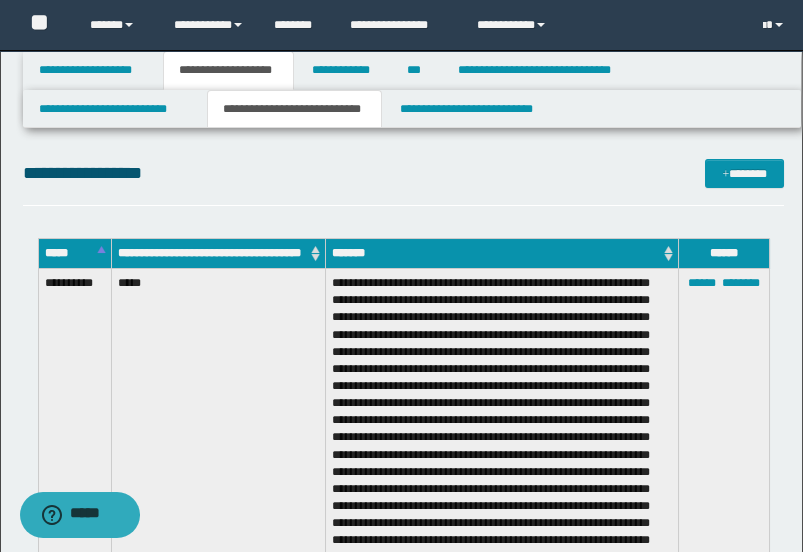 click on "**********" at bounding box center (404, 182) 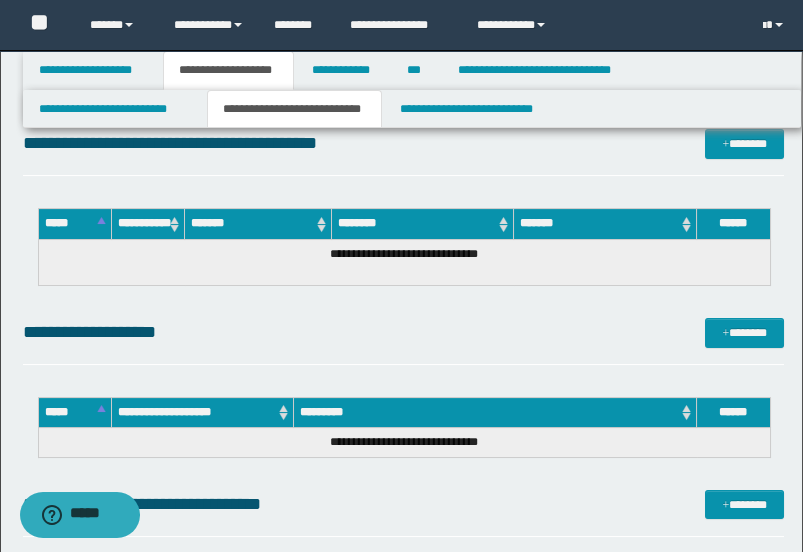 scroll, scrollTop: 777, scrollLeft: 0, axis: vertical 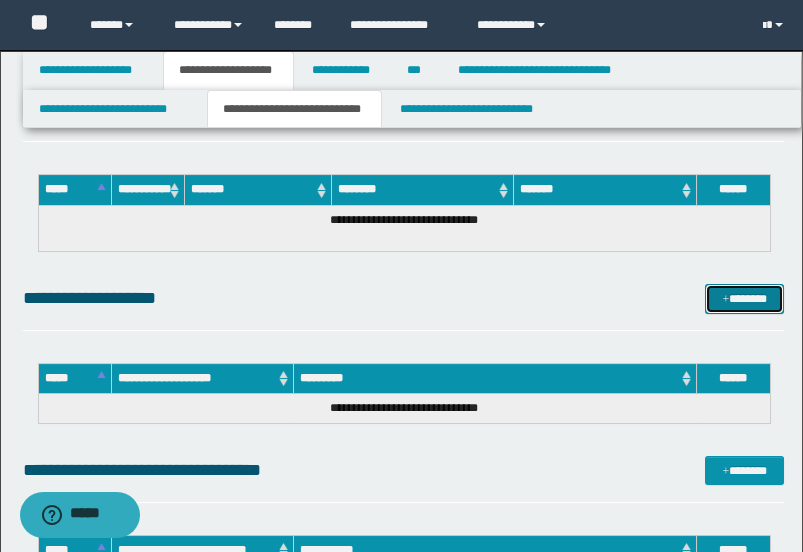 click at bounding box center (725, 300) 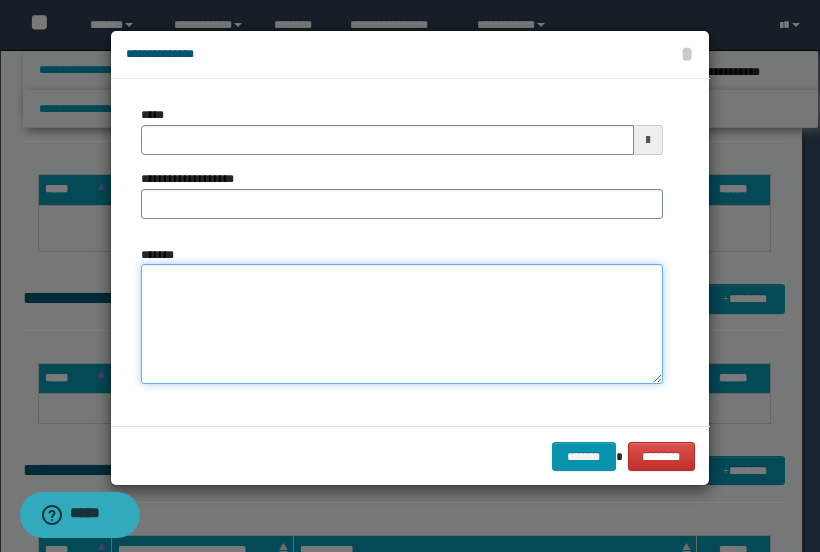 paste on "**********" 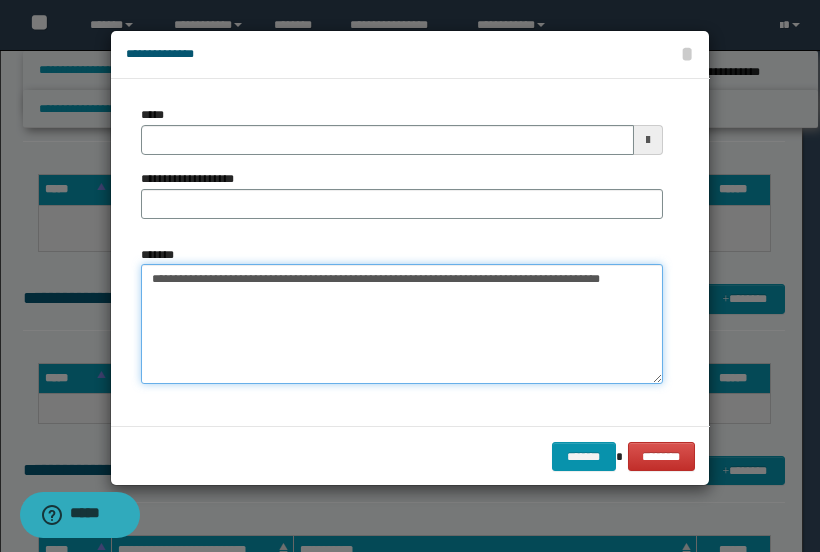 type 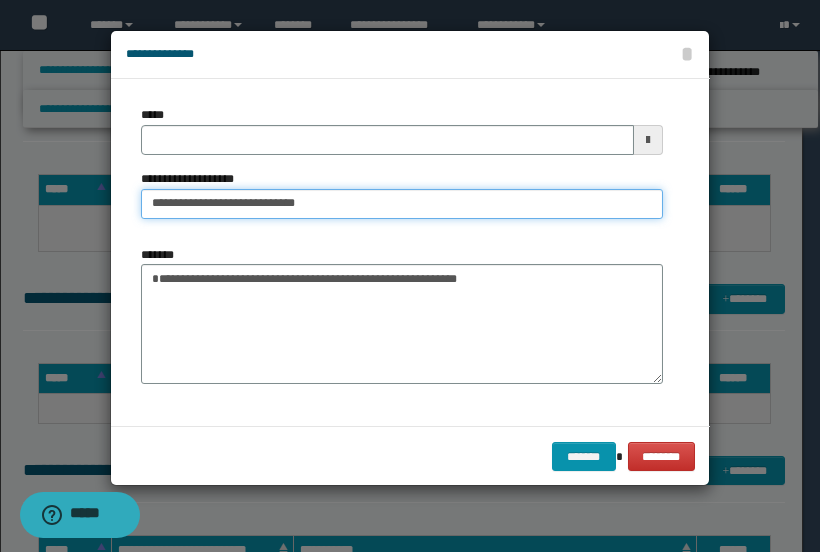 click on "**********" at bounding box center (402, 204) 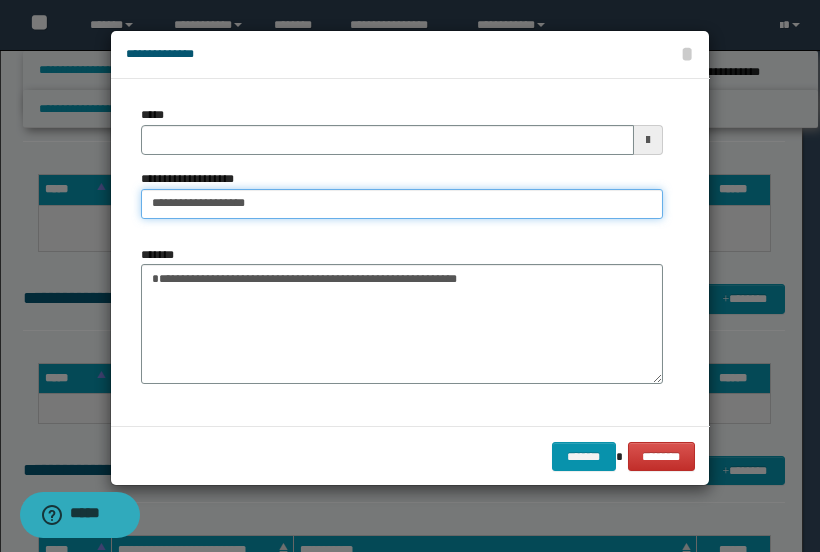type 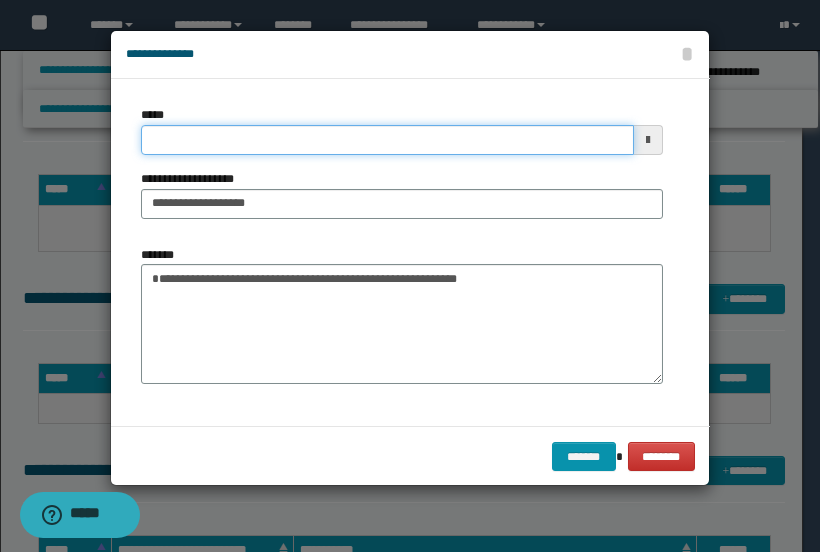 click on "*****" at bounding box center [387, 140] 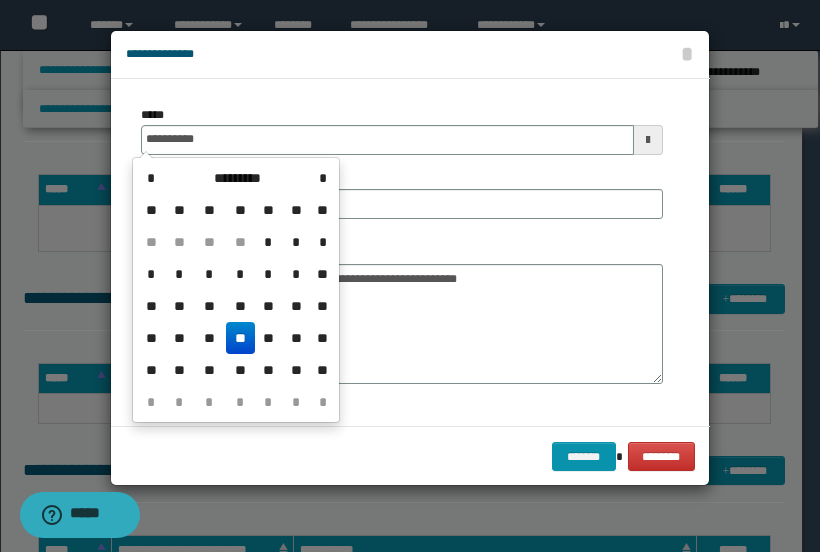 click on "**" at bounding box center (240, 338) 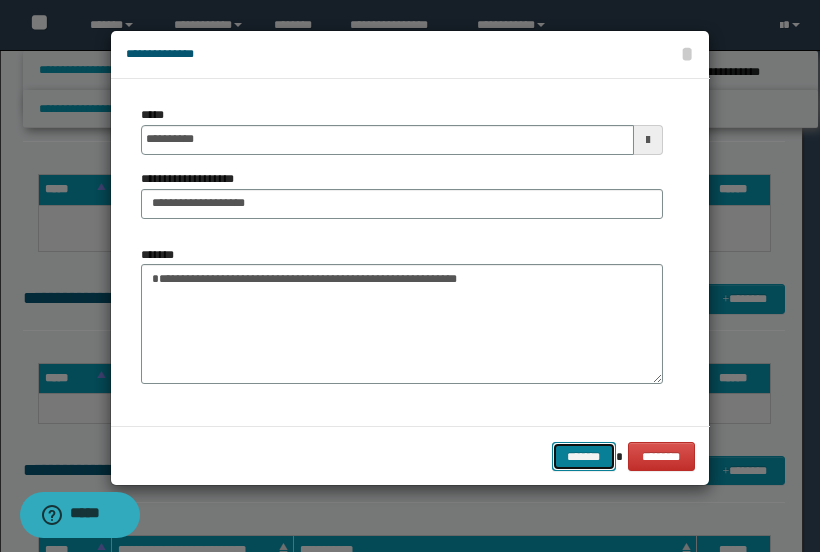 click on "*******" at bounding box center (584, 456) 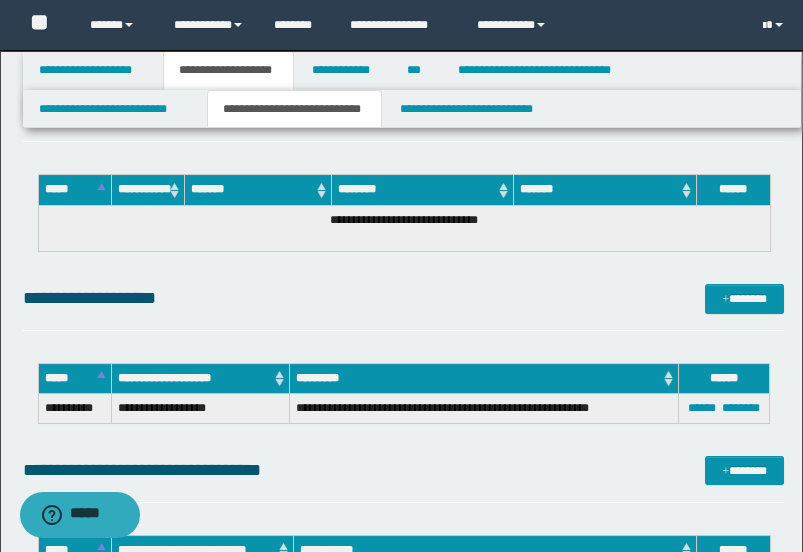 click on "**********" at bounding box center [404, 307] 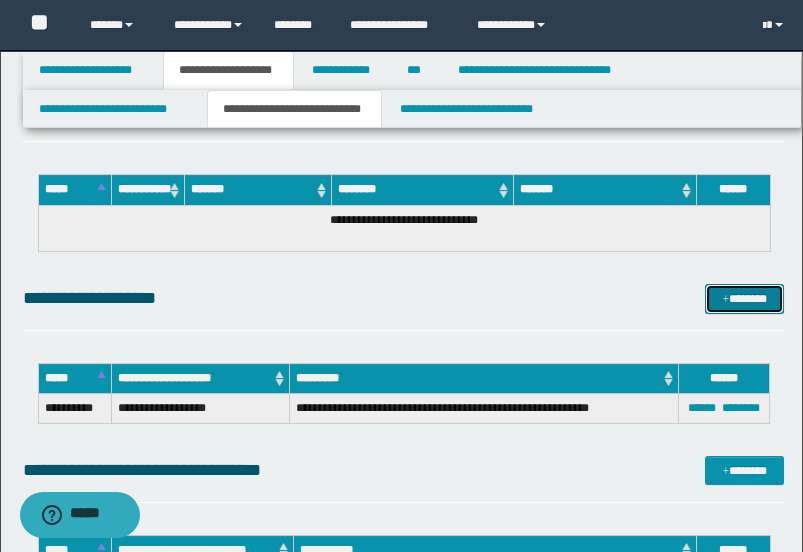click at bounding box center (725, 300) 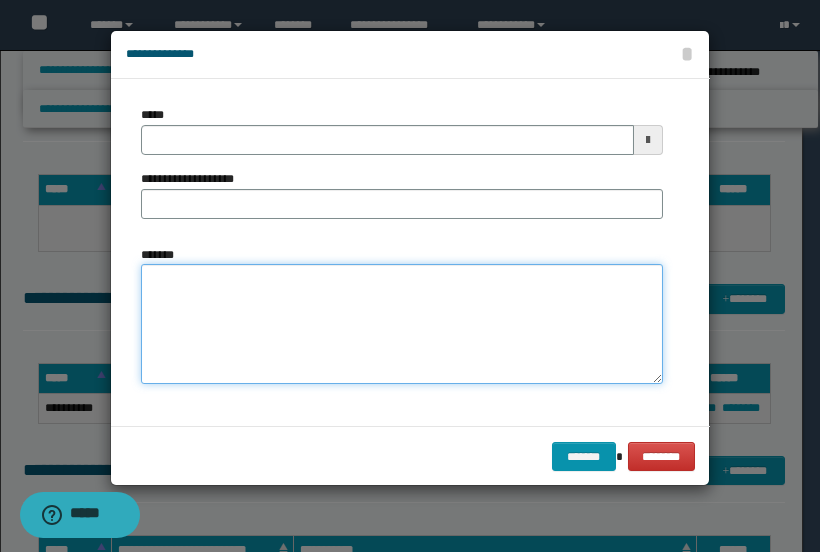 paste on "**********" 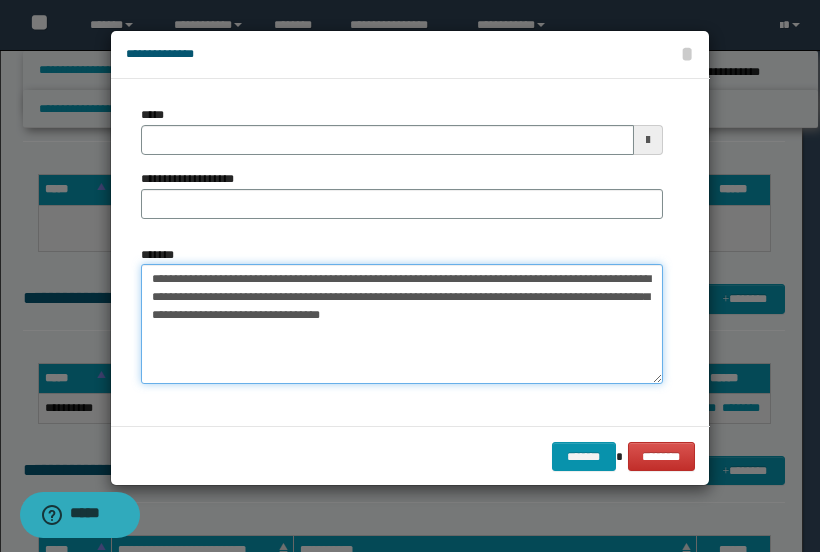 type 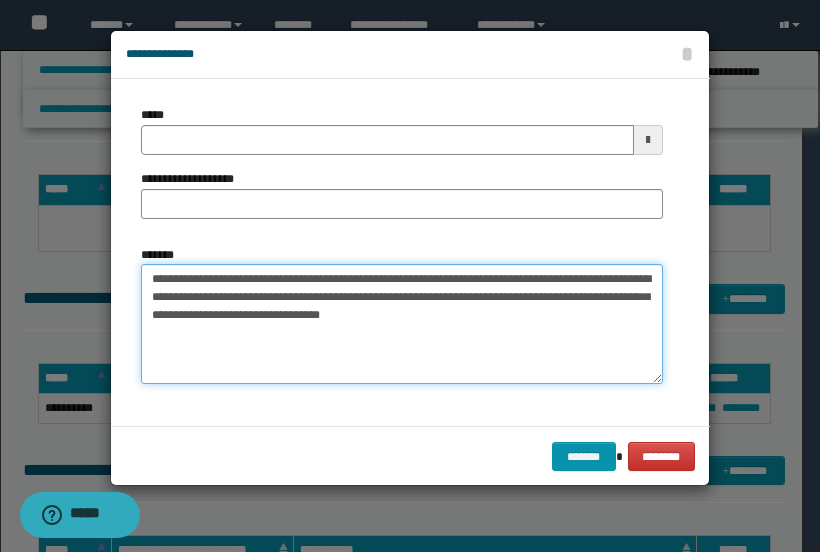 drag, startPoint x: 333, startPoint y: 277, endPoint x: 94, endPoint y: 281, distance: 239.03348 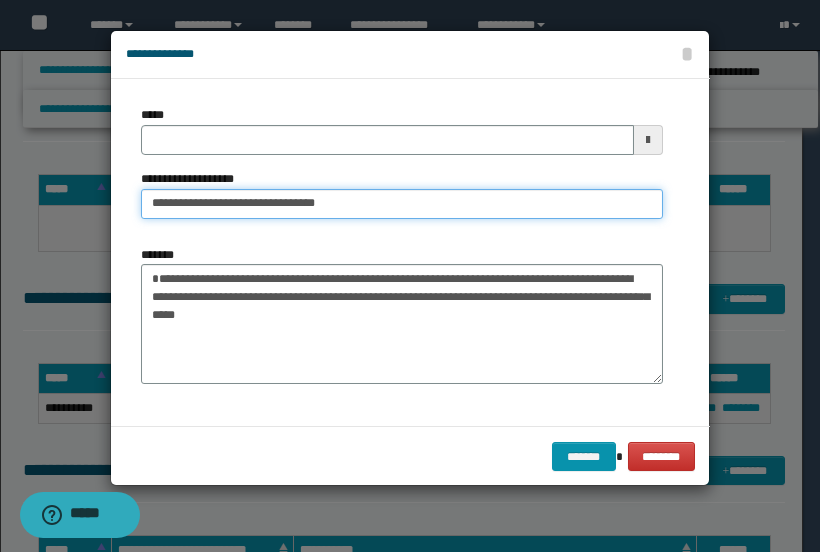 click on "**********" at bounding box center (402, 204) 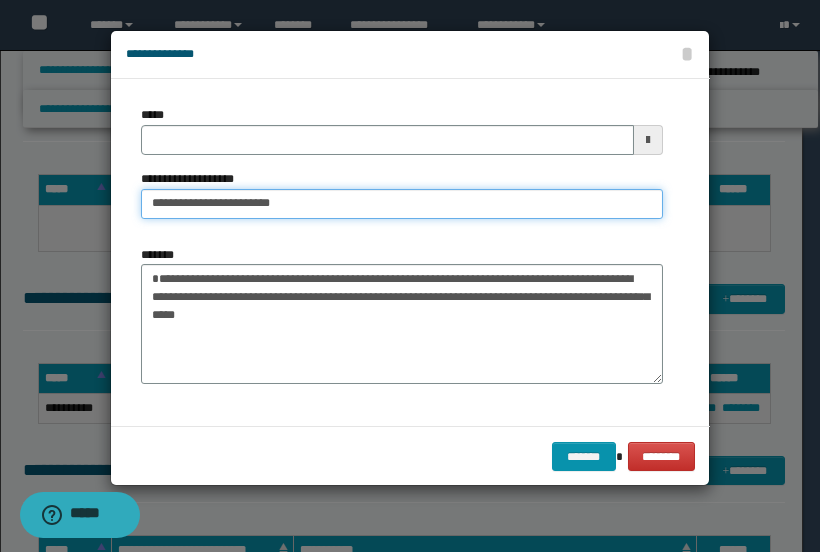 type on "**********" 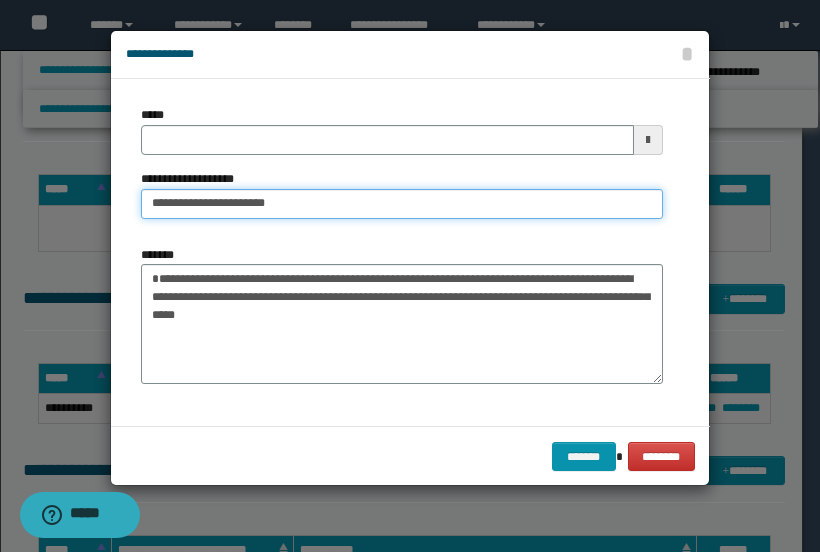 type 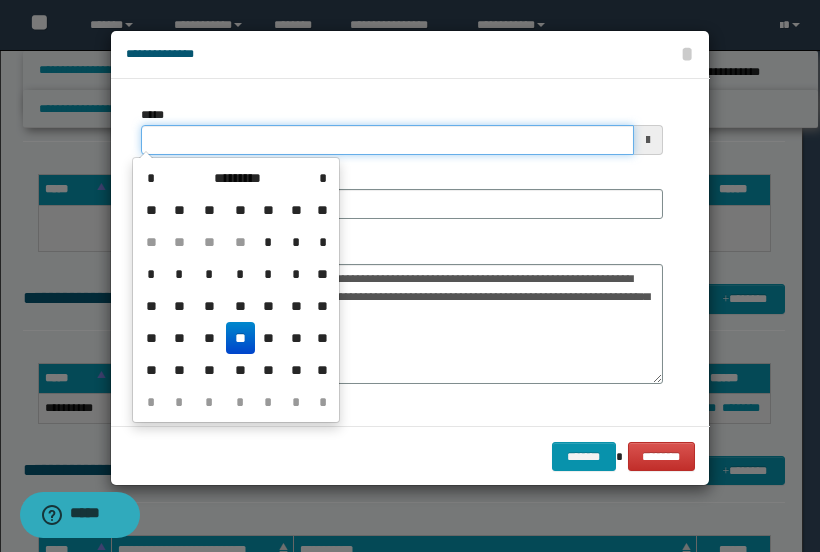 click on "*****" at bounding box center [387, 140] 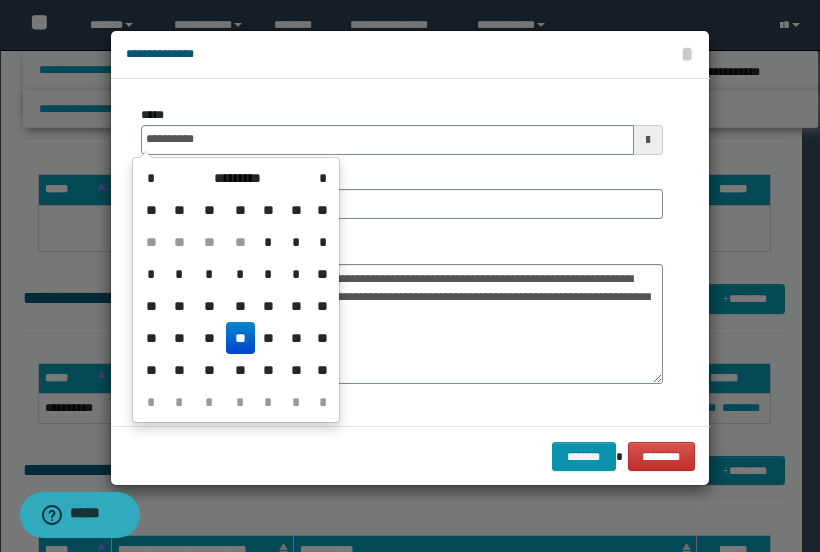 click on "**" at bounding box center (240, 338) 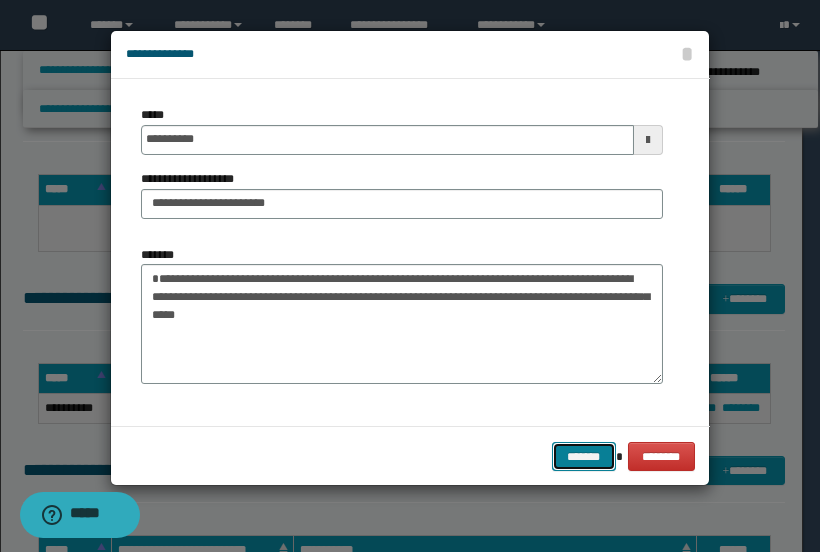 click on "*******" at bounding box center (584, 456) 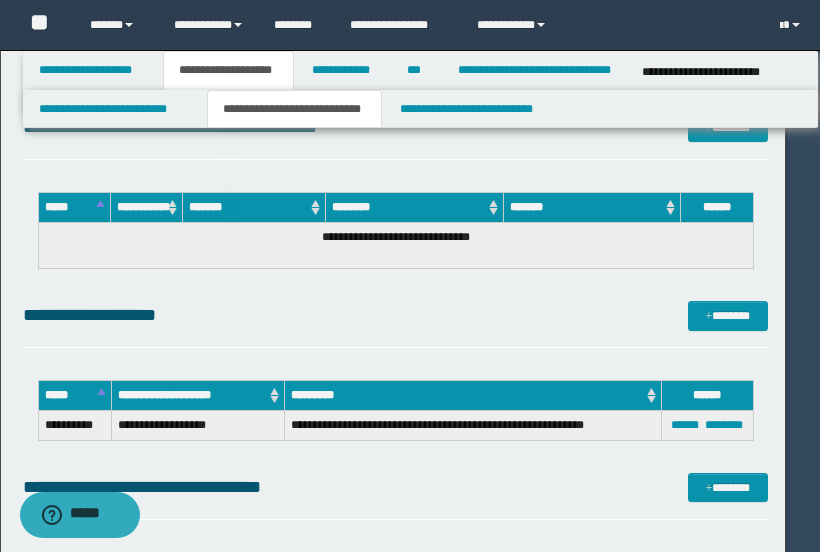 click on "**********" at bounding box center [410, -501] 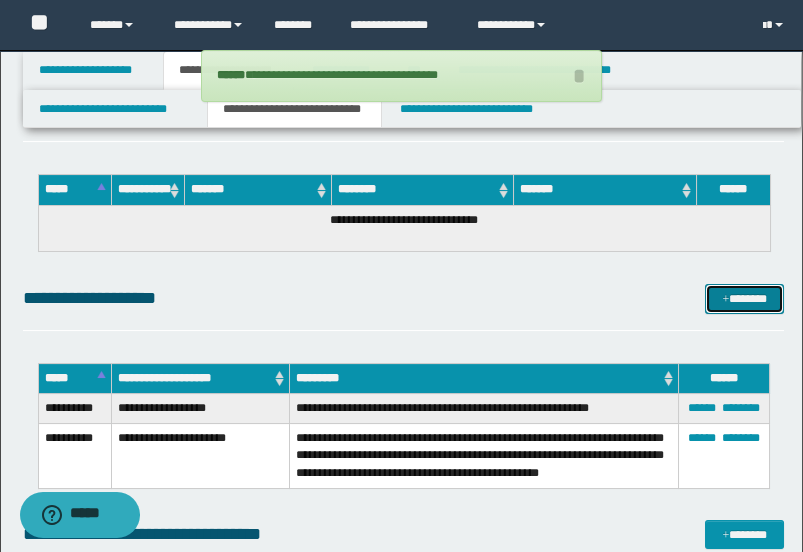 click on "*******" at bounding box center (744, 298) 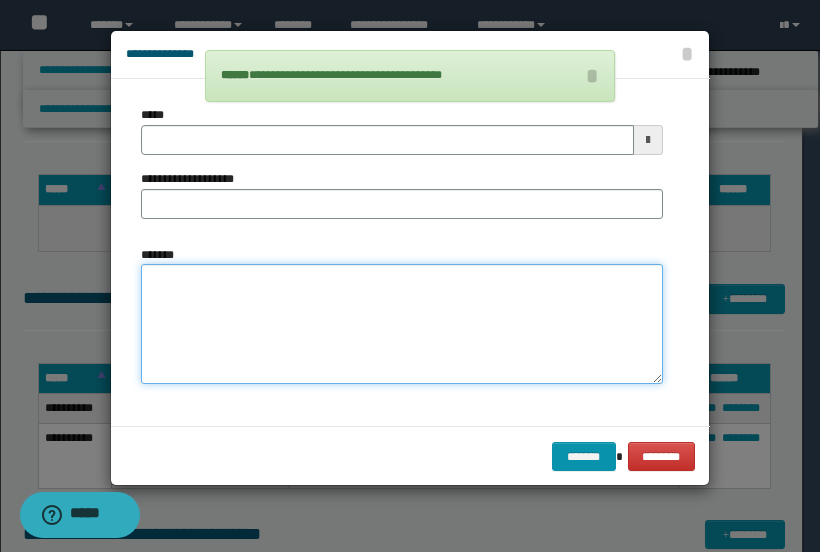 click on "*******" at bounding box center (402, 324) 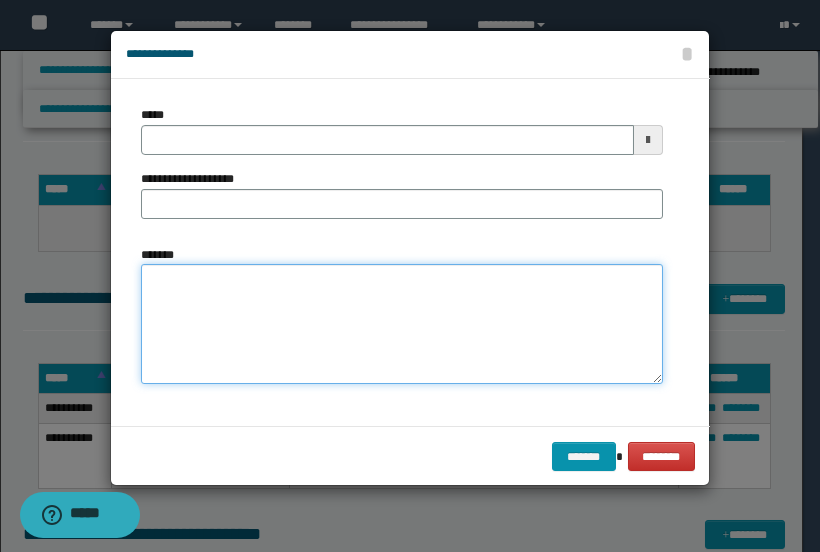paste on "**********" 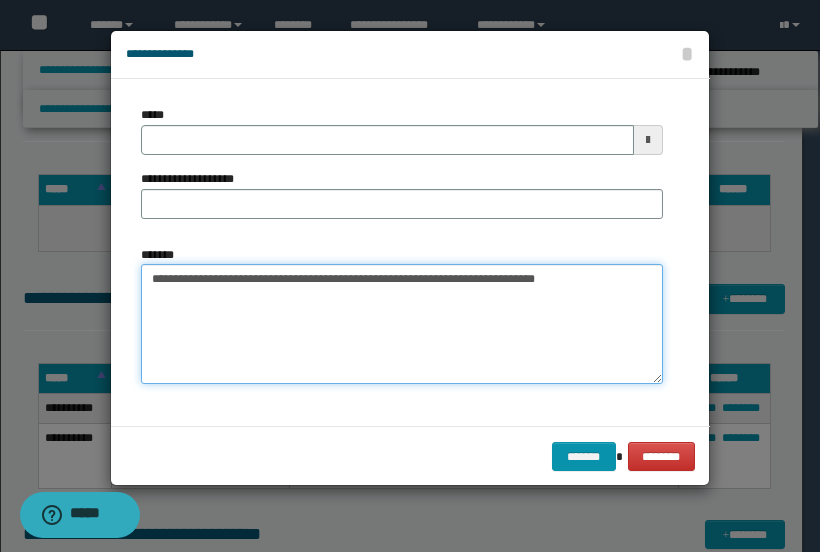 drag, startPoint x: 341, startPoint y: 281, endPoint x: 141, endPoint y: 284, distance: 200.02249 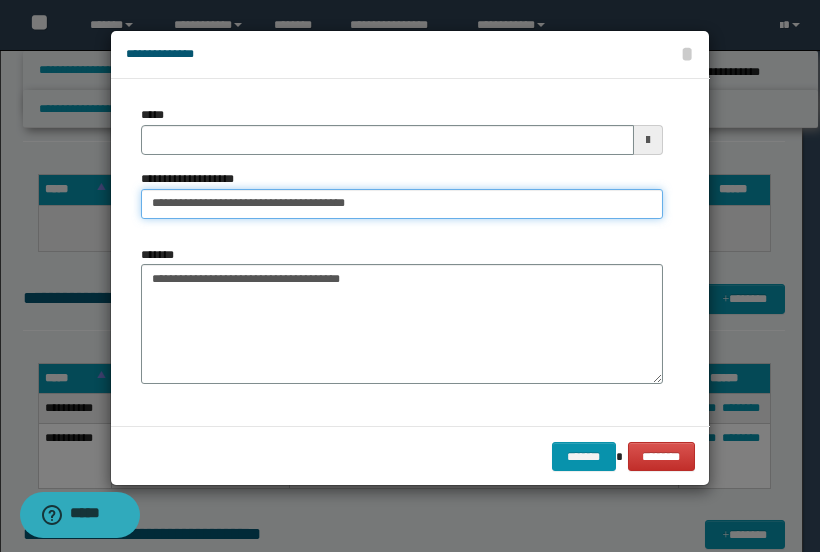 click on "**********" at bounding box center (402, 204) 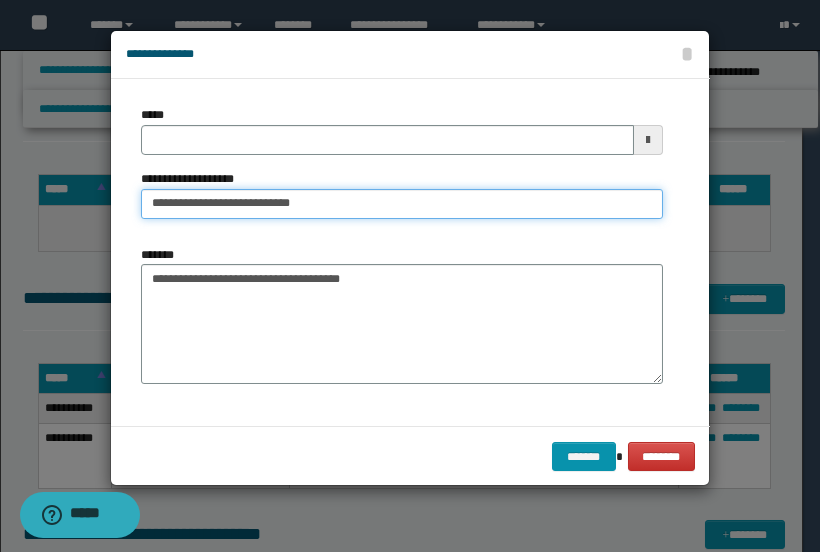 type 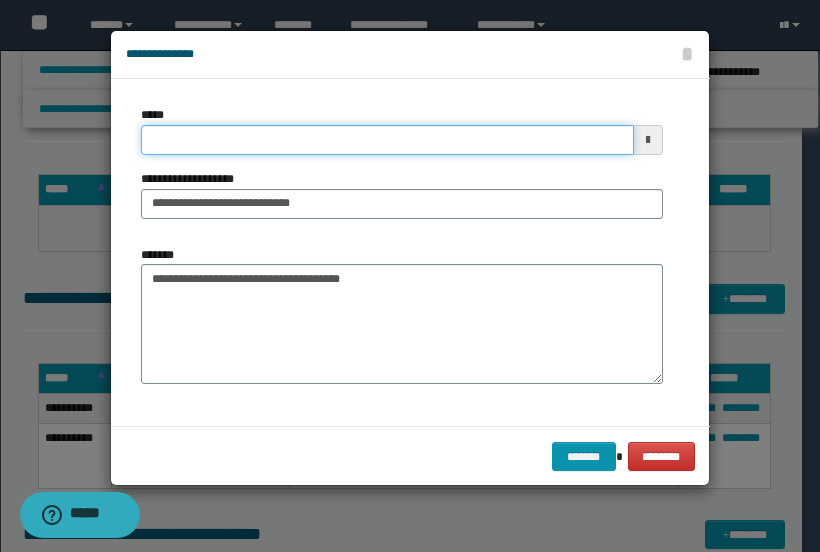 click on "*****" at bounding box center [387, 140] 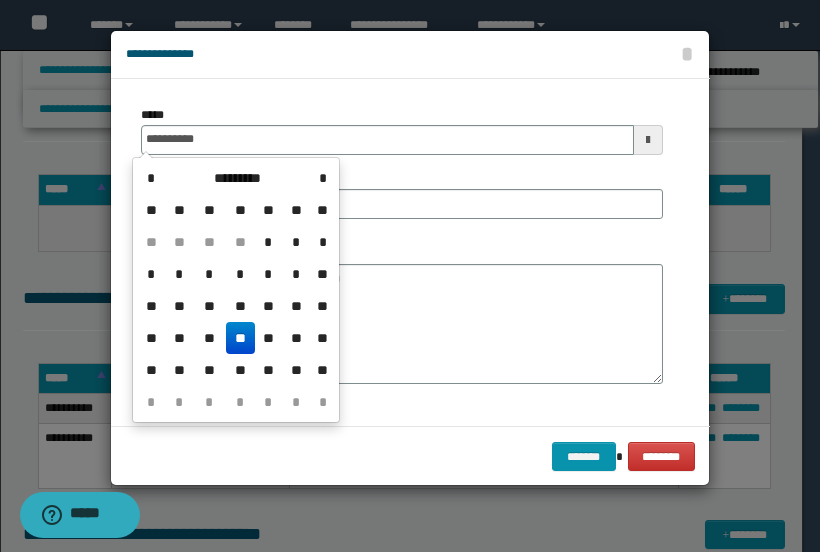 click on "**" at bounding box center [240, 338] 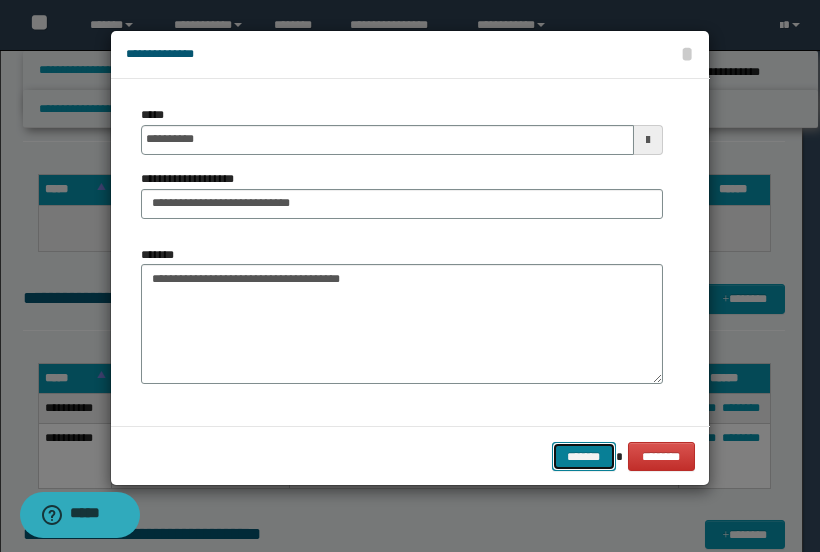 click on "*******" at bounding box center (584, 456) 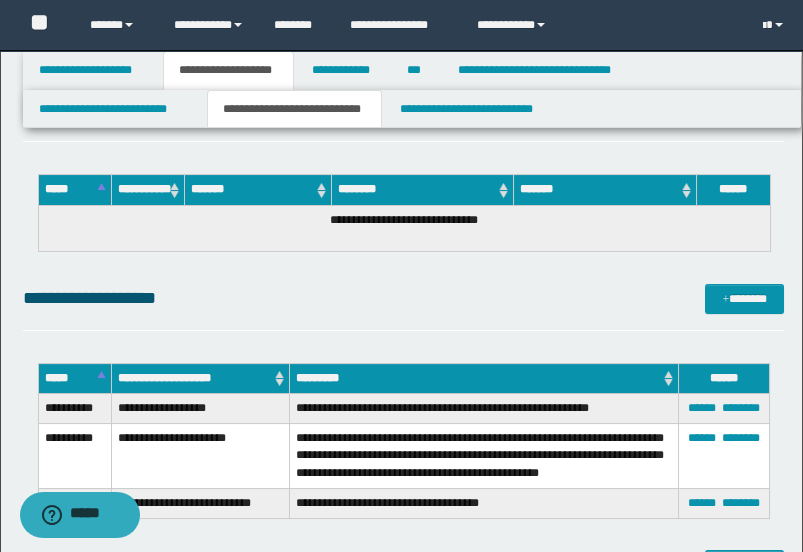 click on "**********" at bounding box center [404, 298] 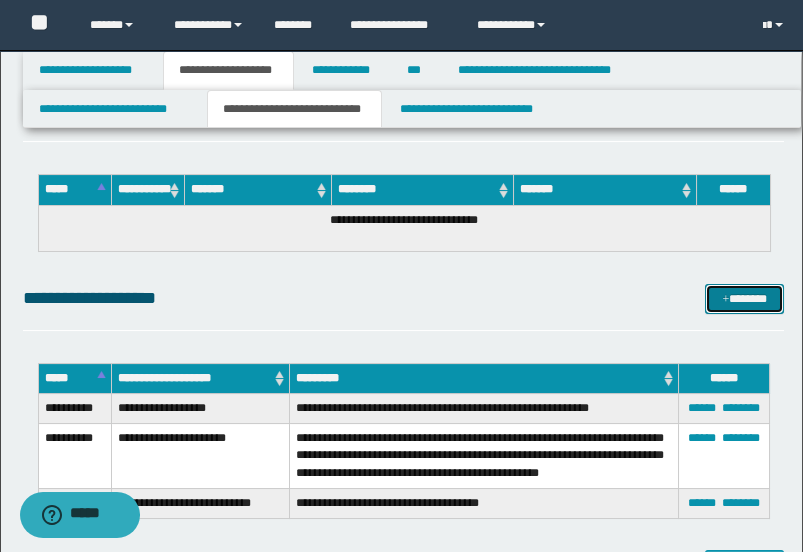 click on "*******" at bounding box center (744, 298) 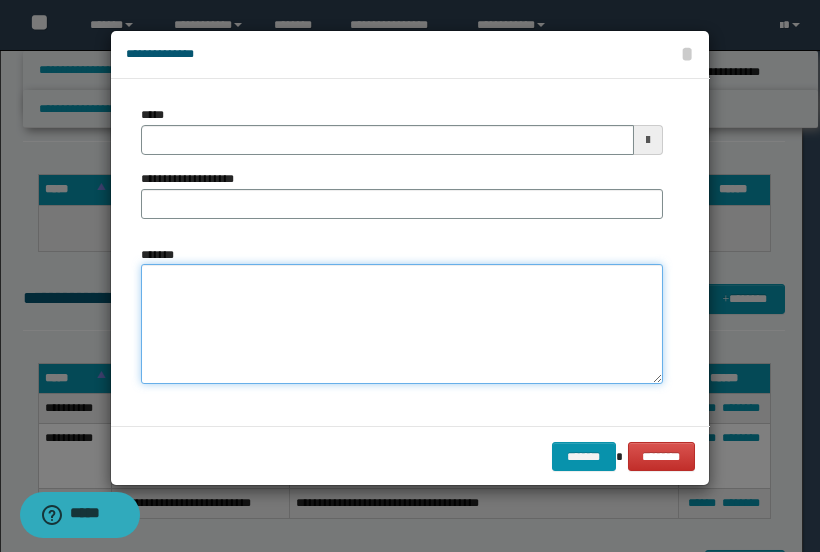 click on "*******" at bounding box center [402, 324] 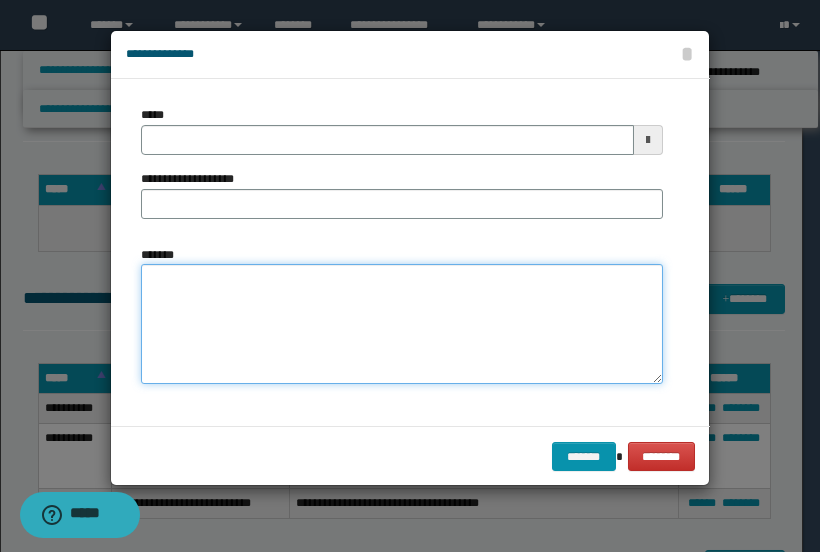 paste on "**********" 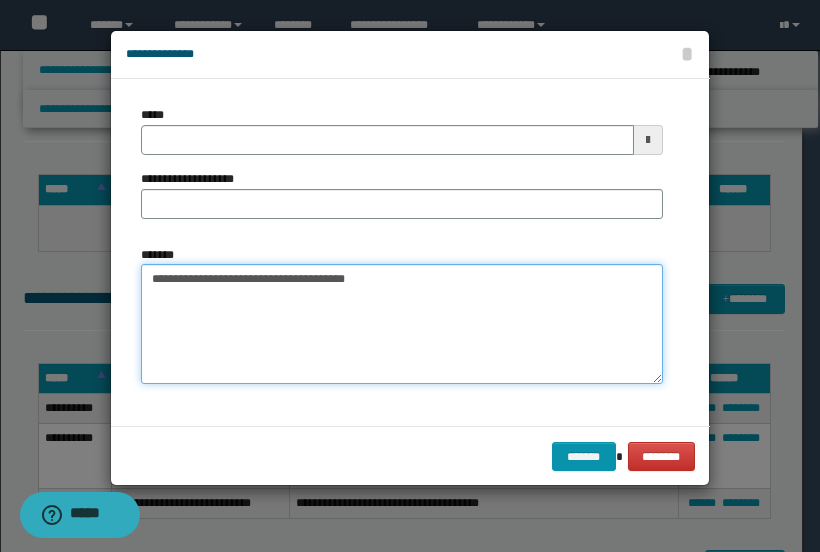 type 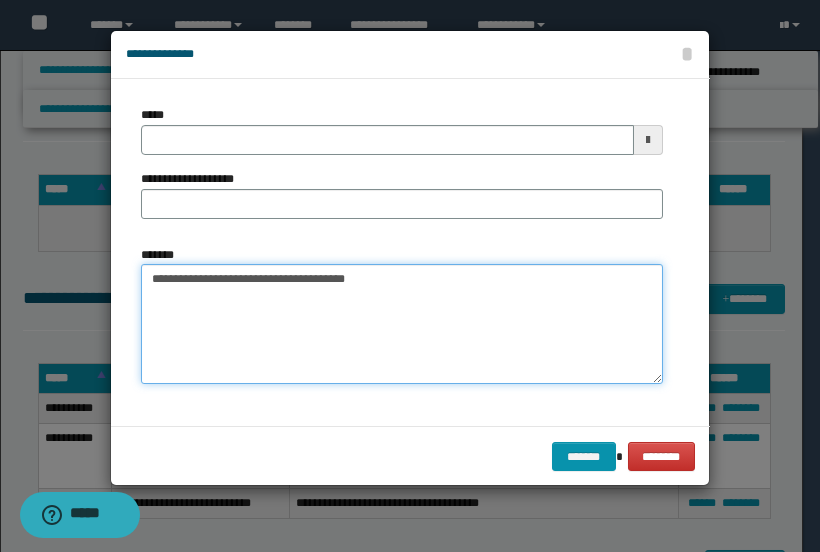 drag, startPoint x: 330, startPoint y: 274, endPoint x: 120, endPoint y: 280, distance: 210.0857 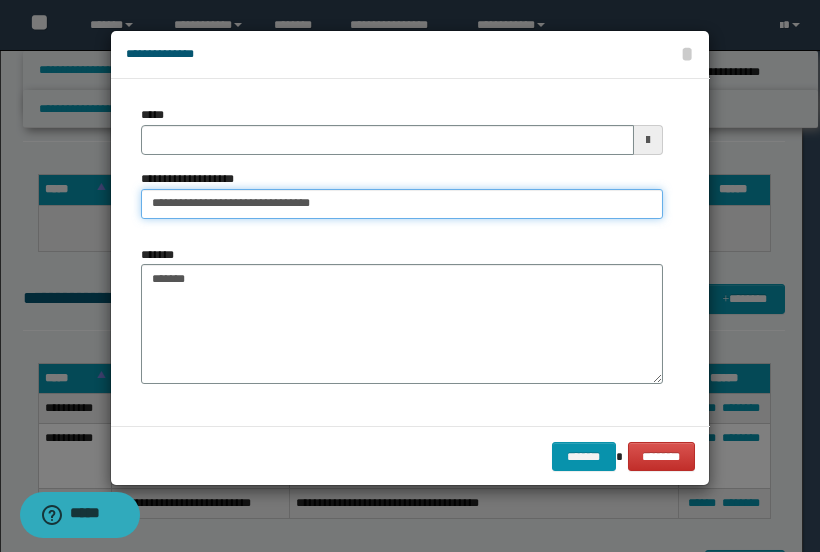 click on "**********" at bounding box center [402, 204] 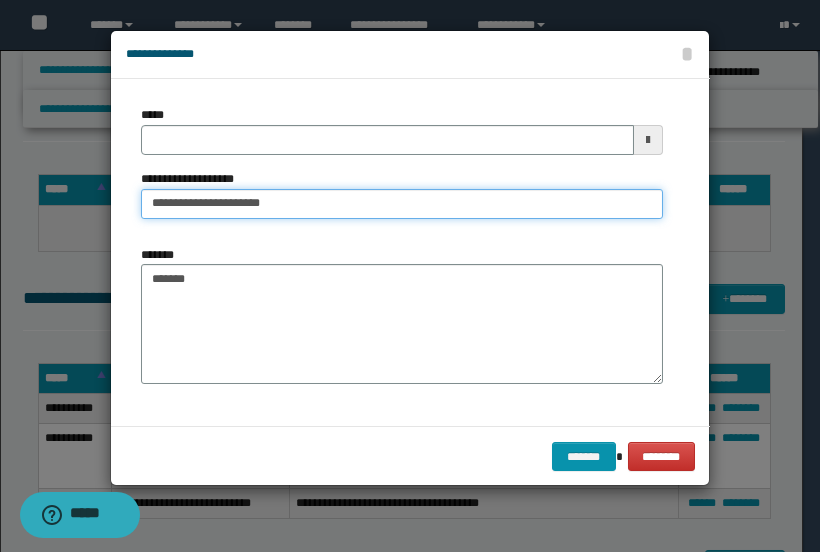type on "**********" 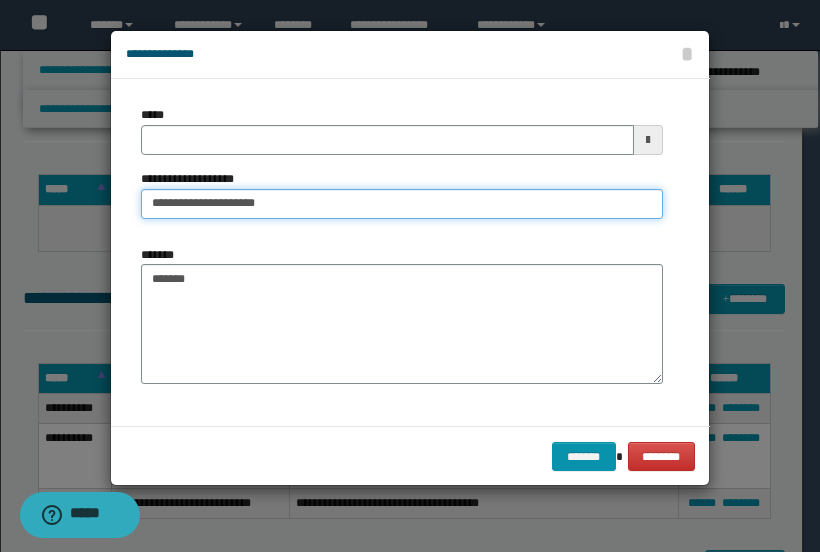 type 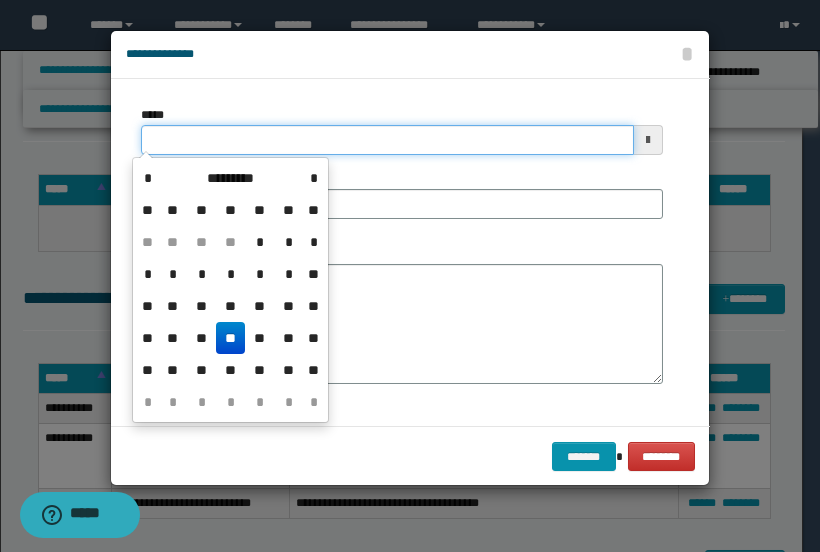 click on "*****" at bounding box center (387, 140) 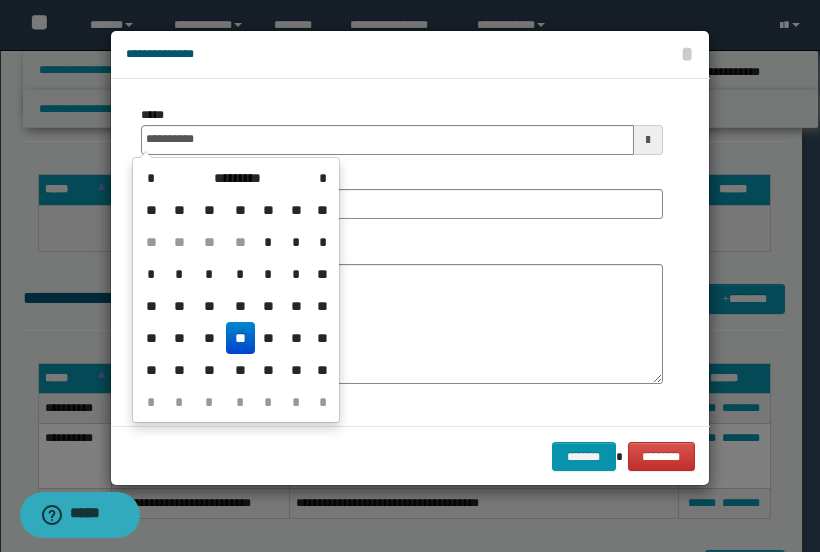 click on "**" at bounding box center (240, 338) 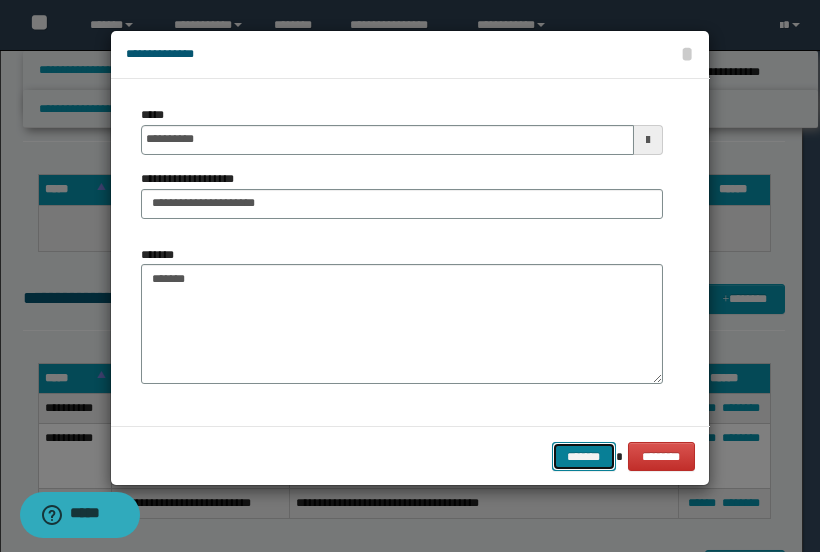 click on "*******" at bounding box center [584, 456] 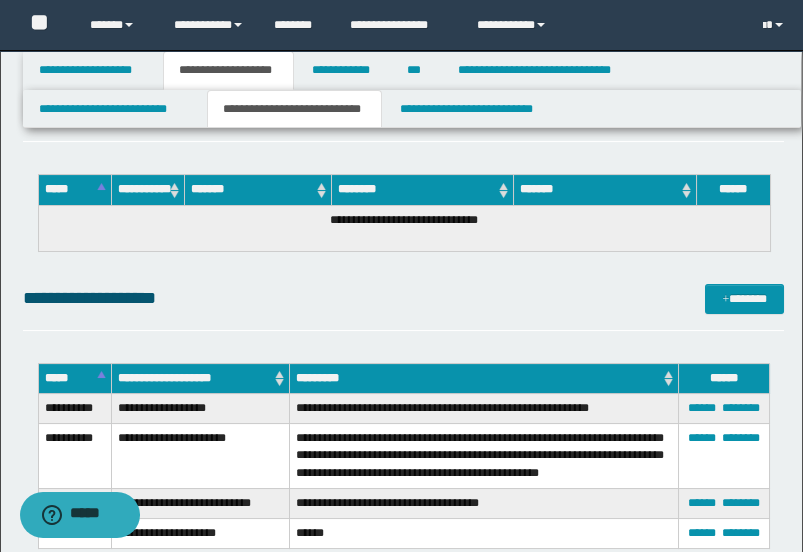 click on "**********" at bounding box center [404, 245] 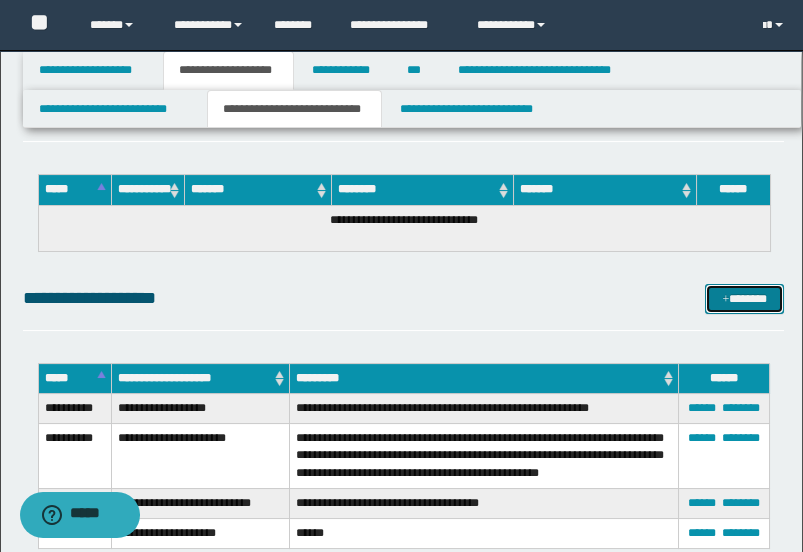click on "*******" at bounding box center [744, 298] 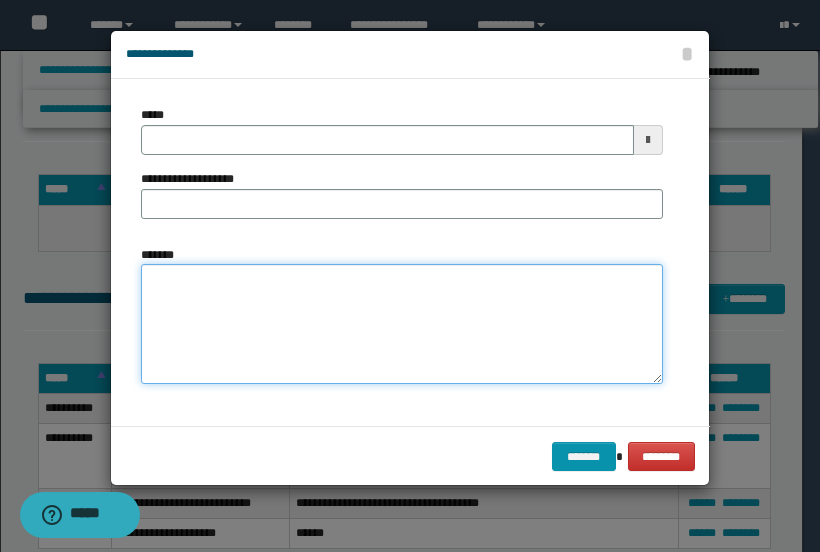 click on "*******" at bounding box center (402, 324) 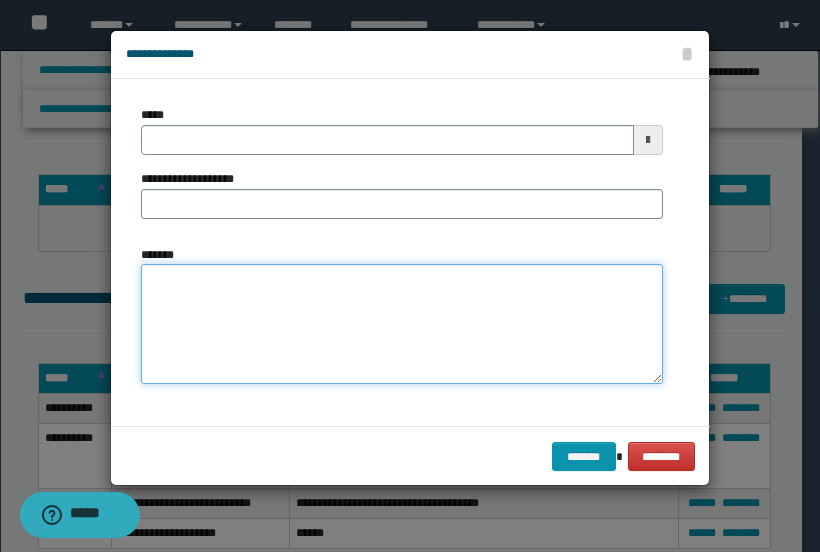 paste on "**********" 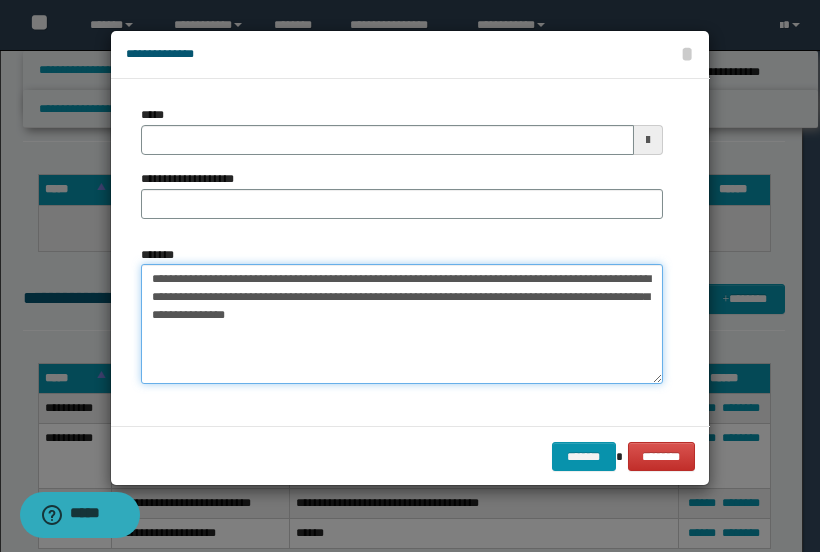 drag, startPoint x: 444, startPoint y: 277, endPoint x: 96, endPoint y: 272, distance: 348.03592 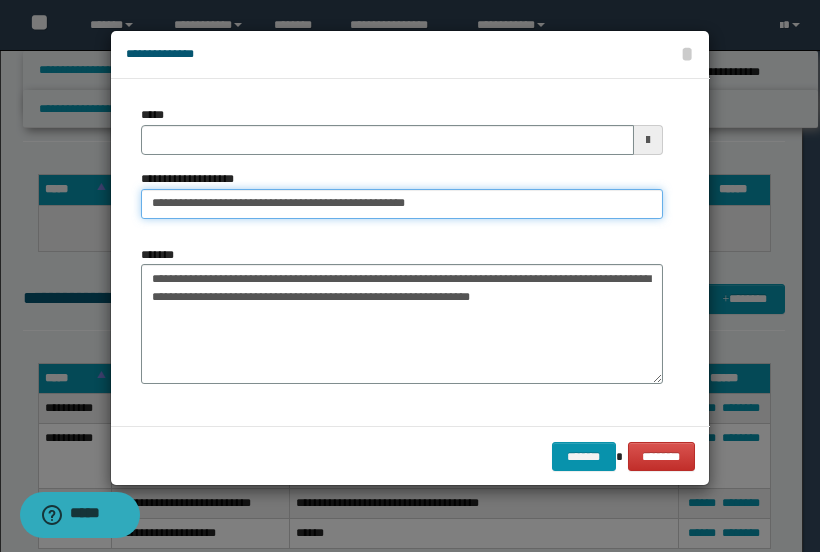 click on "**********" at bounding box center [402, 204] 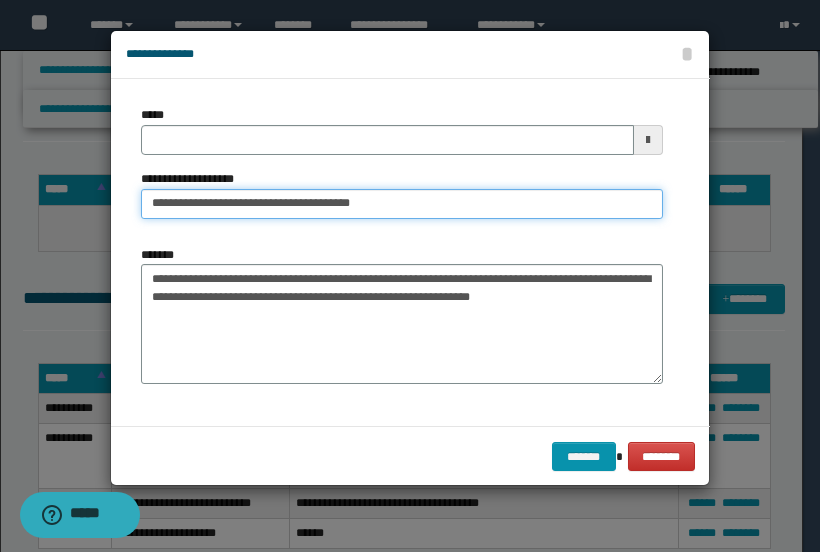 type 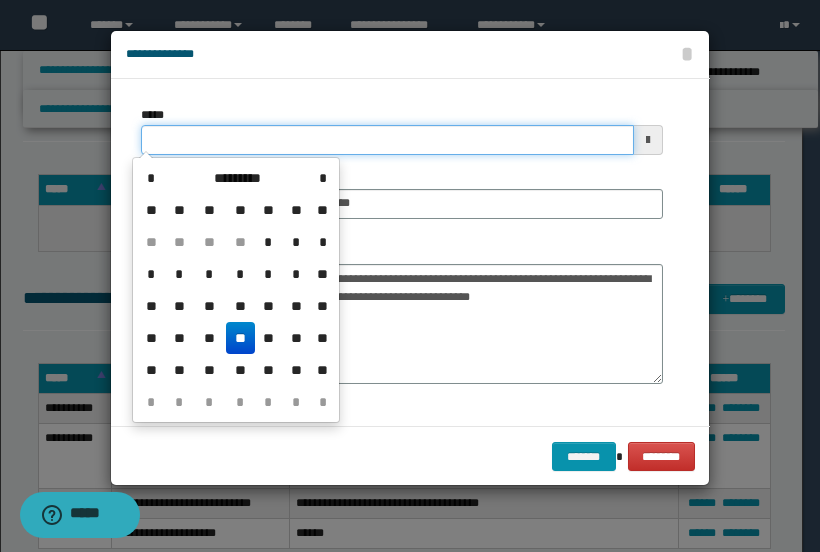 click on "*****" at bounding box center [387, 140] 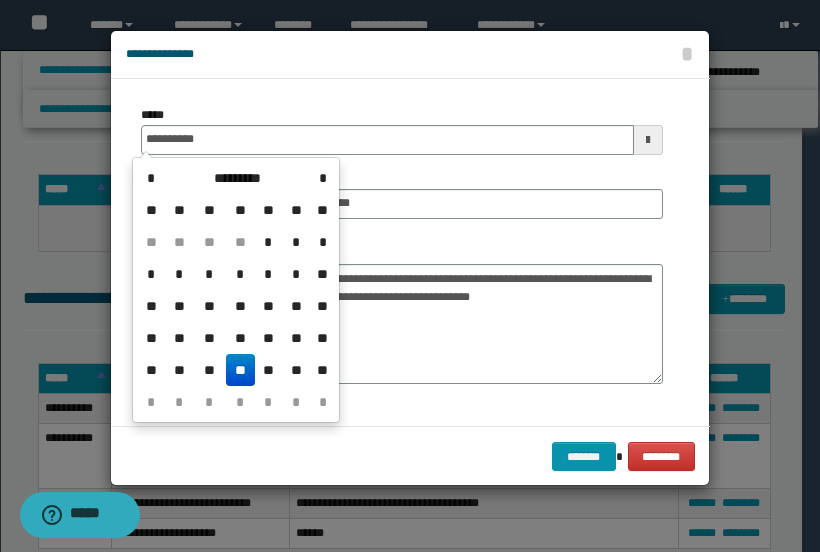 click on "**" at bounding box center (240, 370) 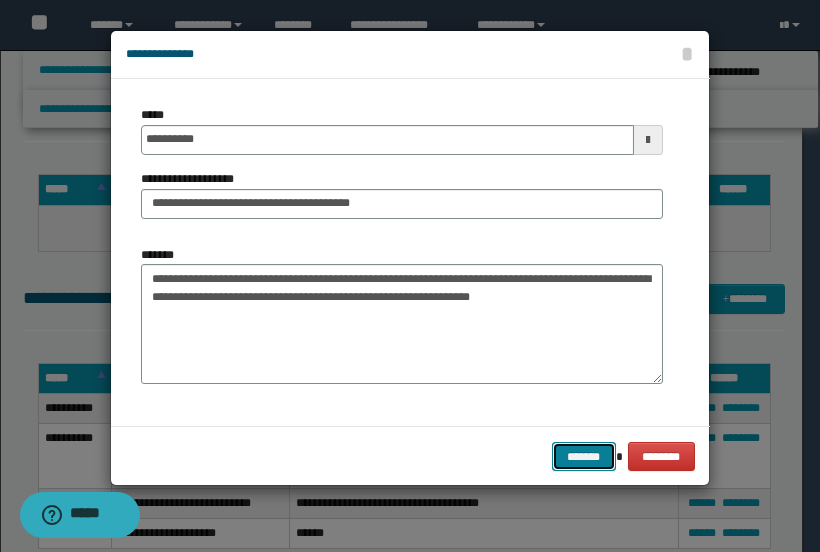 click on "*******" at bounding box center [584, 456] 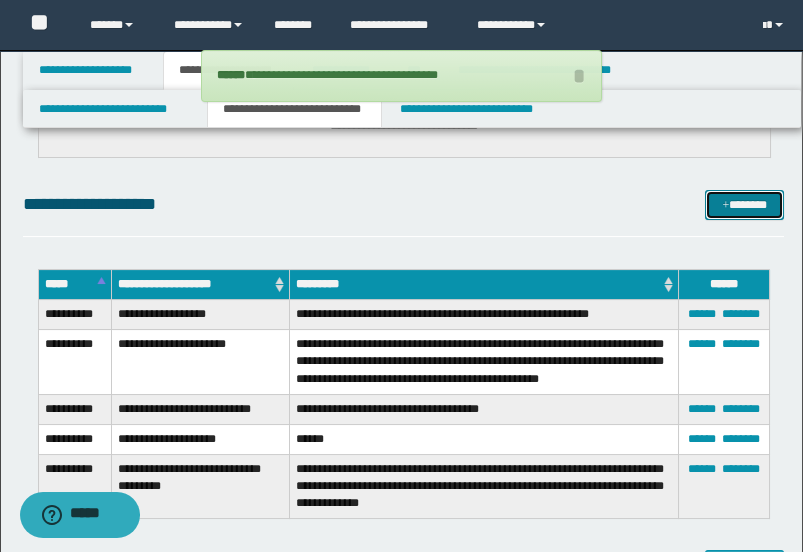 scroll, scrollTop: 1000, scrollLeft: 0, axis: vertical 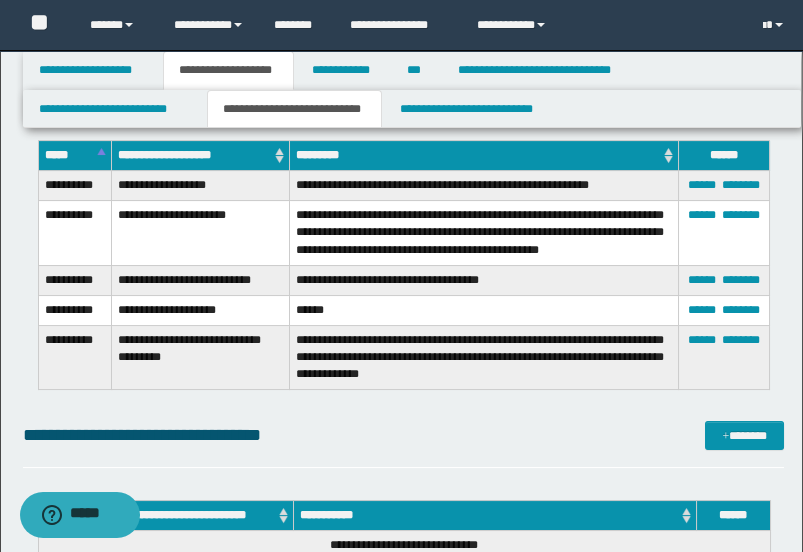 drag, startPoint x: 598, startPoint y: 381, endPoint x: 562, endPoint y: 374, distance: 36.67424 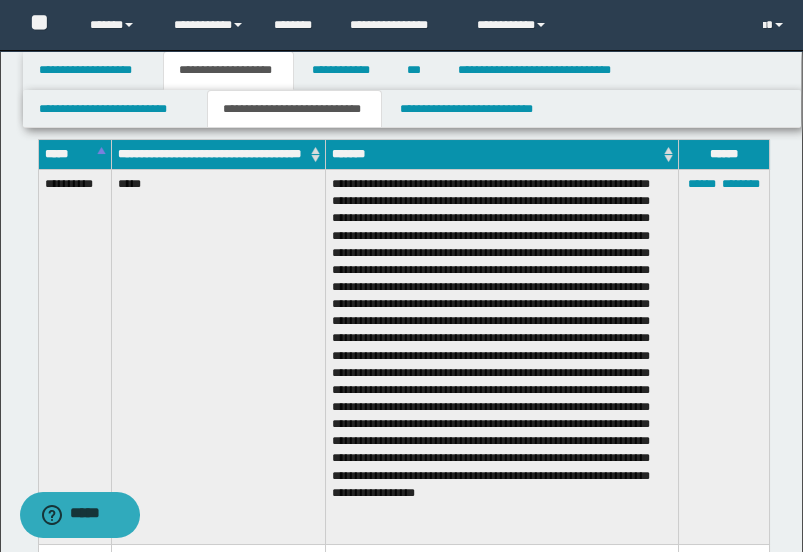 scroll, scrollTop: 0, scrollLeft: 0, axis: both 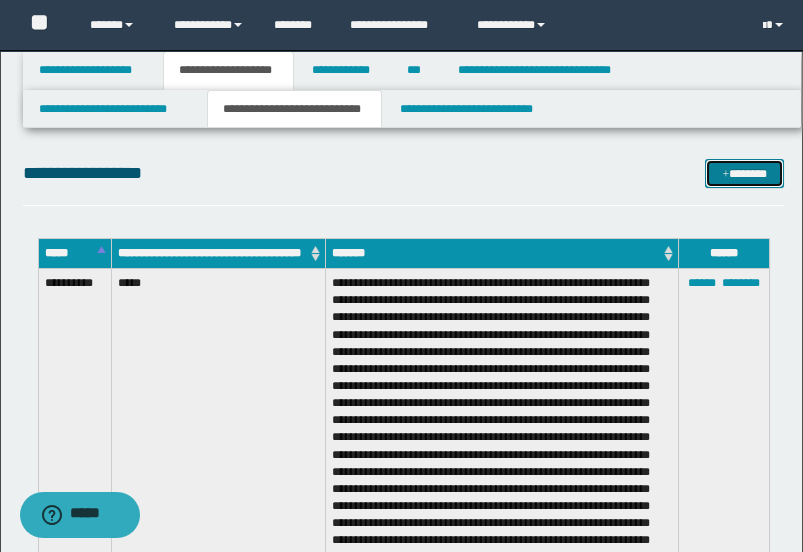 click at bounding box center (725, 175) 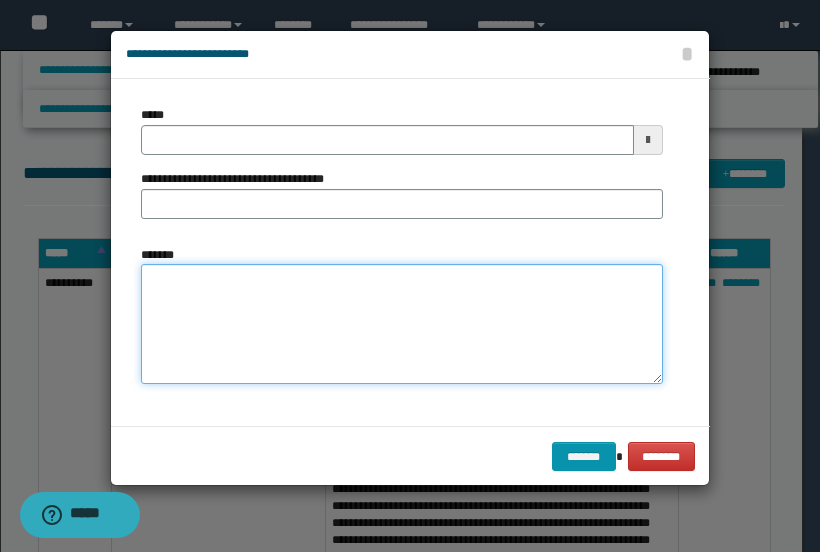 click on "*******" at bounding box center [402, 323] 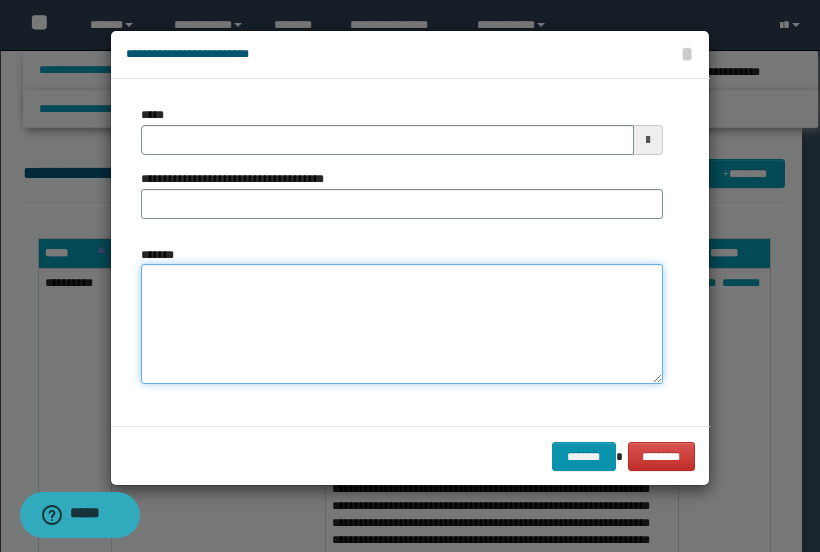 paste on "**********" 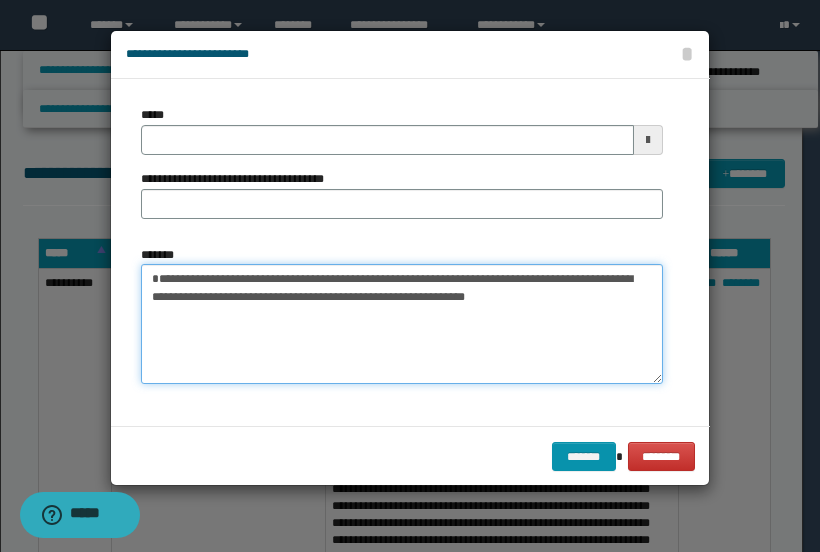 type 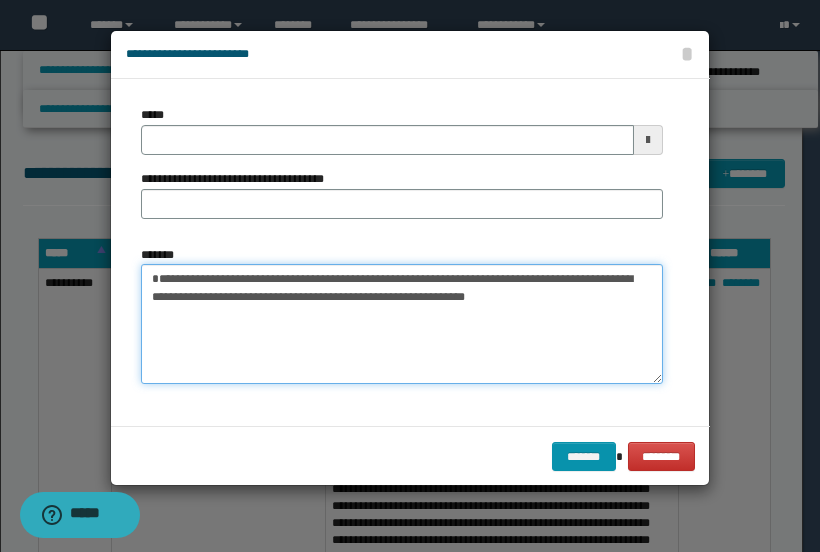 drag, startPoint x: 291, startPoint y: 293, endPoint x: 105, endPoint y: 301, distance: 186.17197 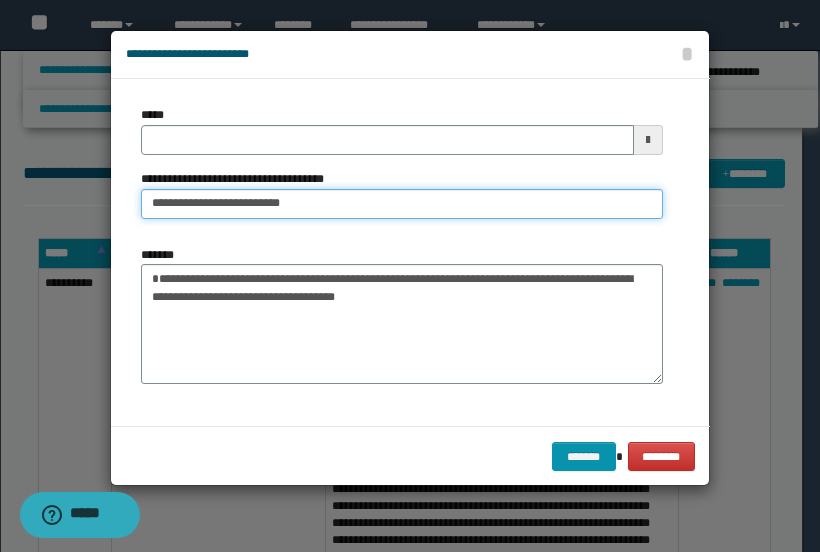 click on "**********" at bounding box center (402, 204) 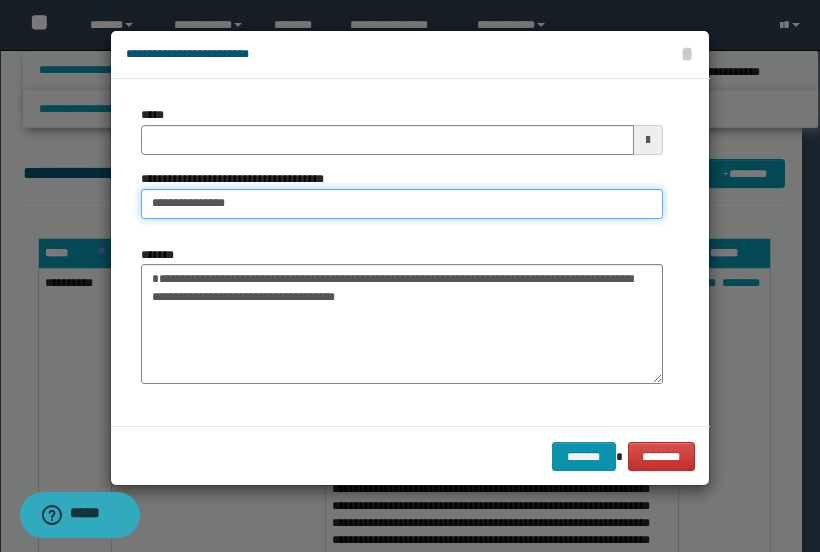 type 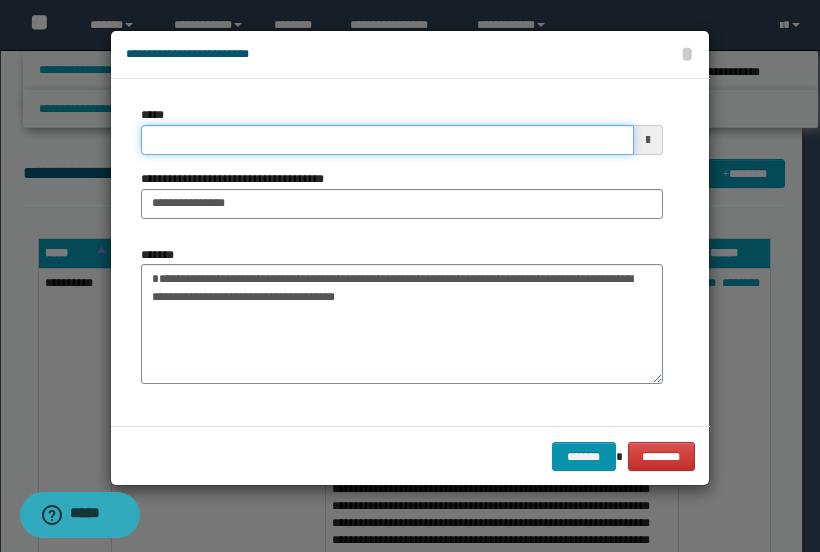 click on "*****" at bounding box center (387, 140) 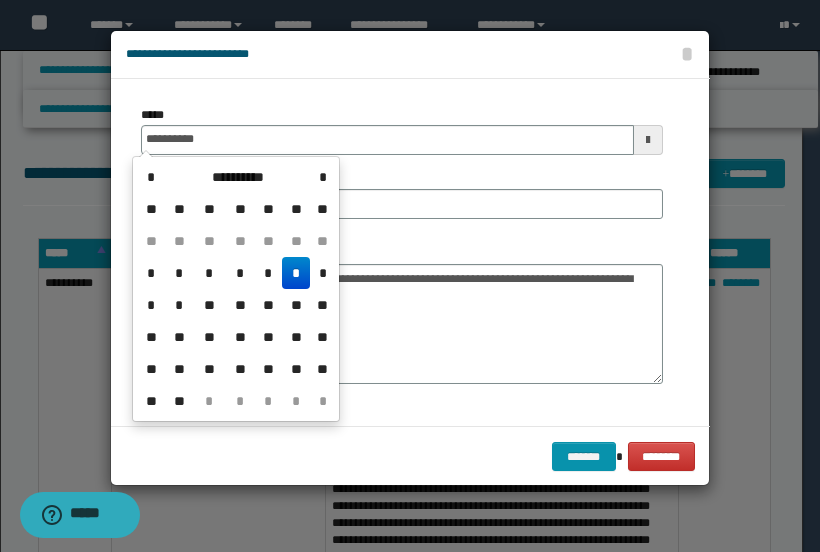 click on "*" at bounding box center [296, 273] 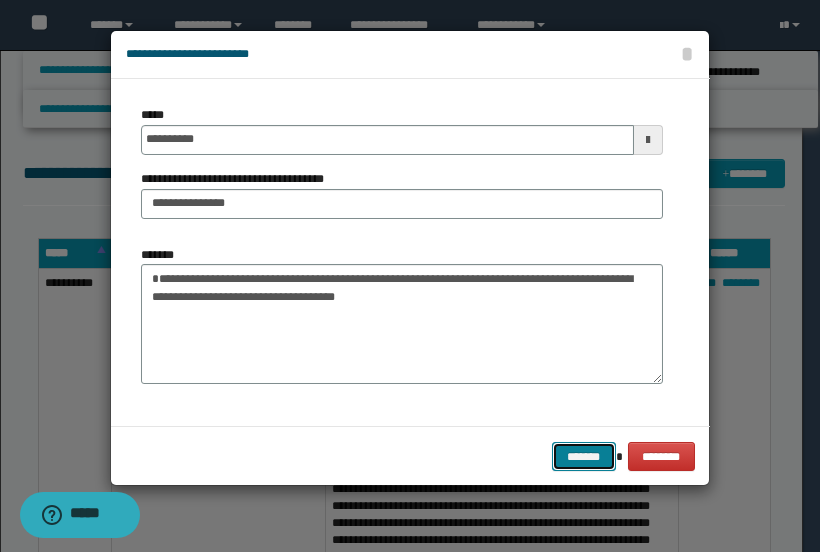 click on "*******" at bounding box center (584, 456) 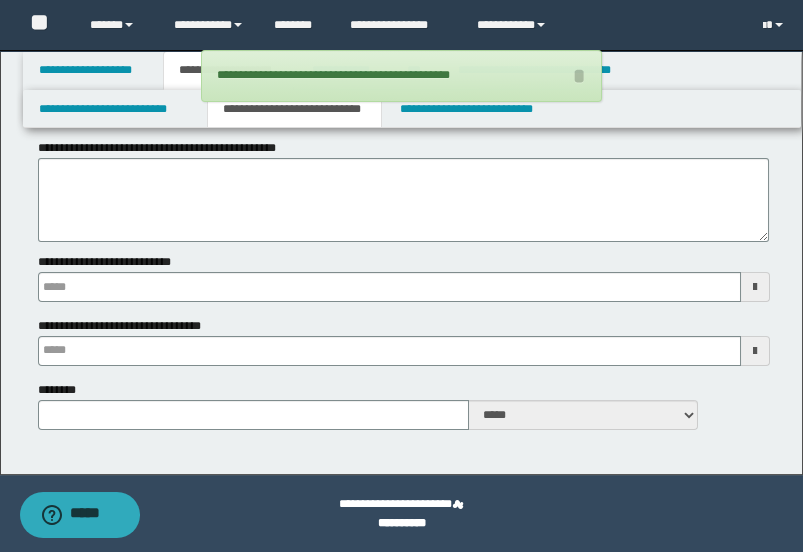 type 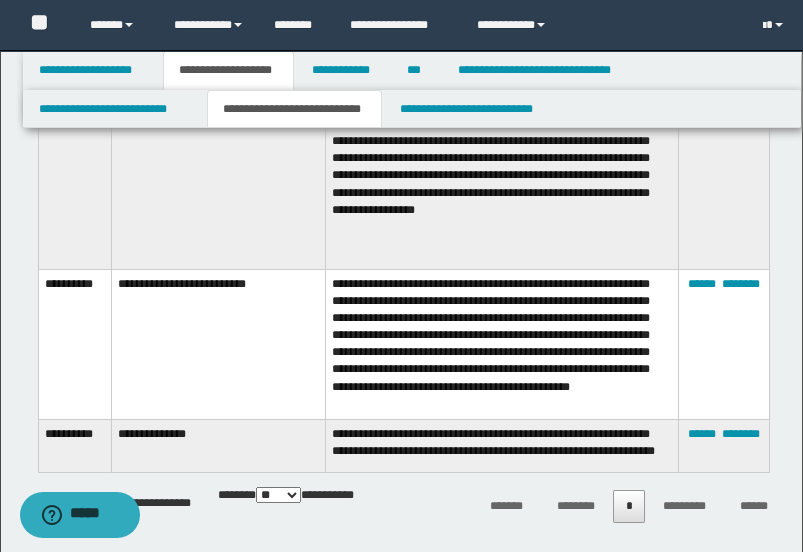 scroll, scrollTop: 348, scrollLeft: 0, axis: vertical 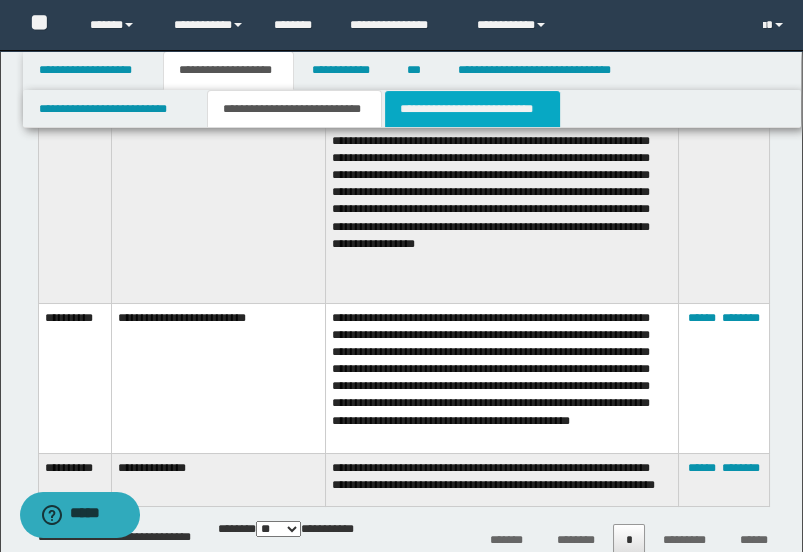 click on "**********" at bounding box center [472, 109] 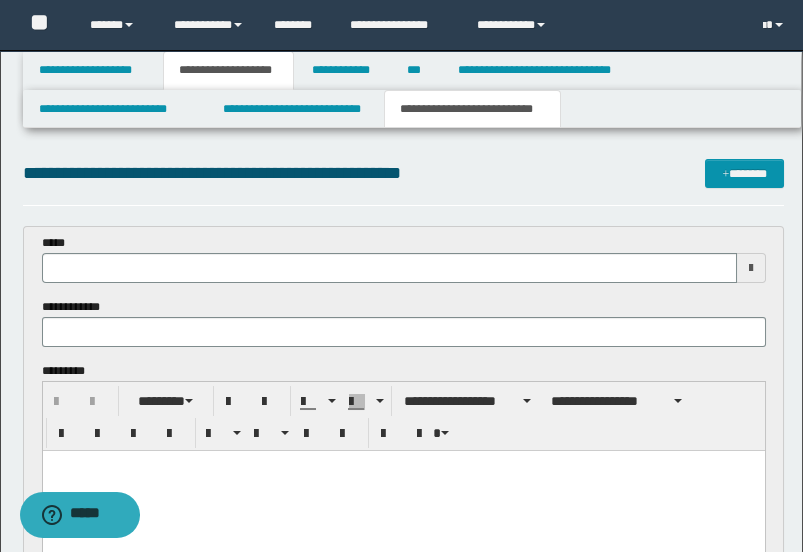 scroll, scrollTop: 0, scrollLeft: 0, axis: both 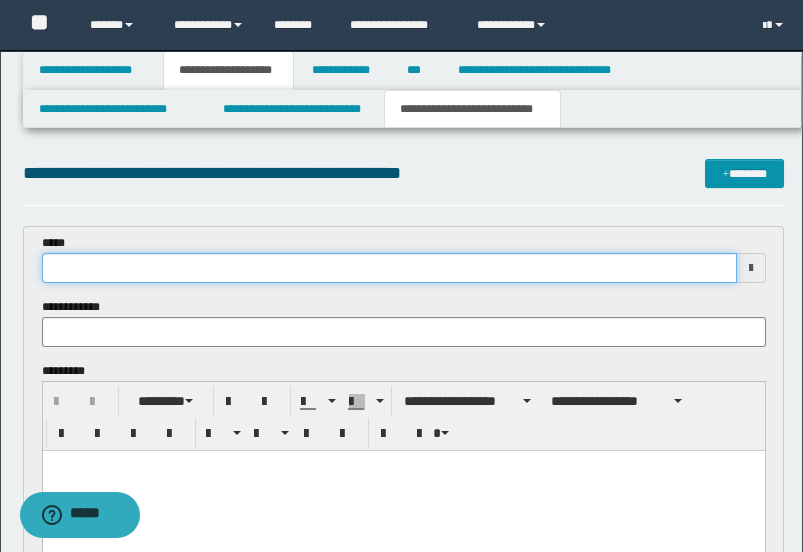 click at bounding box center (389, 268) 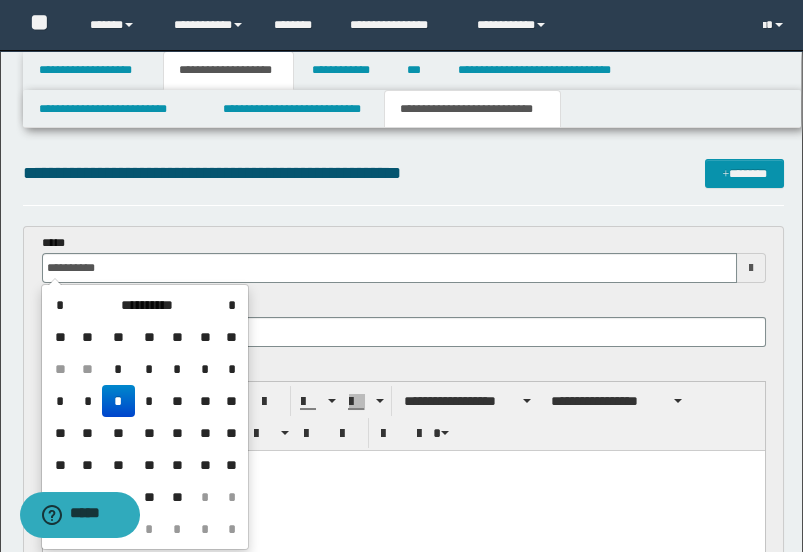click on "*" at bounding box center (118, 401) 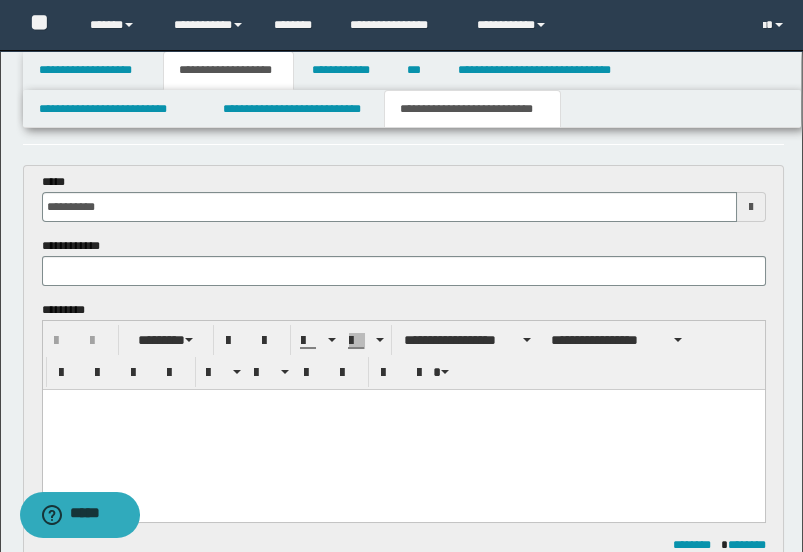 scroll, scrollTop: 111, scrollLeft: 0, axis: vertical 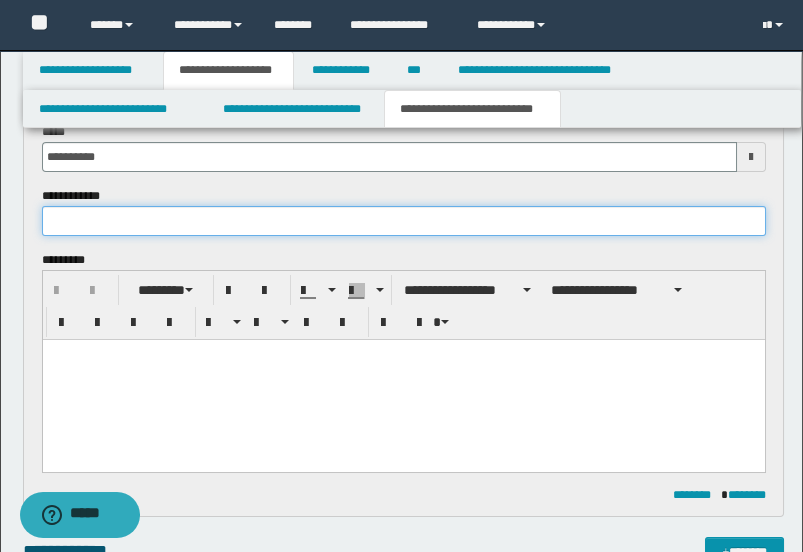 click at bounding box center [404, 221] 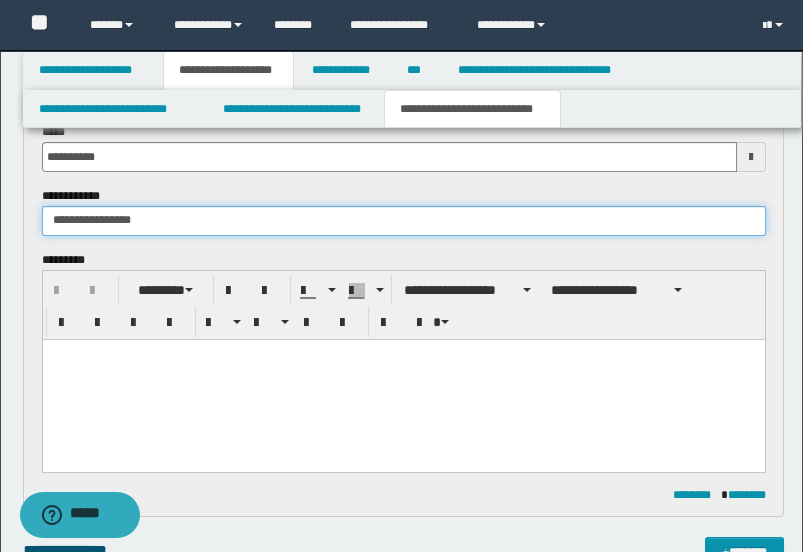 type on "**********" 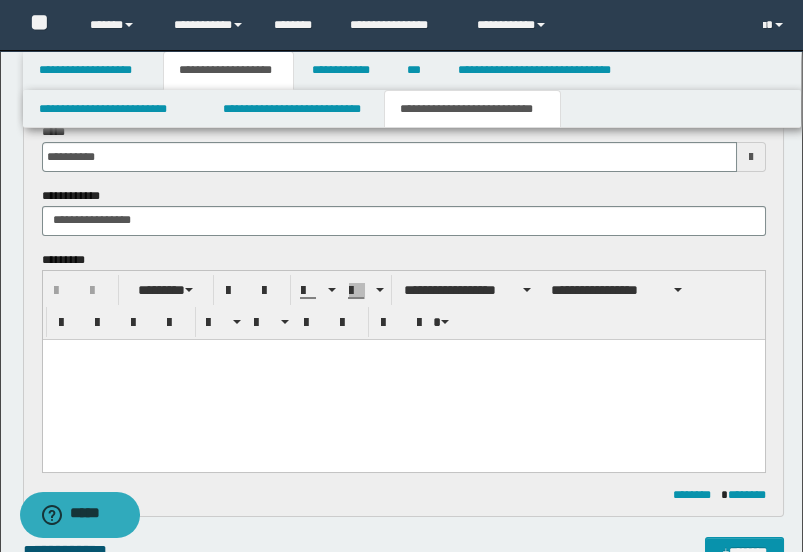 click at bounding box center [403, 379] 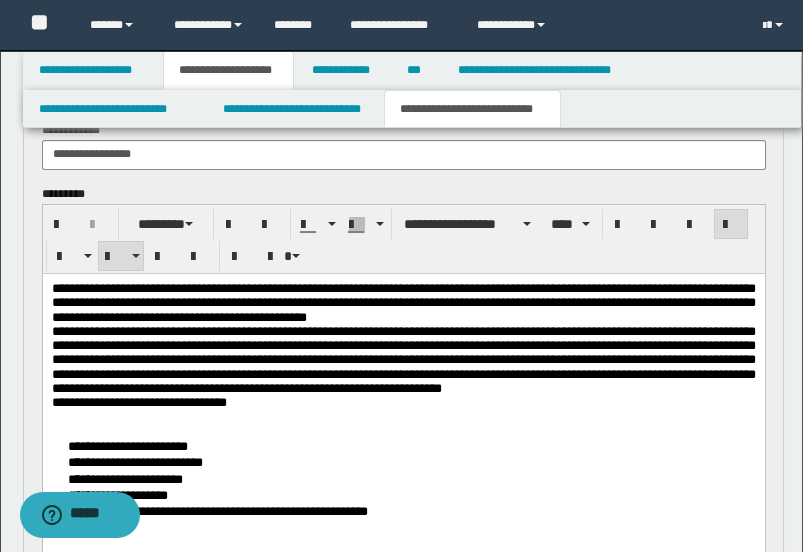 scroll, scrollTop: 222, scrollLeft: 0, axis: vertical 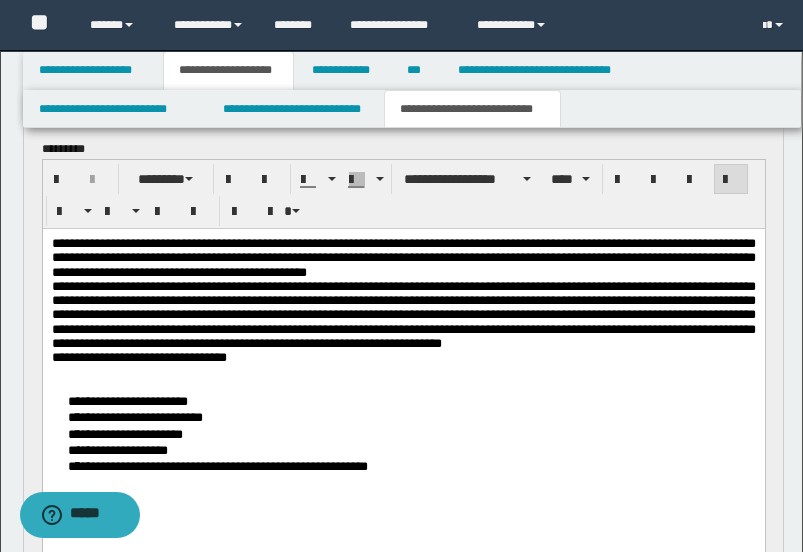 click on "**********" at bounding box center (403, 257) 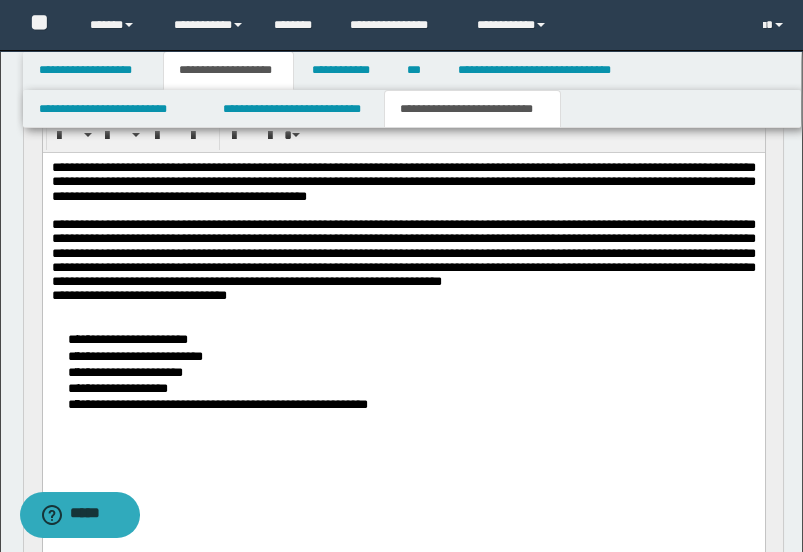 scroll, scrollTop: 333, scrollLeft: 0, axis: vertical 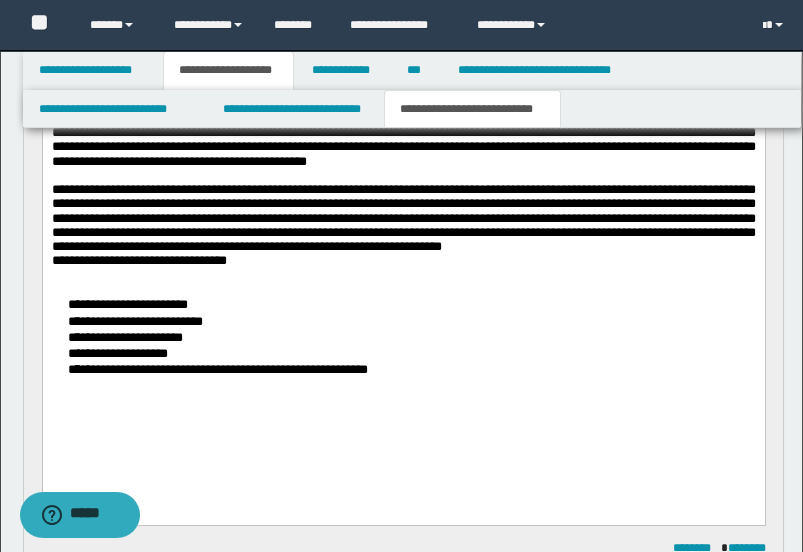click on "**********" at bounding box center [403, 282] 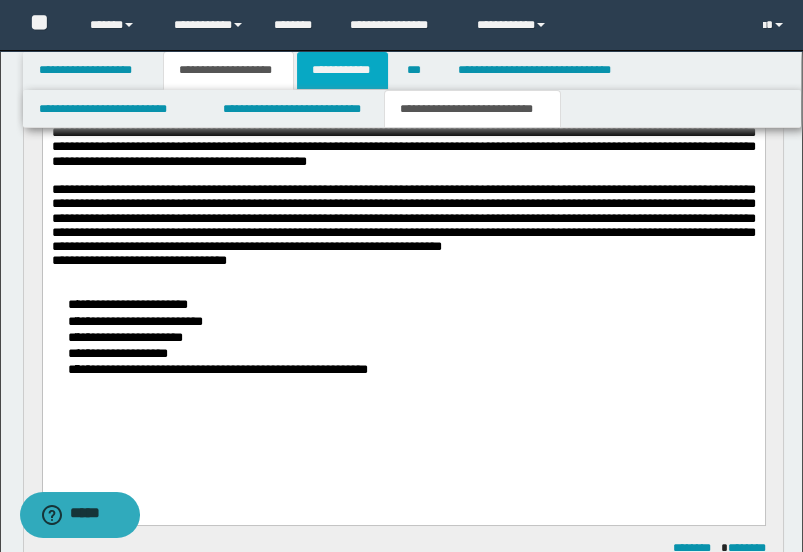 click on "**********" at bounding box center [343, 70] 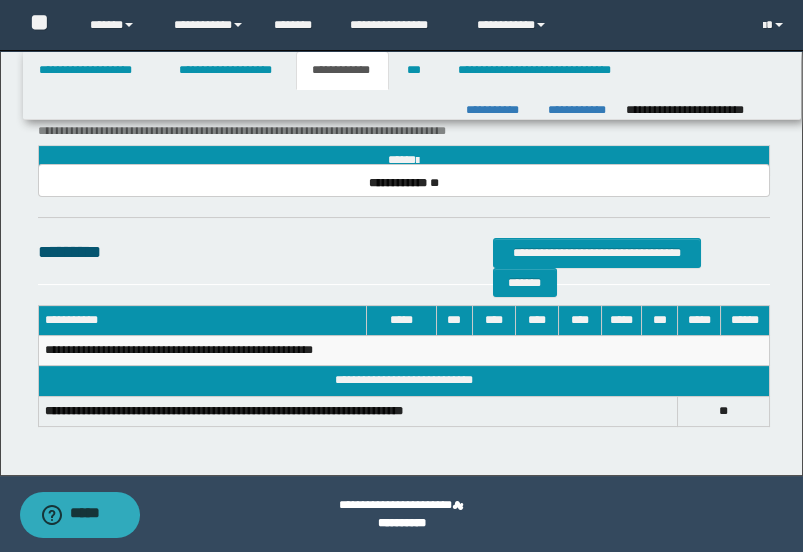 scroll, scrollTop: 709, scrollLeft: 0, axis: vertical 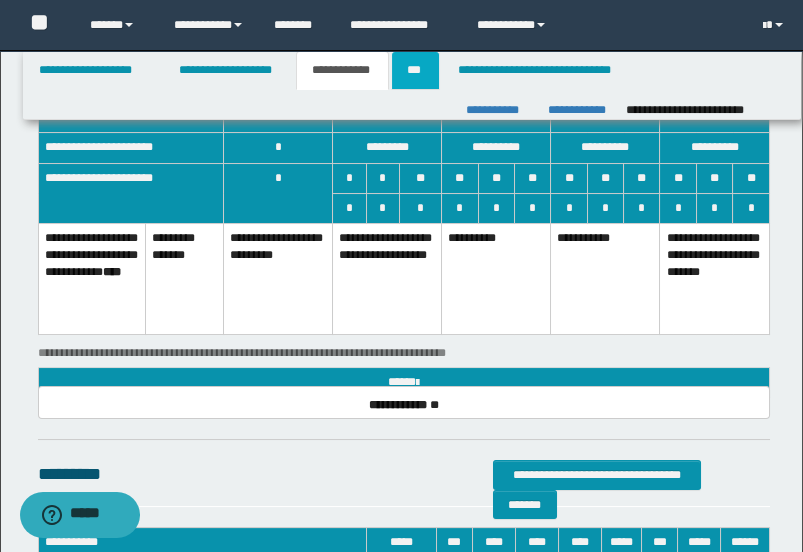 click on "***" at bounding box center (415, 70) 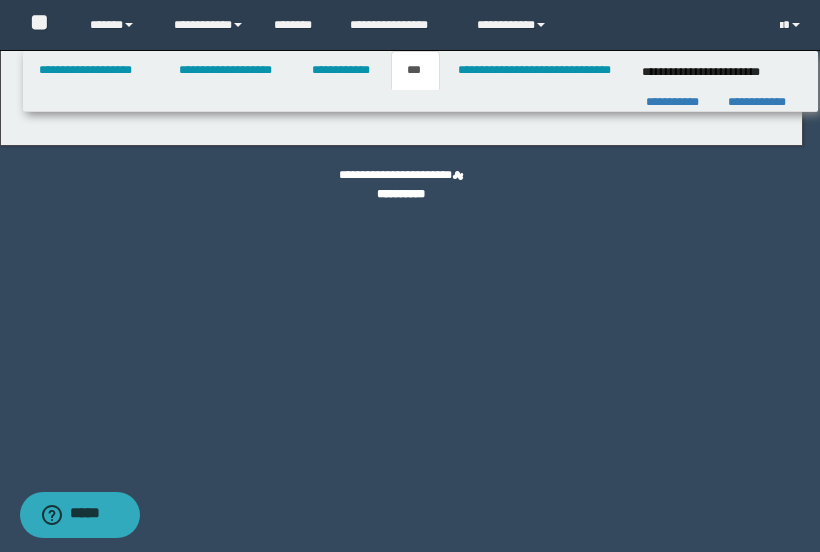 select on "*" 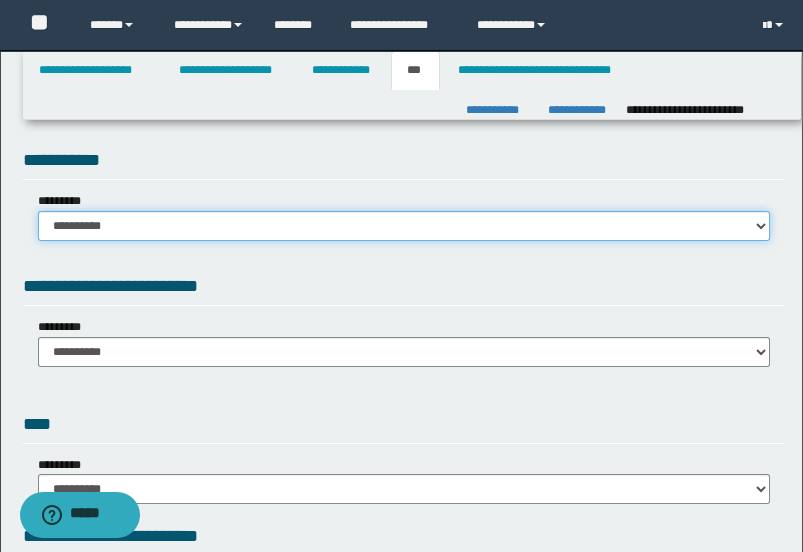 click on "**********" at bounding box center [404, 226] 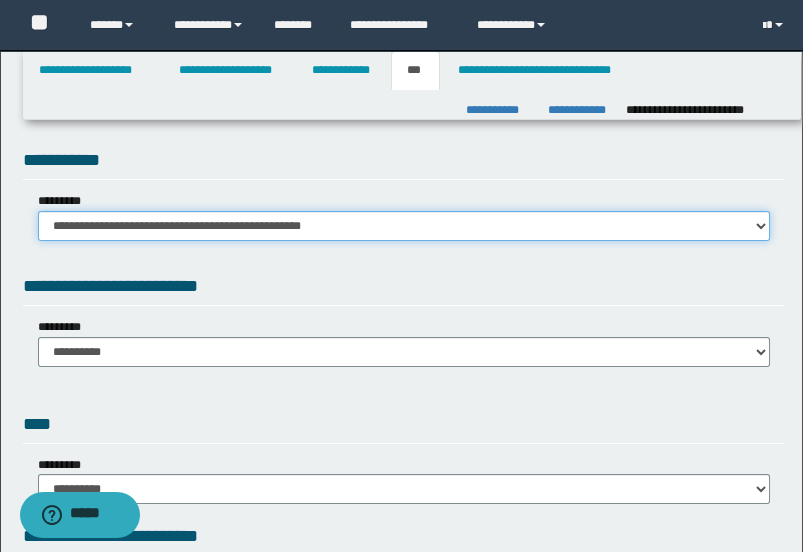 click on "**********" at bounding box center [404, 226] 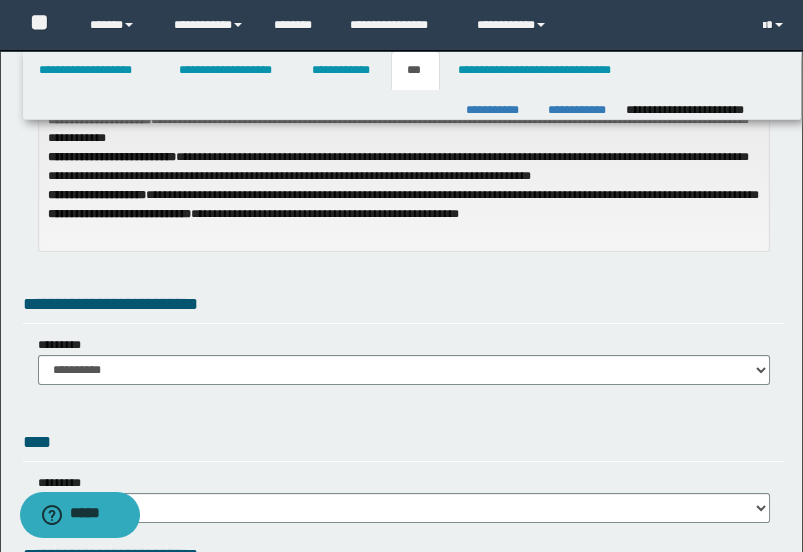 scroll, scrollTop: 333, scrollLeft: 0, axis: vertical 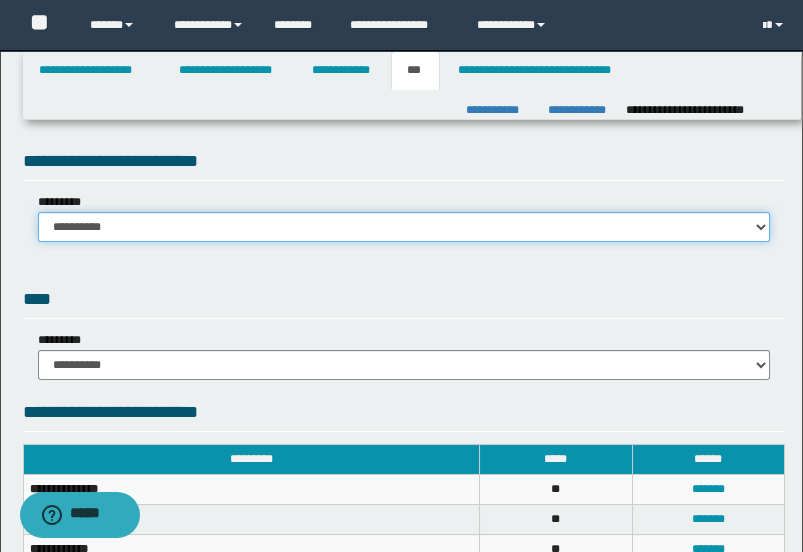 drag, startPoint x: 157, startPoint y: 218, endPoint x: 160, endPoint y: 230, distance: 12.369317 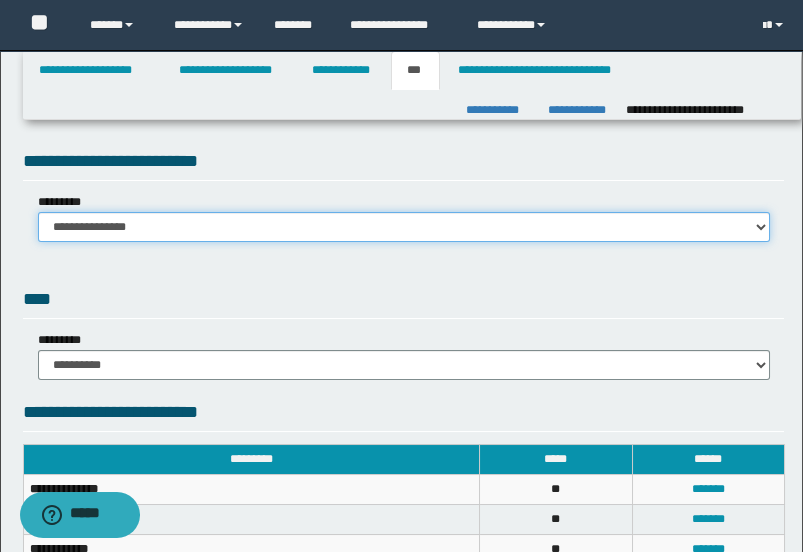 click on "**********" at bounding box center (404, 227) 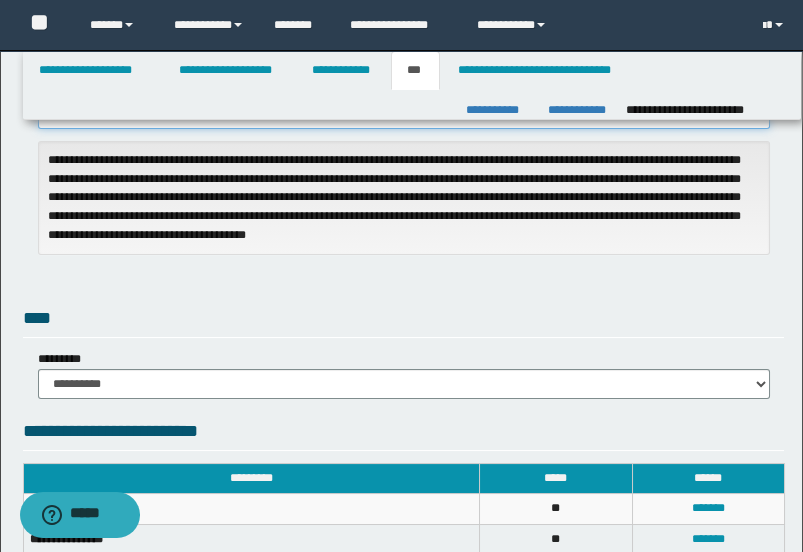 scroll, scrollTop: 555, scrollLeft: 0, axis: vertical 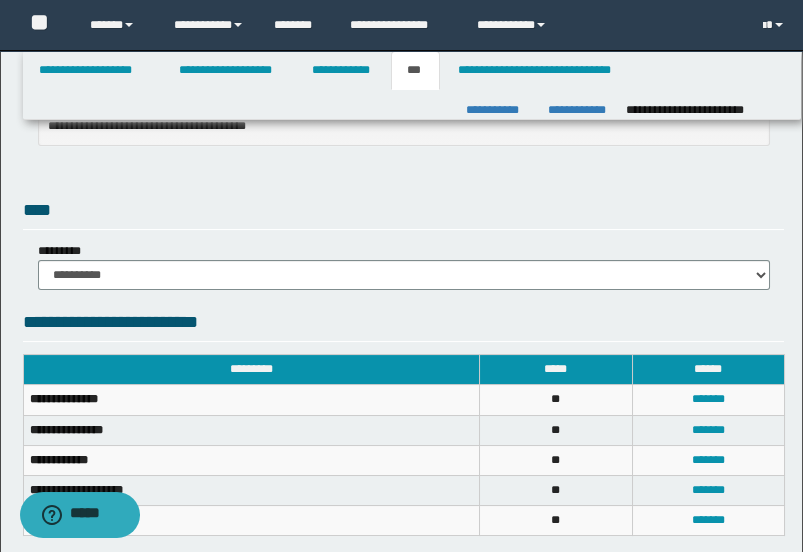 click on "**********" at bounding box center [404, 266] 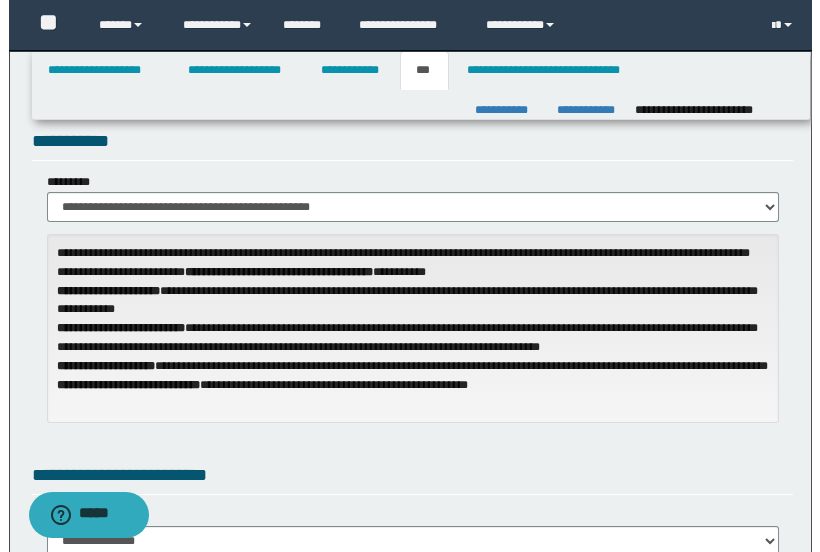 scroll, scrollTop: 0, scrollLeft: 0, axis: both 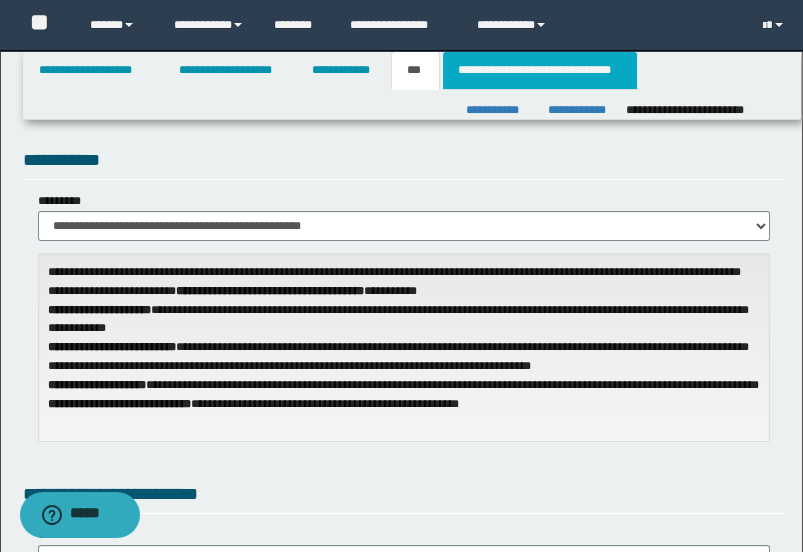 click on "**********" at bounding box center [540, 70] 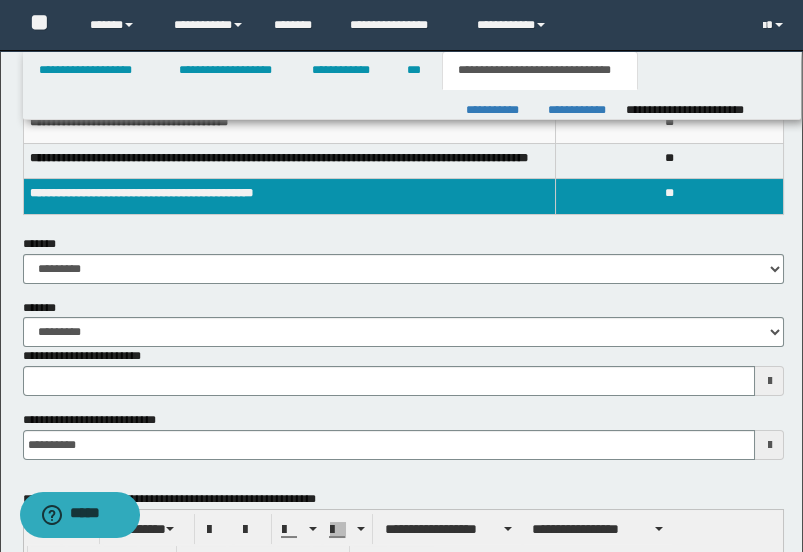 scroll, scrollTop: 333, scrollLeft: 0, axis: vertical 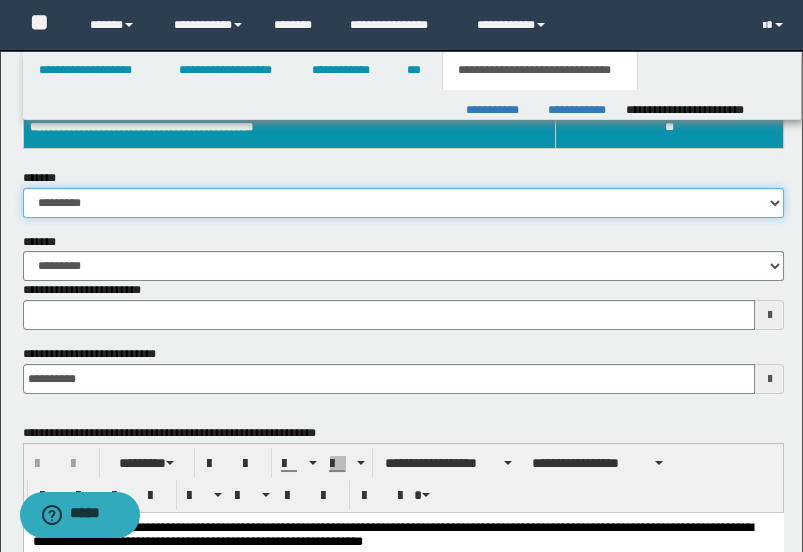 click on "**********" at bounding box center (404, 203) 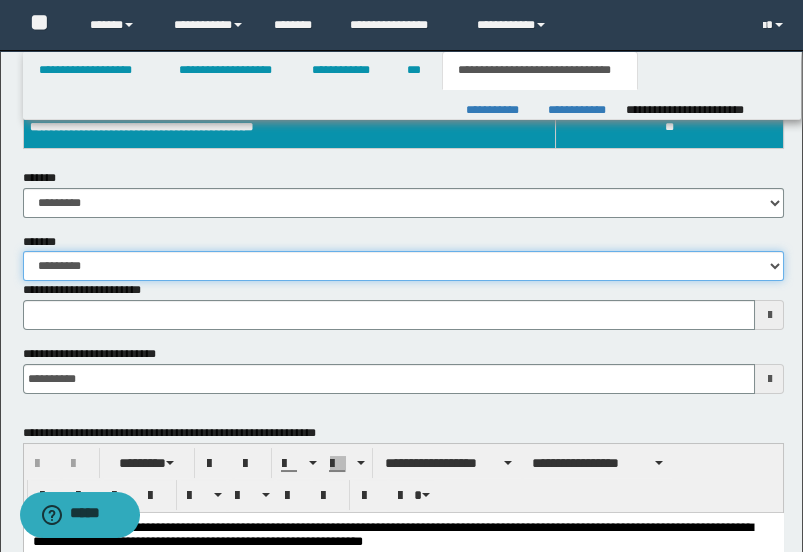 click on "**********" at bounding box center [404, 266] 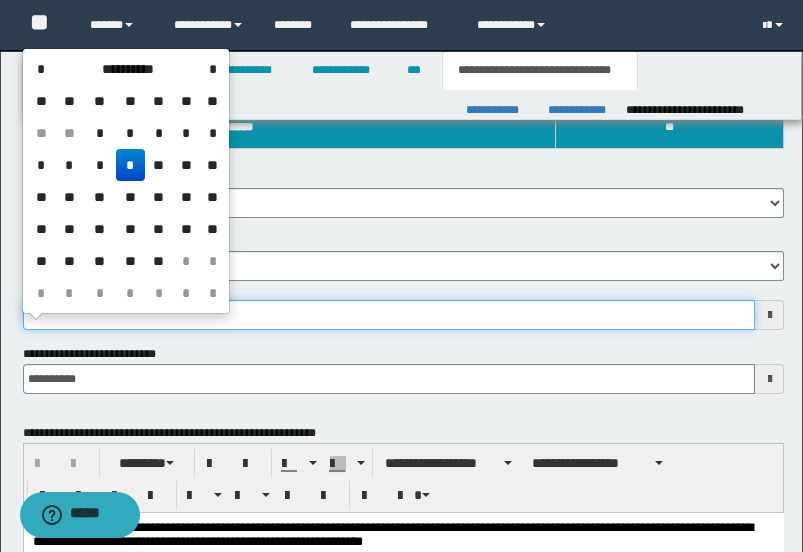 click on "**********" at bounding box center (389, 315) 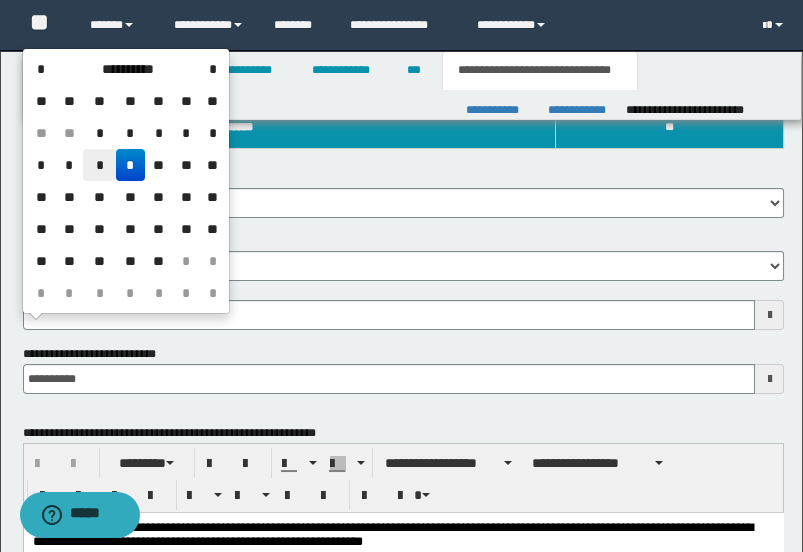 click on "*" at bounding box center [99, 165] 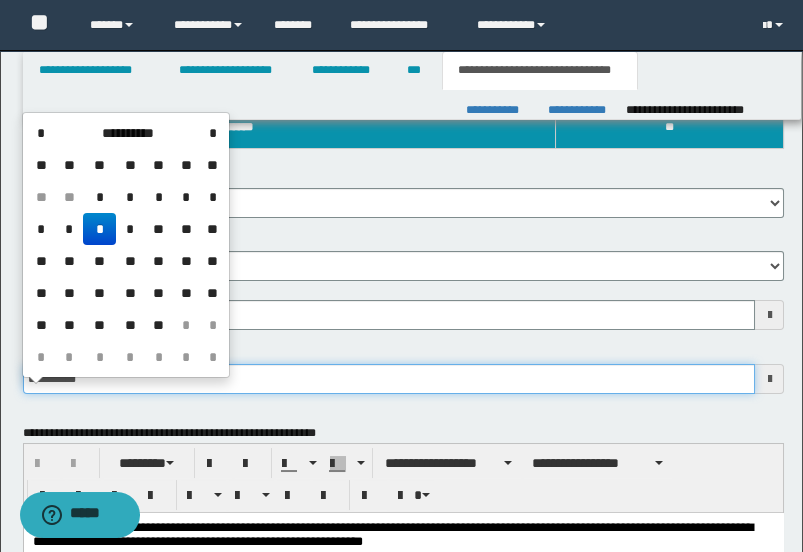 click on "**********" at bounding box center (389, 379) 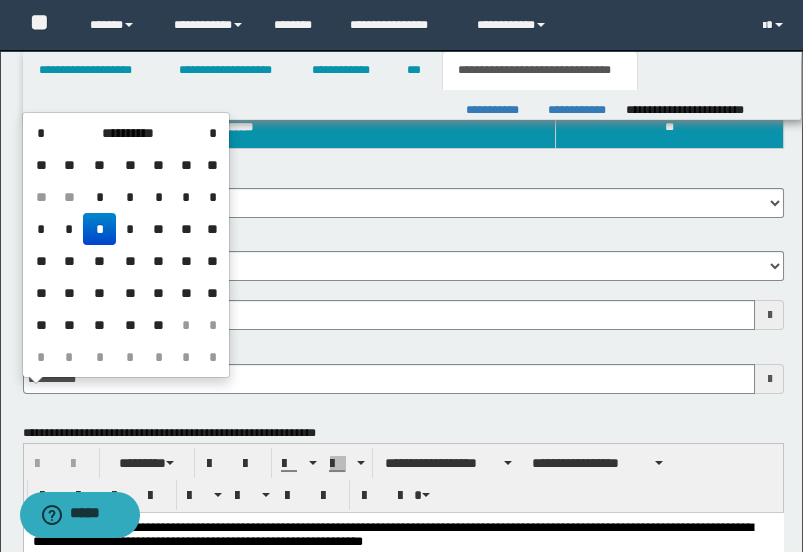 type on "**********" 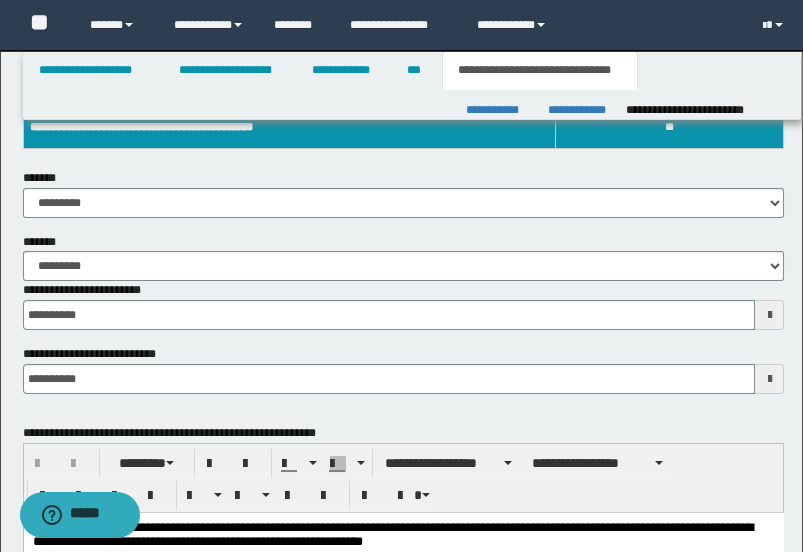 scroll, scrollTop: 444, scrollLeft: 0, axis: vertical 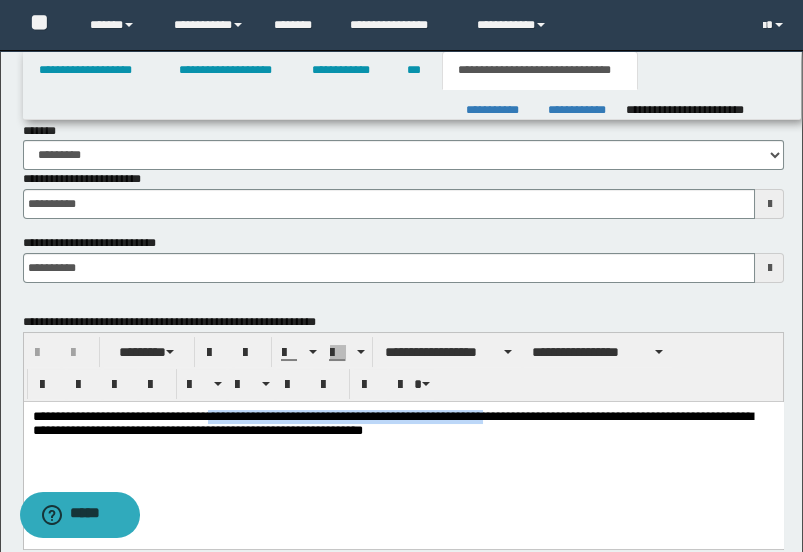 drag, startPoint x: 564, startPoint y: 420, endPoint x: 245, endPoint y: 418, distance: 319.00626 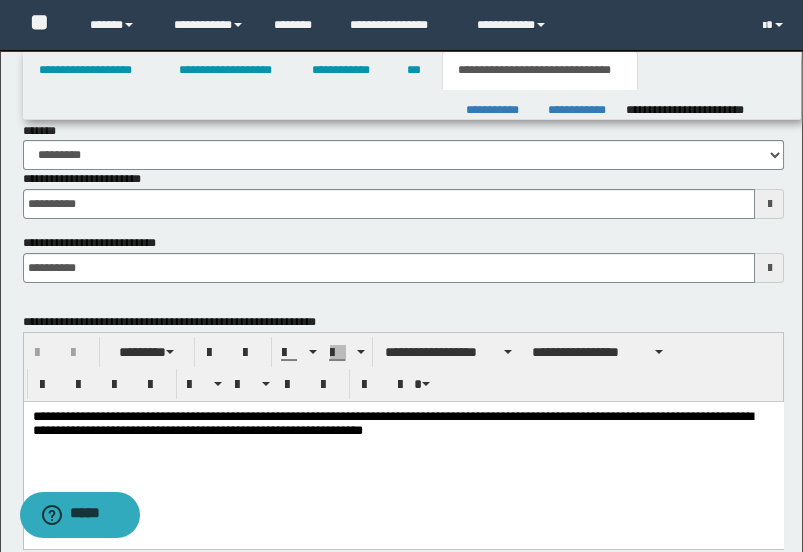 click on "**********" at bounding box center (403, 449) 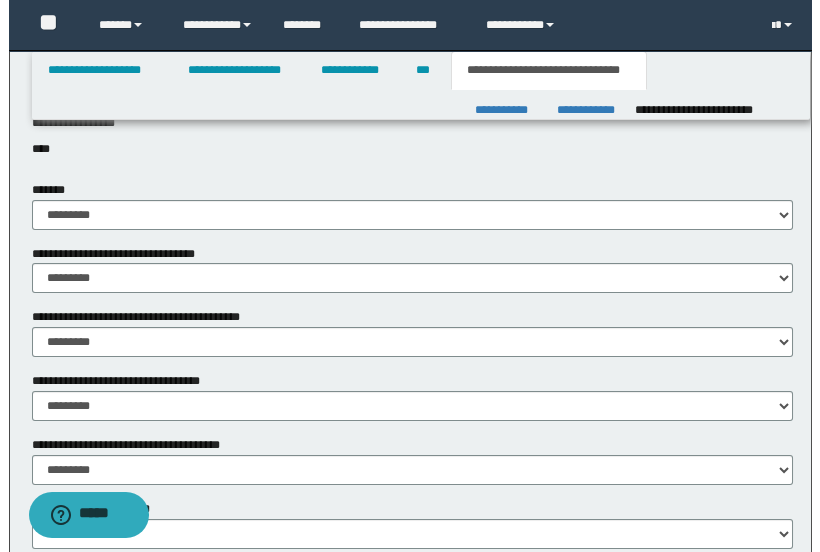scroll, scrollTop: 1966, scrollLeft: 0, axis: vertical 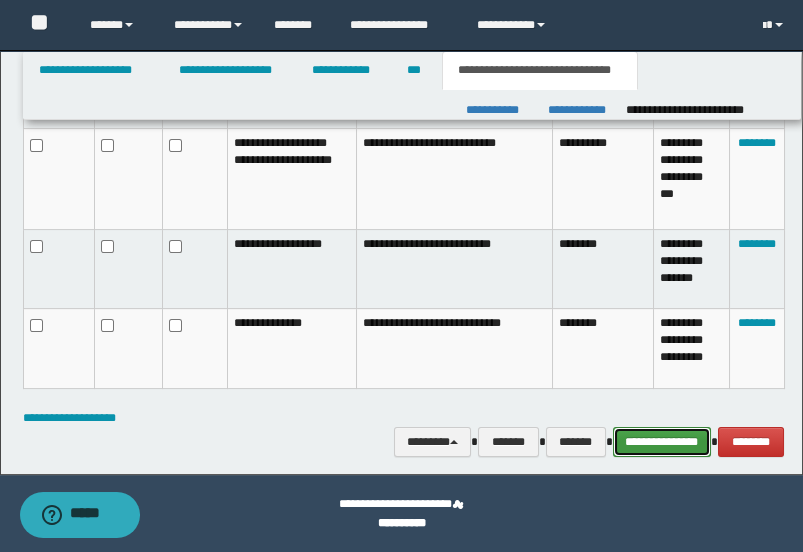 click on "**********" at bounding box center [662, 441] 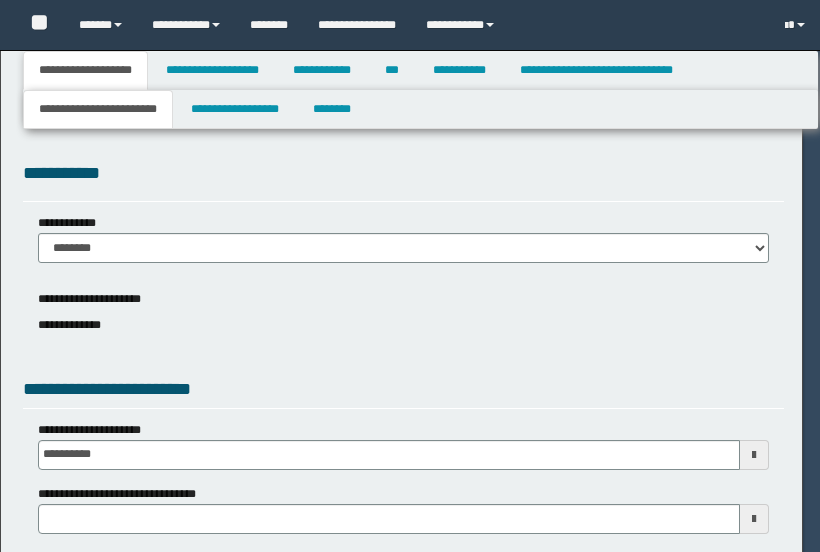 select on "*" 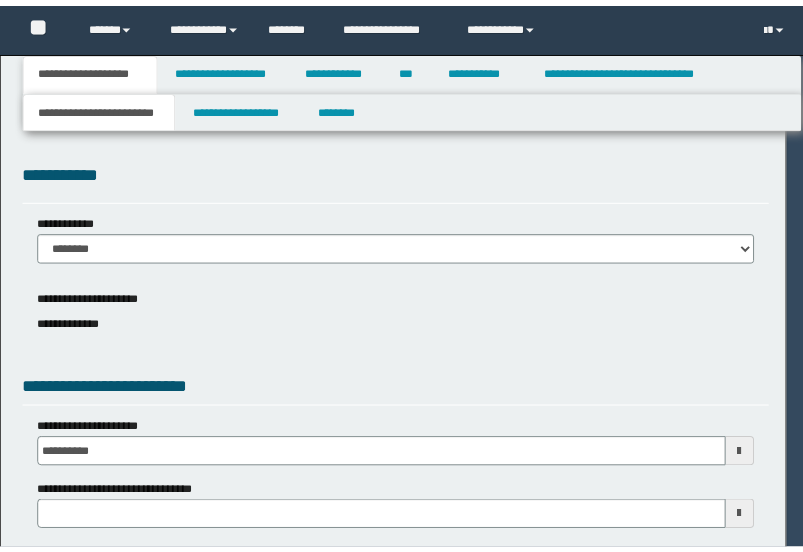 scroll, scrollTop: 0, scrollLeft: 0, axis: both 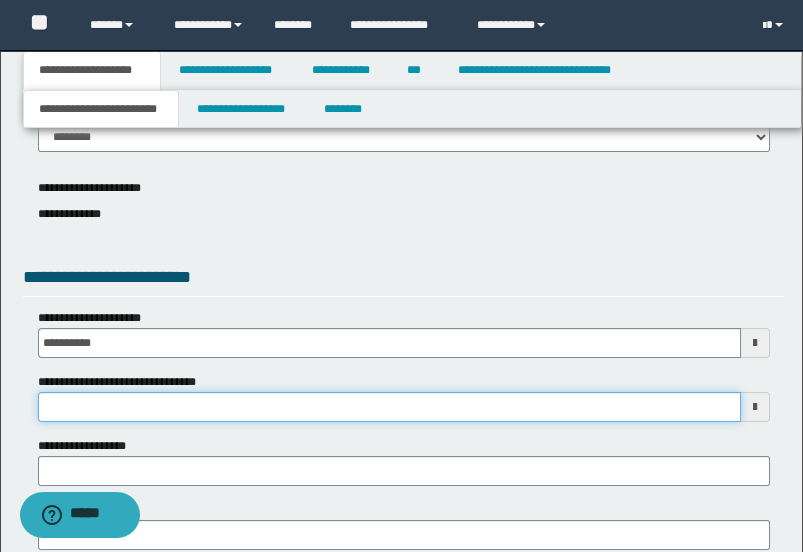 click on "**********" at bounding box center [389, 407] 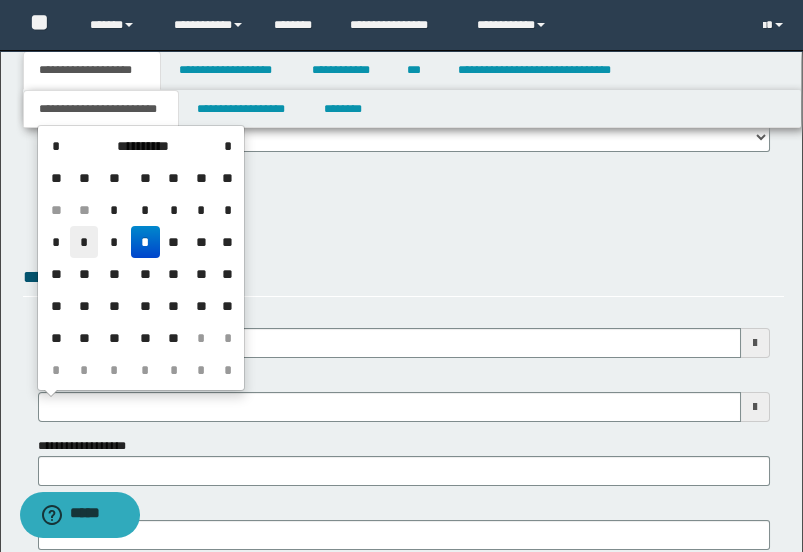 click on "*" at bounding box center (84, 242) 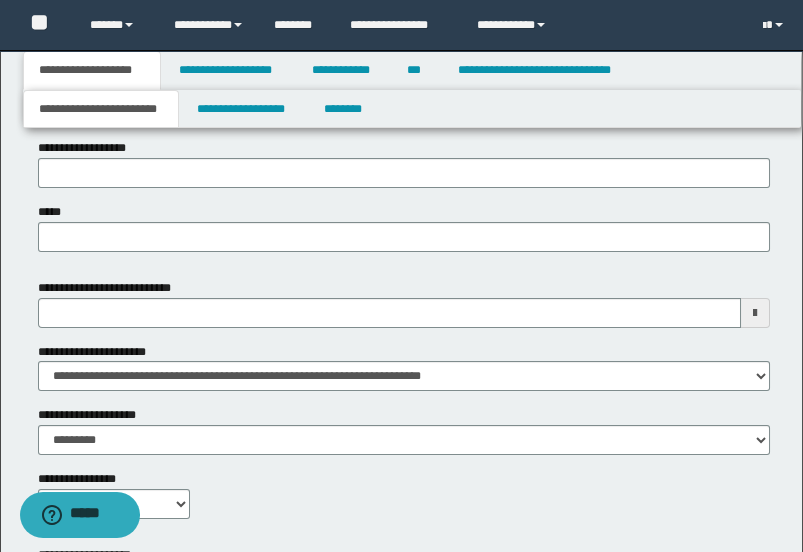 scroll, scrollTop: 444, scrollLeft: 0, axis: vertical 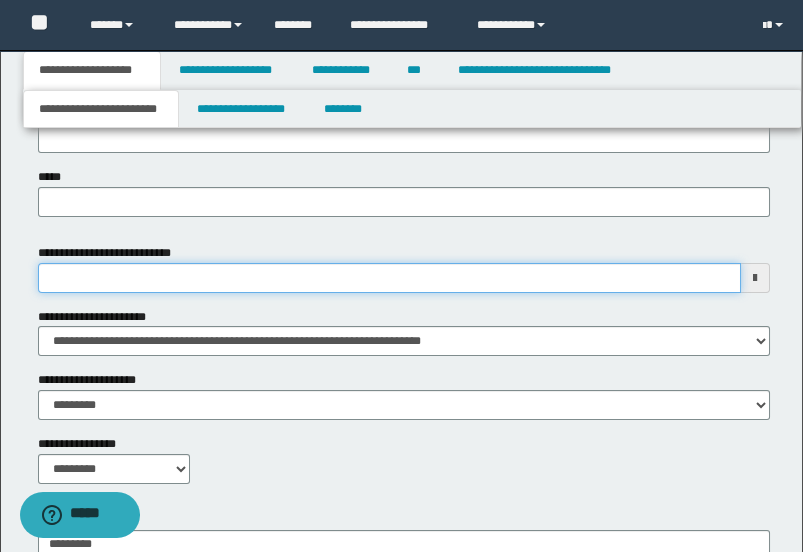 click on "**********" at bounding box center (389, 278) 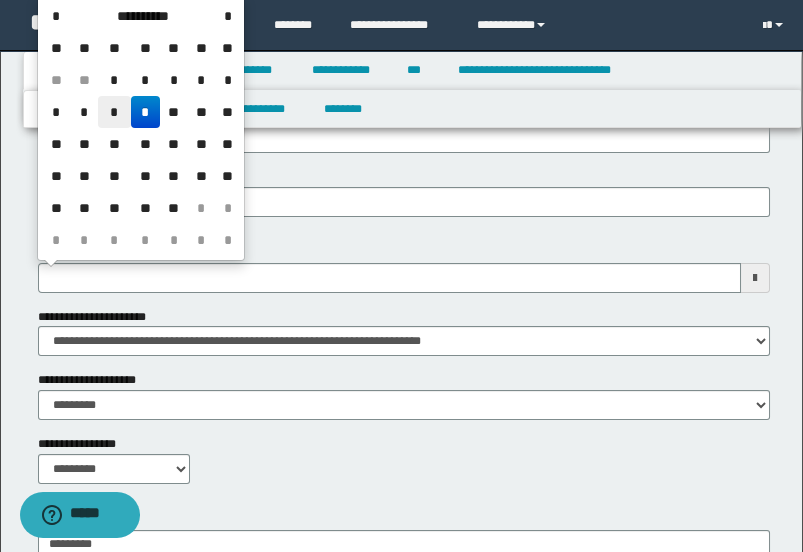 click on "*" at bounding box center [114, 112] 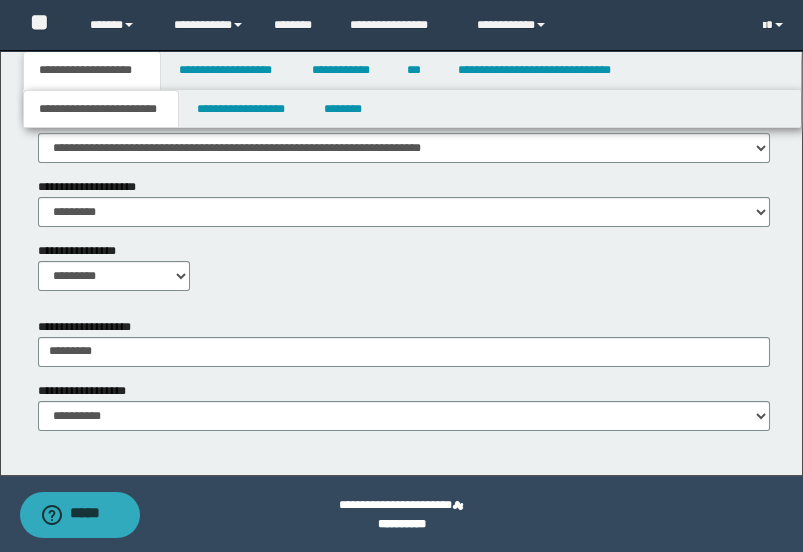 scroll, scrollTop: 638, scrollLeft: 0, axis: vertical 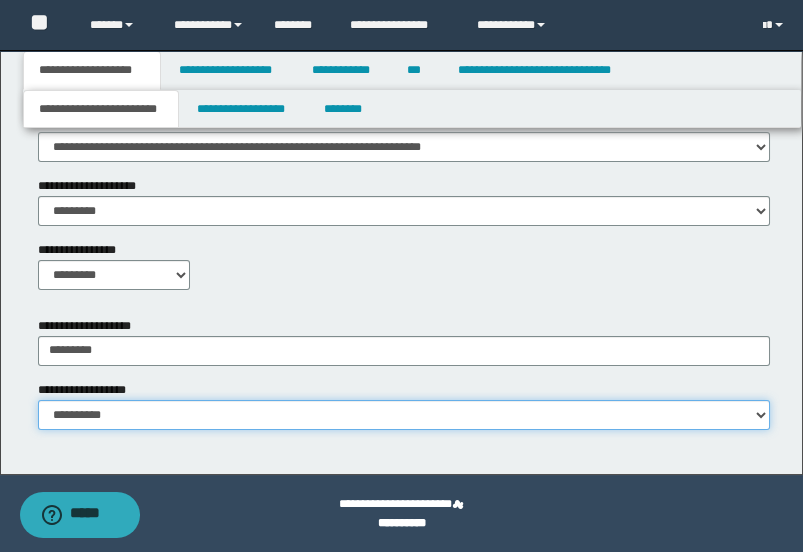 click on "**********" at bounding box center [404, 415] 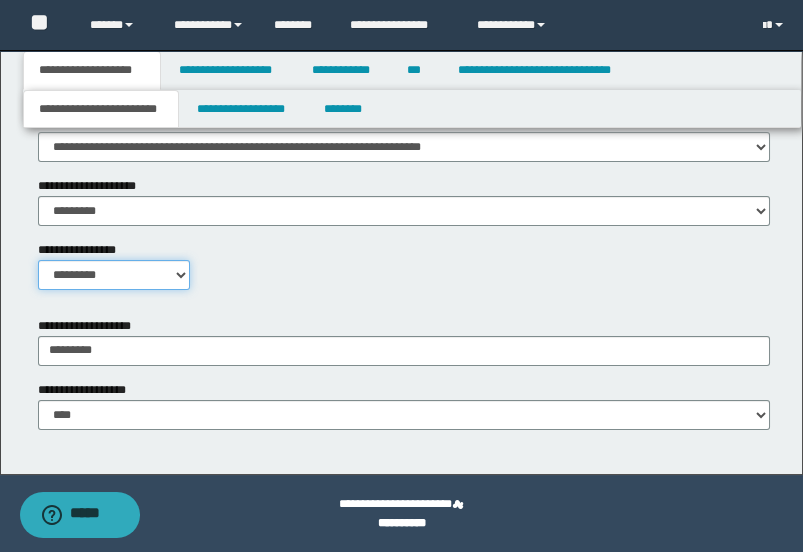 click on "**********" at bounding box center [114, 275] 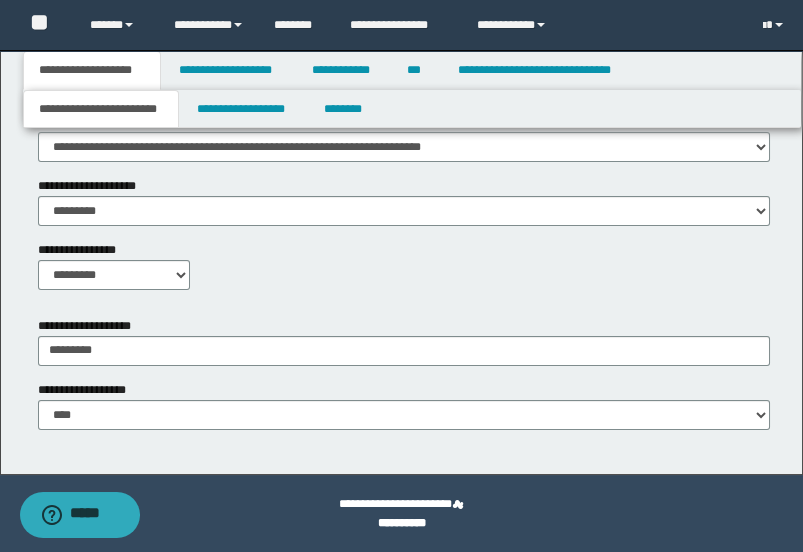 click on "**********" at bounding box center (404, 177) 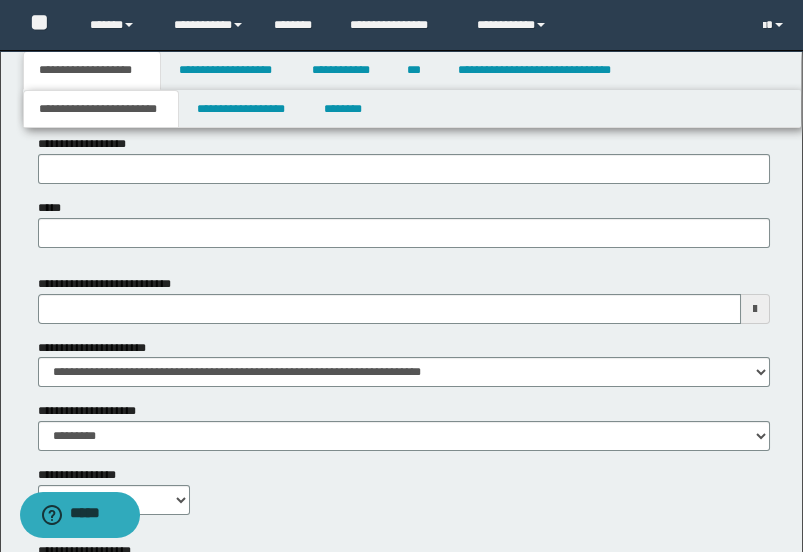 scroll, scrollTop: 638, scrollLeft: 0, axis: vertical 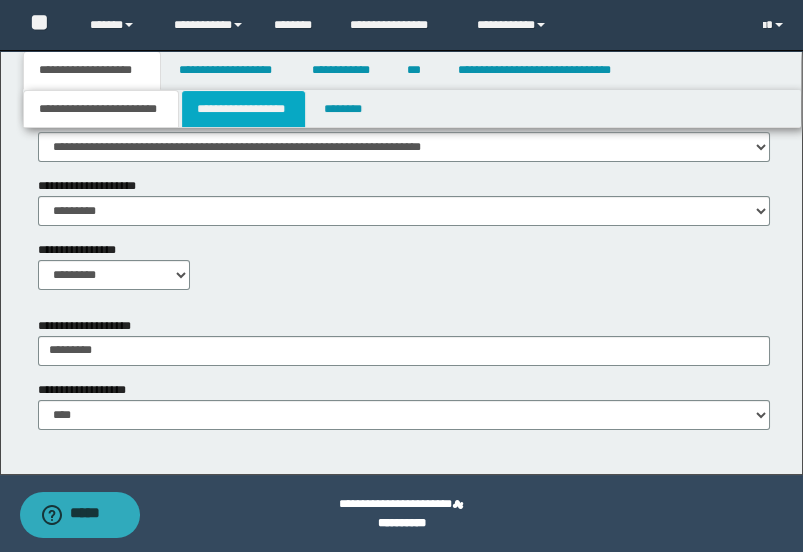 click on "**********" at bounding box center [243, 109] 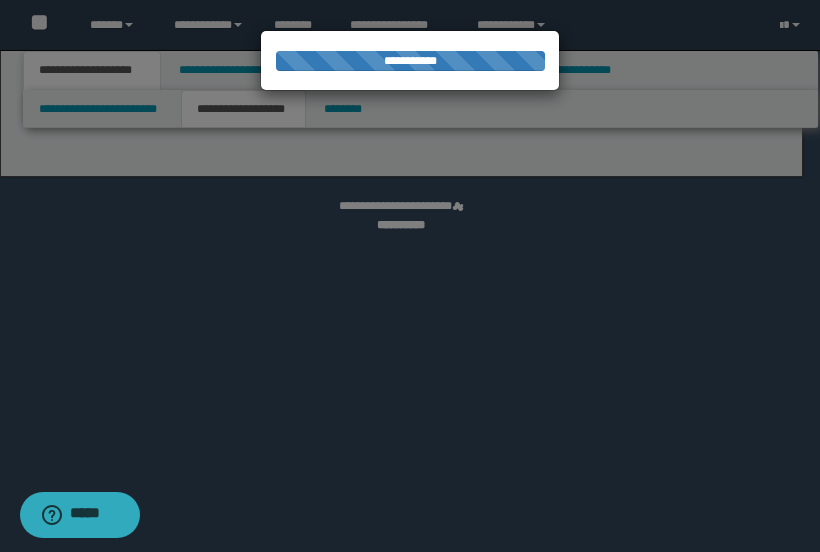 select on "*" 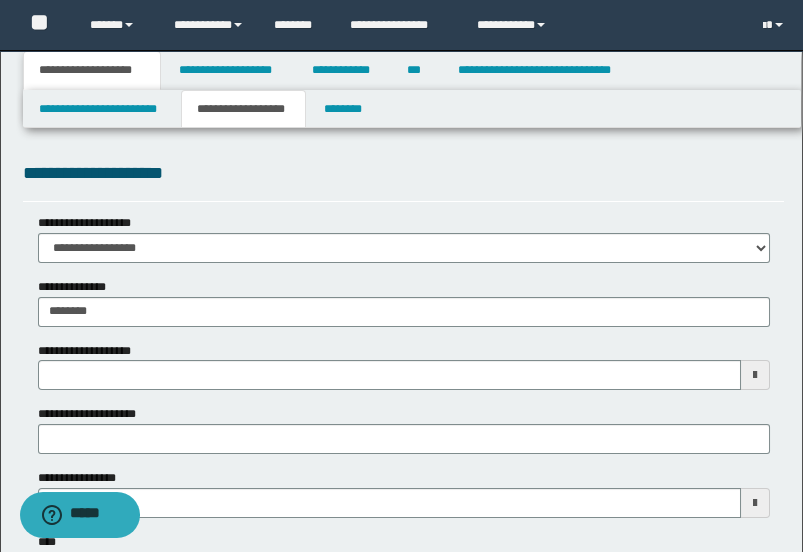 click on "**********" at bounding box center (404, 366) 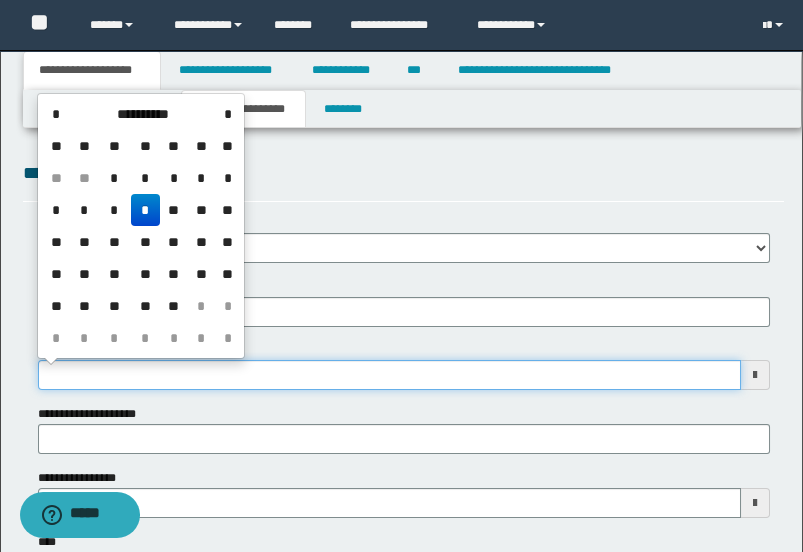 click on "**********" at bounding box center (389, 375) 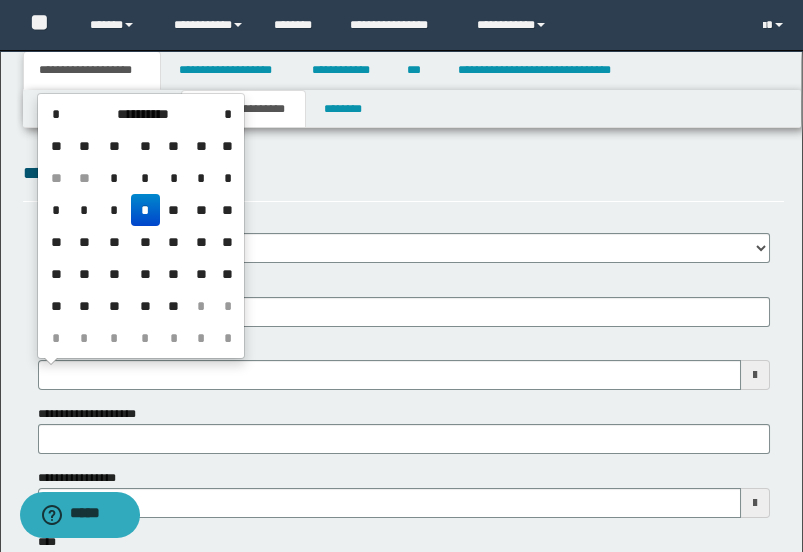 click on "**********" at bounding box center [404, 173] 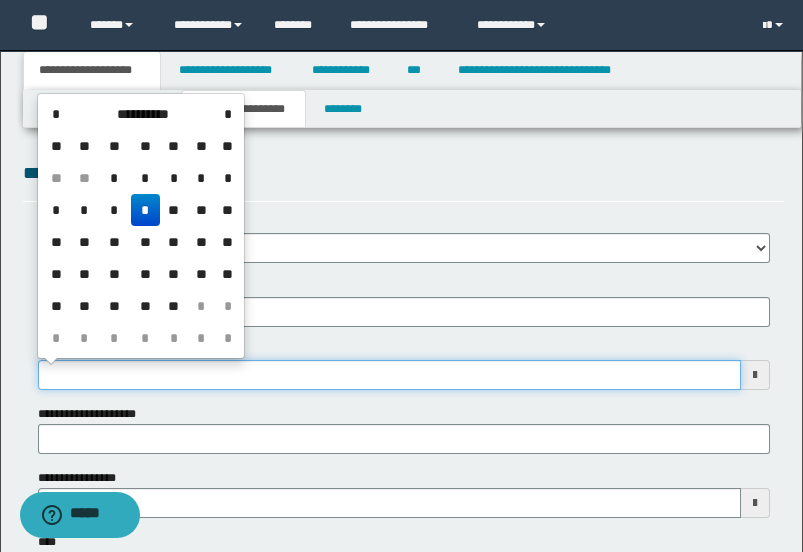 click on "**********" at bounding box center [389, 375] 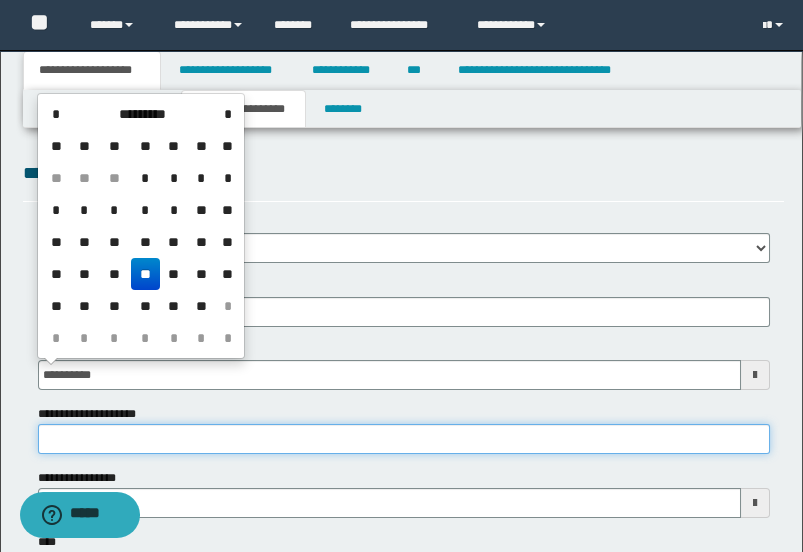 type on "**********" 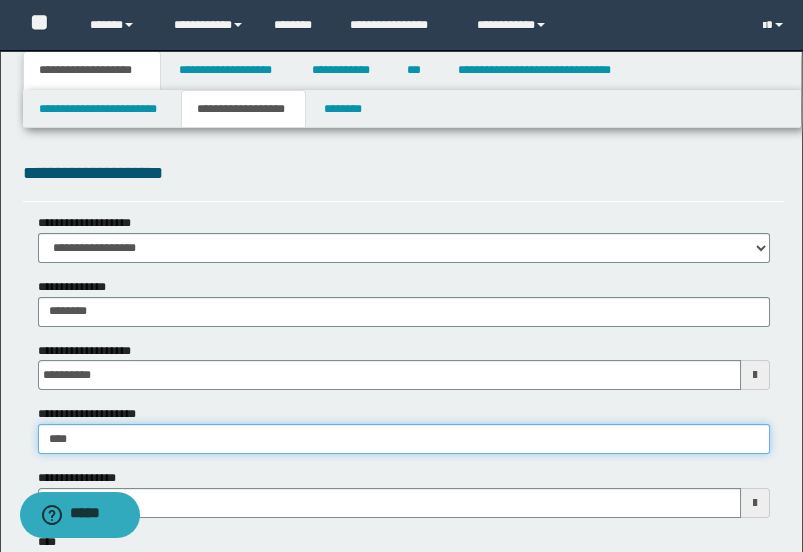 type on "****" 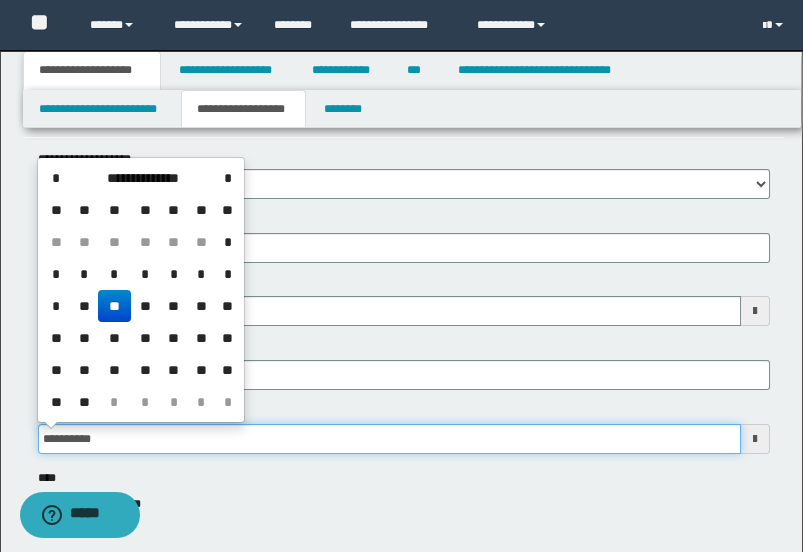 scroll, scrollTop: 111, scrollLeft: 0, axis: vertical 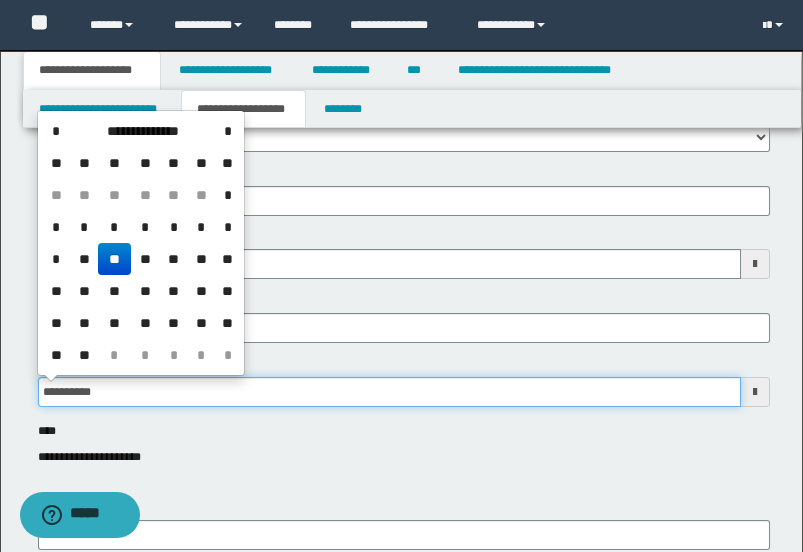 click on "**********" at bounding box center [404, 382] 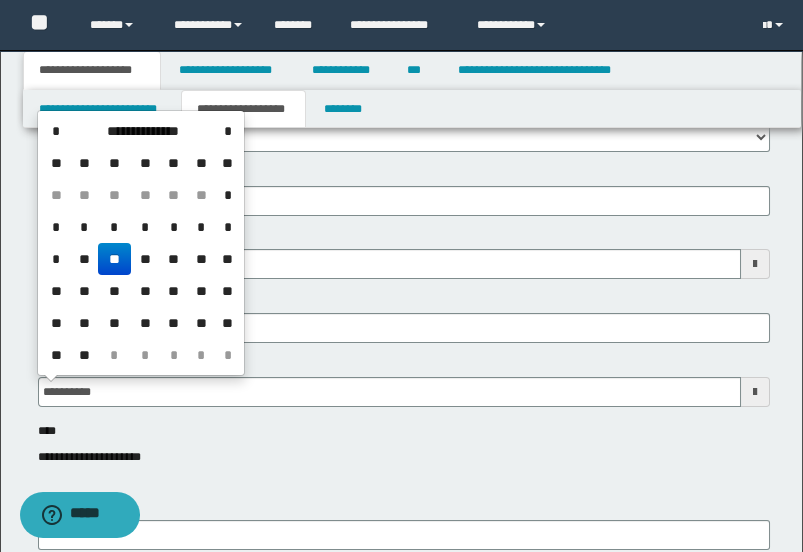 click on "**********" at bounding box center (404, 382) 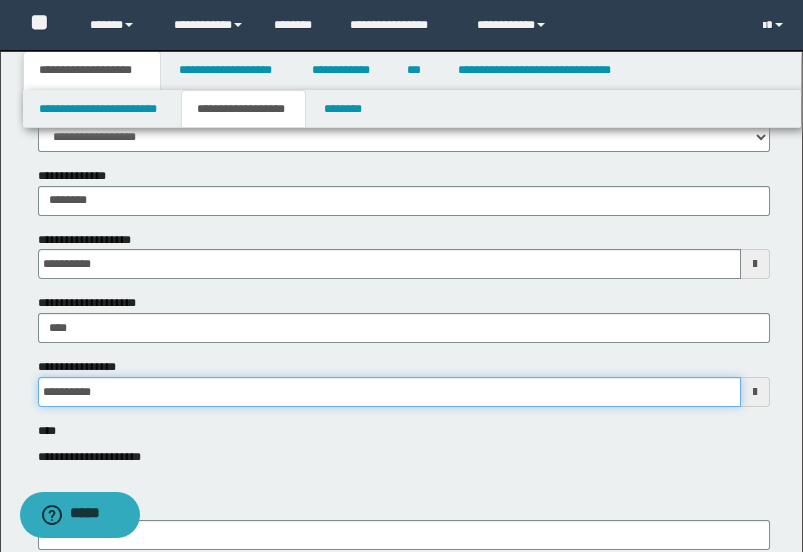 click on "**********" at bounding box center (389, 392) 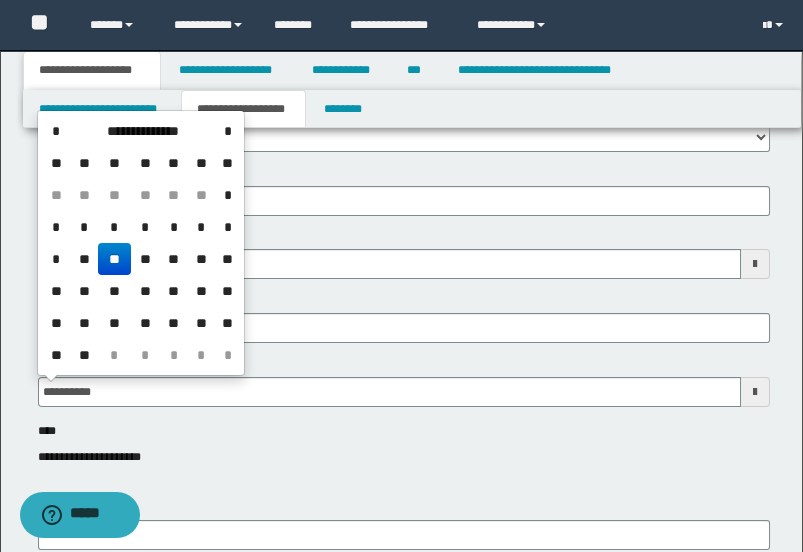 type on "**********" 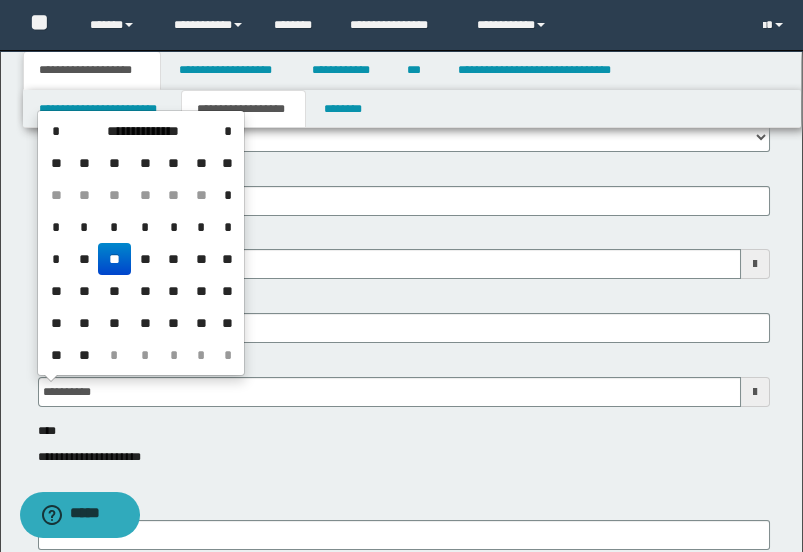 click on "**********" at bounding box center (404, 457) 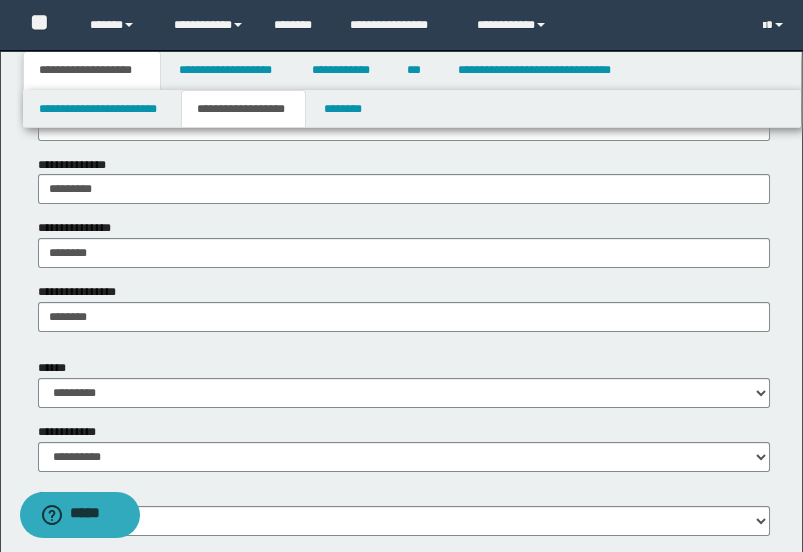 scroll, scrollTop: 555, scrollLeft: 0, axis: vertical 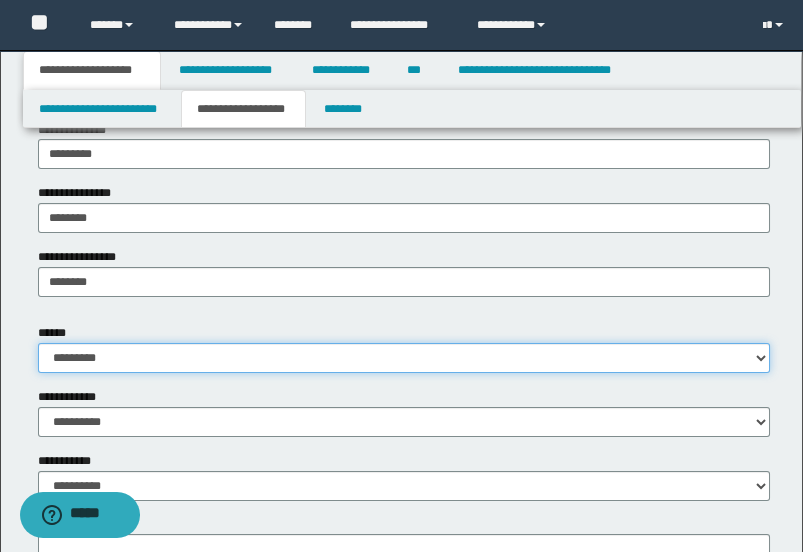 click on "**********" at bounding box center (404, 358) 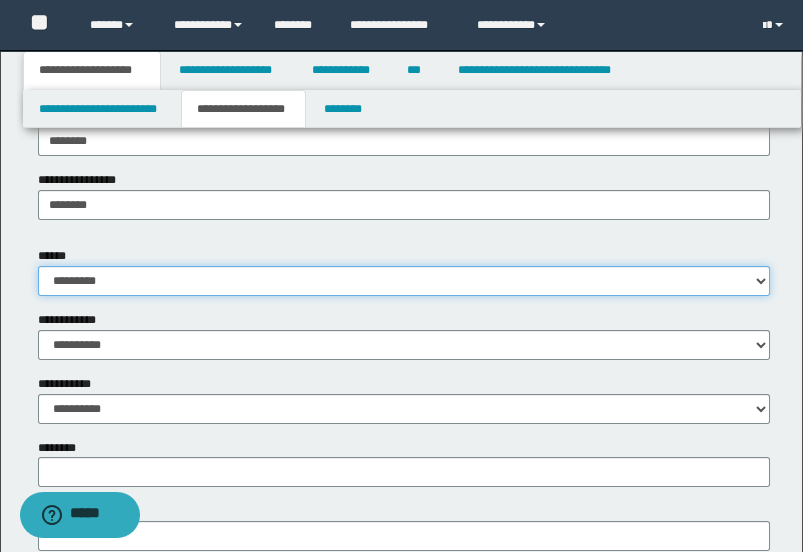 scroll, scrollTop: 666, scrollLeft: 0, axis: vertical 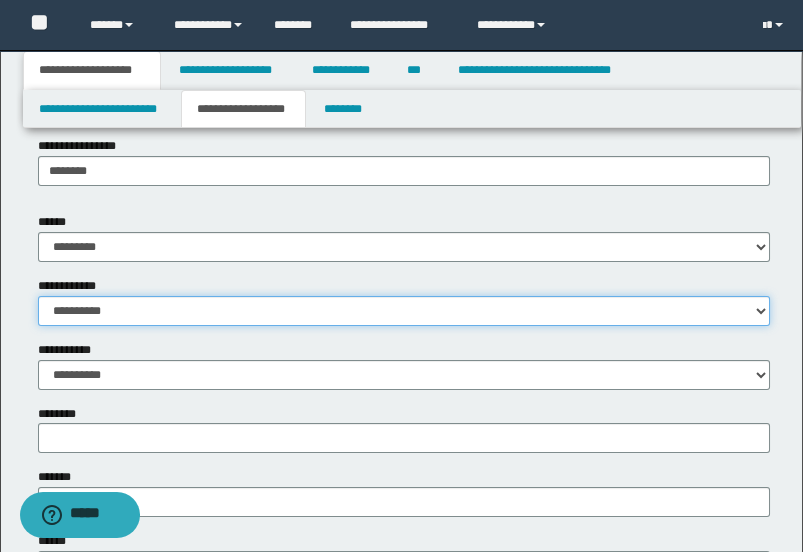 click on "**********" at bounding box center (404, 311) 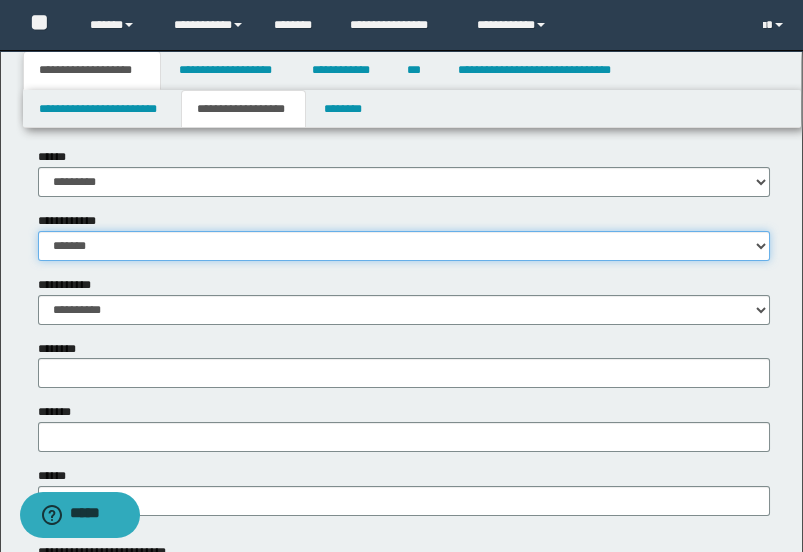 scroll, scrollTop: 777, scrollLeft: 0, axis: vertical 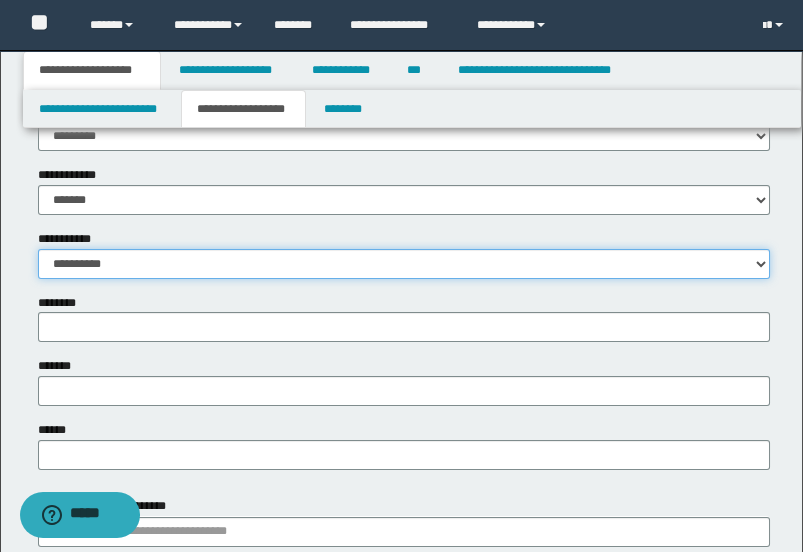 click on "**********" at bounding box center (404, 264) 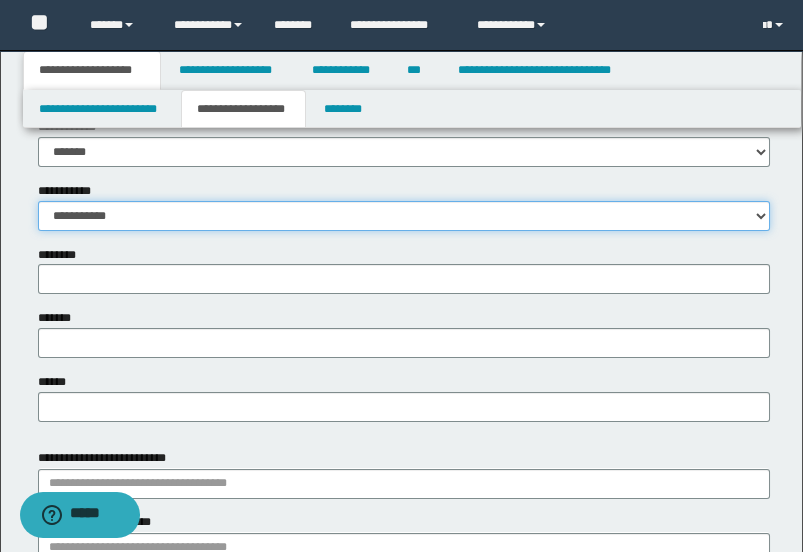 scroll, scrollTop: 888, scrollLeft: 0, axis: vertical 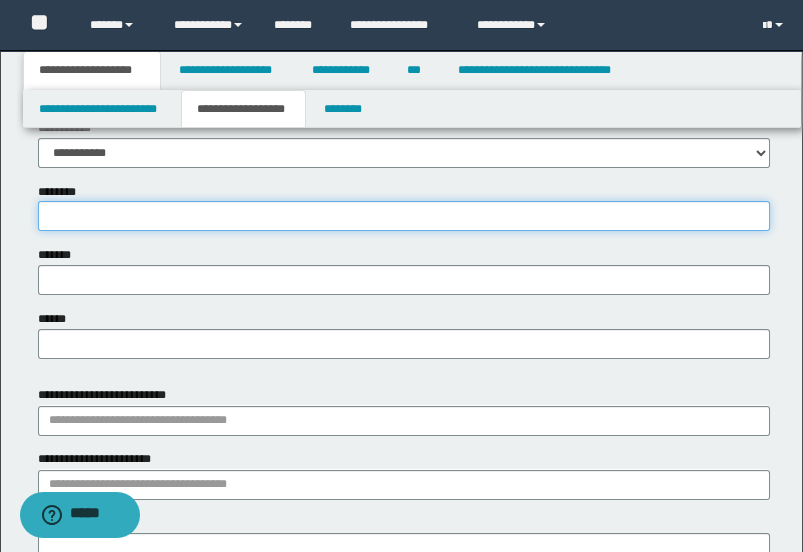 click on "********" at bounding box center [404, 216] 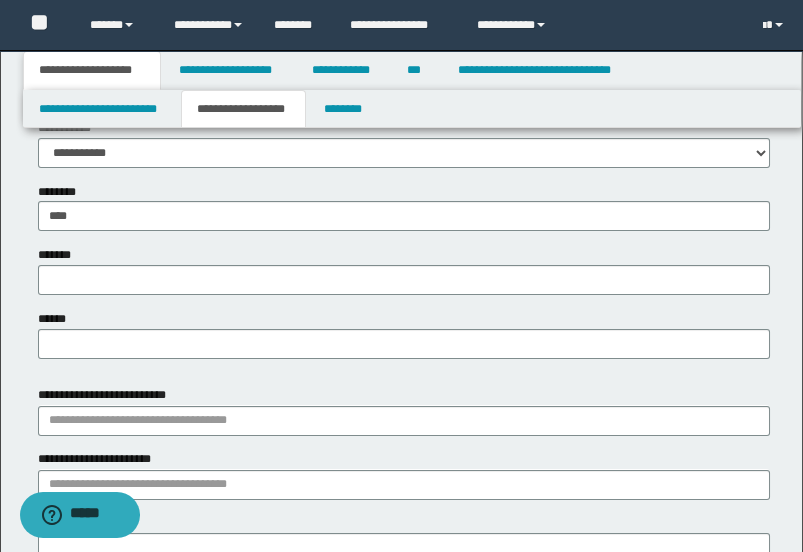 click on "******" at bounding box center [404, 334] 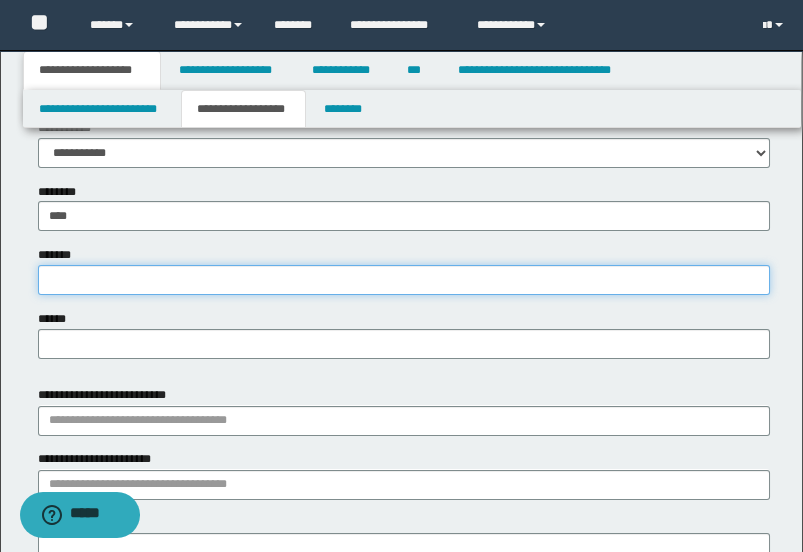 click on "*******" at bounding box center [404, 280] 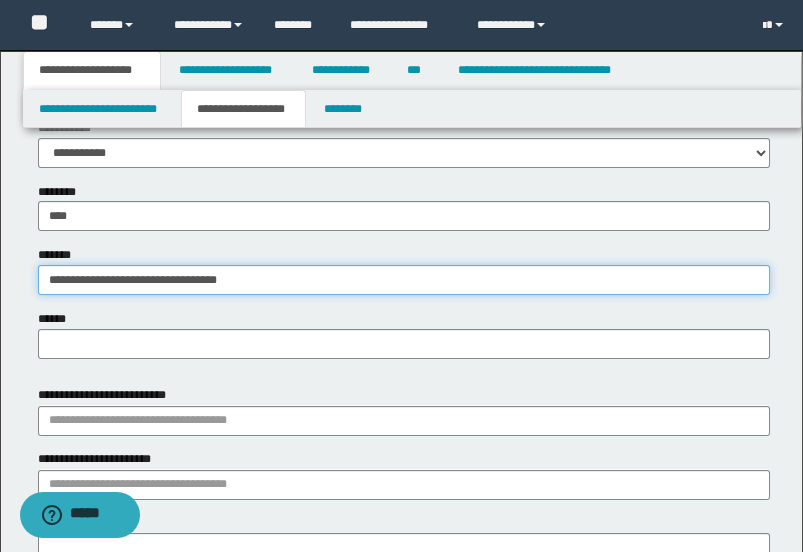 drag, startPoint x: 328, startPoint y: 286, endPoint x: 113, endPoint y: 292, distance: 215.08371 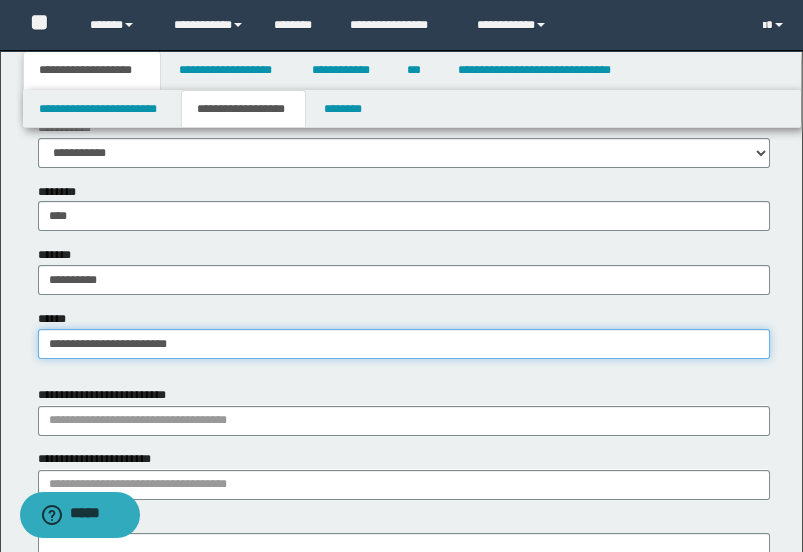 click on "**********" at bounding box center (404, 344) 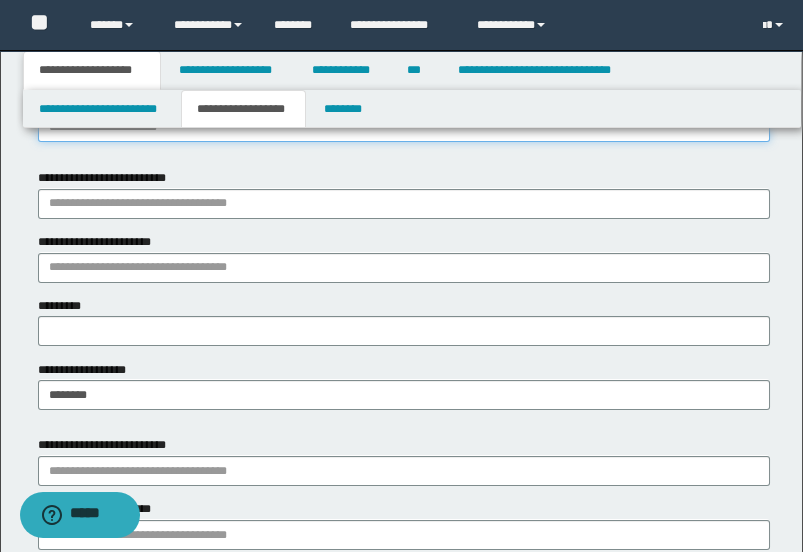 scroll, scrollTop: 1111, scrollLeft: 0, axis: vertical 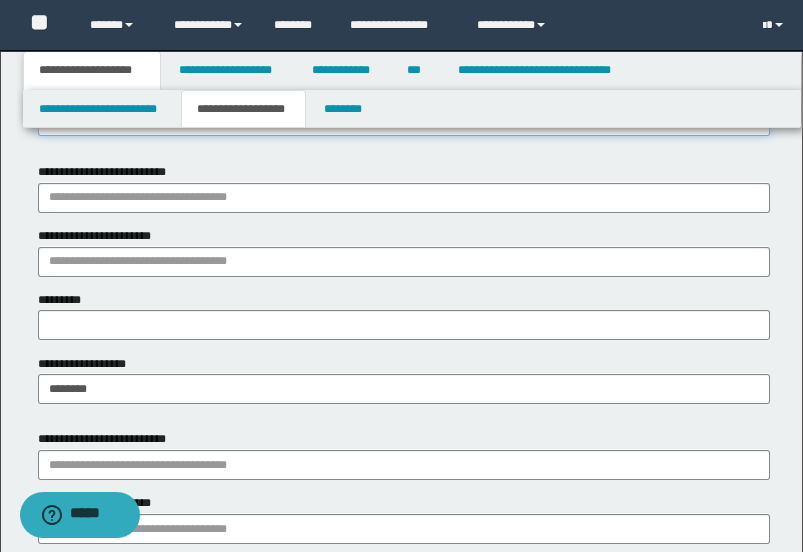 type on "**********" 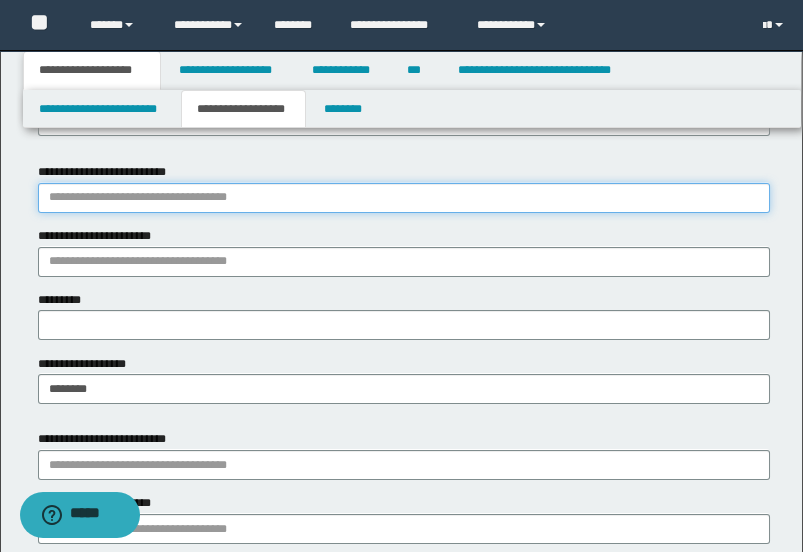 click on "**********" at bounding box center (404, 198) 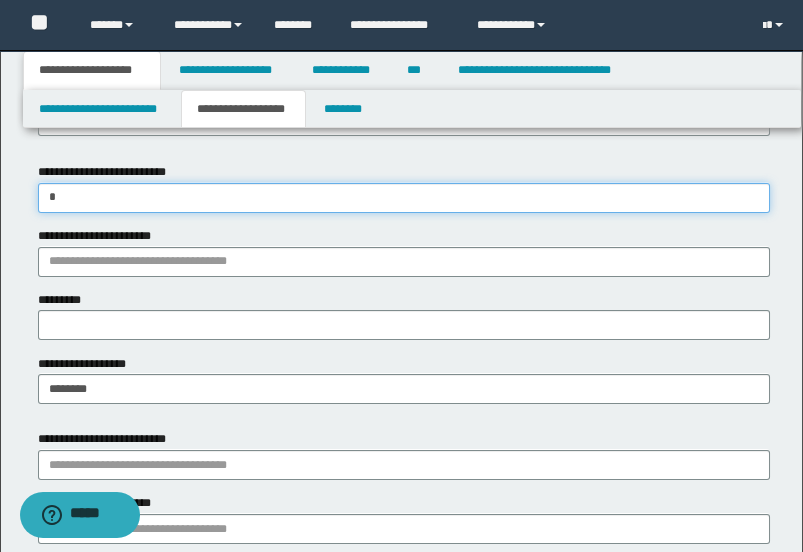 type on "**" 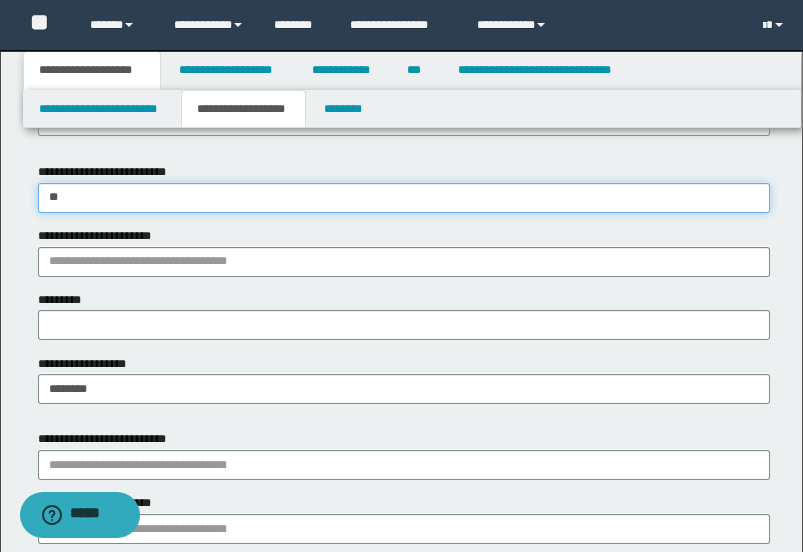 type 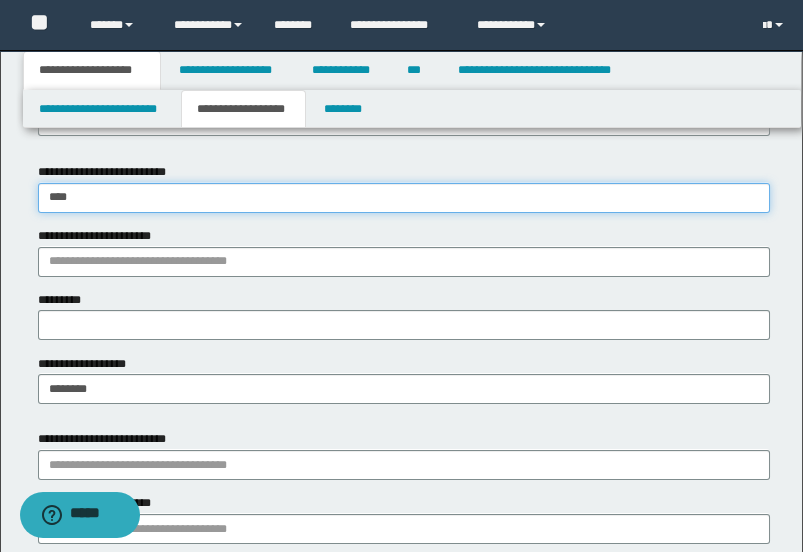 type on "*****" 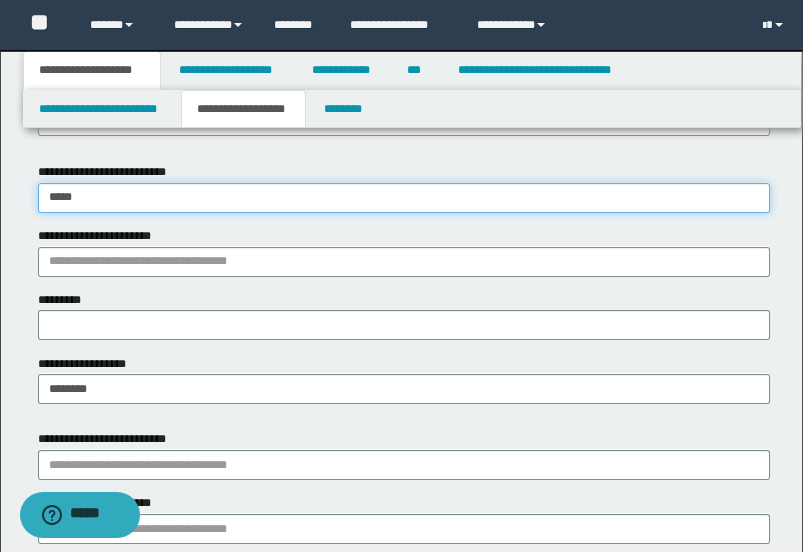 type on "**********" 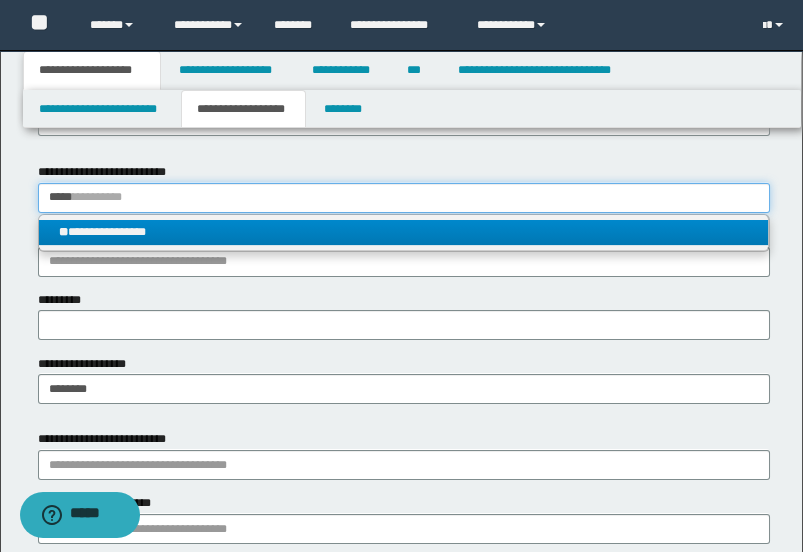 type on "*****" 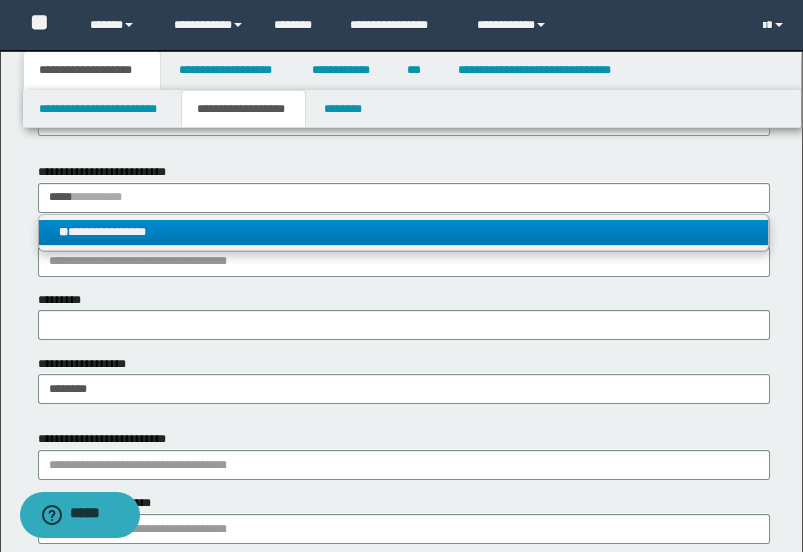 type 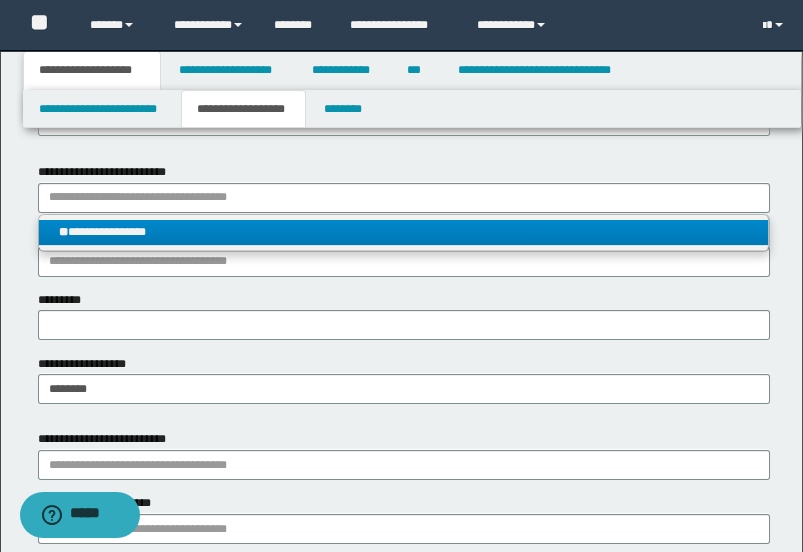 click on "**********" at bounding box center [404, 232] 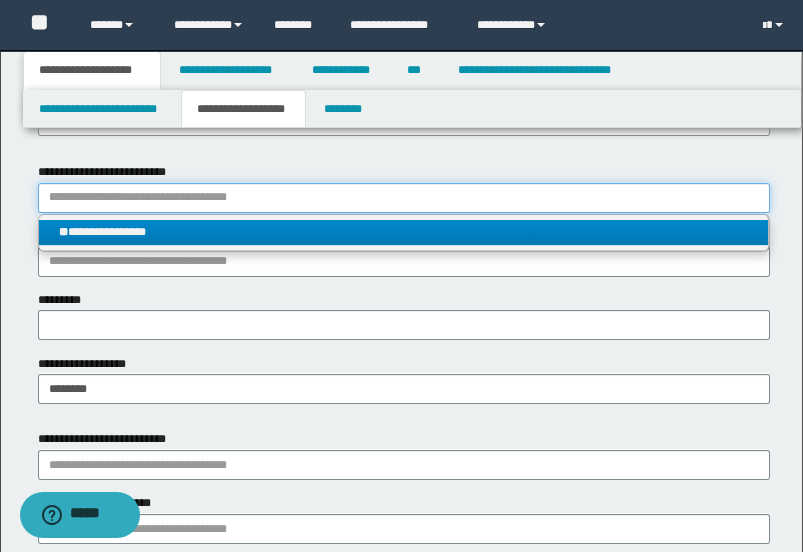 type 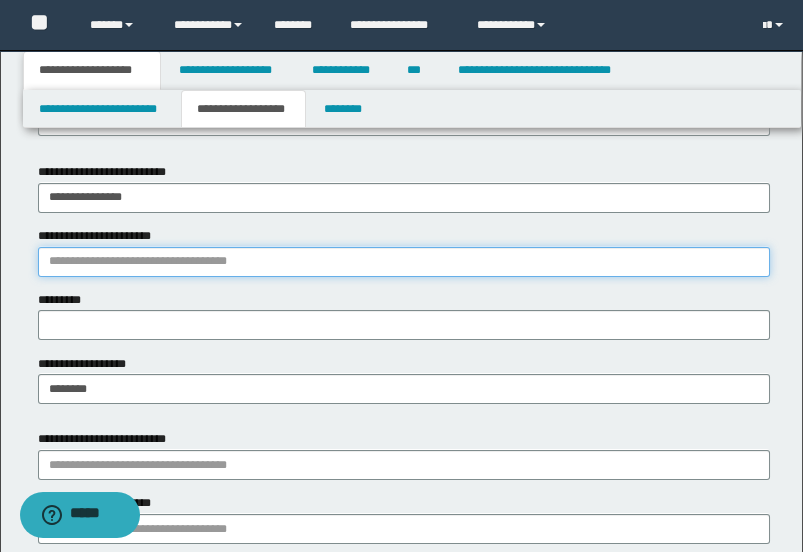 click on "**********" at bounding box center [404, 262] 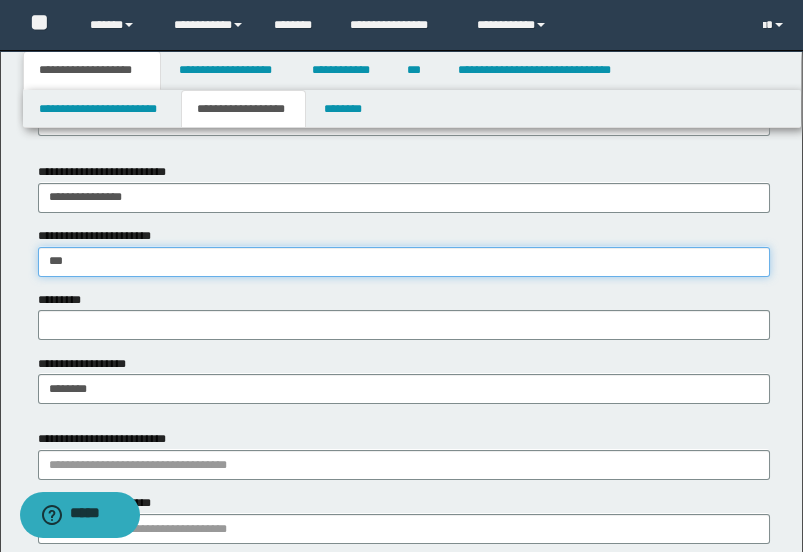 type on "****" 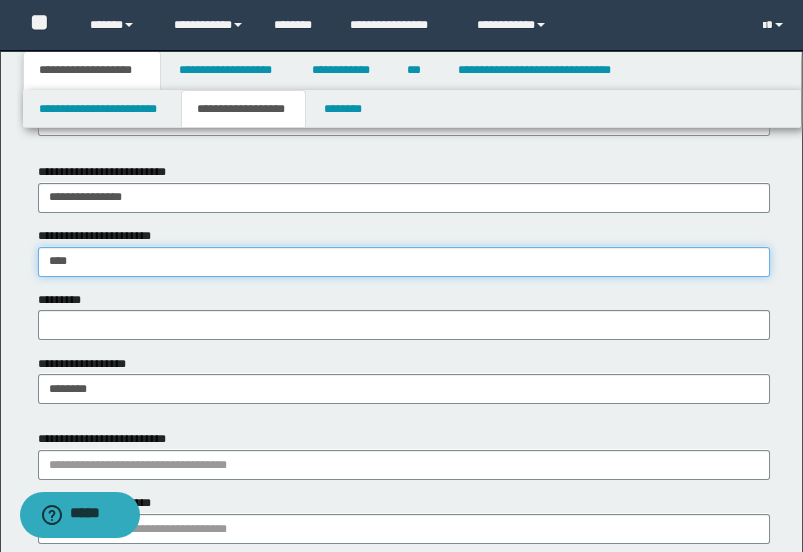type on "****" 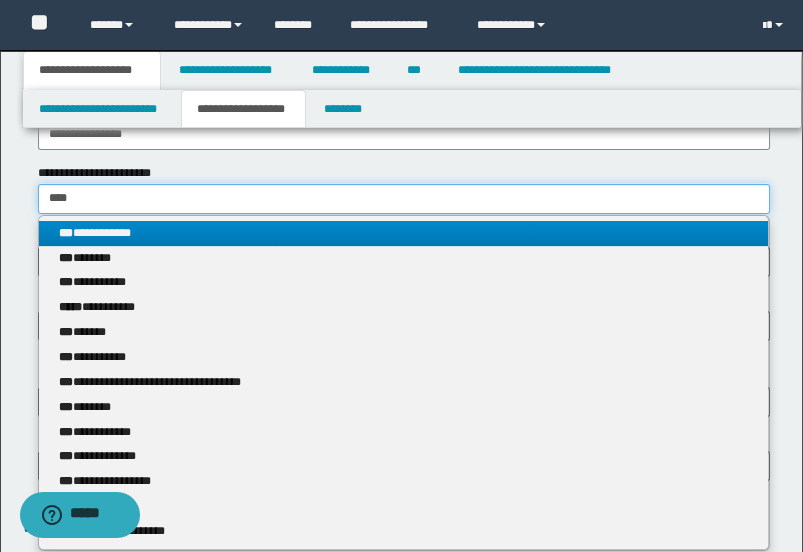 scroll, scrollTop: 1222, scrollLeft: 0, axis: vertical 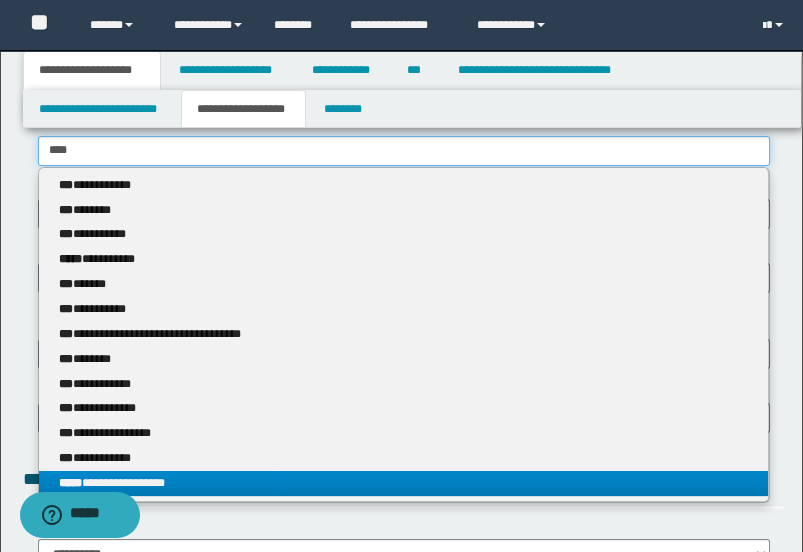 type on "****" 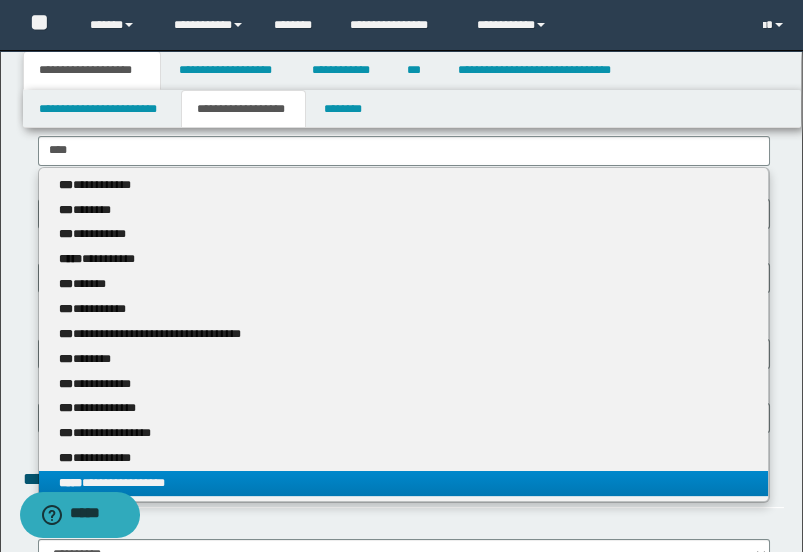 type 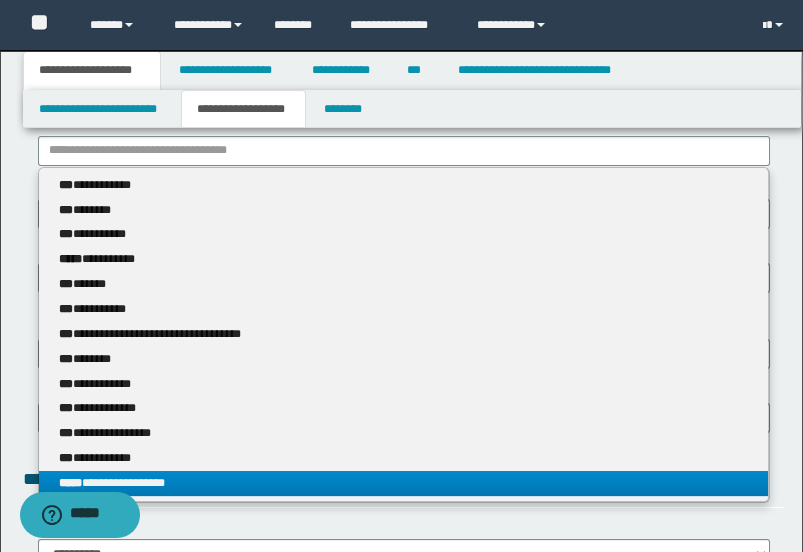 click on "**********" at bounding box center (404, 483) 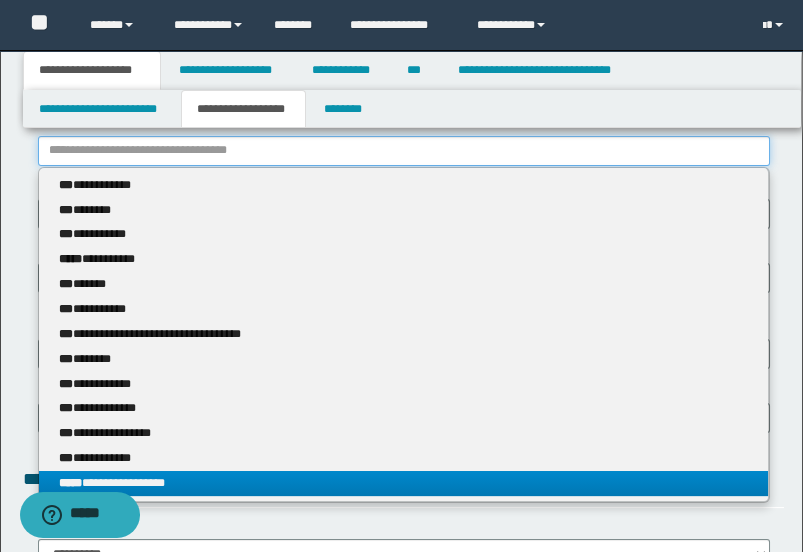 type 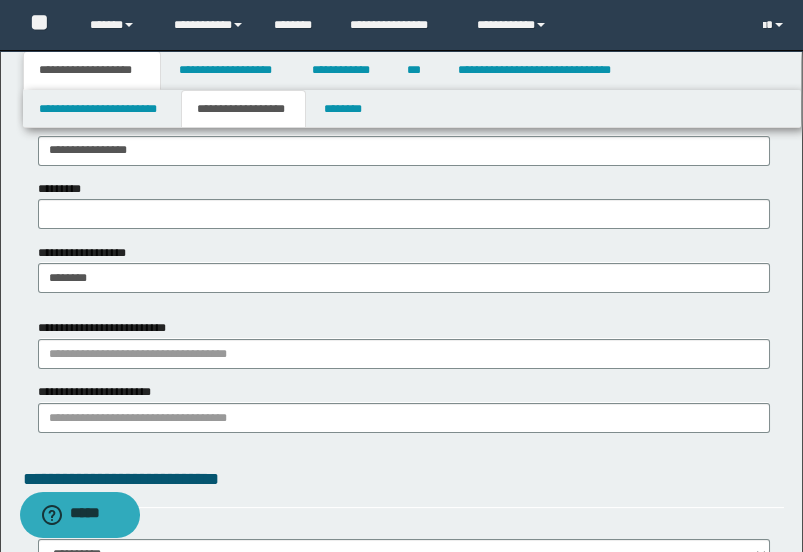 type 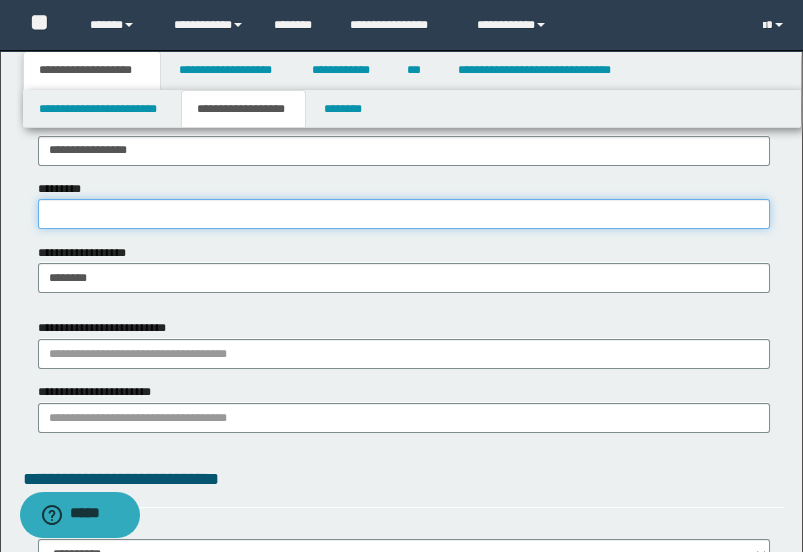 click on "*********" at bounding box center (404, 214) 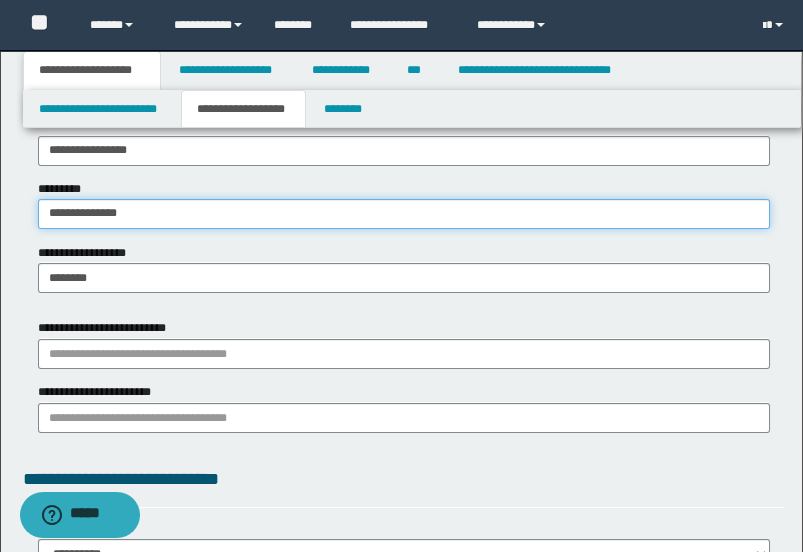 type on "**********" 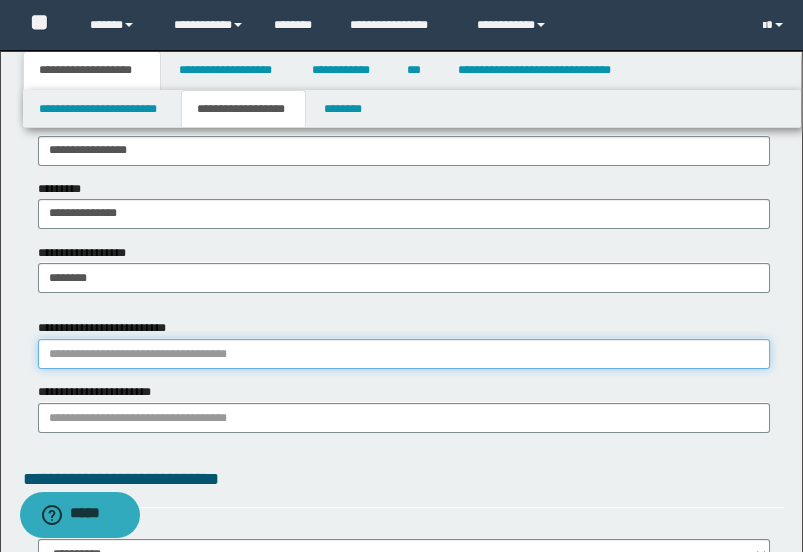 click on "**********" at bounding box center (404, 354) 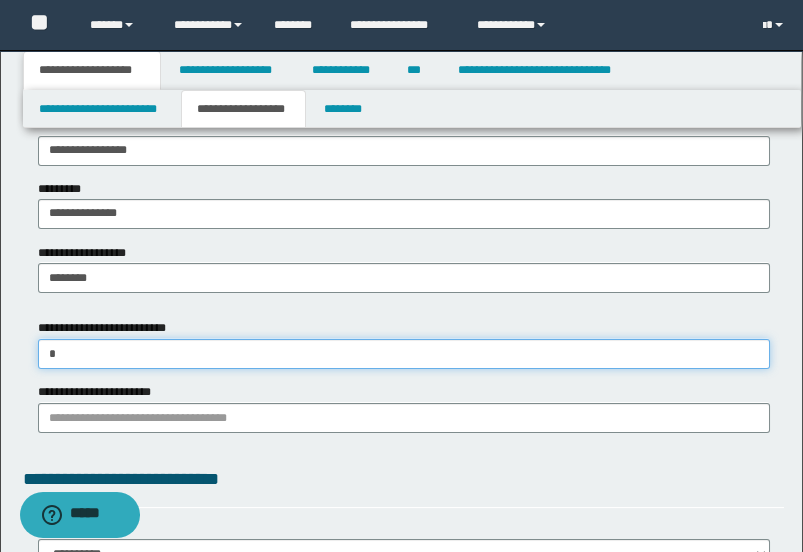 type on "**" 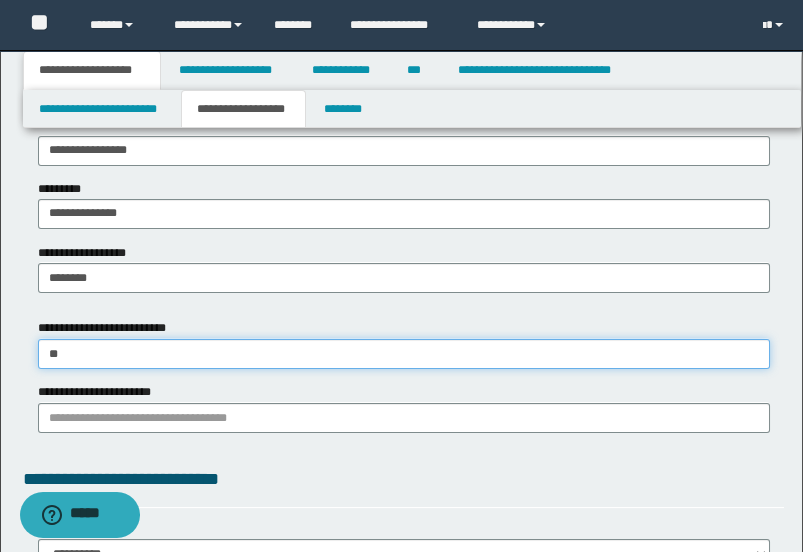 type on "**" 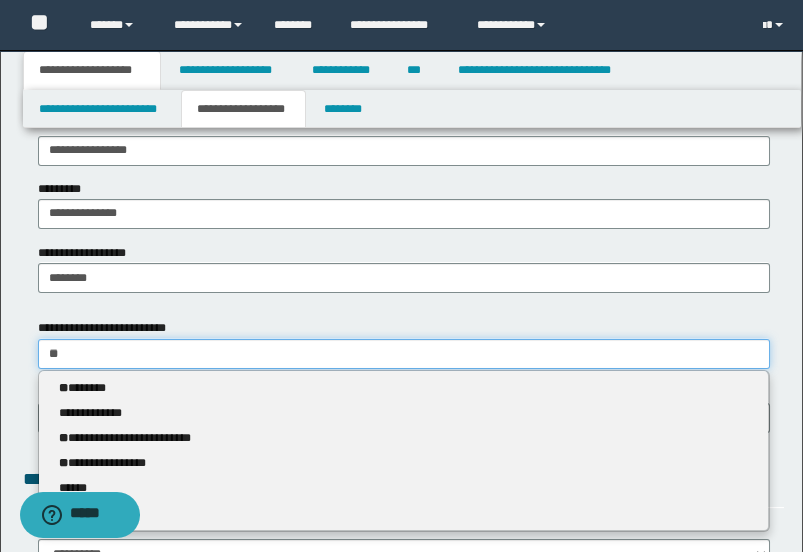 type 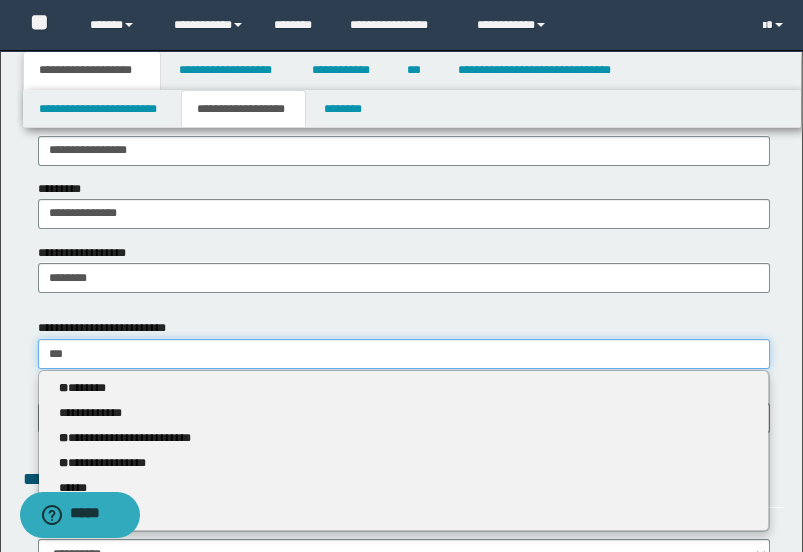 type on "****" 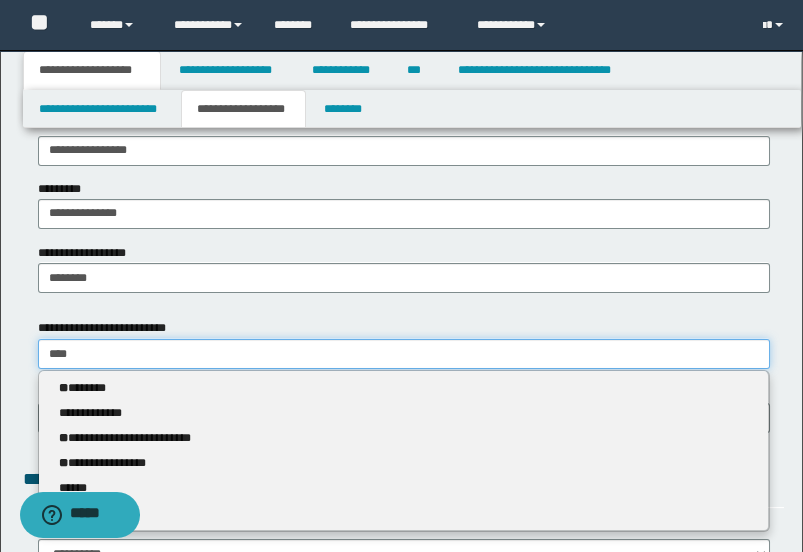 type on "**********" 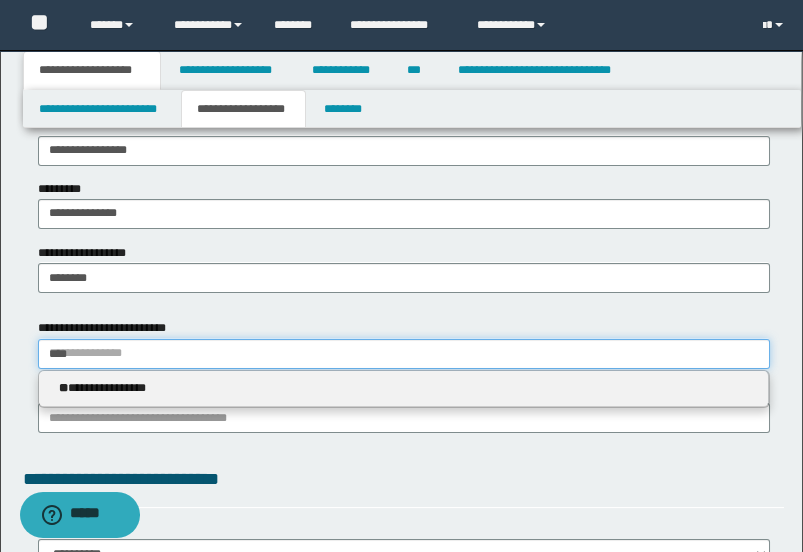 type 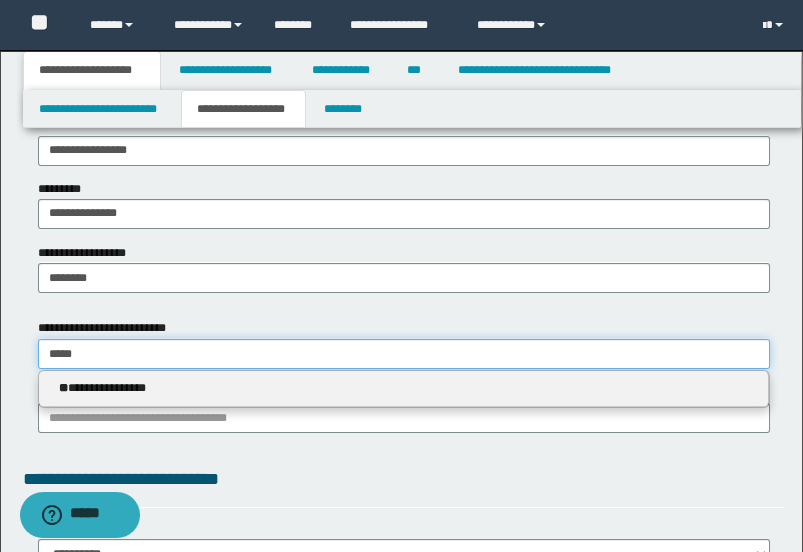 type on "**********" 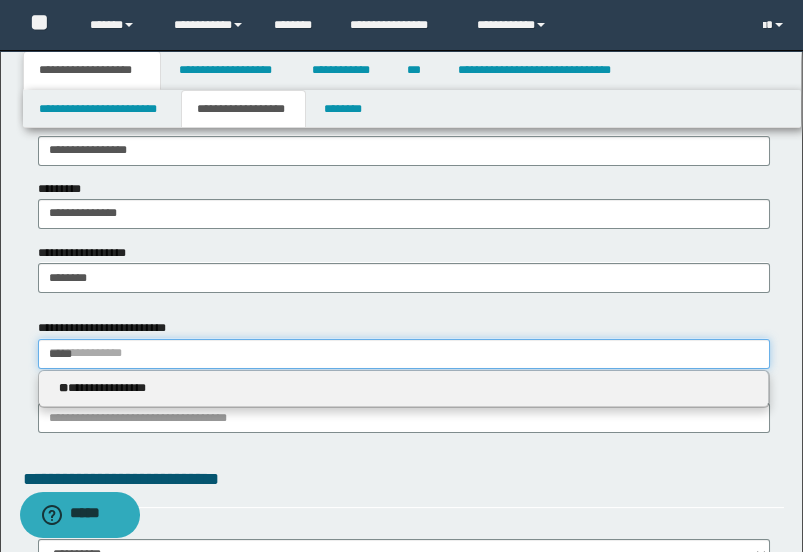 type on "*****" 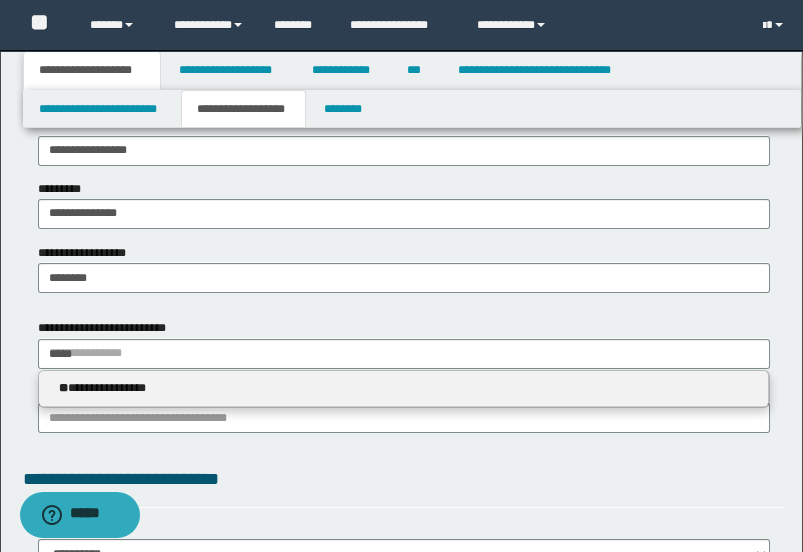 type 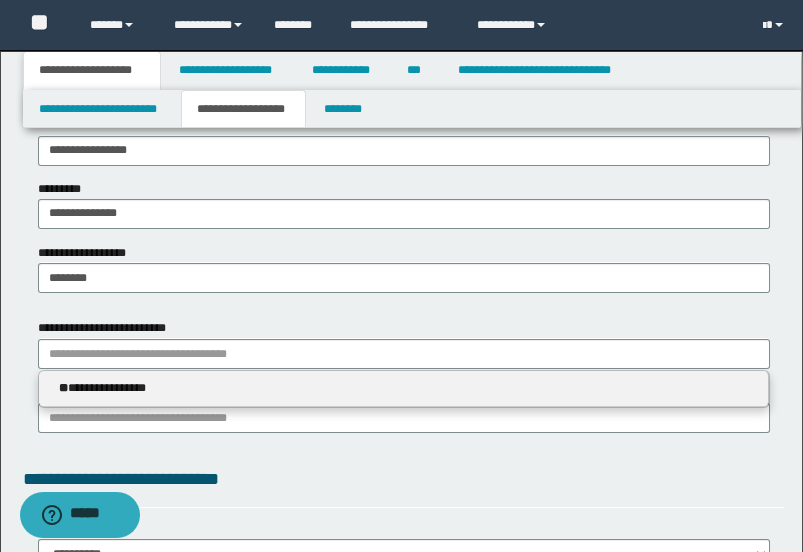 click on "**********" at bounding box center (404, -13) 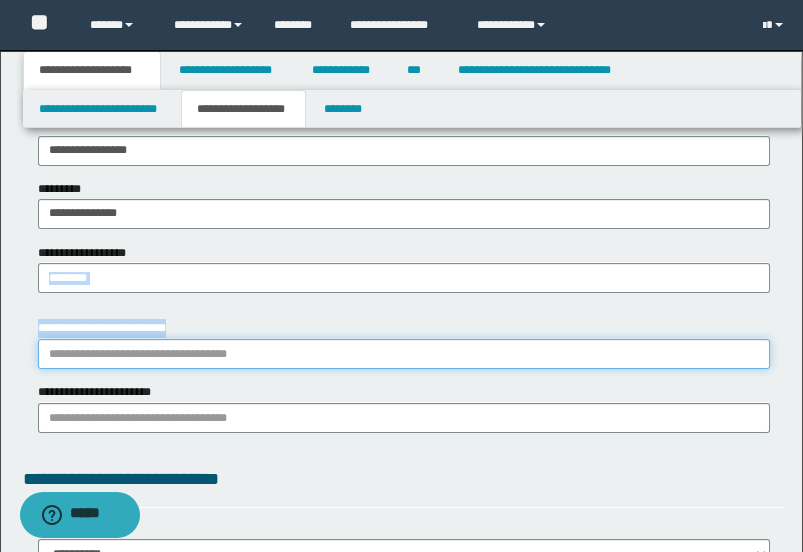 type on "**********" 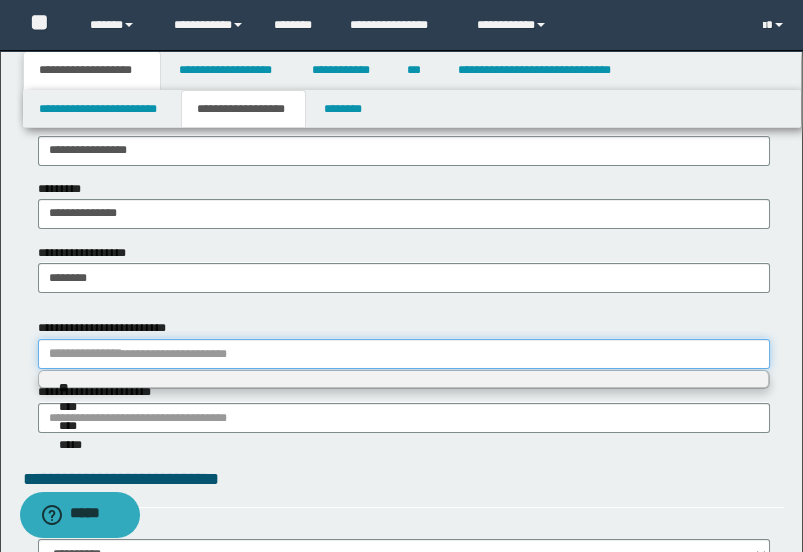 click on "**********" at bounding box center [404, 354] 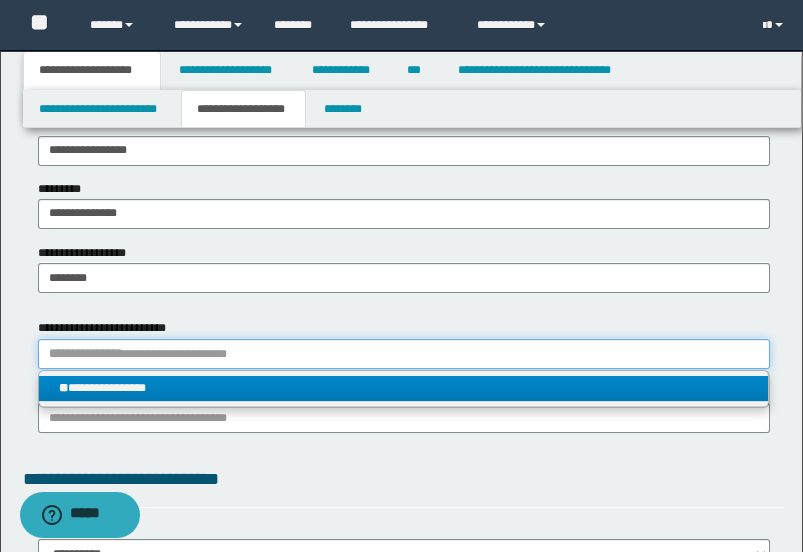 type on "**********" 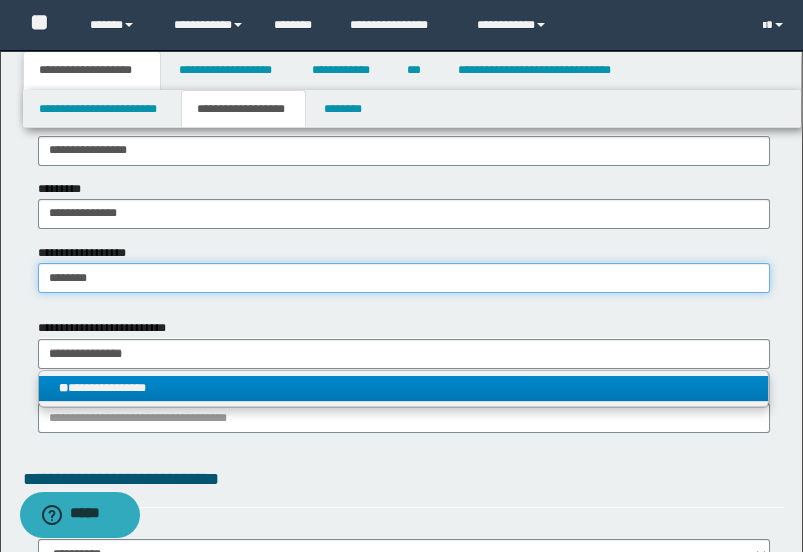 type 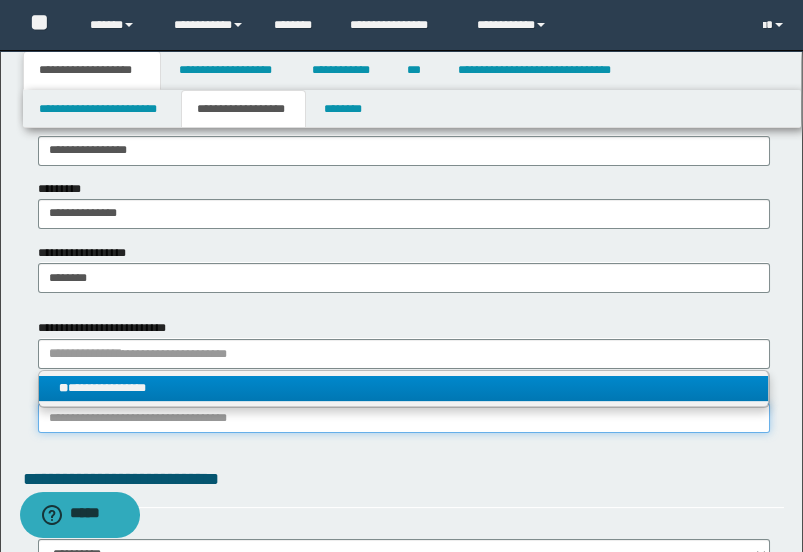 type on "*******" 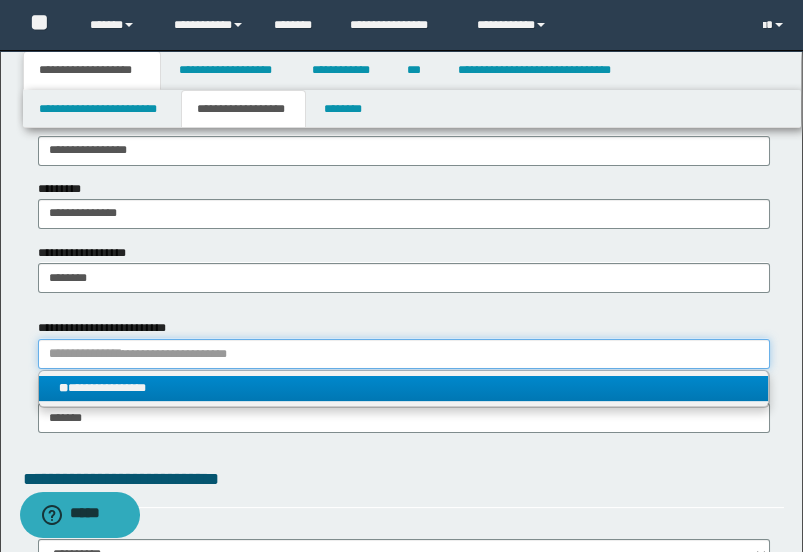 type 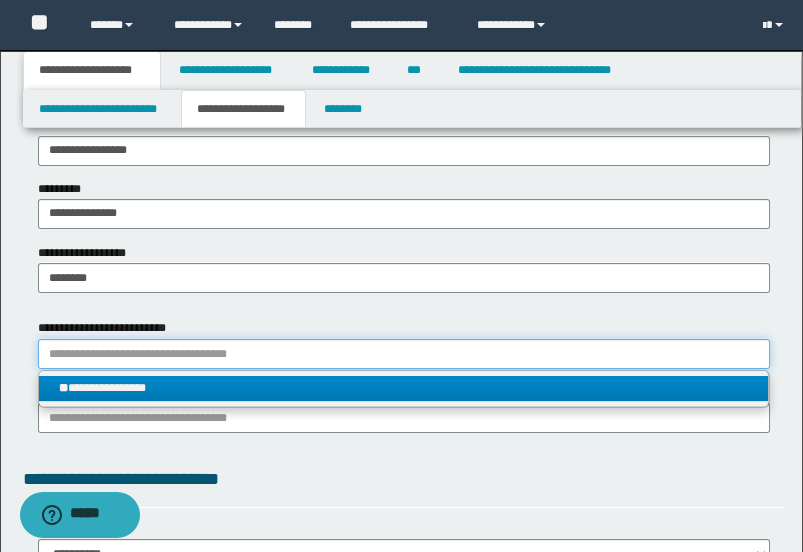 type on "**********" 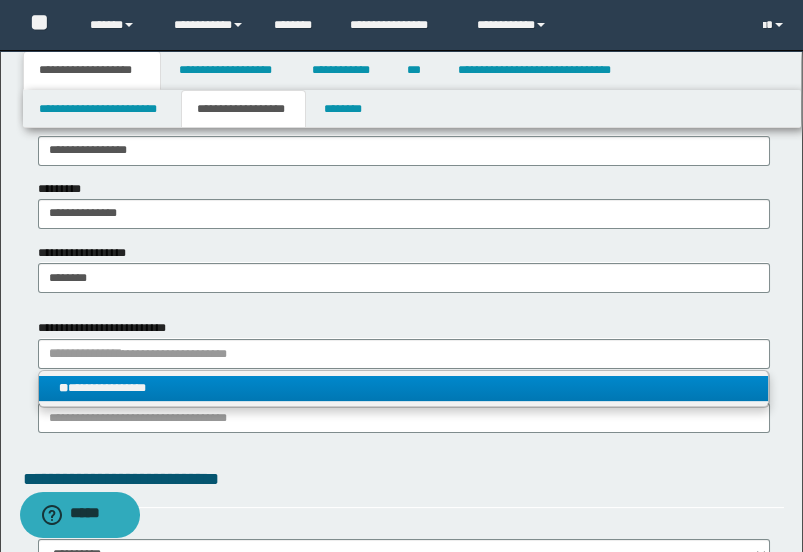 type 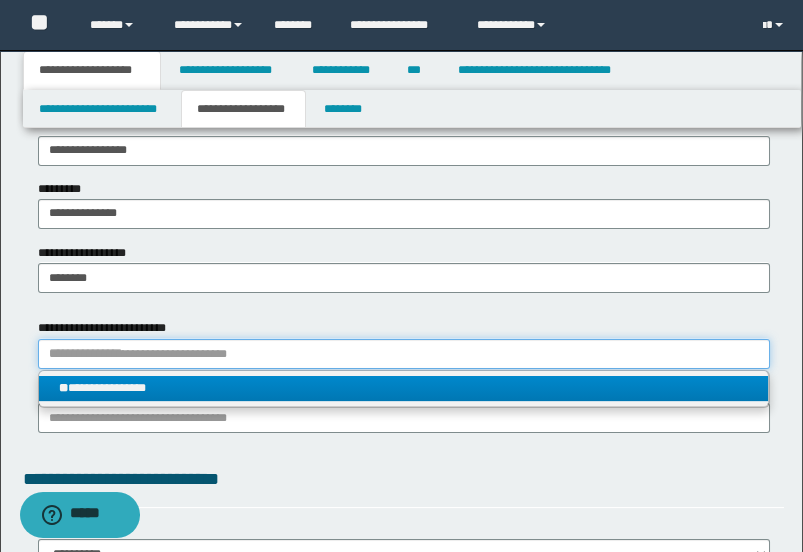 type 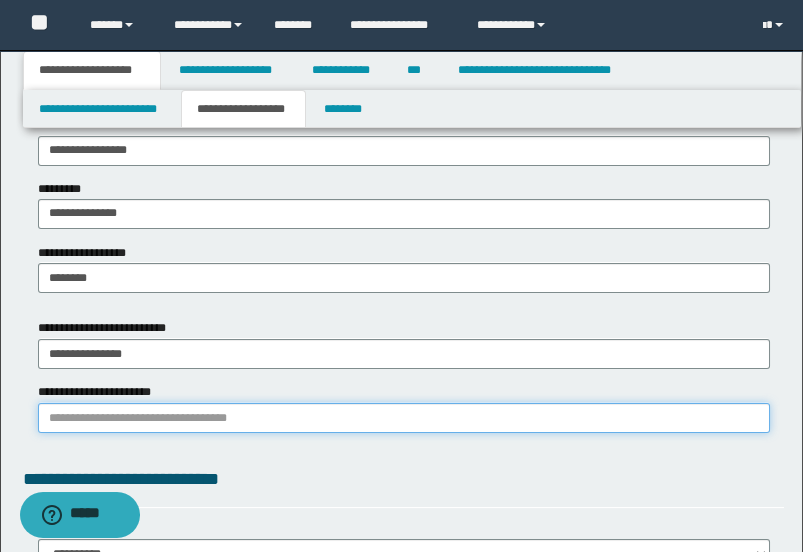 type on "**********" 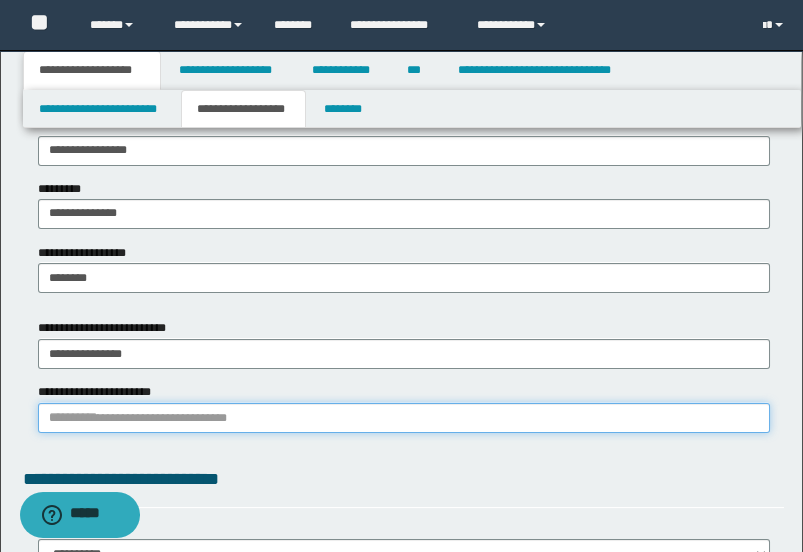 click on "**********" at bounding box center (404, 418) 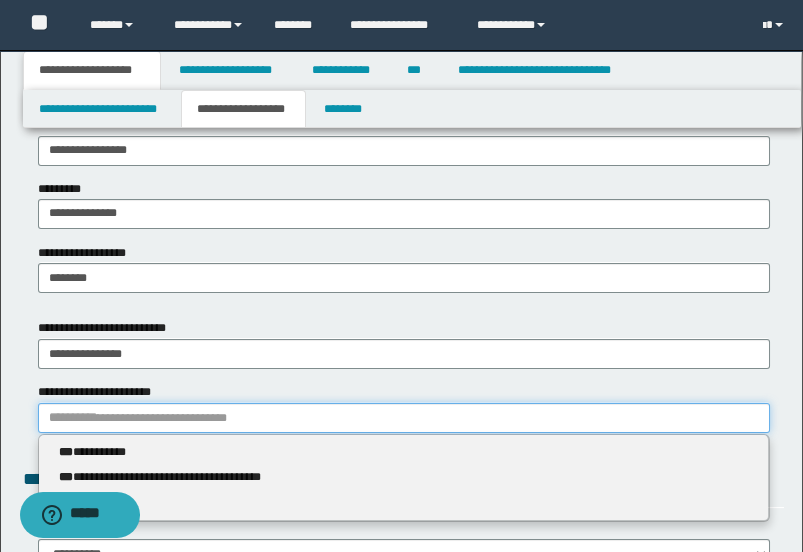 type 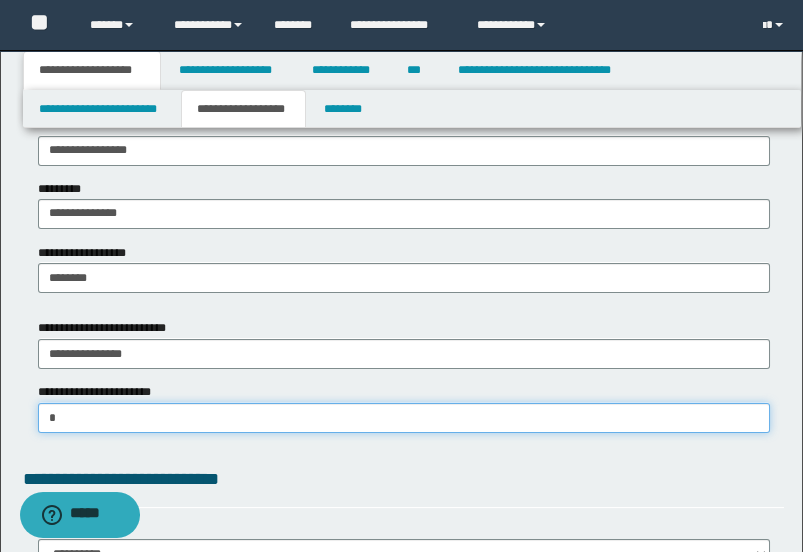 type on "**" 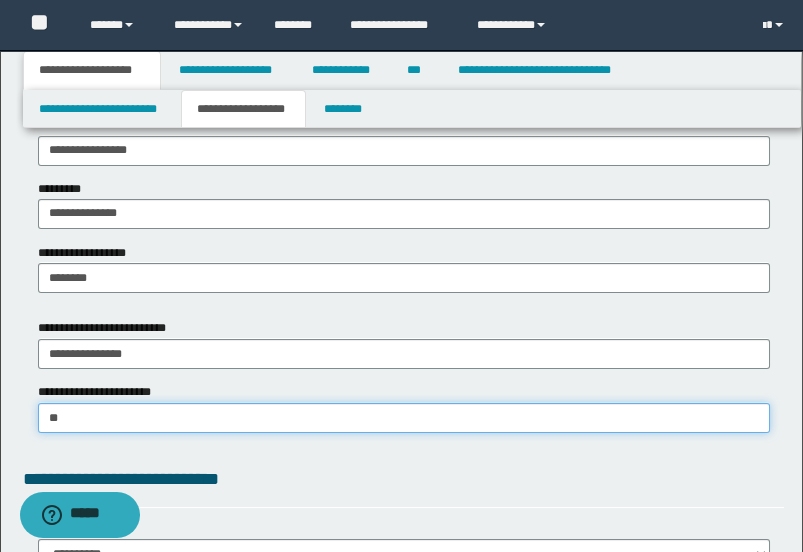 type on "**" 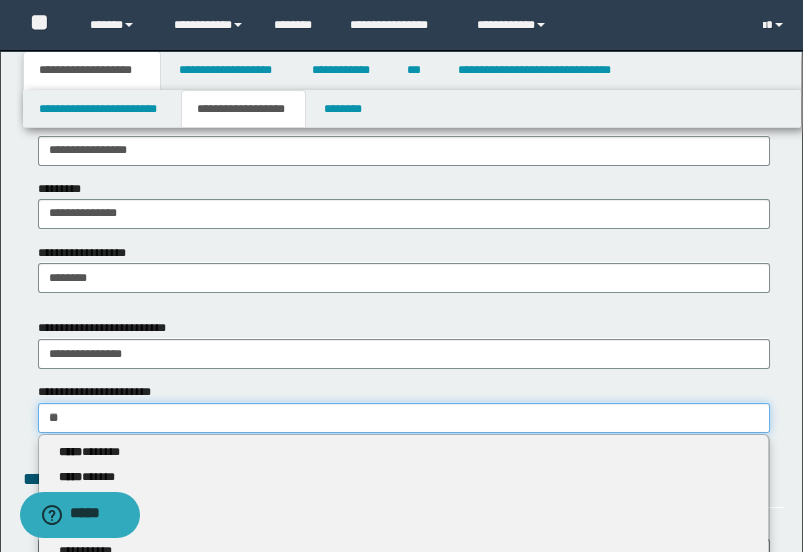type 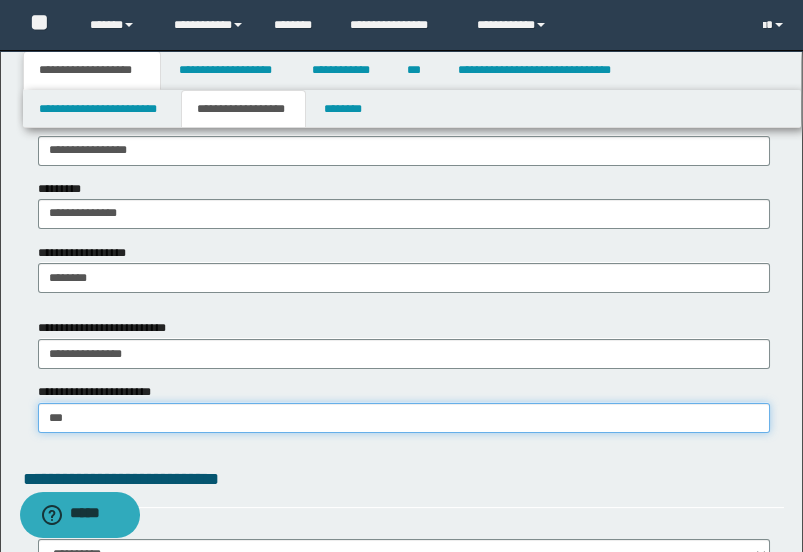 type on "****" 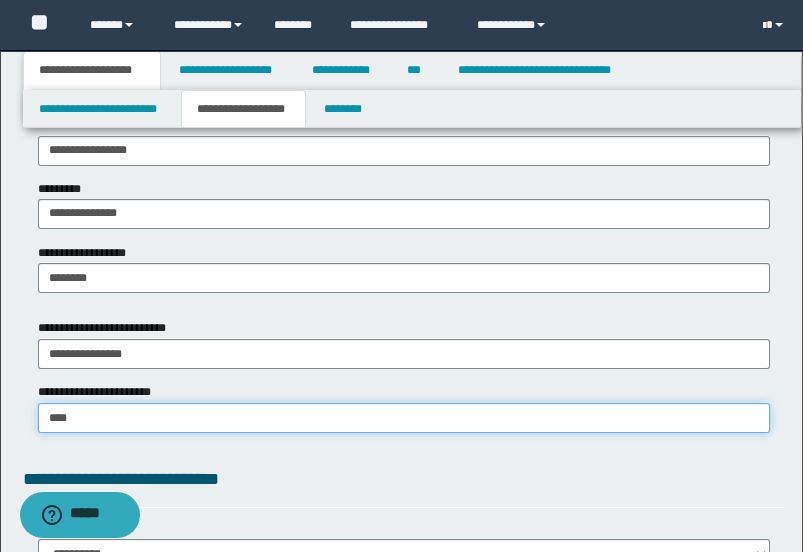 type on "****" 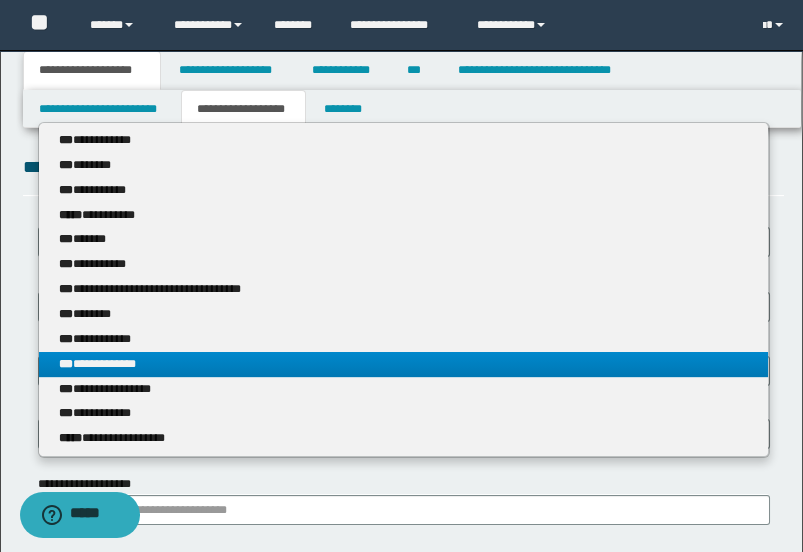 scroll, scrollTop: 1555, scrollLeft: 0, axis: vertical 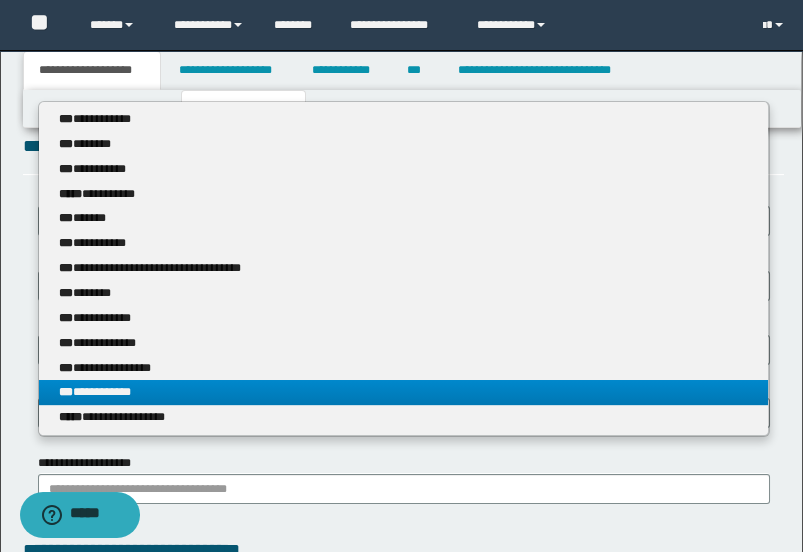 type on "****" 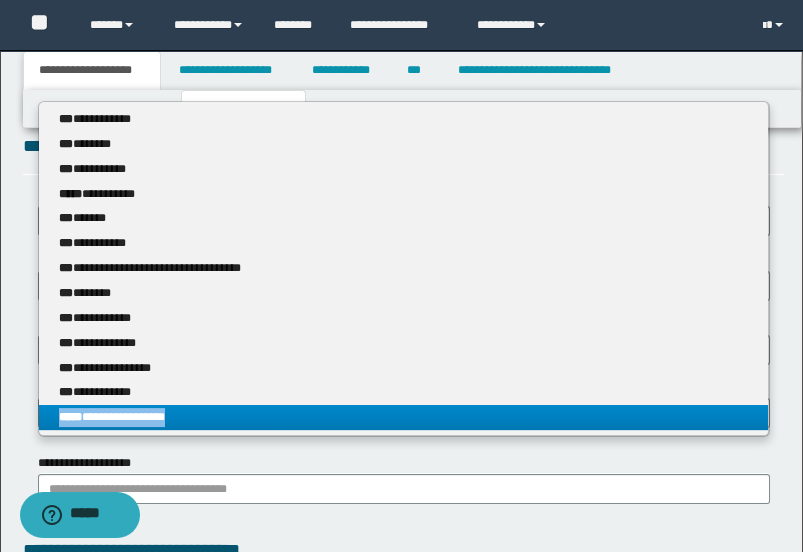 click on "**********" at bounding box center [403, 268] 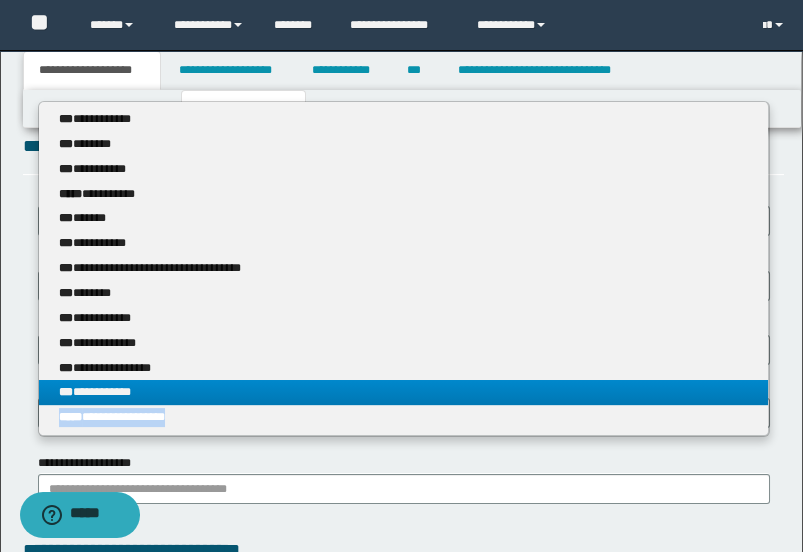 click on "**********" at bounding box center [404, 392] 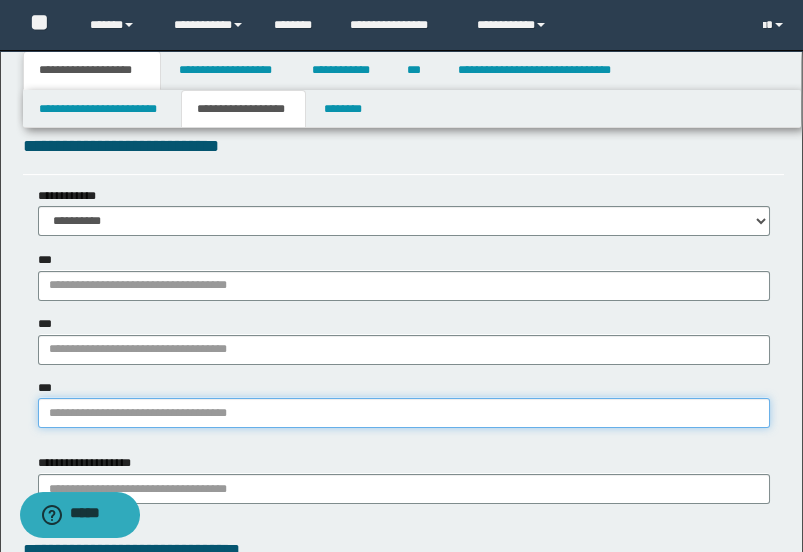 click on "***" at bounding box center (404, 413) 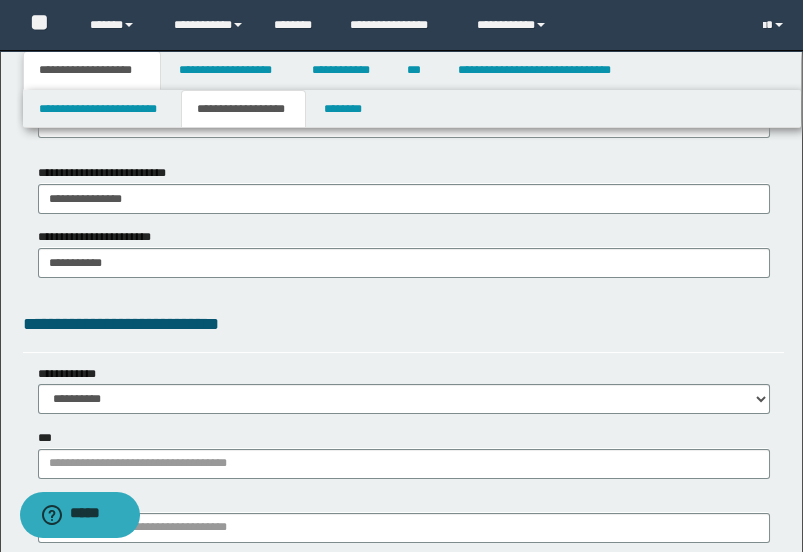 scroll, scrollTop: 1333, scrollLeft: 0, axis: vertical 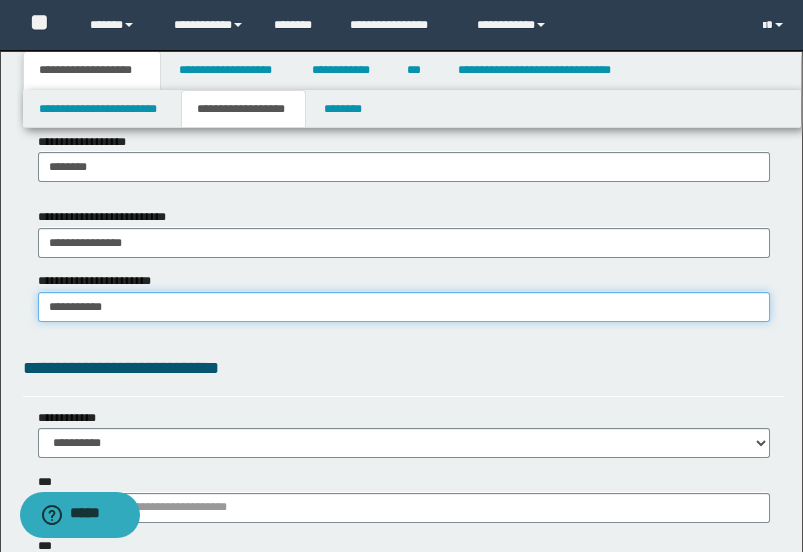 type on "**********" 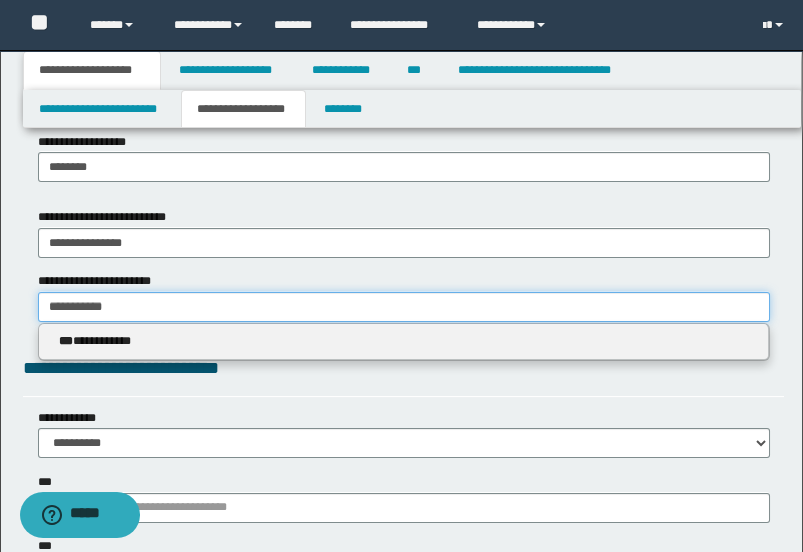 click on "**********" at bounding box center (404, 307) 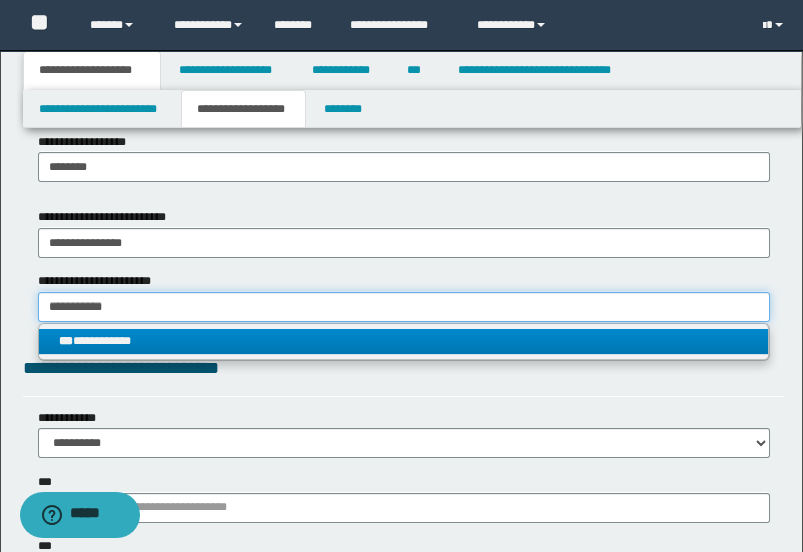 drag, startPoint x: 237, startPoint y: 308, endPoint x: 62, endPoint y: 324, distance: 175.7299 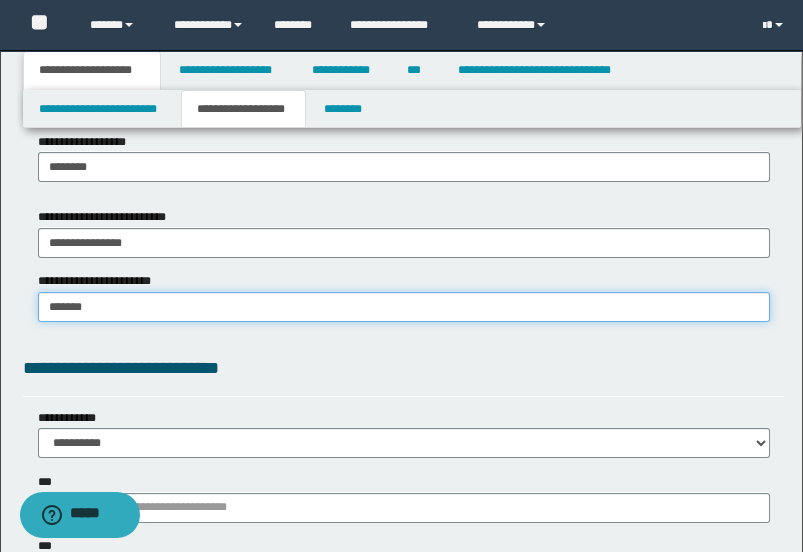 type on "********" 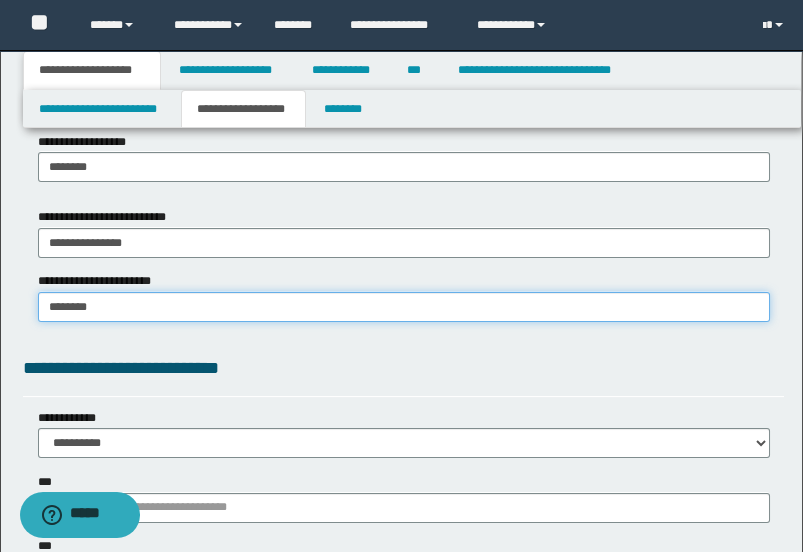type on "********" 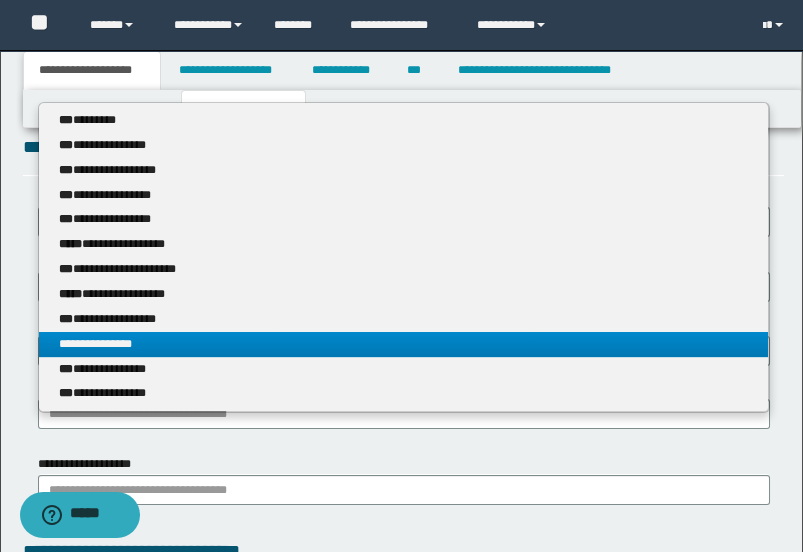 scroll, scrollTop: 1555, scrollLeft: 0, axis: vertical 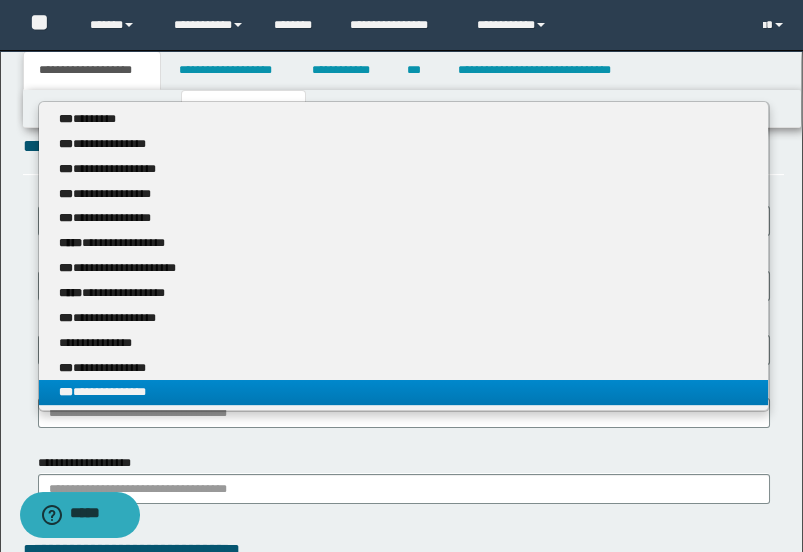 type on "********" 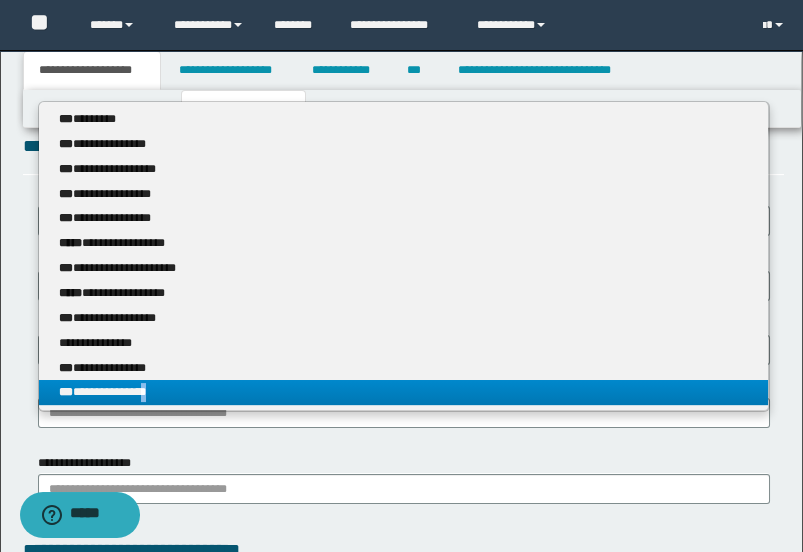drag, startPoint x: 155, startPoint y: 391, endPoint x: 194, endPoint y: 390, distance: 39.012817 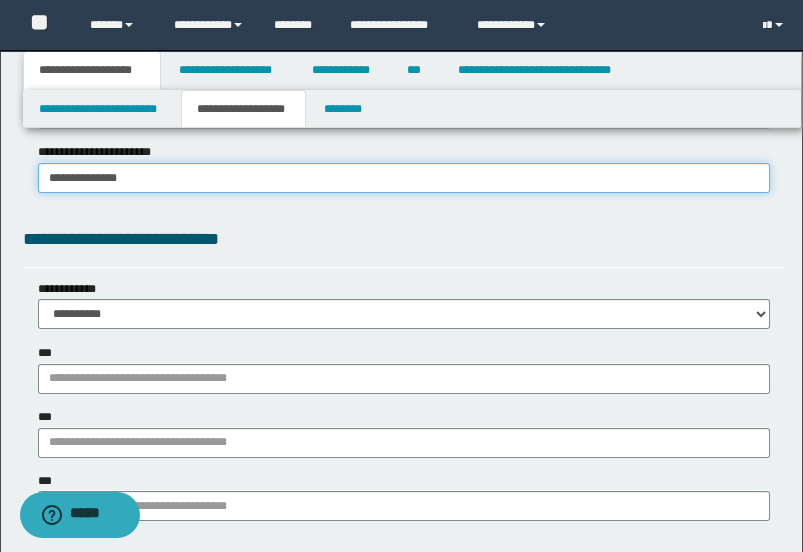 scroll, scrollTop: 1333, scrollLeft: 0, axis: vertical 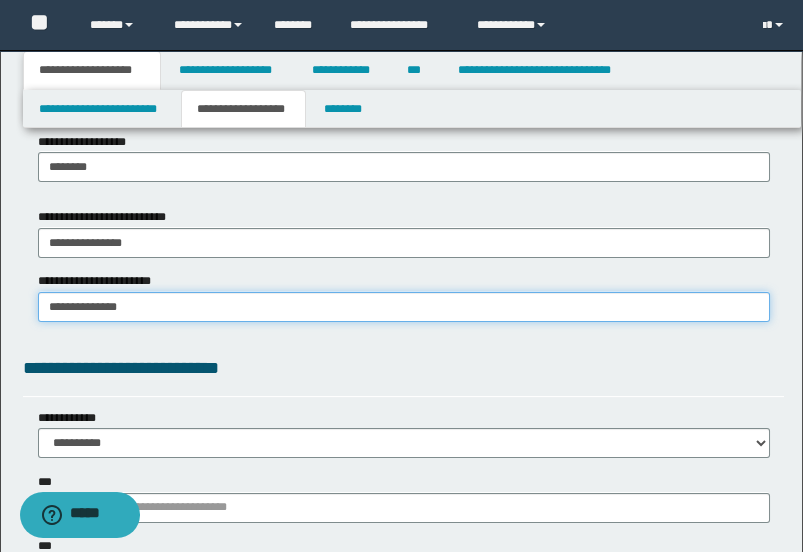 click on "**********" at bounding box center (404, 307) 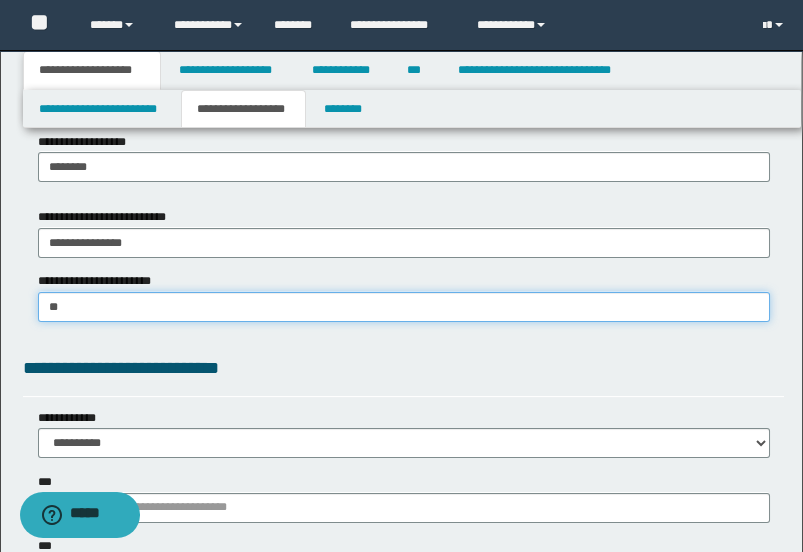 type on "*" 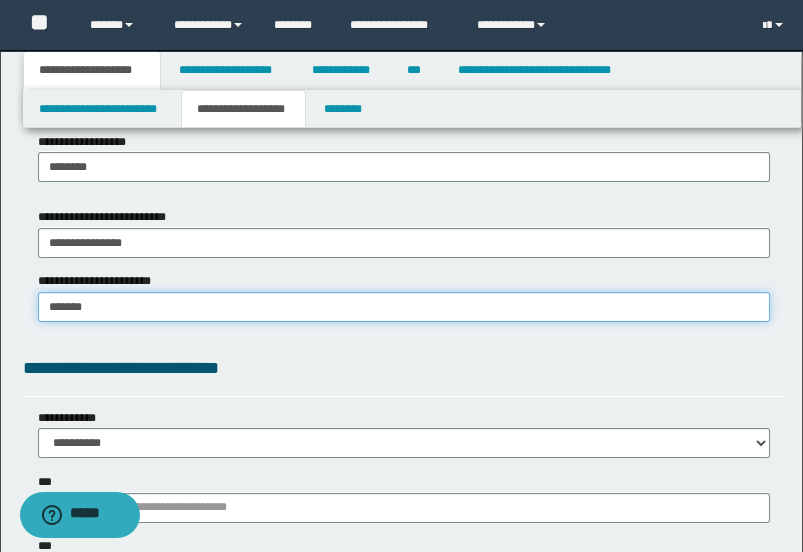 type on "********" 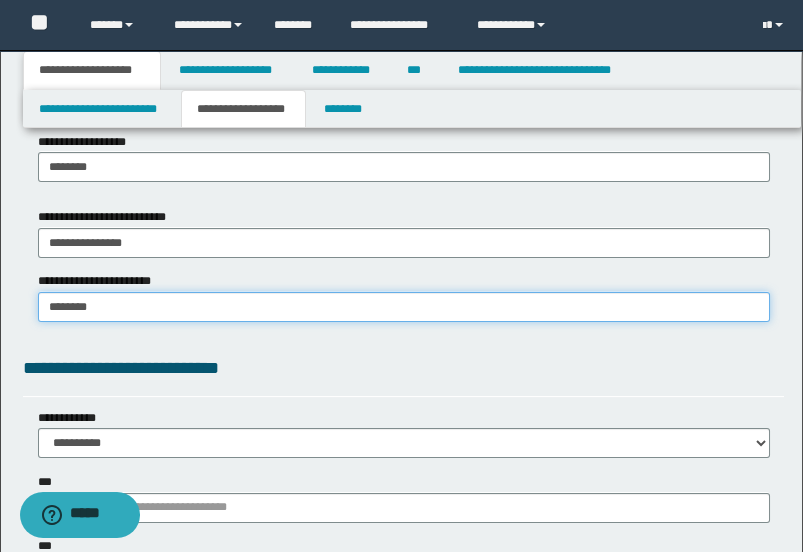 type on "********" 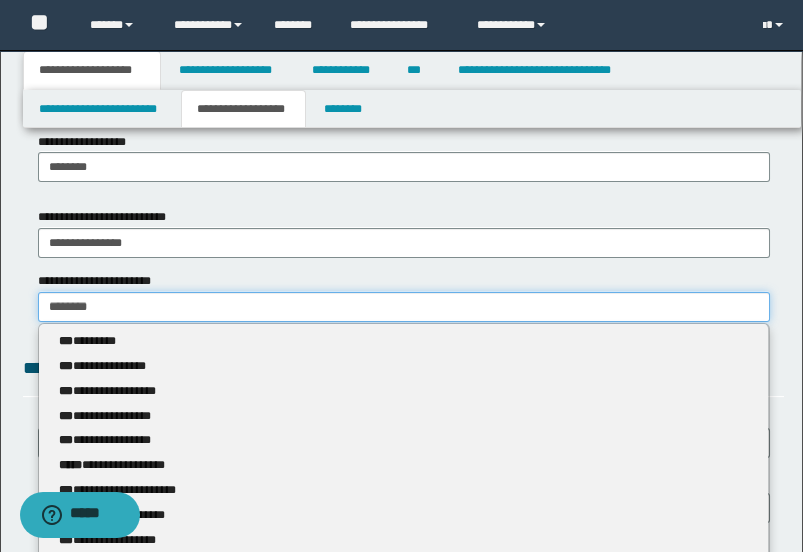 type 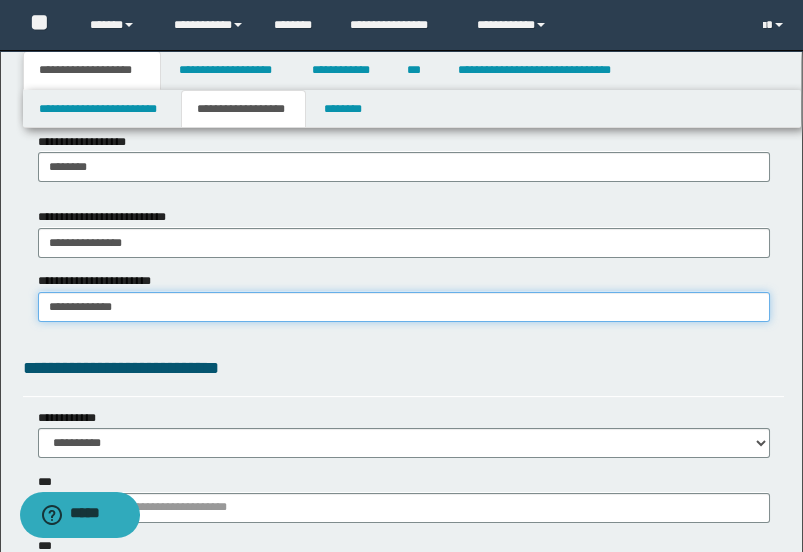 click on "**********" at bounding box center (404, 307) 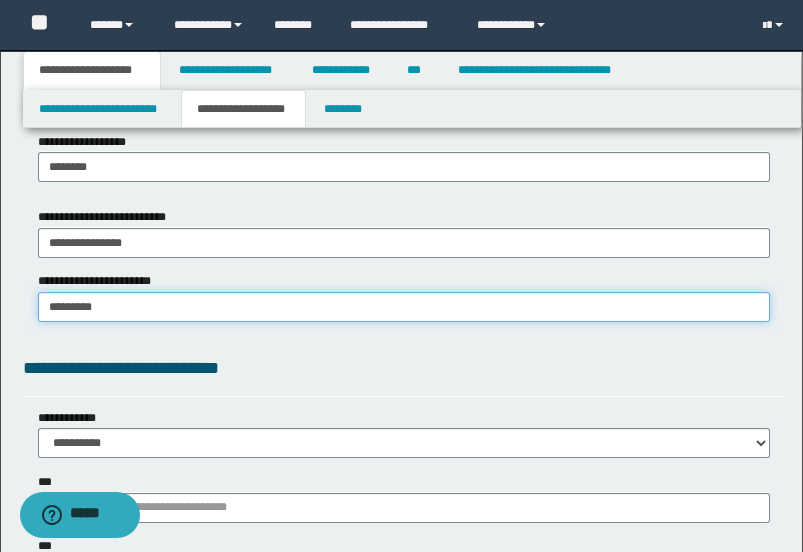 type on "********" 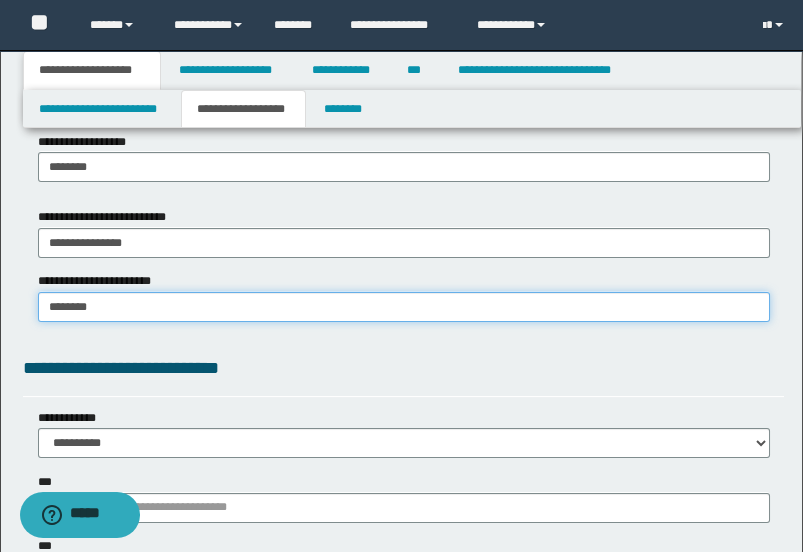 type on "********" 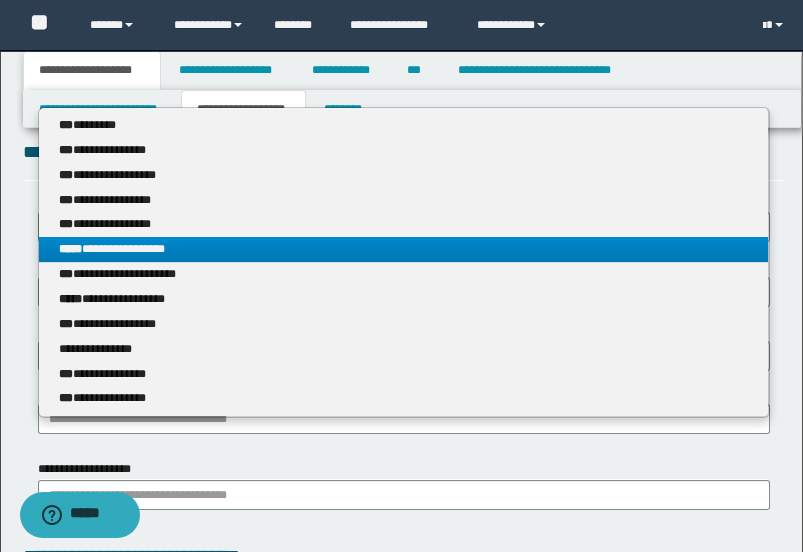 scroll, scrollTop: 1555, scrollLeft: 0, axis: vertical 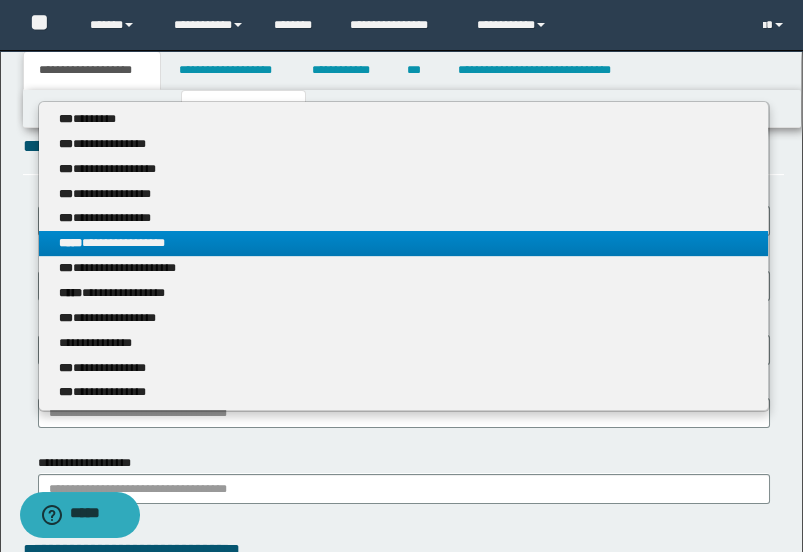 type on "********" 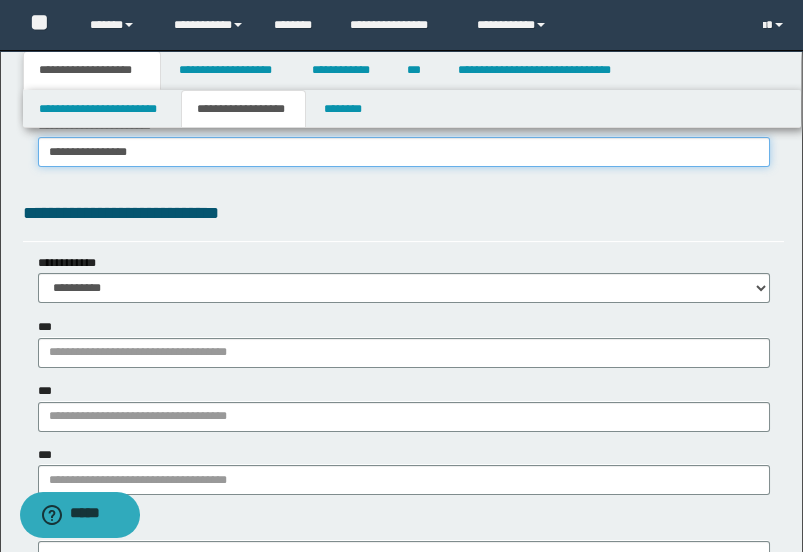 scroll, scrollTop: 1444, scrollLeft: 0, axis: vertical 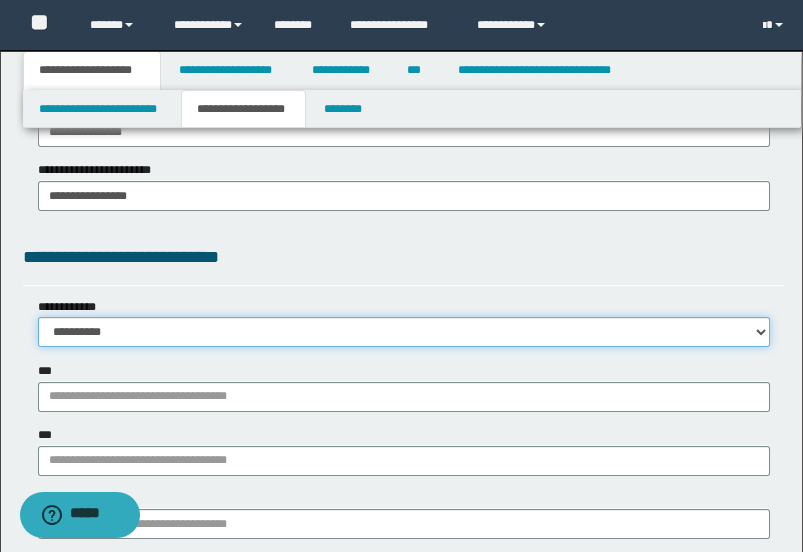 click on "**********" at bounding box center [404, 332] 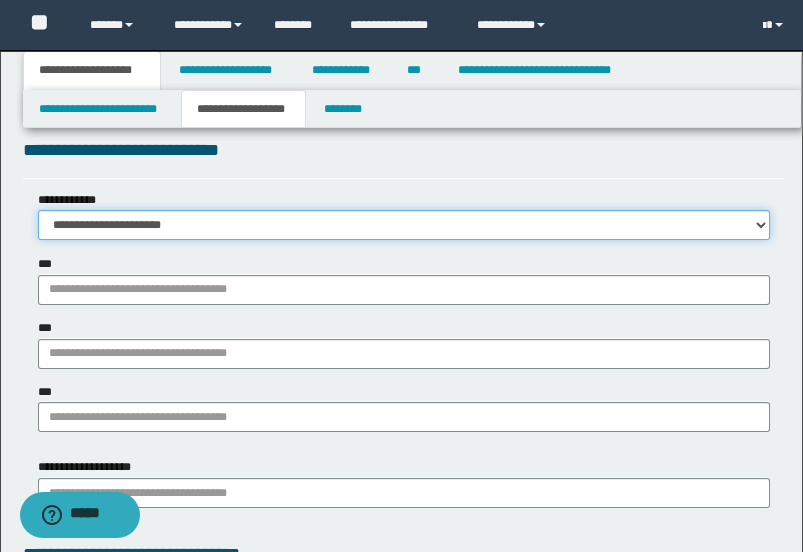 scroll, scrollTop: 1555, scrollLeft: 0, axis: vertical 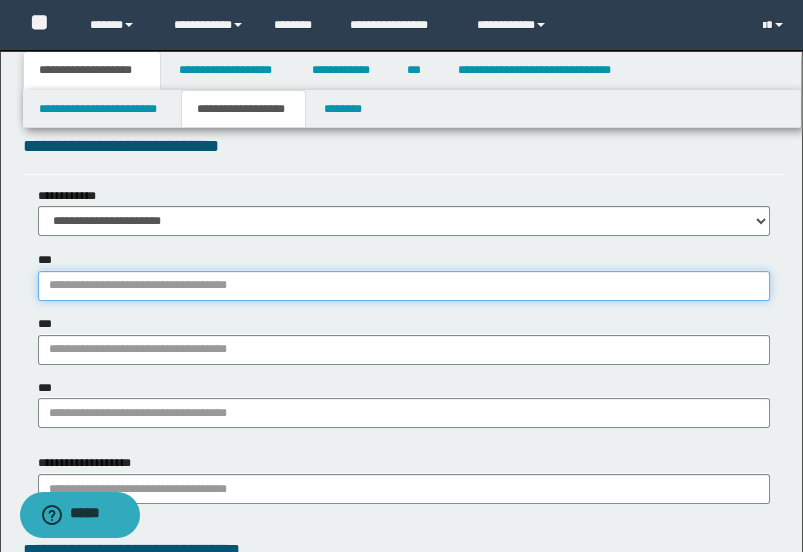 click on "***" at bounding box center [404, 286] 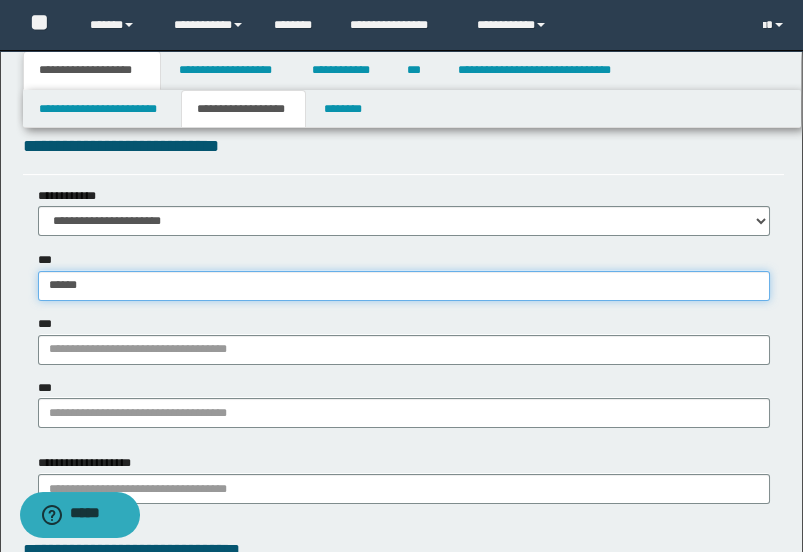 type on "*******" 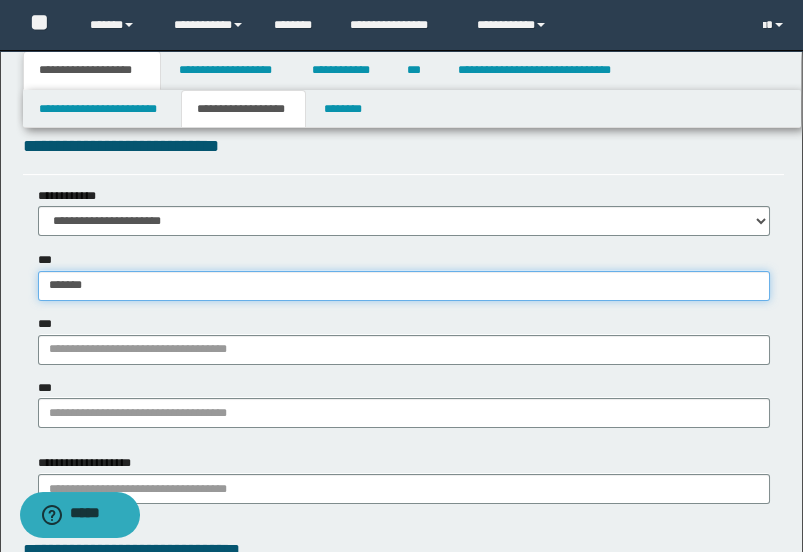type on "*******" 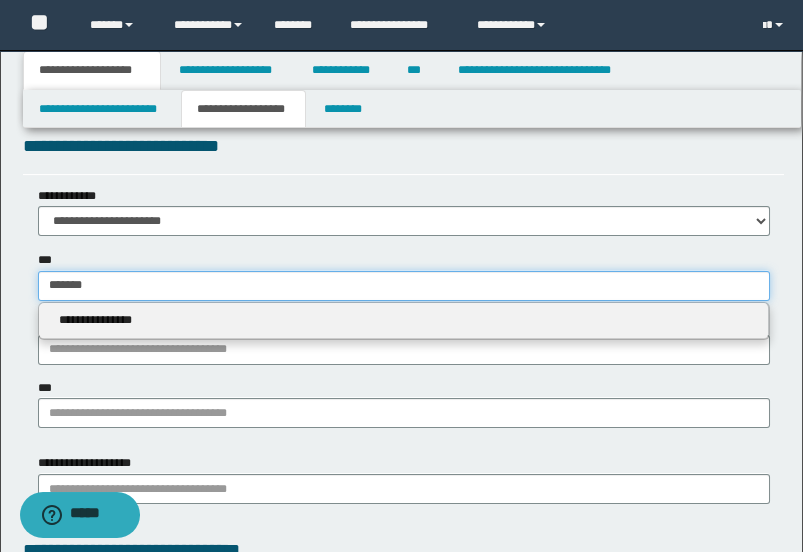 type on "*******" 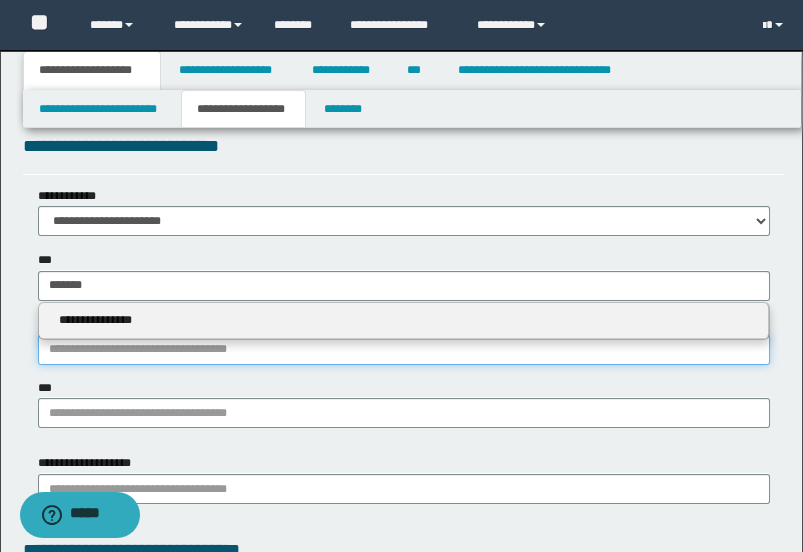 type 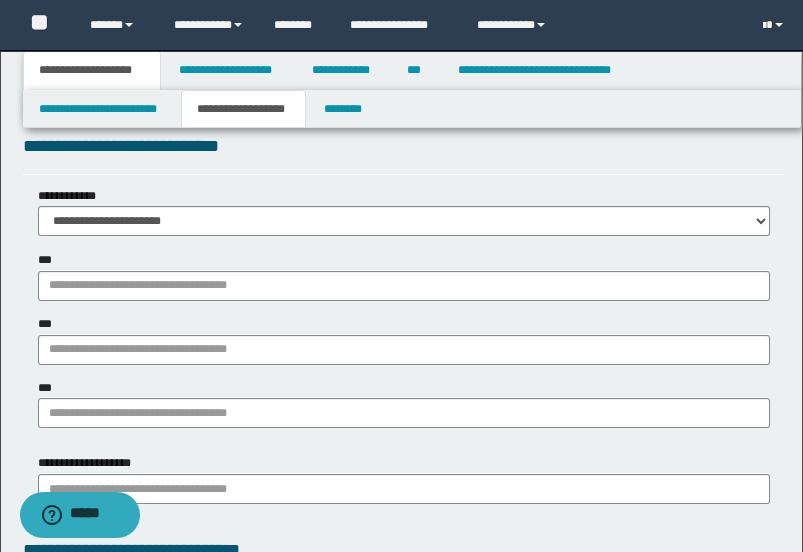 click on "**********" at bounding box center (404, 314) 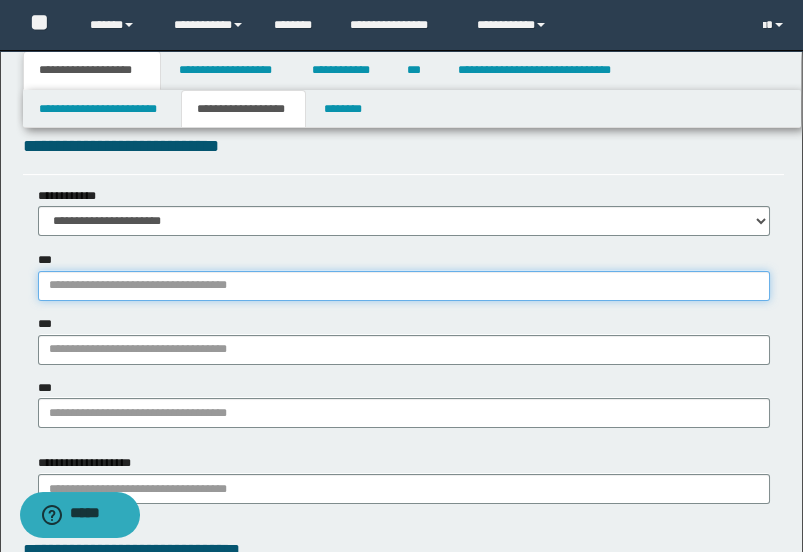 type on "**********" 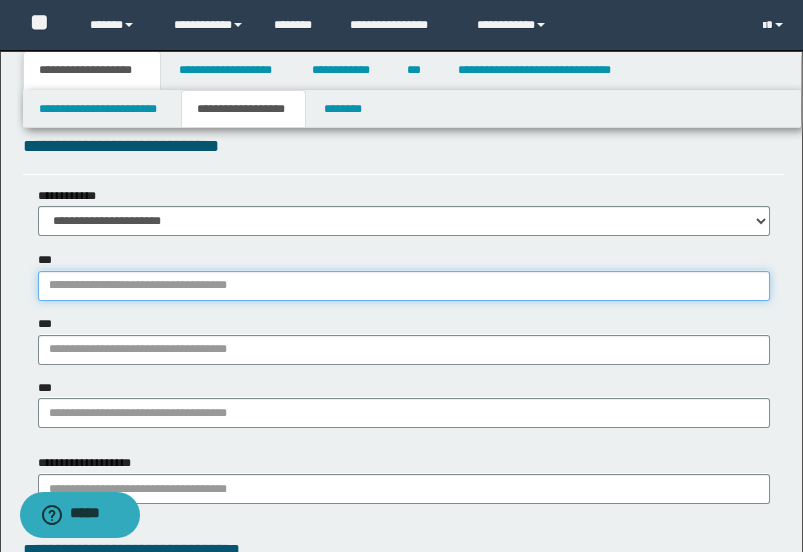 click on "***" at bounding box center [404, 286] 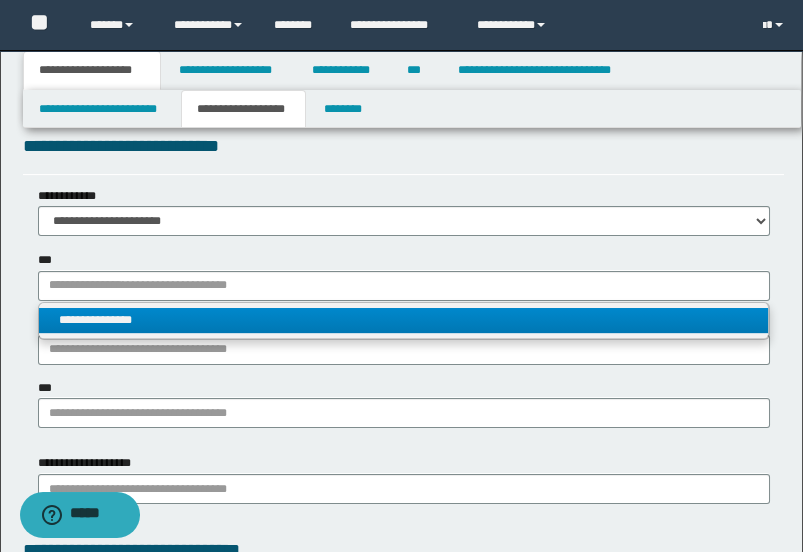 type 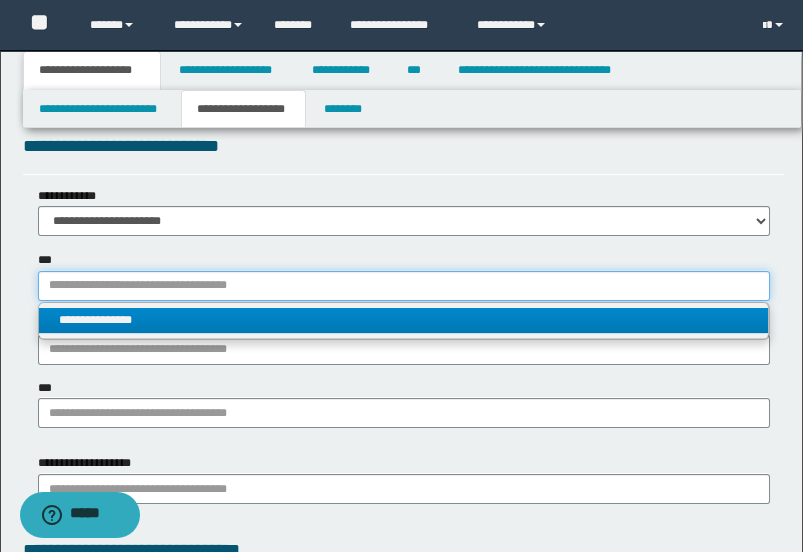 type 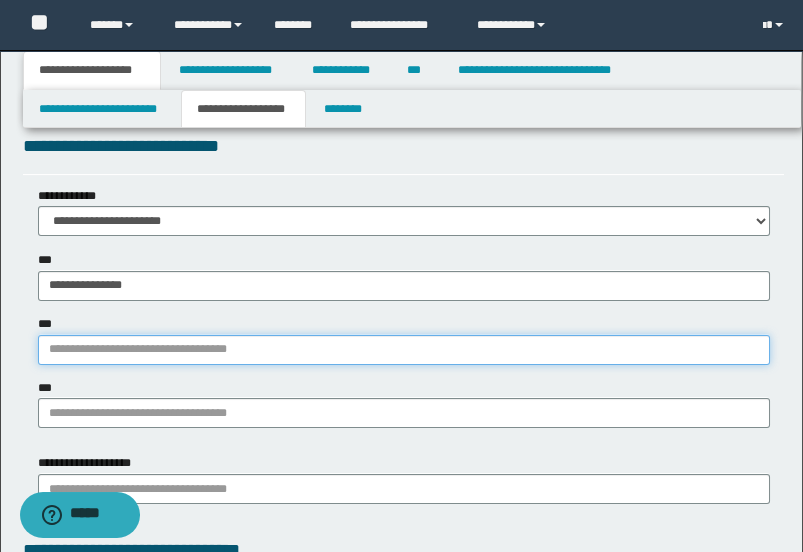 click on "***" at bounding box center (404, 350) 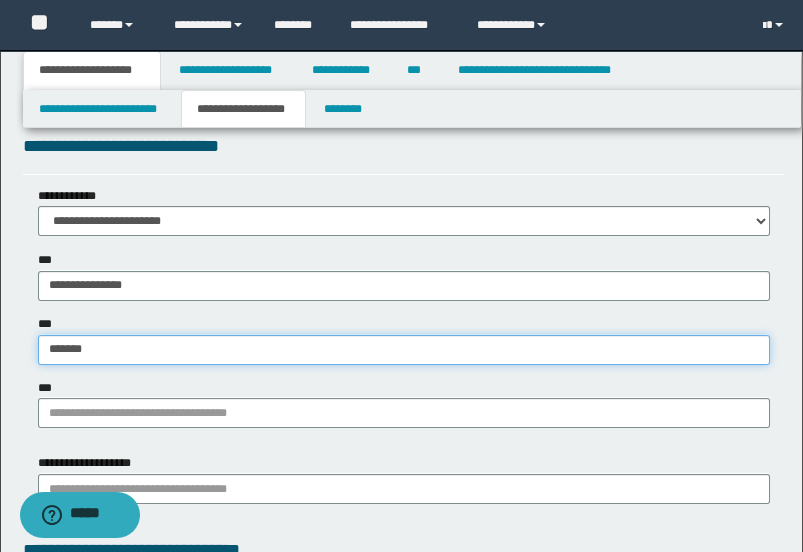 type on "********" 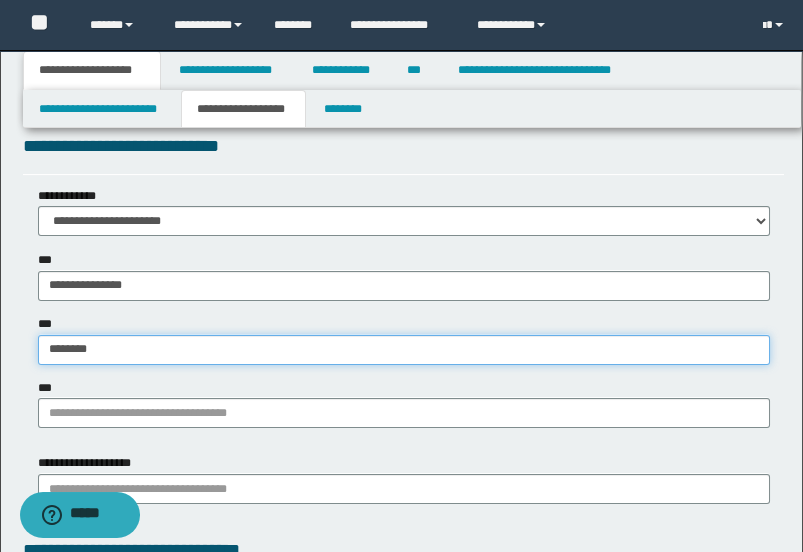 type on "********" 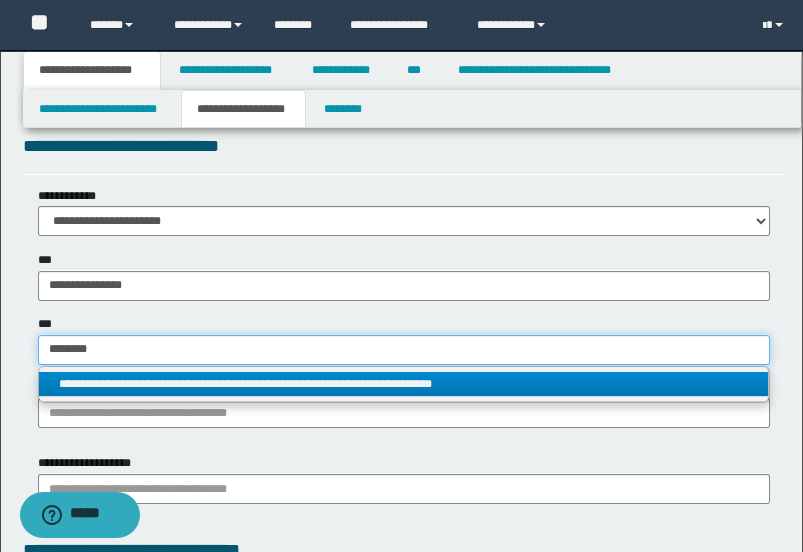 type on "********" 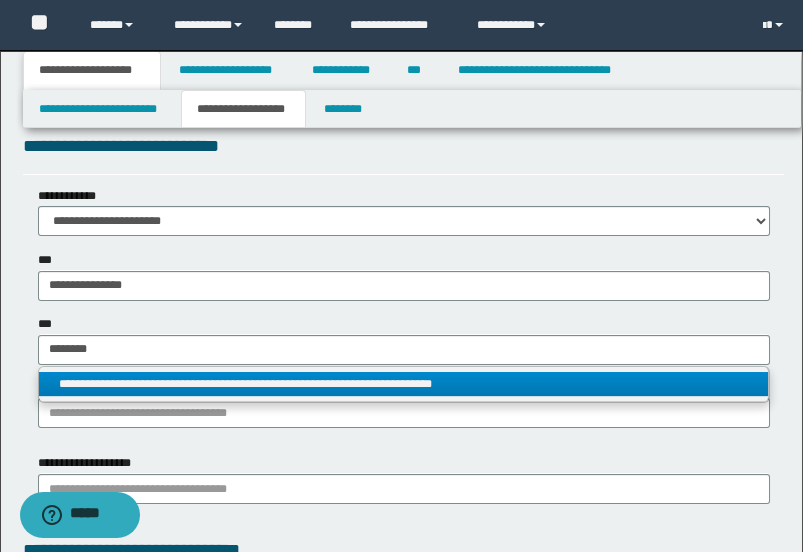type 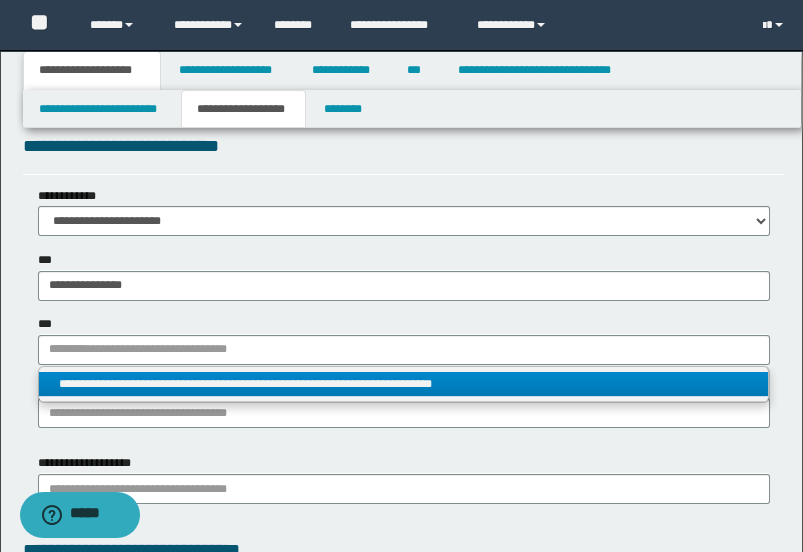 click on "**********" at bounding box center [403, 384] 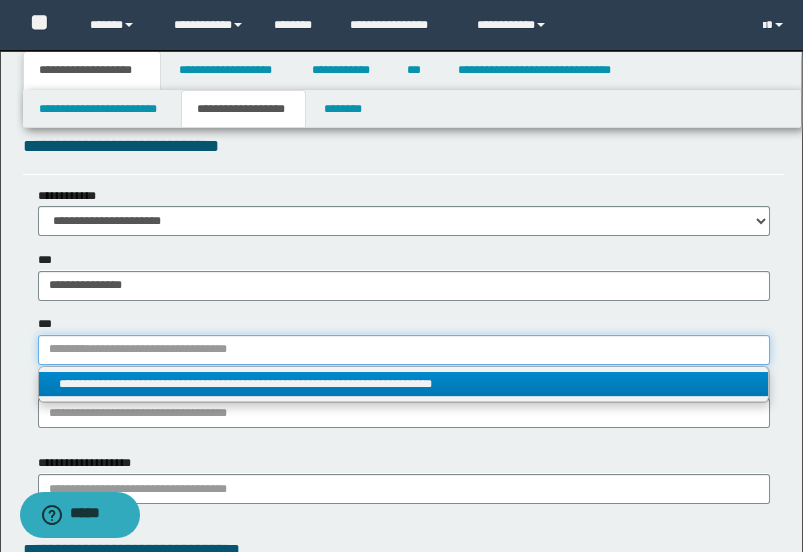 type 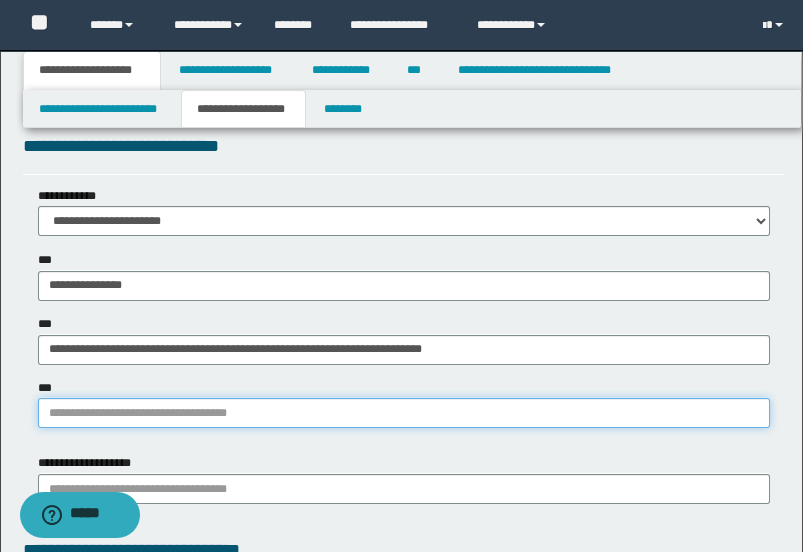 click on "***" at bounding box center (404, 413) 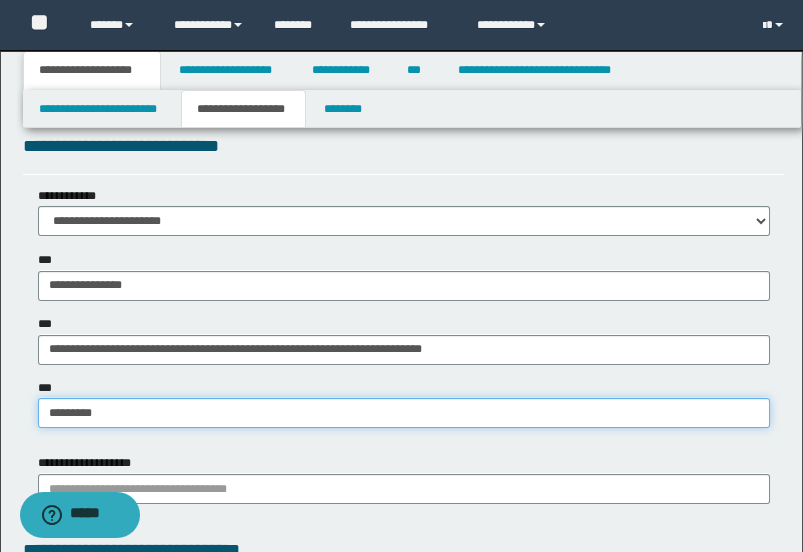 type on "**********" 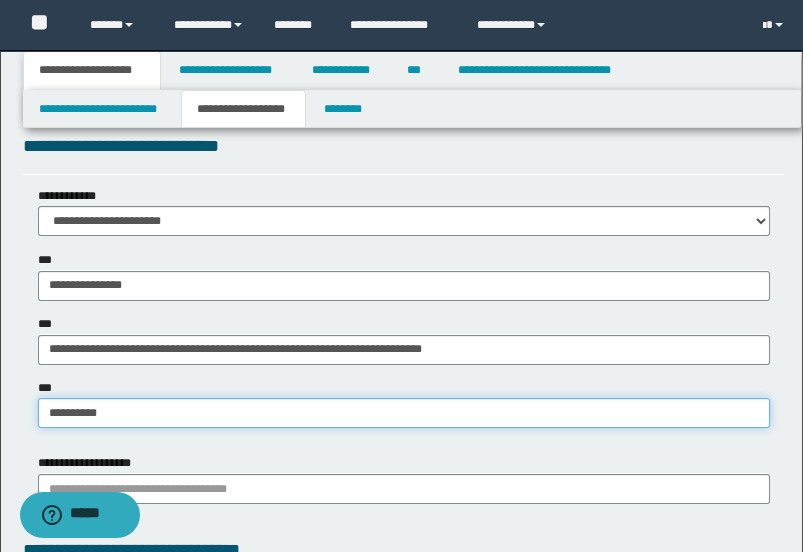 type on "**********" 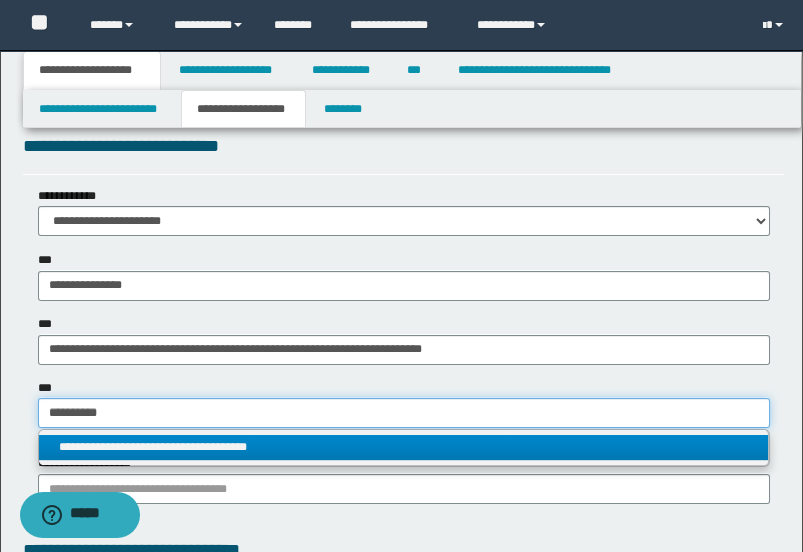 type on "**********" 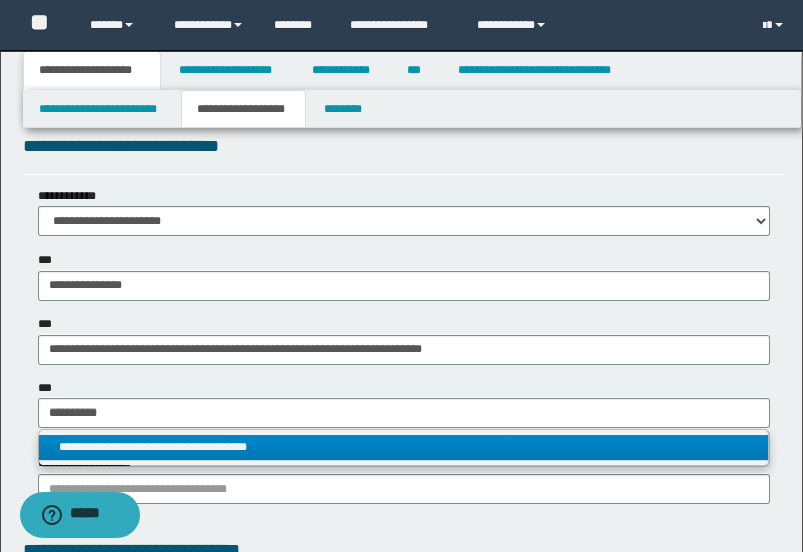 type 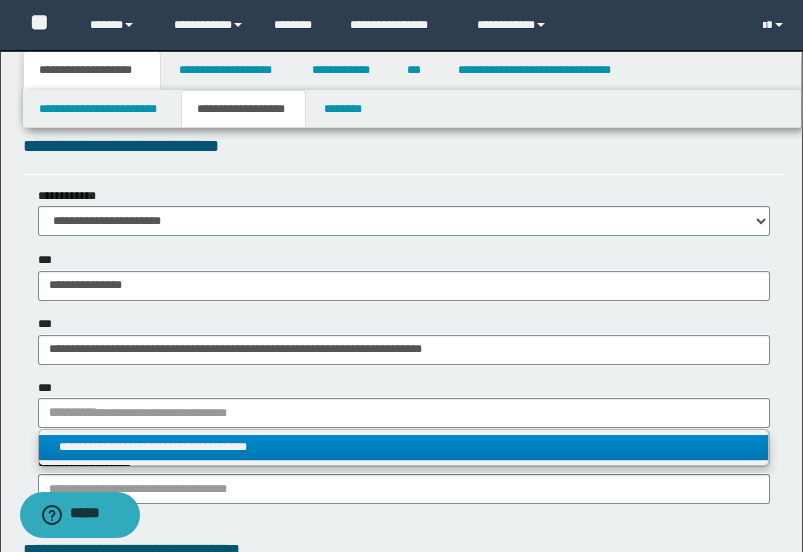 click on "**********" at bounding box center [404, 447] 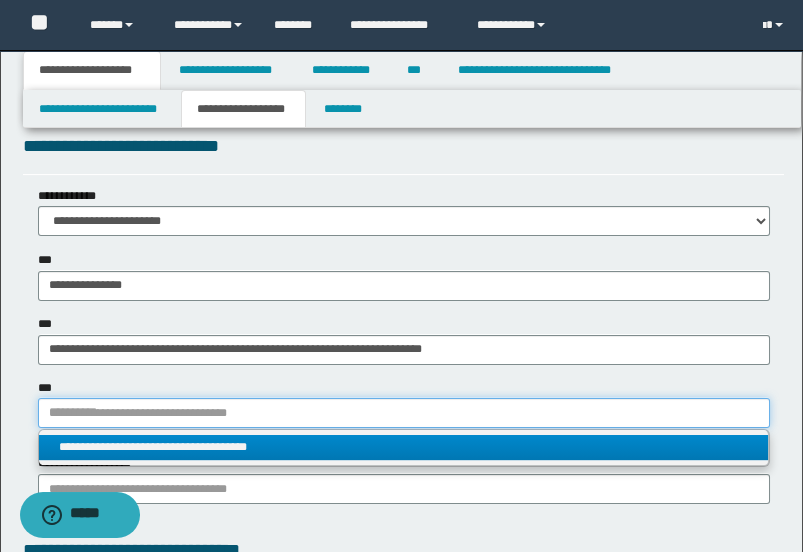 type 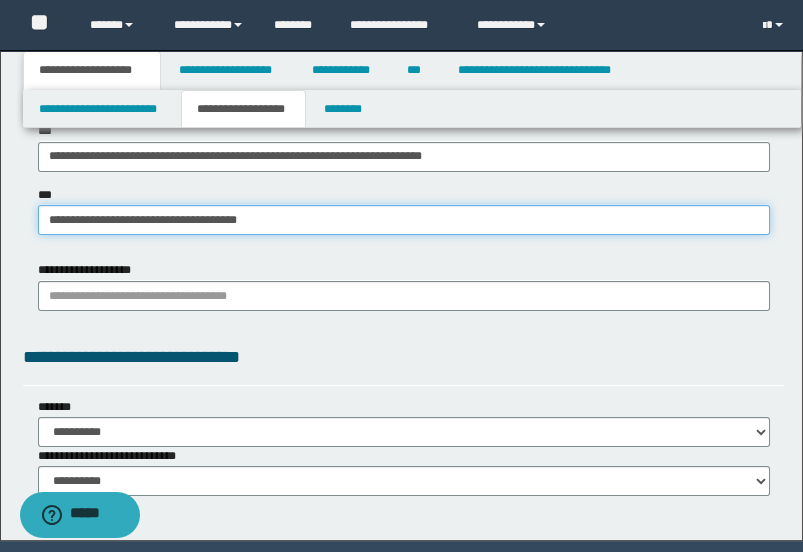 scroll, scrollTop: 1814, scrollLeft: 0, axis: vertical 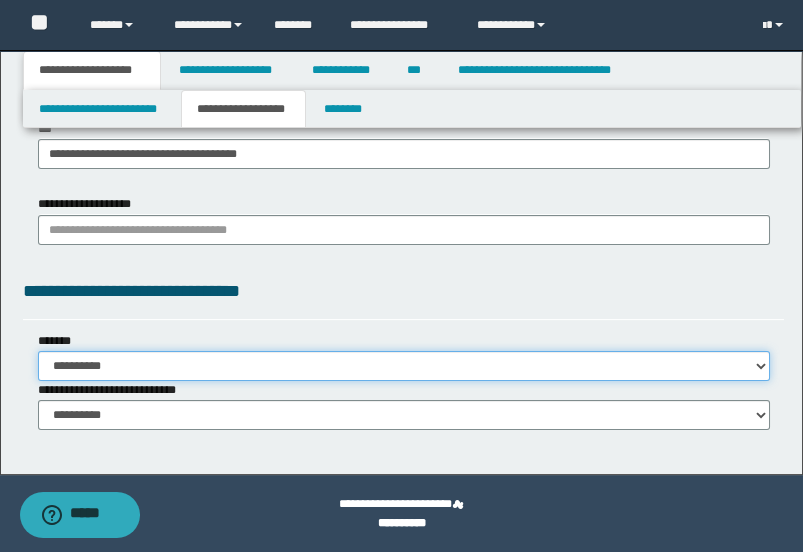 click on "**********" at bounding box center (404, 366) 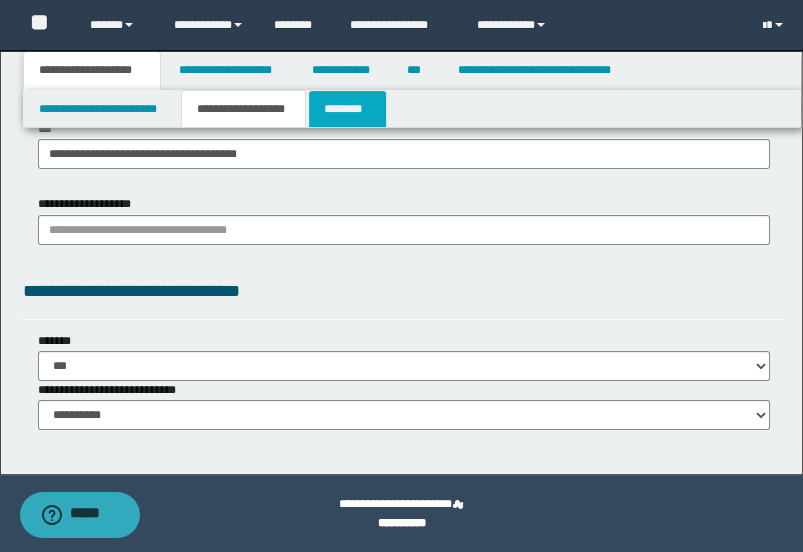 click on "********" at bounding box center (347, 109) 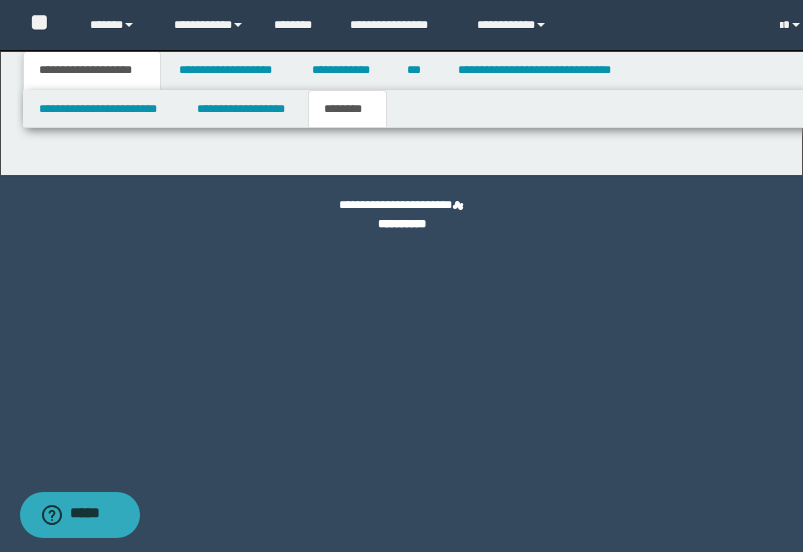 scroll, scrollTop: 0, scrollLeft: 0, axis: both 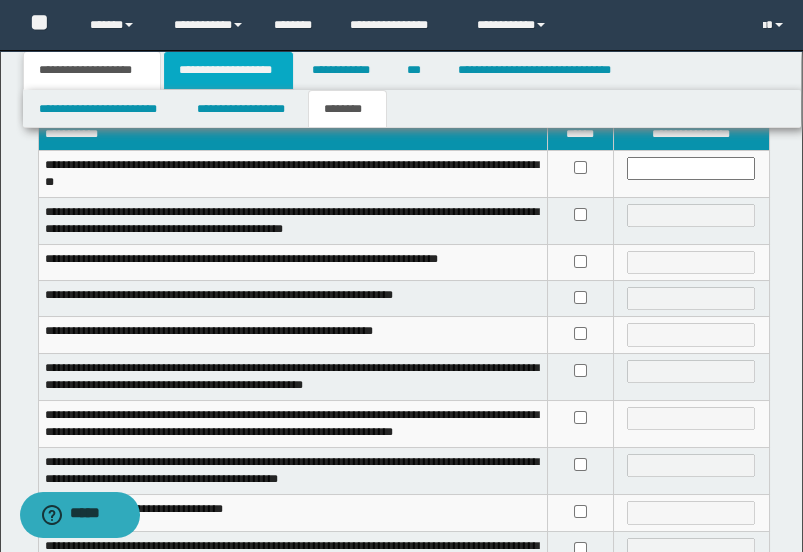 click on "**********" at bounding box center (228, 70) 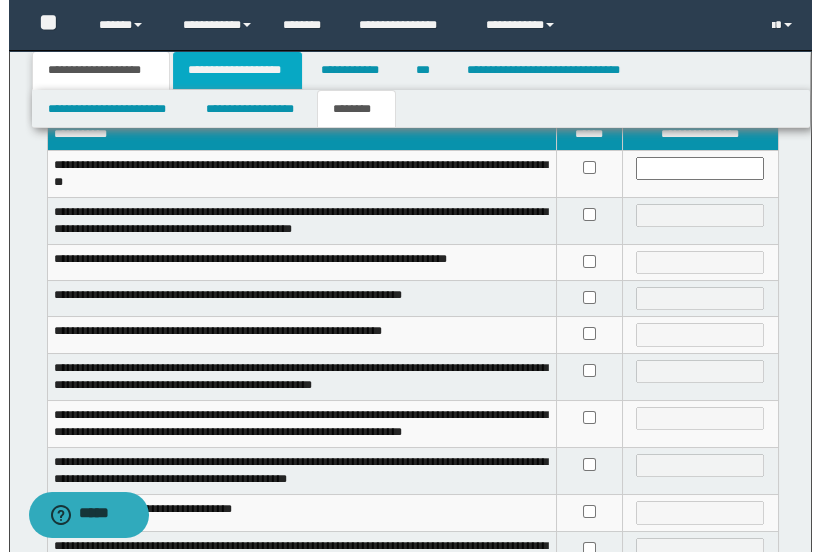 scroll, scrollTop: 0, scrollLeft: 0, axis: both 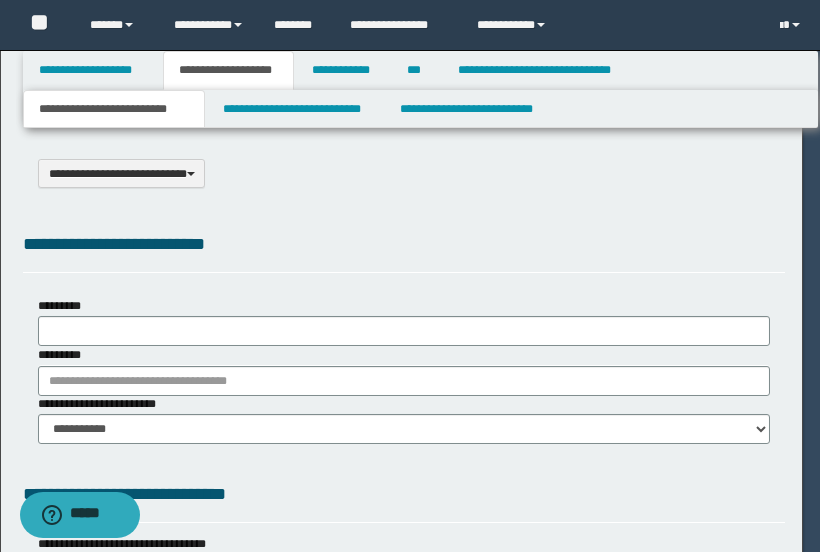 select on "*" 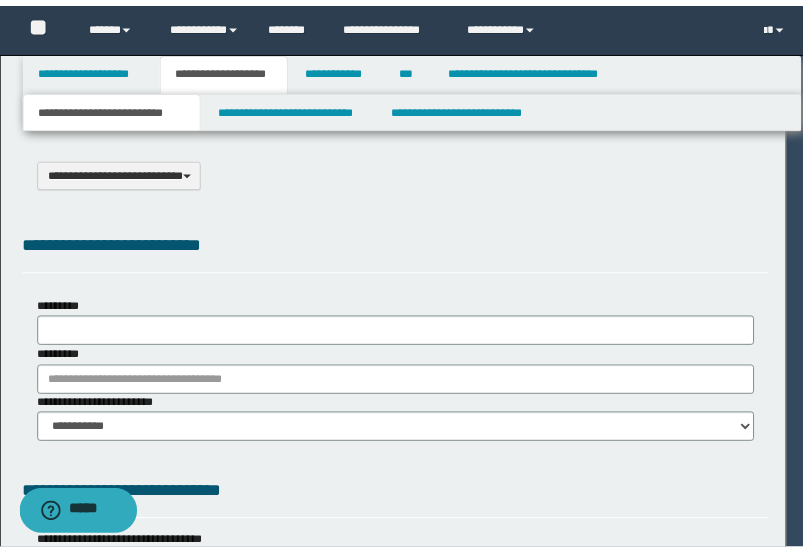 scroll, scrollTop: 0, scrollLeft: 0, axis: both 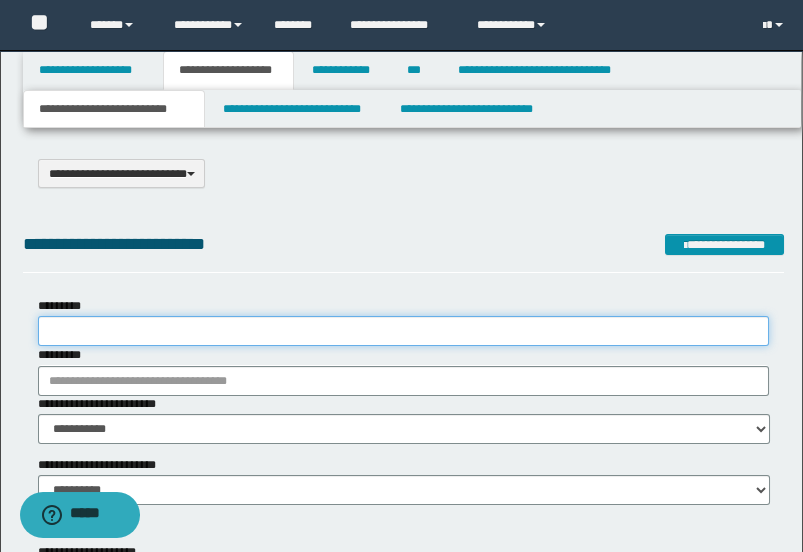 click on "*********" at bounding box center [404, 331] 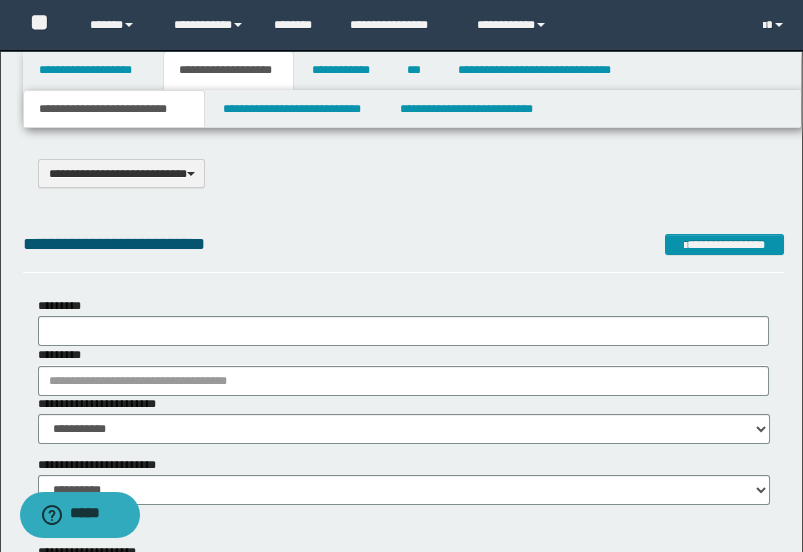 click on "**********" at bounding box center (404, 244) 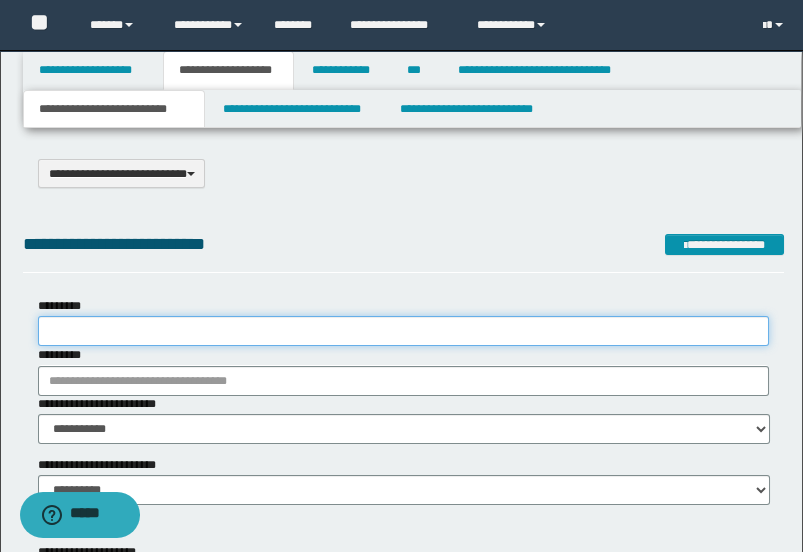 click on "*********" at bounding box center [404, 331] 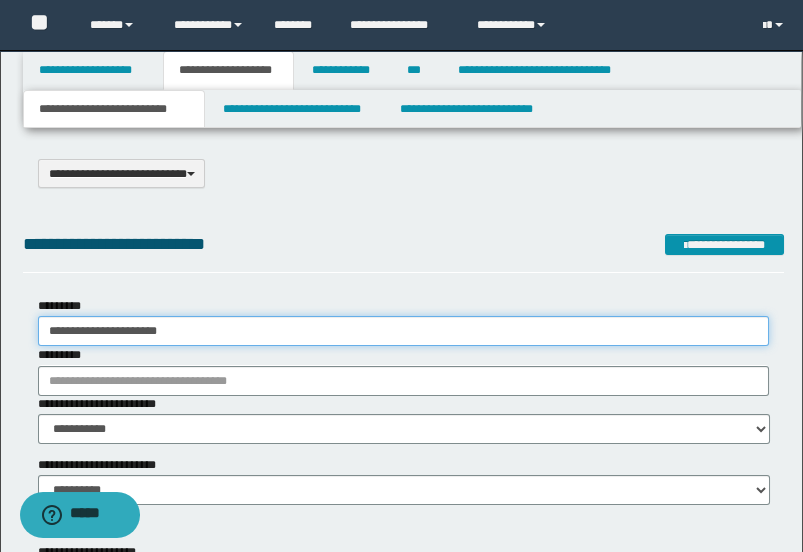 click on "**********" at bounding box center [404, 331] 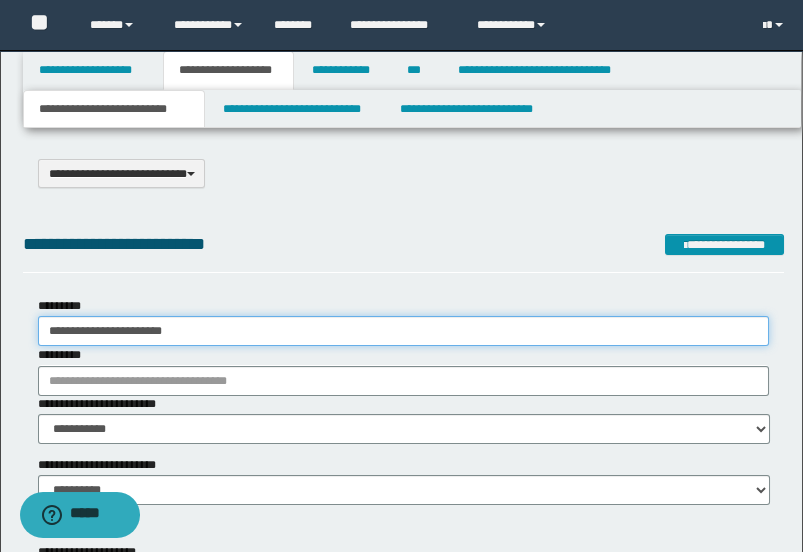 type on "**********" 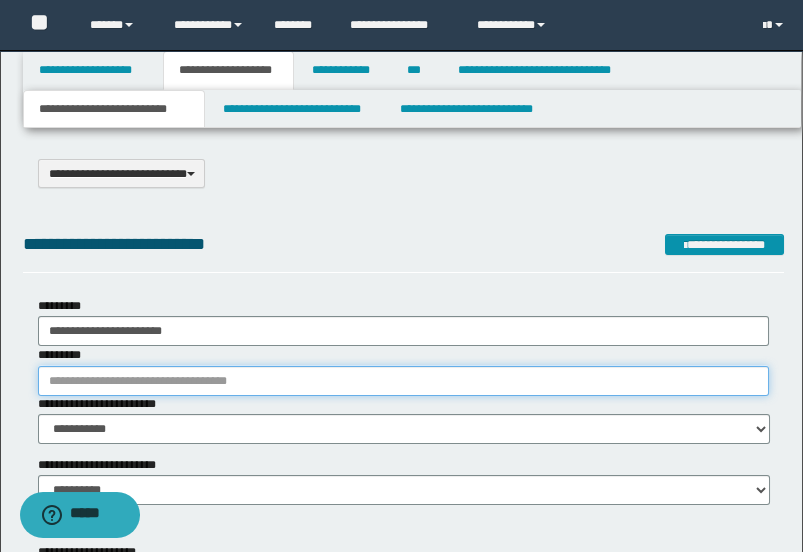 click on "*********" at bounding box center [404, 381] 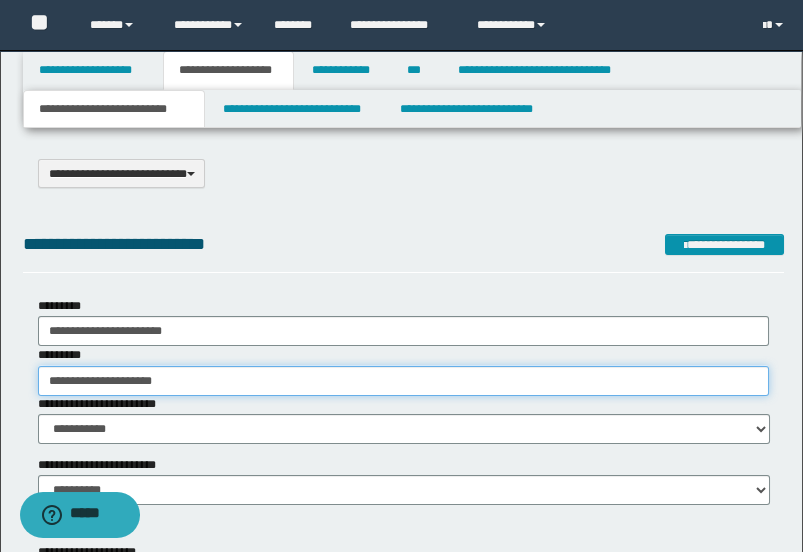 type on "**********" 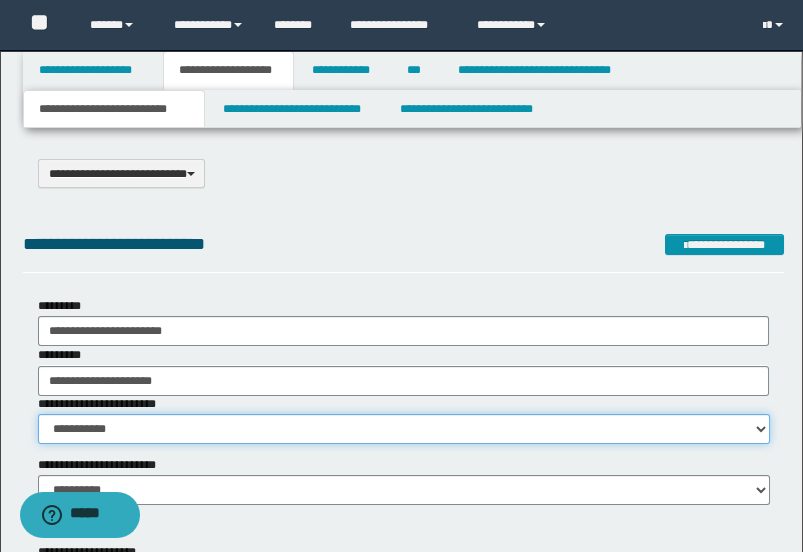 click on "**********" at bounding box center [404, 429] 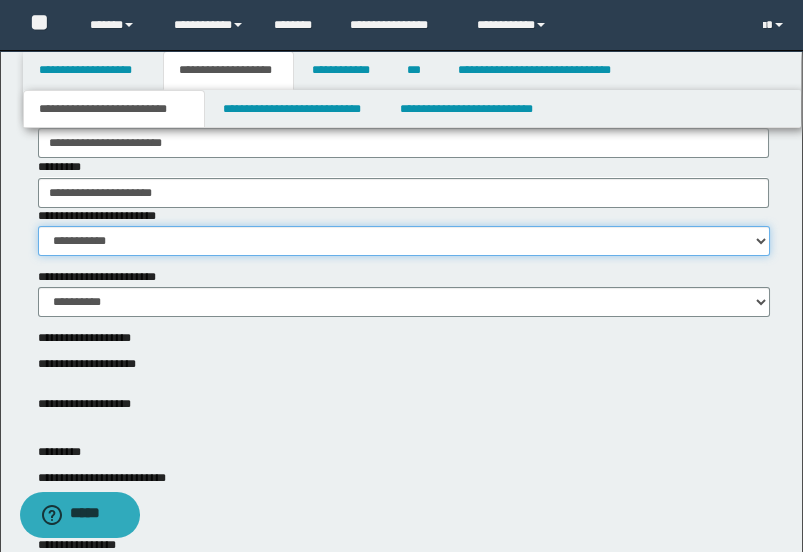 scroll, scrollTop: 222, scrollLeft: 0, axis: vertical 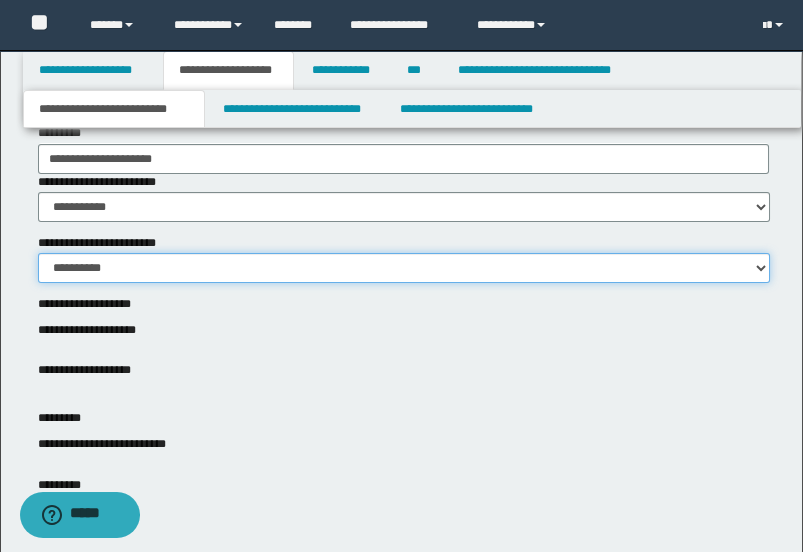 click on "**********" at bounding box center [404, 268] 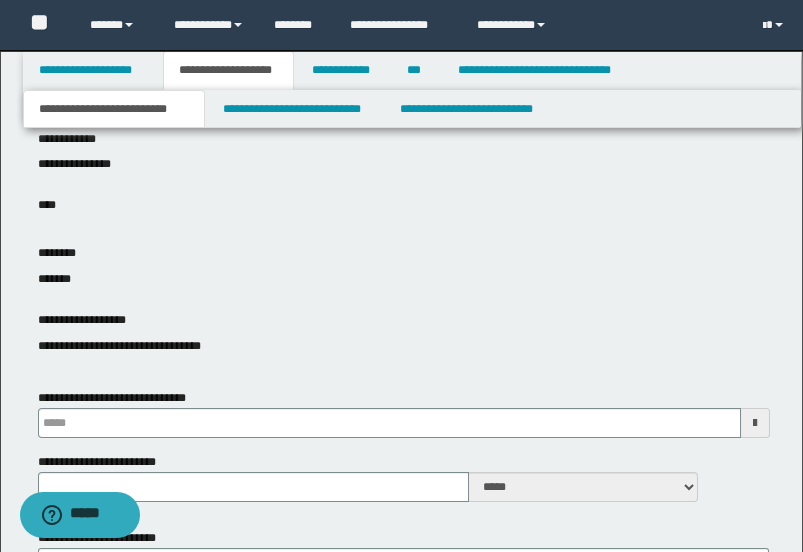 scroll, scrollTop: 888, scrollLeft: 0, axis: vertical 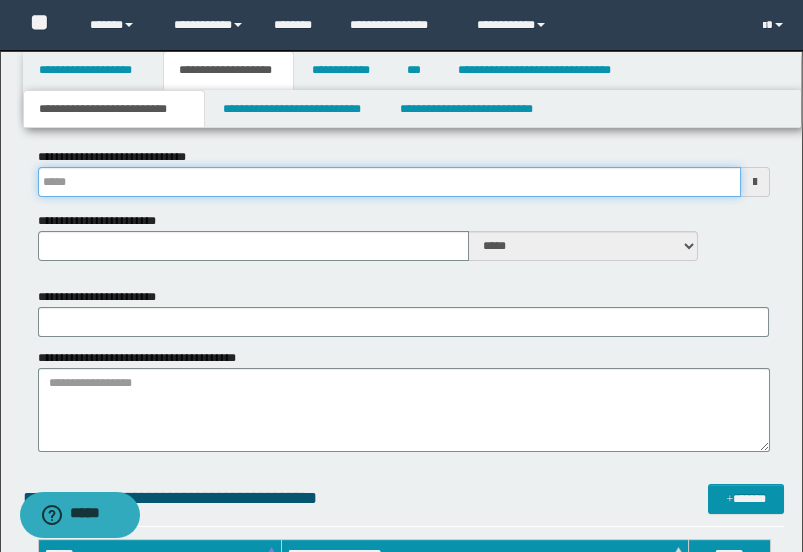 click on "**********" at bounding box center [389, 182] 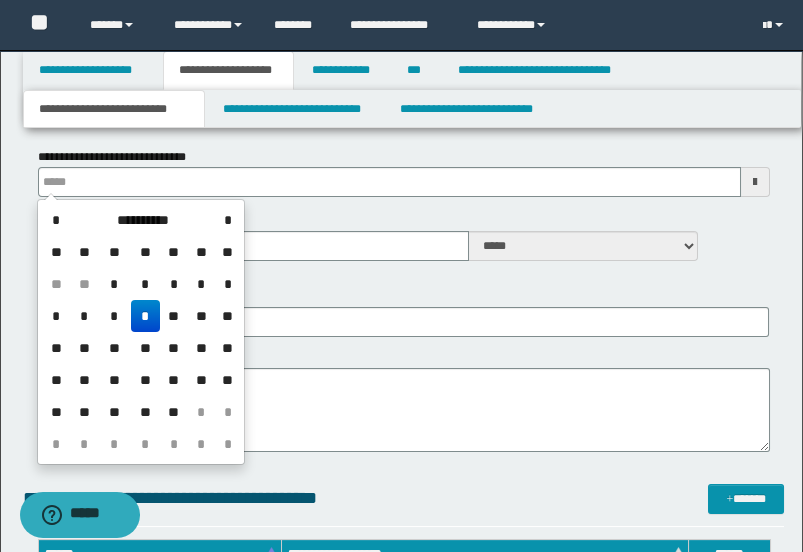 click on "**********" at bounding box center [404, 84] 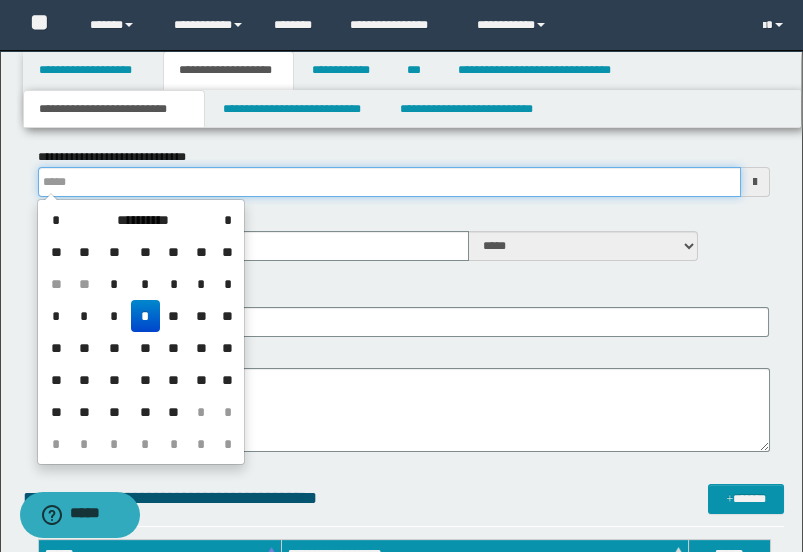 click on "**********" at bounding box center (389, 182) 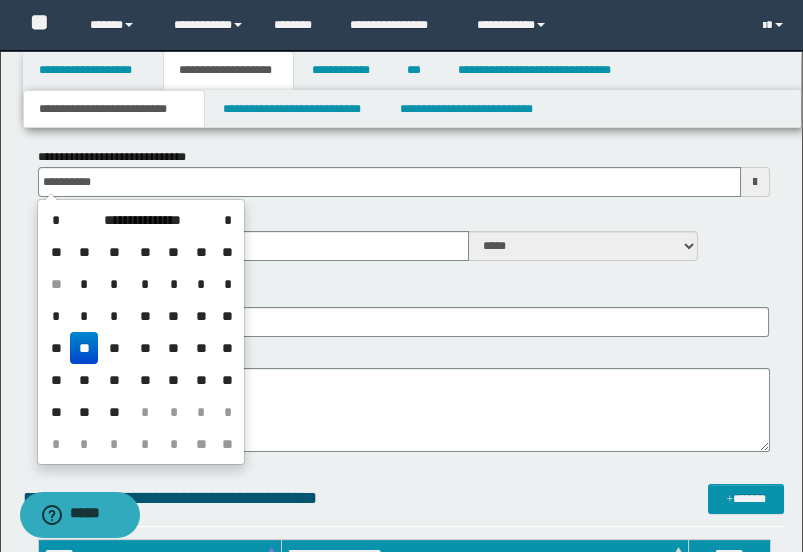 click on "**" at bounding box center (84, 348) 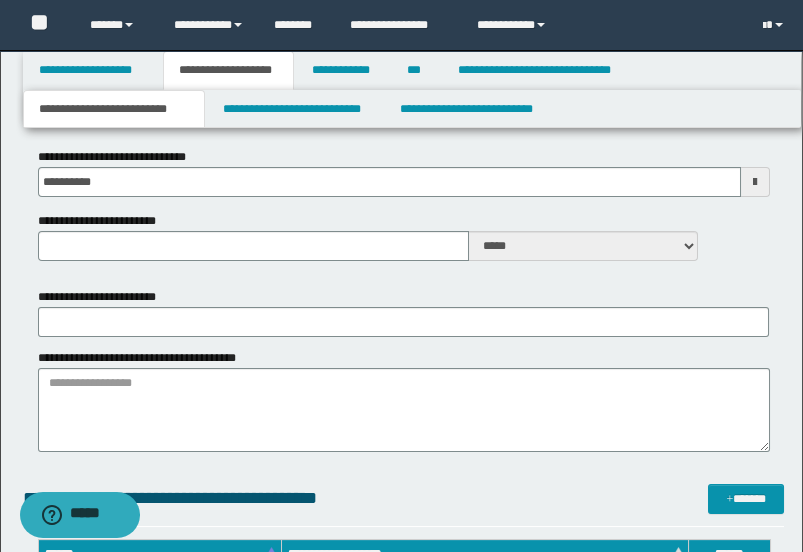 click on "**********" at bounding box center [404, 312] 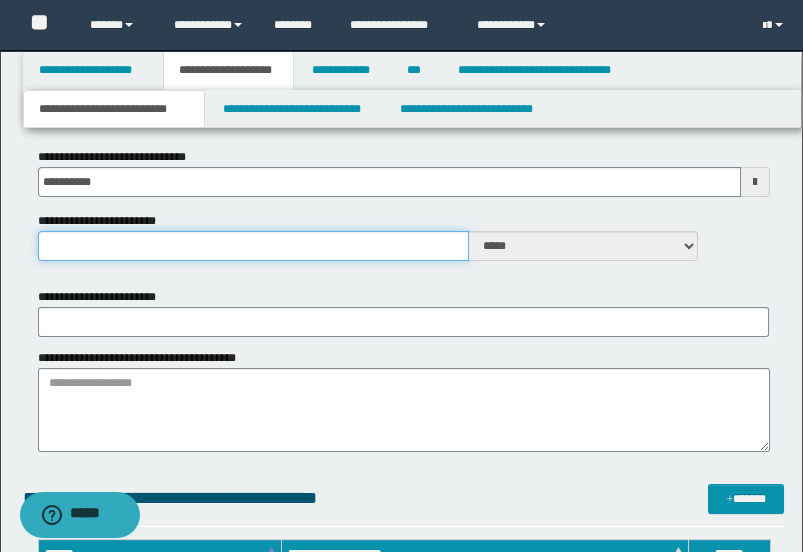 click on "**********" at bounding box center [254, 246] 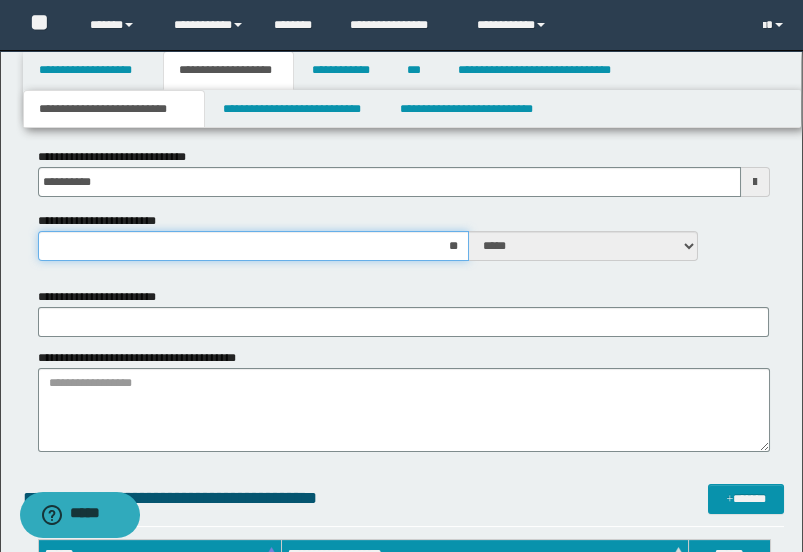type on "***" 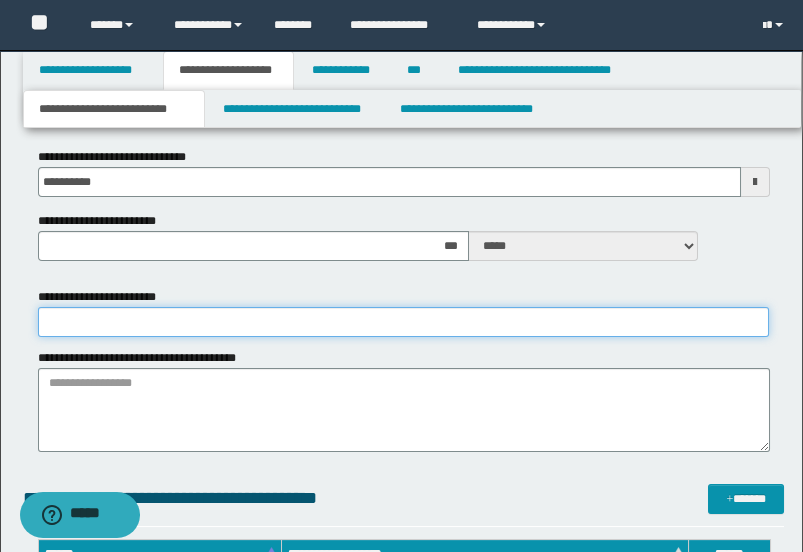 click on "**********" at bounding box center (404, 322) 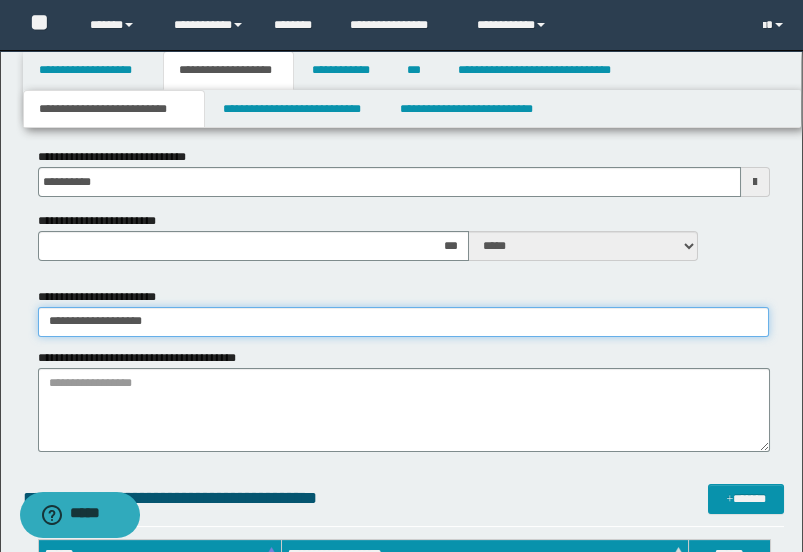 type on "**********" 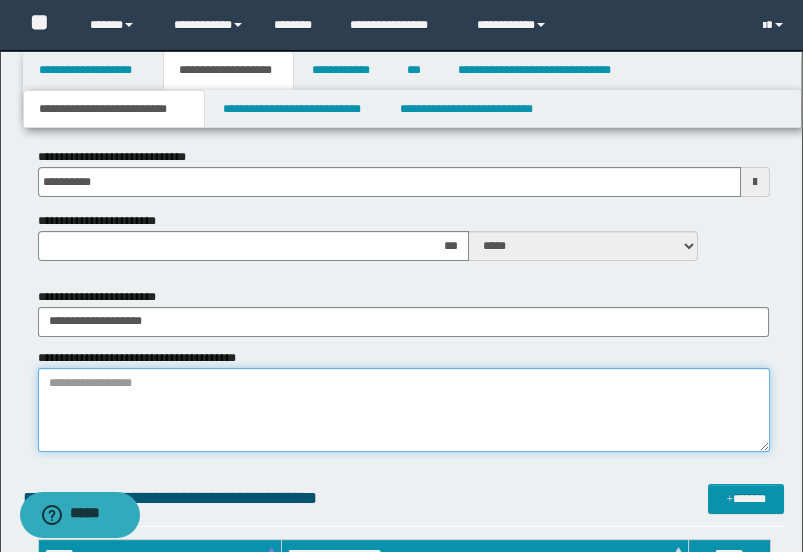 click on "**********" at bounding box center [404, 410] 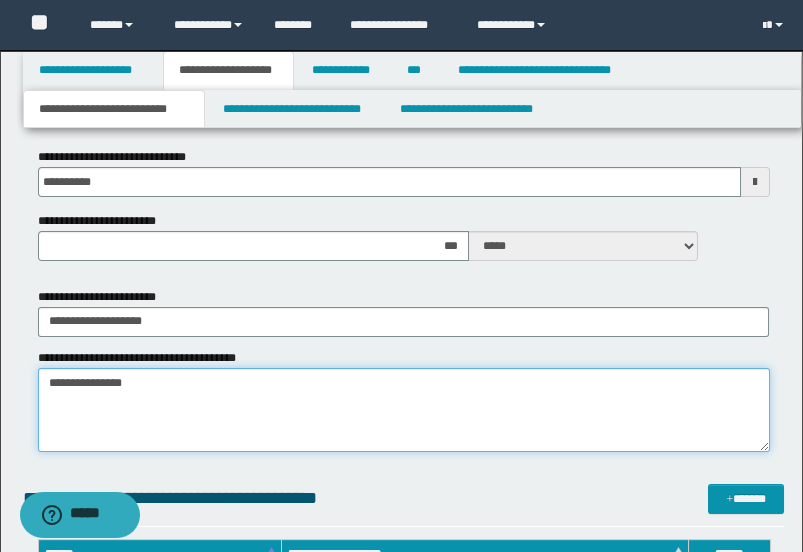 type on "**********" 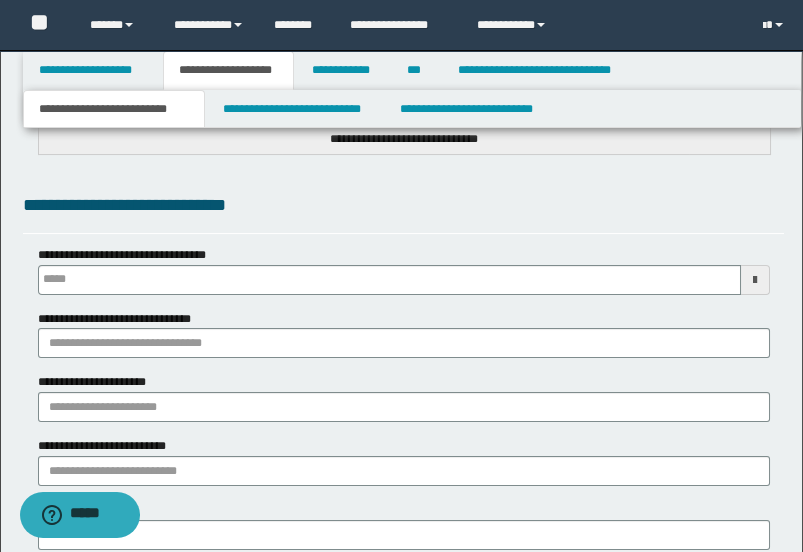 type 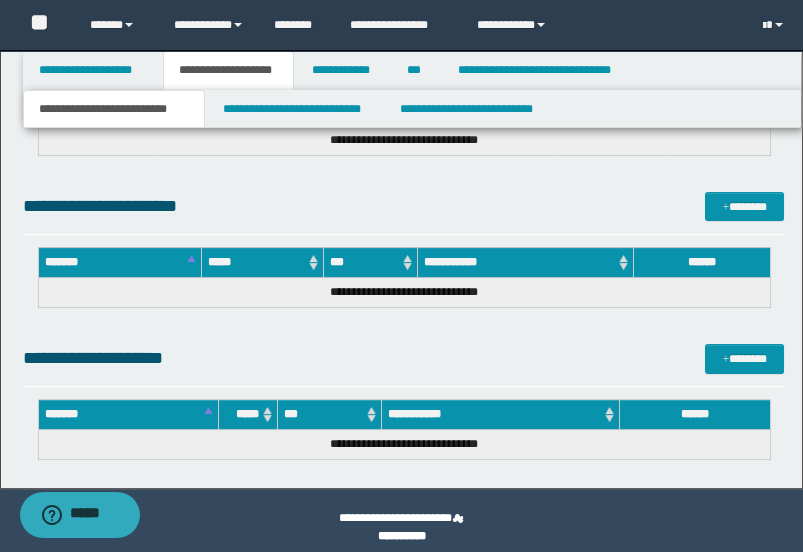 scroll, scrollTop: 2281, scrollLeft: 0, axis: vertical 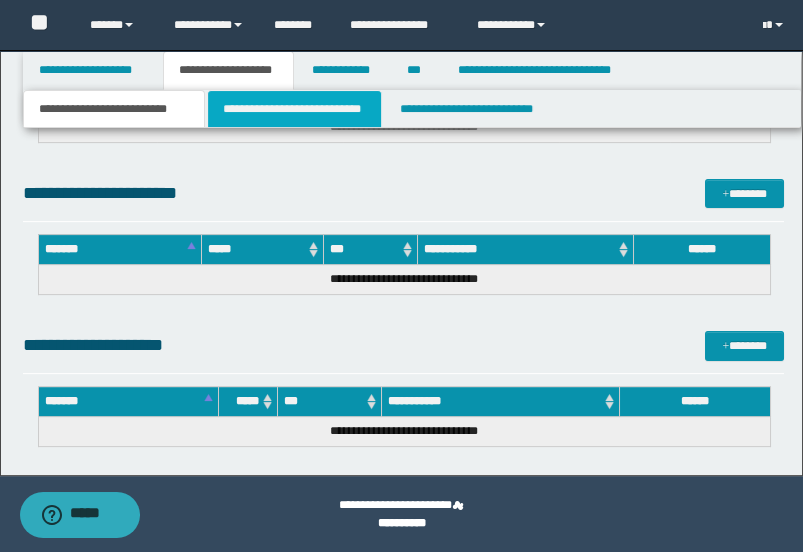 type on "**********" 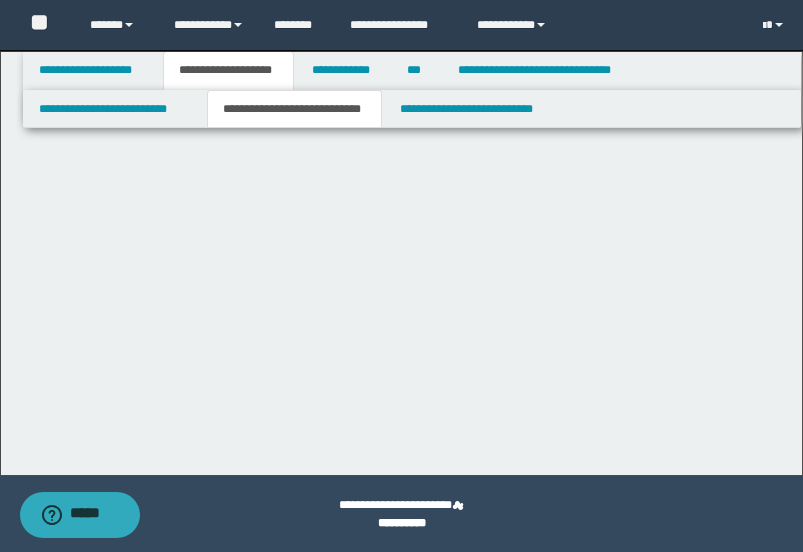 scroll, scrollTop: 0, scrollLeft: 0, axis: both 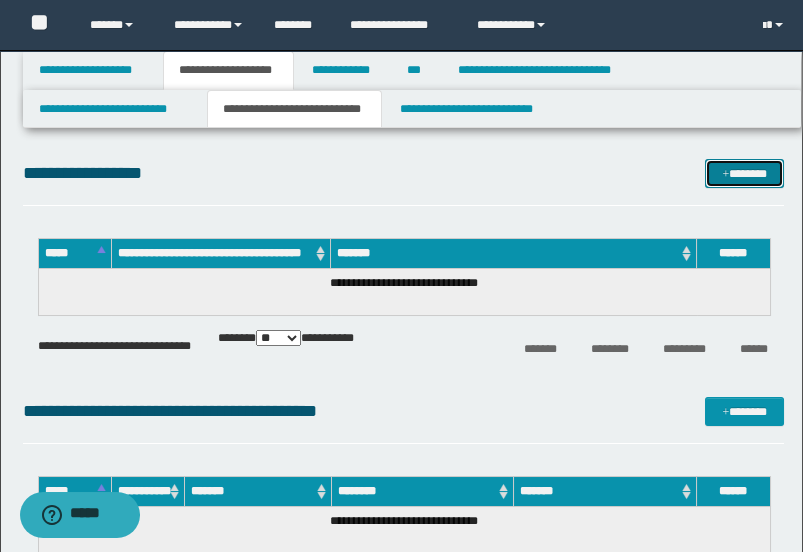 click on "*******" at bounding box center [744, 173] 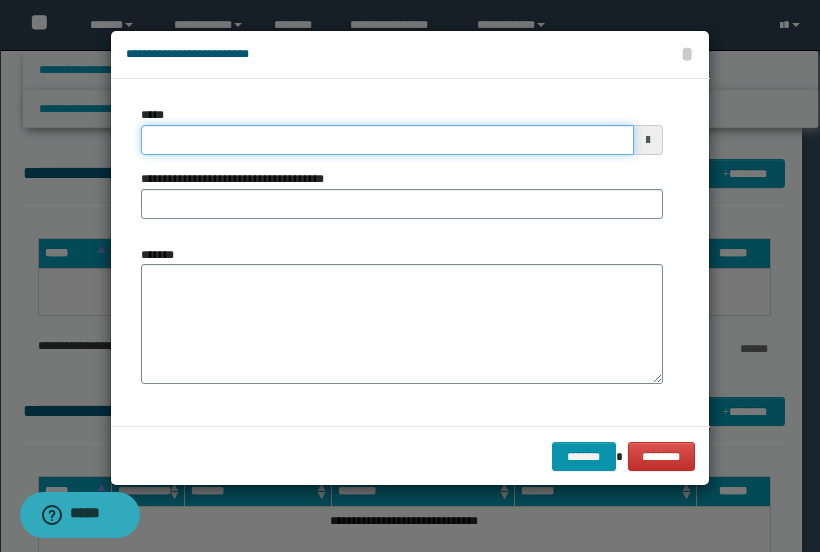 click on "*****" at bounding box center (387, 140) 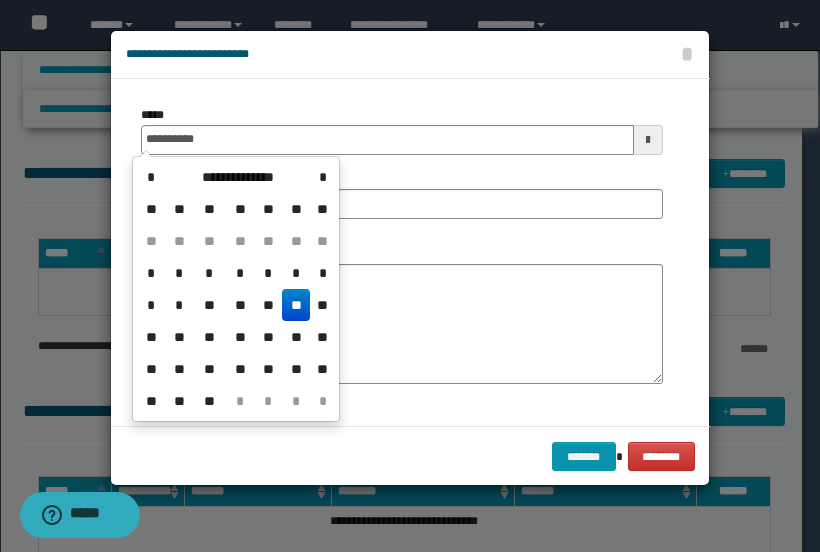 click on "**" at bounding box center [296, 305] 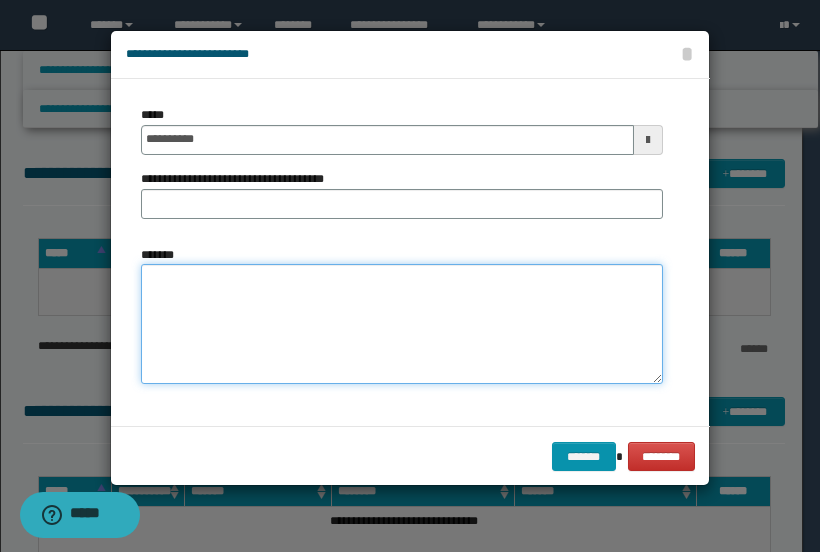 click on "*******" at bounding box center (402, 324) 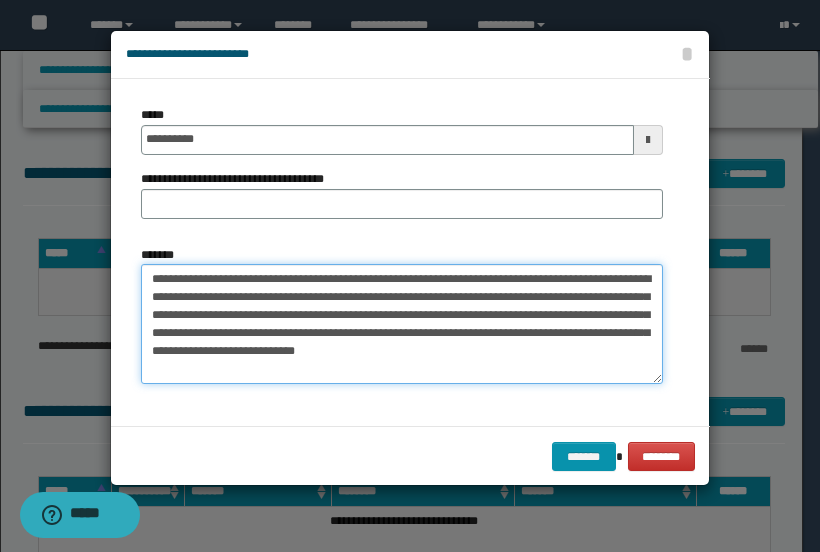 drag, startPoint x: 234, startPoint y: 275, endPoint x: 127, endPoint y: 281, distance: 107.16809 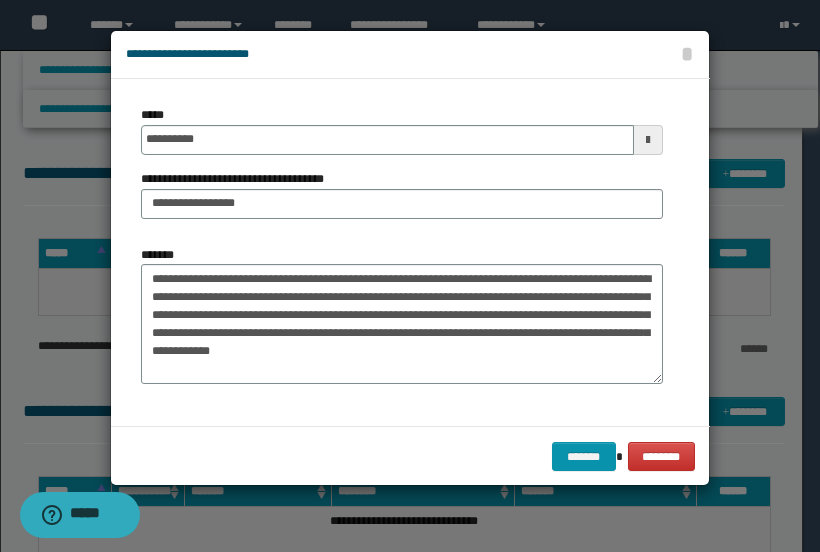 click on "**********" at bounding box center [240, 179] 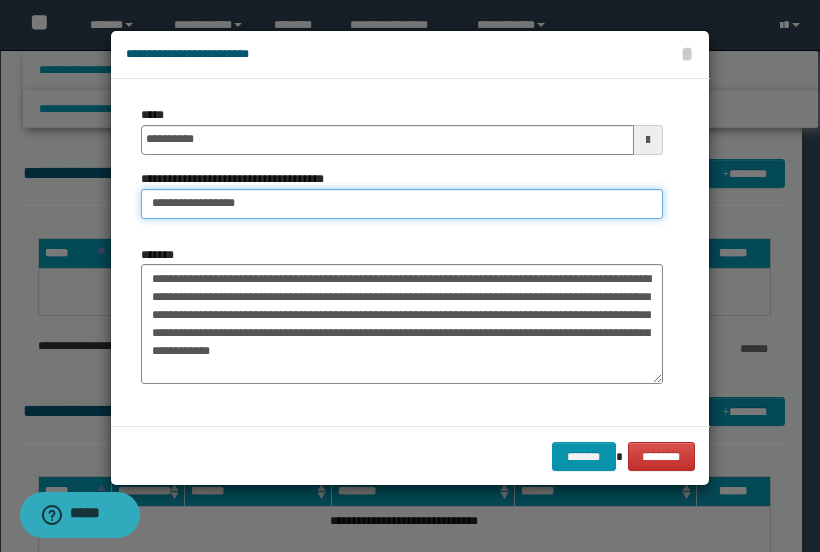 click on "**********" at bounding box center [402, 204] 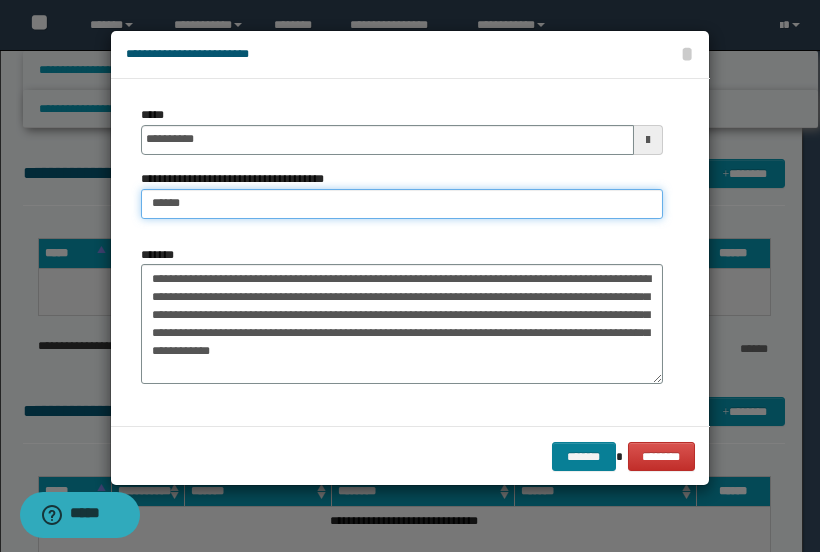 type on "*****" 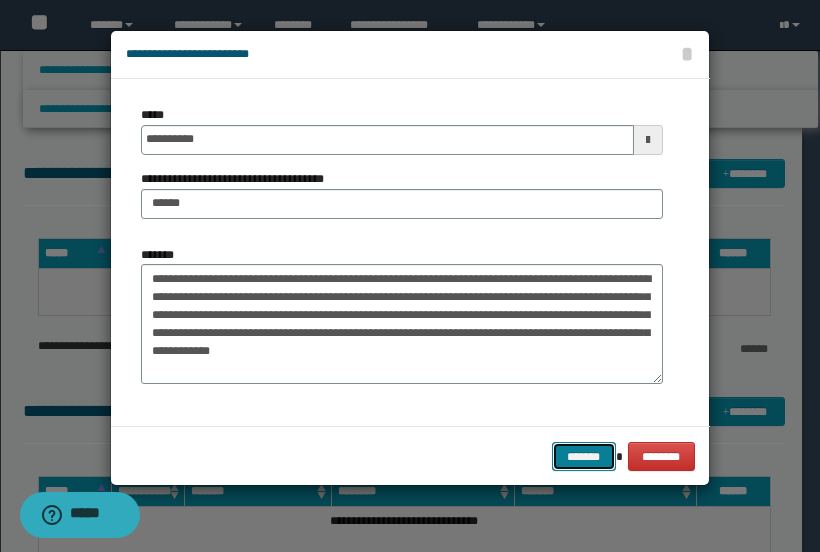 click on "*******" at bounding box center (584, 456) 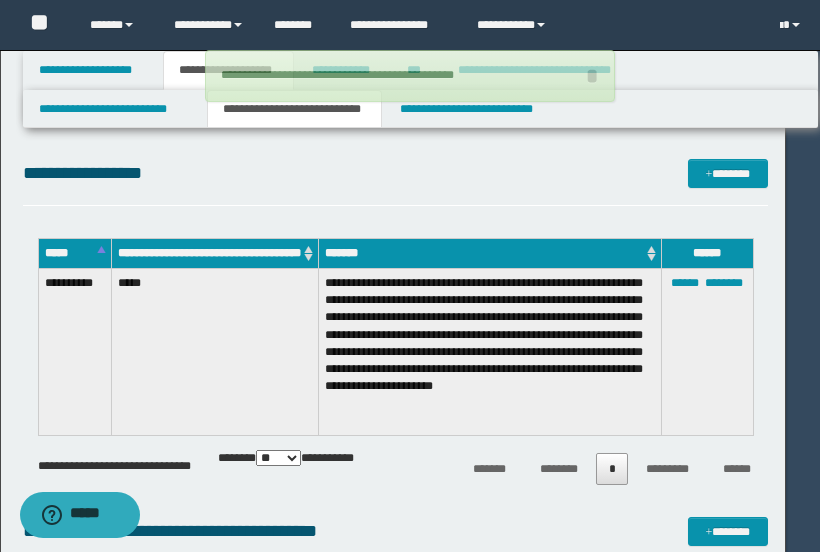 type 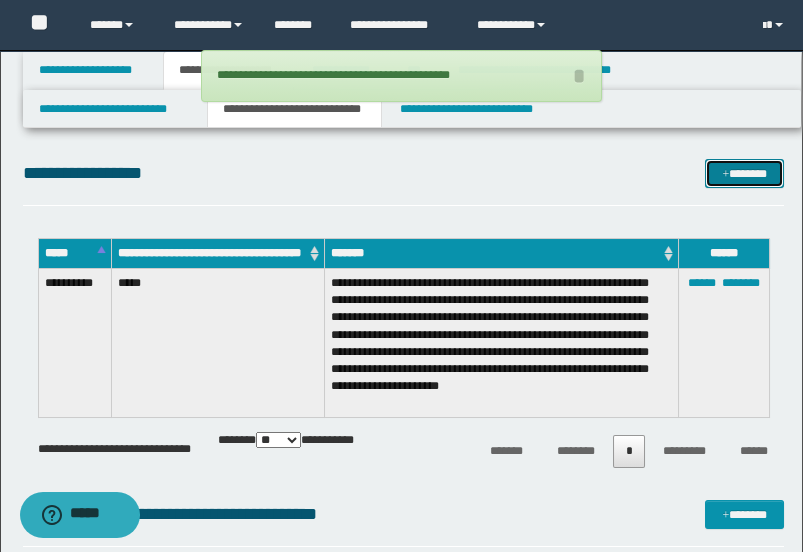 click on "*******" at bounding box center [744, 173] 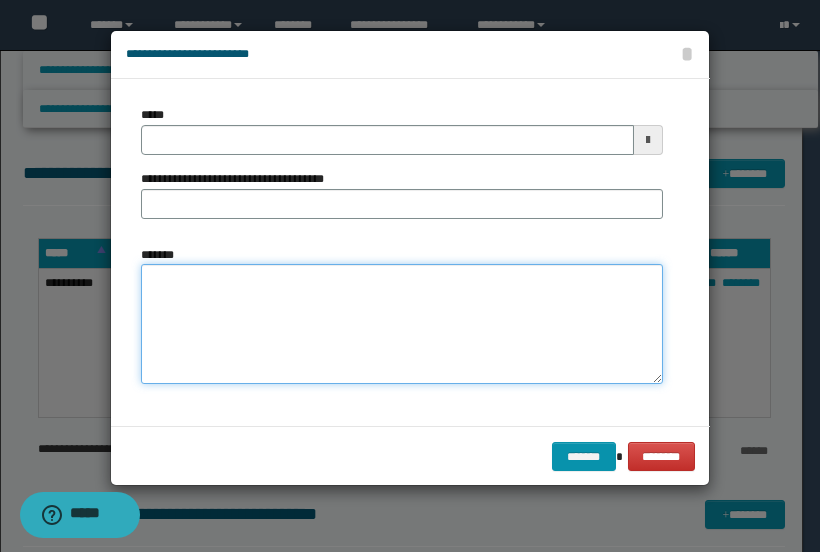 click on "*******" at bounding box center (402, 324) 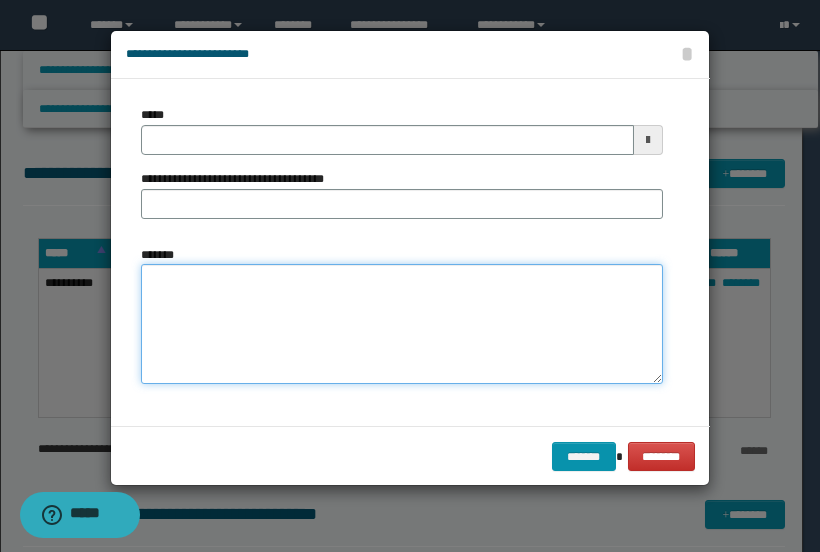 paste on "**********" 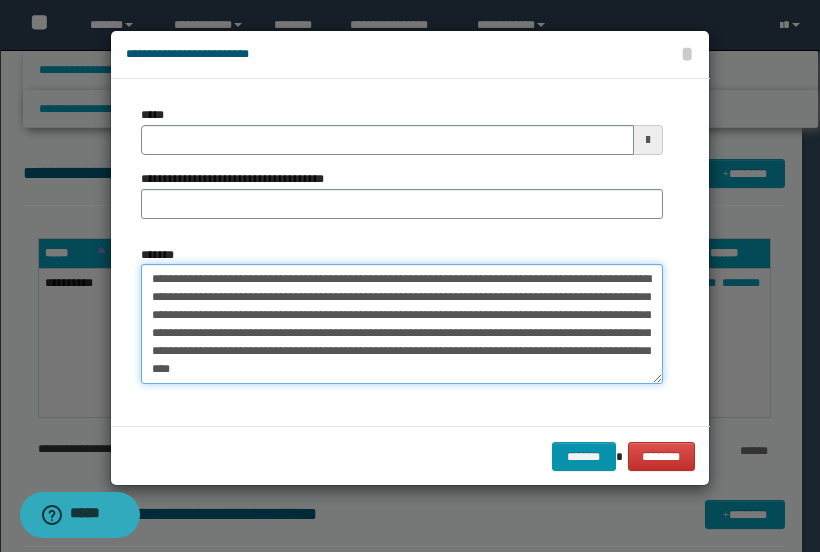 type 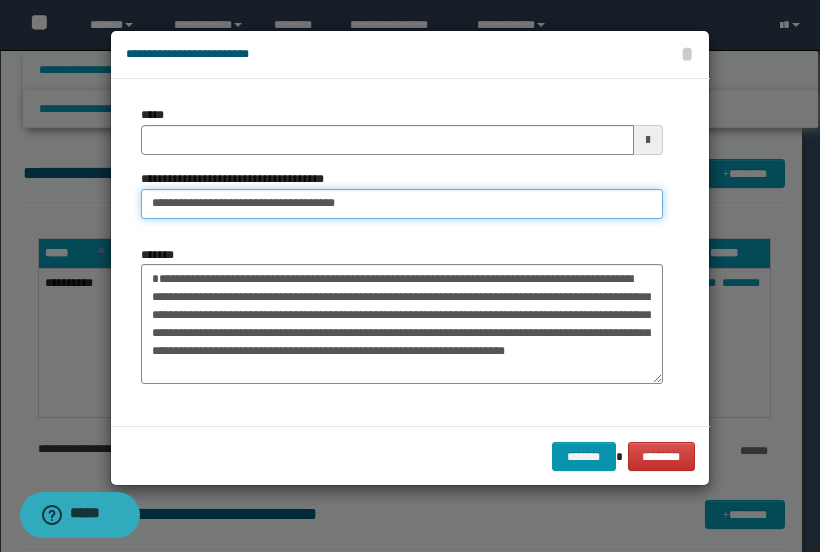 click on "**********" at bounding box center [402, 204] 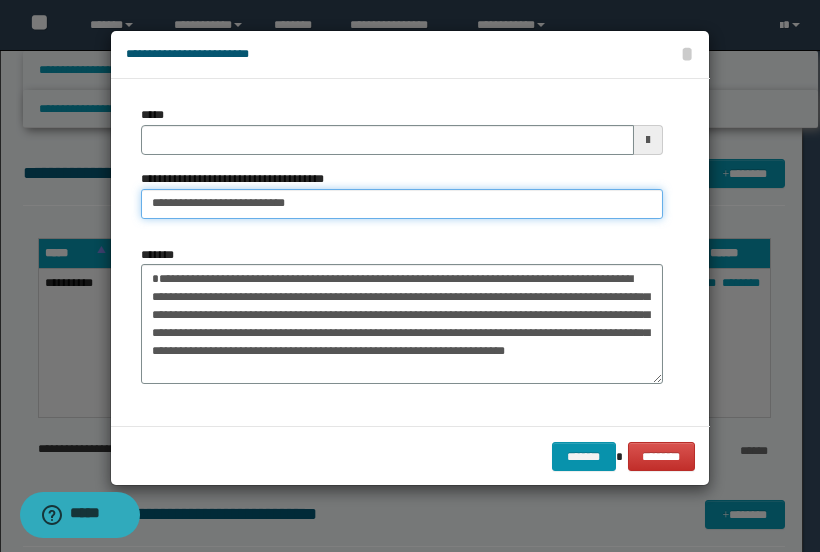type 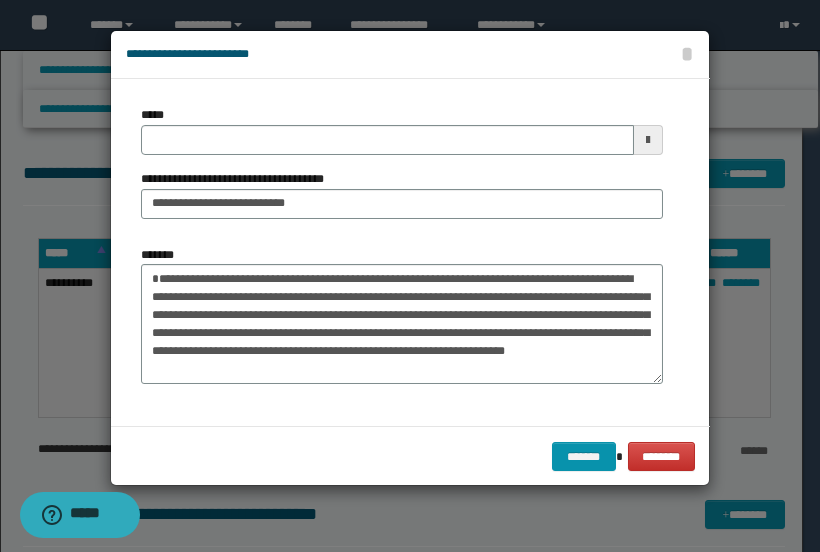 click on "*****" at bounding box center (401, 130) 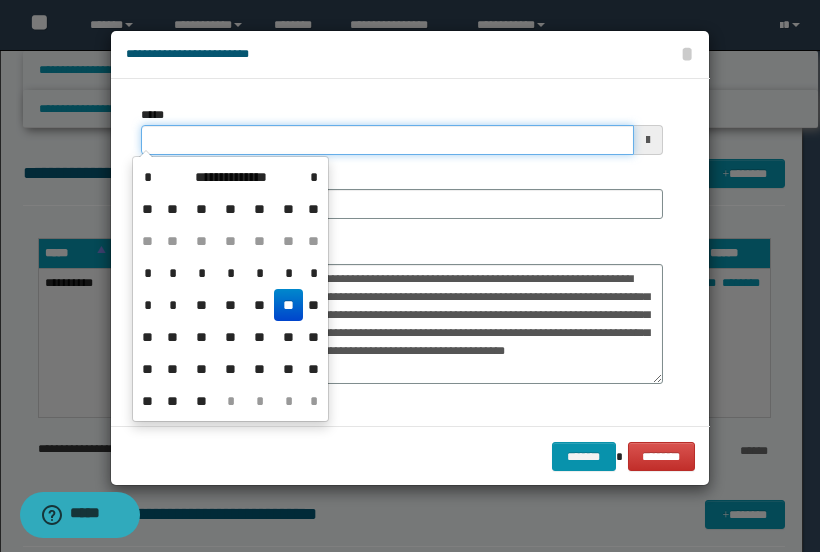 click on "*****" at bounding box center (387, 140) 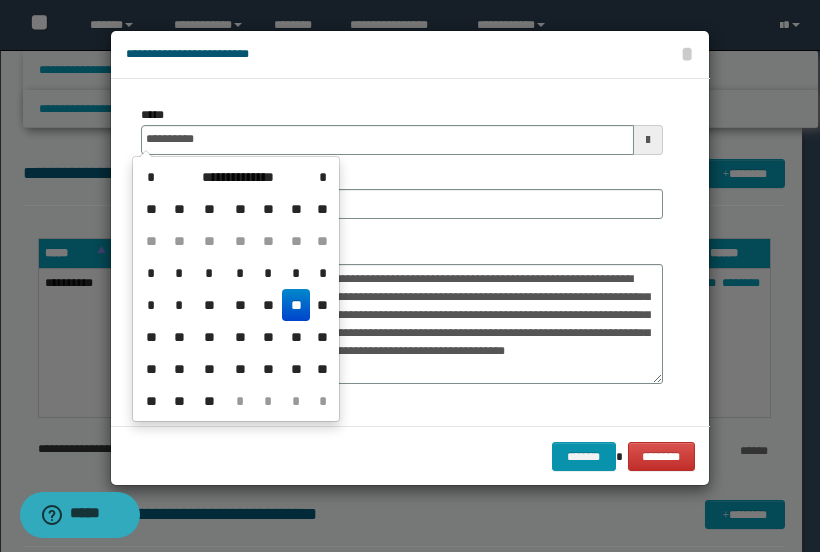 click on "**" at bounding box center (296, 305) 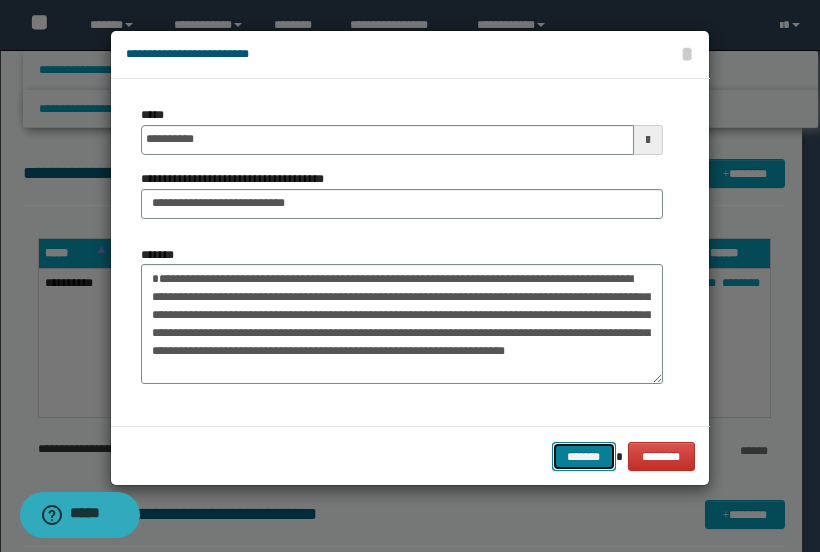 click on "*******" at bounding box center (584, 456) 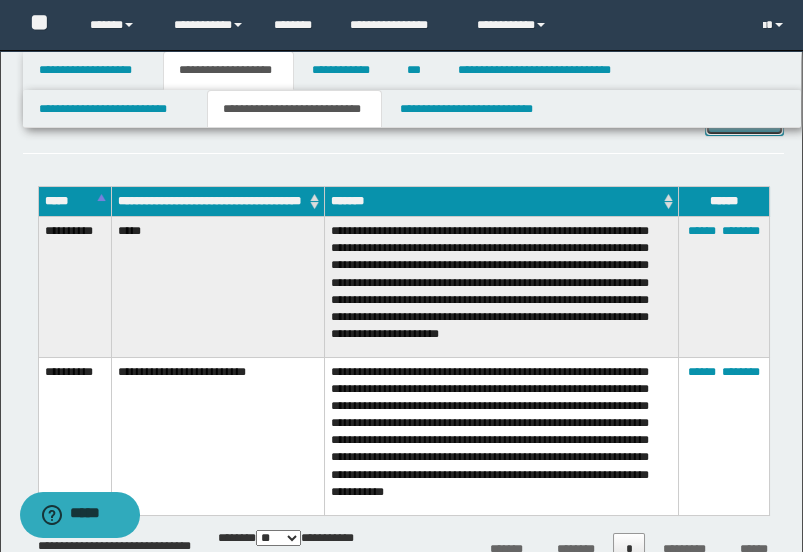 scroll, scrollTop: 0, scrollLeft: 0, axis: both 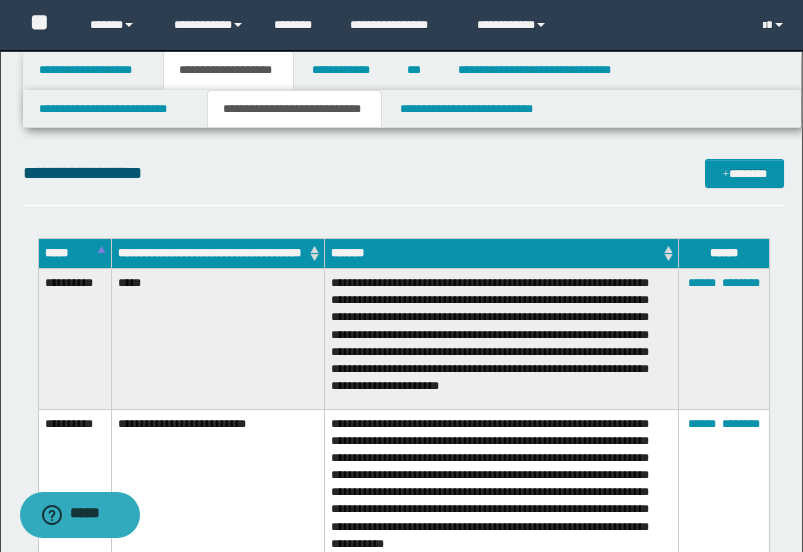 click on "**********" at bounding box center (404, 173) 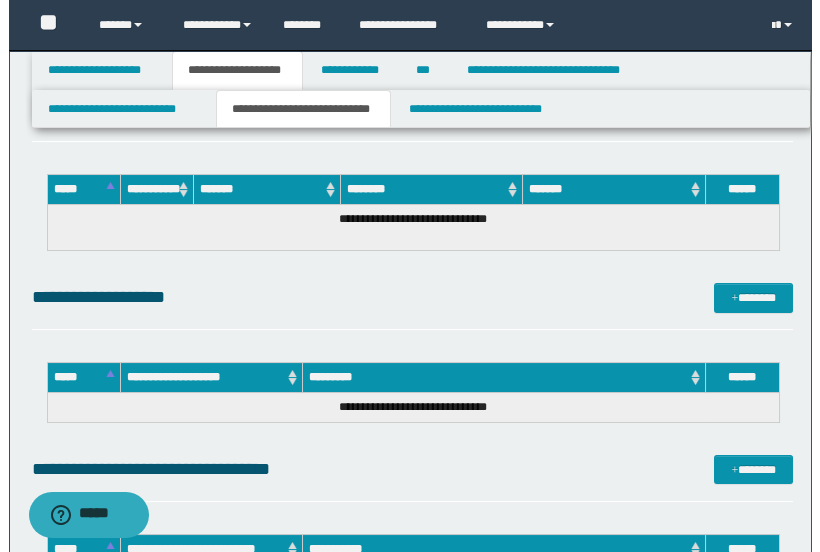 scroll, scrollTop: 666, scrollLeft: 0, axis: vertical 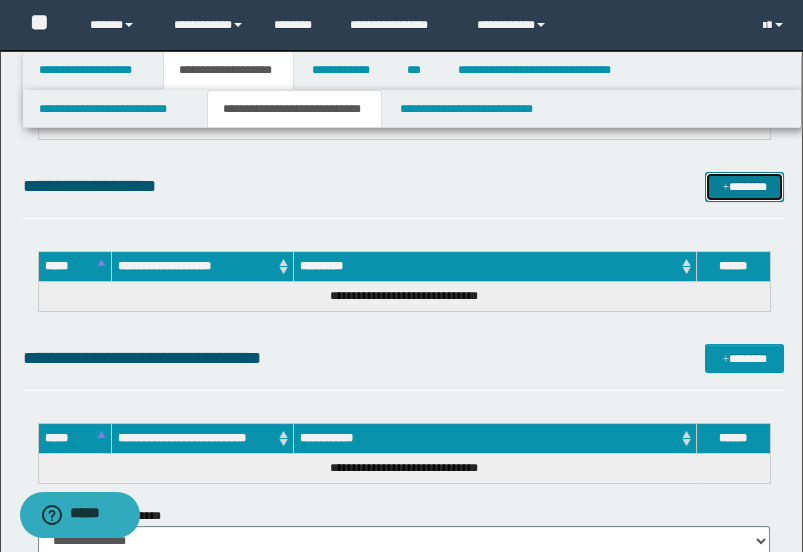 click on "*******" at bounding box center (744, 186) 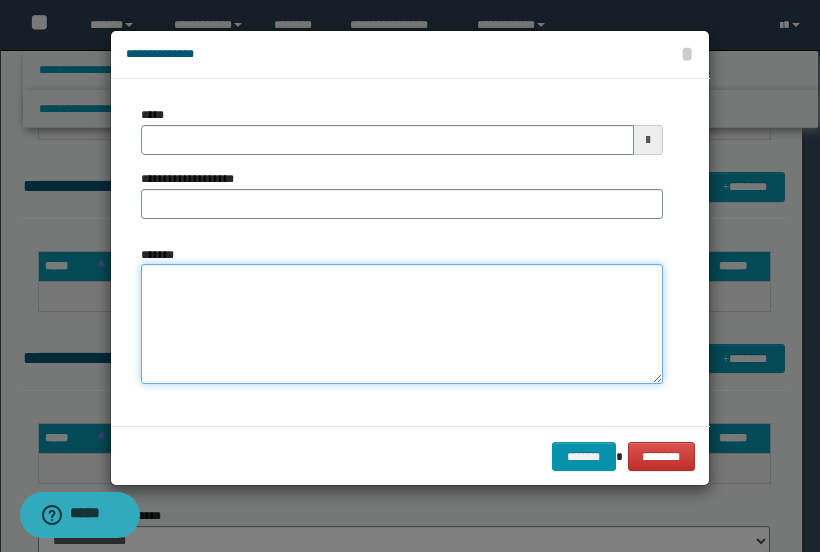 click on "*******" at bounding box center [402, 324] 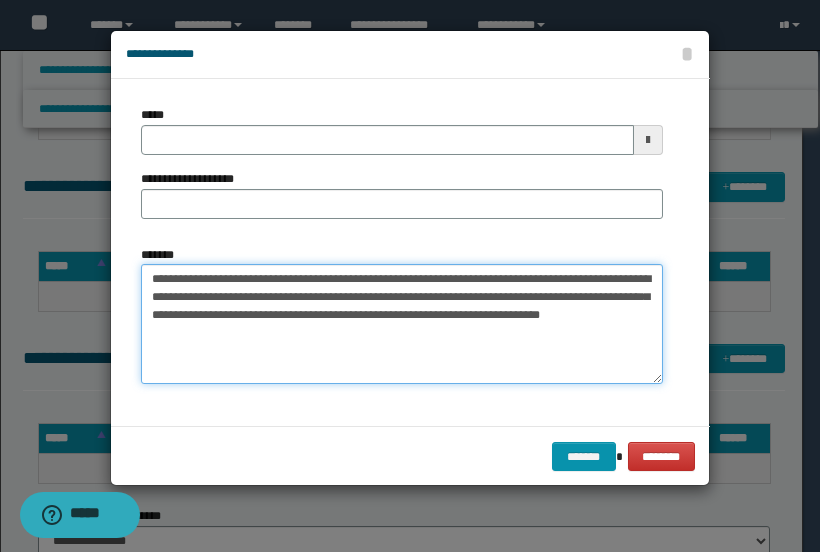 drag, startPoint x: 333, startPoint y: 276, endPoint x: 139, endPoint y: 285, distance: 194.20865 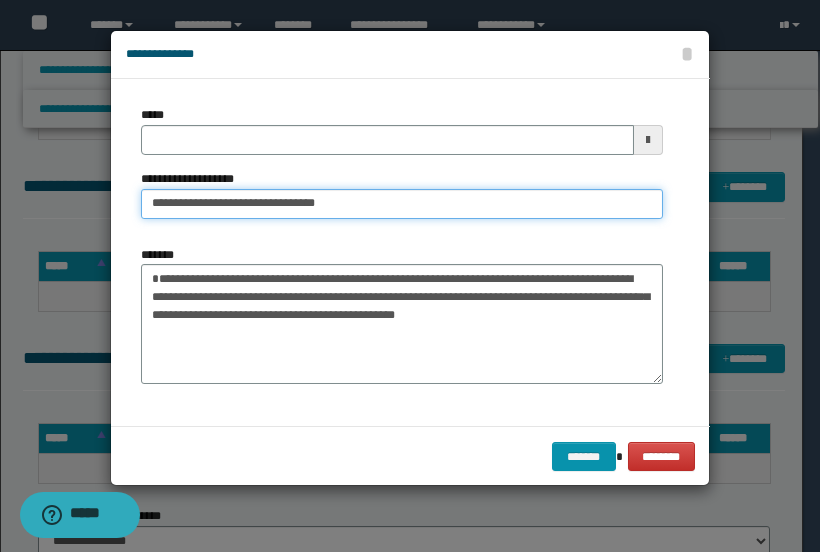 click on "**********" at bounding box center (402, 204) 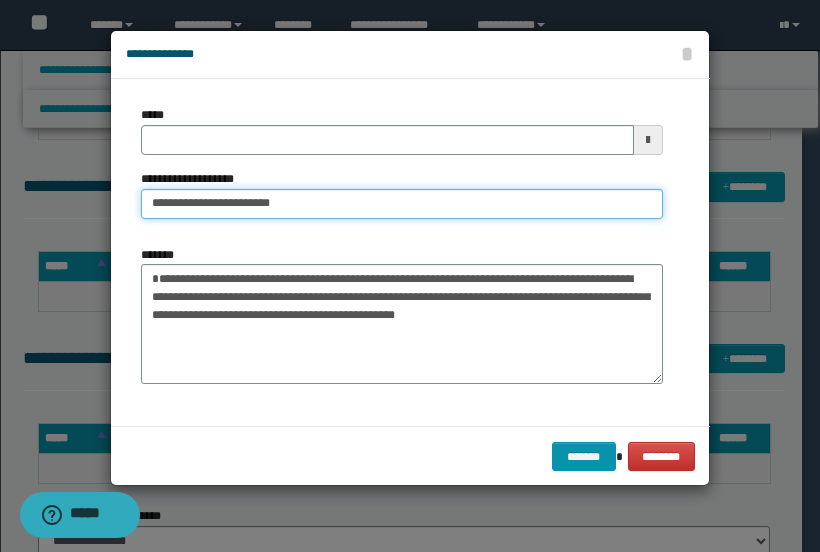 type on "**********" 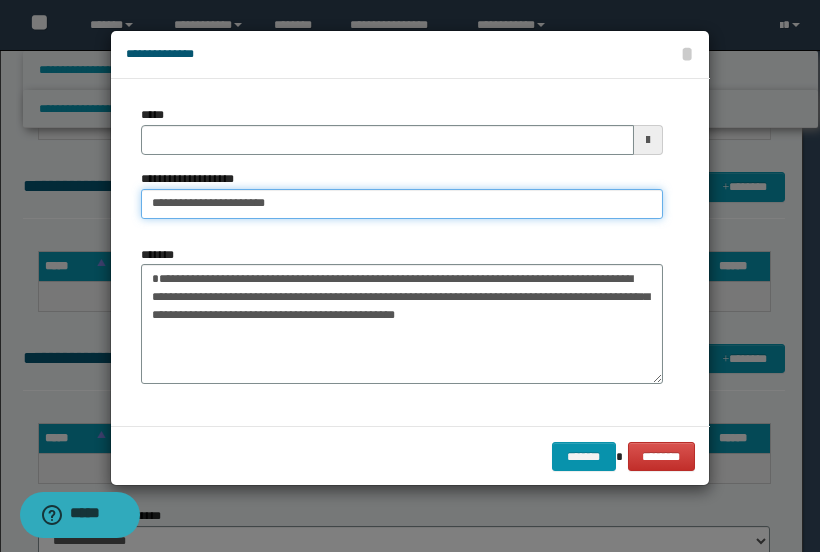 type 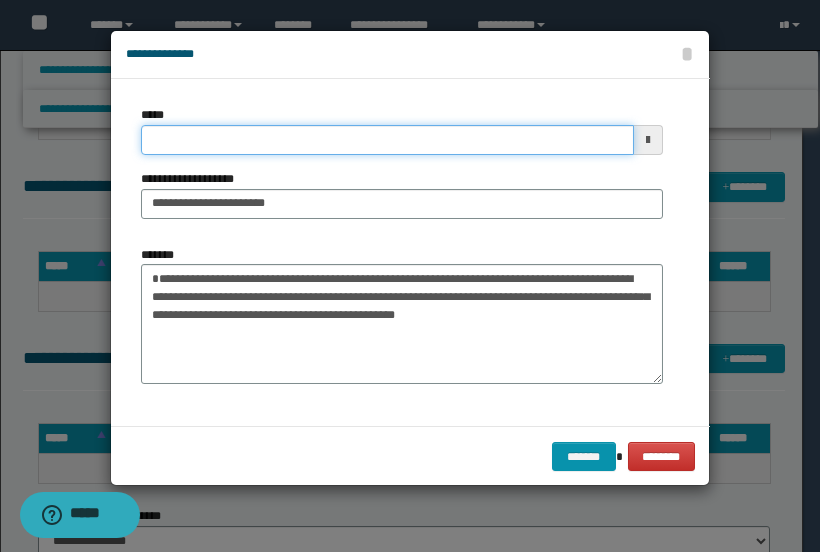 click on "*****" at bounding box center [387, 140] 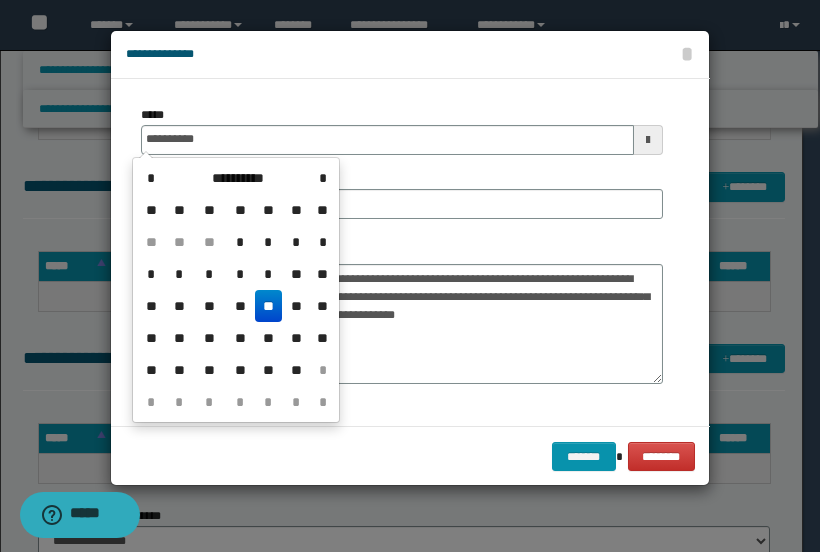 click on "**" at bounding box center [269, 306] 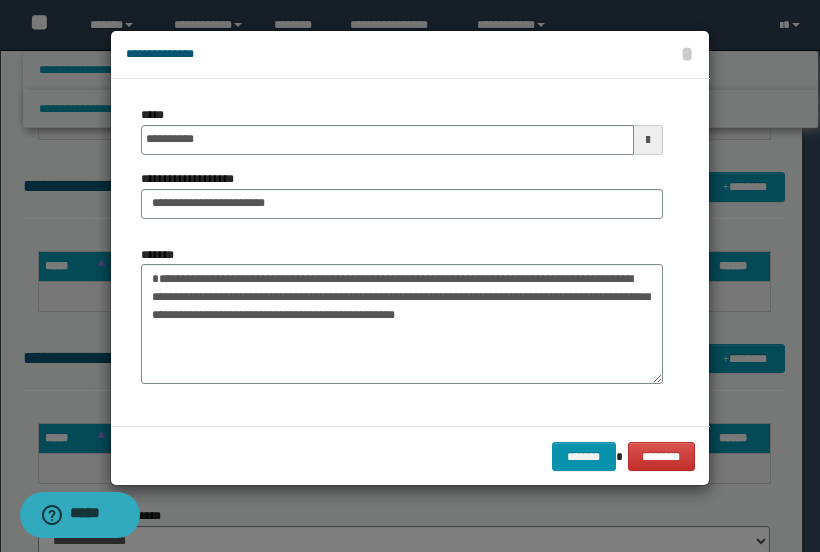 click on "**********" at bounding box center [410, 252] 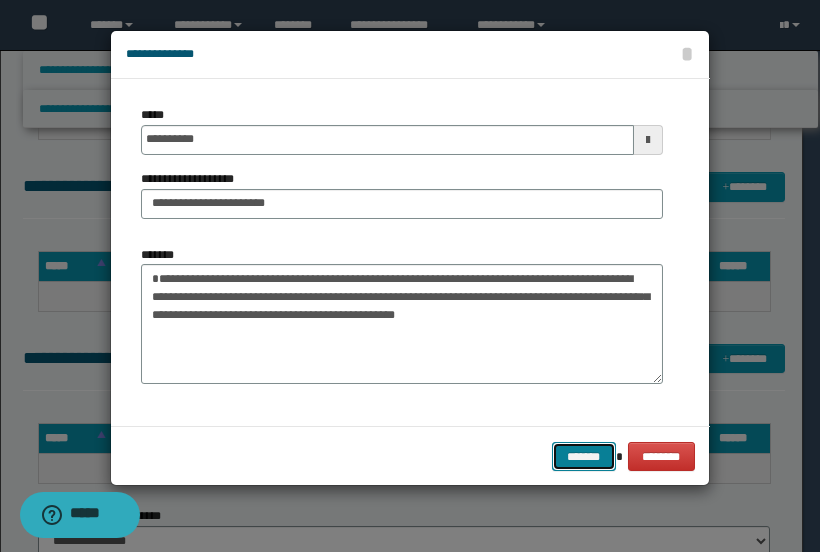 click on "*******" at bounding box center [584, 456] 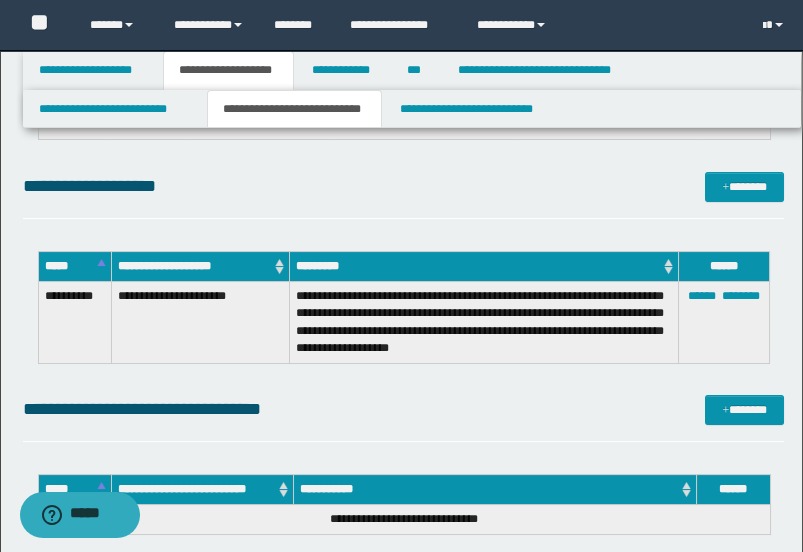 click on "**********" at bounding box center (404, 195) 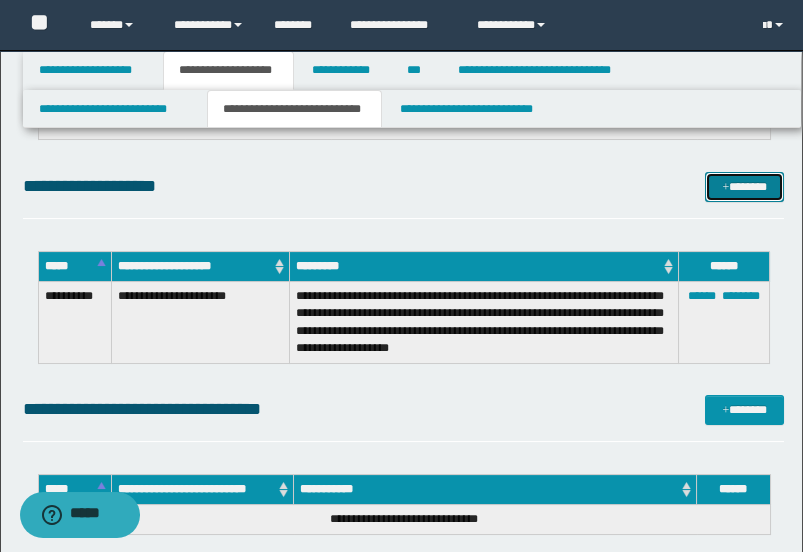 click on "*******" at bounding box center (744, 186) 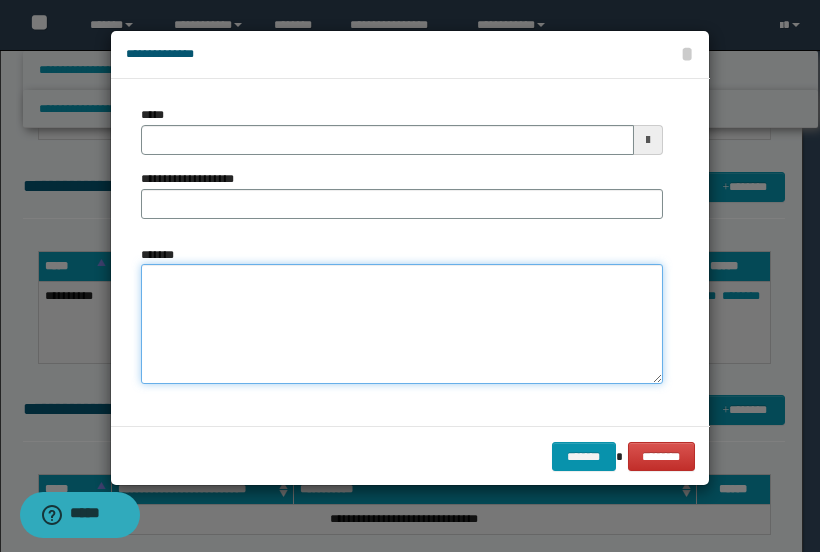 click on "*******" at bounding box center (402, 324) 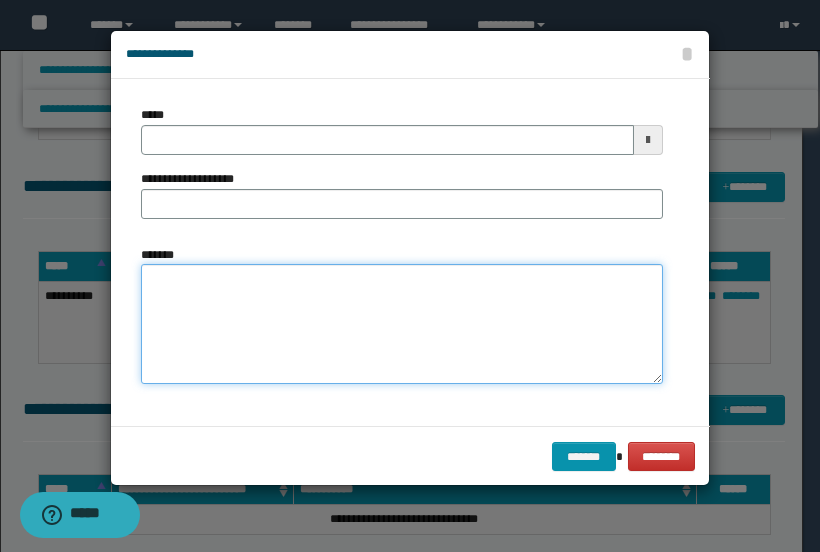 paste on "**********" 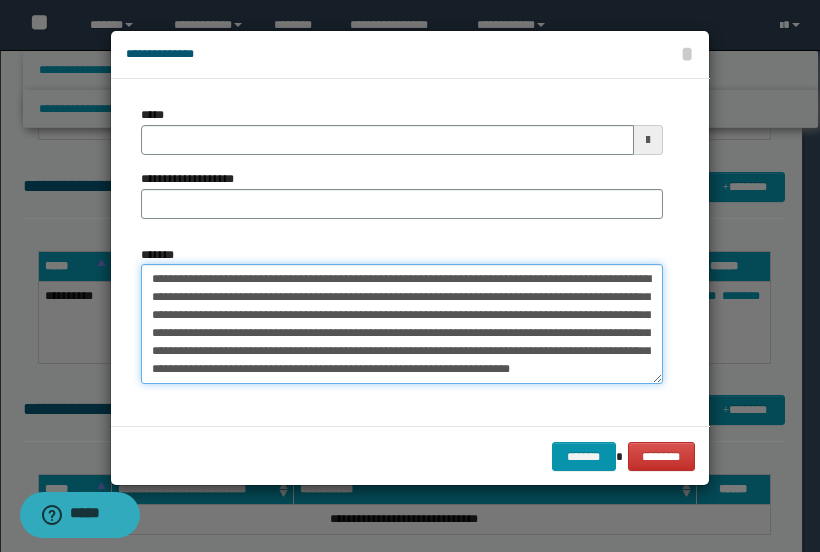 type 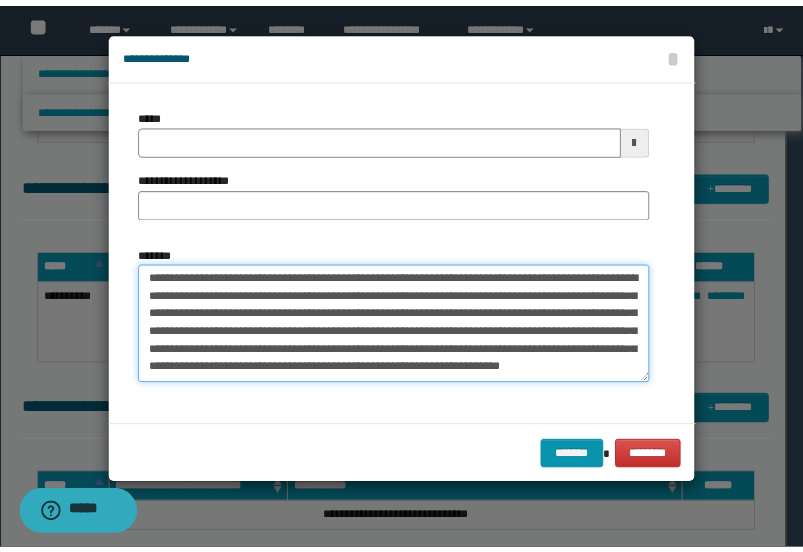 scroll, scrollTop: 0, scrollLeft: 0, axis: both 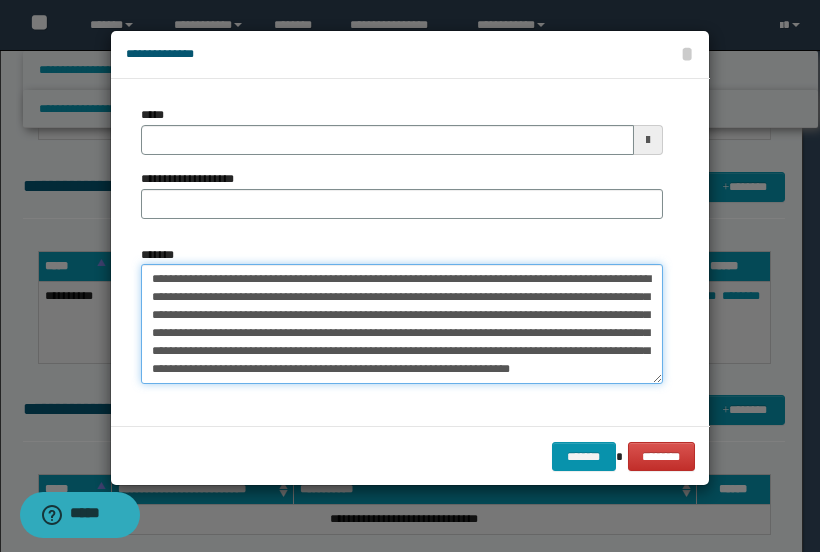drag, startPoint x: 474, startPoint y: 279, endPoint x: 84, endPoint y: 270, distance: 390.10382 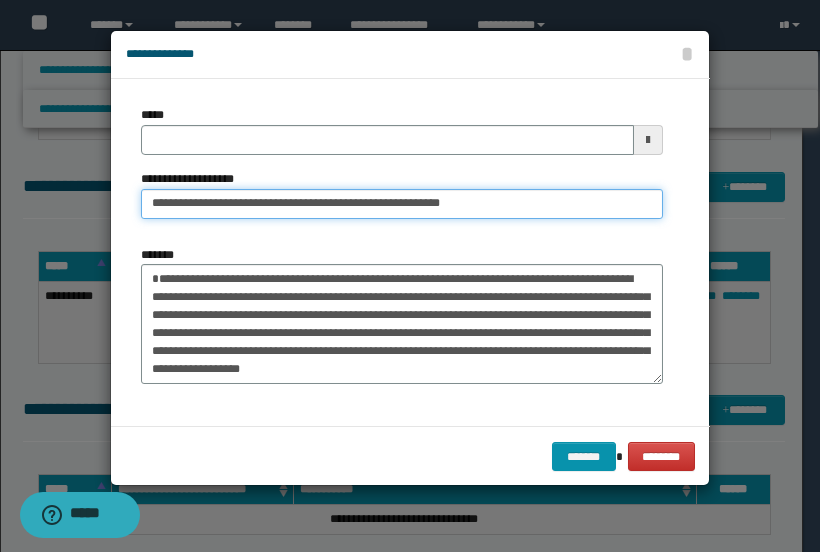 click on "**********" at bounding box center (402, 204) 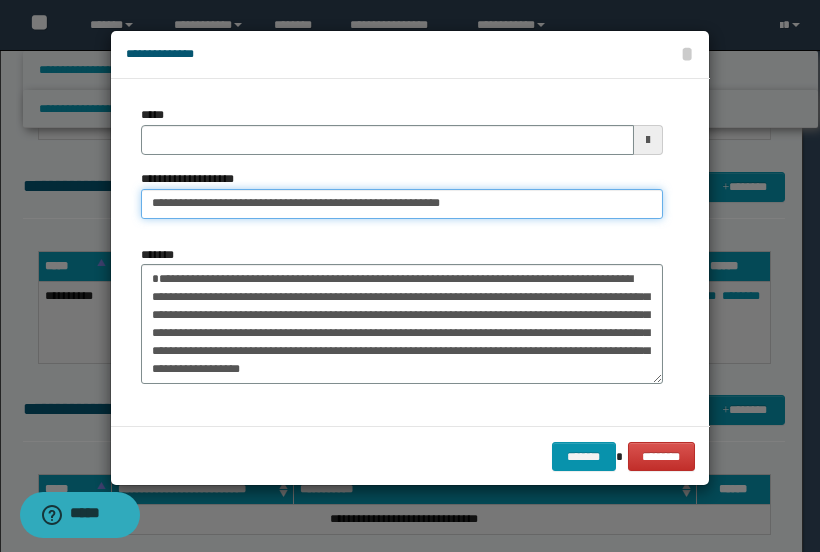 drag, startPoint x: 484, startPoint y: 201, endPoint x: 417, endPoint y: 202, distance: 67.00746 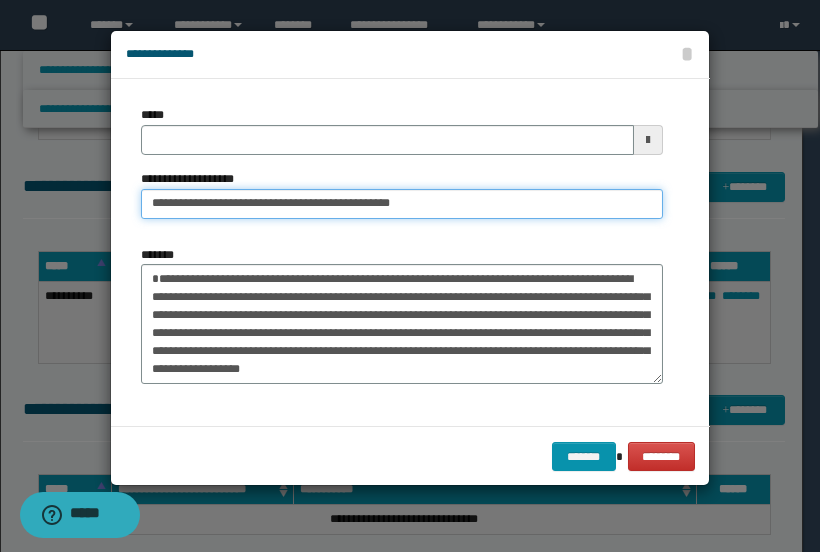 type 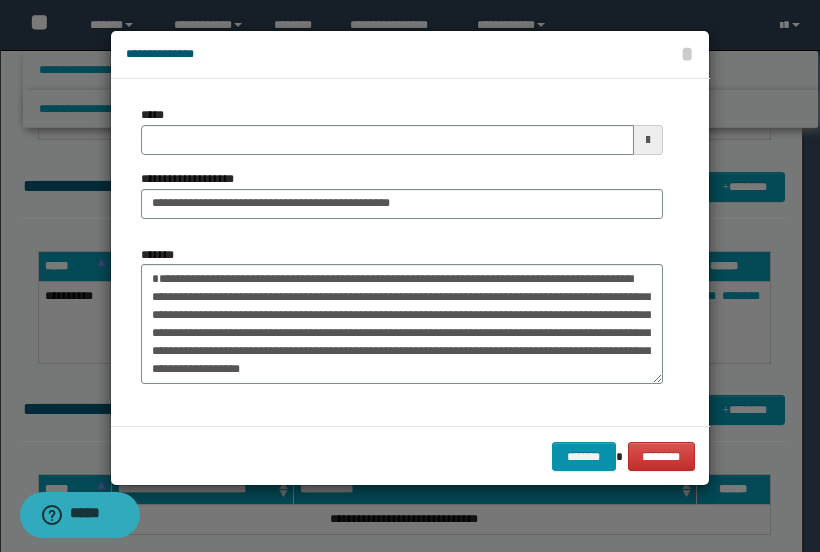 click on "*****" at bounding box center [401, 130] 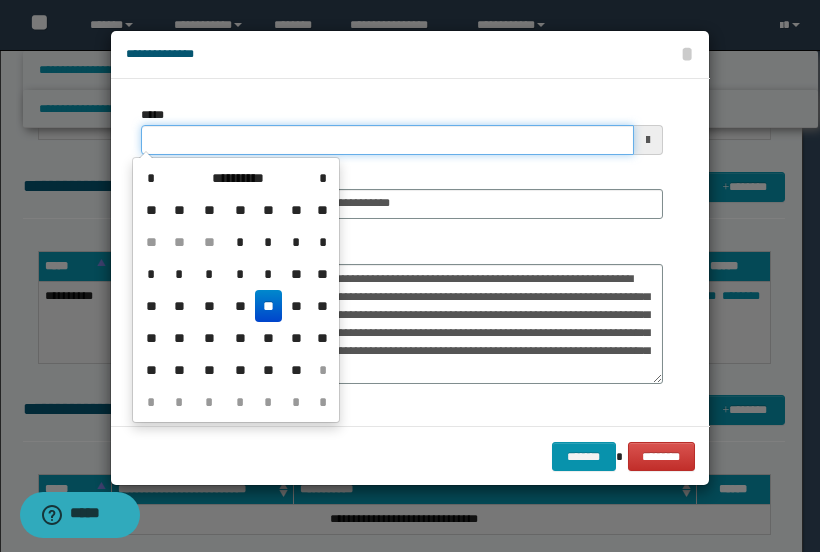 click on "*****" at bounding box center (387, 140) 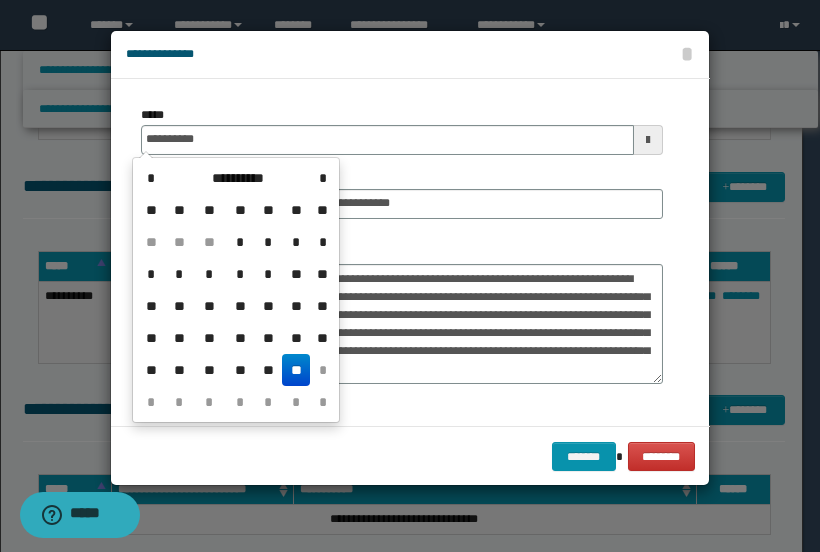 click on "**" at bounding box center (296, 370) 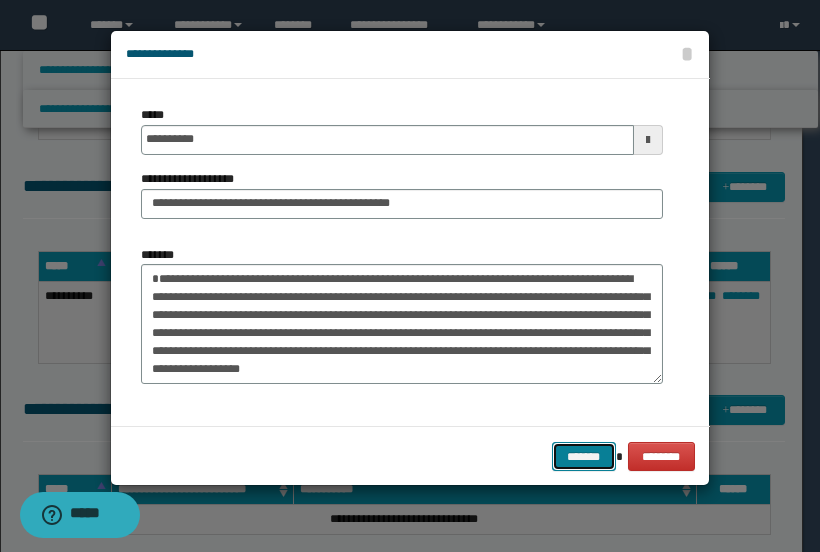 click on "*******" at bounding box center [584, 456] 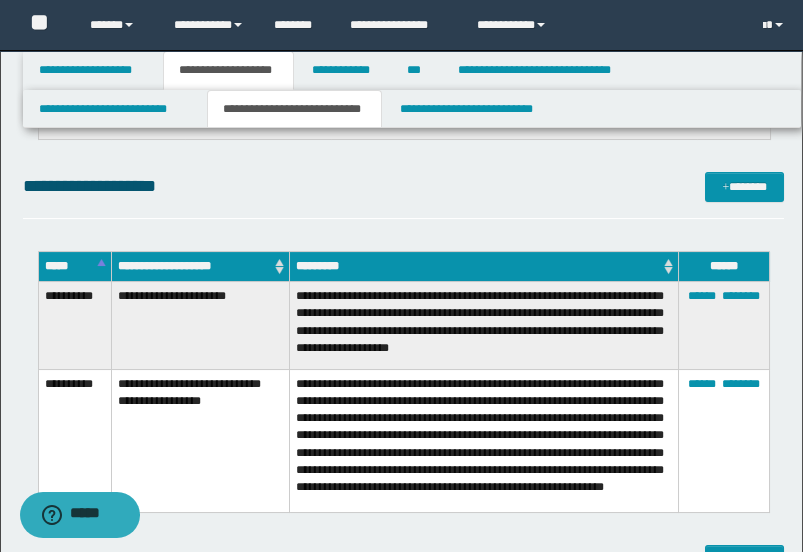 click on "**********" at bounding box center [404, 186] 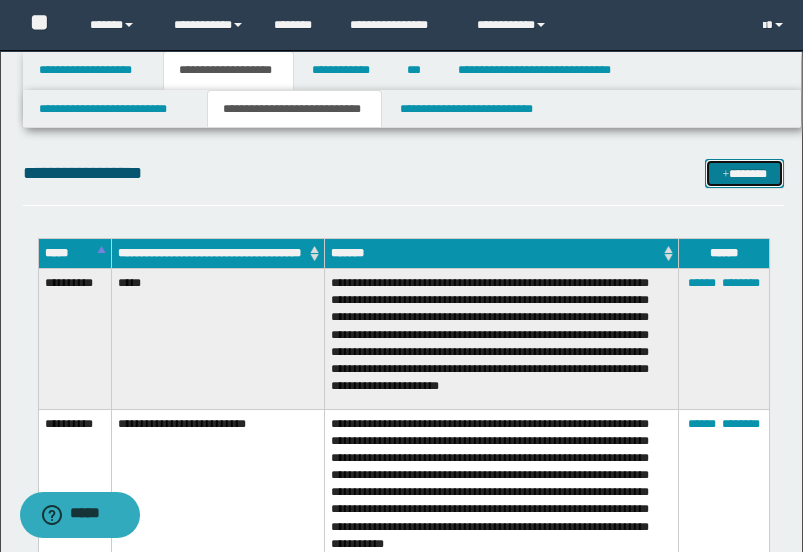 click on "*******" at bounding box center [744, 173] 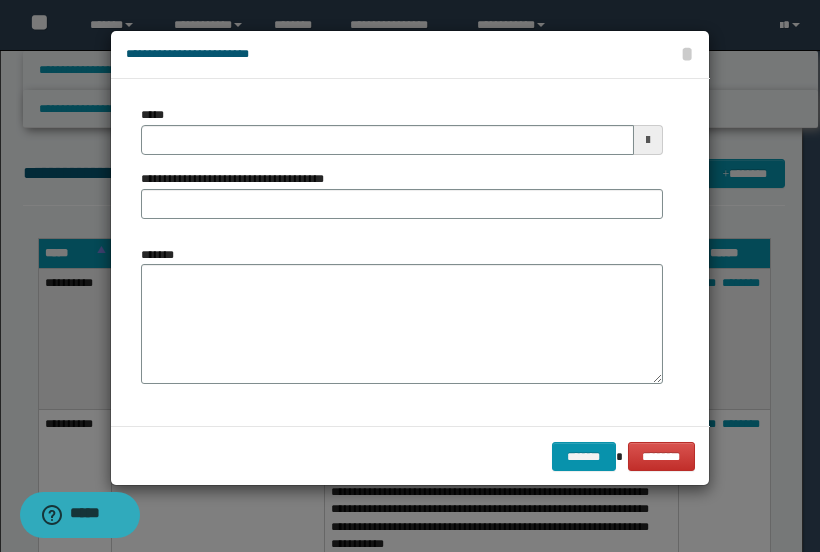 click on "*******" at bounding box center [402, 315] 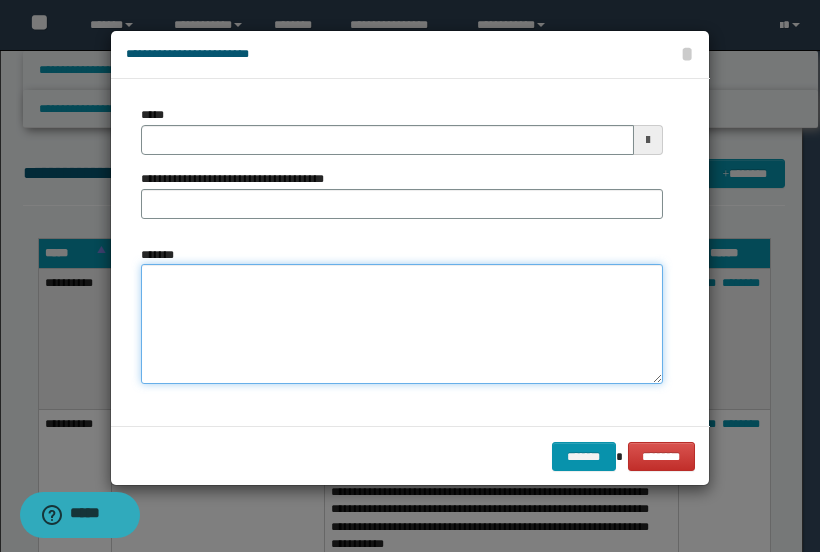 drag, startPoint x: 371, startPoint y: 261, endPoint x: 240, endPoint y: 289, distance: 133.95895 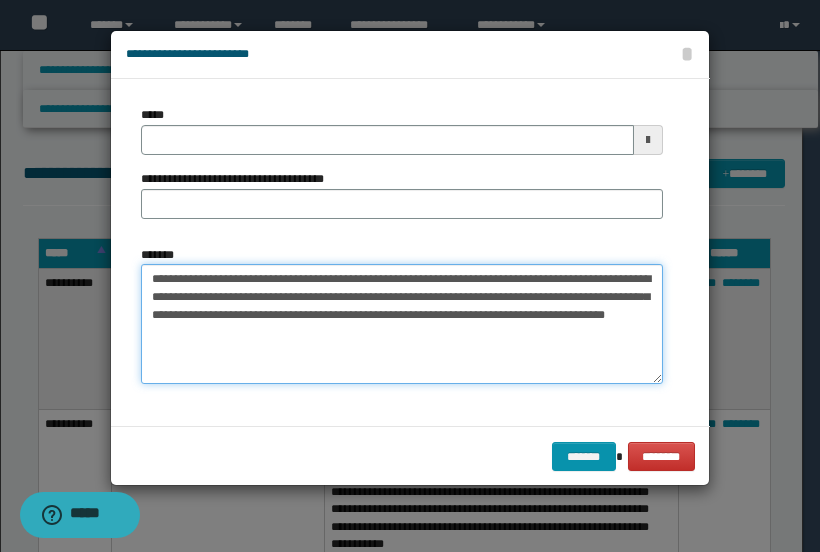 drag, startPoint x: 282, startPoint y: 280, endPoint x: 137, endPoint y: 280, distance: 145 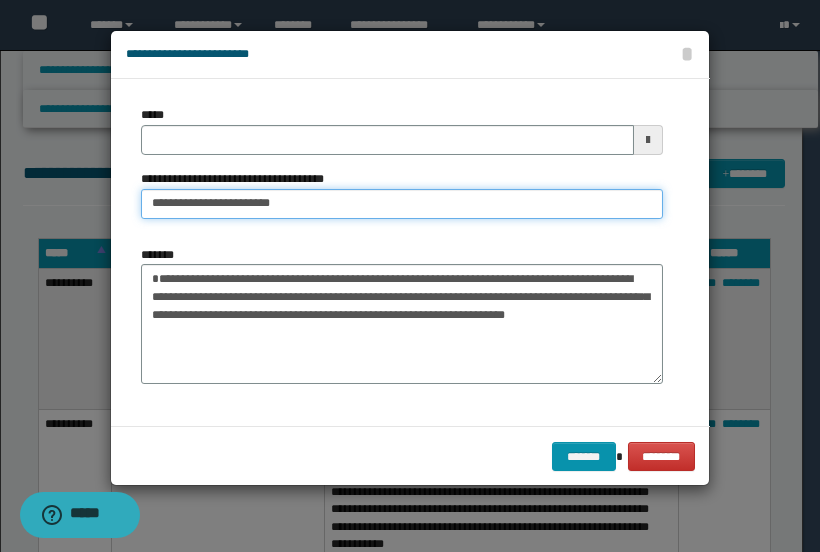 click on "**********" at bounding box center [402, 204] 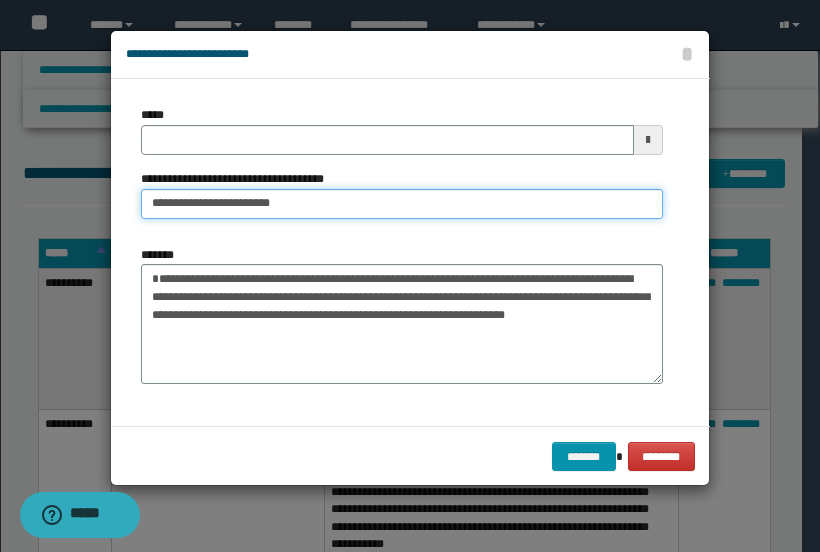 drag, startPoint x: 308, startPoint y: 205, endPoint x: 233, endPoint y: 202, distance: 75.059975 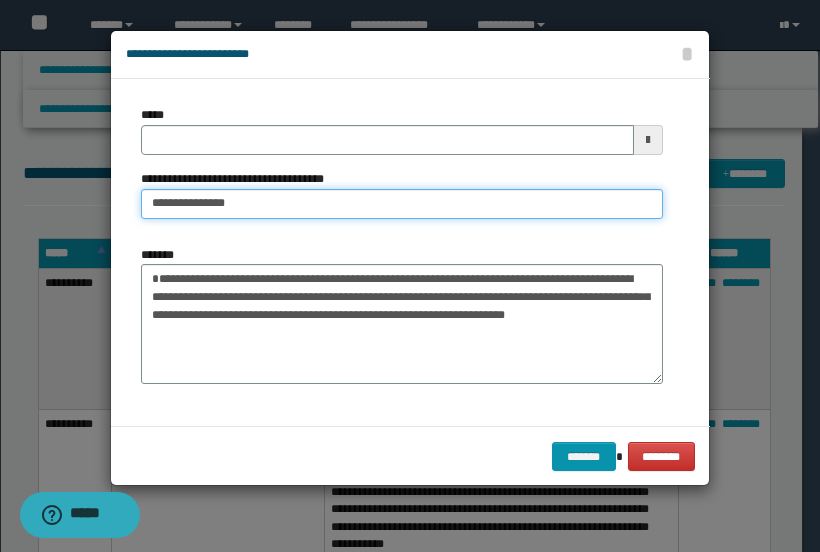 type 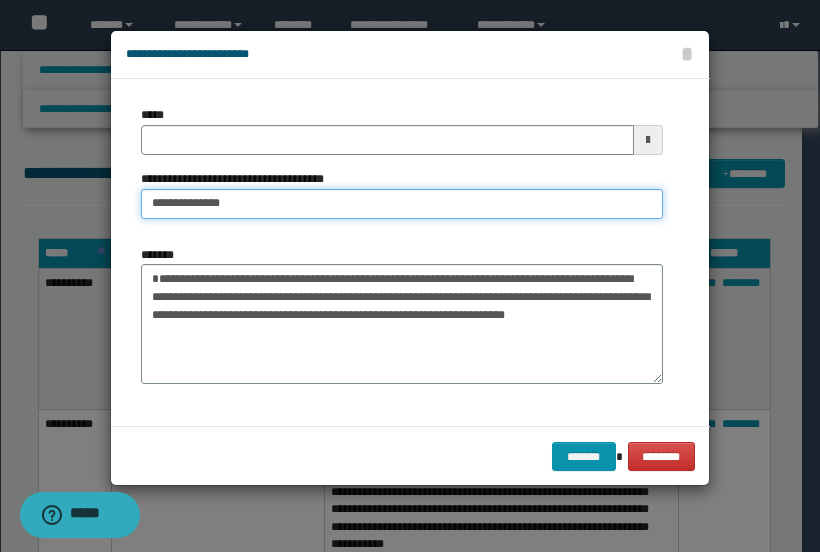 type 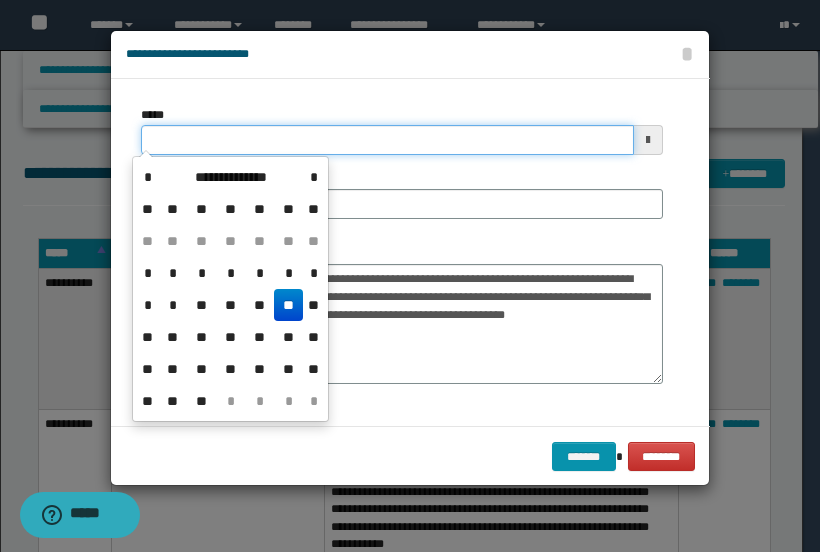 click on "*****" at bounding box center (387, 140) 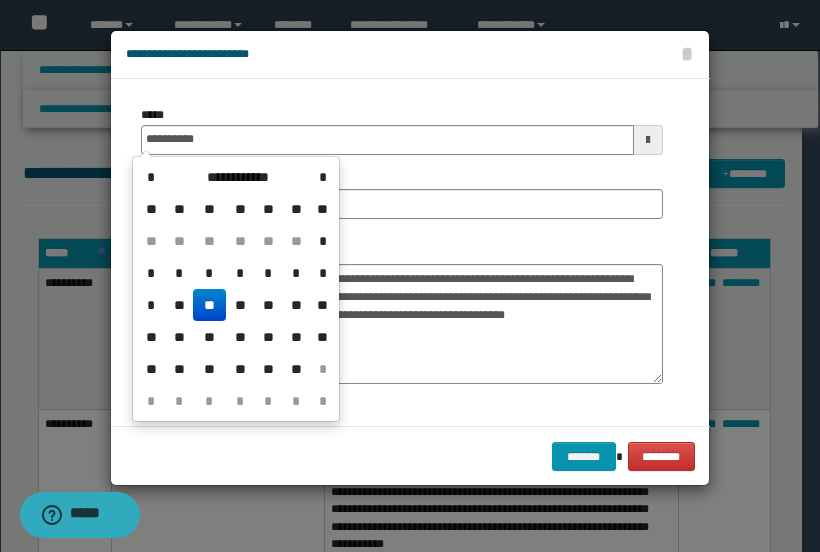 click on "**" at bounding box center (209, 305) 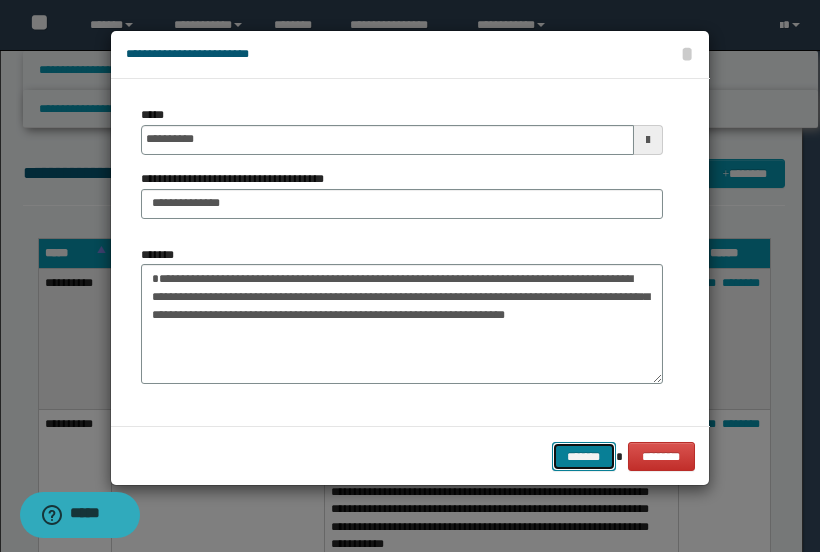 click on "*******" at bounding box center (584, 456) 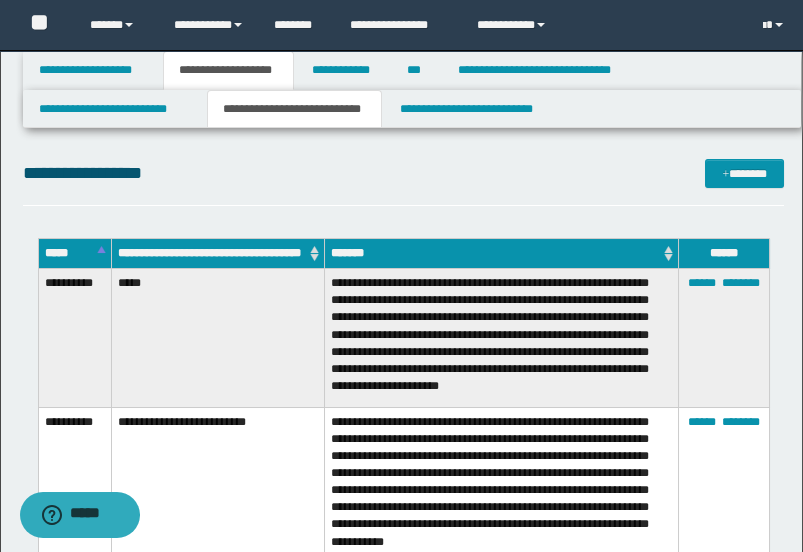 click on "**********" at bounding box center [404, 182] 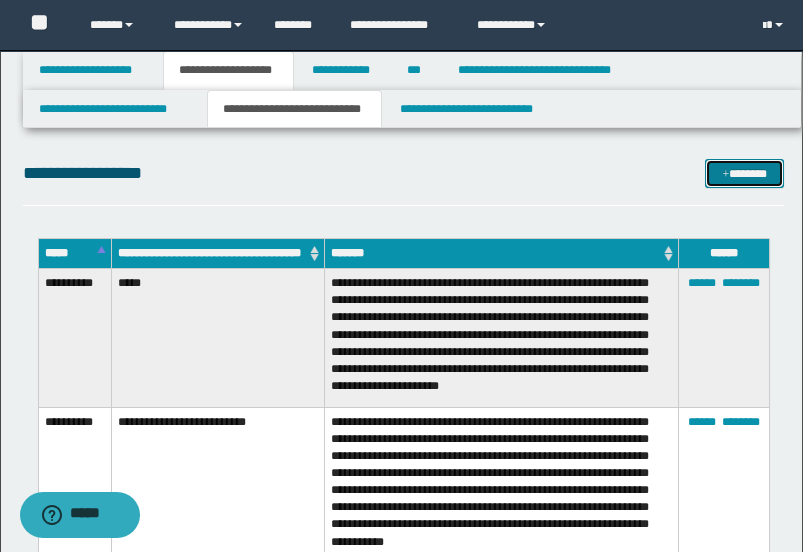 click at bounding box center [725, 175] 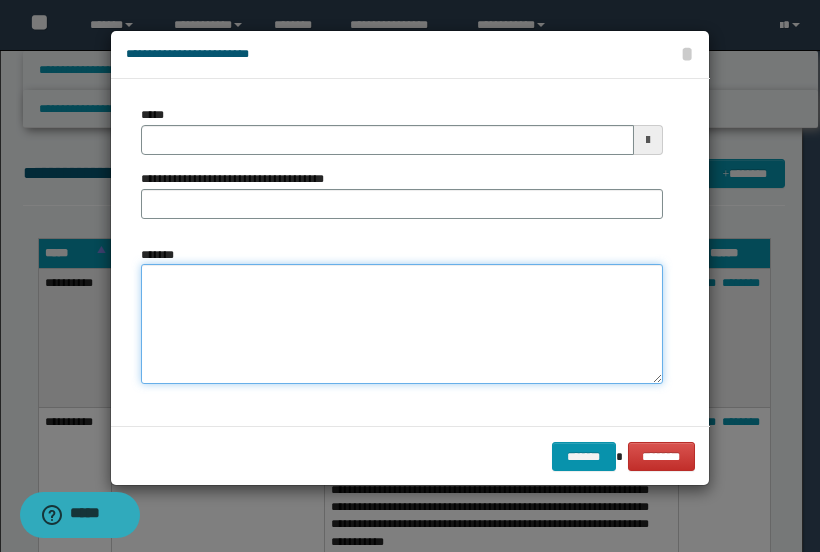 click on "*******" at bounding box center [402, 324] 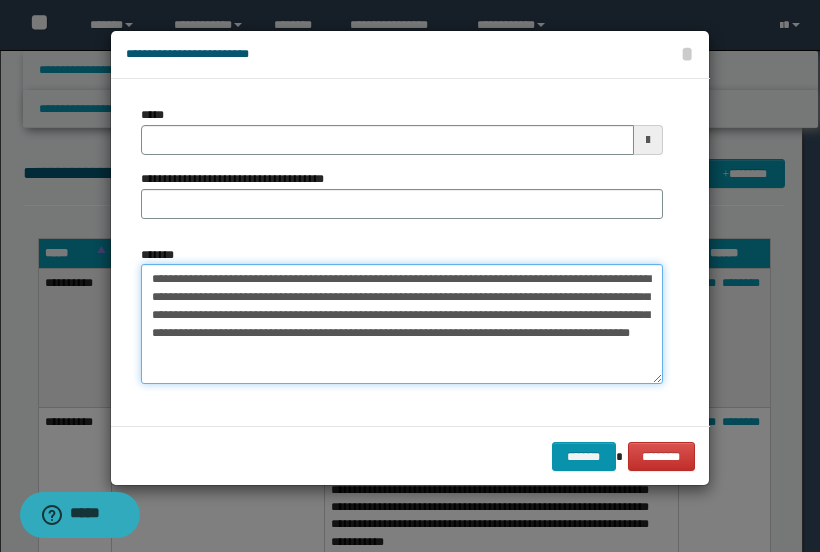 type 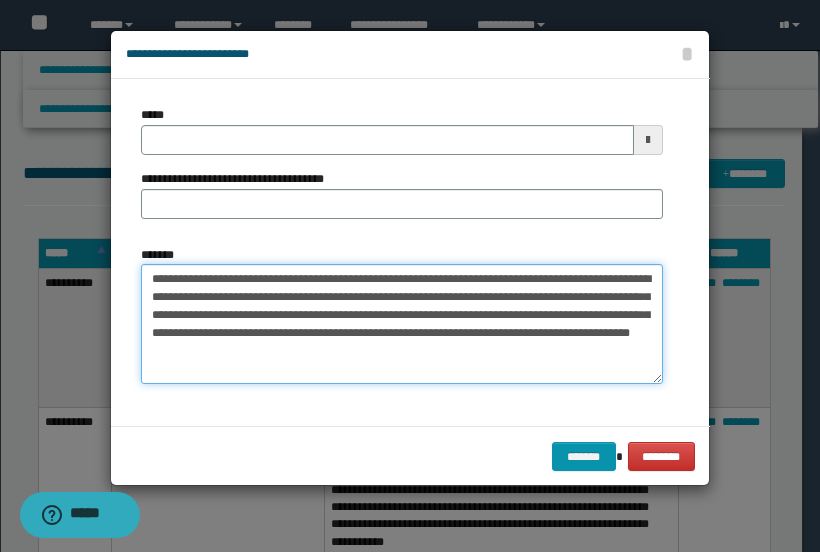 drag, startPoint x: 286, startPoint y: 276, endPoint x: 95, endPoint y: 276, distance: 191 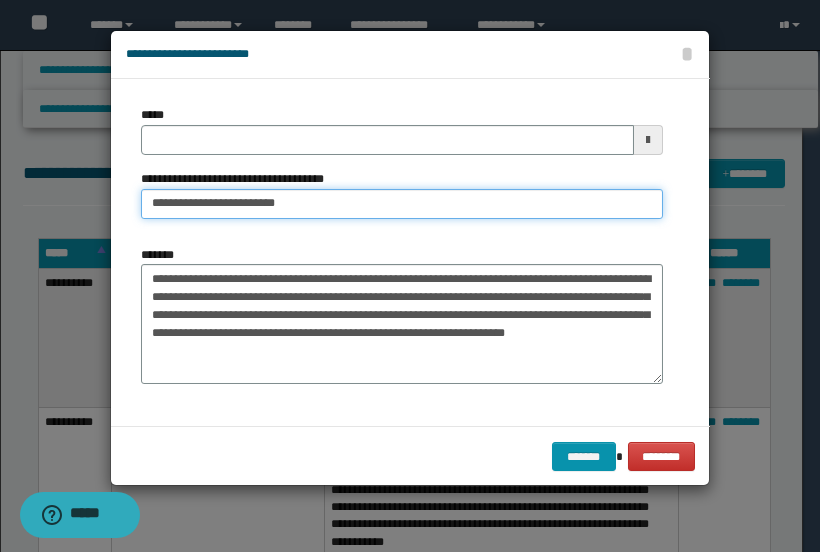 click on "**********" at bounding box center [402, 204] 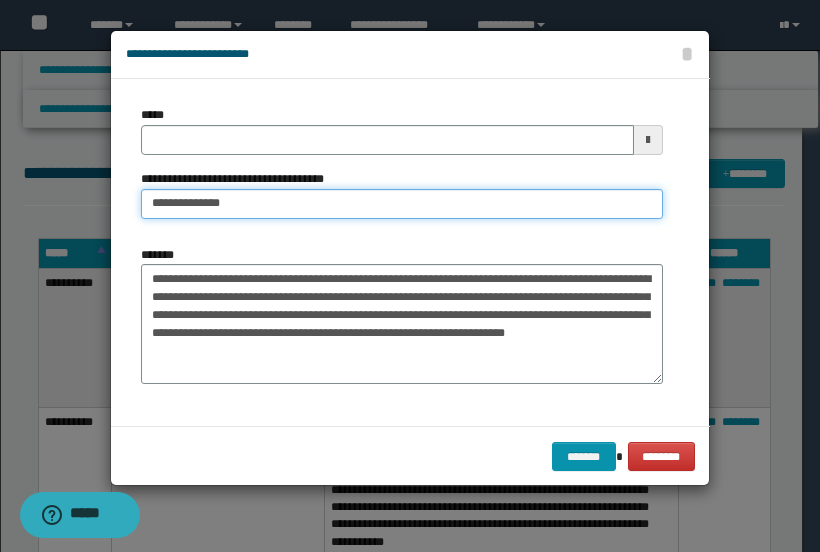 type 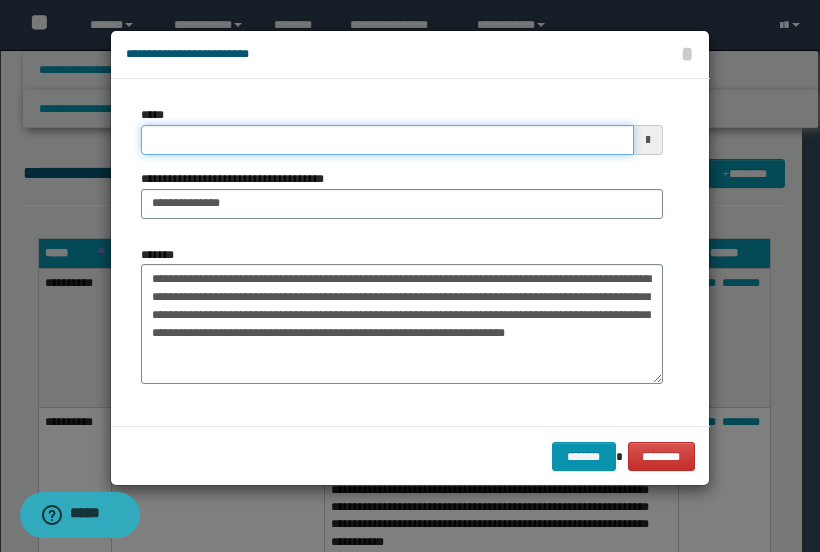 click on "*****" at bounding box center (387, 140) 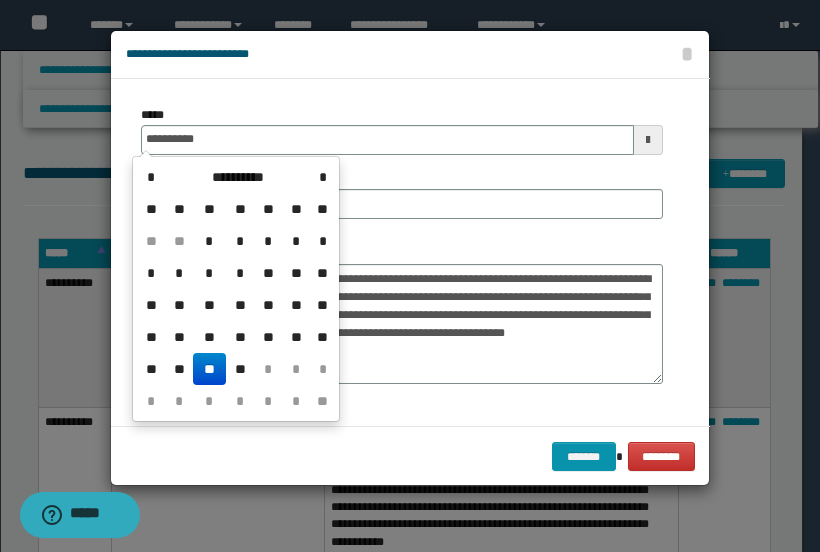 click on "**" at bounding box center [209, 369] 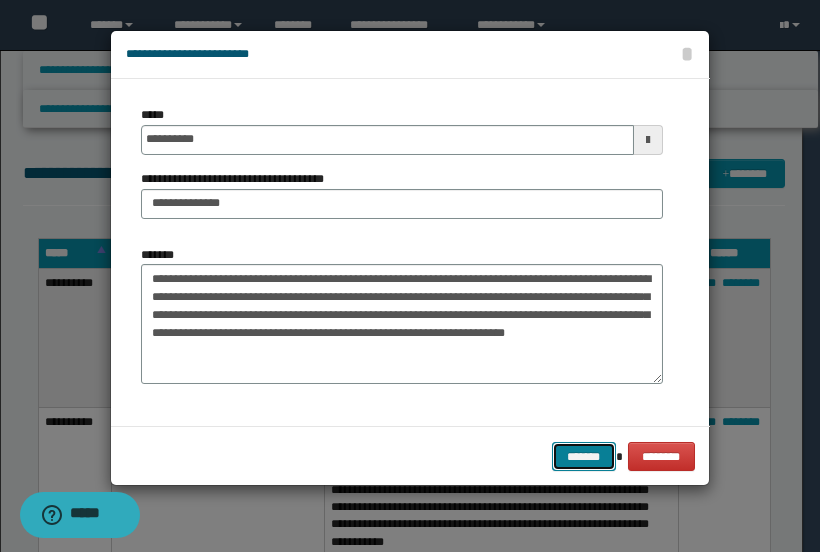 click on "*******" at bounding box center [584, 456] 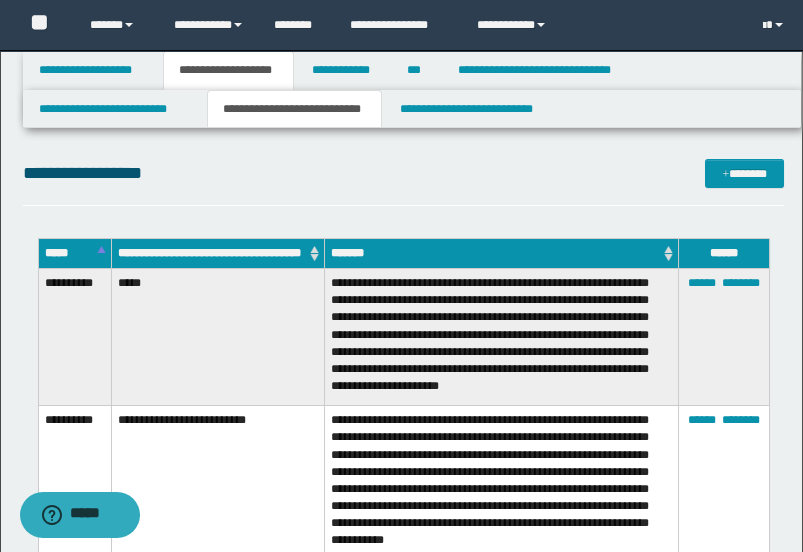 click on "**********" at bounding box center [404, 173] 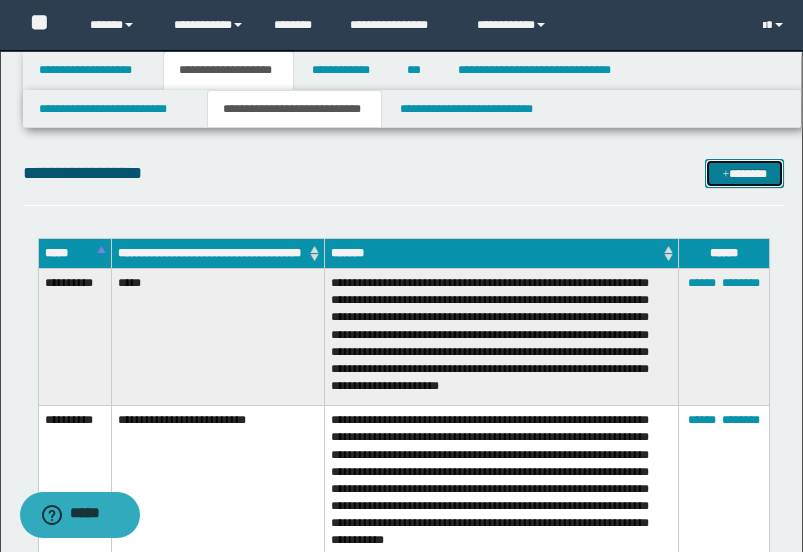 click on "*******" at bounding box center (744, 173) 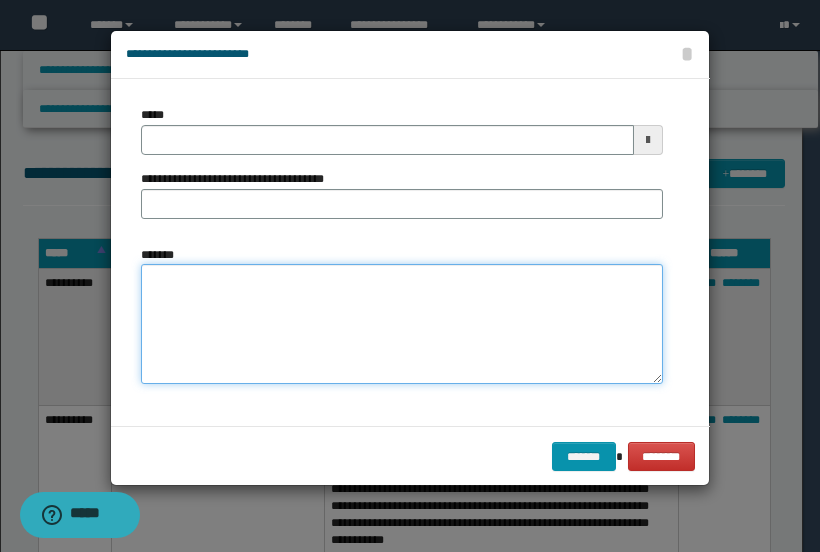 click on "*******" at bounding box center [402, 324] 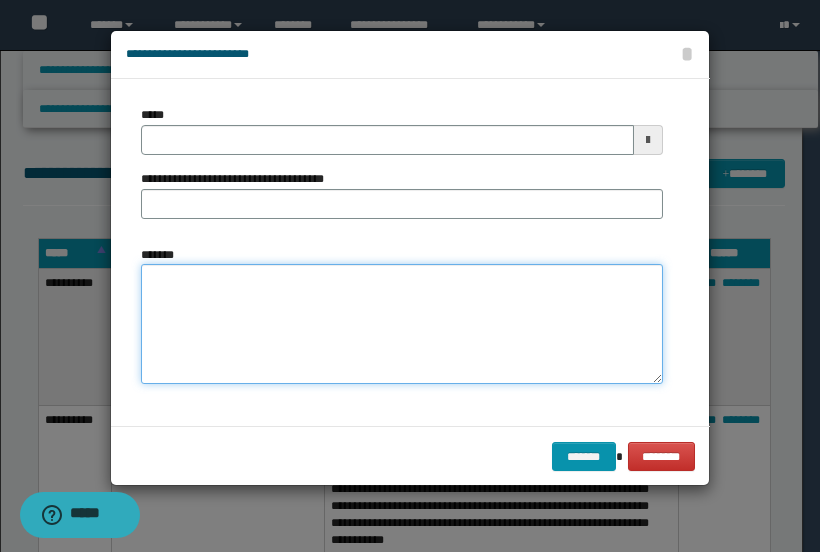 paste on "**********" 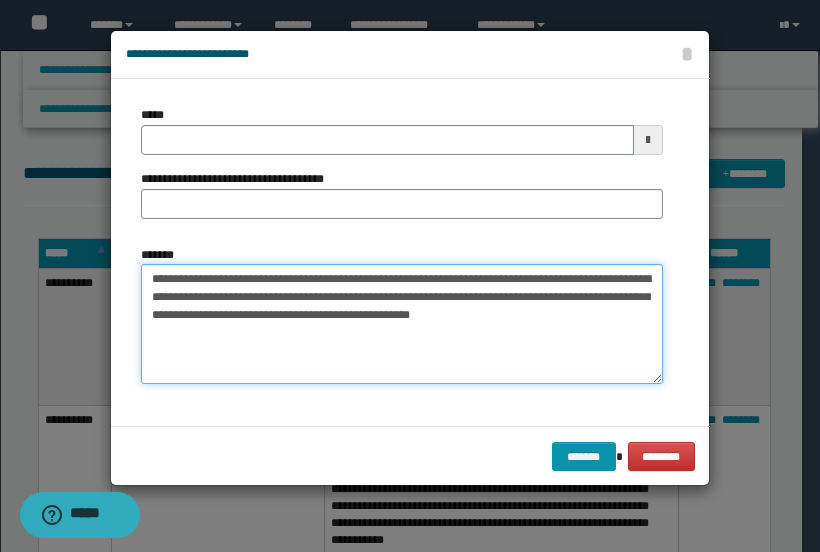 click on "**********" at bounding box center [402, 324] 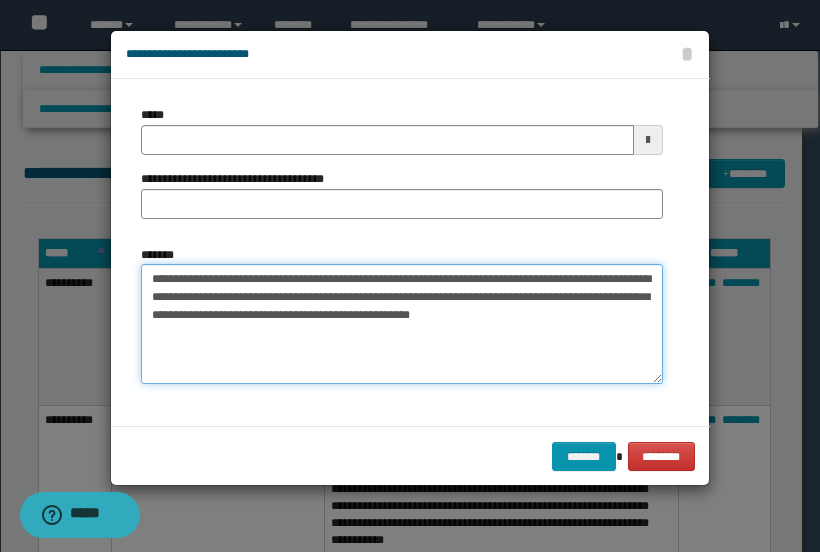 drag, startPoint x: 304, startPoint y: 275, endPoint x: 130, endPoint y: 277, distance: 174.01149 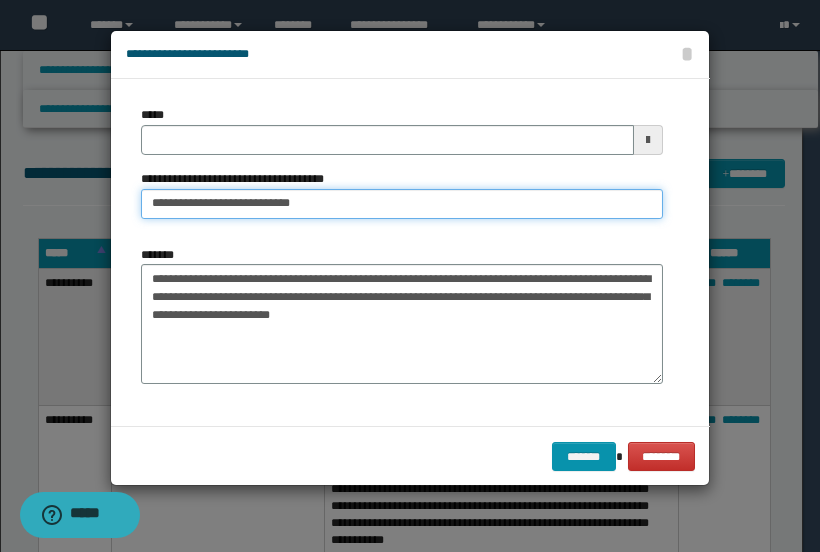 click on "**********" at bounding box center [402, 204] 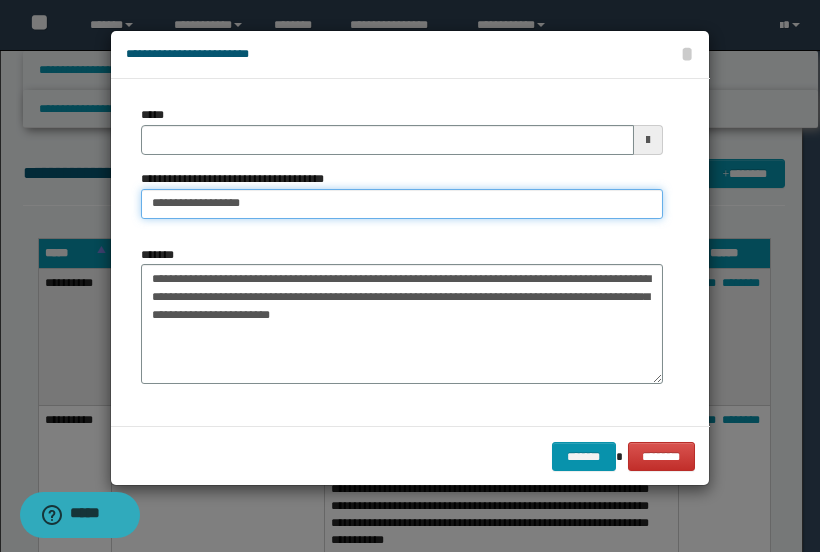 type on "**********" 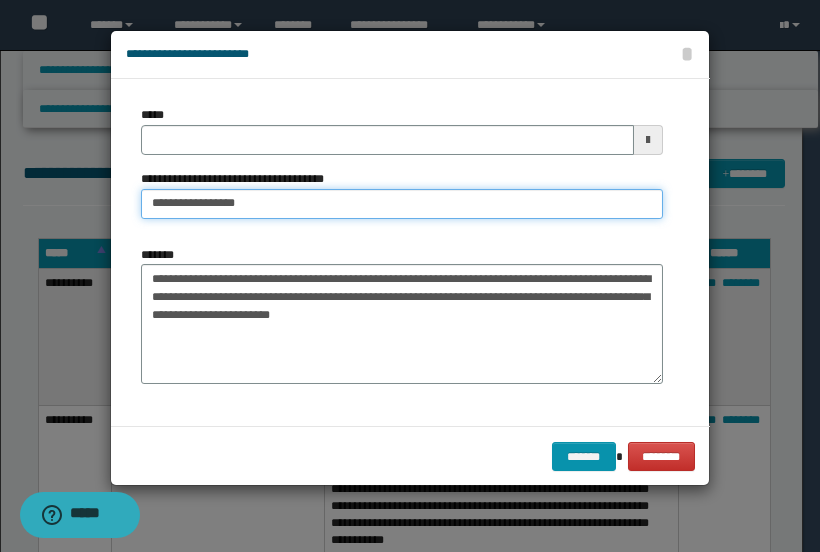 type 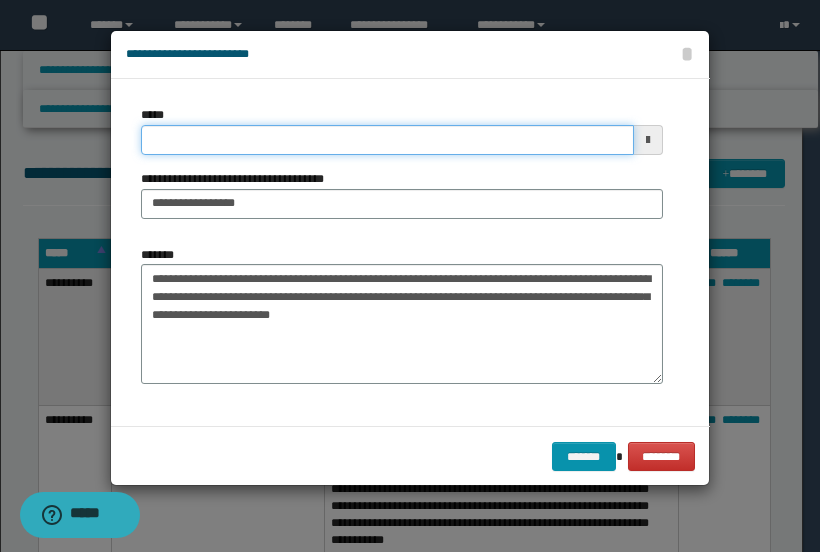 click on "*****" at bounding box center [387, 140] 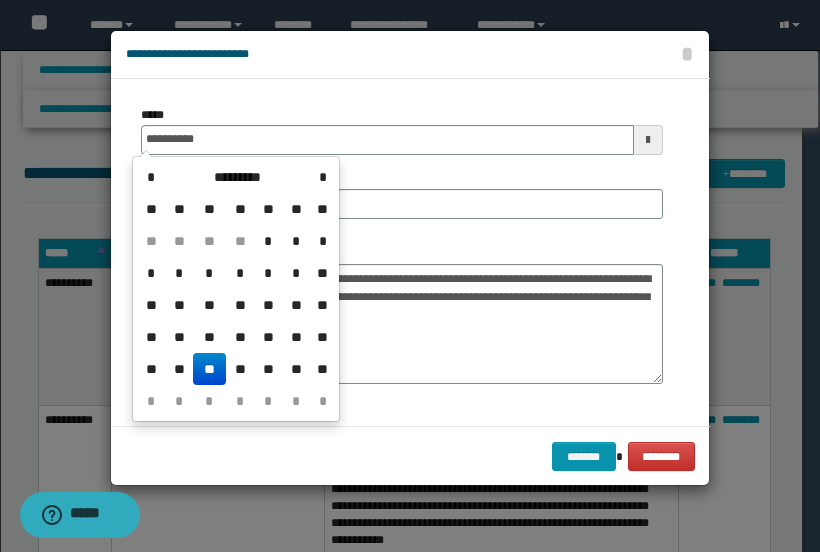click on "**" at bounding box center (209, 369) 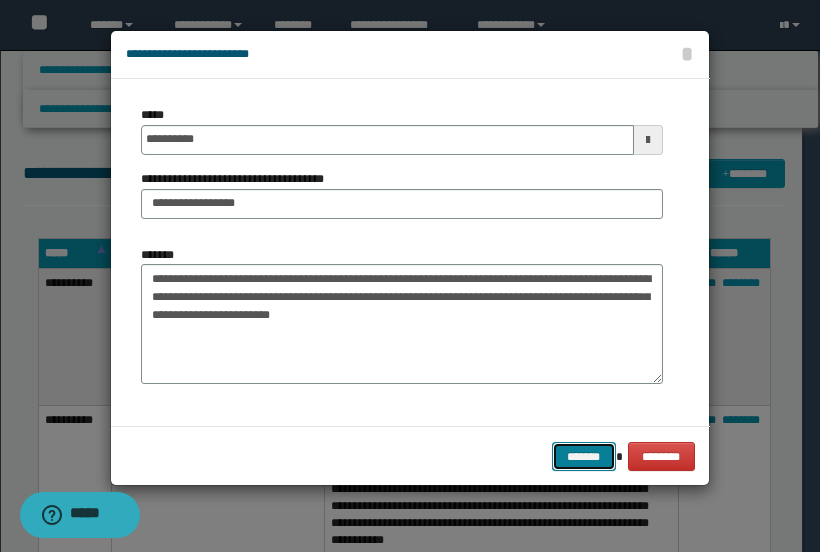 click on "*******" at bounding box center [584, 456] 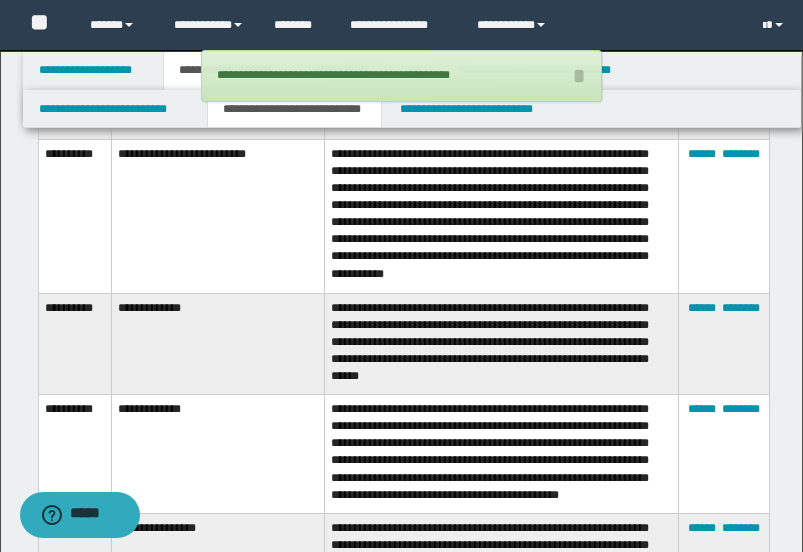scroll, scrollTop: 0, scrollLeft: 0, axis: both 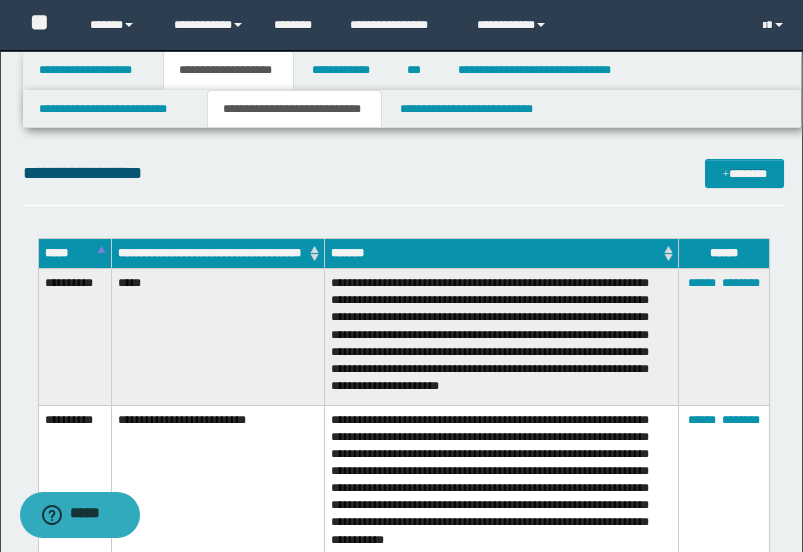 click on "**********" at bounding box center (404, 182) 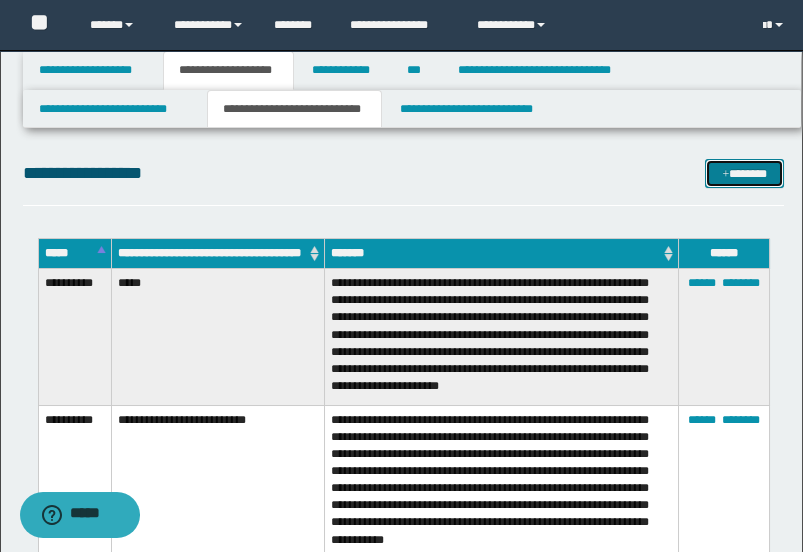 click at bounding box center [725, 175] 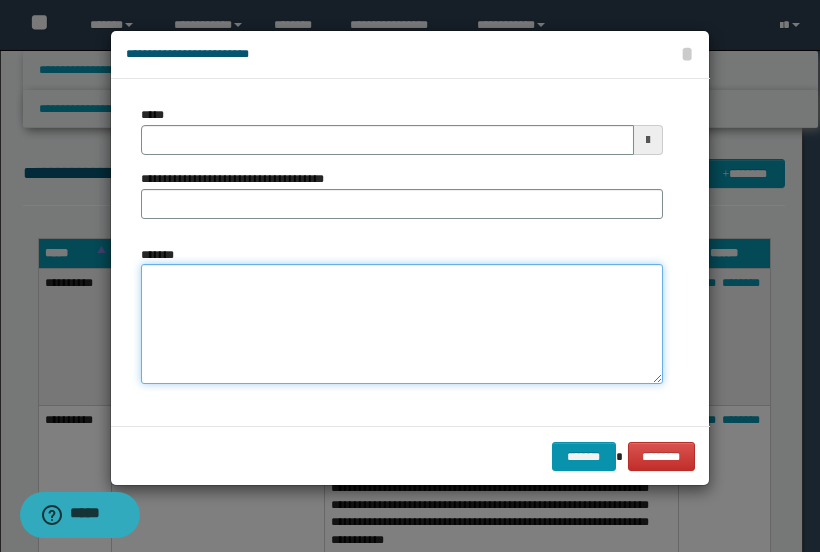 click on "*******" at bounding box center [402, 324] 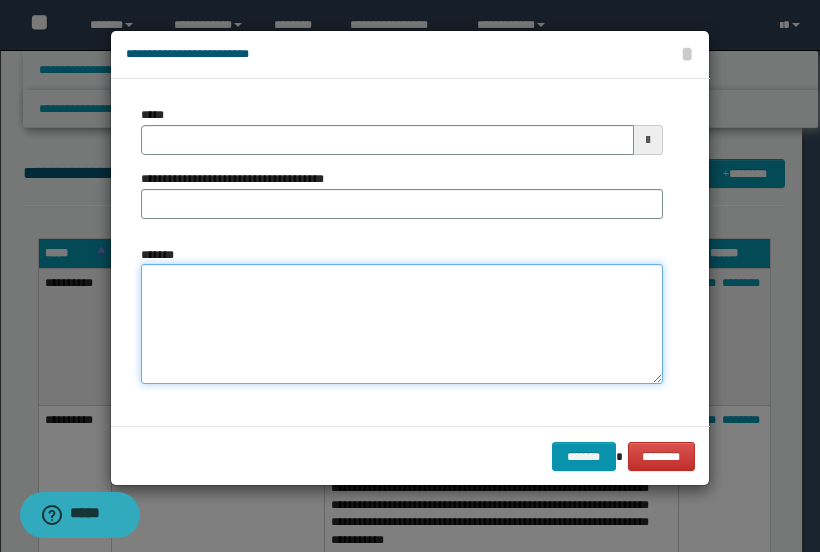 paste on "**********" 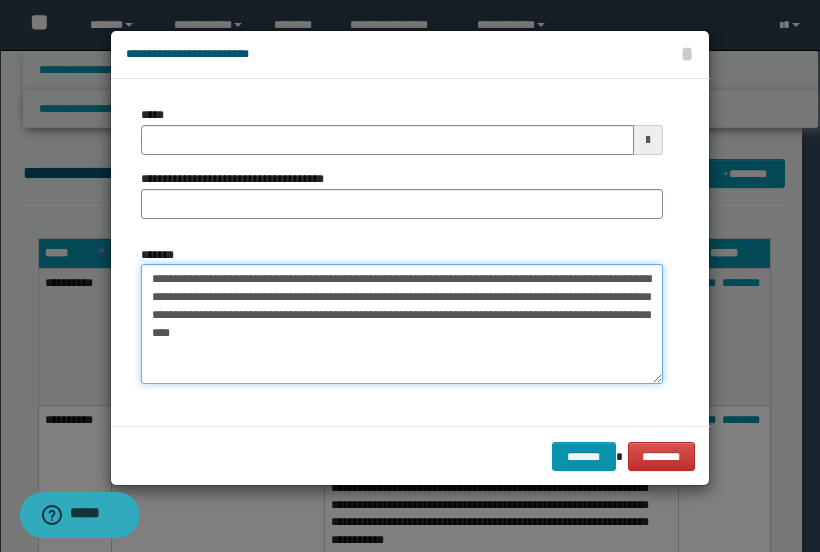 drag, startPoint x: 250, startPoint y: 279, endPoint x: 136, endPoint y: 280, distance: 114.00439 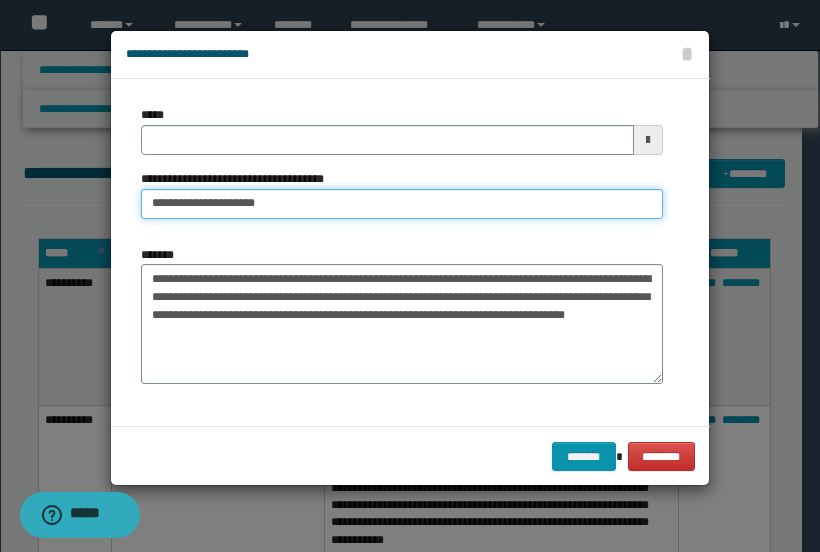 click on "**********" at bounding box center [402, 204] 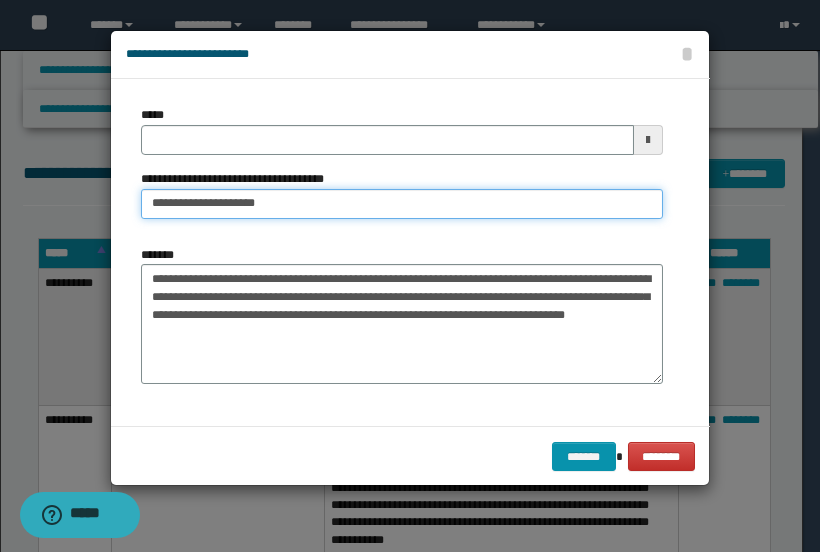 drag, startPoint x: 257, startPoint y: 207, endPoint x: 193, endPoint y: 204, distance: 64.070274 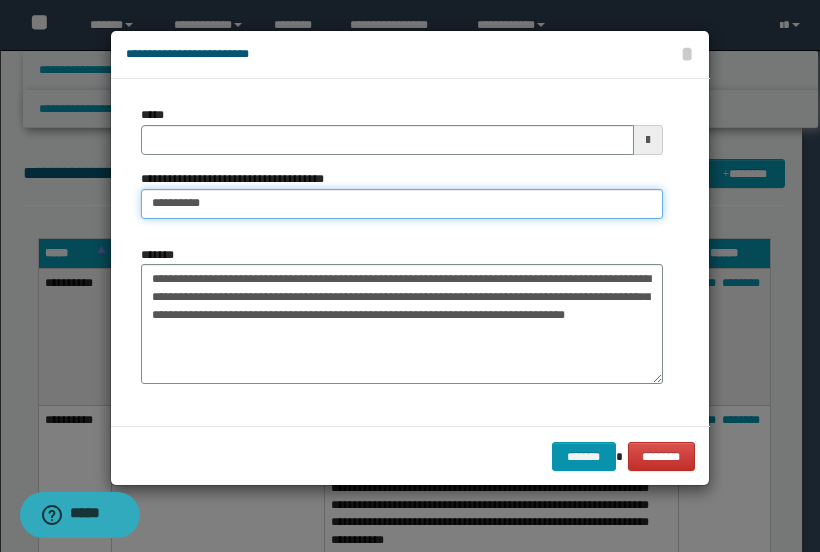 type 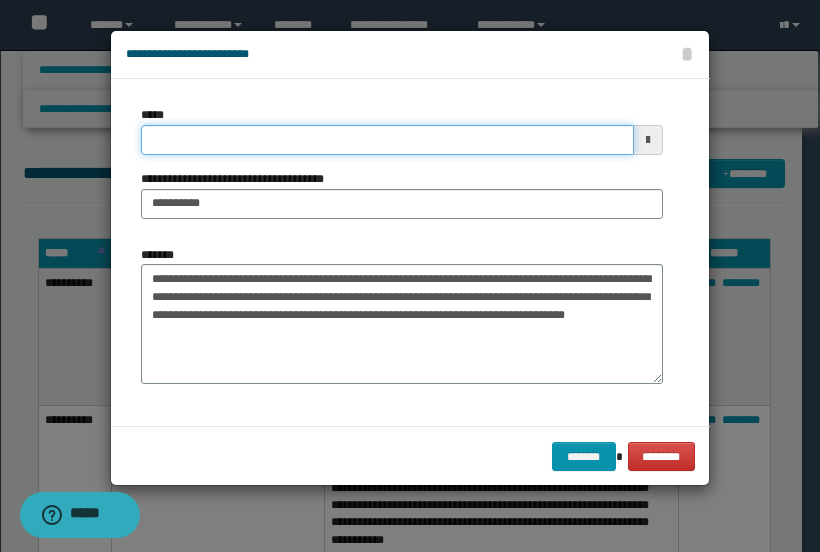 click on "*****" at bounding box center [387, 140] 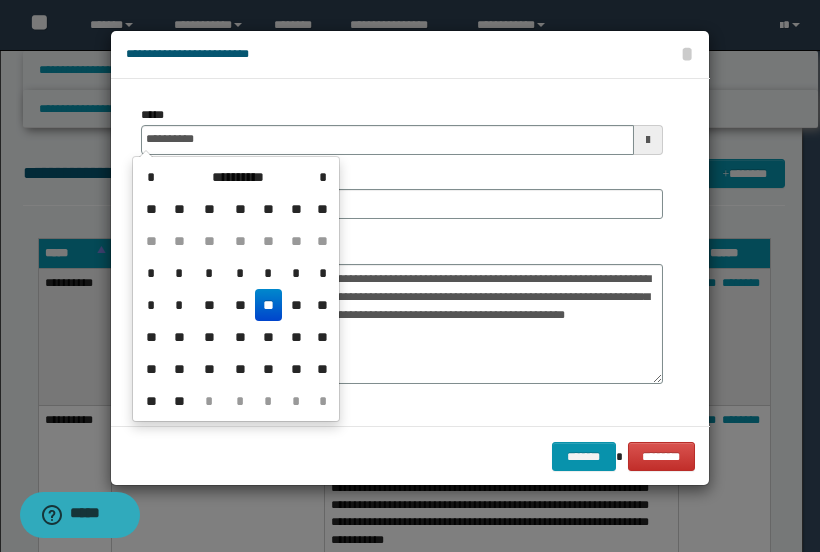 click on "**" at bounding box center (269, 305) 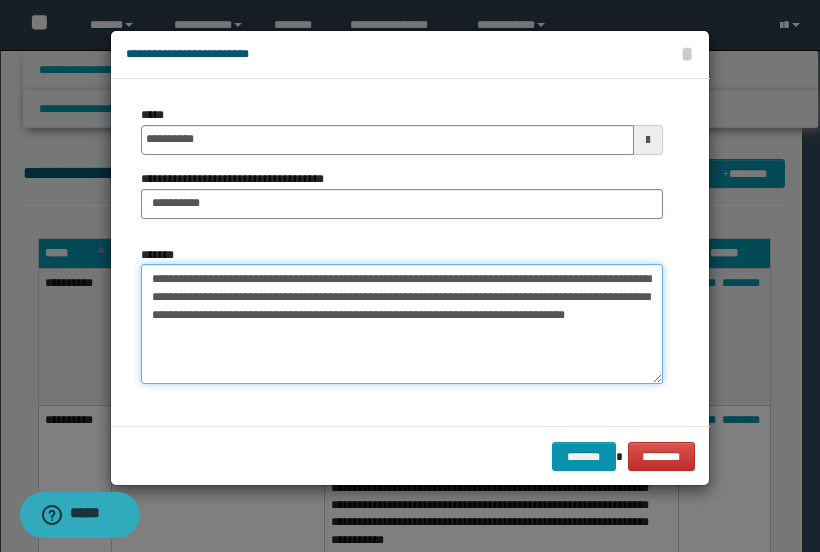 click on "**********" at bounding box center [402, 324] 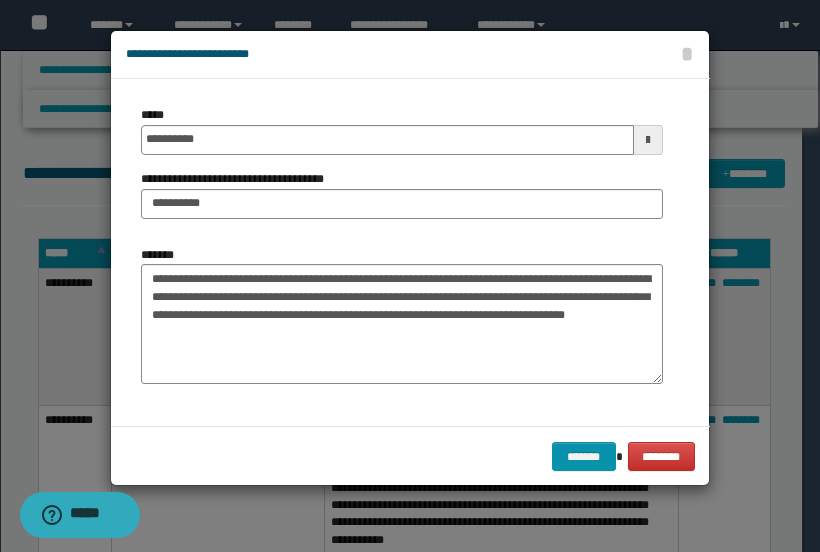 drag, startPoint x: 452, startPoint y: 319, endPoint x: 399, endPoint y: 267, distance: 74.24958 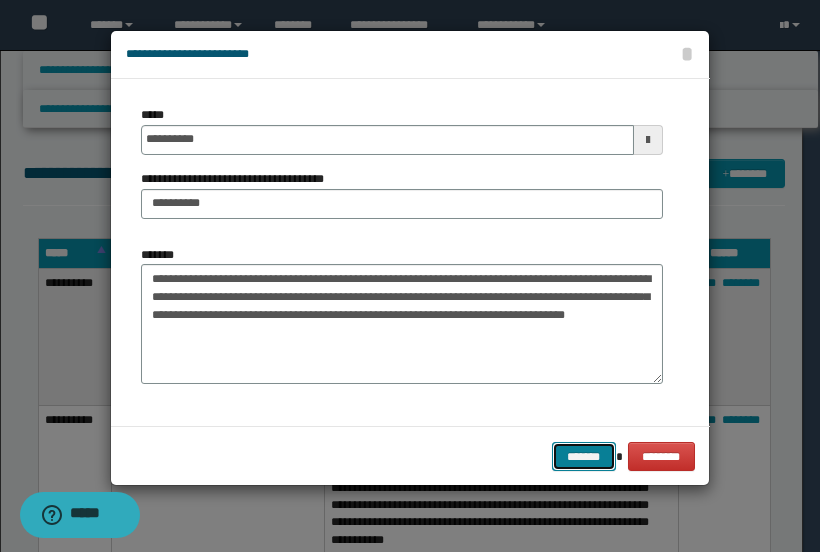 click on "*******" at bounding box center (584, 456) 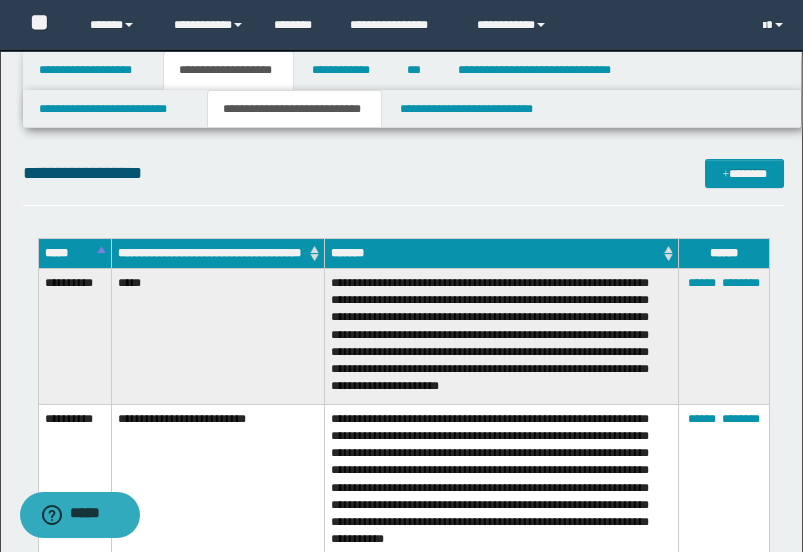 click on "**********" at bounding box center [404, 182] 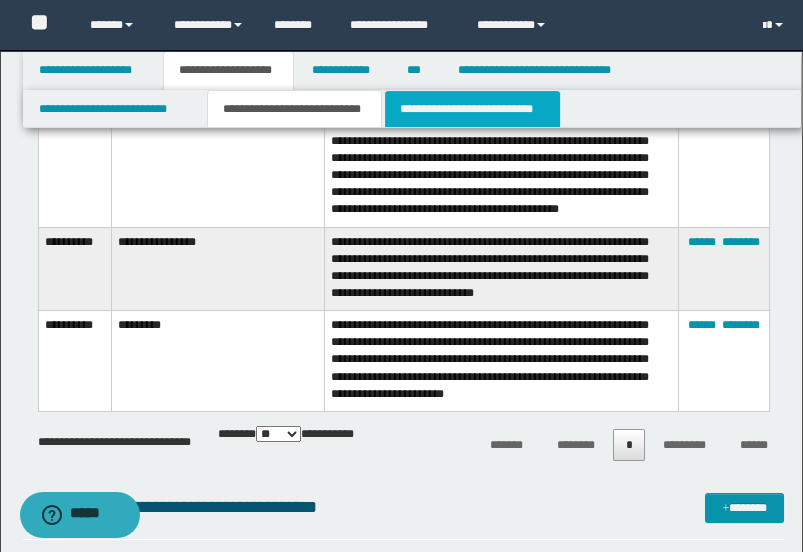 scroll, scrollTop: 468, scrollLeft: 0, axis: vertical 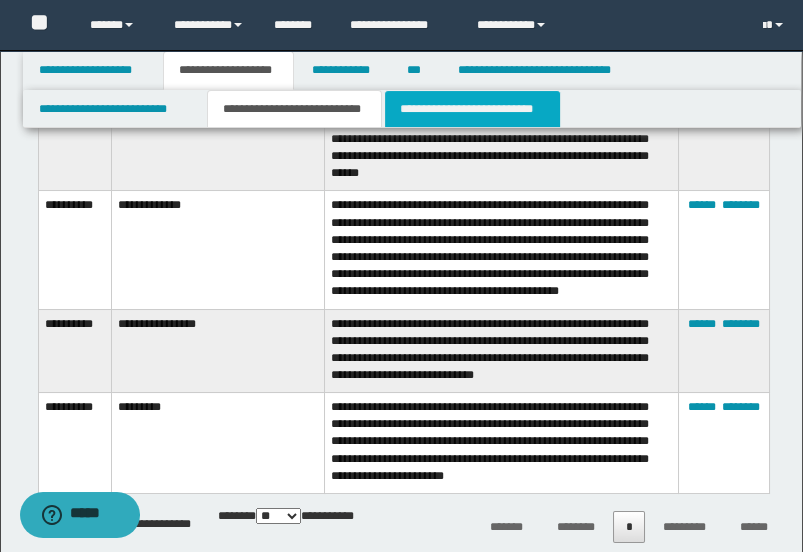 click on "**********" at bounding box center [472, 109] 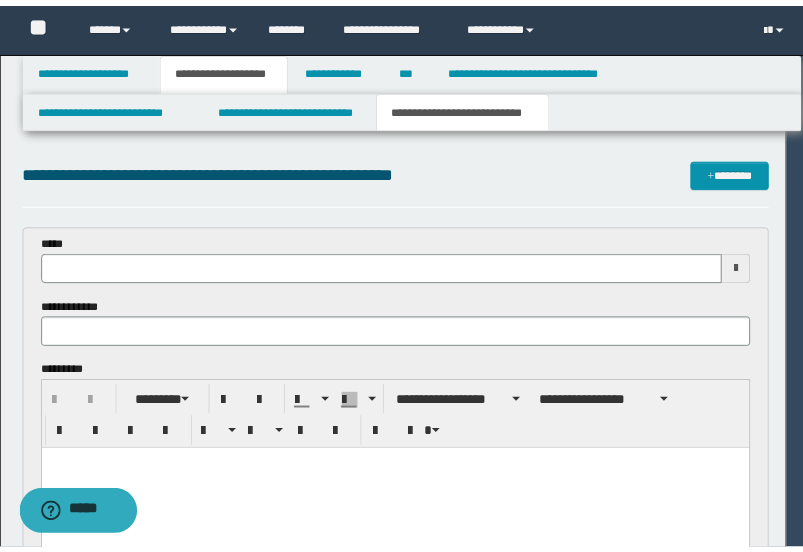 scroll, scrollTop: 0, scrollLeft: 0, axis: both 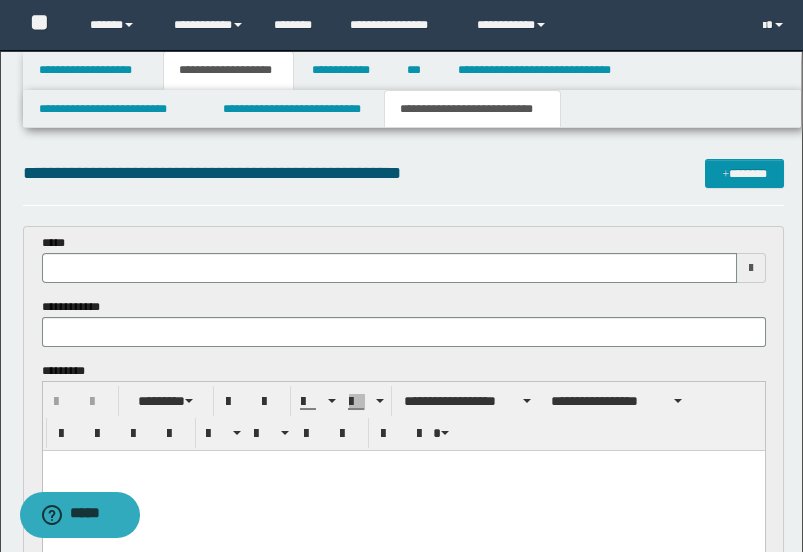 click on "**********" at bounding box center (404, 182) 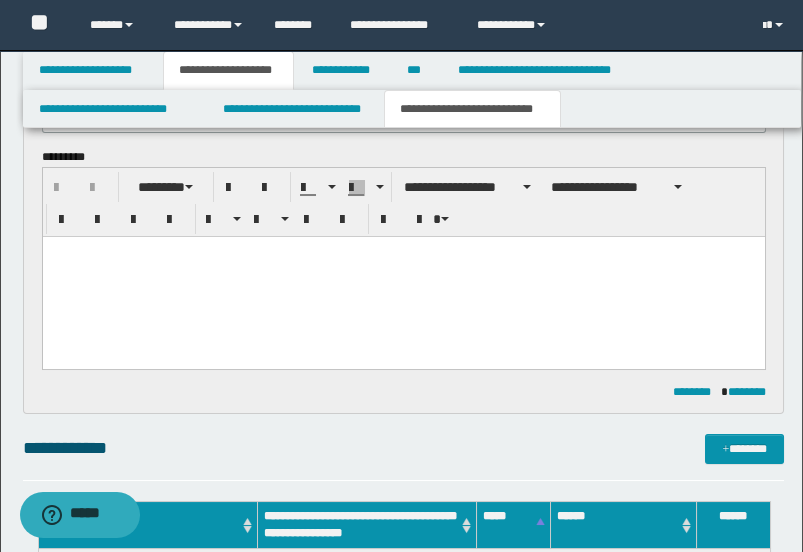 scroll, scrollTop: 222, scrollLeft: 0, axis: vertical 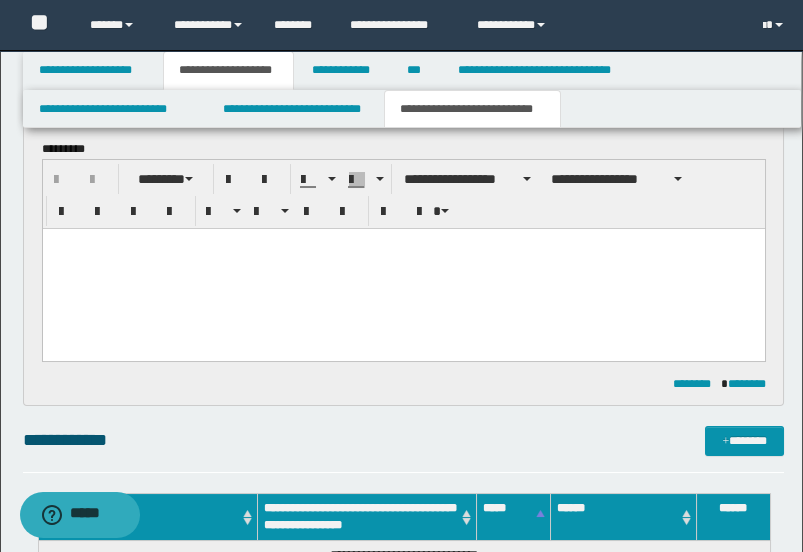 click at bounding box center [403, 268] 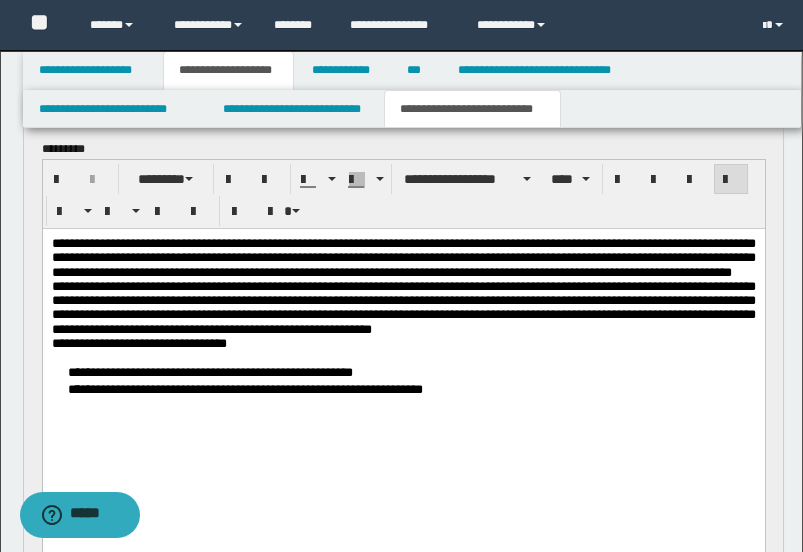 click on "**********" at bounding box center [403, 257] 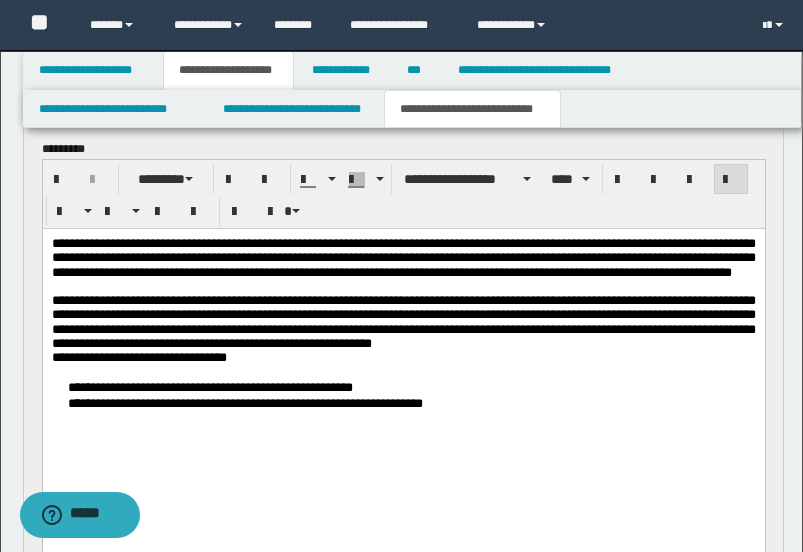 click on "**********" at bounding box center (403, 321) 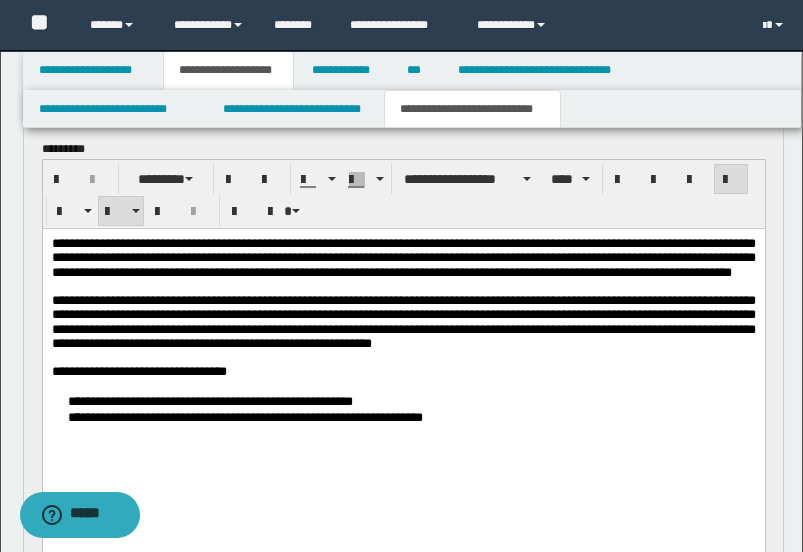 click on "**********" at bounding box center [403, 408] 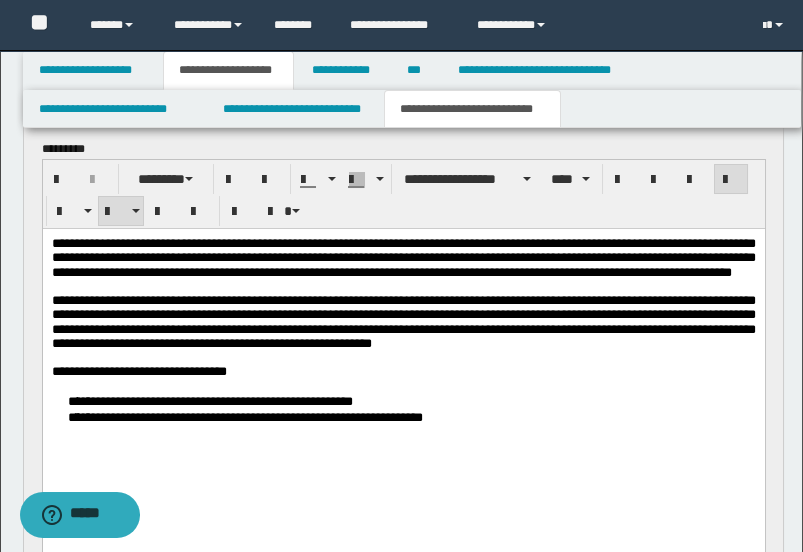 click on "**********" at bounding box center [403, 408] 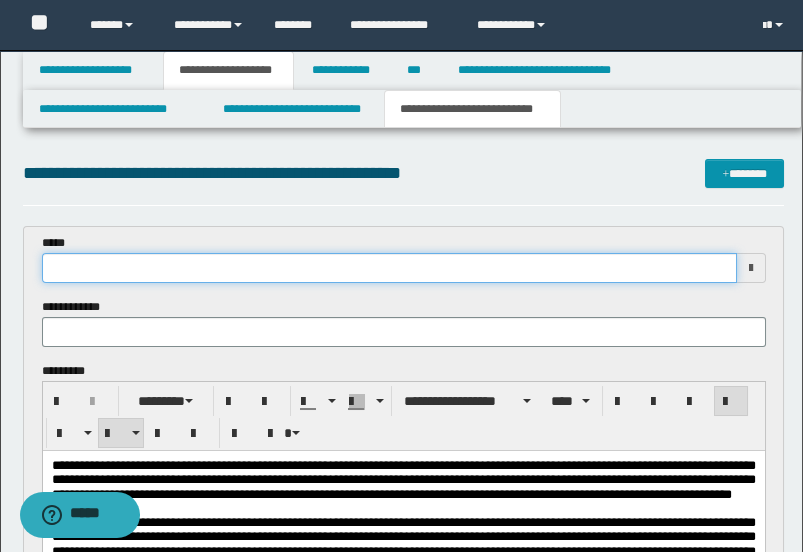 click at bounding box center [389, 268] 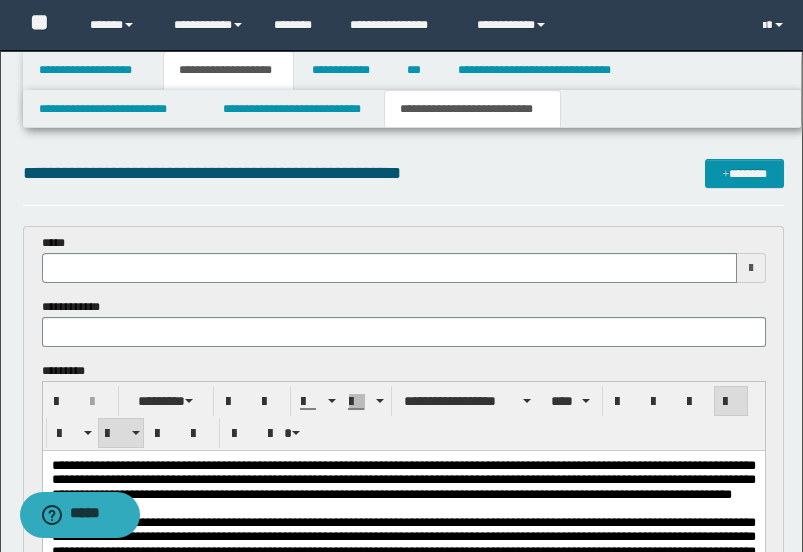 click on "**********" at bounding box center [404, 298] 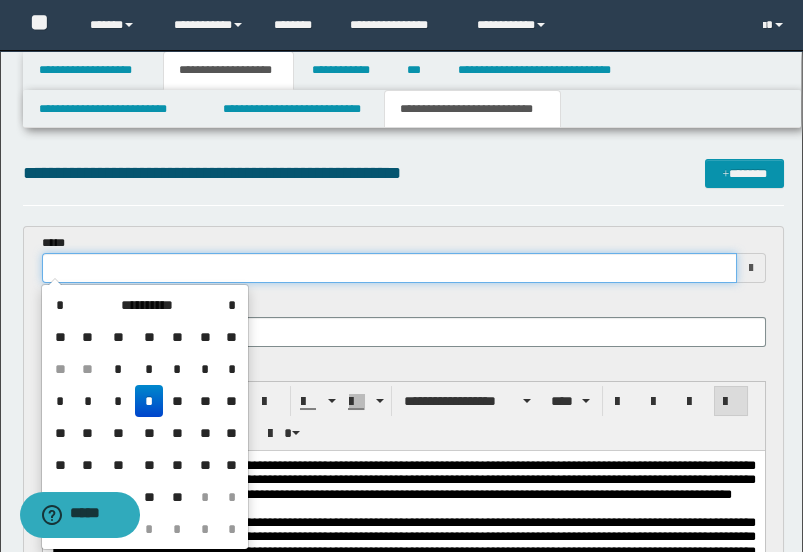 click at bounding box center [389, 268] 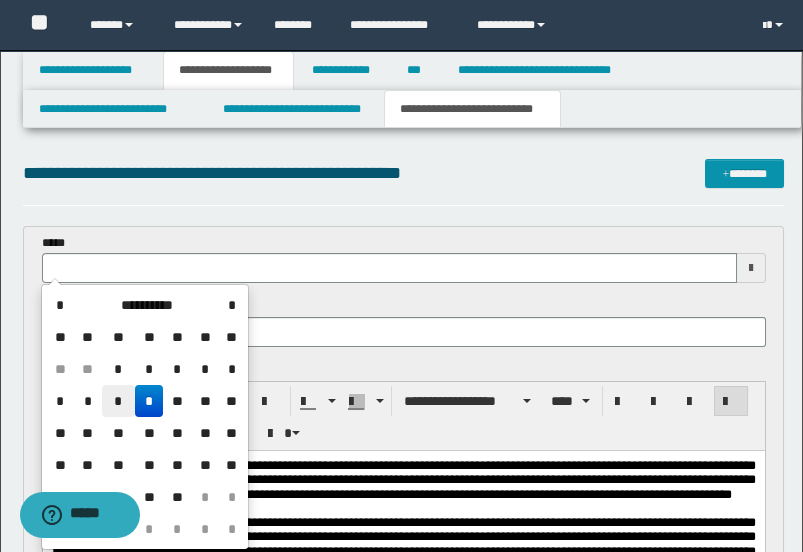 click on "*" at bounding box center [118, 401] 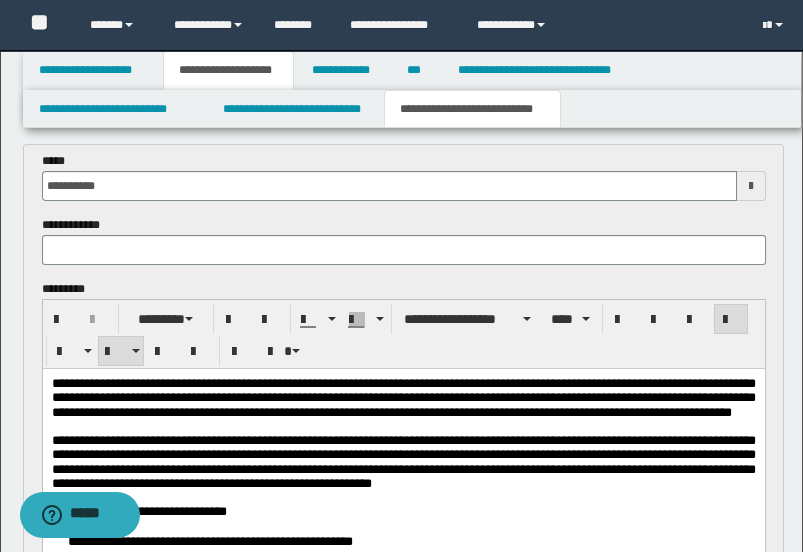 scroll, scrollTop: 111, scrollLeft: 0, axis: vertical 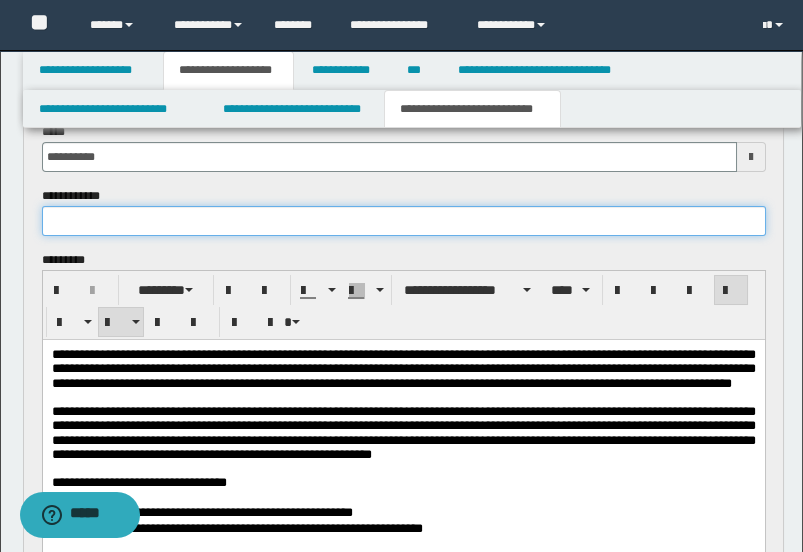 click at bounding box center [404, 221] 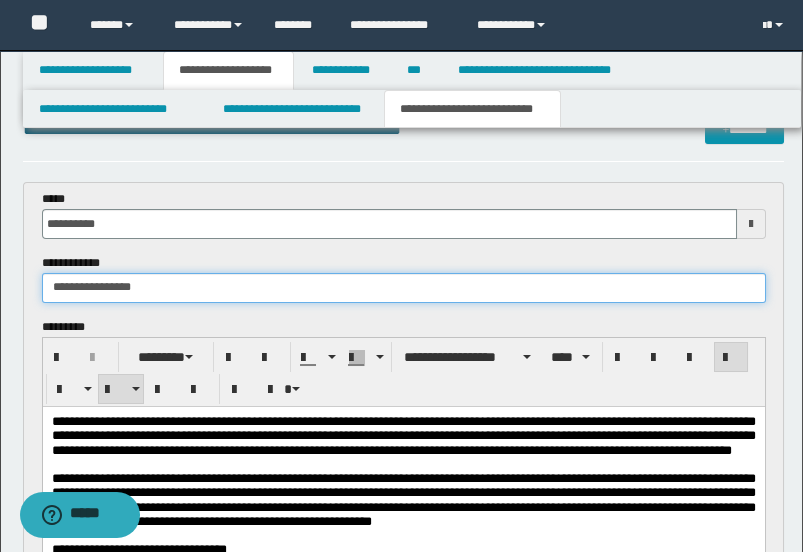 scroll, scrollTop: 0, scrollLeft: 0, axis: both 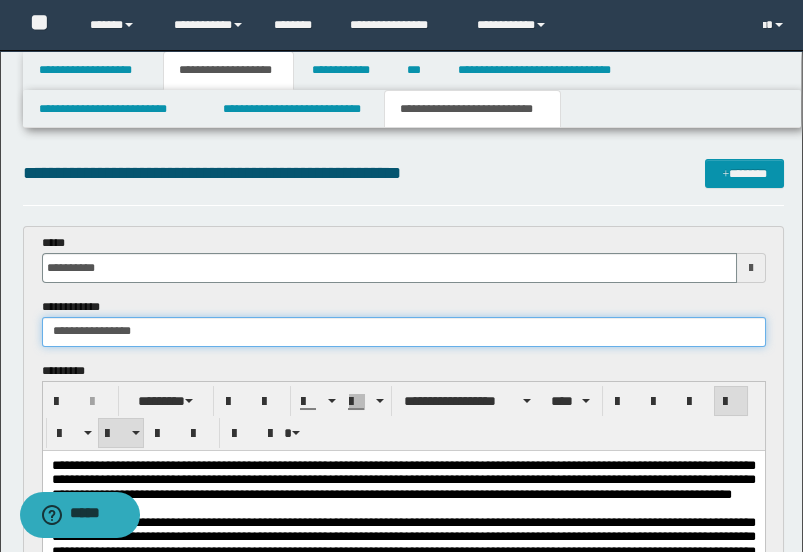 type on "**********" 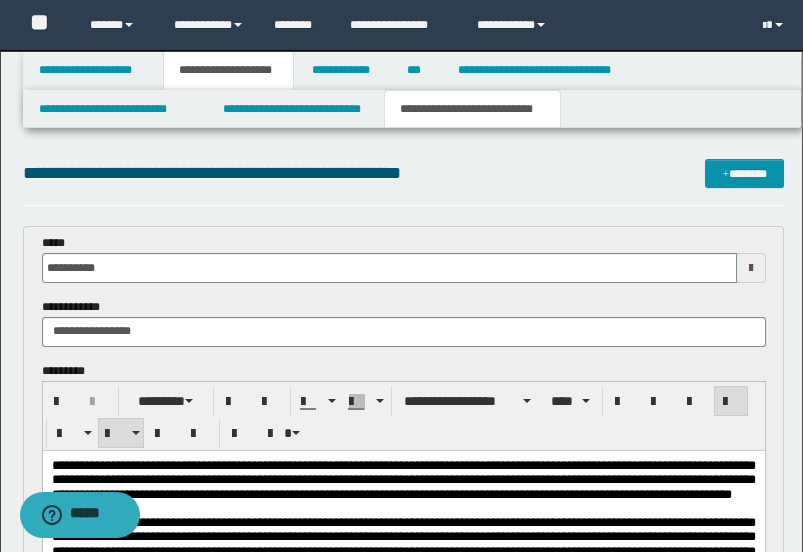 click on "**********" at bounding box center [404, 173] 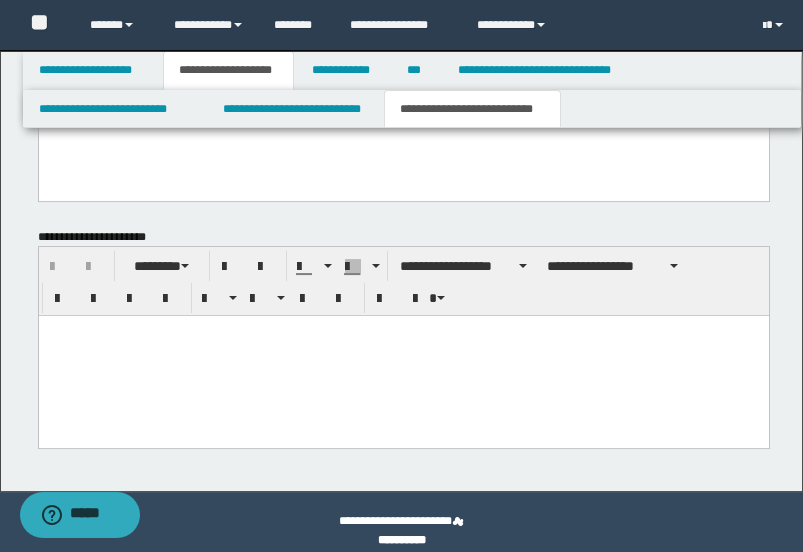 scroll, scrollTop: 1380, scrollLeft: 0, axis: vertical 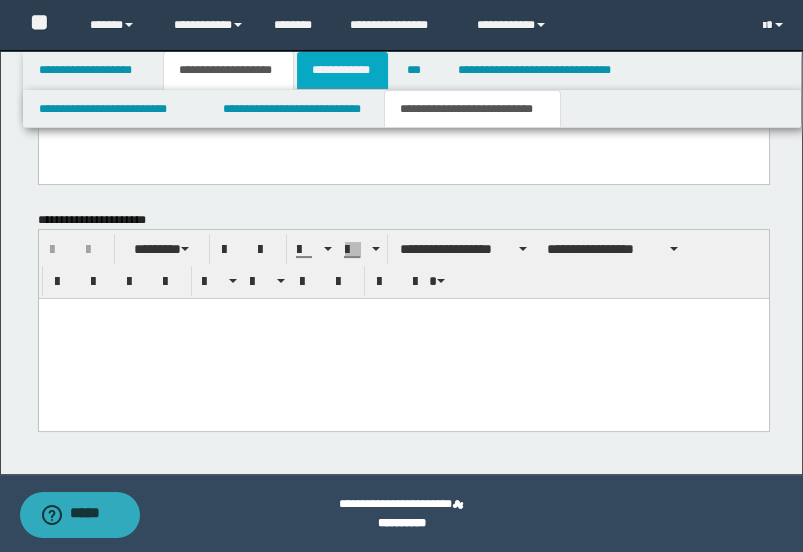click on "**********" at bounding box center (343, 70) 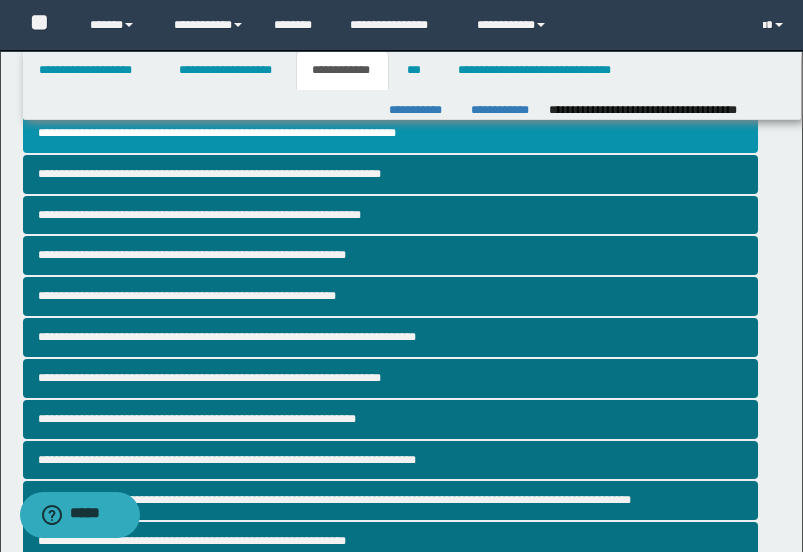 scroll, scrollTop: 0, scrollLeft: 0, axis: both 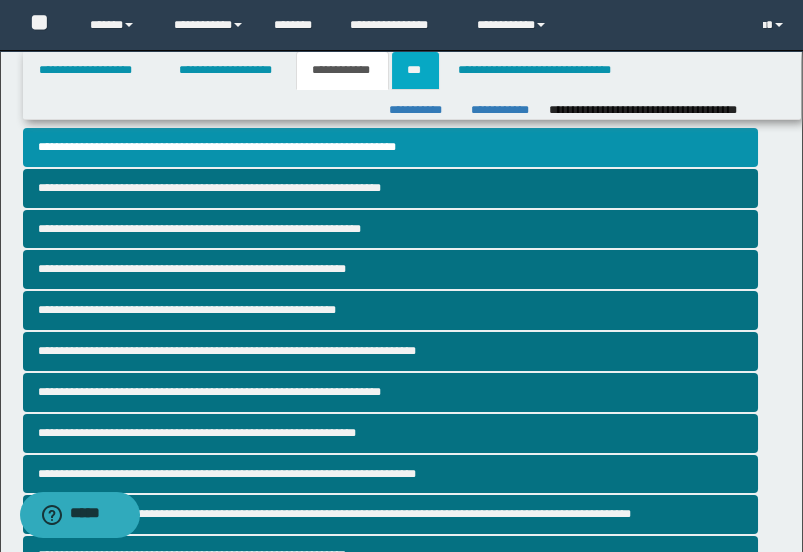click on "***" at bounding box center (415, 70) 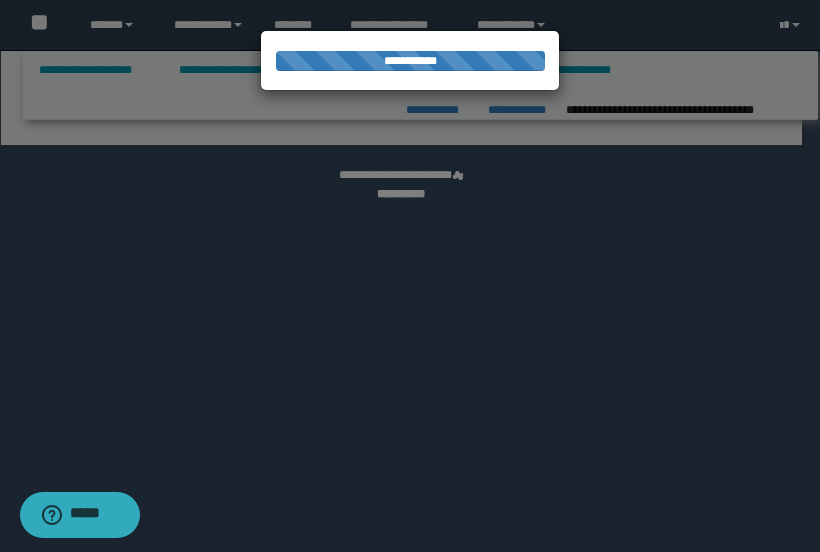 select on "*" 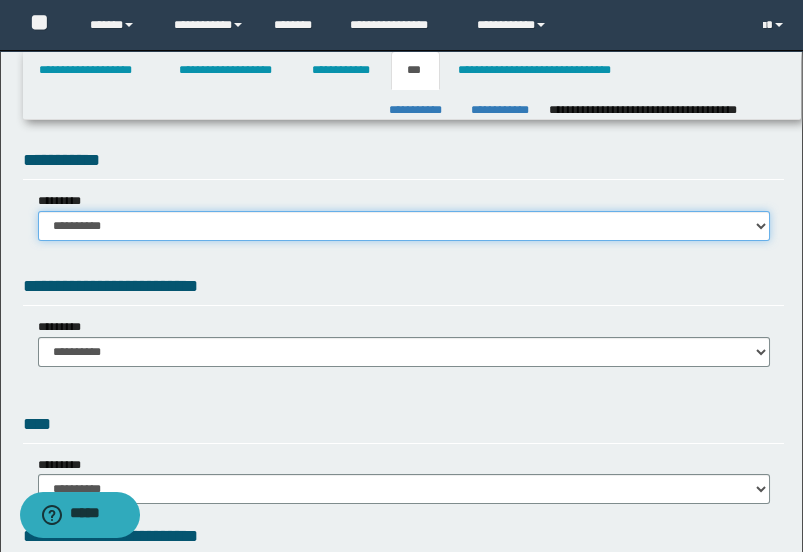 click on "**********" at bounding box center [404, 226] 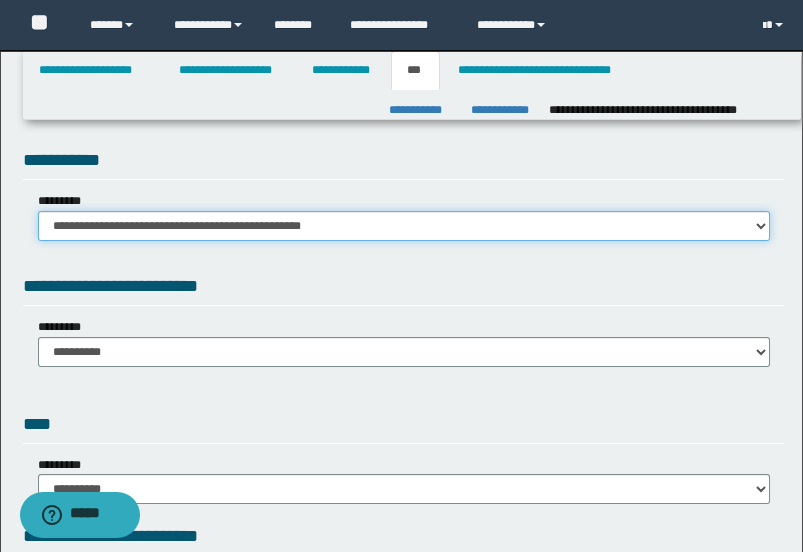 click on "**********" at bounding box center (404, 226) 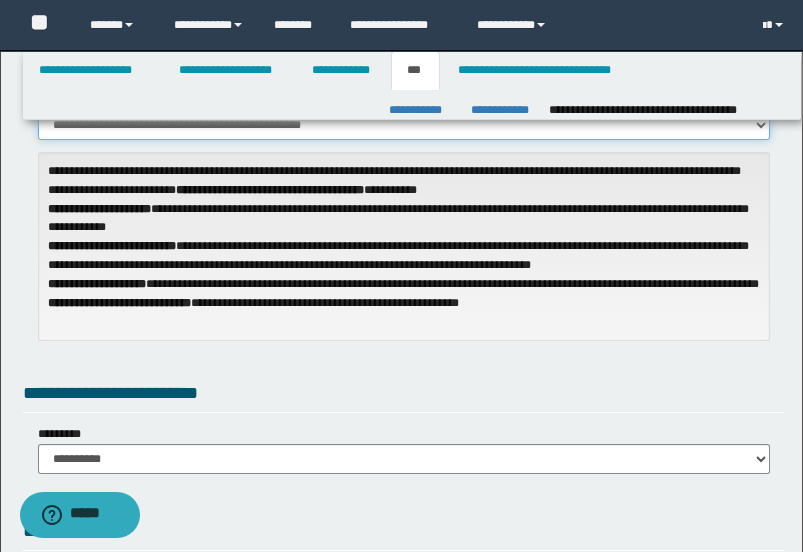 scroll, scrollTop: 222, scrollLeft: 0, axis: vertical 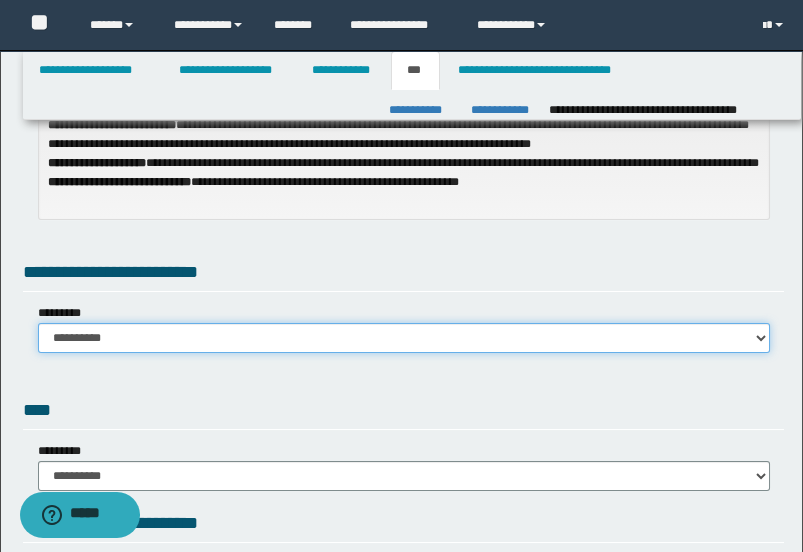 click on "**********" at bounding box center (404, 338) 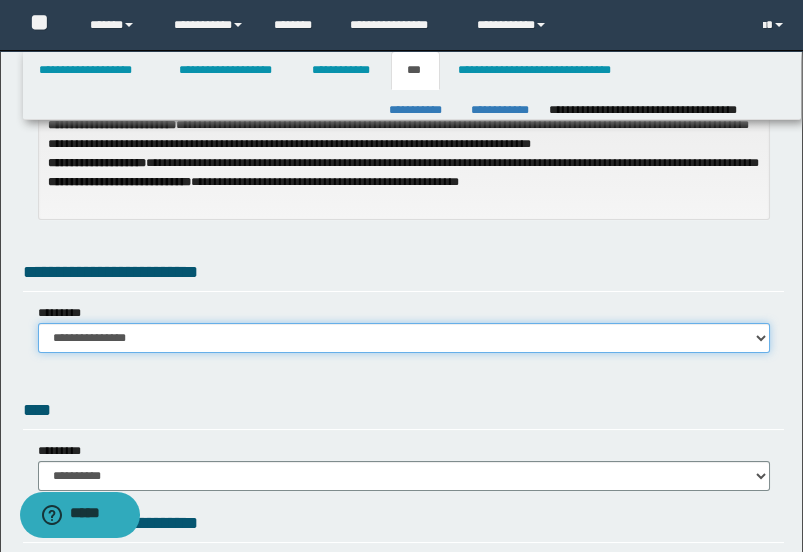 click on "**********" at bounding box center [404, 338] 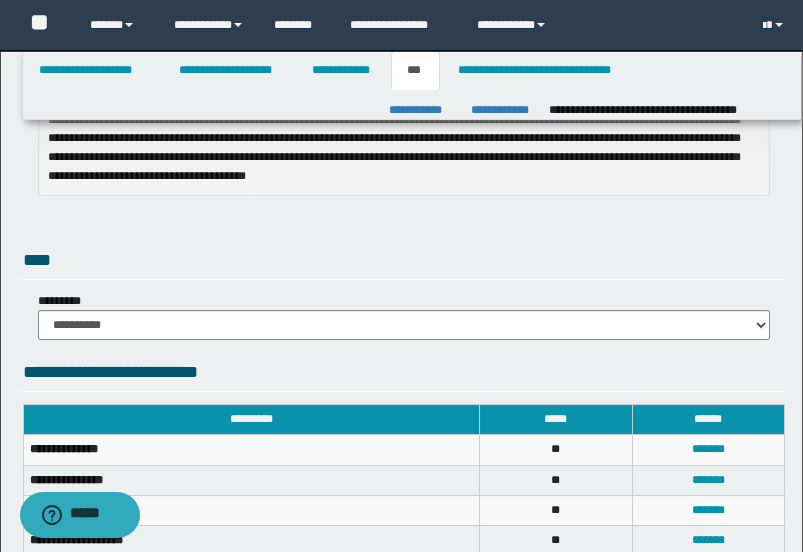 scroll, scrollTop: 555, scrollLeft: 0, axis: vertical 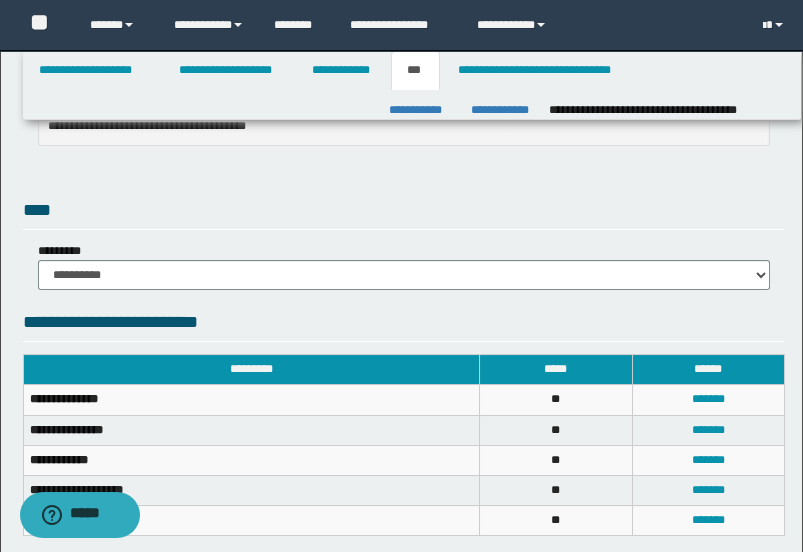 click on "****" at bounding box center [404, 213] 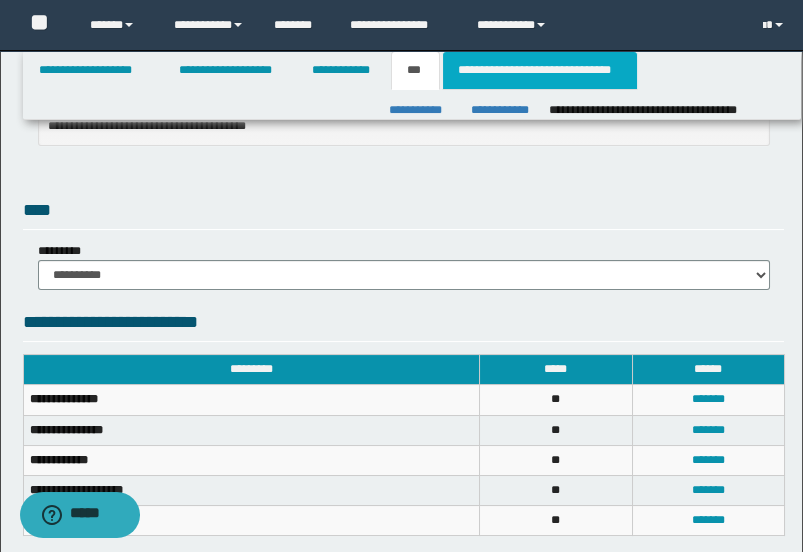 click on "**********" at bounding box center [540, 70] 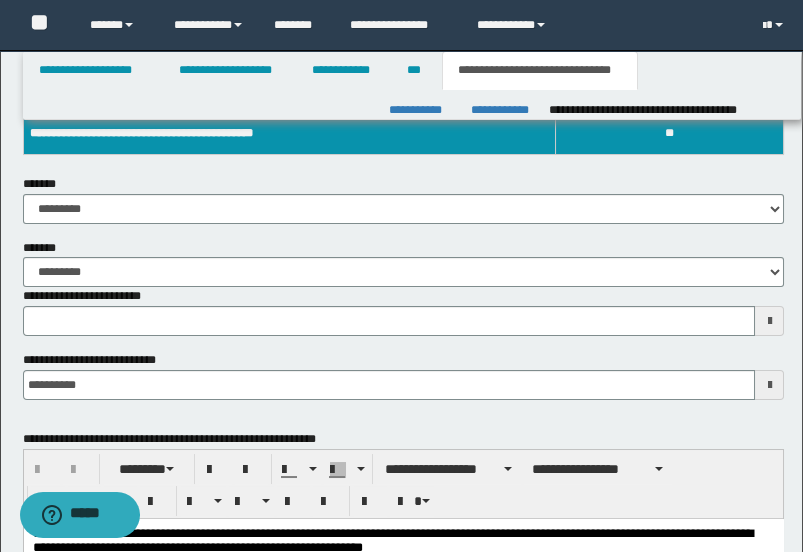 scroll, scrollTop: 333, scrollLeft: 0, axis: vertical 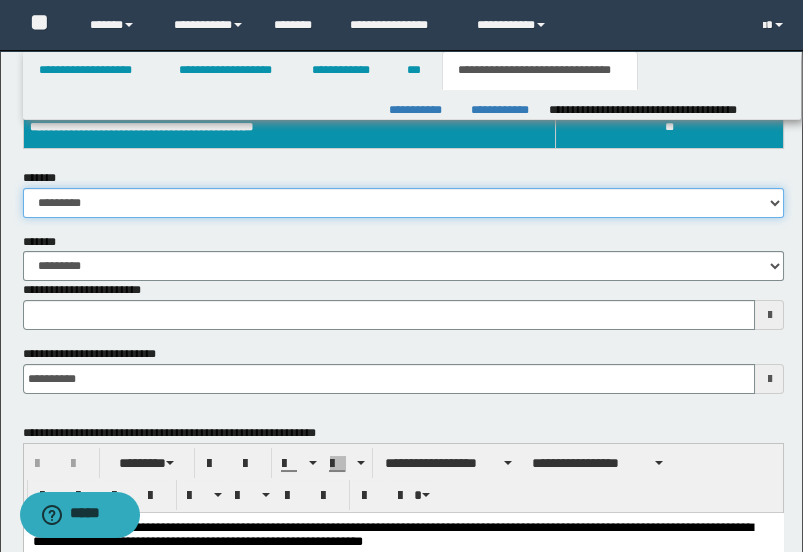 click on "**********" at bounding box center (404, 203) 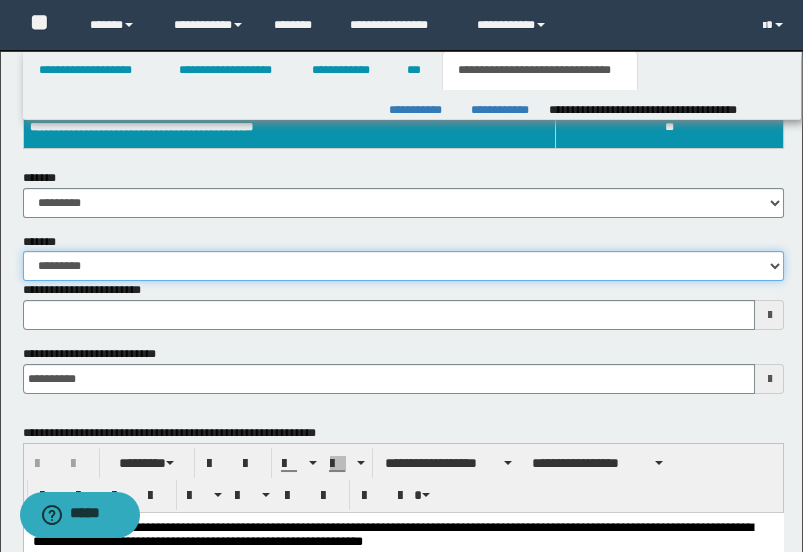 click on "**********" at bounding box center [404, 266] 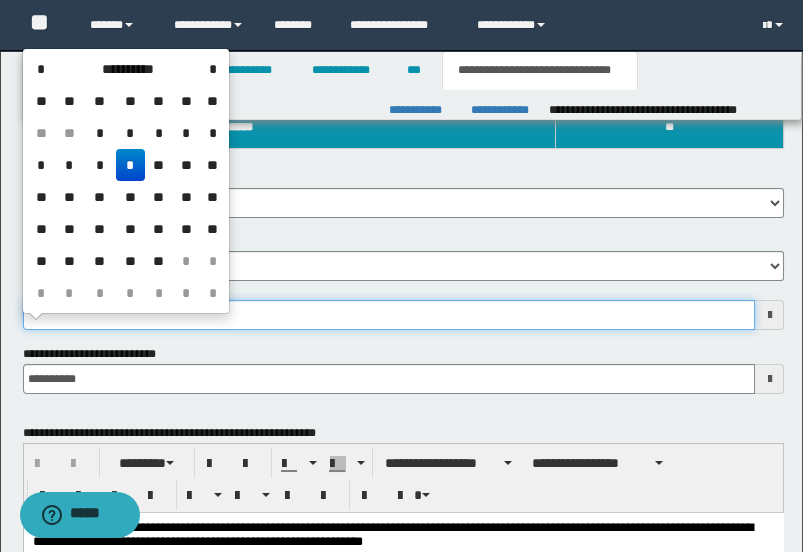 click on "**********" at bounding box center (389, 315) 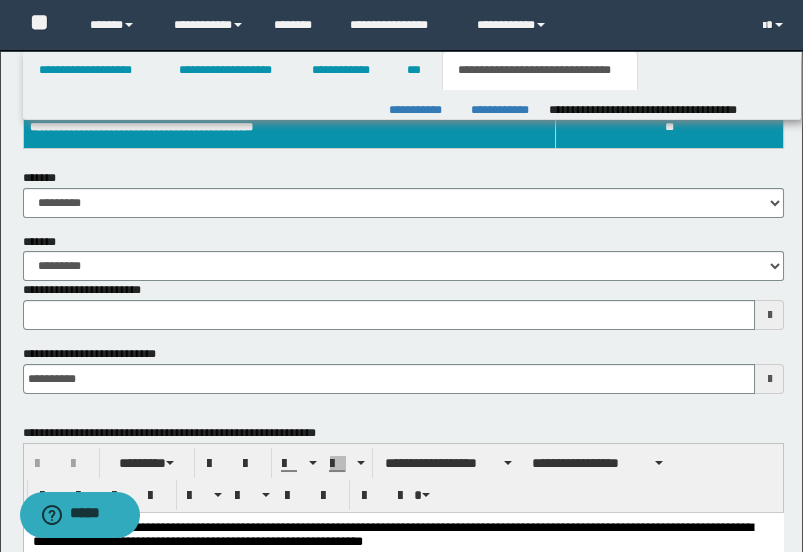 click on "**********" at bounding box center [404, 305] 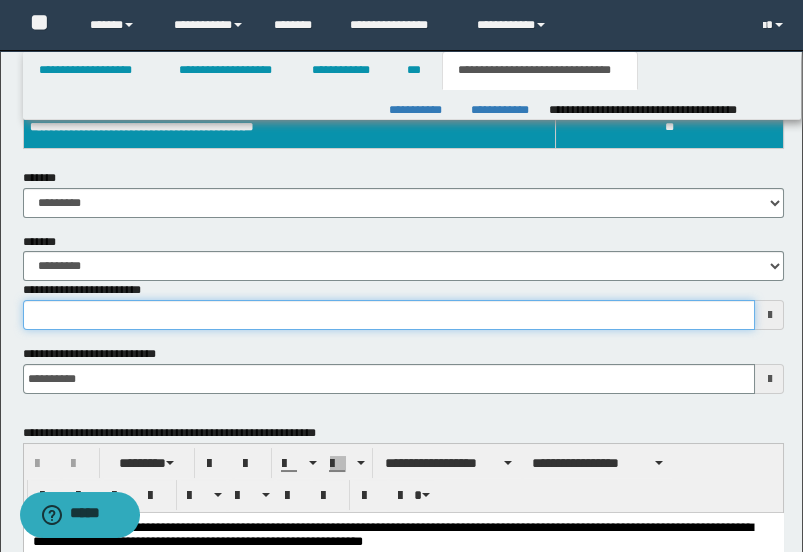 click on "**********" at bounding box center [389, 315] 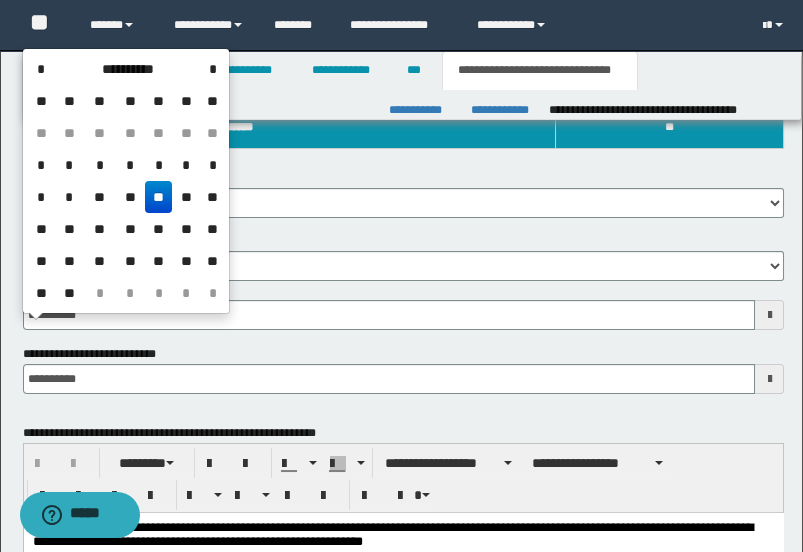click on "**" at bounding box center [159, 197] 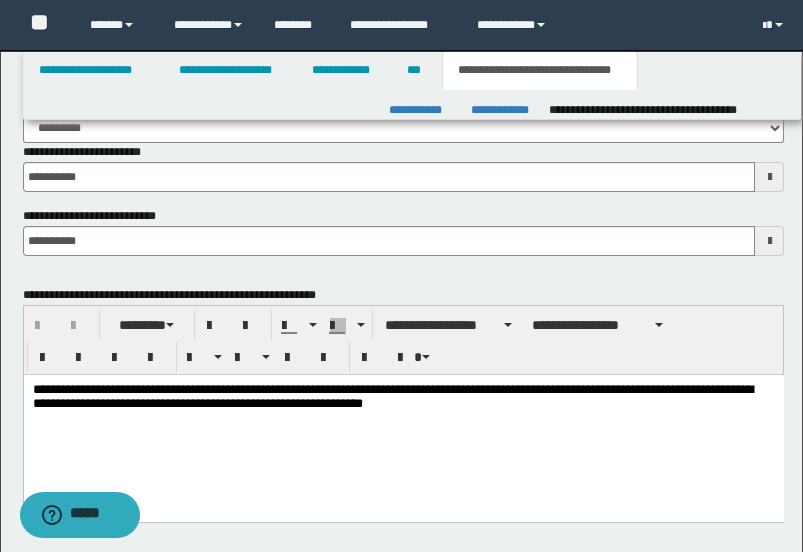scroll, scrollTop: 555, scrollLeft: 0, axis: vertical 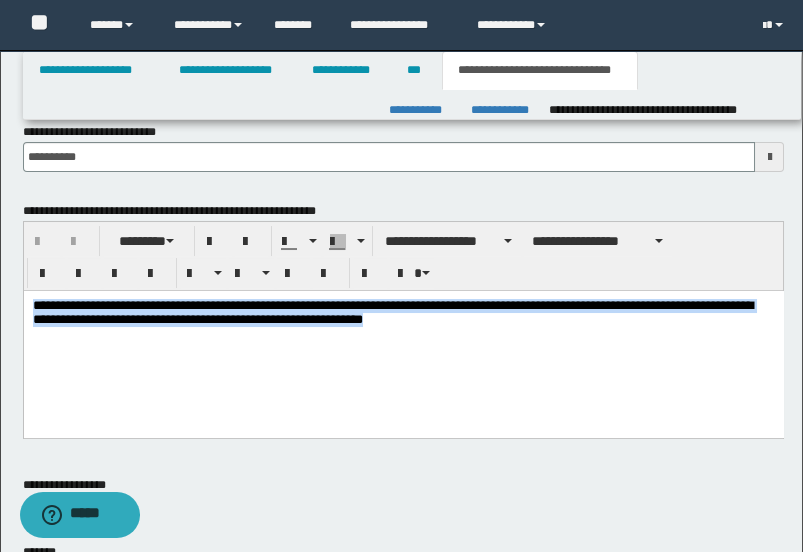 drag, startPoint x: 599, startPoint y: 358, endPoint x: 40, endPoint y: 560, distance: 594.3778 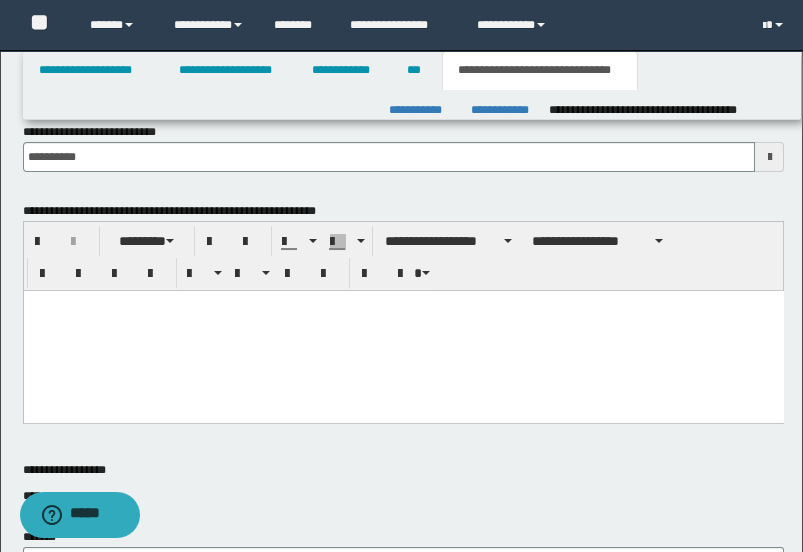 click at bounding box center (403, 330) 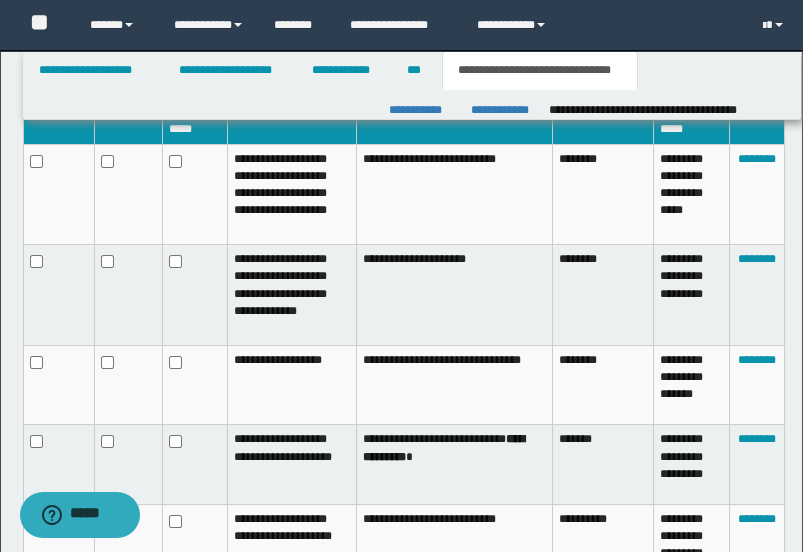 scroll, scrollTop: 1997, scrollLeft: 0, axis: vertical 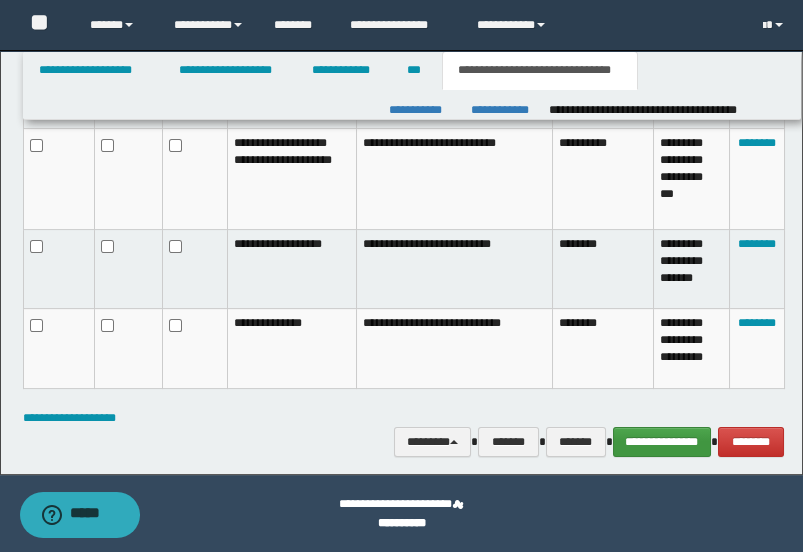 click on "**********" at bounding box center (662, 441) 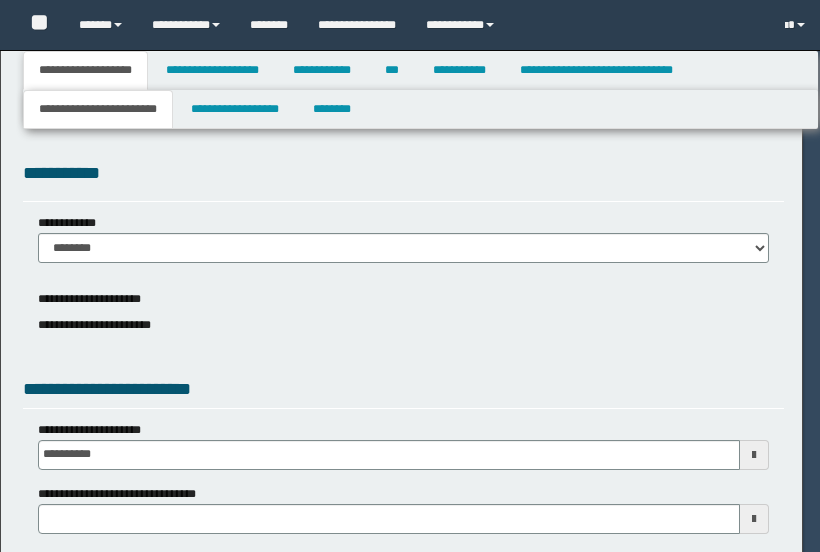 select on "*" 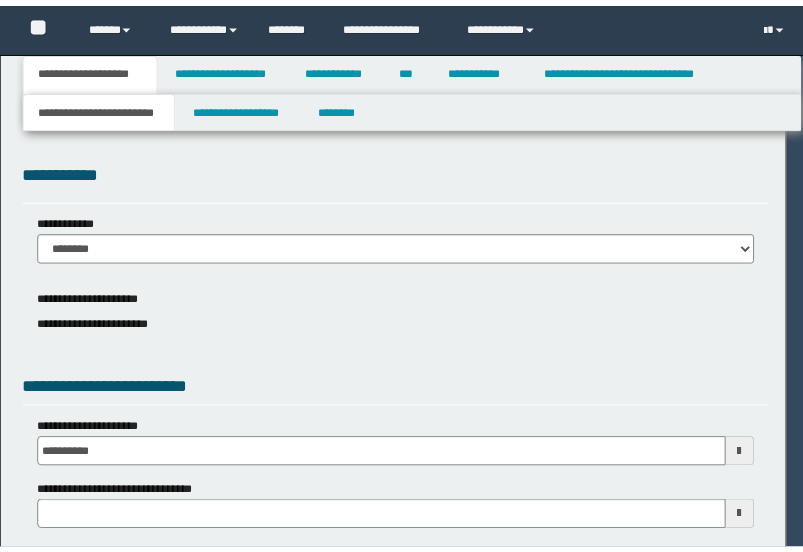 scroll, scrollTop: 0, scrollLeft: 0, axis: both 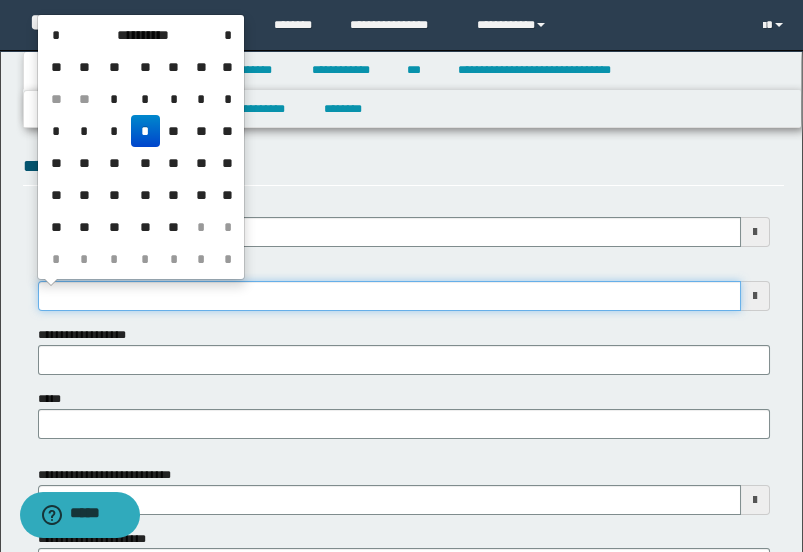 click on "**********" at bounding box center [389, 296] 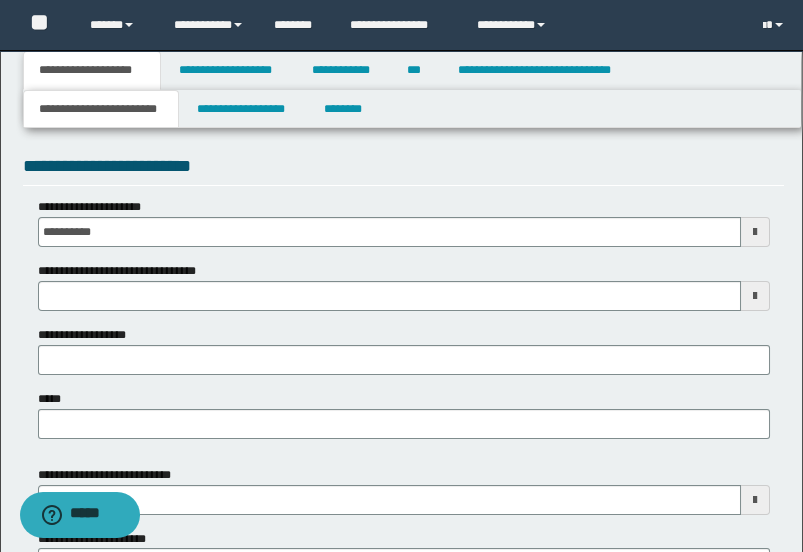 click on "**********" at bounding box center [404, 399] 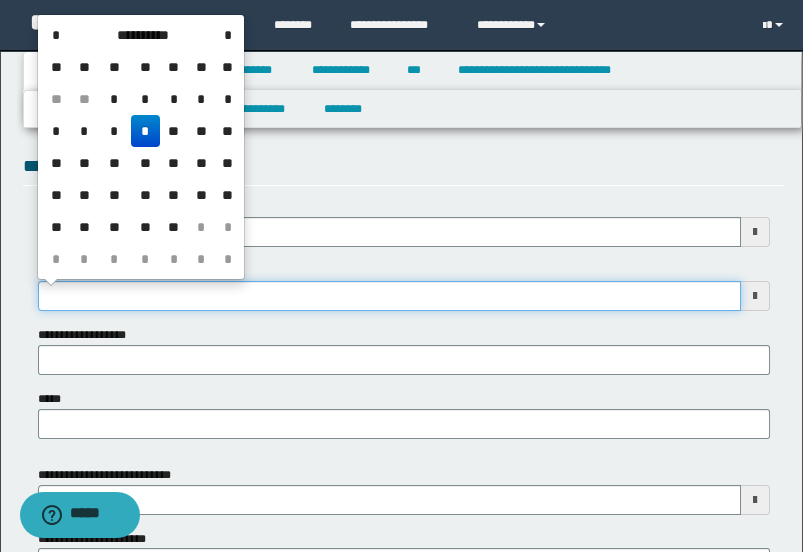 click on "**********" at bounding box center (389, 296) 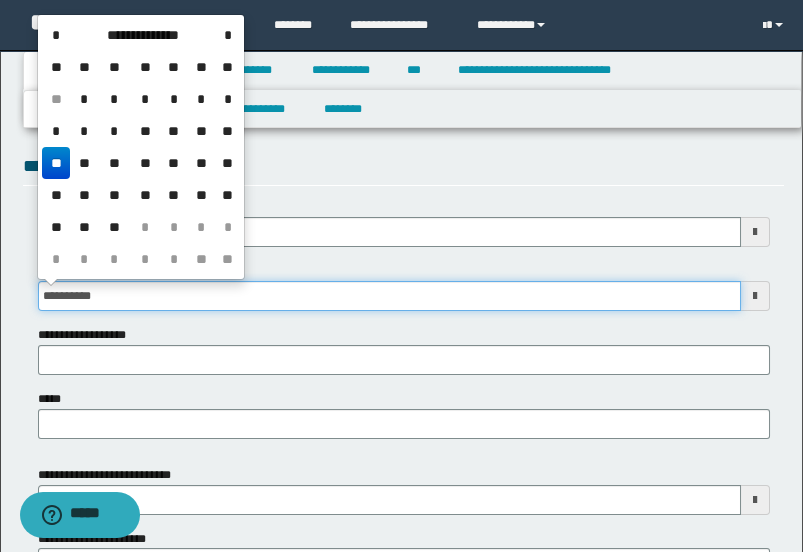 type on "**********" 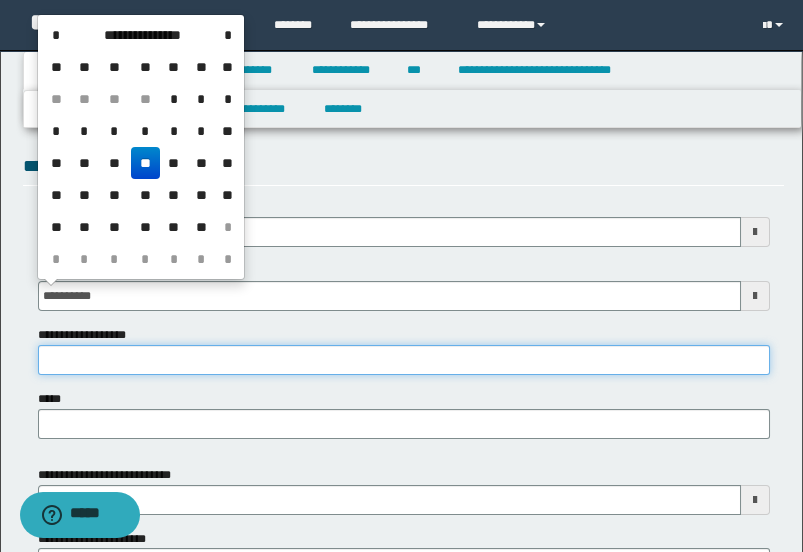 click on "**********" at bounding box center (404, 360) 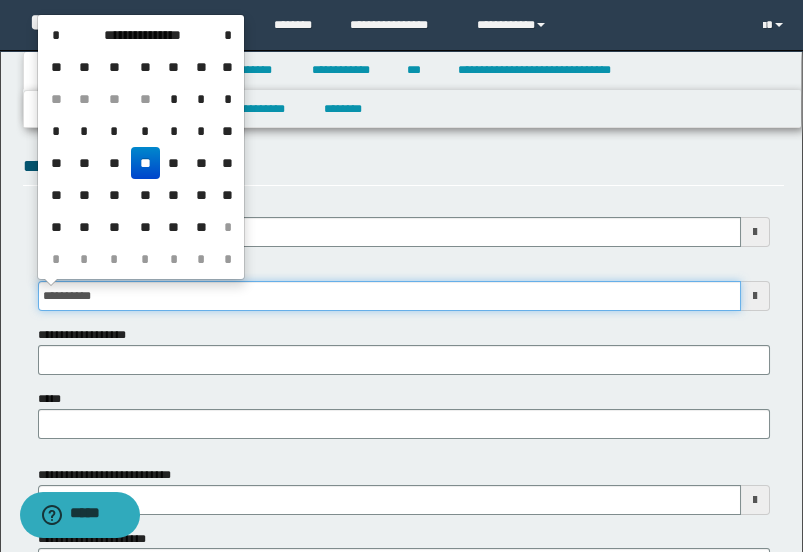 drag, startPoint x: 126, startPoint y: 297, endPoint x: 4, endPoint y: 301, distance: 122.06556 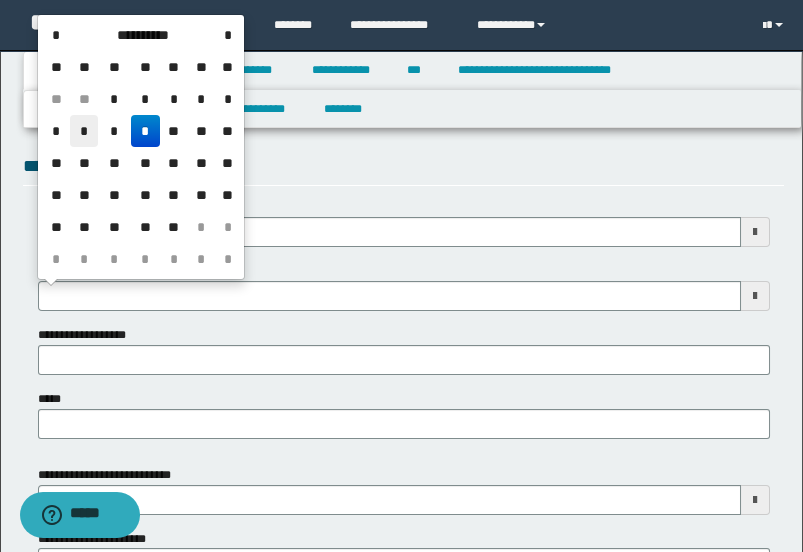 click on "*" at bounding box center (84, 131) 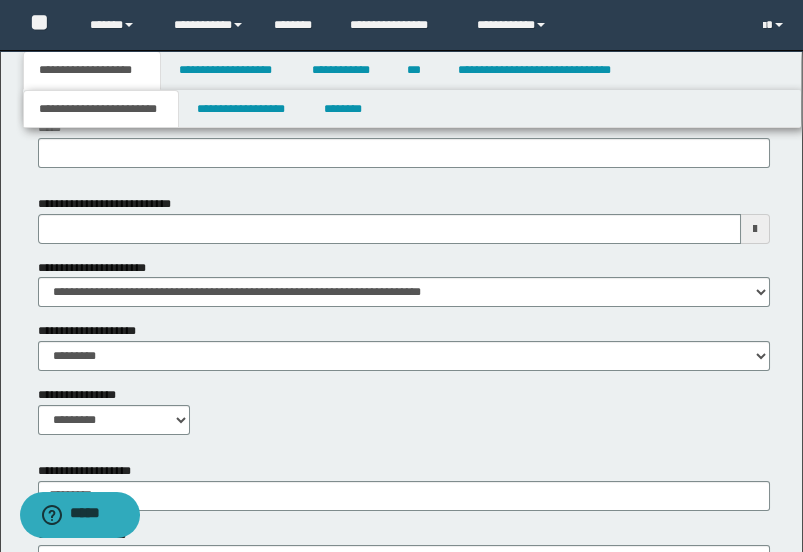 scroll, scrollTop: 444, scrollLeft: 0, axis: vertical 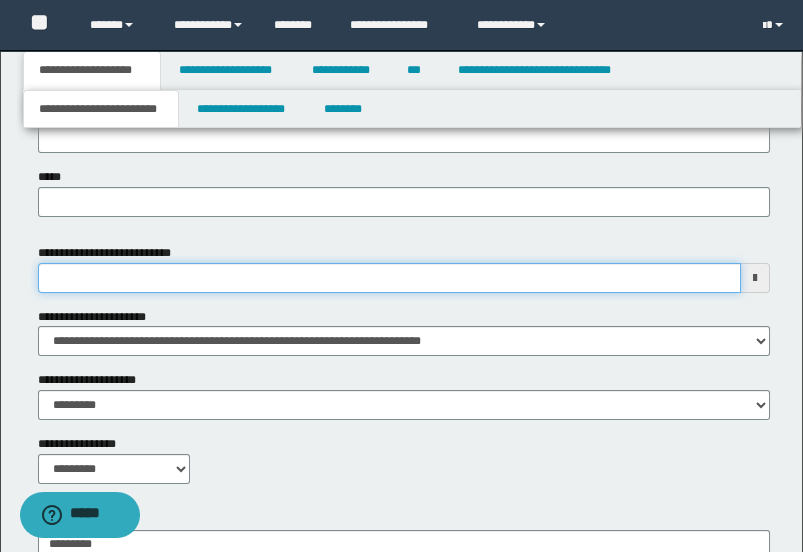 click on "**********" at bounding box center [389, 278] 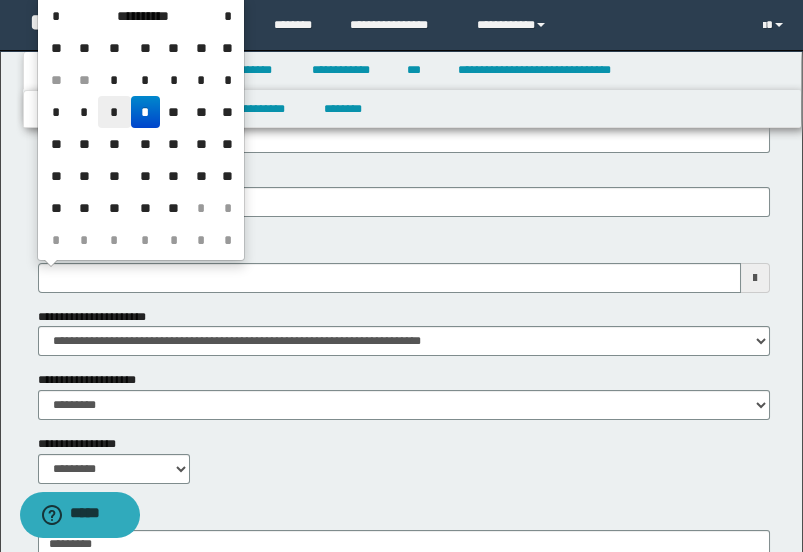 click on "*" at bounding box center [114, 112] 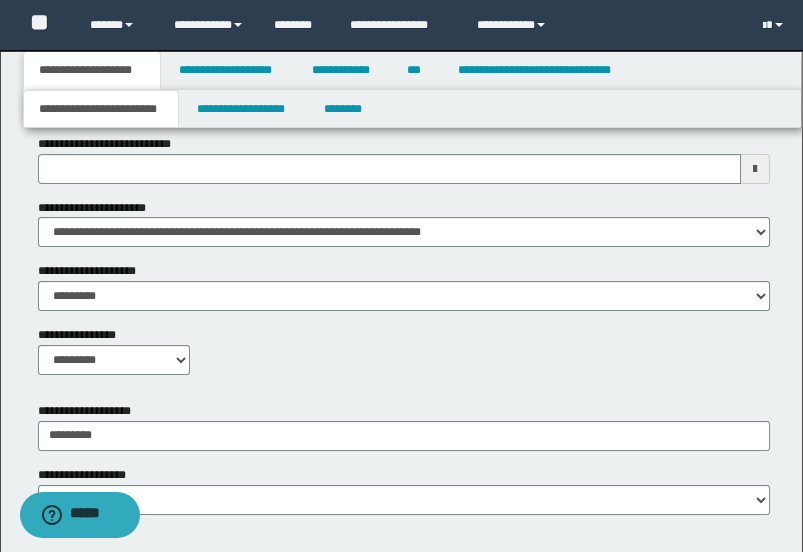 scroll, scrollTop: 555, scrollLeft: 0, axis: vertical 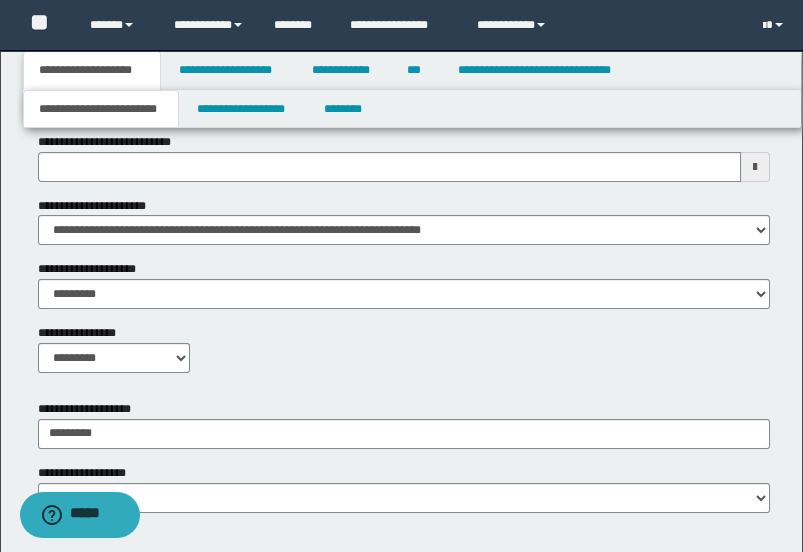 click on "**********" at bounding box center [404, 221] 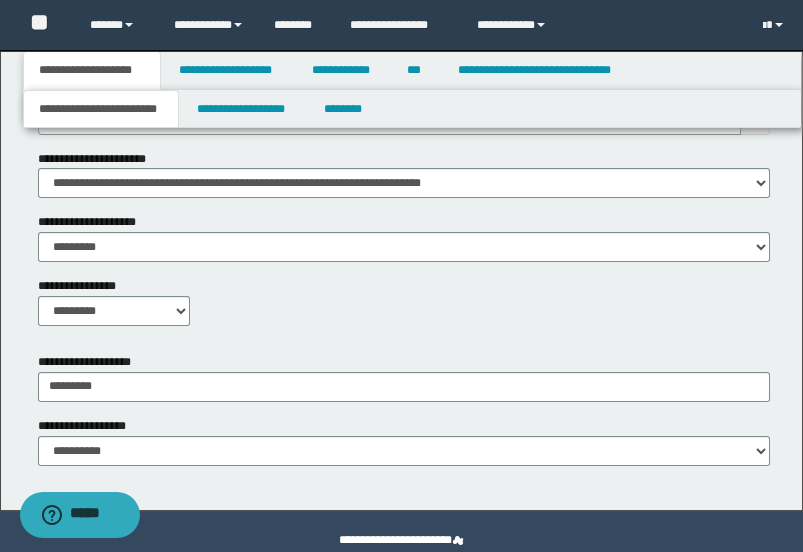 scroll, scrollTop: 638, scrollLeft: 0, axis: vertical 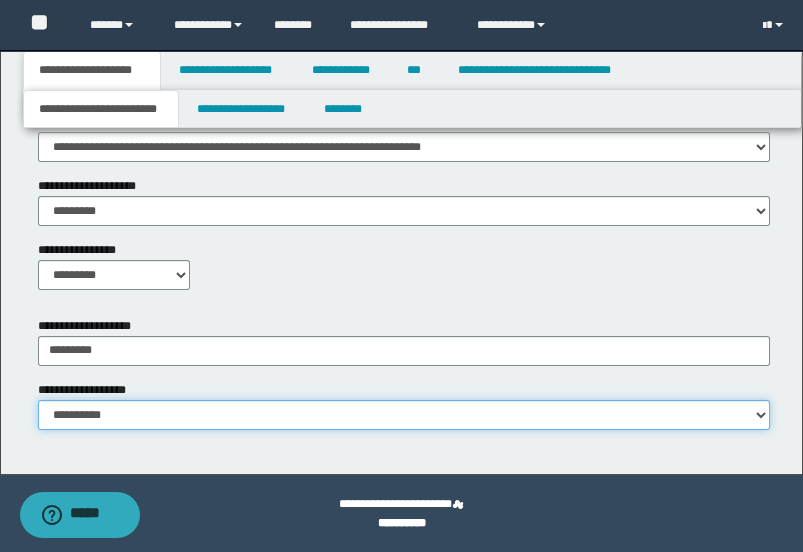 click on "**********" at bounding box center (404, 415) 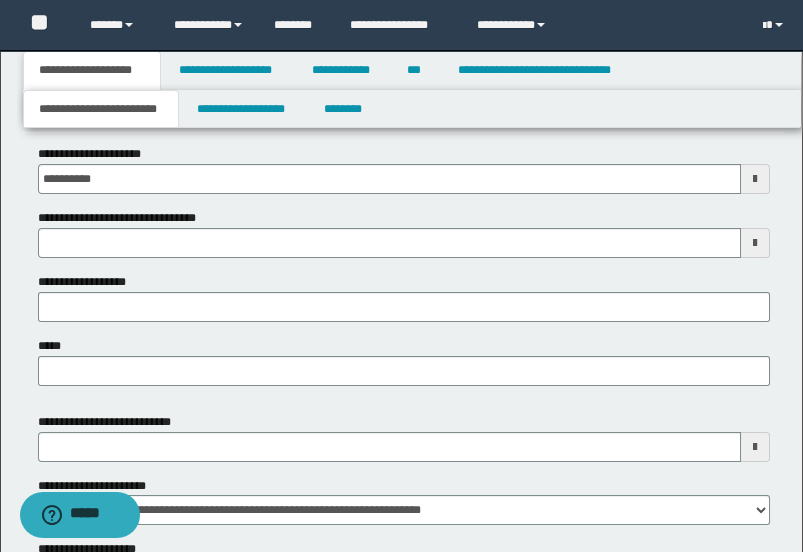 scroll, scrollTop: 0, scrollLeft: 0, axis: both 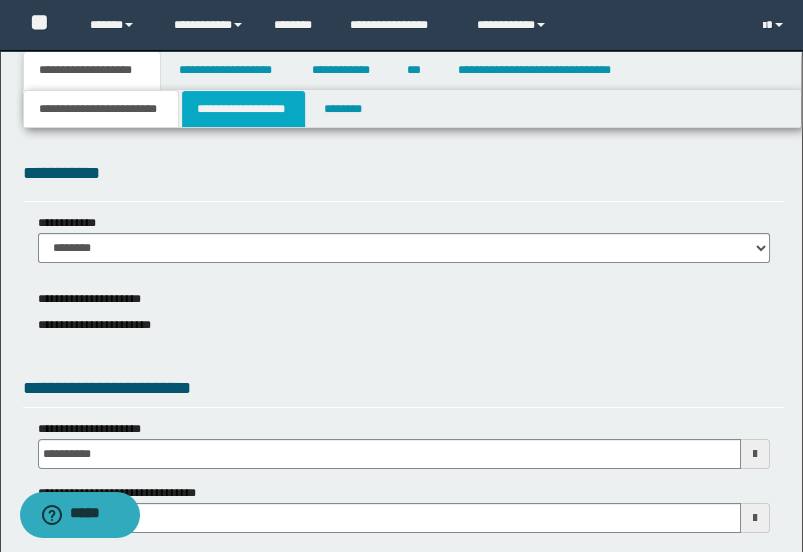 click on "**********" at bounding box center [243, 109] 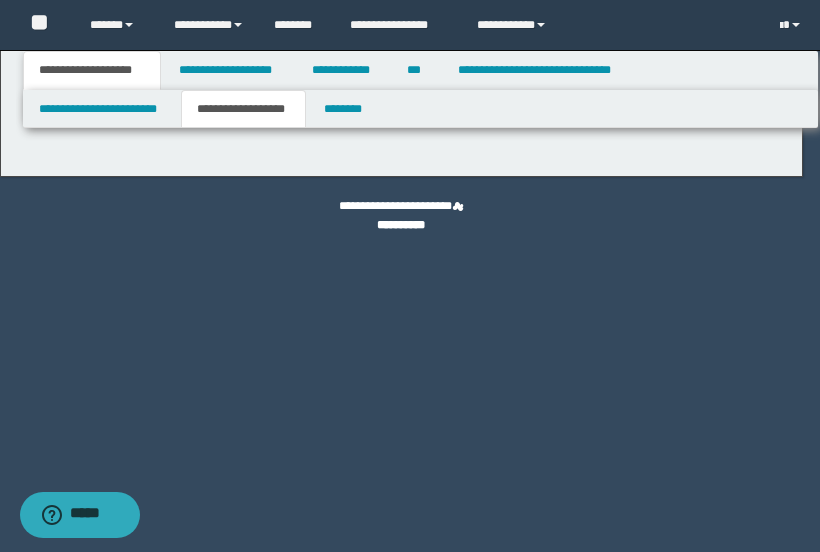 type on "**********" 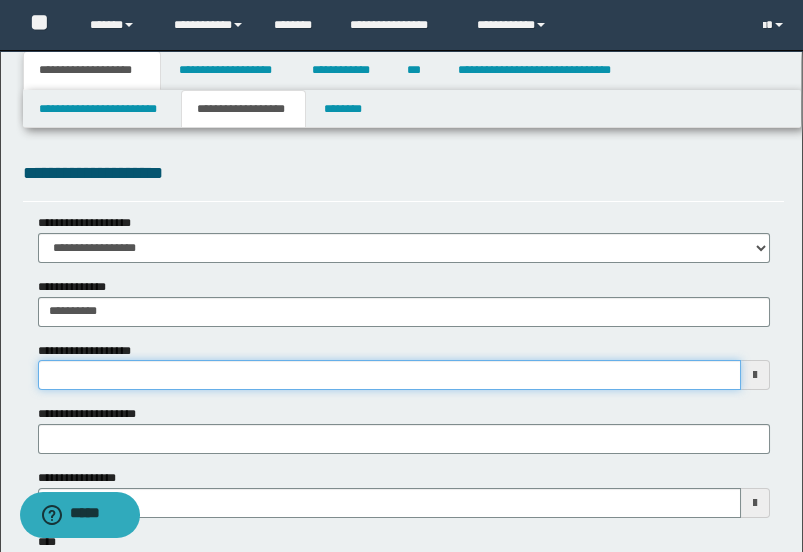 click on "**********" at bounding box center [389, 375] 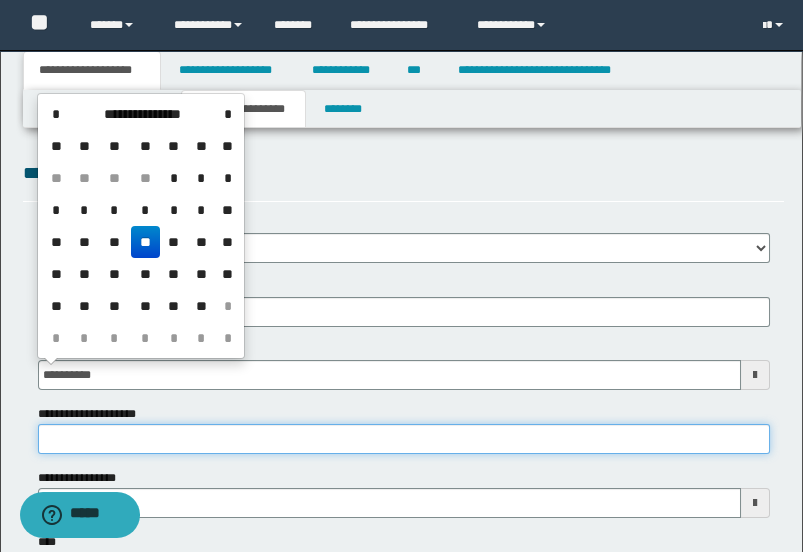 type on "**********" 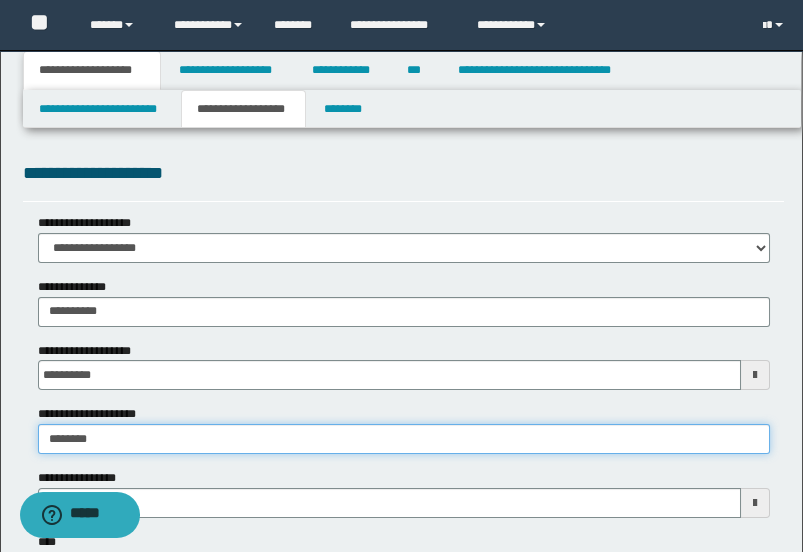 drag, startPoint x: 164, startPoint y: 432, endPoint x: -32, endPoint y: 448, distance: 196.65198 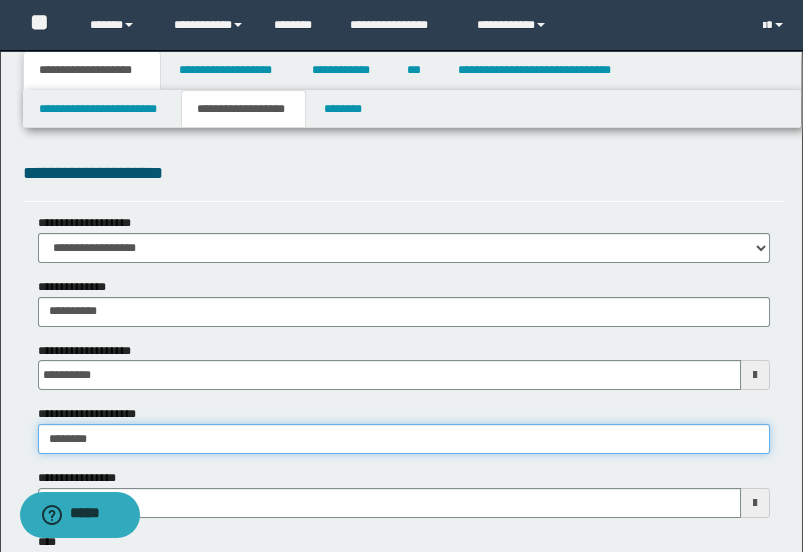 click on "**********" at bounding box center [401, 276] 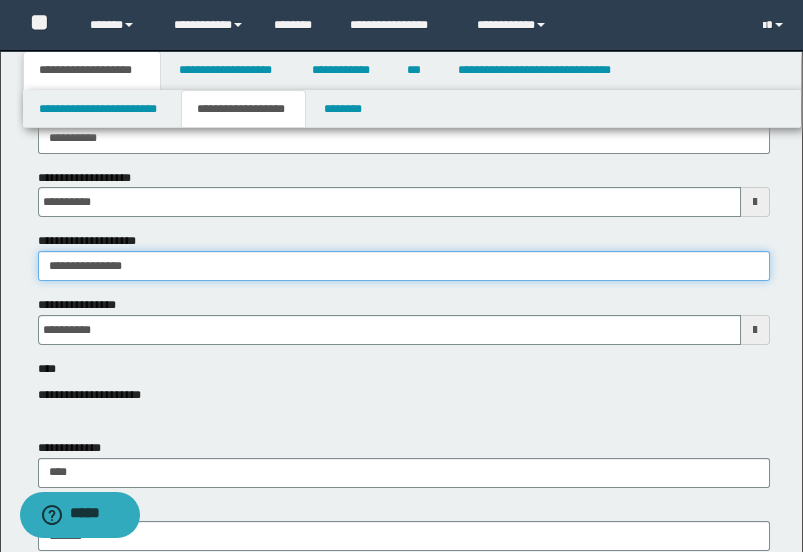 scroll, scrollTop: 222, scrollLeft: 0, axis: vertical 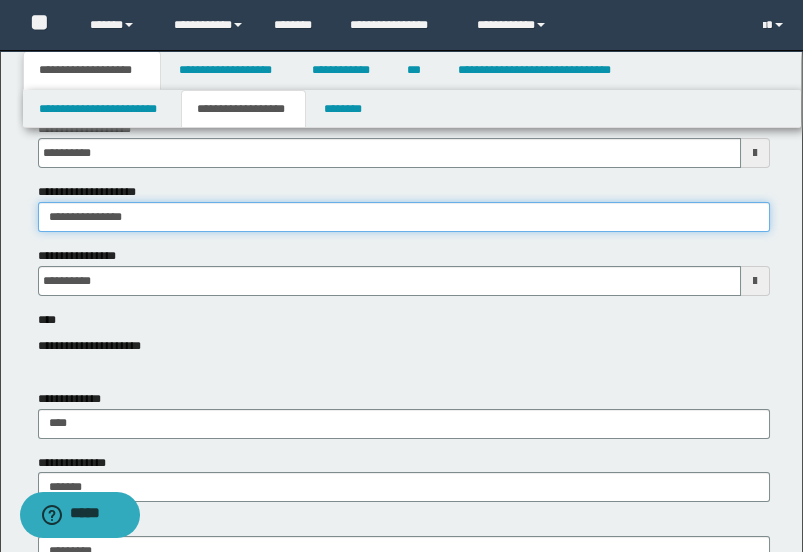 type on "**********" 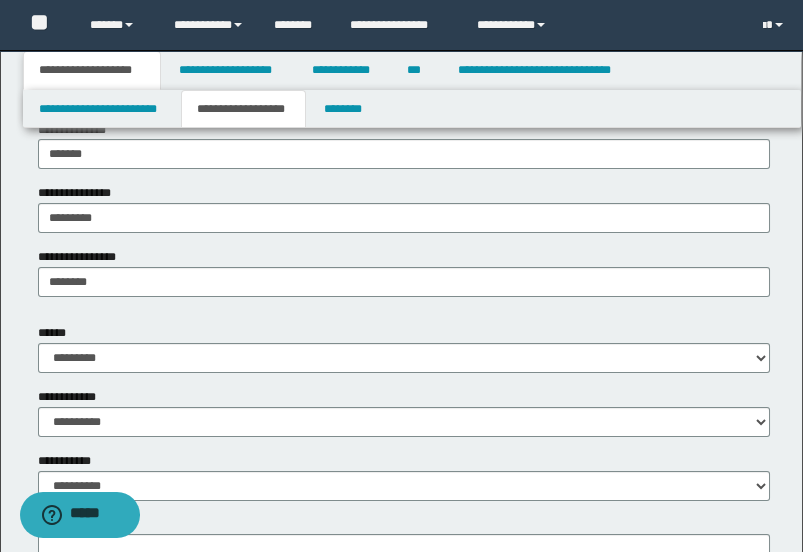 scroll, scrollTop: 666, scrollLeft: 0, axis: vertical 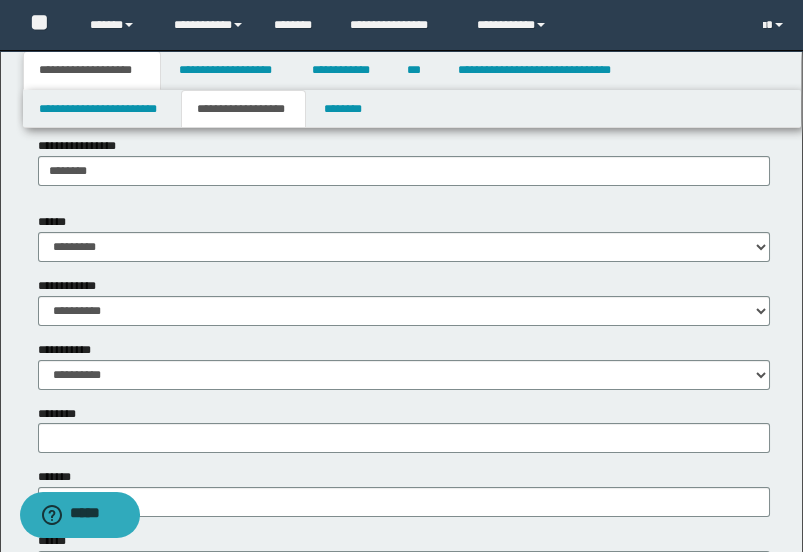 click on "**********" at bounding box center [404, 301] 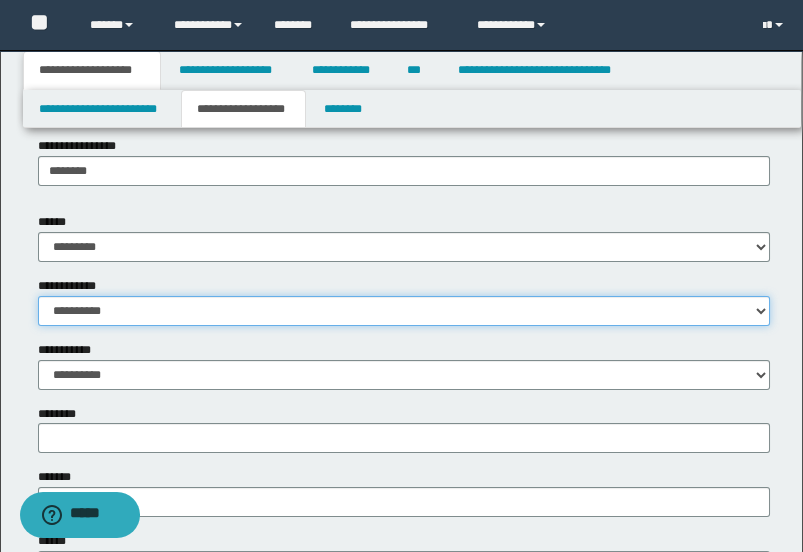 click on "**********" at bounding box center [404, 311] 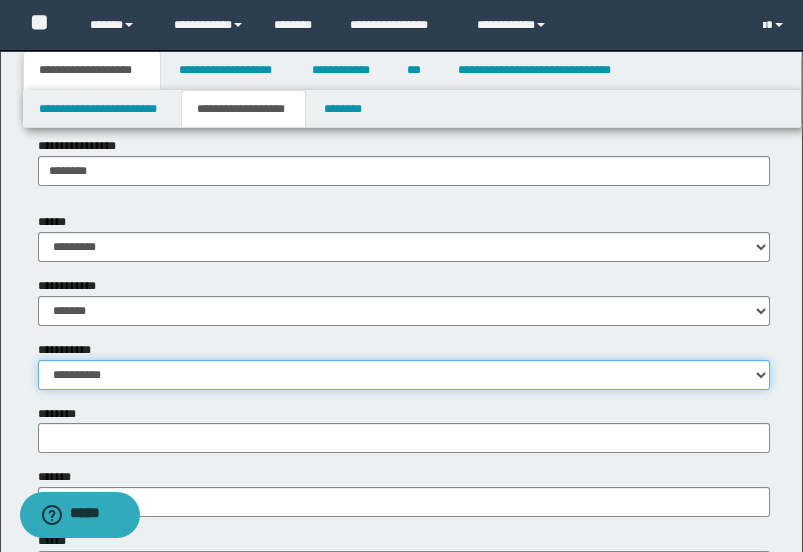 click on "**********" at bounding box center [404, 375] 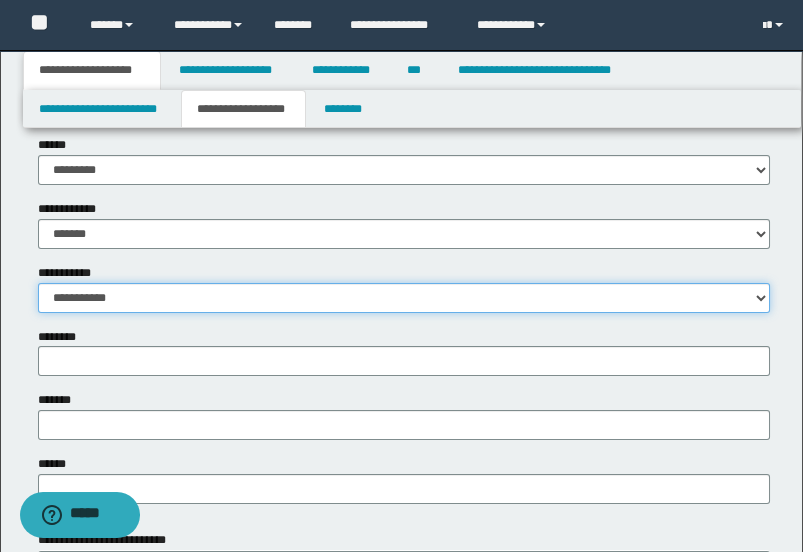 scroll, scrollTop: 777, scrollLeft: 0, axis: vertical 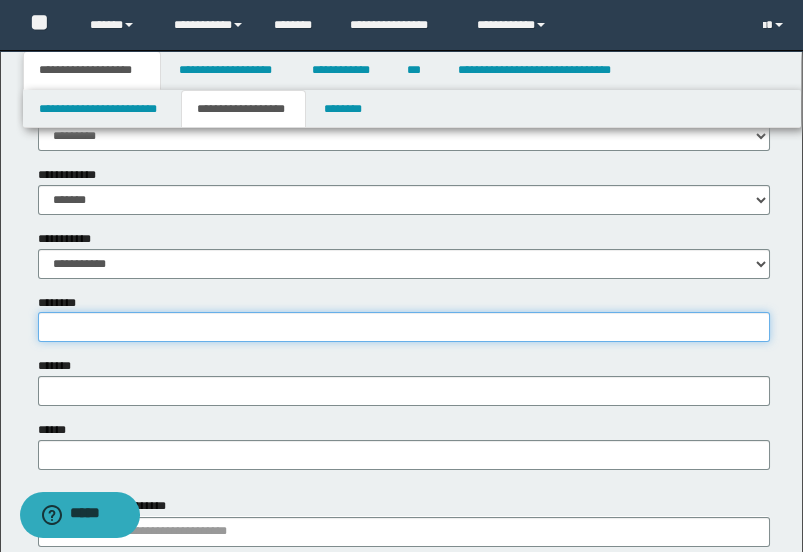 click on "********" at bounding box center [404, 327] 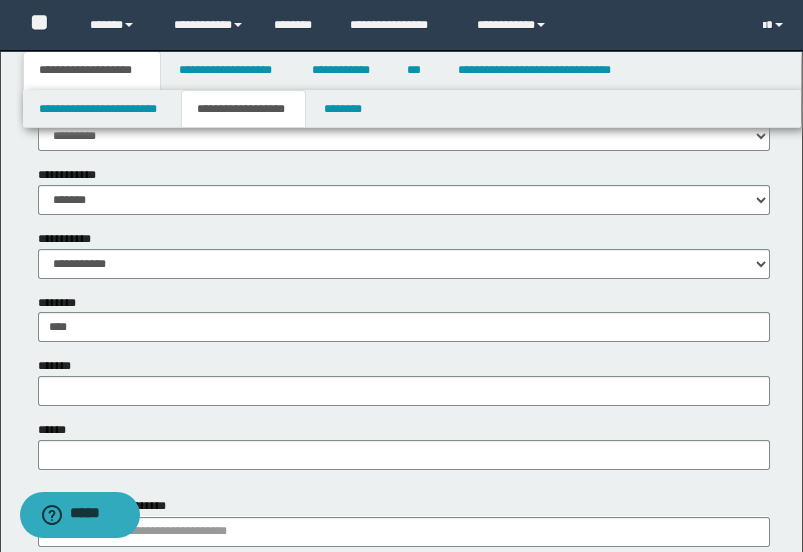 click on "**********" at bounding box center [404, 293] 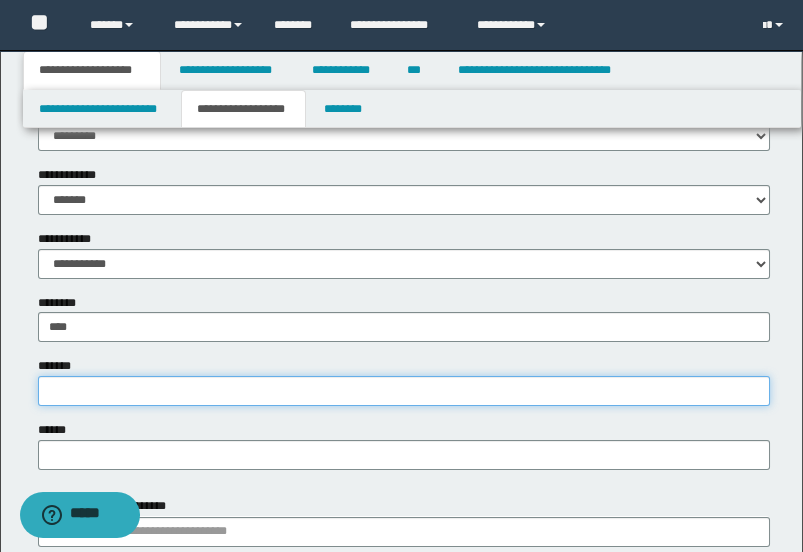 click on "*******" at bounding box center (404, 391) 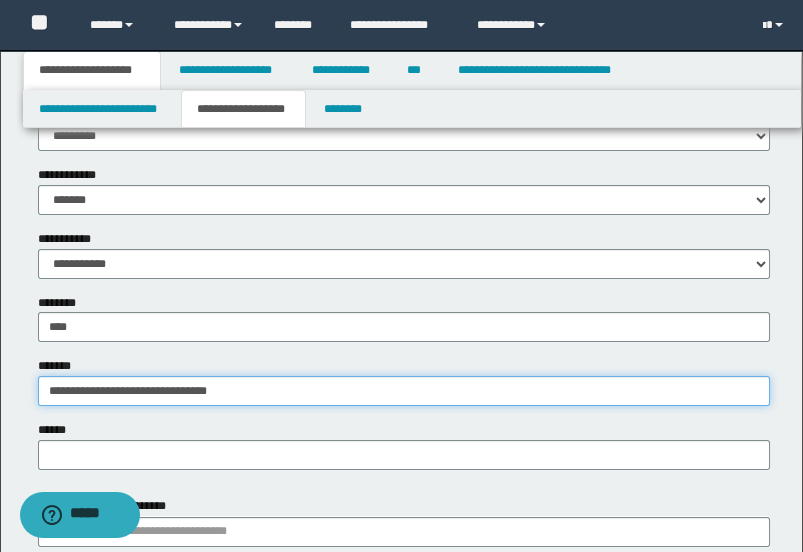 drag, startPoint x: 285, startPoint y: 383, endPoint x: 118, endPoint y: 392, distance: 167.24234 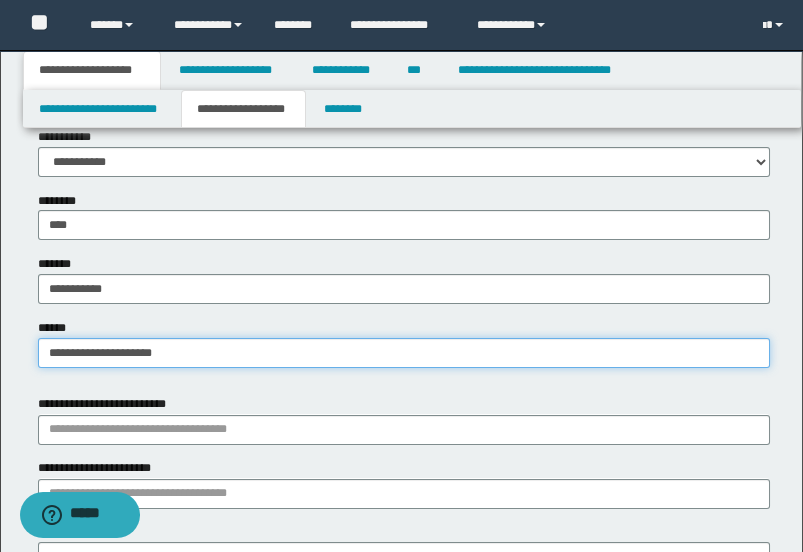 scroll, scrollTop: 1000, scrollLeft: 0, axis: vertical 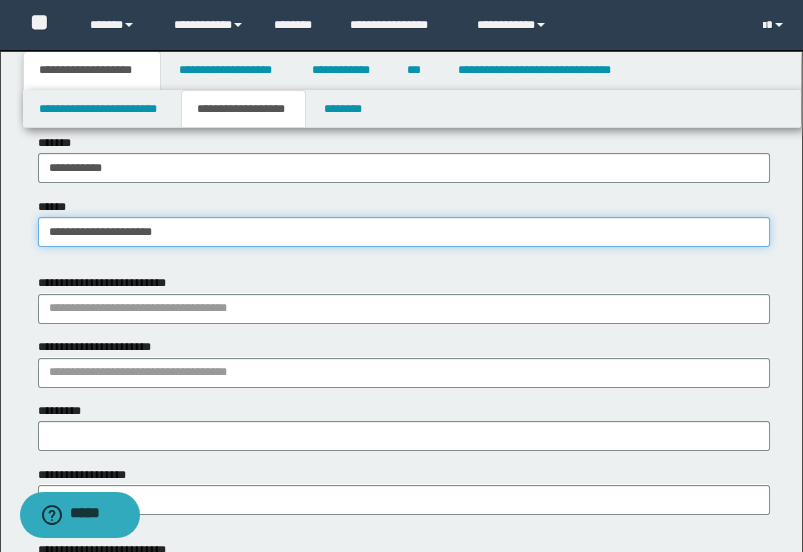type on "**********" 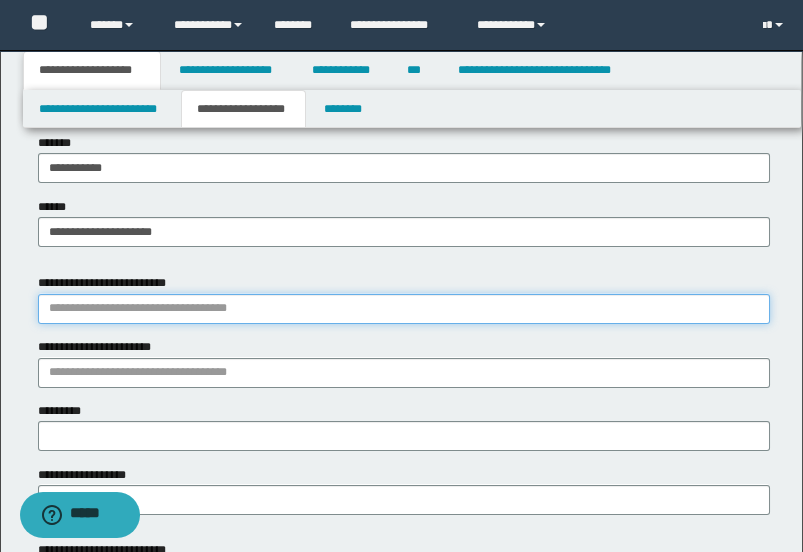 click on "**********" at bounding box center (404, 309) 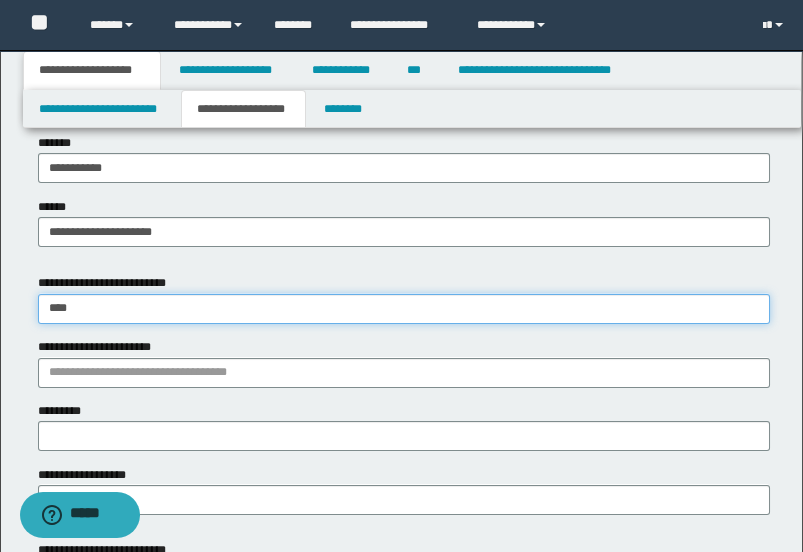 type on "*****" 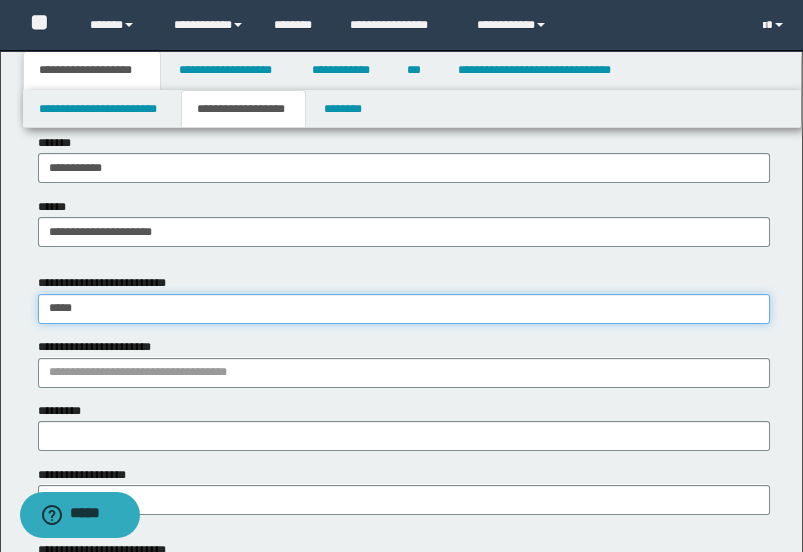 type on "**********" 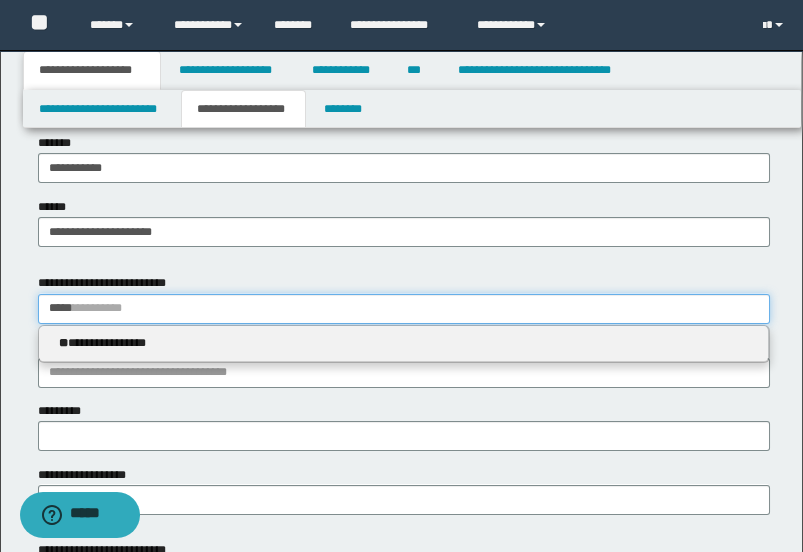 drag, startPoint x: 193, startPoint y: 307, endPoint x: 26, endPoint y: 306, distance: 167.00299 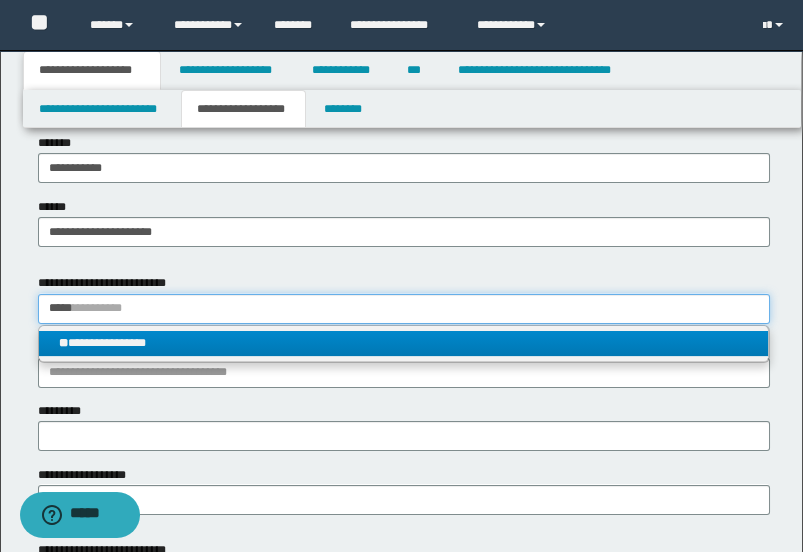 type on "*****" 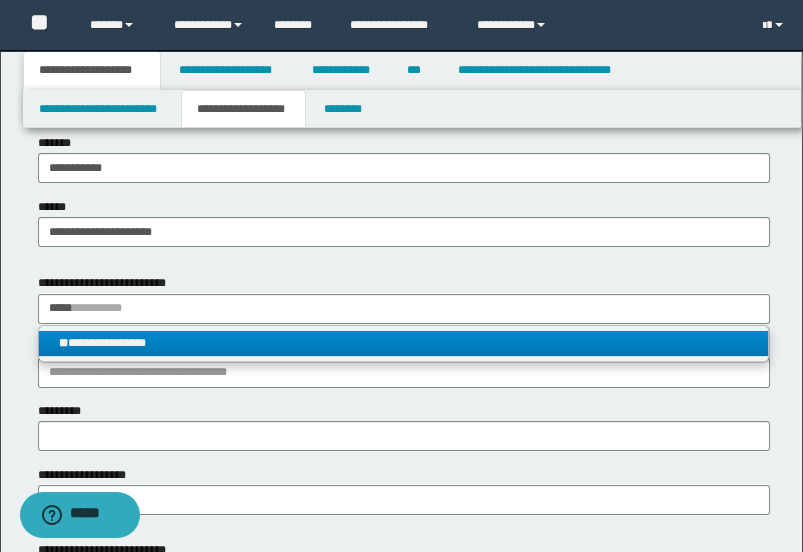 type 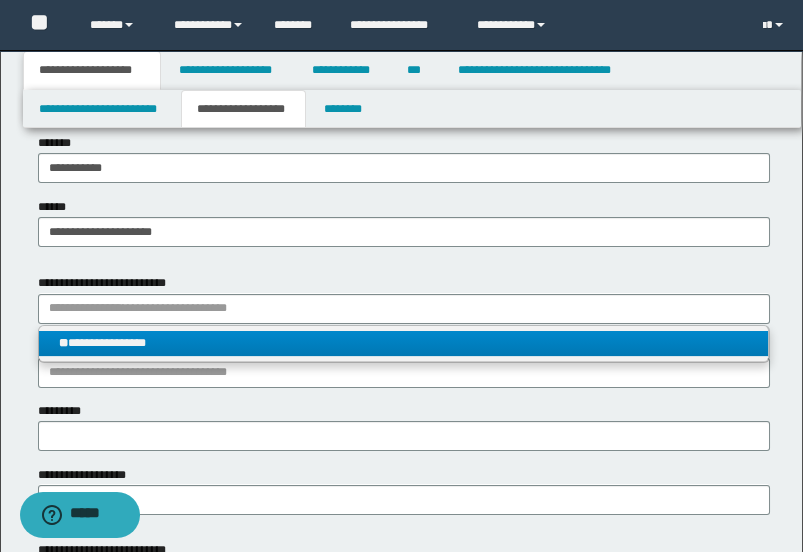 click on "**********" at bounding box center (404, 343) 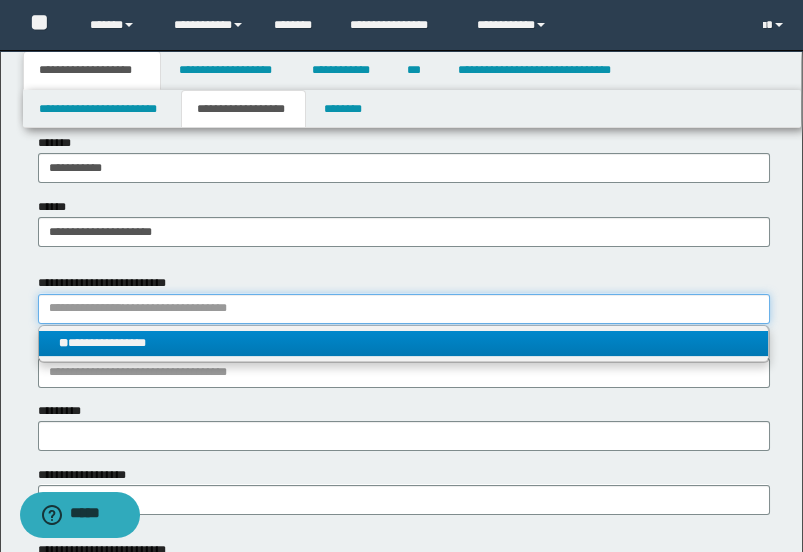 type 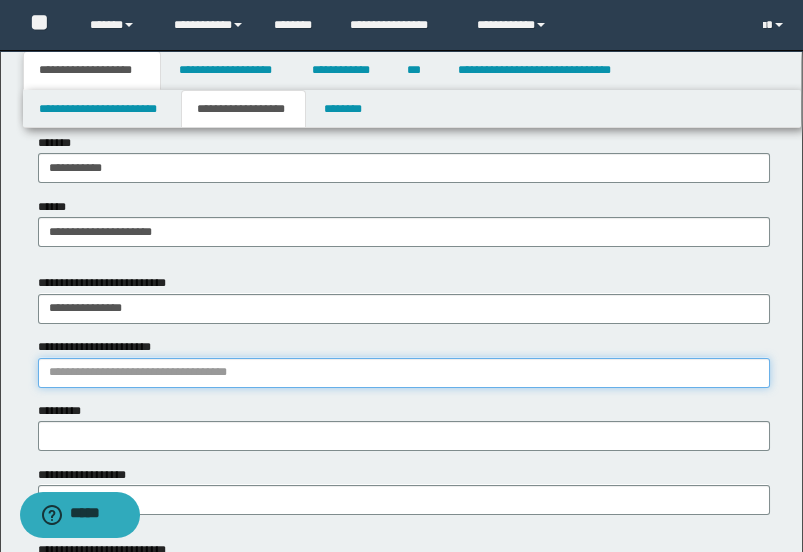 click on "**********" at bounding box center [404, 373] 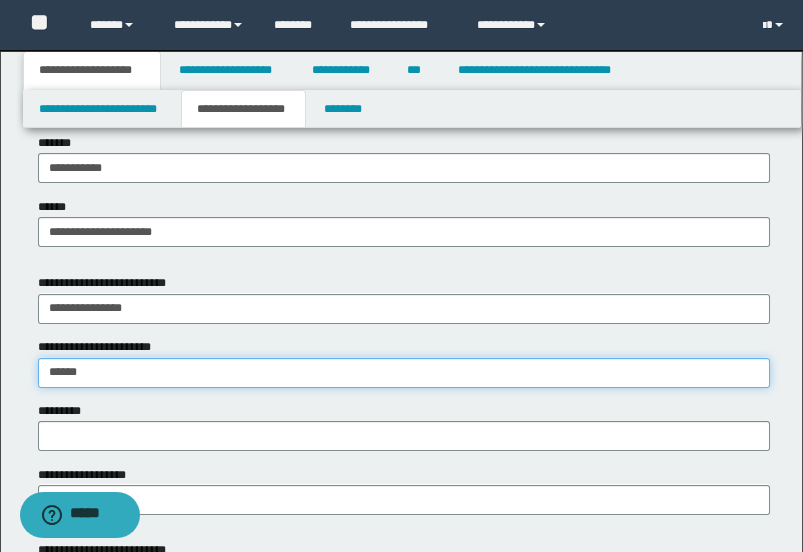 type on "*******" 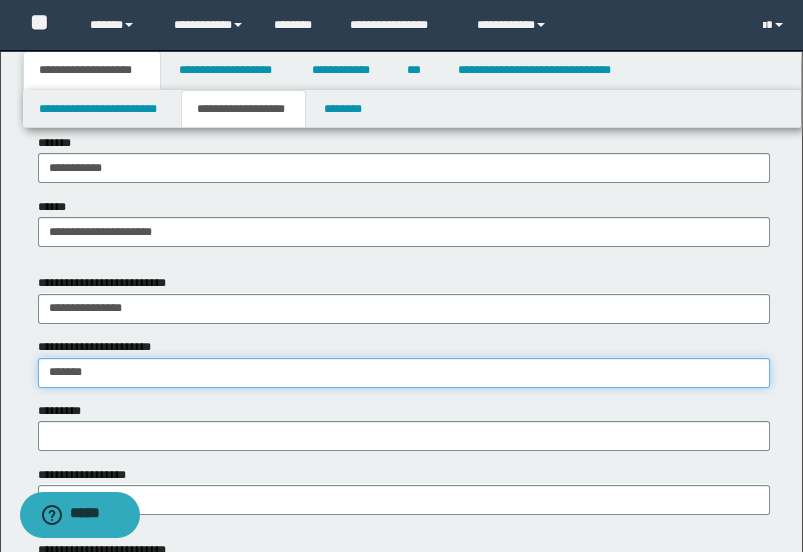 type on "*******" 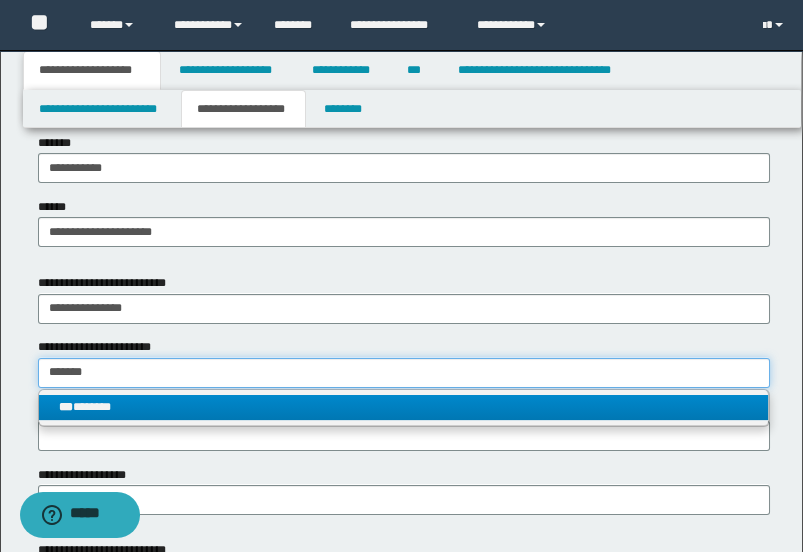 type on "*******" 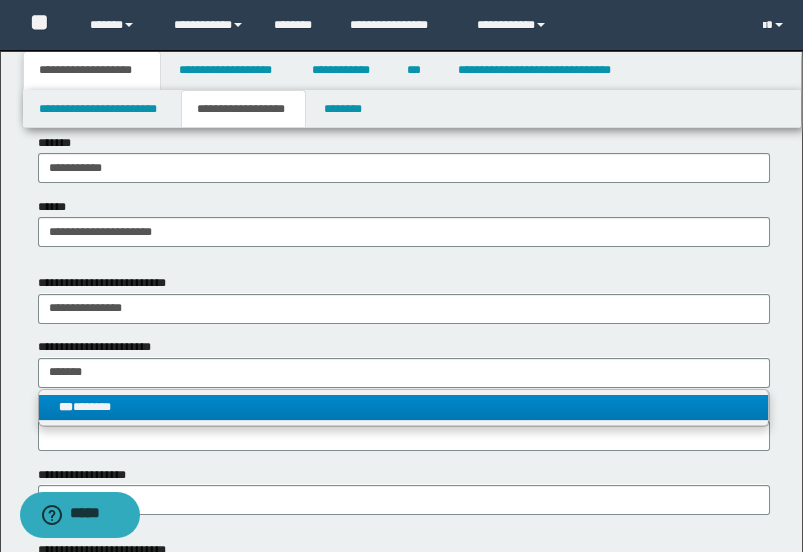 type 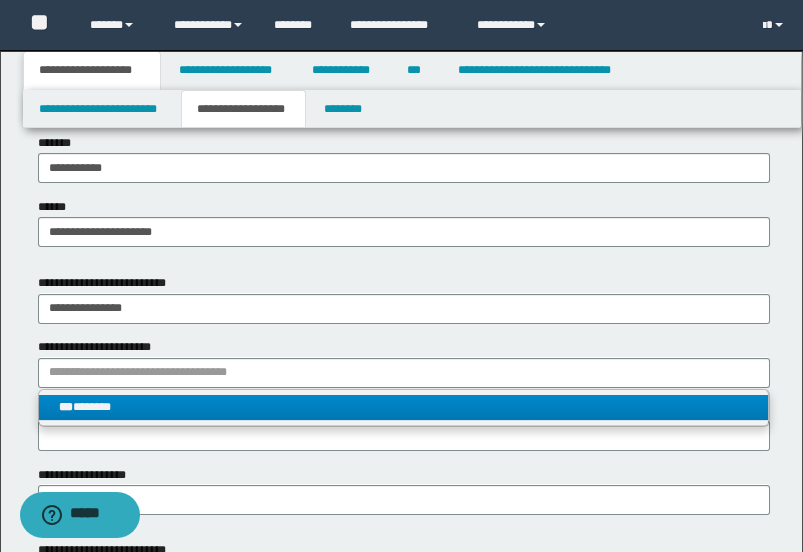 click on "*** *******" at bounding box center (404, 407) 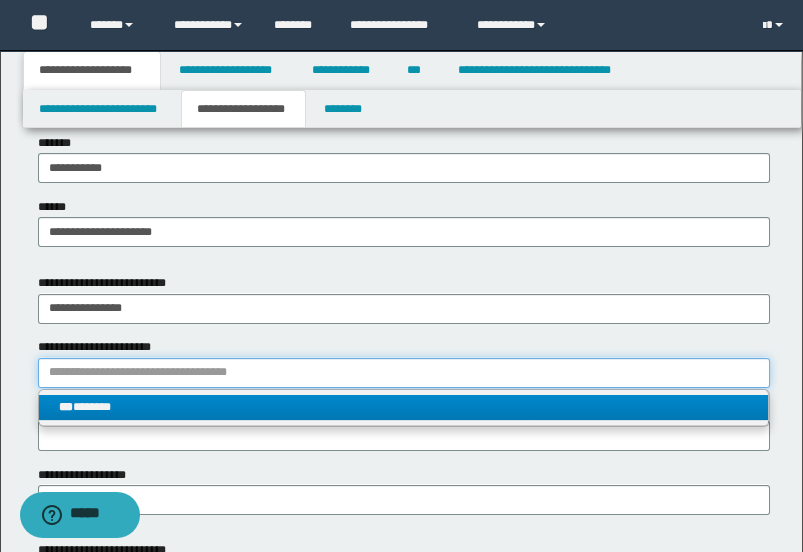 type 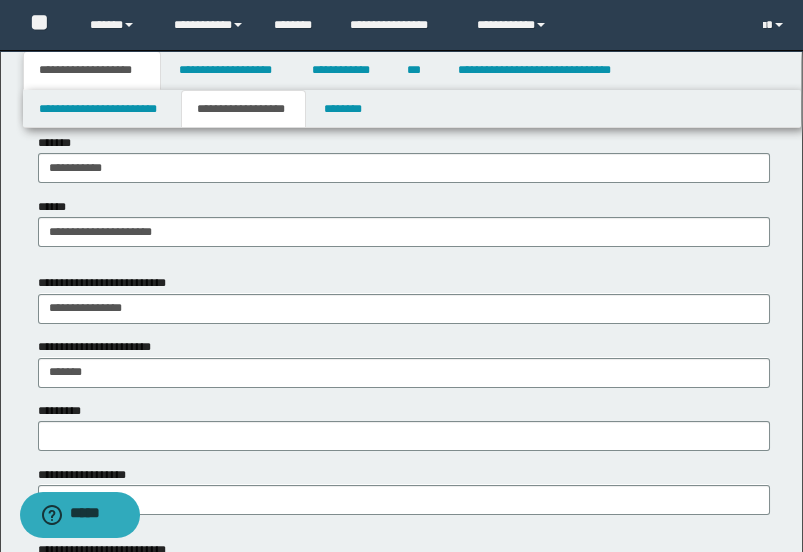type 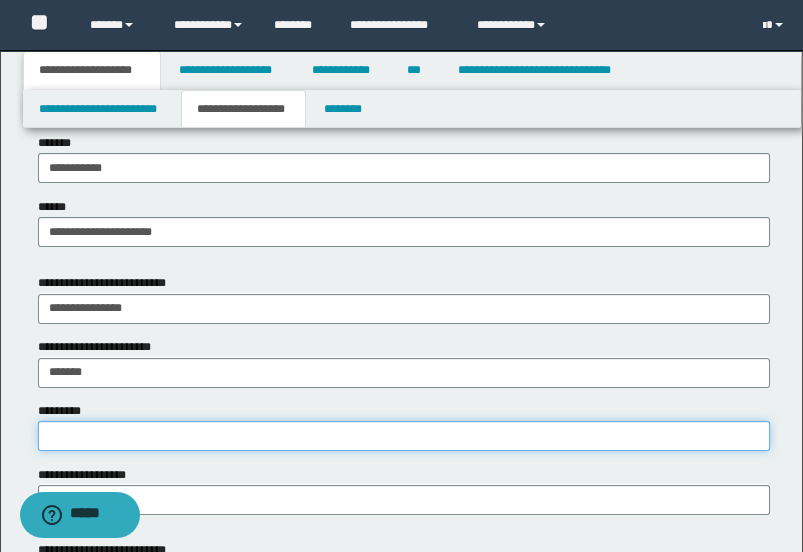 click on "*********" at bounding box center [404, 436] 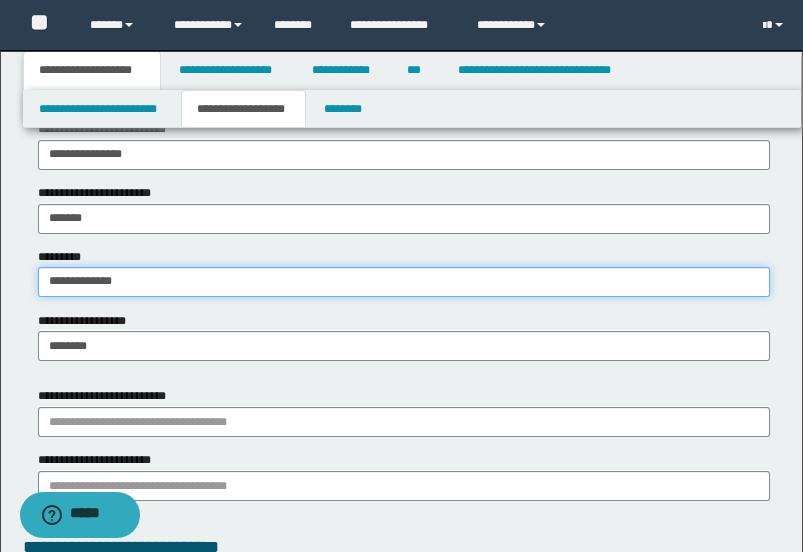 scroll, scrollTop: 1222, scrollLeft: 0, axis: vertical 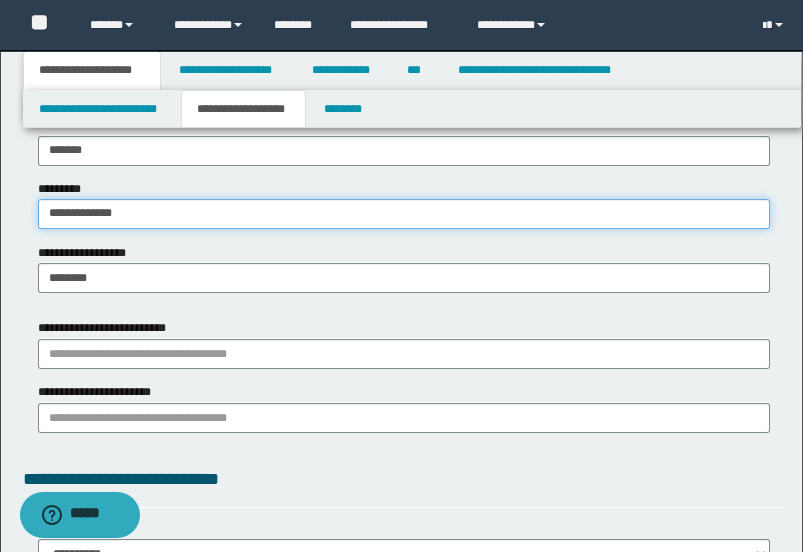 type on "**********" 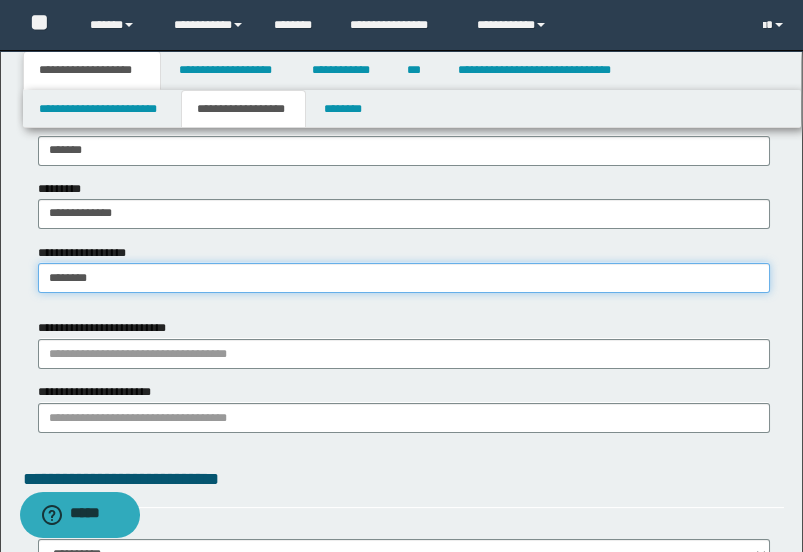 type on "********" 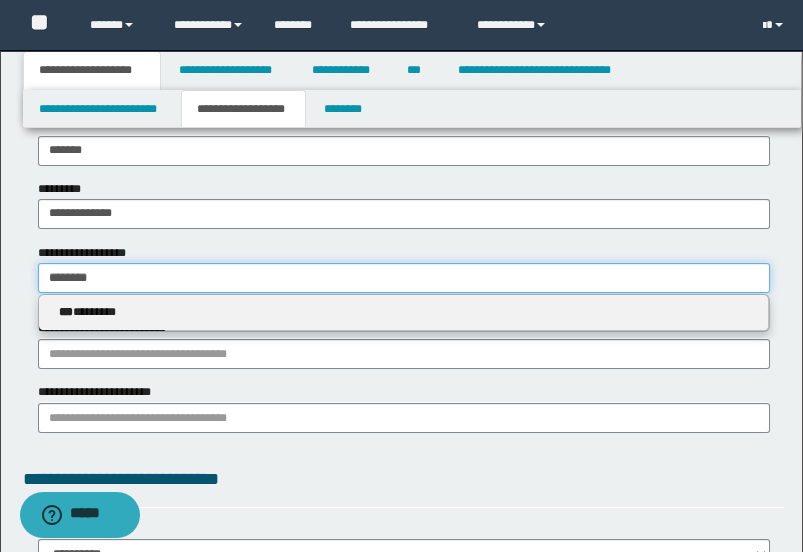 click on "********" at bounding box center (404, 278) 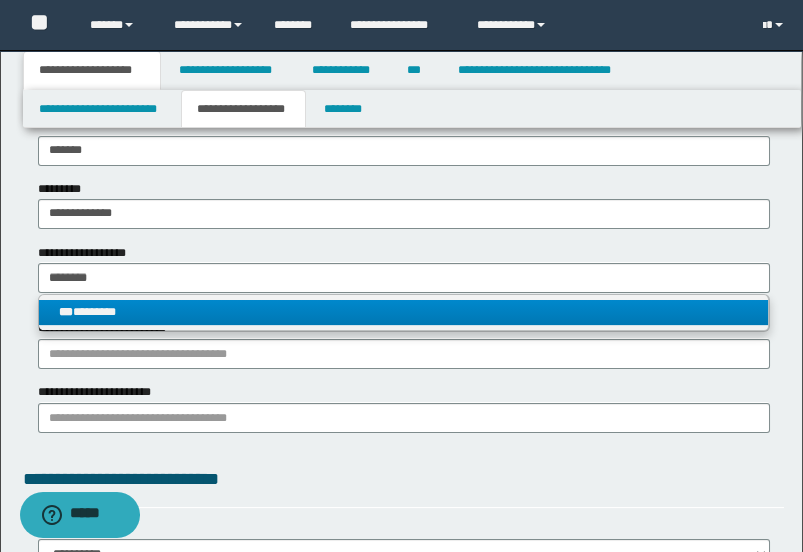click on "*** ********" at bounding box center (404, 312) 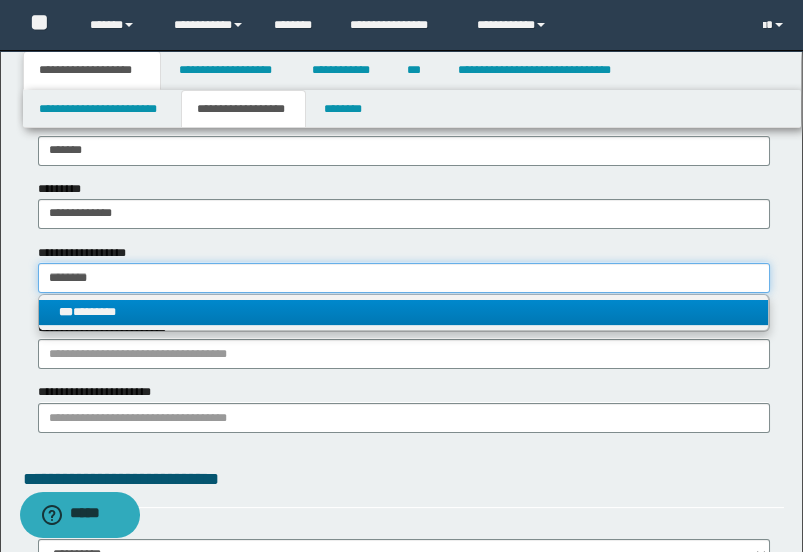 type 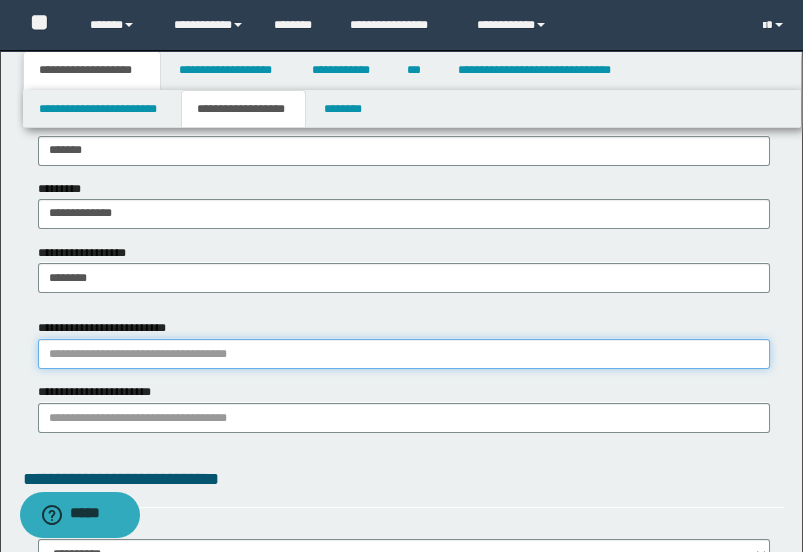 click on "**********" at bounding box center [404, 354] 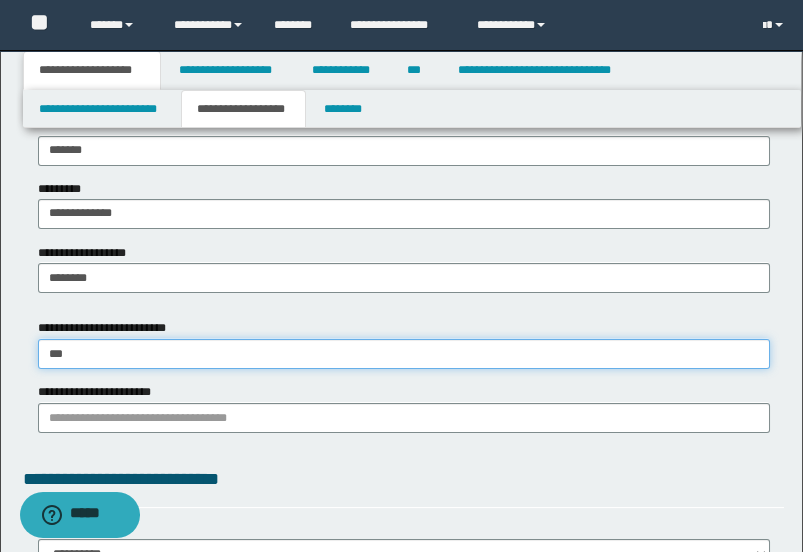 type on "****" 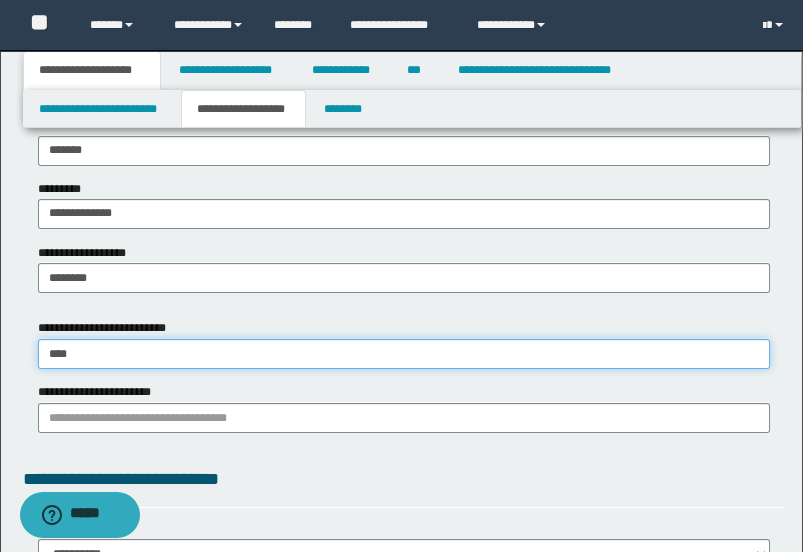 type on "**********" 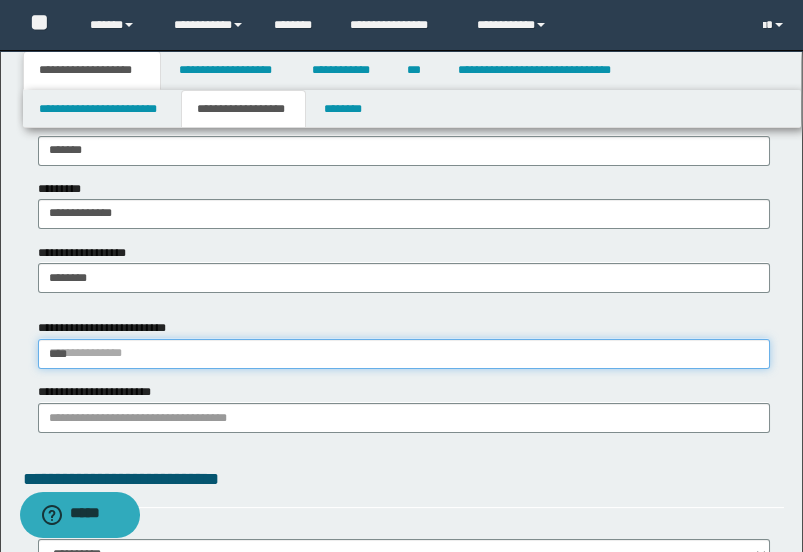 type 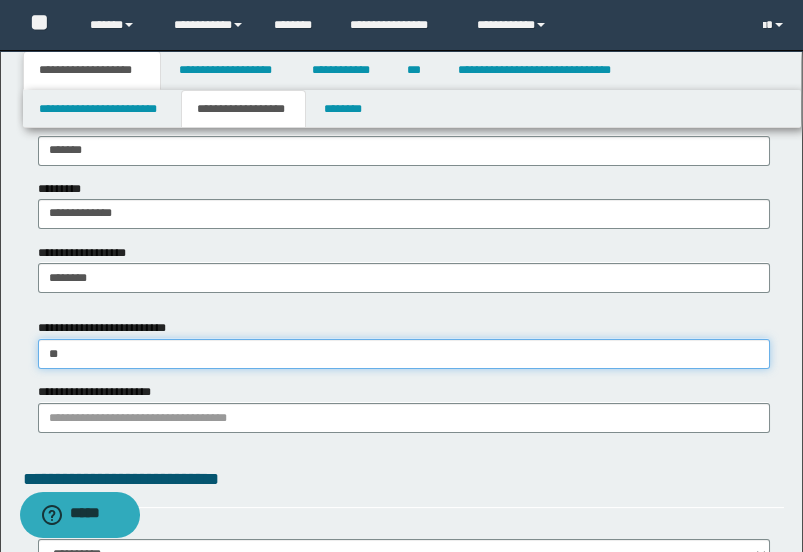 type on "*" 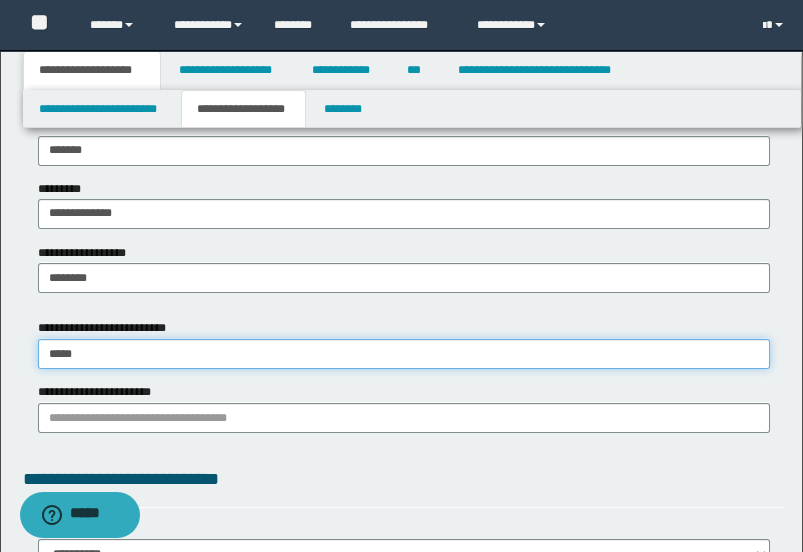 type on "******" 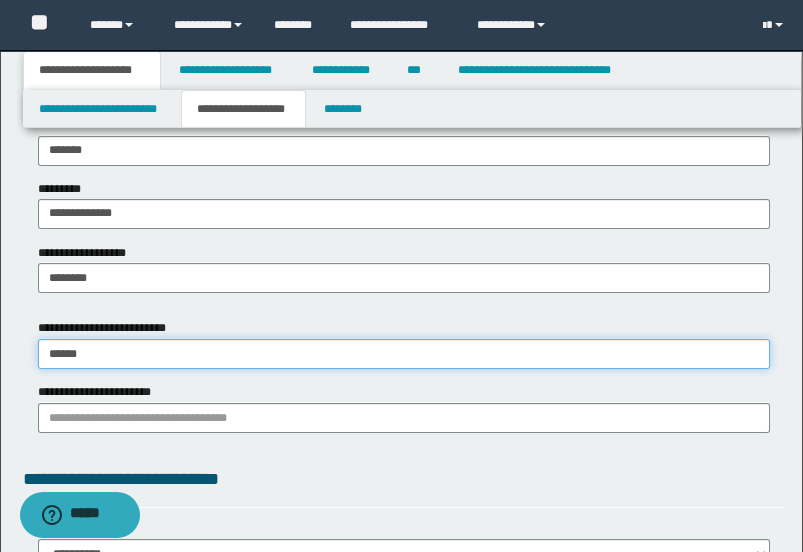 type on "******" 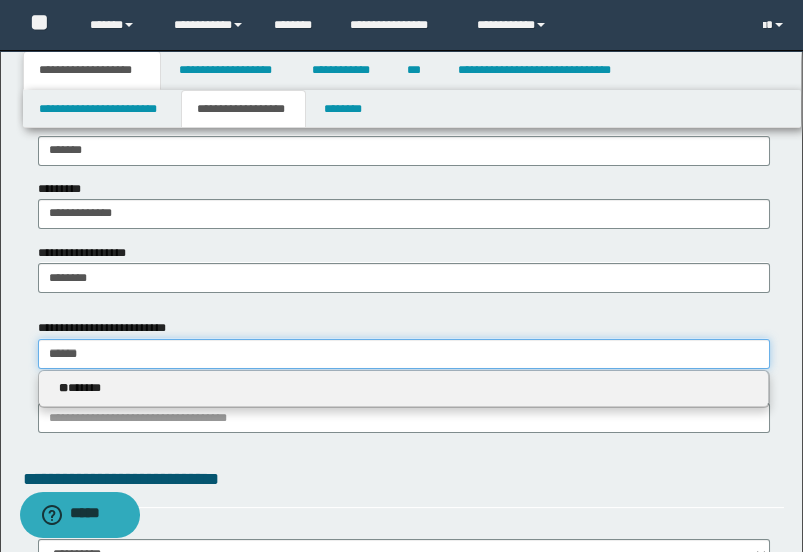 type on "******" 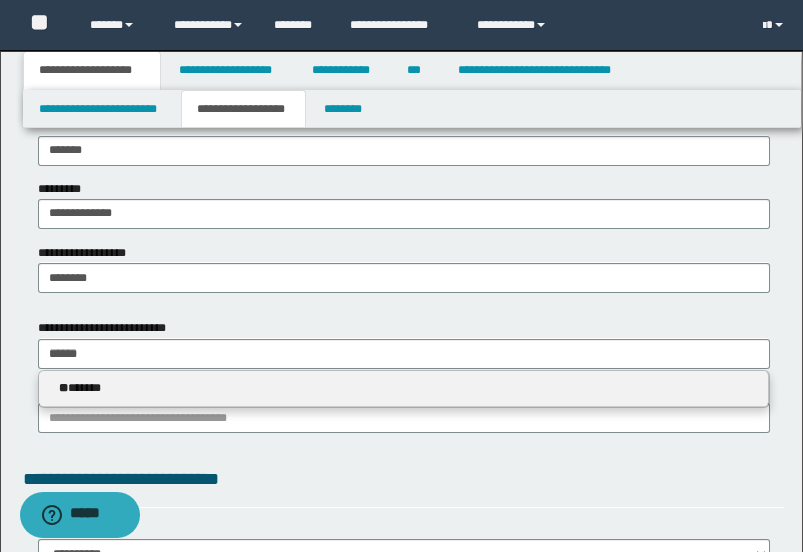 type 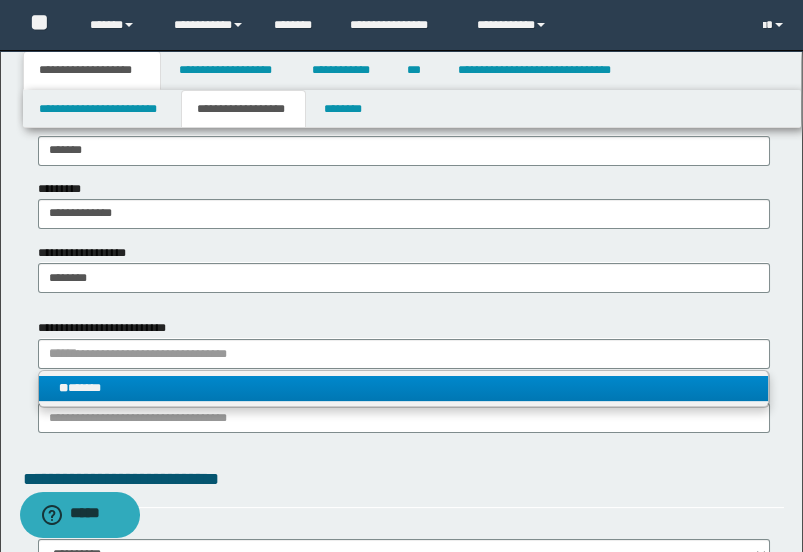 click on "** ******" at bounding box center (404, 388) 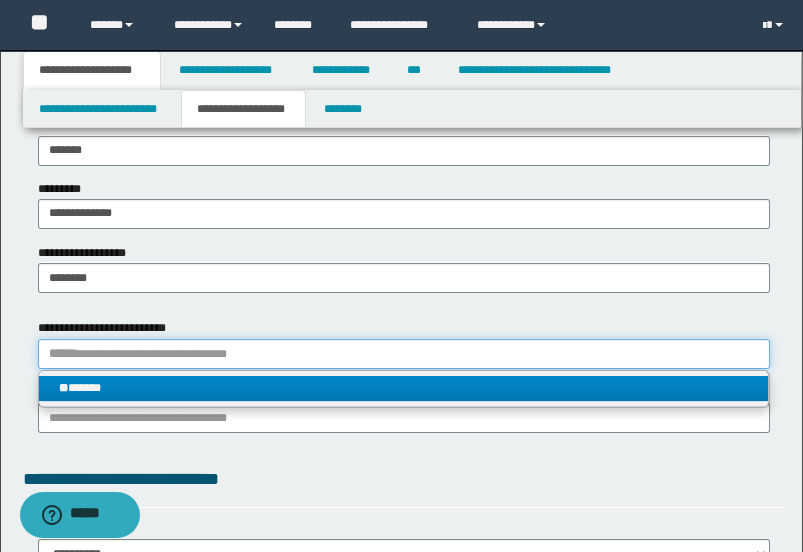 type 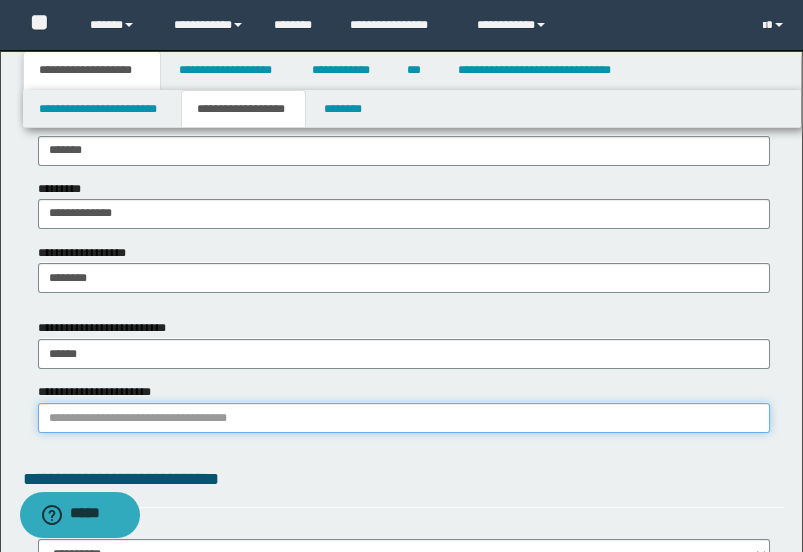 click on "**********" at bounding box center (404, 418) 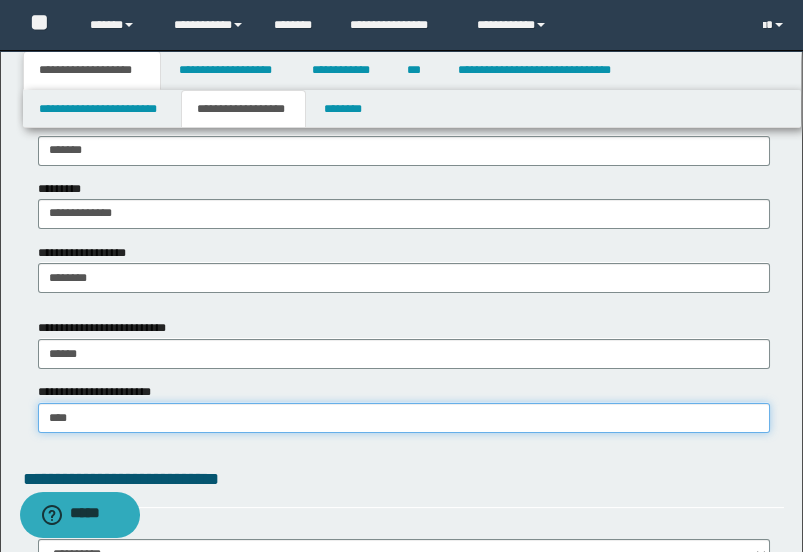 type on "*****" 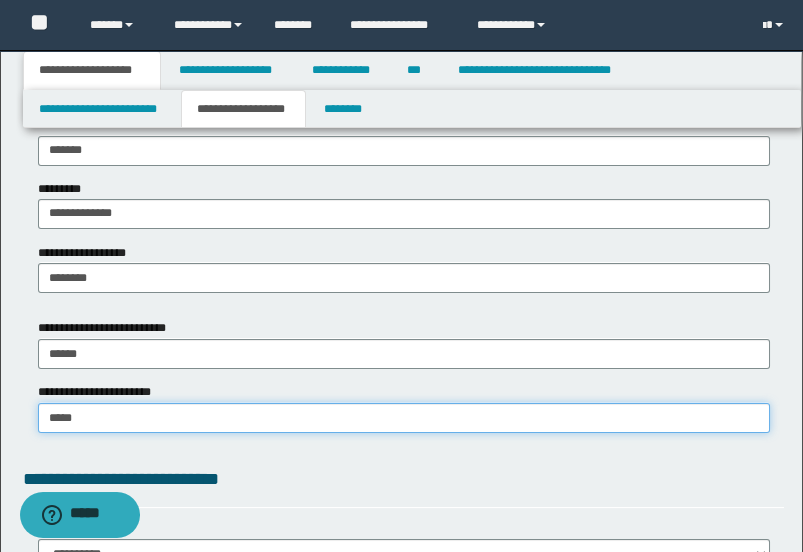 type on "********" 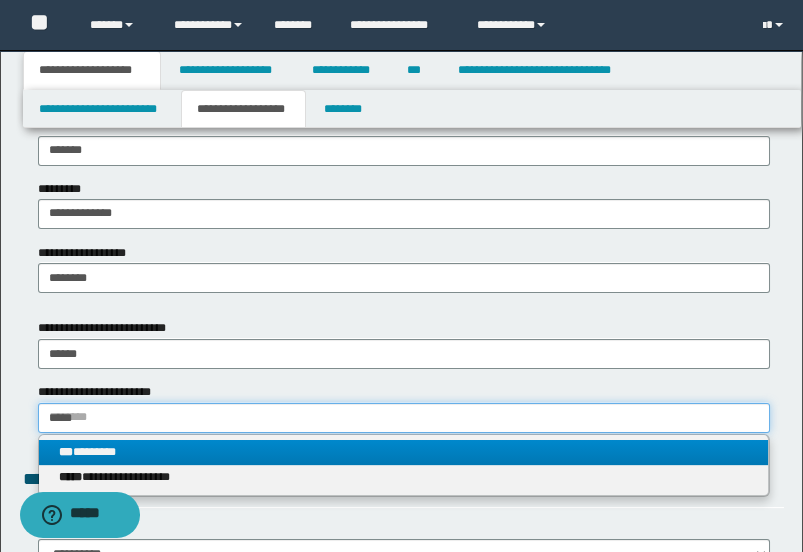 type on "*****" 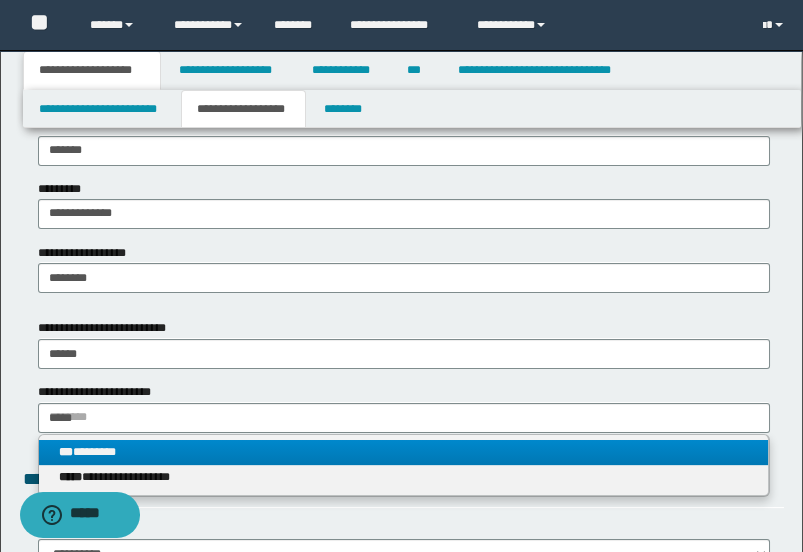 type 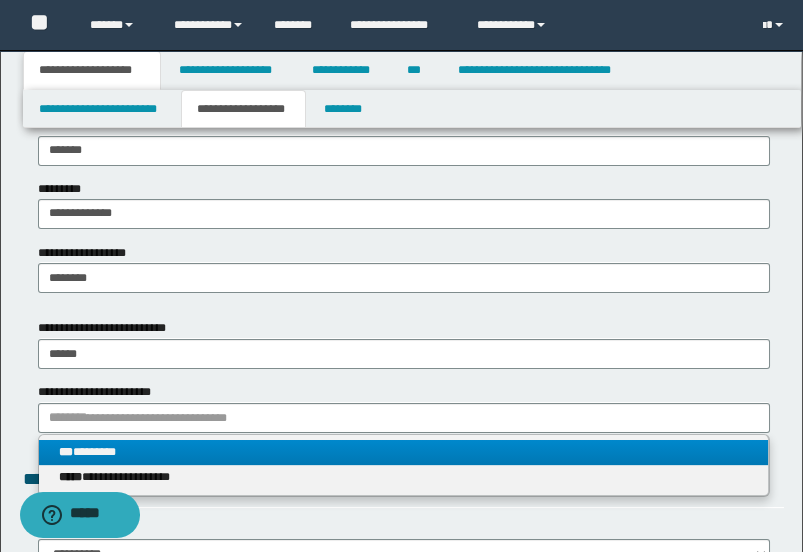 click on "*** ********" at bounding box center (404, 452) 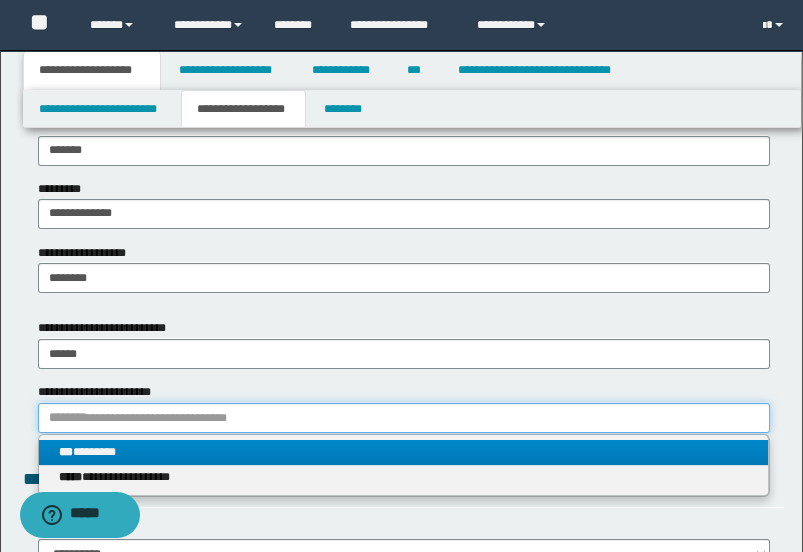 type 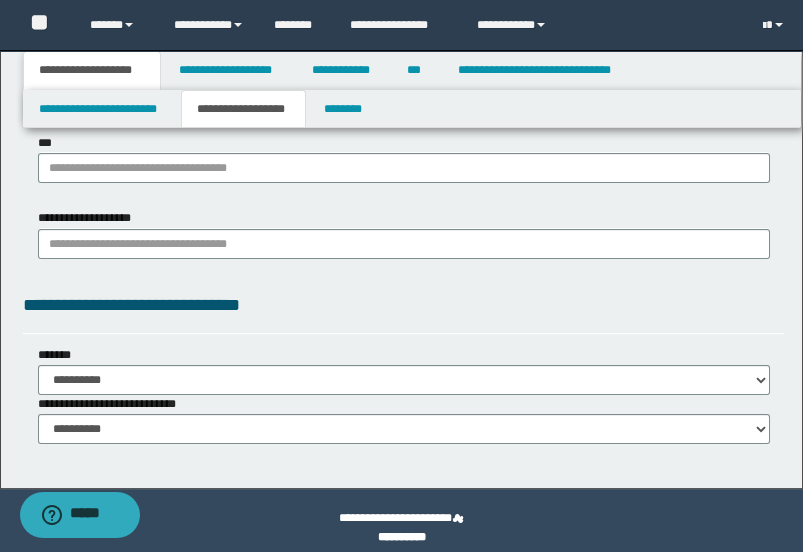 scroll, scrollTop: 1814, scrollLeft: 0, axis: vertical 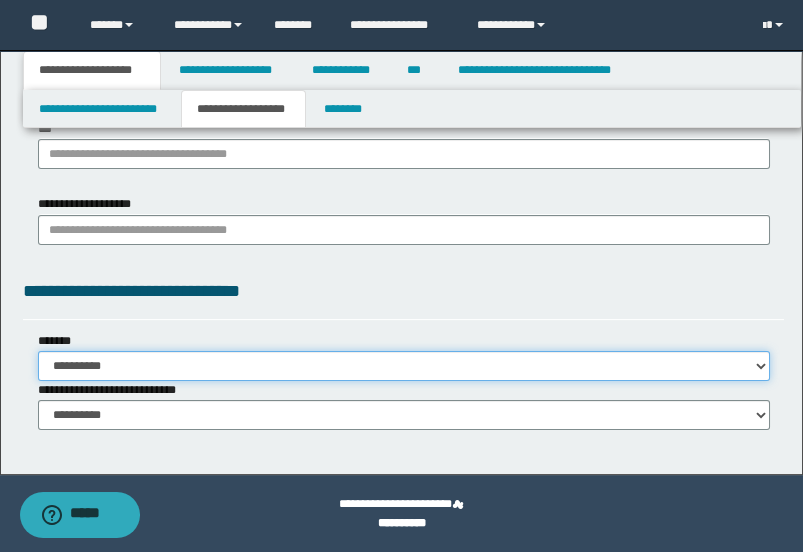 click on "**********" at bounding box center [404, 366] 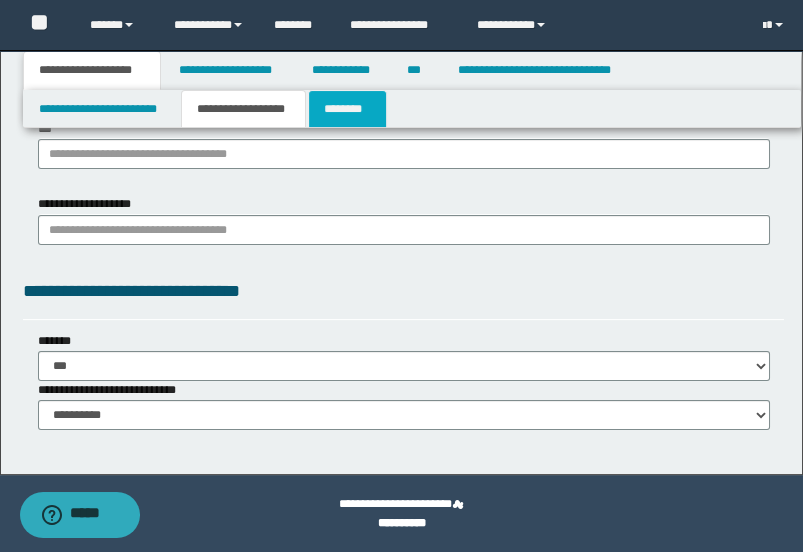 click on "********" at bounding box center [347, 109] 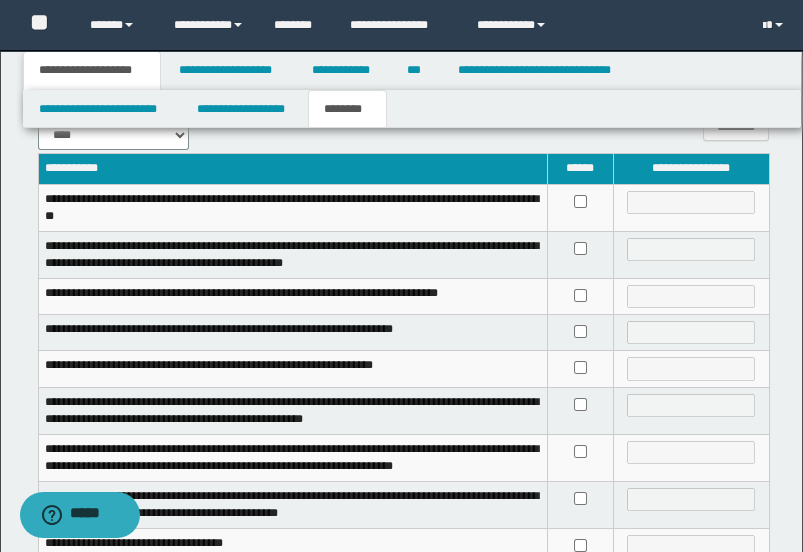 scroll, scrollTop: 111, scrollLeft: 0, axis: vertical 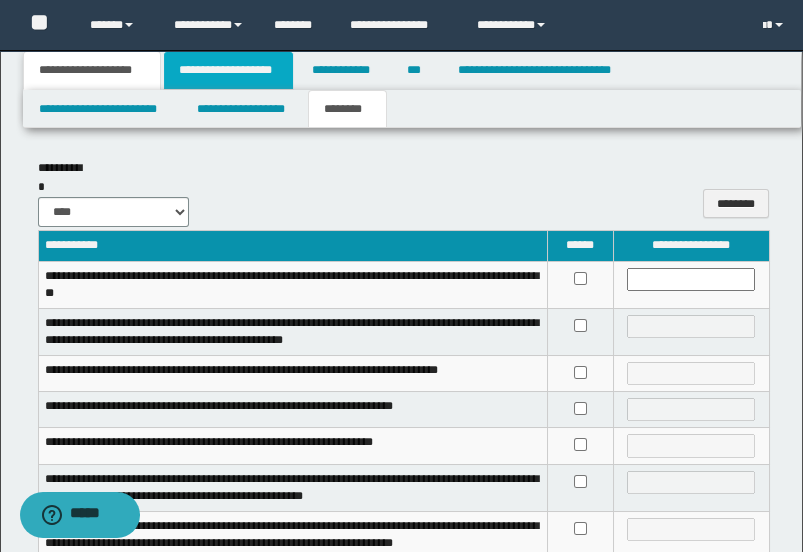 click on "**********" at bounding box center (228, 70) 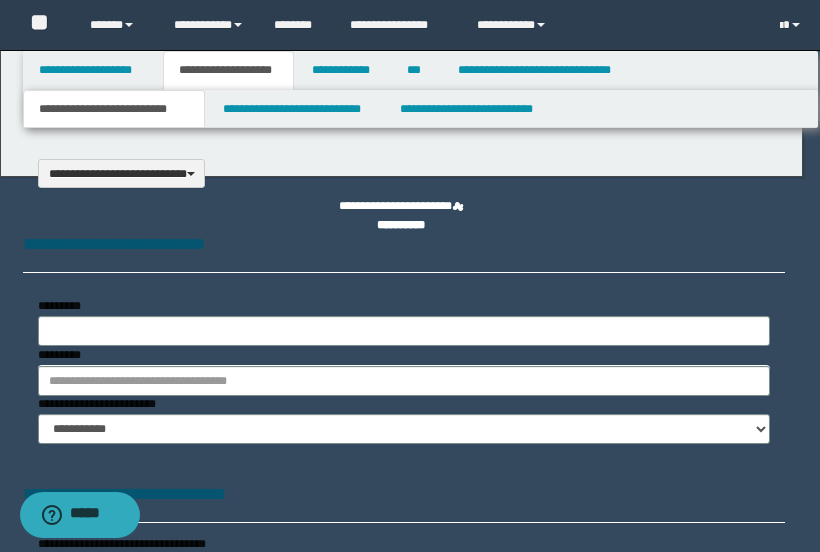 select on "*" 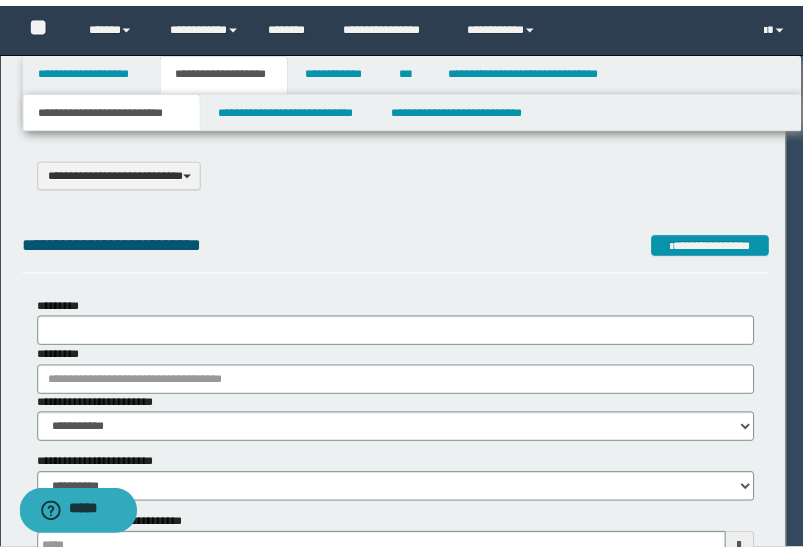 scroll, scrollTop: 0, scrollLeft: 0, axis: both 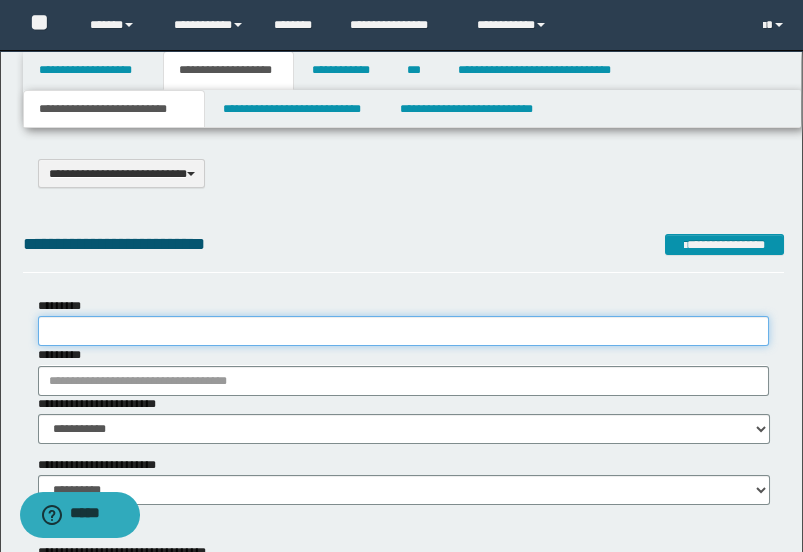 click on "*********" at bounding box center [404, 331] 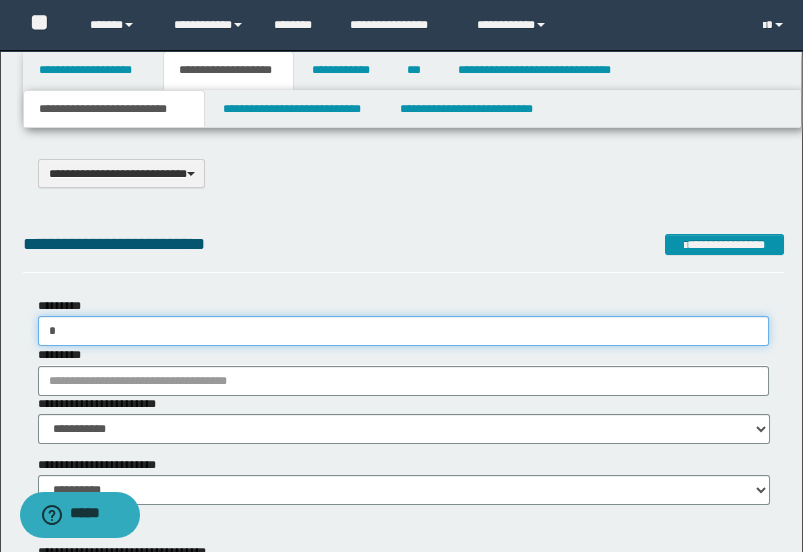 type on "*" 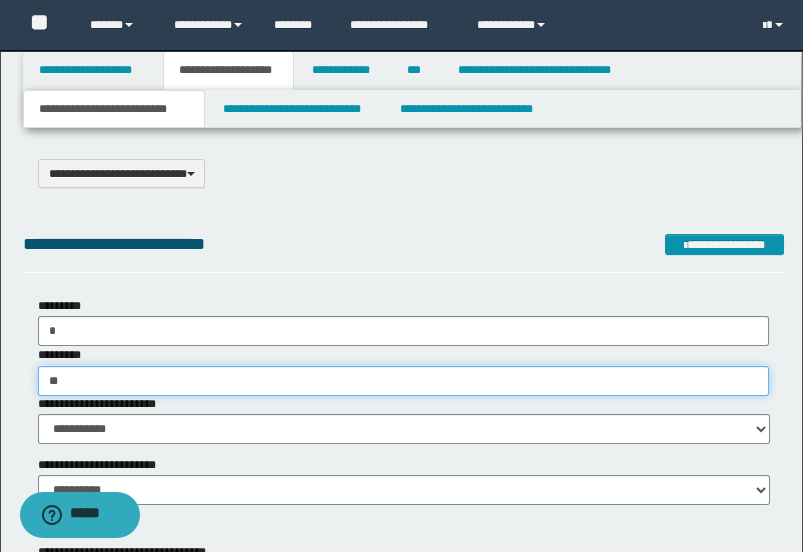 type on "*" 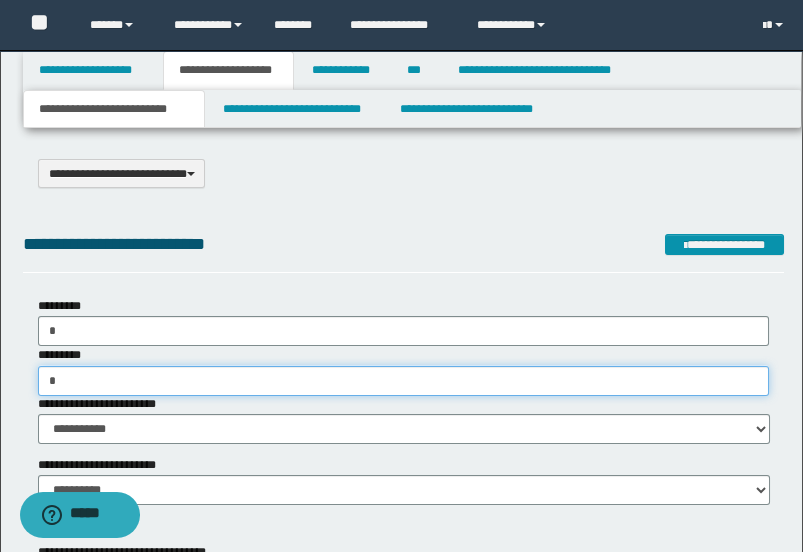 type 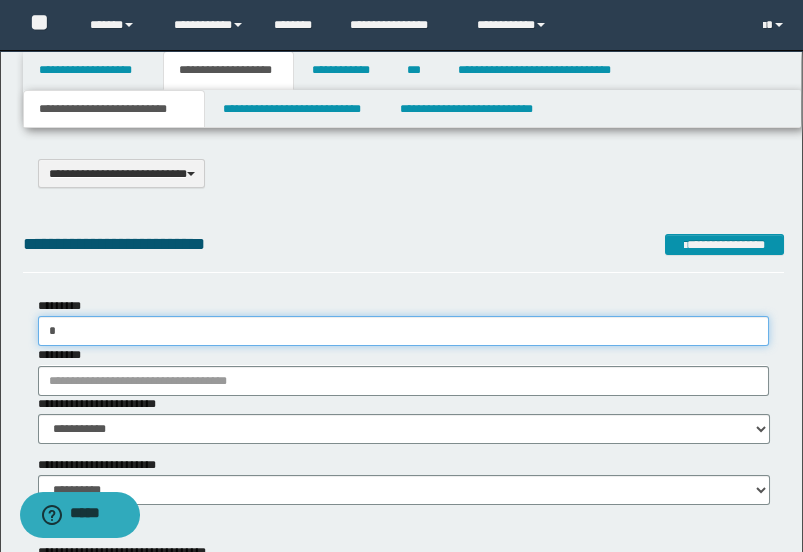 click on "*" at bounding box center (404, 331) 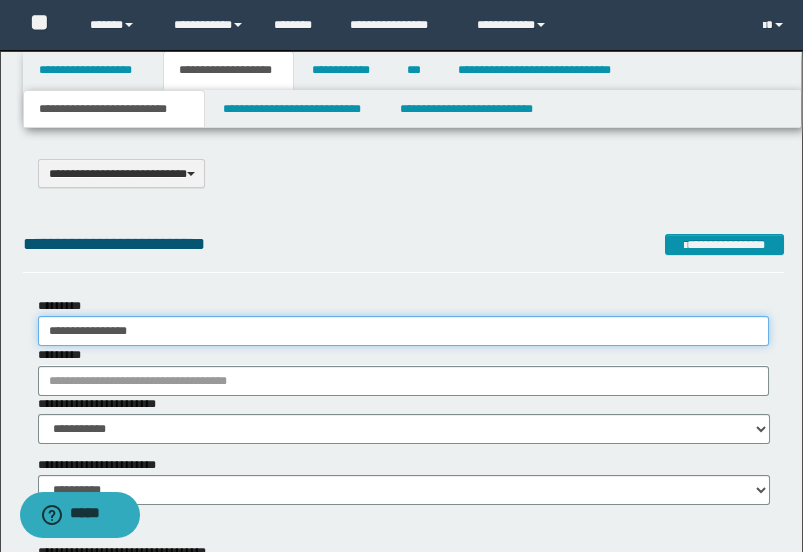 type on "**********" 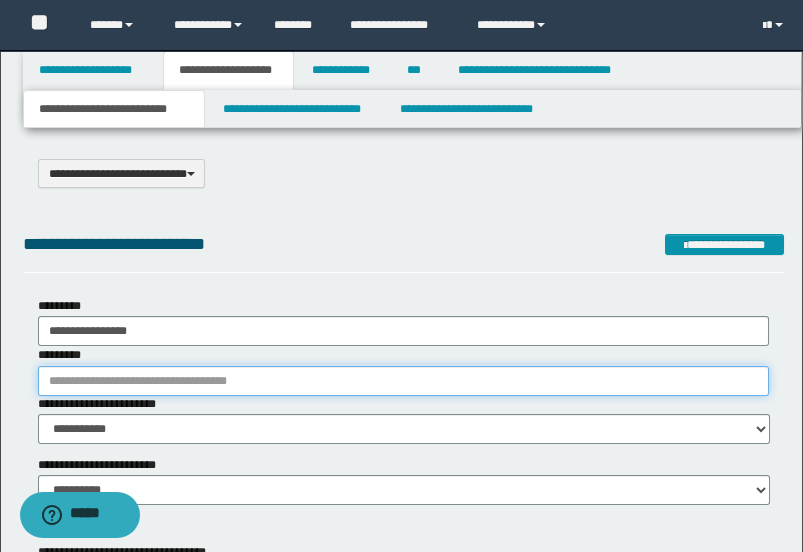 click on "*********" at bounding box center [404, 381] 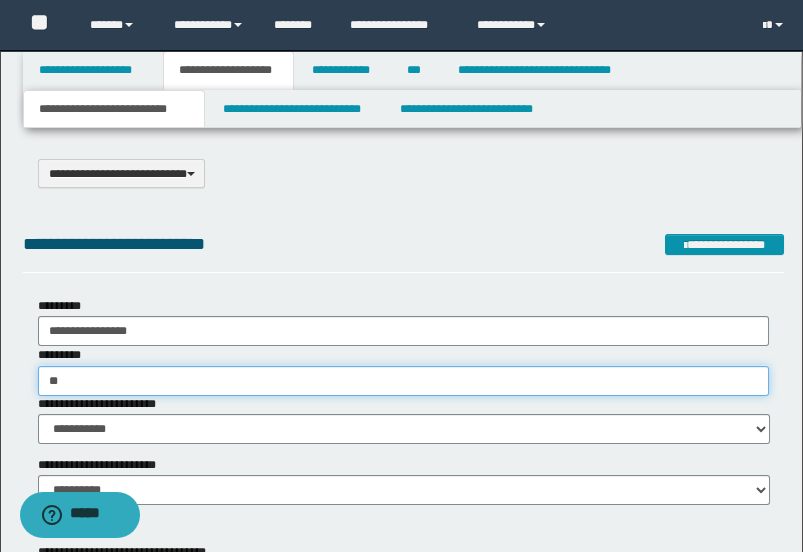 type on "*" 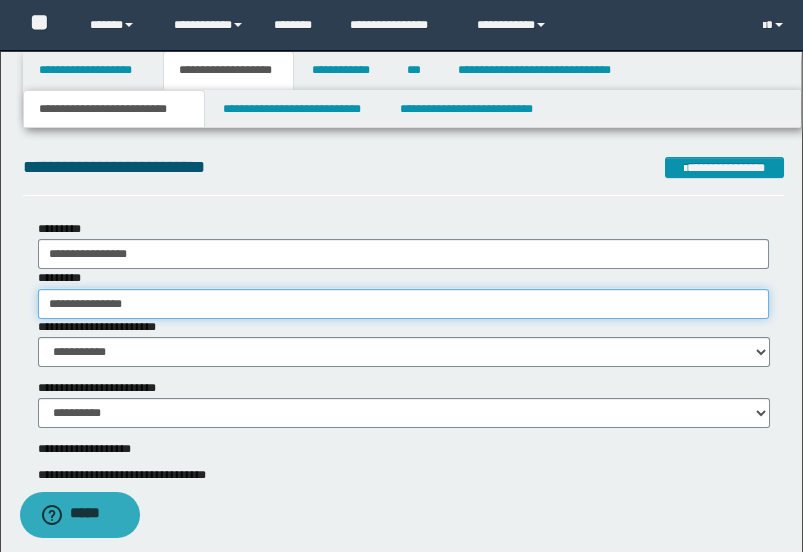 scroll, scrollTop: 111, scrollLeft: 0, axis: vertical 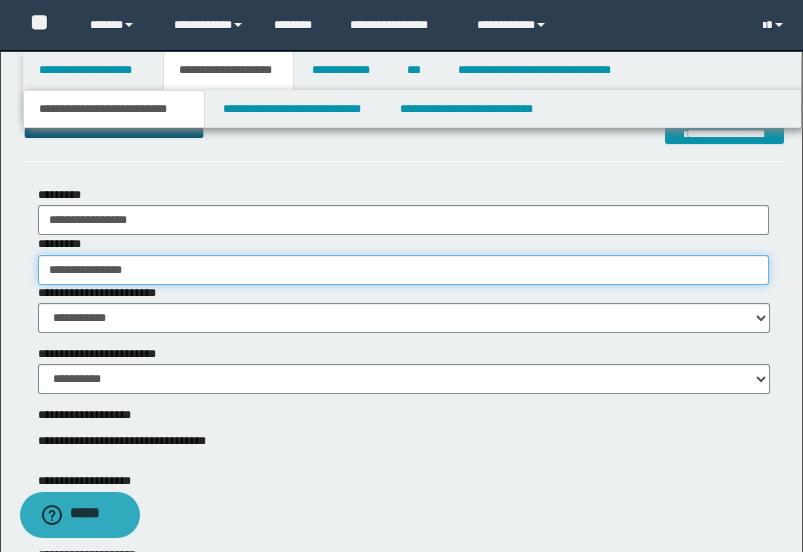 type on "**********" 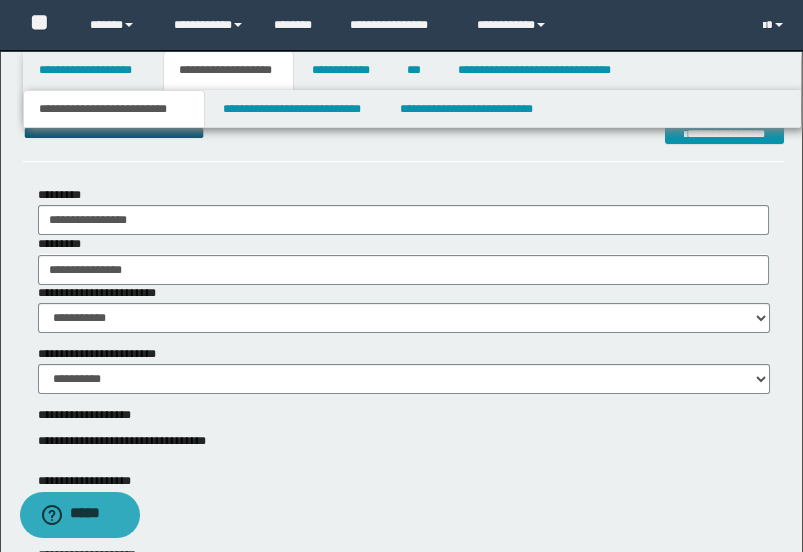 click on "**********" at bounding box center (404, 1358) 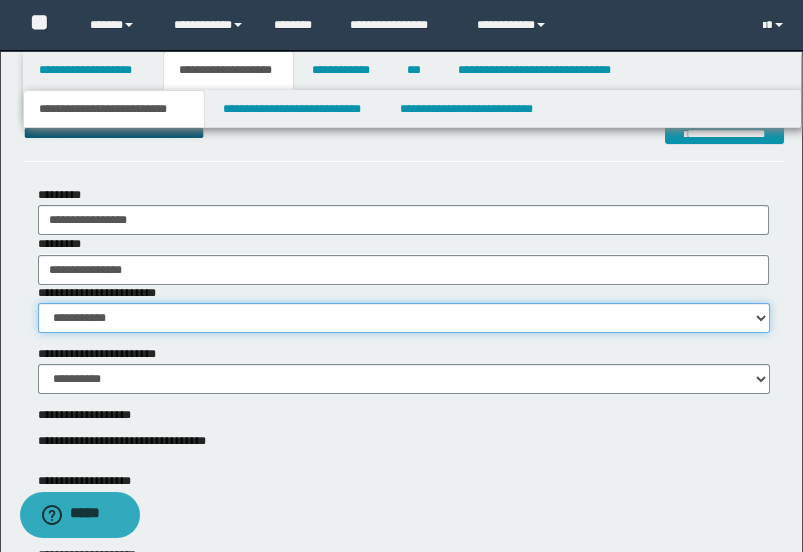 click on "**********" at bounding box center [404, 318] 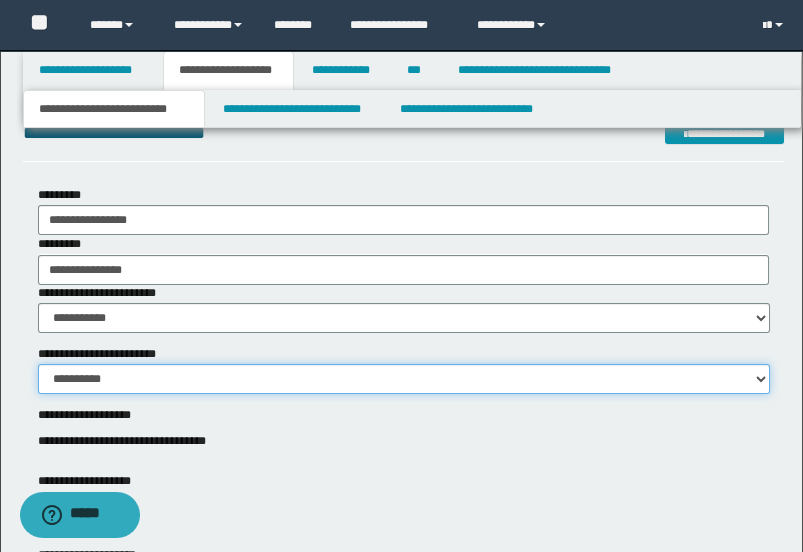 click on "**********" at bounding box center [404, 379] 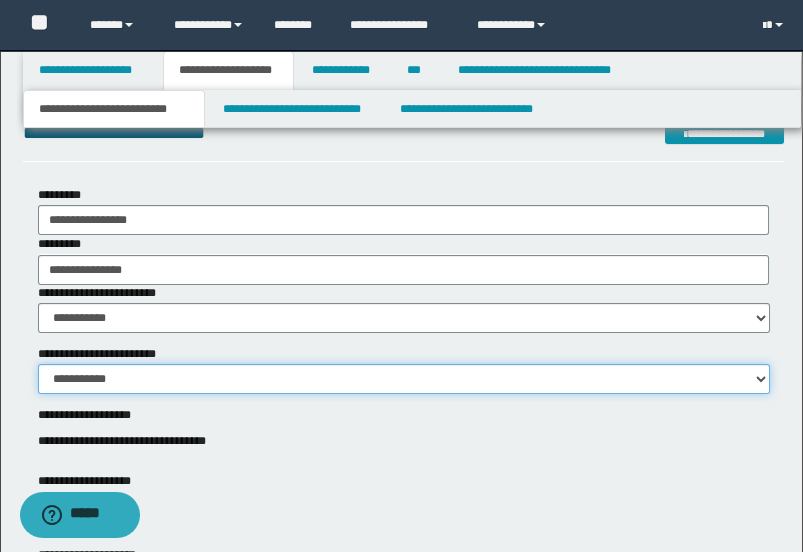 click on "**********" at bounding box center [404, 379] 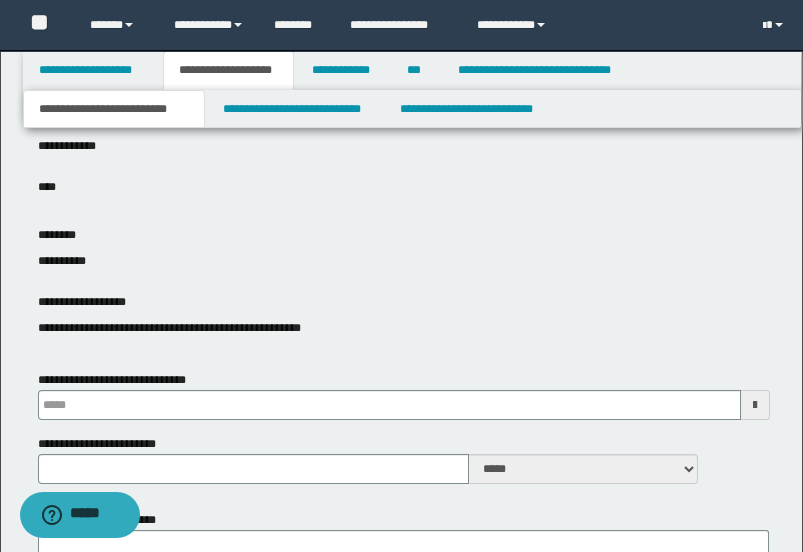 scroll, scrollTop: 666, scrollLeft: 0, axis: vertical 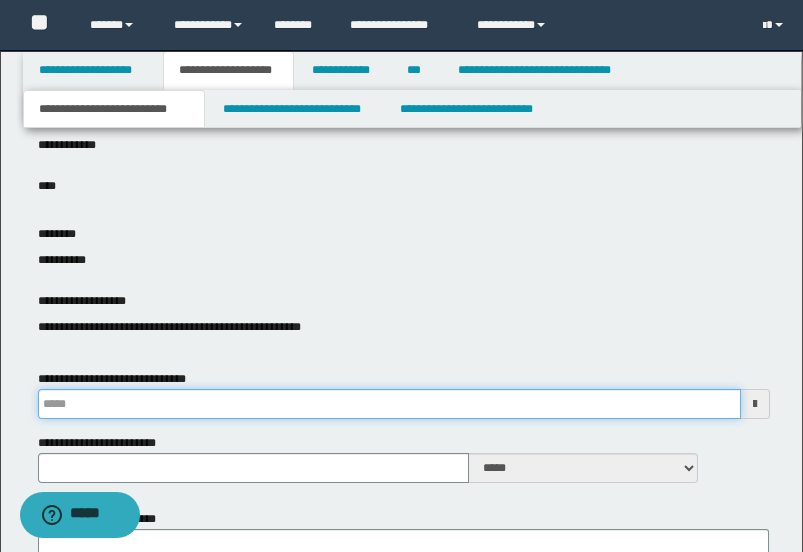 click on "**********" at bounding box center (389, 404) 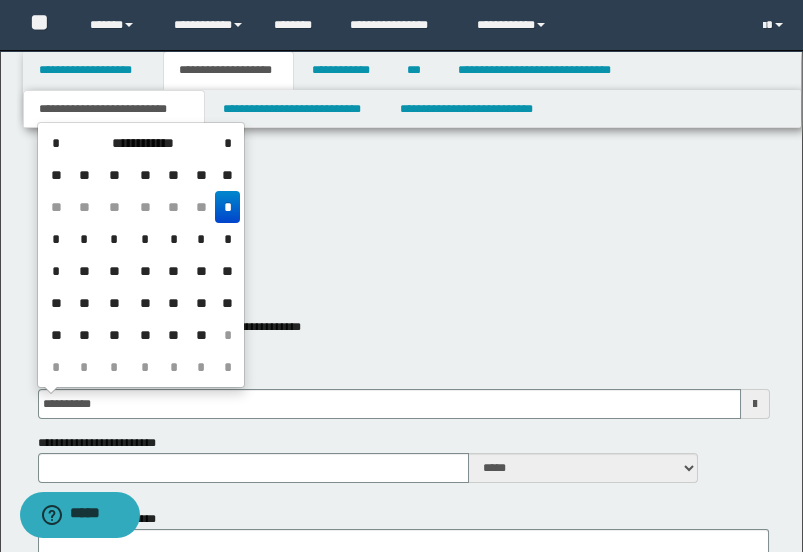 click on "*" at bounding box center (227, 207) 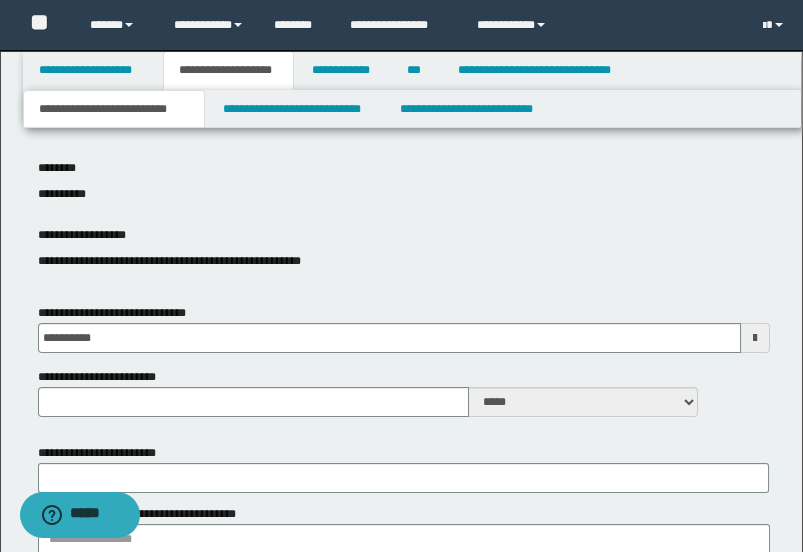 scroll, scrollTop: 777, scrollLeft: 0, axis: vertical 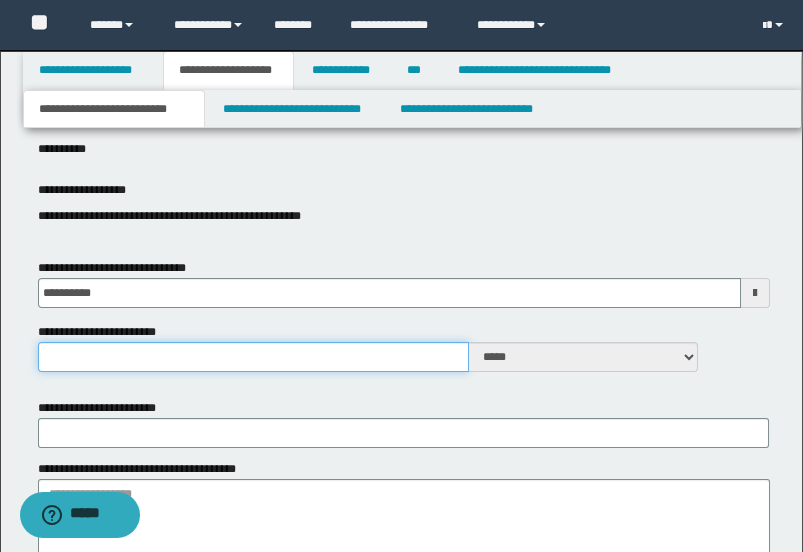 click on "**********" at bounding box center [254, 357] 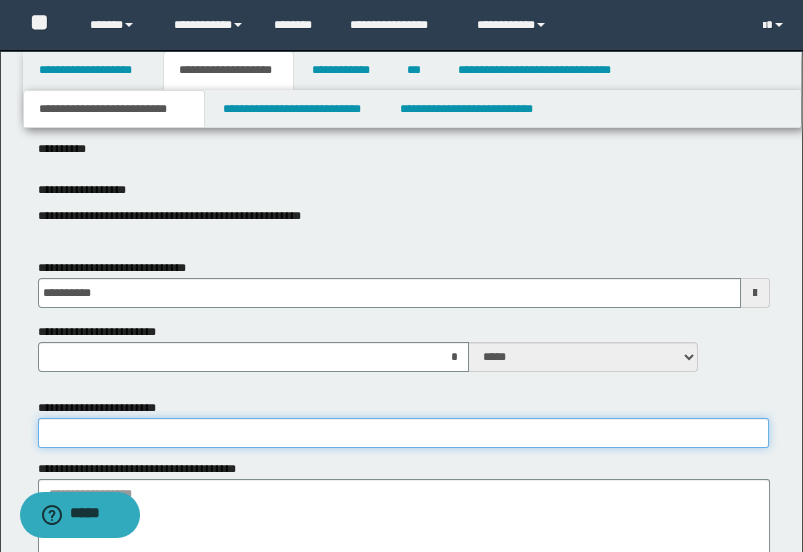 click on "**********" at bounding box center (404, 433) 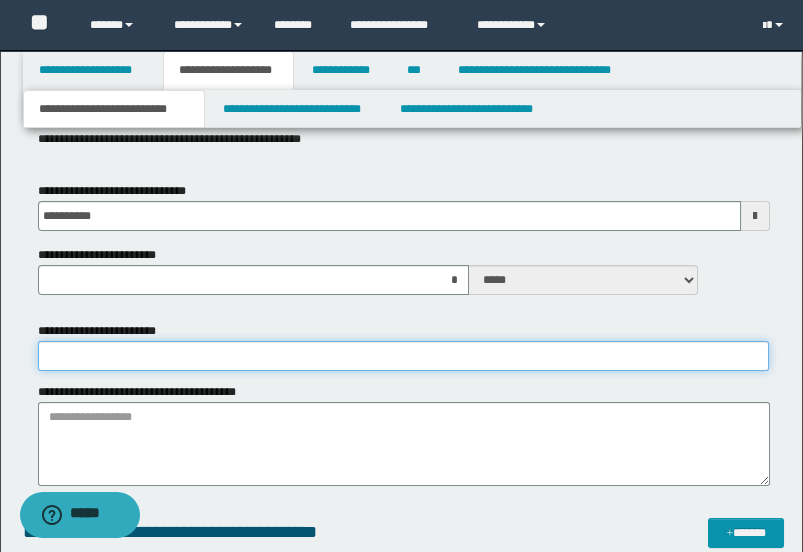 scroll, scrollTop: 888, scrollLeft: 0, axis: vertical 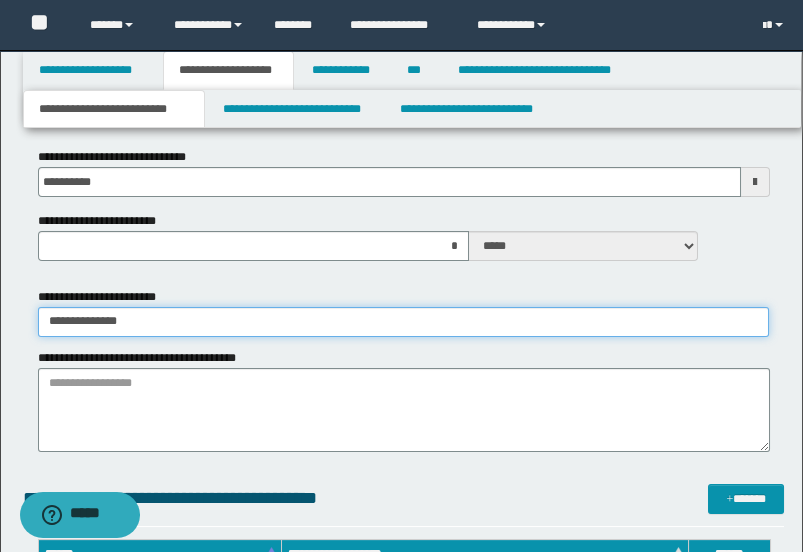 type on "**********" 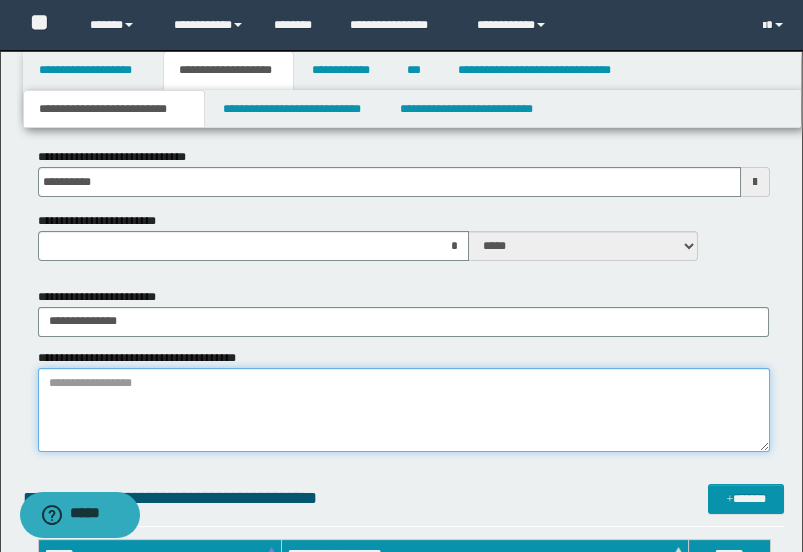 click on "**********" at bounding box center (404, 410) 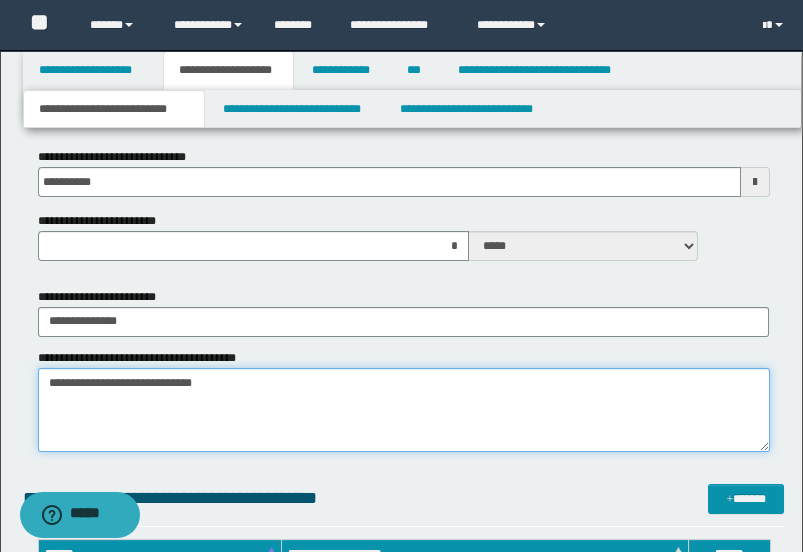 click on "**********" at bounding box center [404, 410] 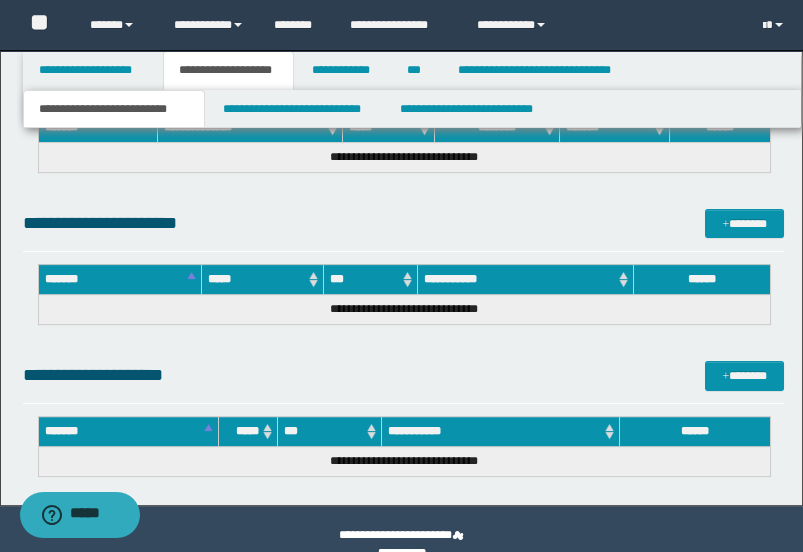 scroll, scrollTop: 2281, scrollLeft: 0, axis: vertical 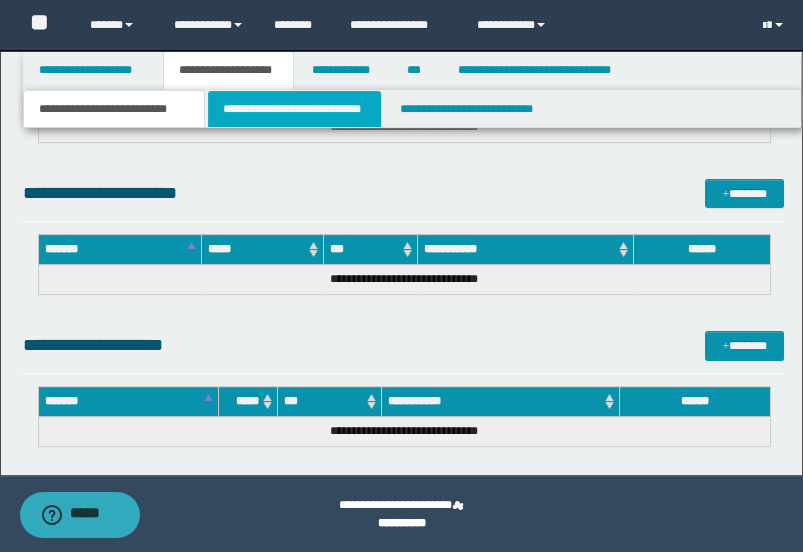 type on "**********" 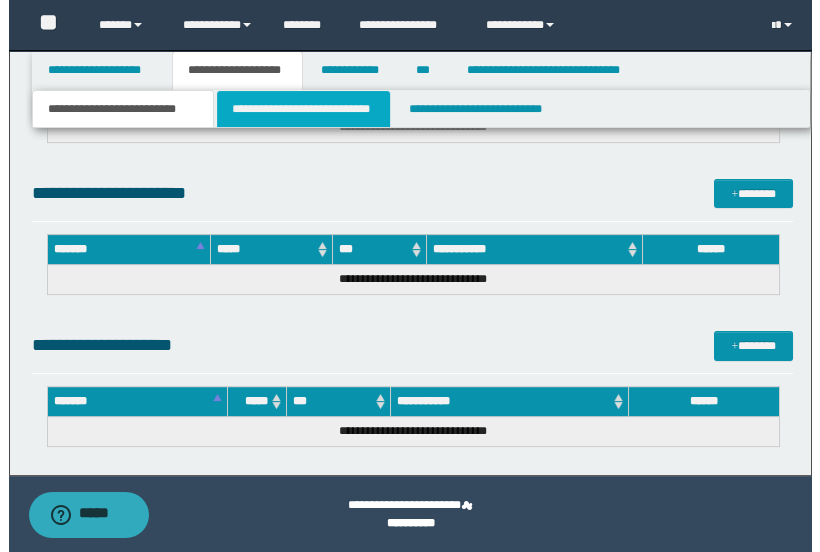scroll, scrollTop: 0, scrollLeft: 0, axis: both 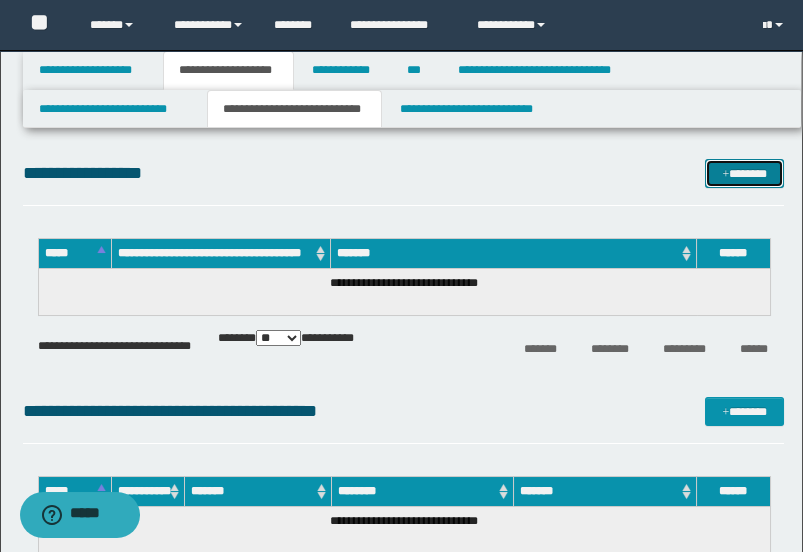 click on "*******" at bounding box center (744, 173) 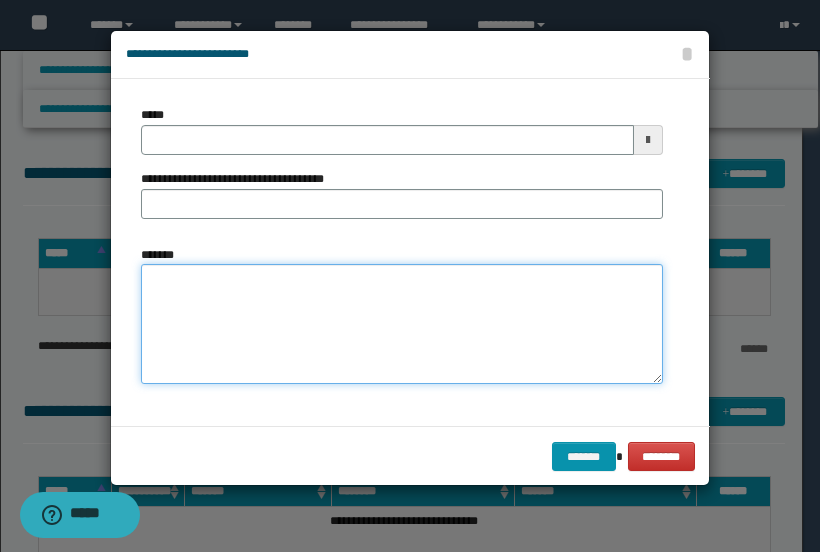 click on "*******" at bounding box center (402, 324) 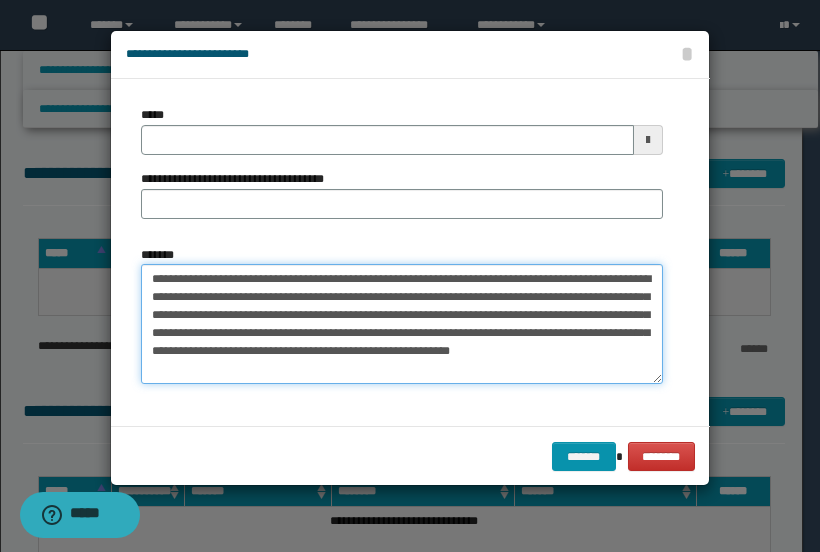 drag, startPoint x: 236, startPoint y: 274, endPoint x: 140, endPoint y: 282, distance: 96.332756 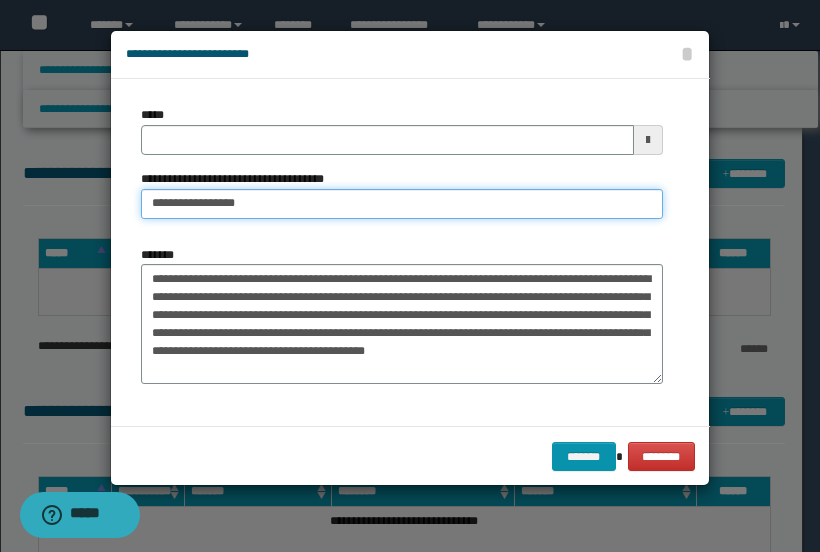 click on "**********" at bounding box center [402, 204] 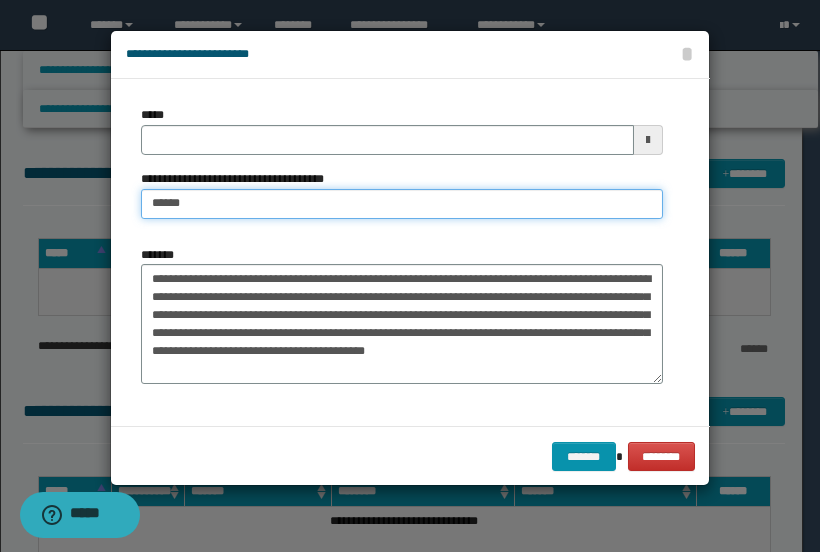 type 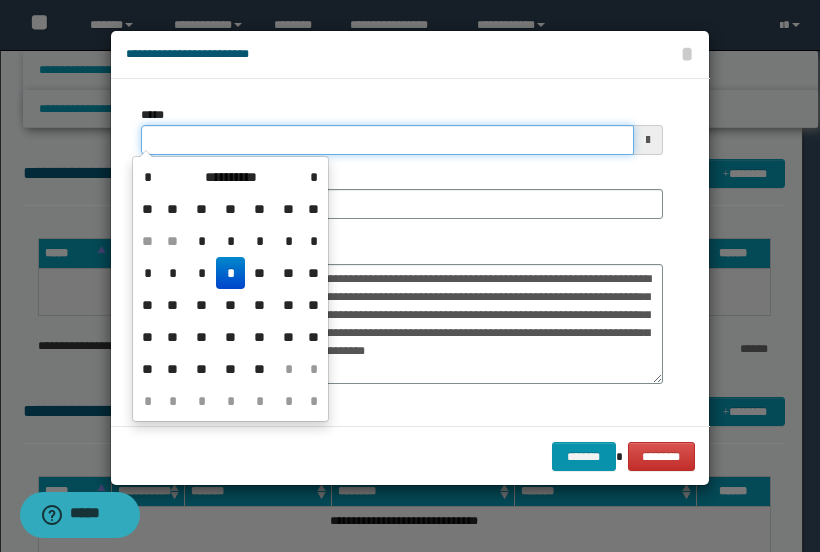 click on "*****" at bounding box center (387, 140) 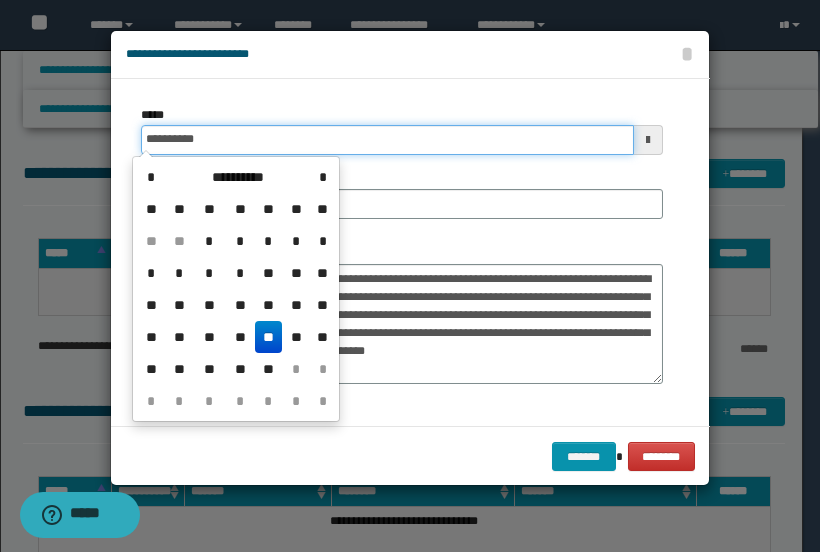 drag, startPoint x: 148, startPoint y: 167, endPoint x: 148, endPoint y: 135, distance: 32 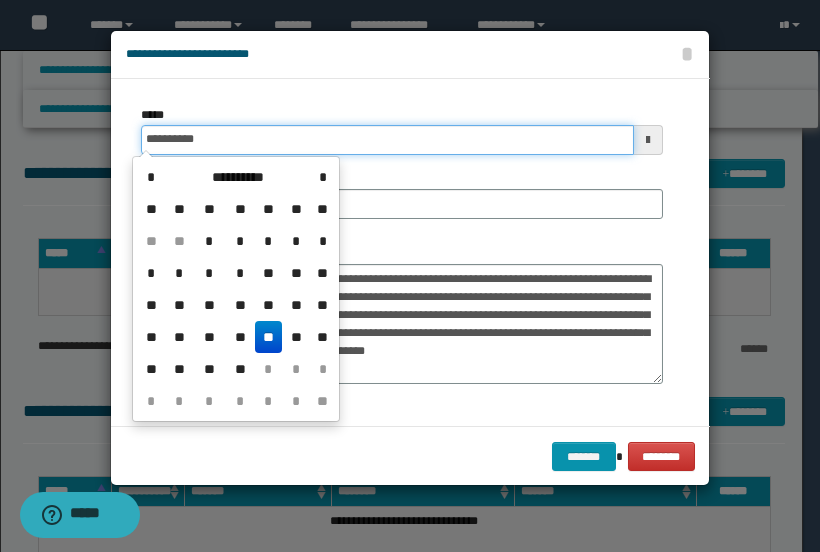 click on "**********" at bounding box center (387, 140) 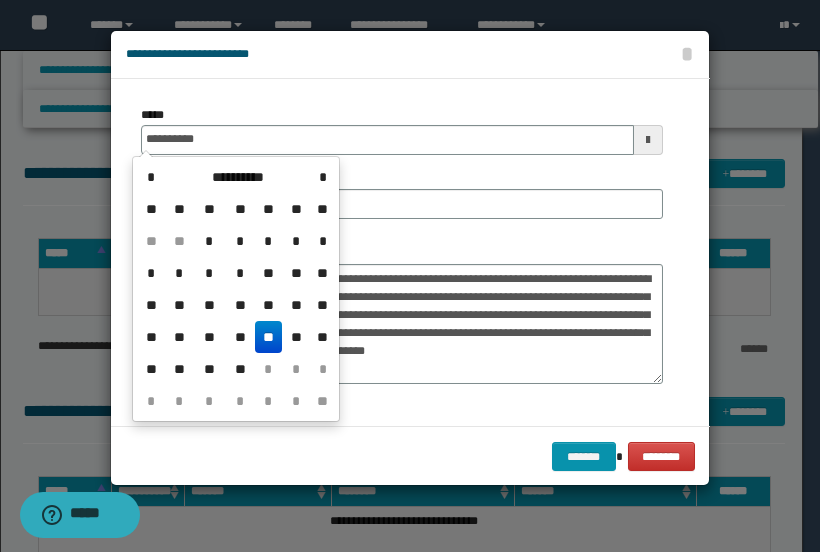 type on "**********" 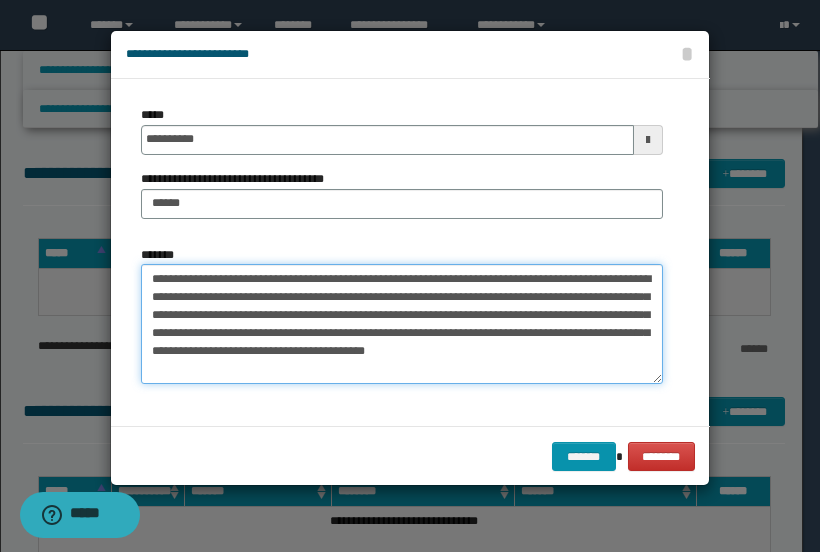 click on "**********" at bounding box center (402, 324) 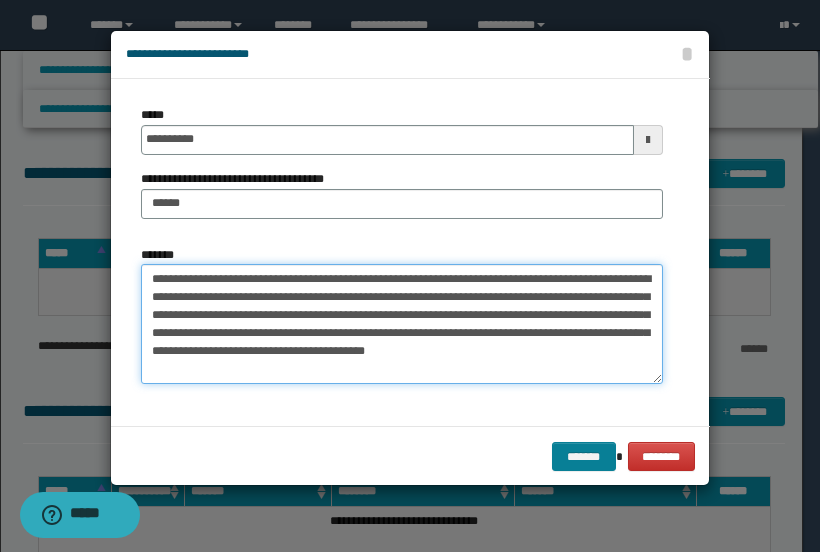 type on "**********" 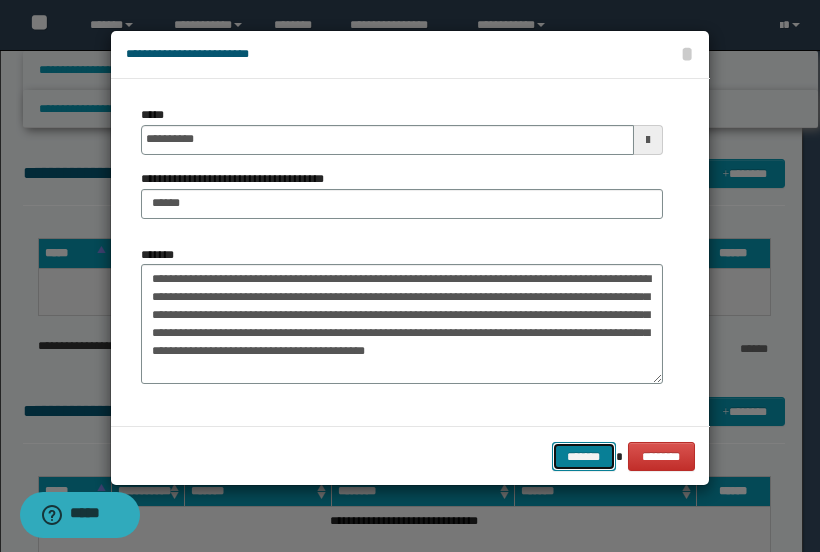 click on "*******" at bounding box center [584, 456] 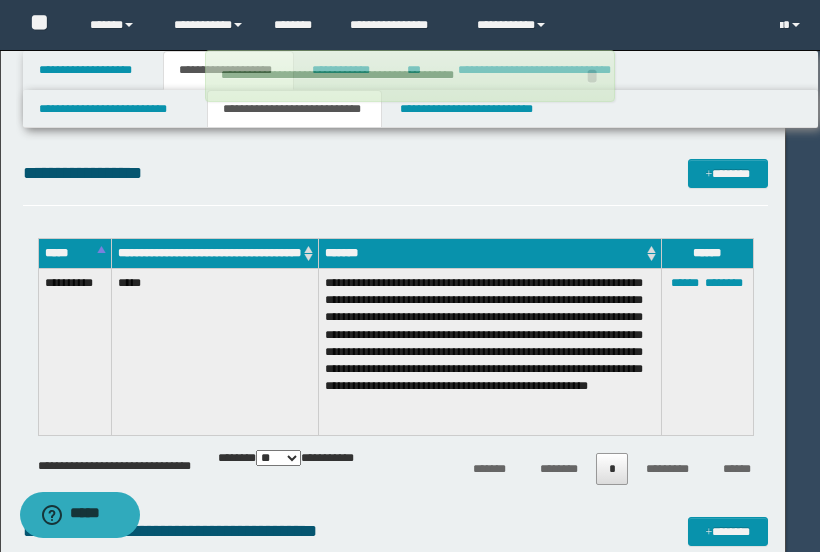 type 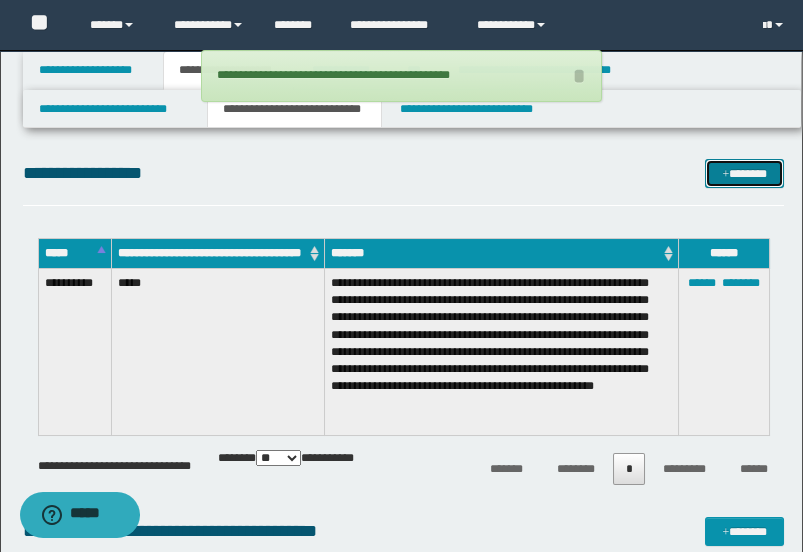click on "*******" at bounding box center [744, 173] 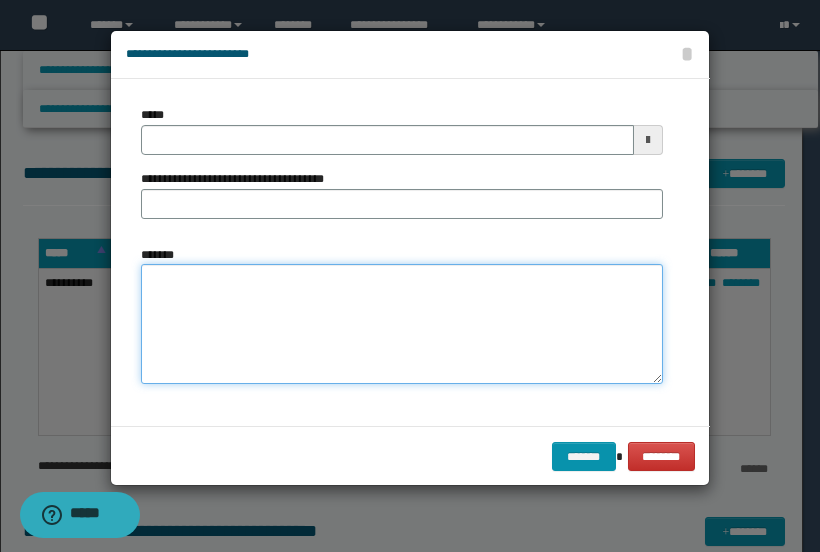 click on "*******" at bounding box center (402, 324) 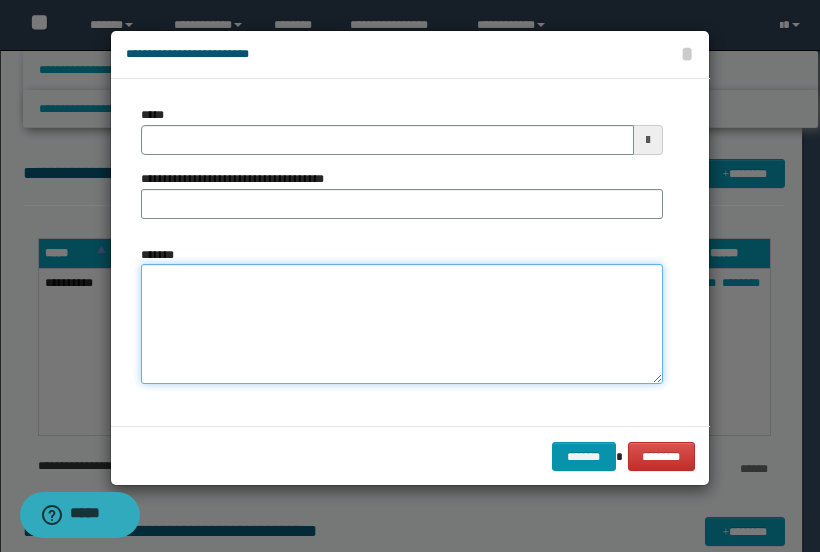 paste on "**********" 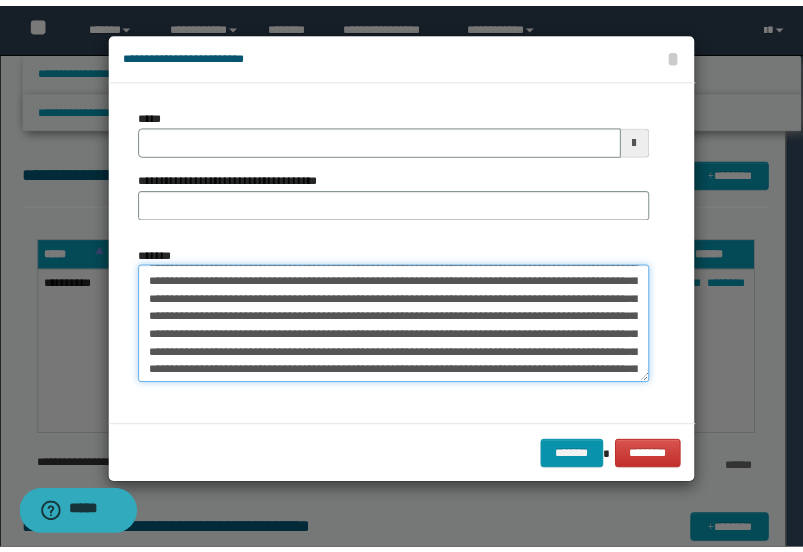 scroll, scrollTop: 0, scrollLeft: 0, axis: both 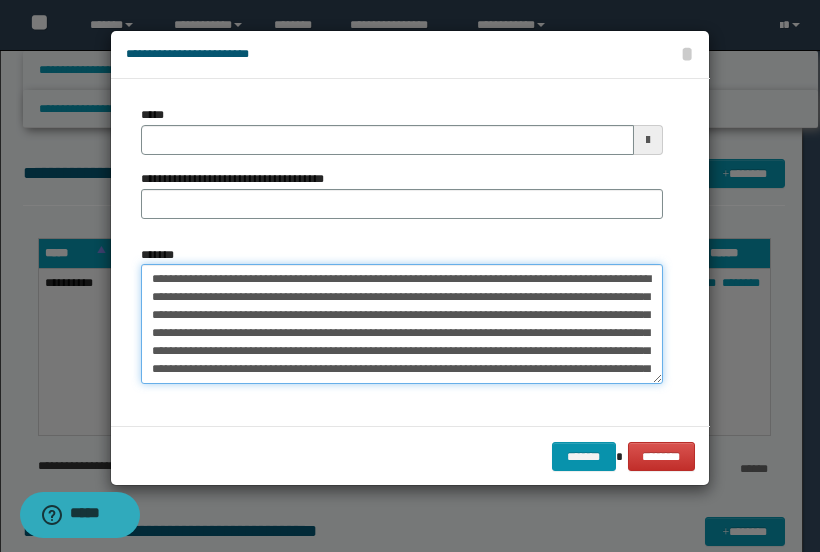 drag, startPoint x: 337, startPoint y: 277, endPoint x: 139, endPoint y: 282, distance: 198.06313 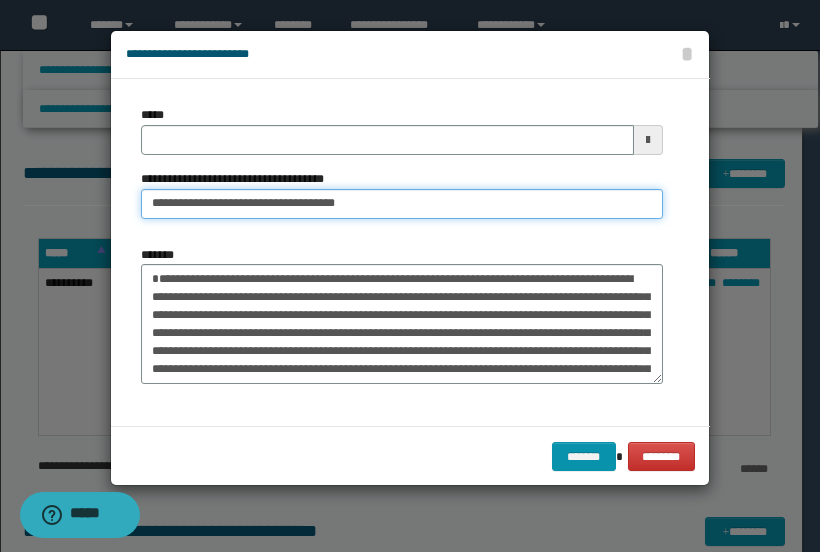 click on "**********" at bounding box center [402, 204] 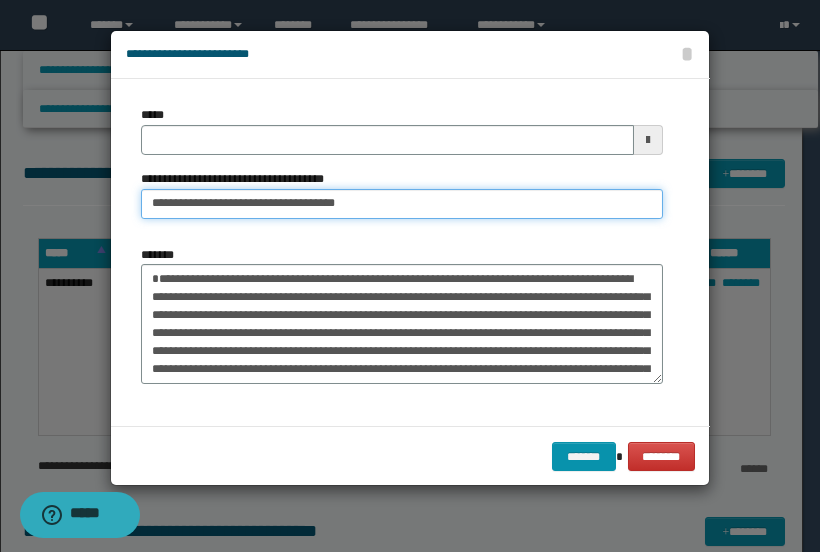 drag, startPoint x: 397, startPoint y: 195, endPoint x: 280, endPoint y: 209, distance: 117.83463 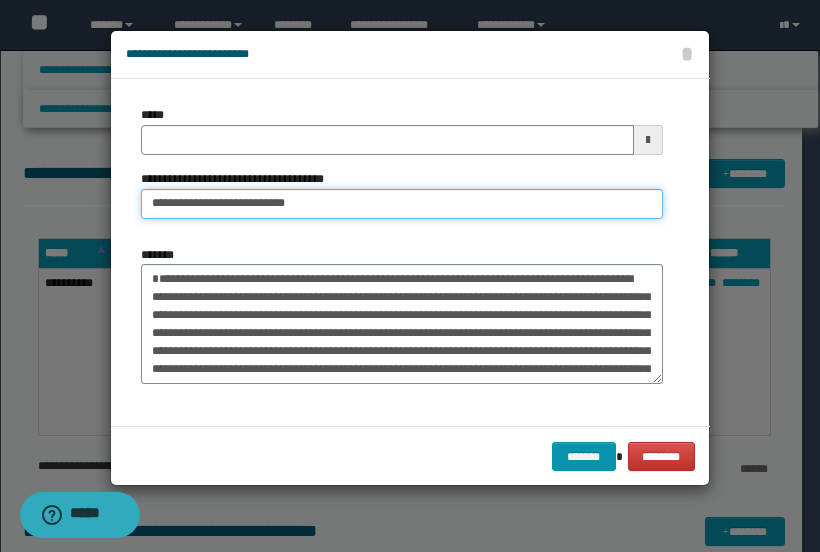 type 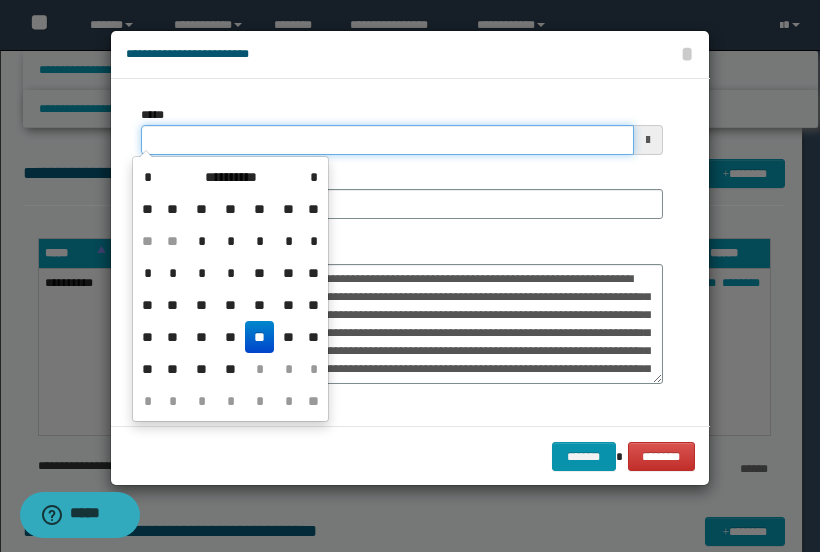 click on "*****" at bounding box center [387, 140] 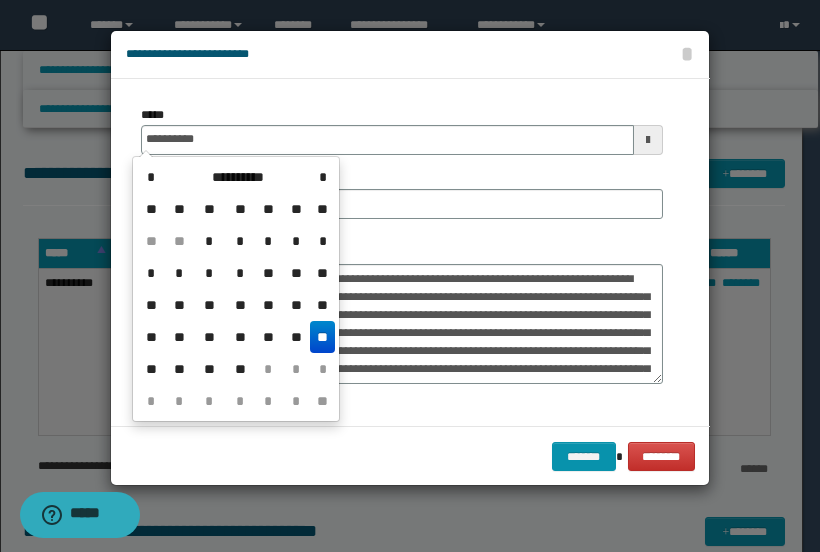 click on "**" at bounding box center (322, 337) 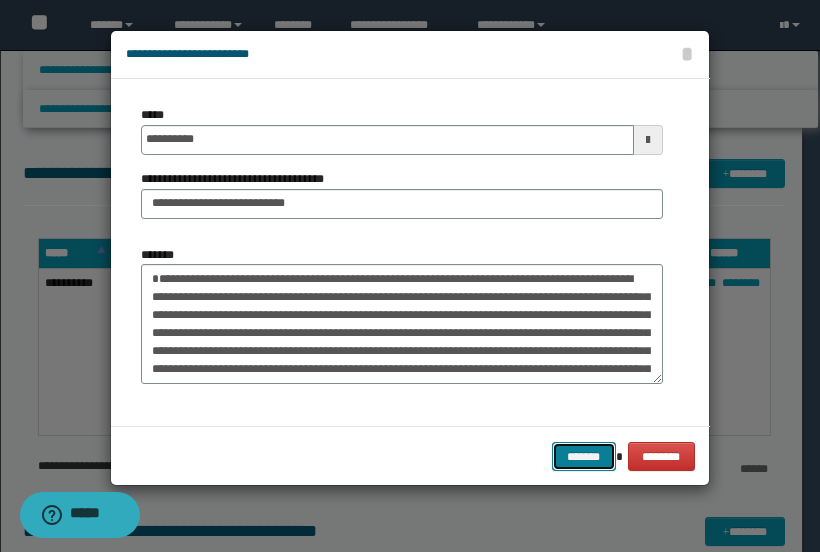 click on "*******" at bounding box center (584, 456) 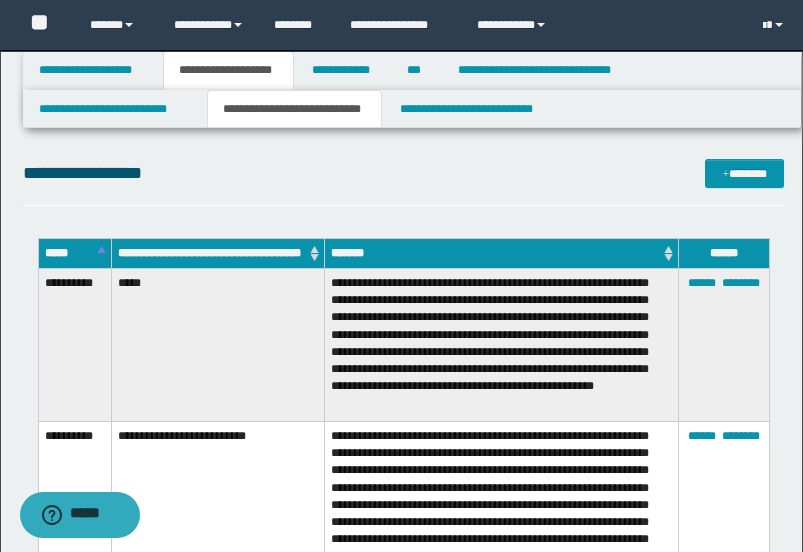 click on "*******" at bounding box center (501, 254) 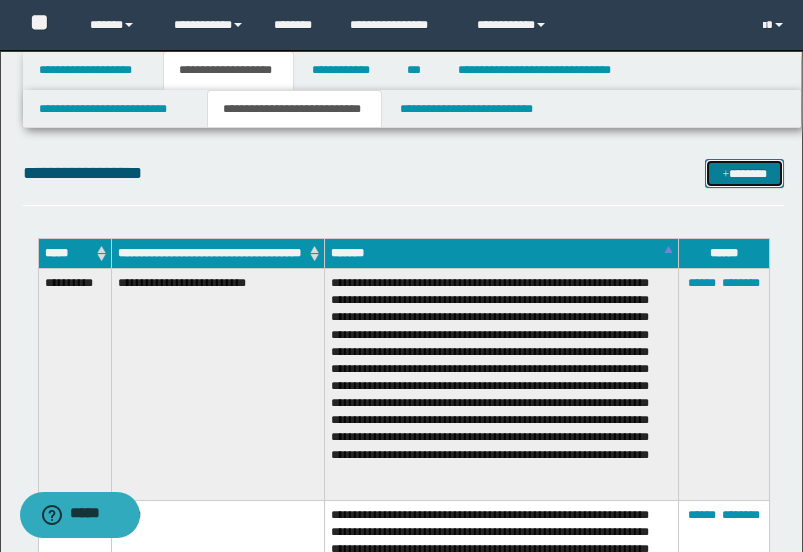 click on "*******" at bounding box center [744, 173] 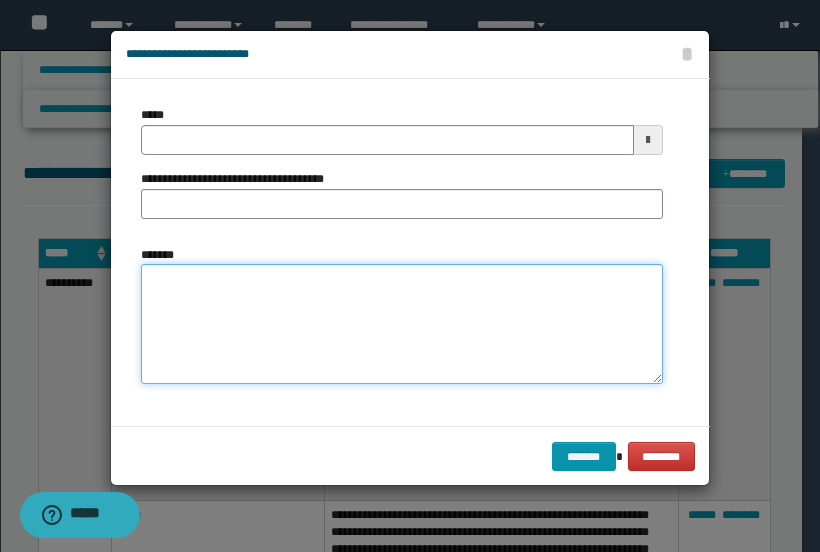 click on "*******" at bounding box center (402, 323) 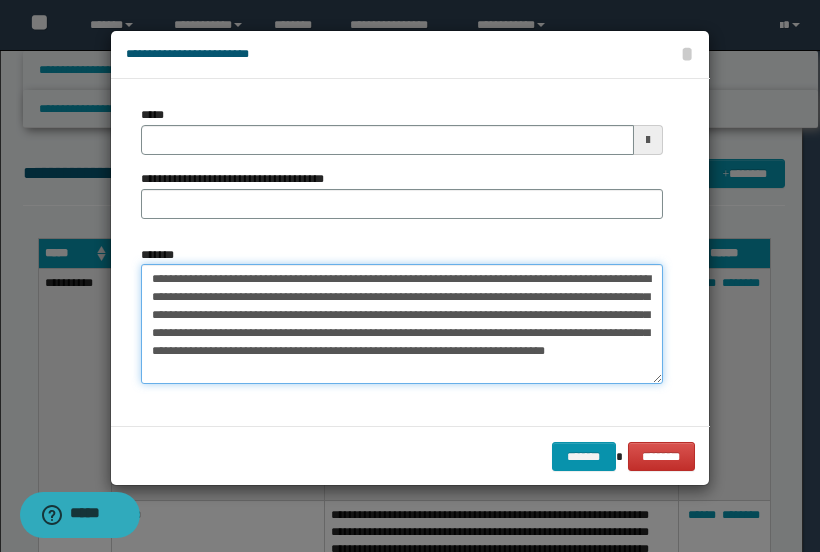 drag, startPoint x: 275, startPoint y: 281, endPoint x: 103, endPoint y: 281, distance: 172 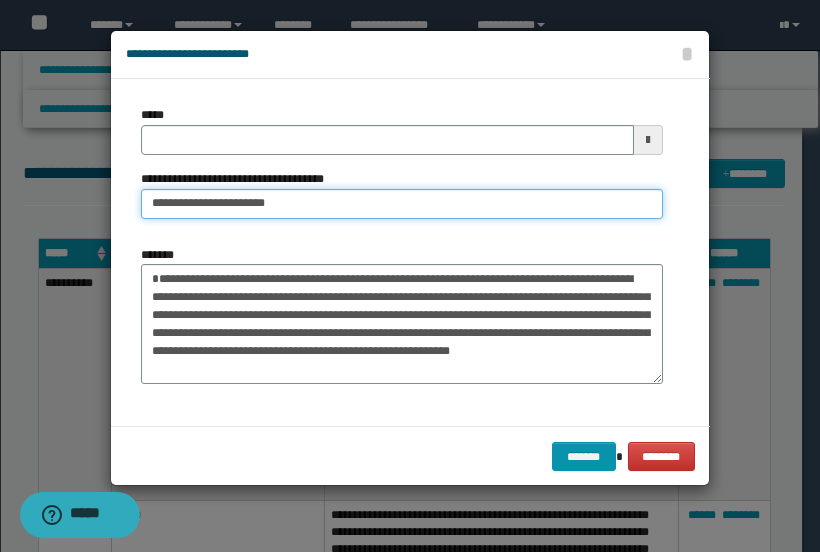 click on "**********" at bounding box center (402, 204) 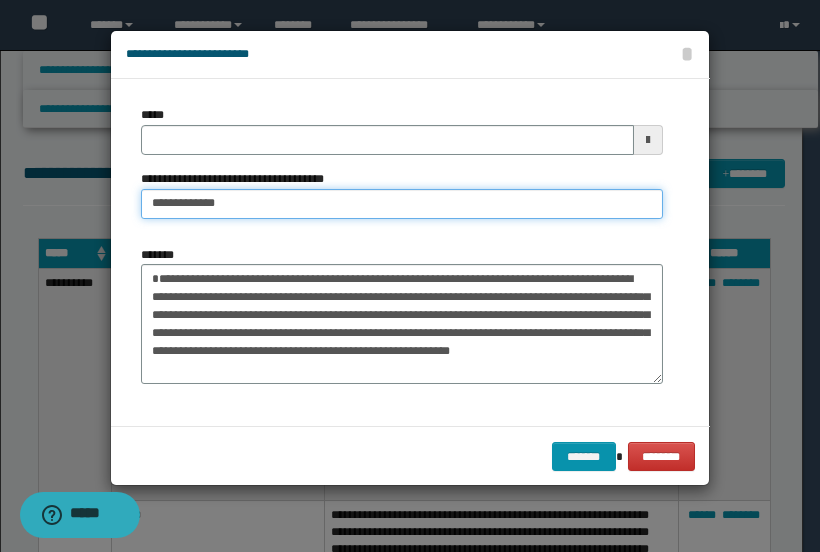 type 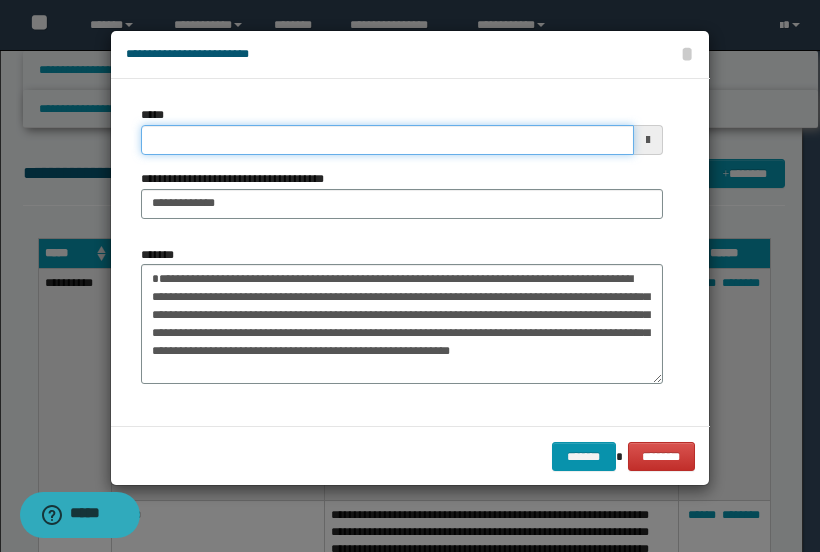 click on "*****" at bounding box center [387, 140] 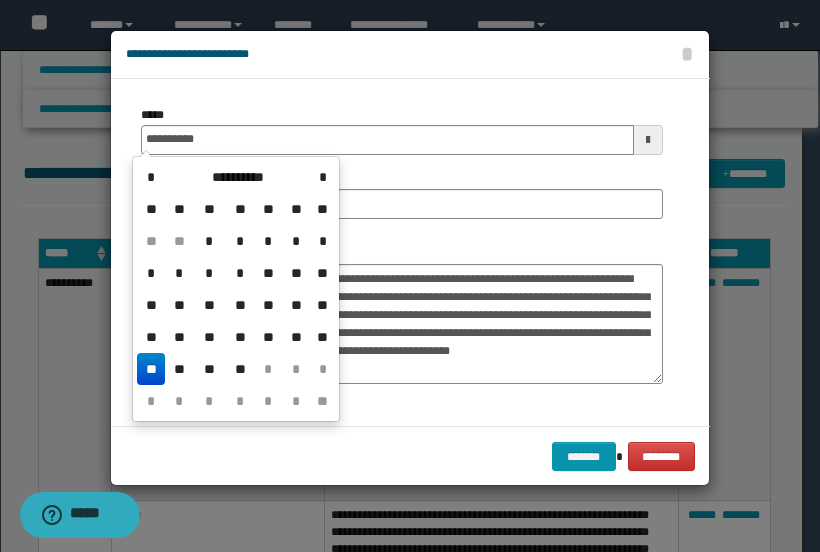 click on "**" at bounding box center [151, 369] 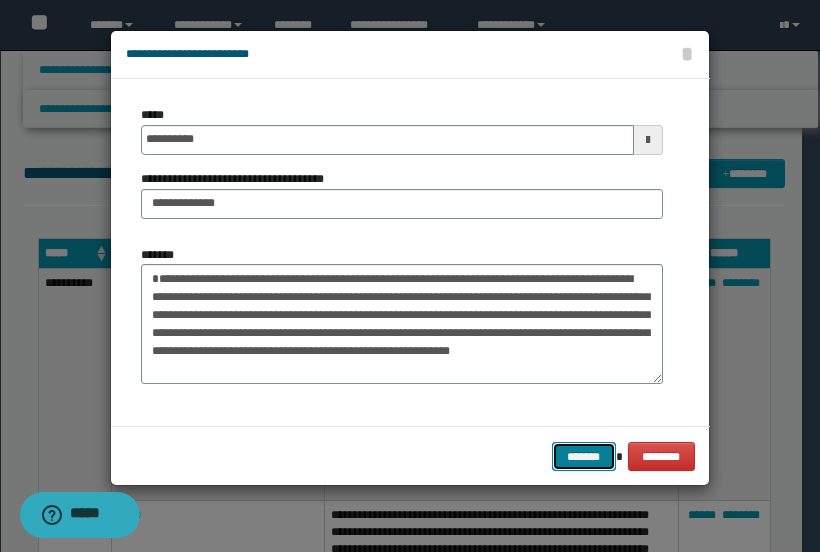 click on "*******" at bounding box center [584, 456] 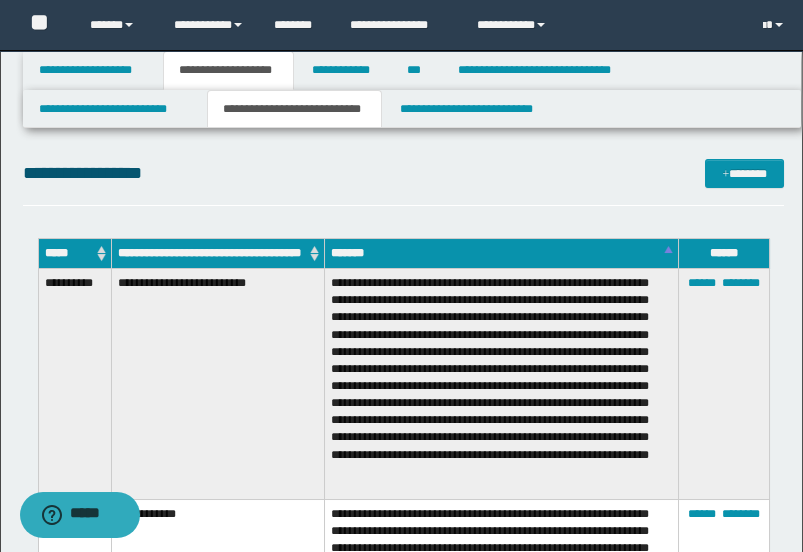 click on "**********" at bounding box center [404, 173] 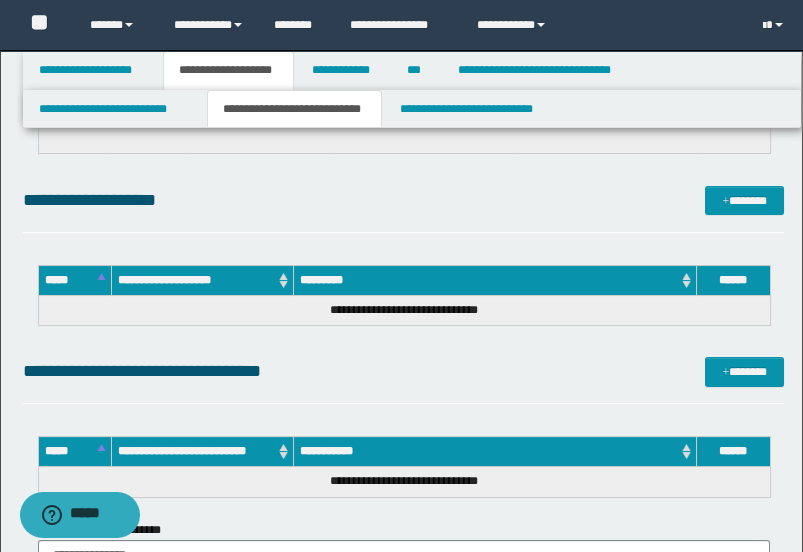 scroll, scrollTop: 888, scrollLeft: 0, axis: vertical 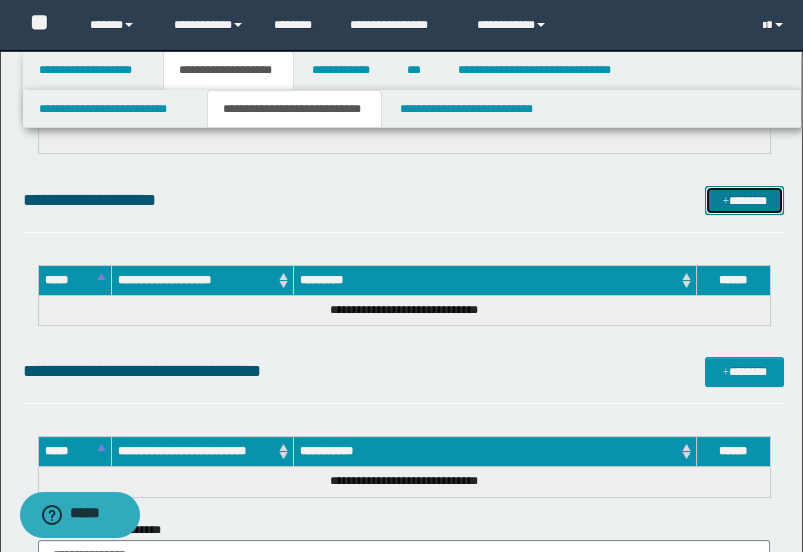 click at bounding box center (725, 202) 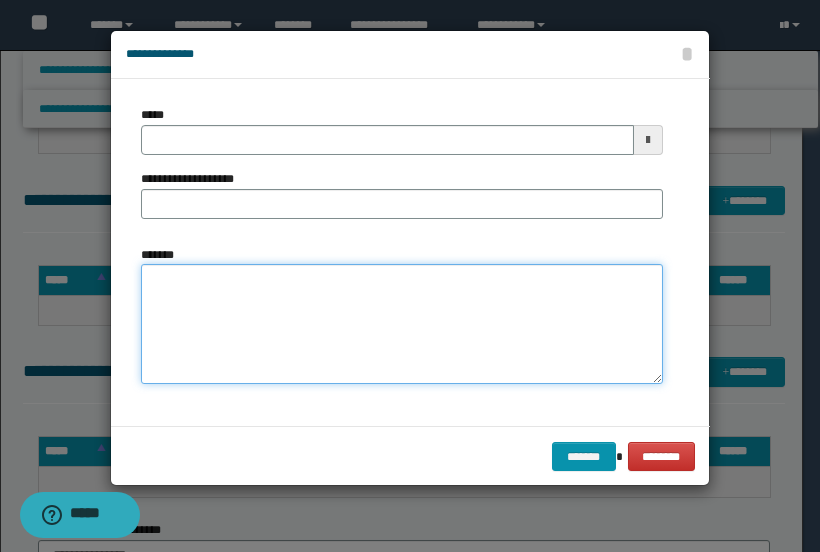 click on "*******" at bounding box center (402, 324) 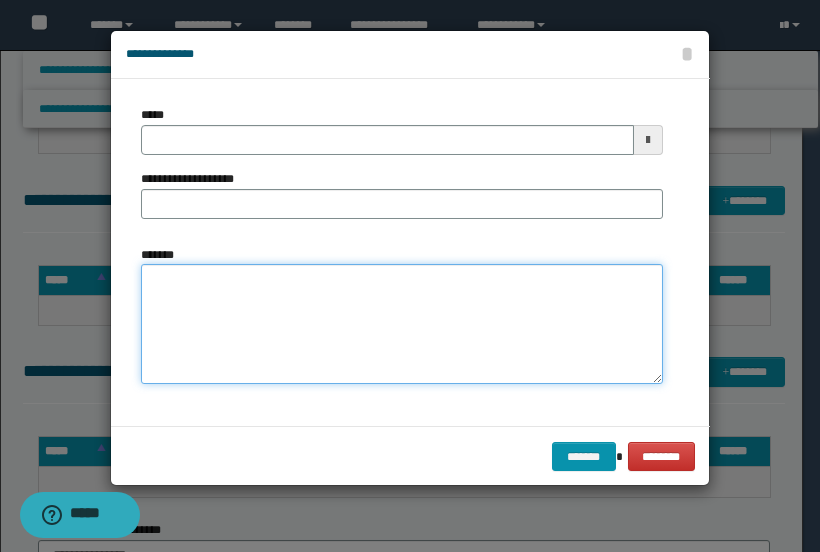 paste on "**********" 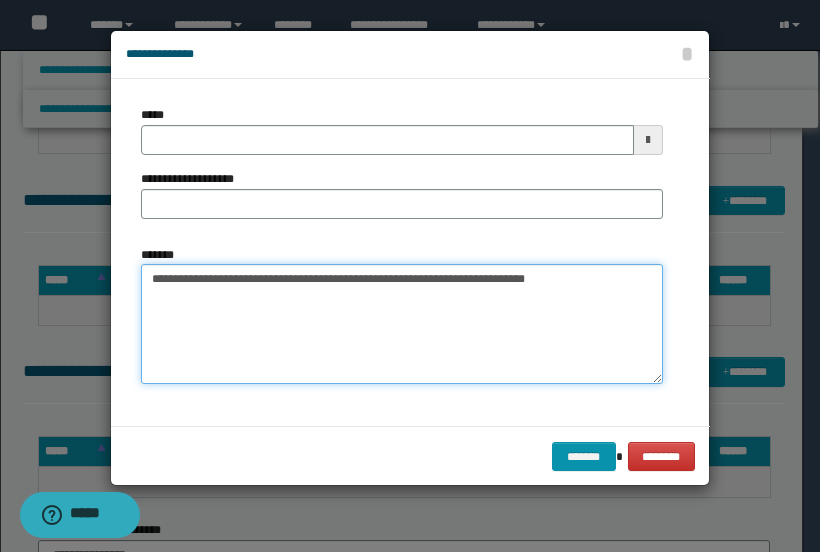 drag, startPoint x: 352, startPoint y: 277, endPoint x: 148, endPoint y: 276, distance: 204.00246 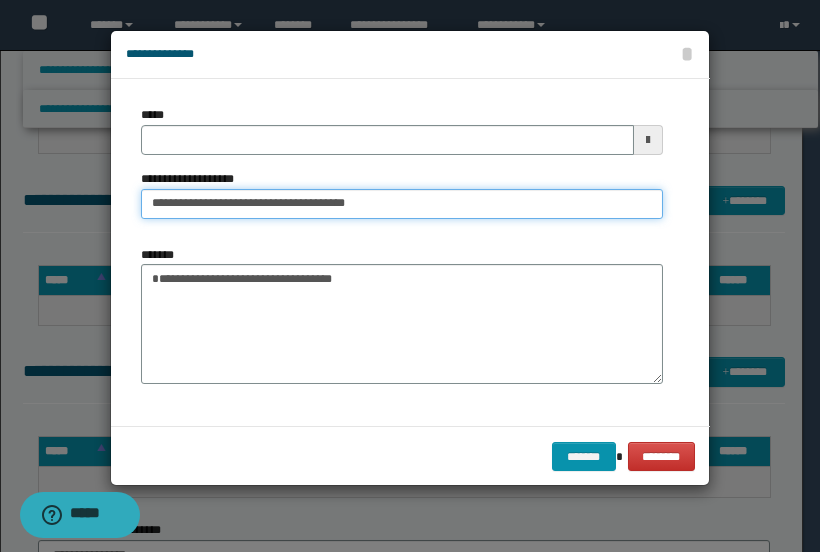 click on "**********" at bounding box center [402, 204] 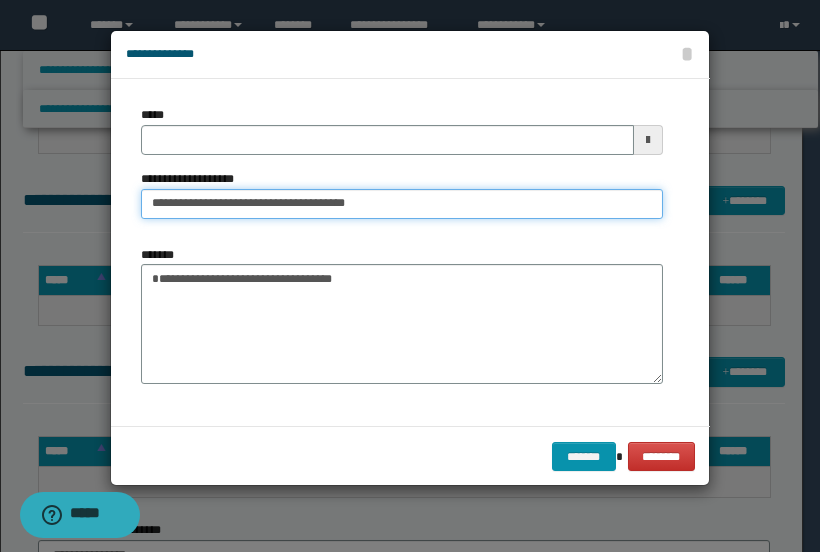 type on "**********" 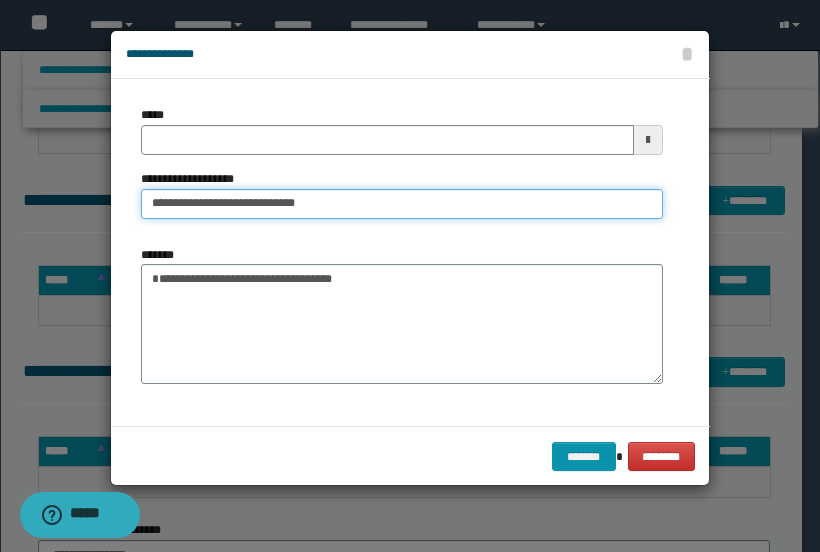 type 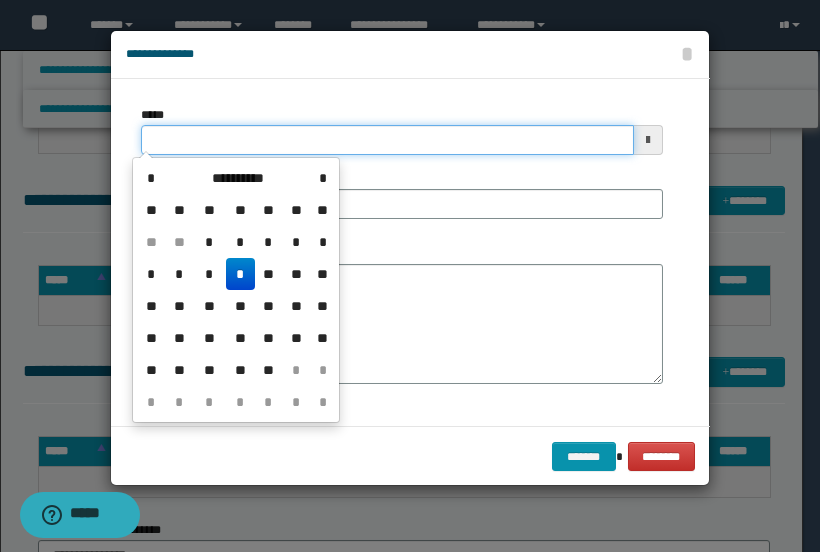 click on "*****" at bounding box center [387, 140] 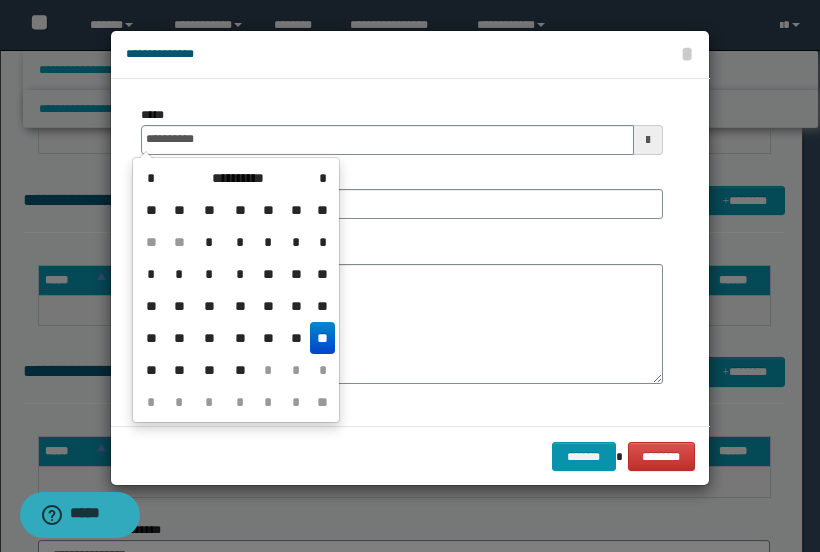 click on "**" at bounding box center [322, 338] 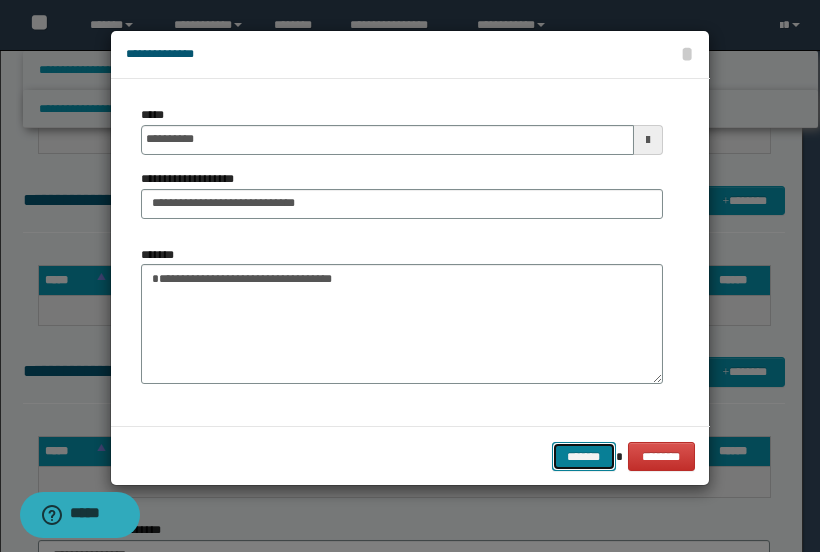 click on "*******" at bounding box center [584, 456] 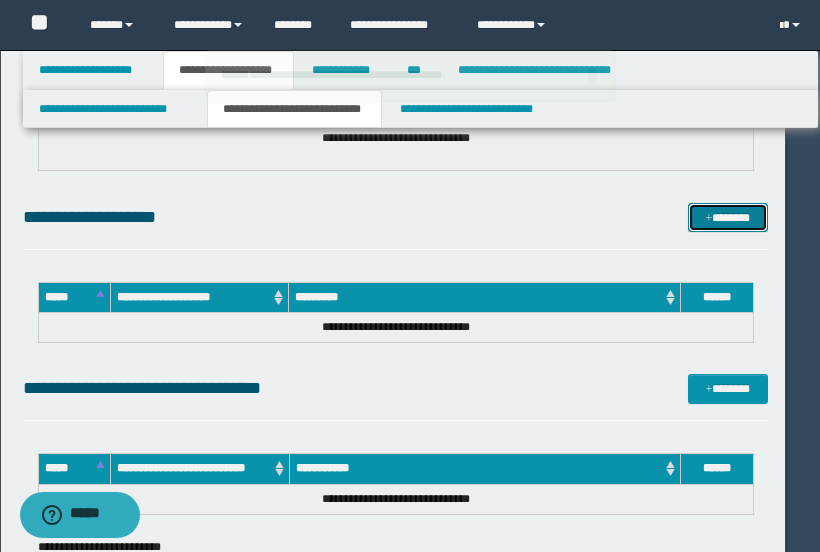 type 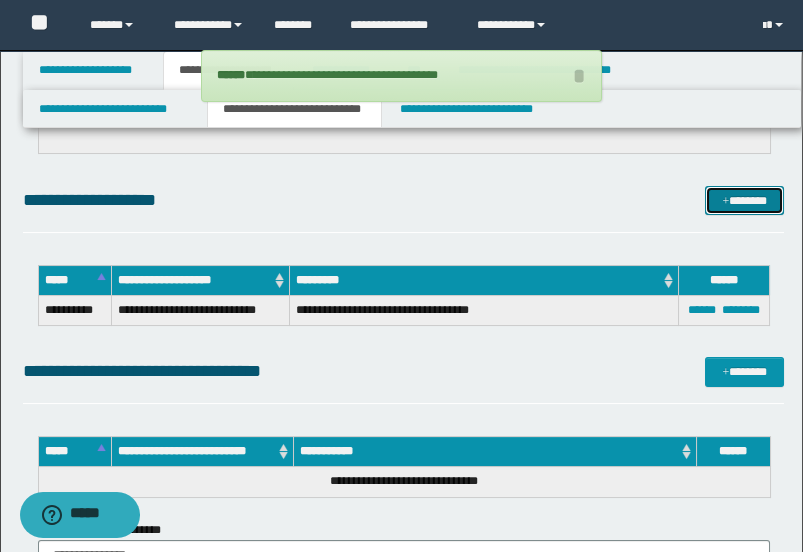 click on "*******" at bounding box center [744, 200] 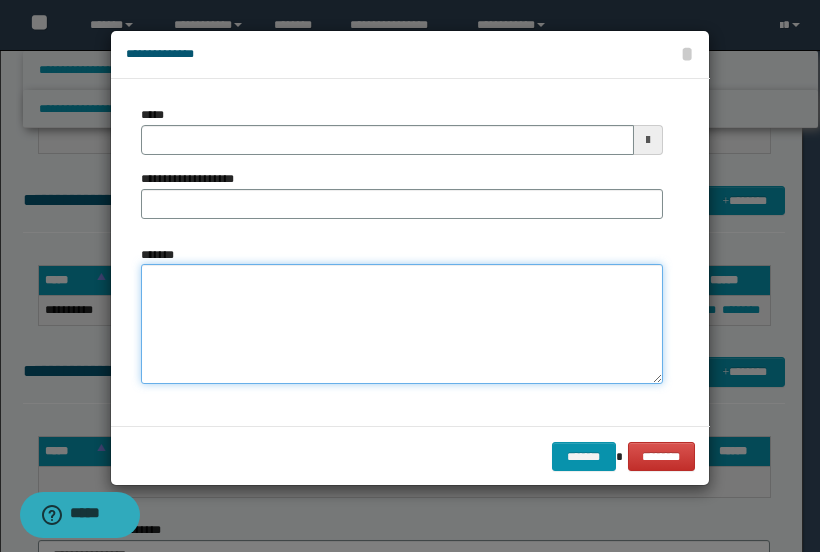 click on "*******" at bounding box center (402, 324) 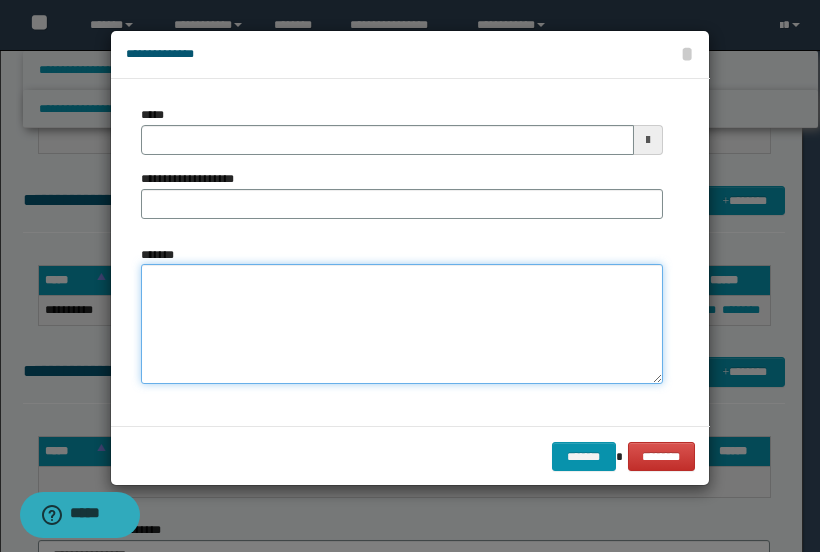 paste on "**********" 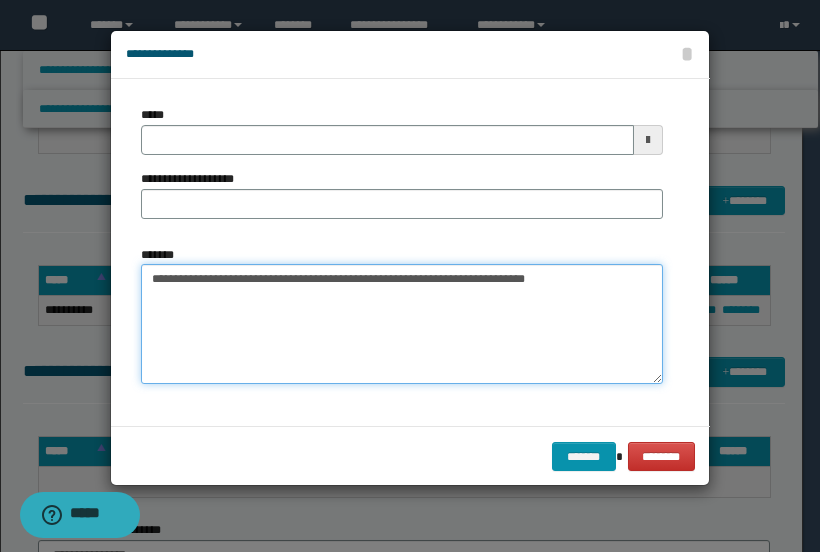 drag, startPoint x: 367, startPoint y: 280, endPoint x: 140, endPoint y: 279, distance: 227.0022 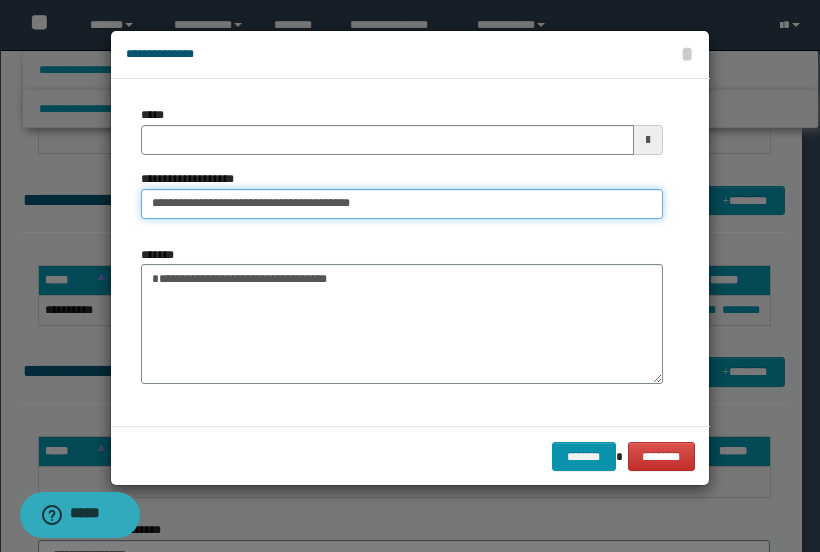 click on "**********" at bounding box center [402, 204] 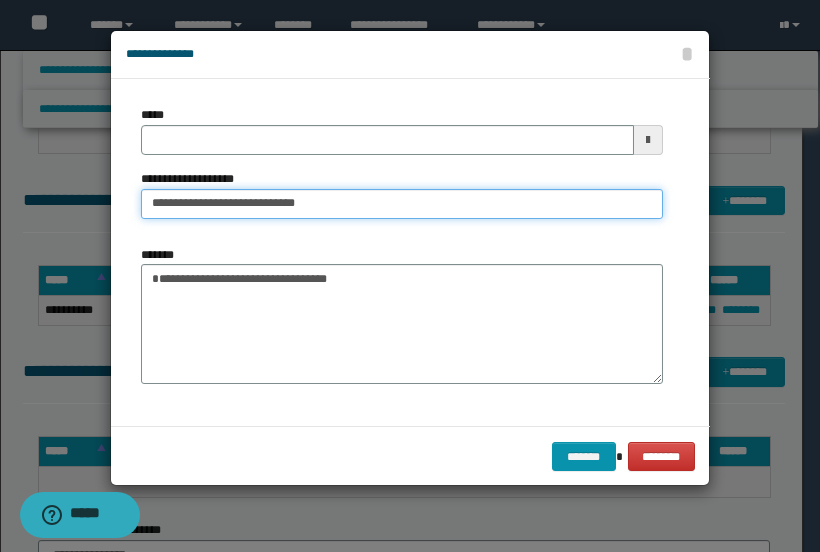 type 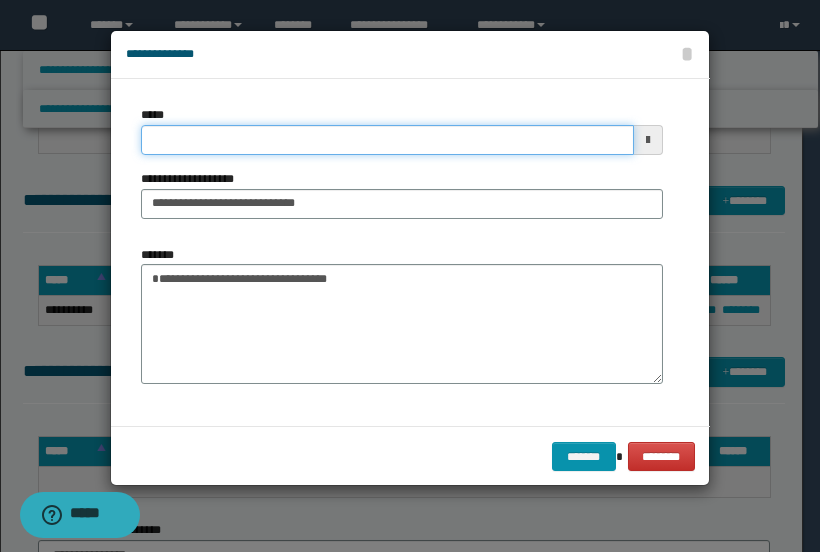 click on "*****" at bounding box center (387, 140) 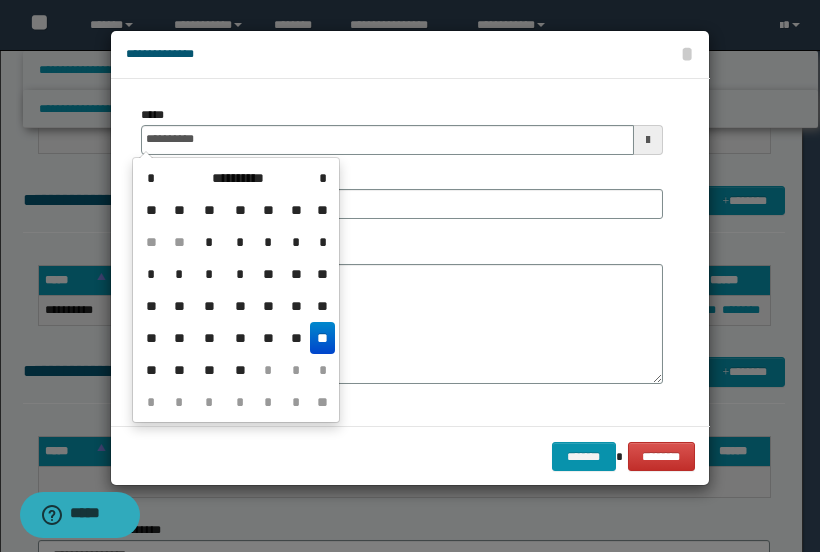 click on "**" at bounding box center (322, 338) 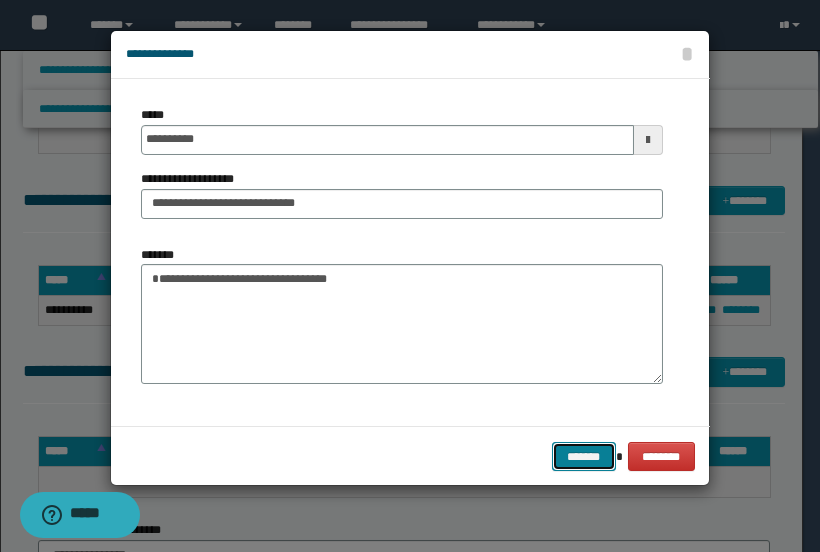 click on "*******" at bounding box center [584, 456] 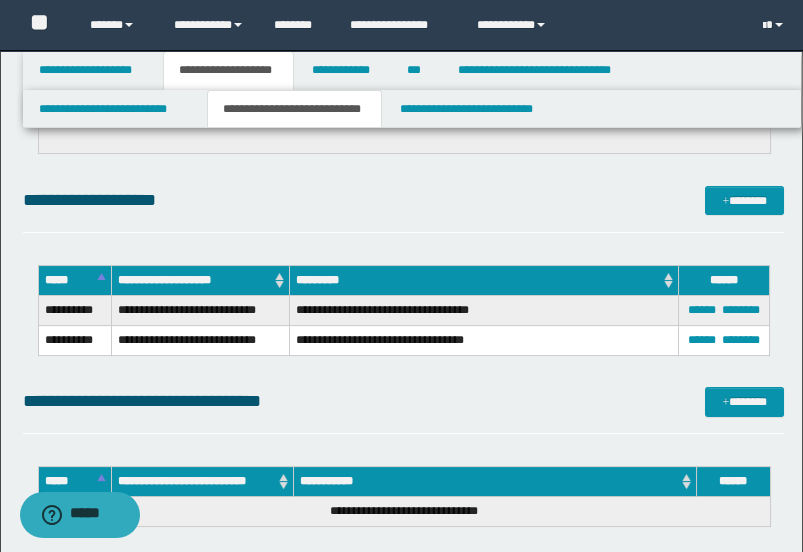 click on "**********" at bounding box center [404, 200] 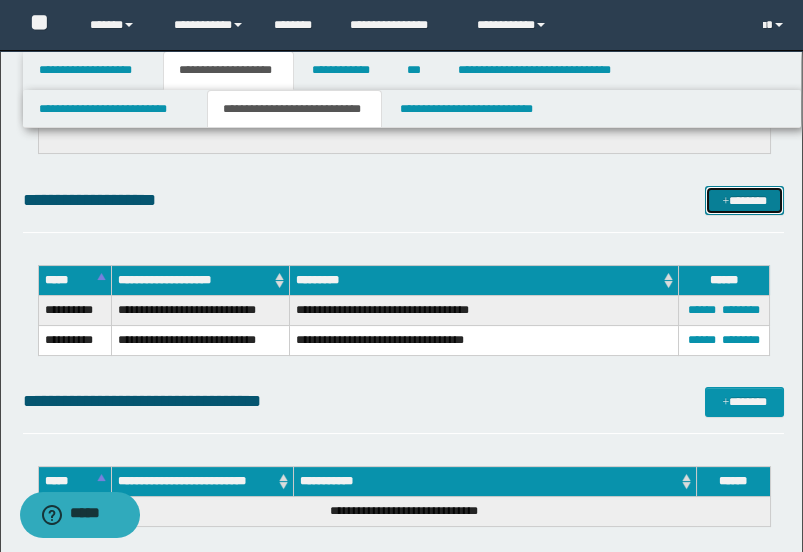 click at bounding box center (725, 202) 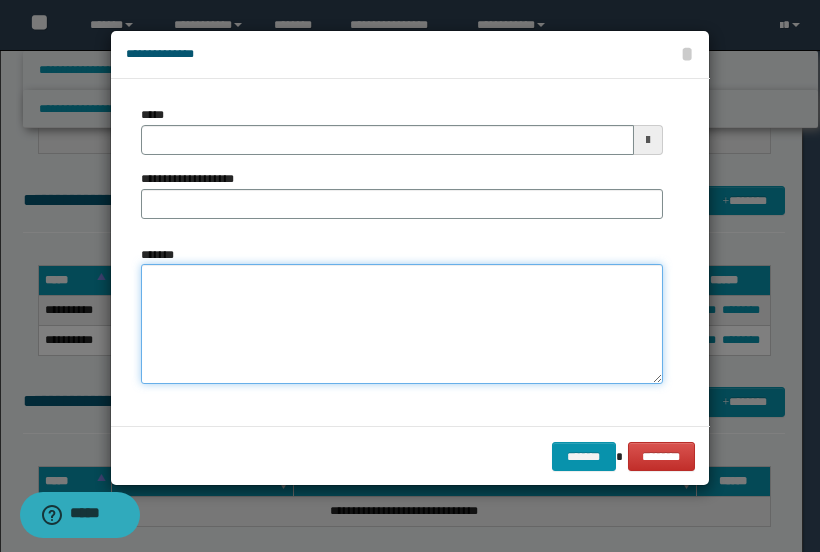 click on "*******" at bounding box center (402, 324) 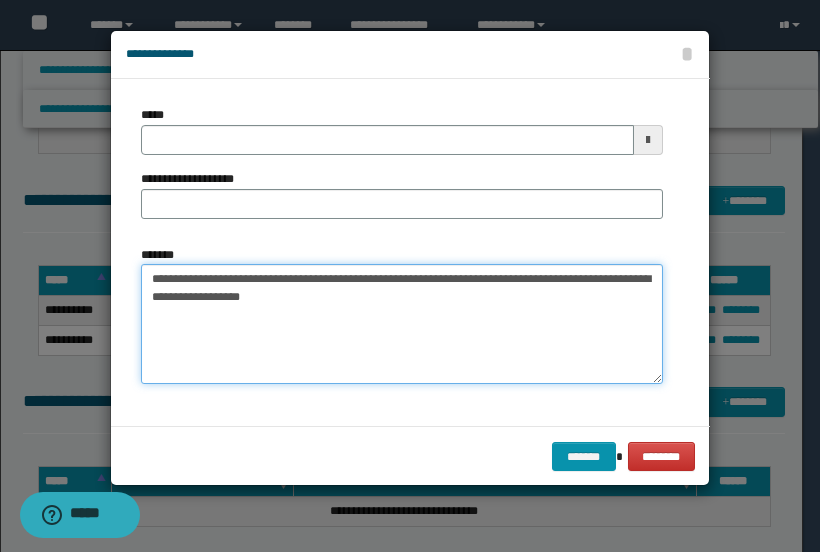 drag, startPoint x: 357, startPoint y: 279, endPoint x: 117, endPoint y: 272, distance: 240.10207 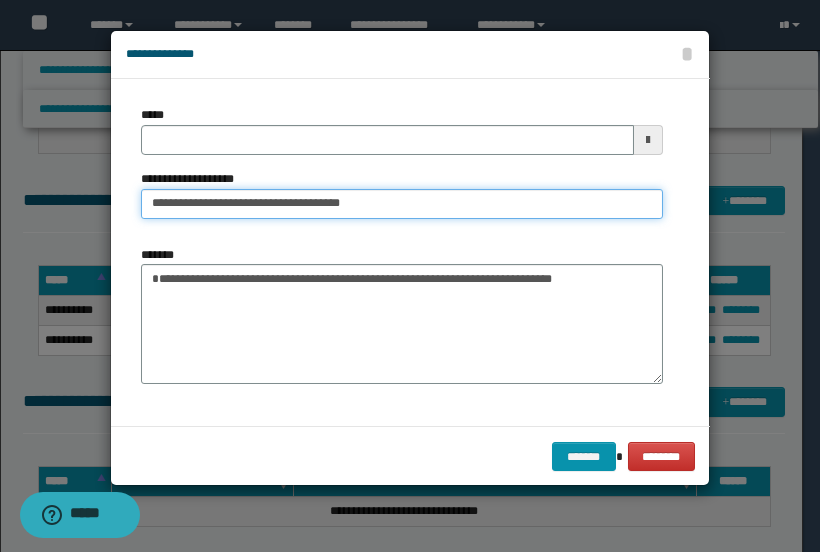 click on "**********" at bounding box center [402, 204] 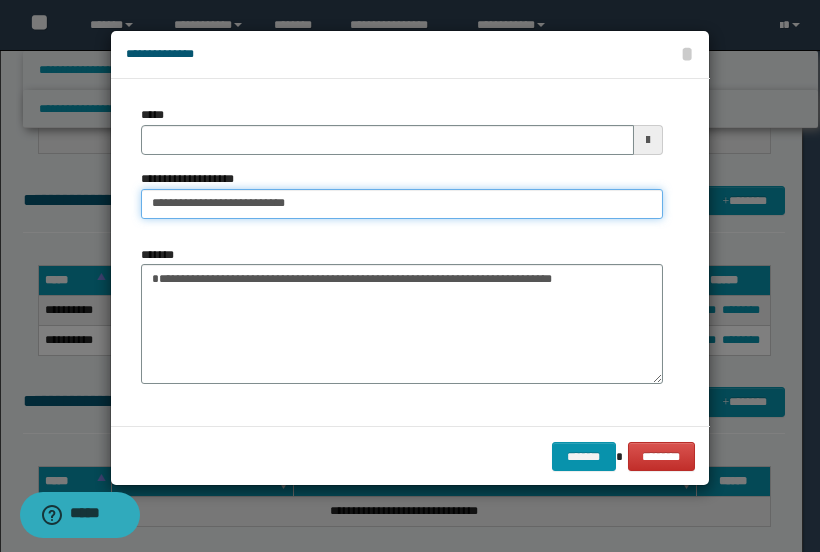 type 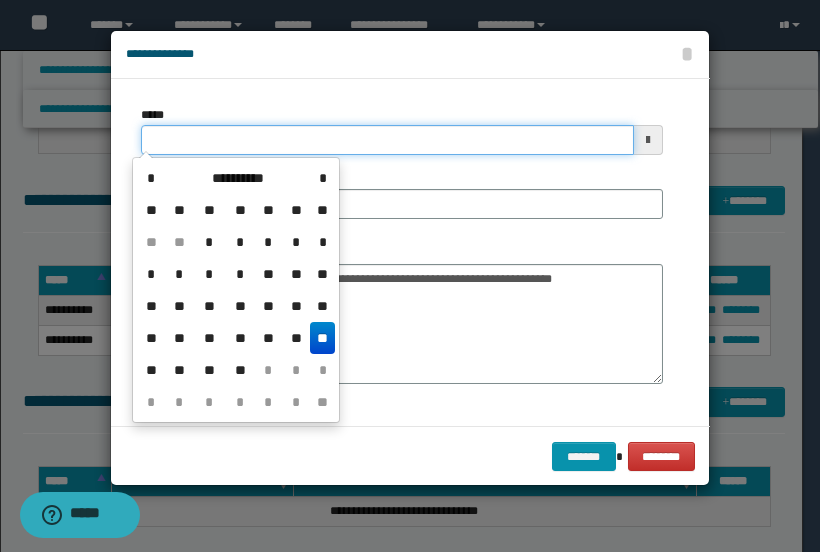 click on "*****" at bounding box center [387, 140] 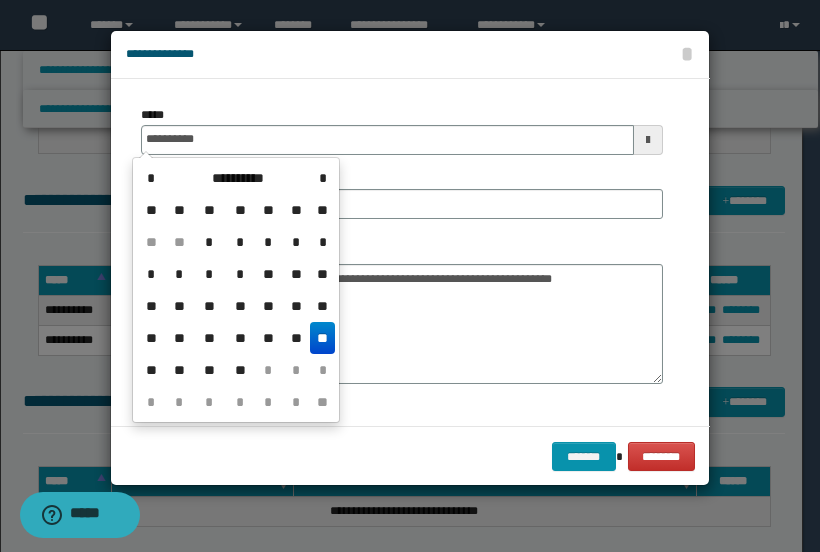 click on "**" at bounding box center (322, 338) 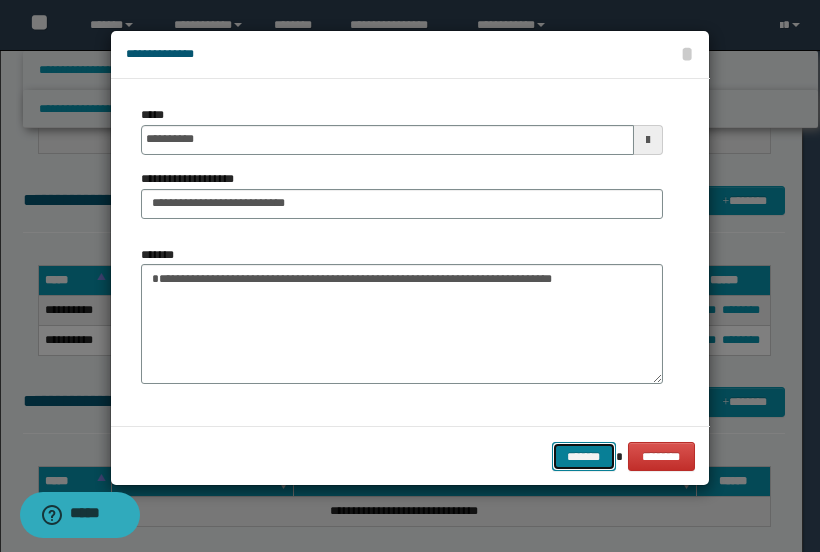 click on "*******" at bounding box center (584, 456) 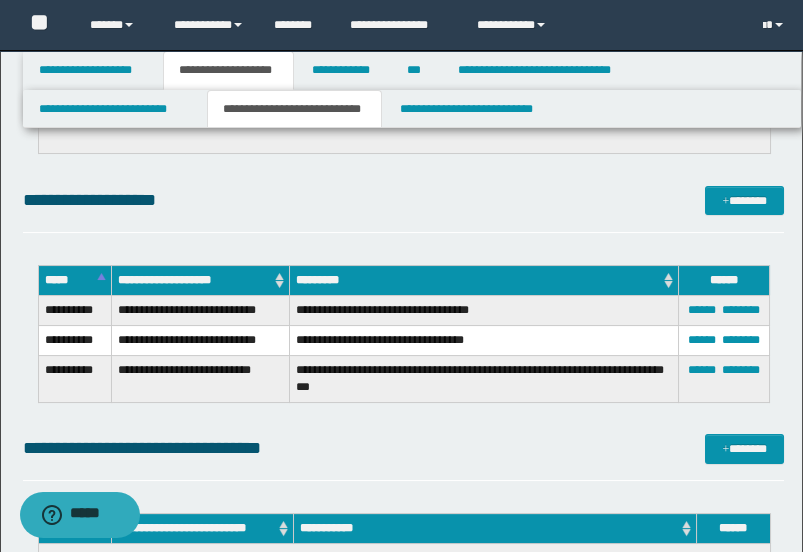 click on "**********" at bounding box center (404, 200) 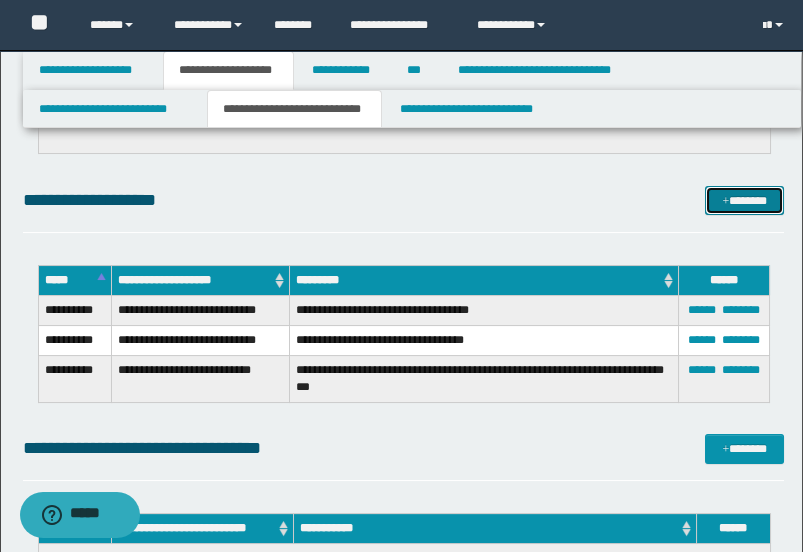 click at bounding box center (725, 202) 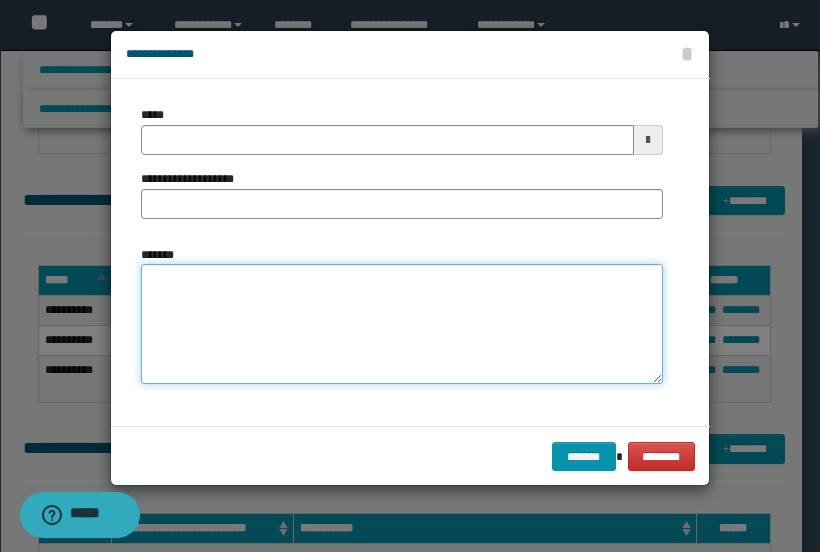 click on "*******" at bounding box center (402, 324) 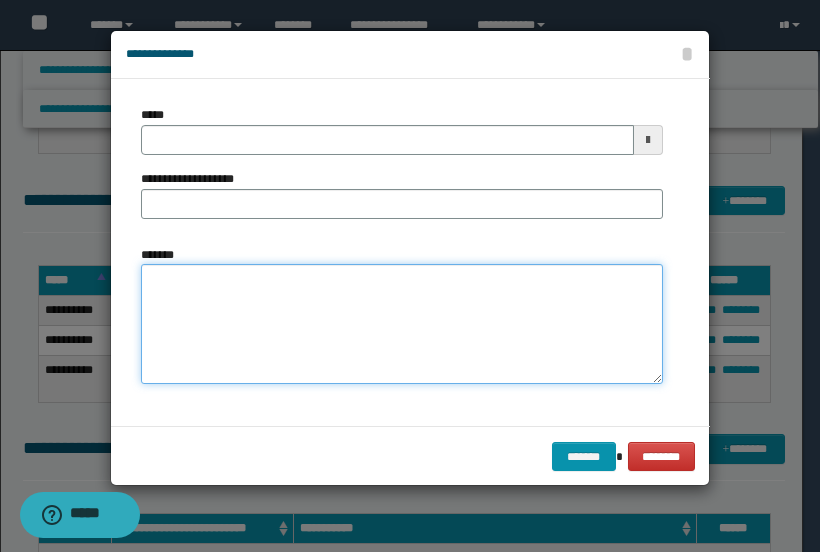 paste on "**********" 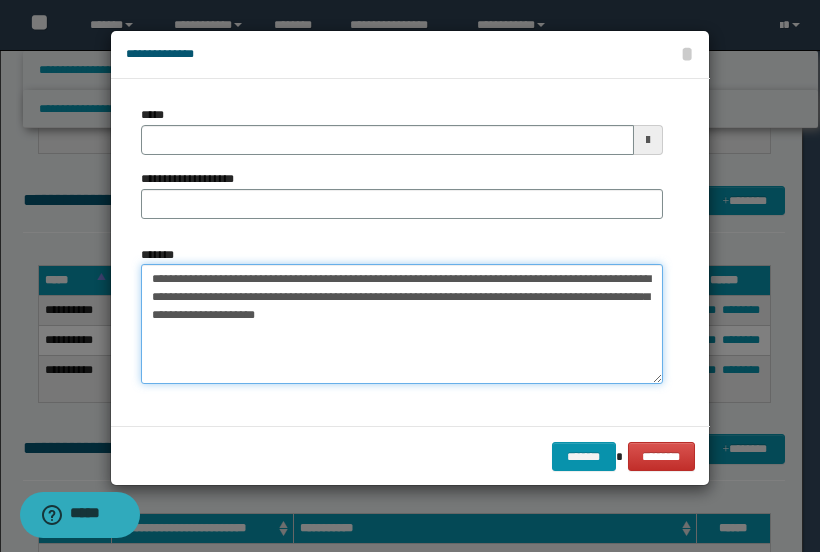 type 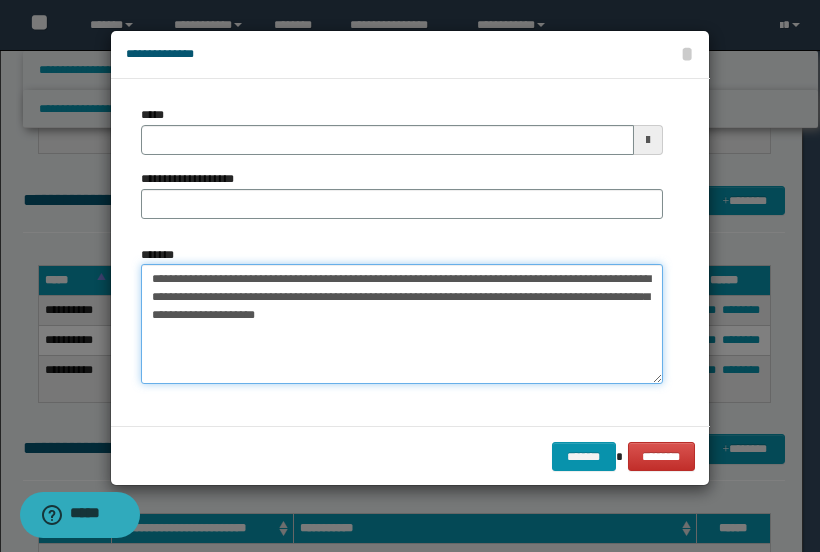 drag, startPoint x: 344, startPoint y: 274, endPoint x: 131, endPoint y: 276, distance: 213.00938 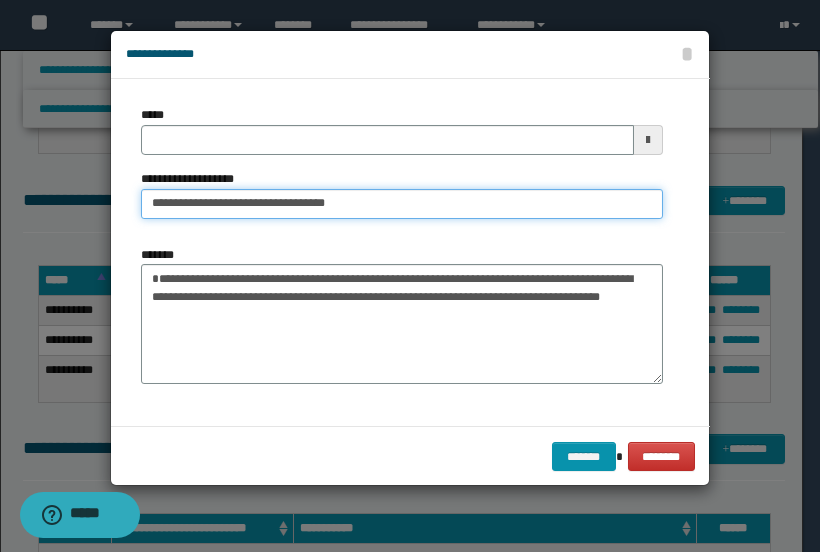 click on "**********" at bounding box center [402, 204] 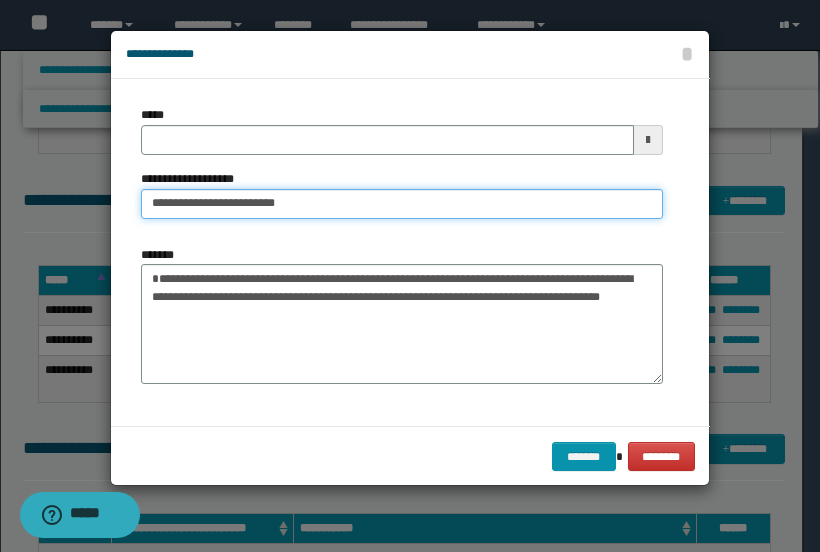type 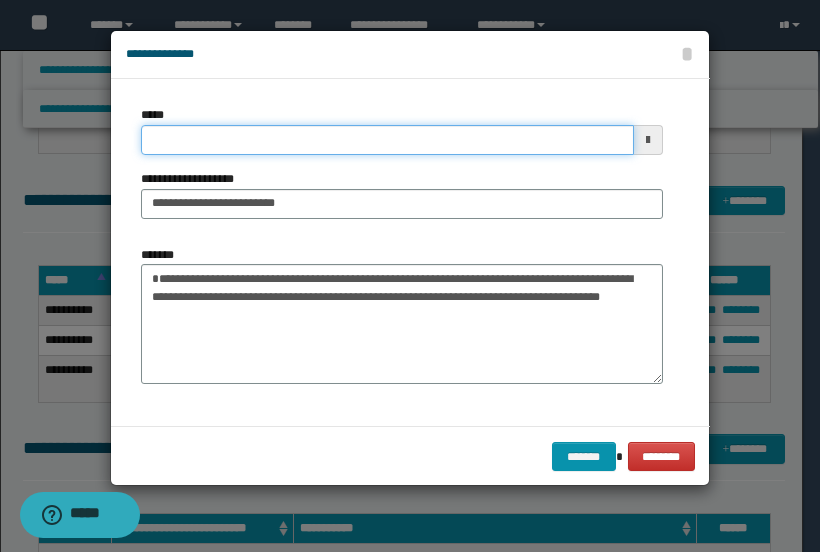 click on "*****" at bounding box center [387, 140] 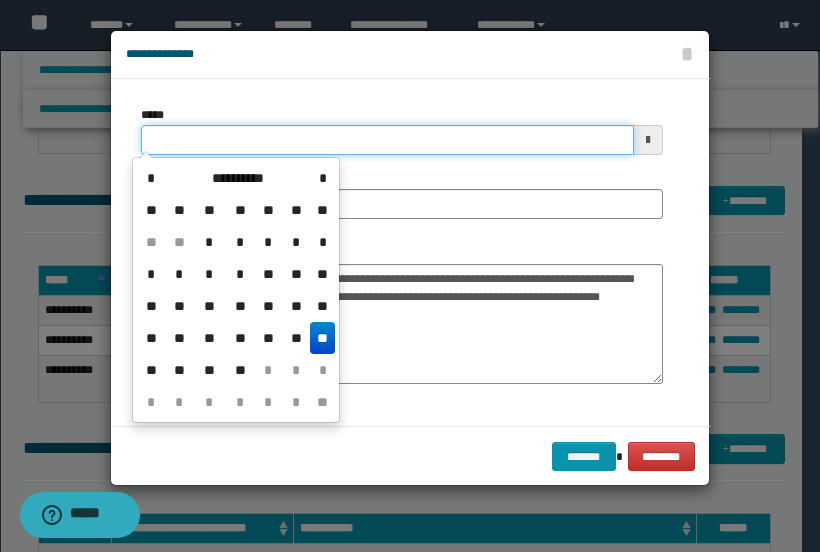 click on "*****" at bounding box center [387, 140] 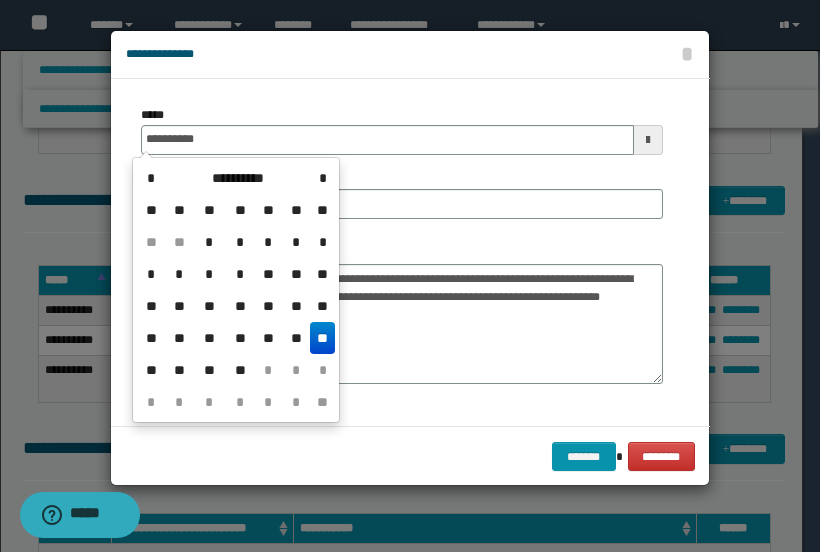 click on "**" at bounding box center [322, 338] 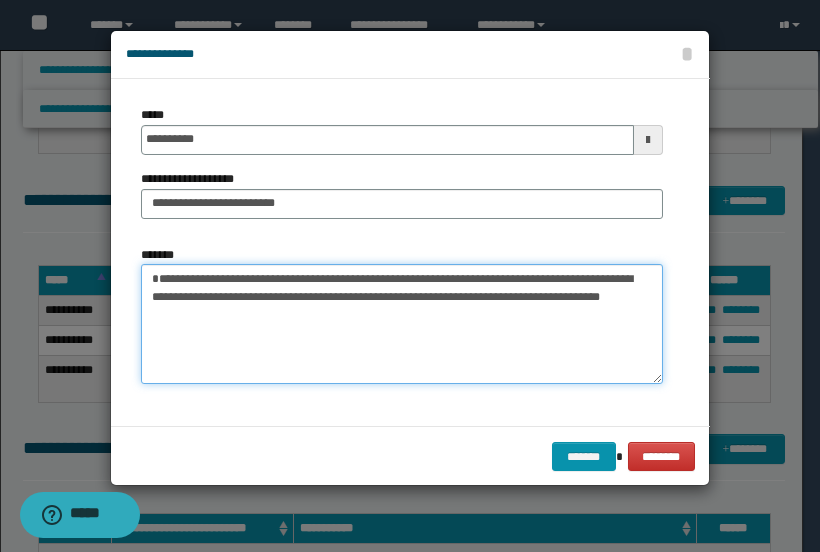 click on "**********" at bounding box center (402, 324) 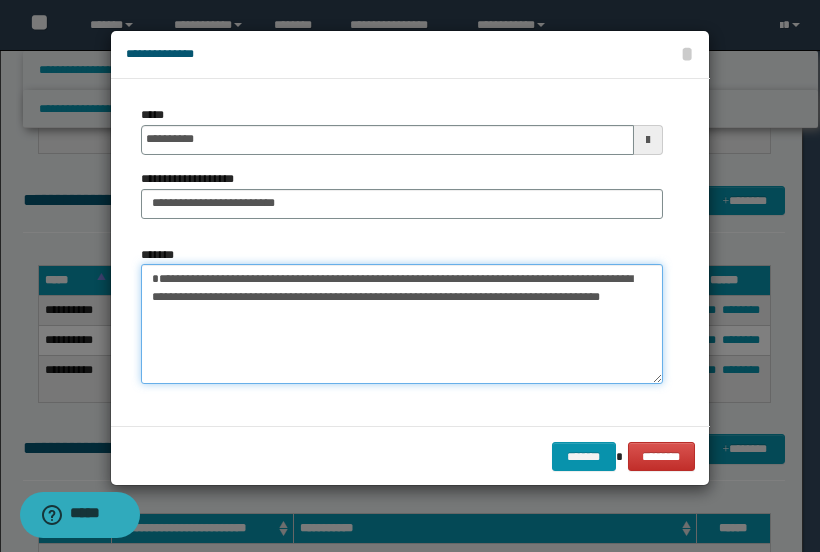 drag, startPoint x: 433, startPoint y: 297, endPoint x: 320, endPoint y: 327, distance: 116.9145 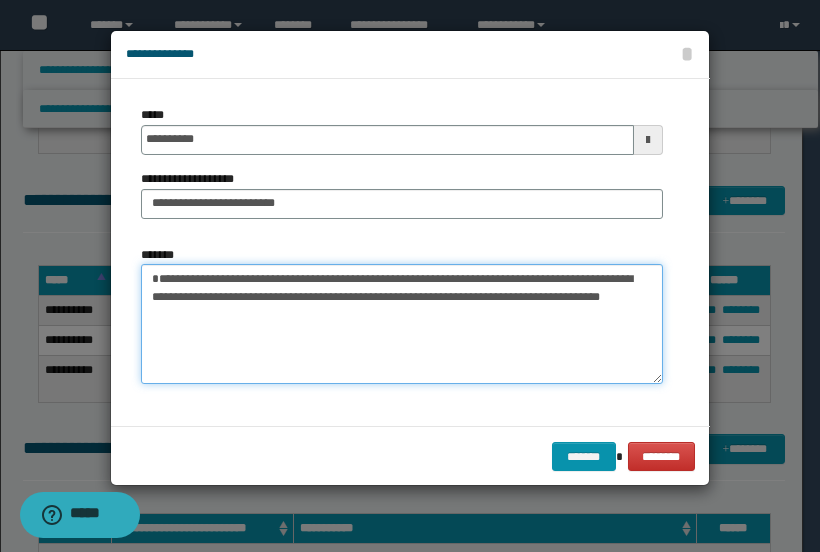 drag, startPoint x: 159, startPoint y: 295, endPoint x: 148, endPoint y: 325, distance: 31.95309 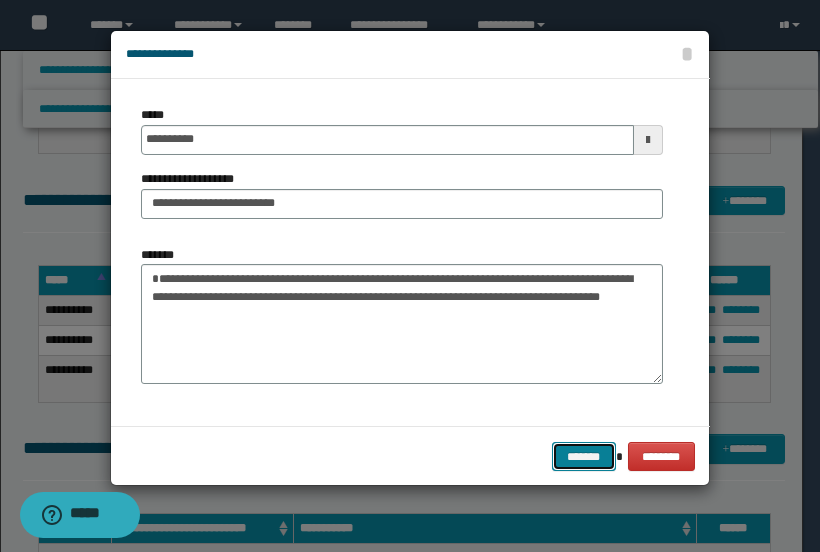 click on "*******" at bounding box center [584, 456] 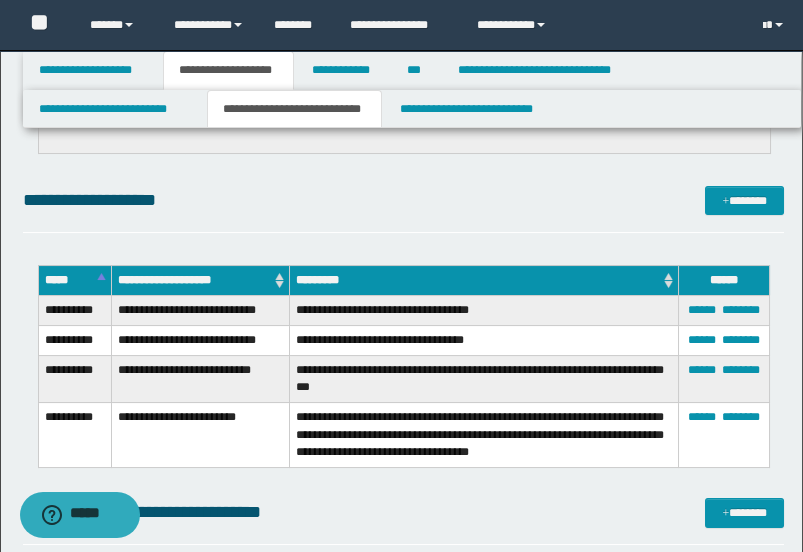 click on "**********" at bounding box center [404, 200] 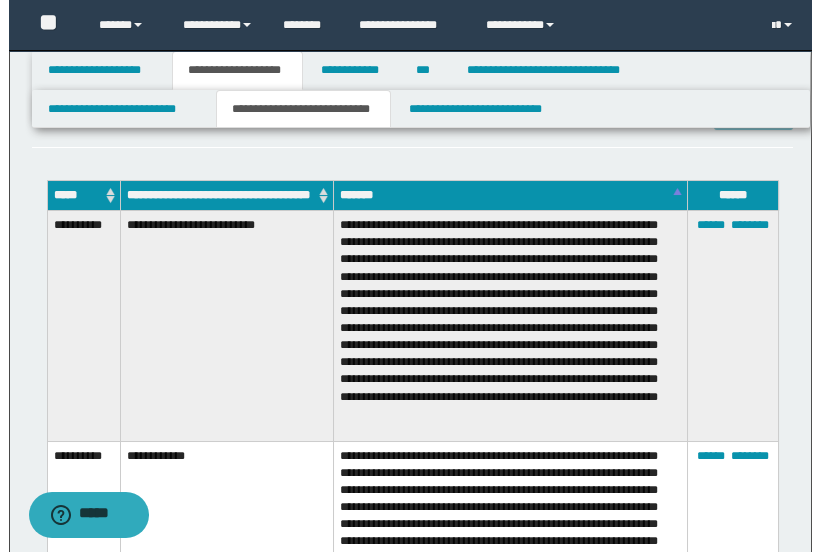 scroll, scrollTop: 0, scrollLeft: 0, axis: both 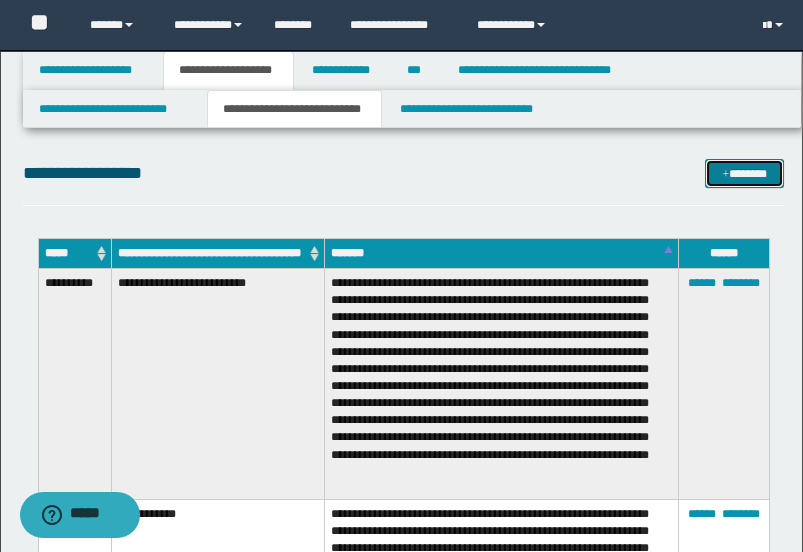 click on "*******" at bounding box center [744, 173] 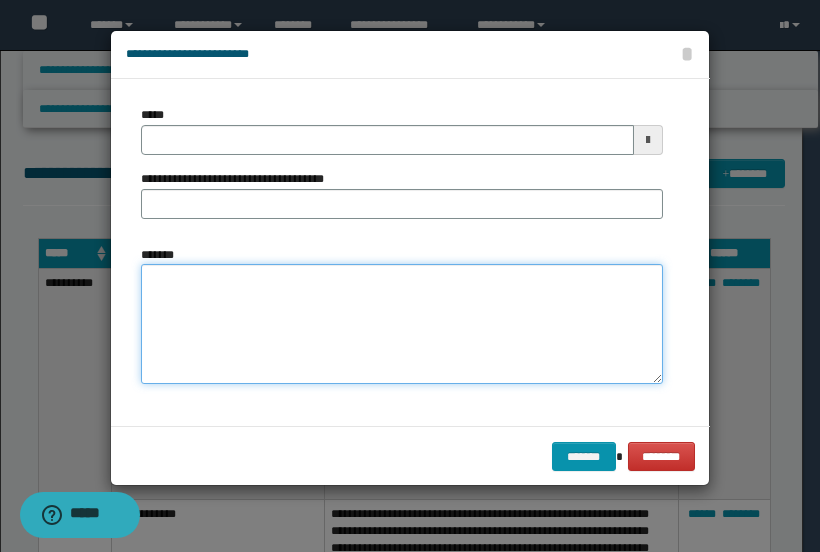click on "*******" at bounding box center (402, 323) 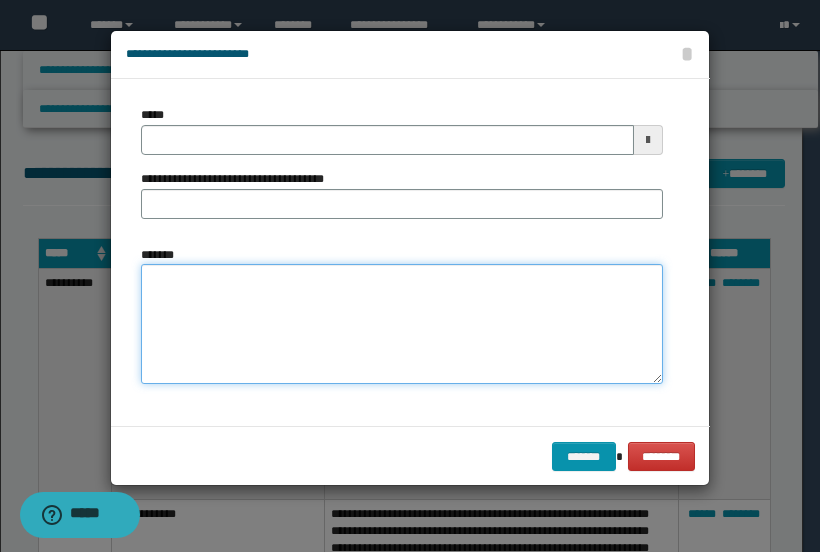 paste on "**********" 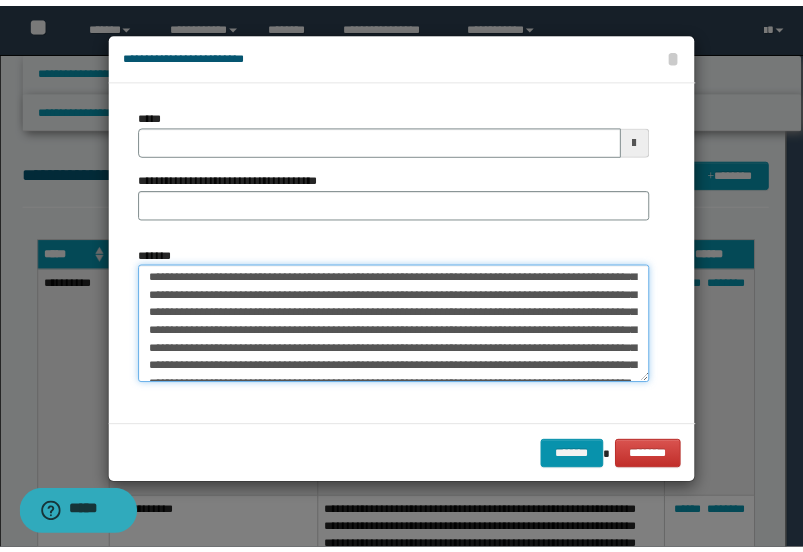 scroll, scrollTop: 0, scrollLeft: 0, axis: both 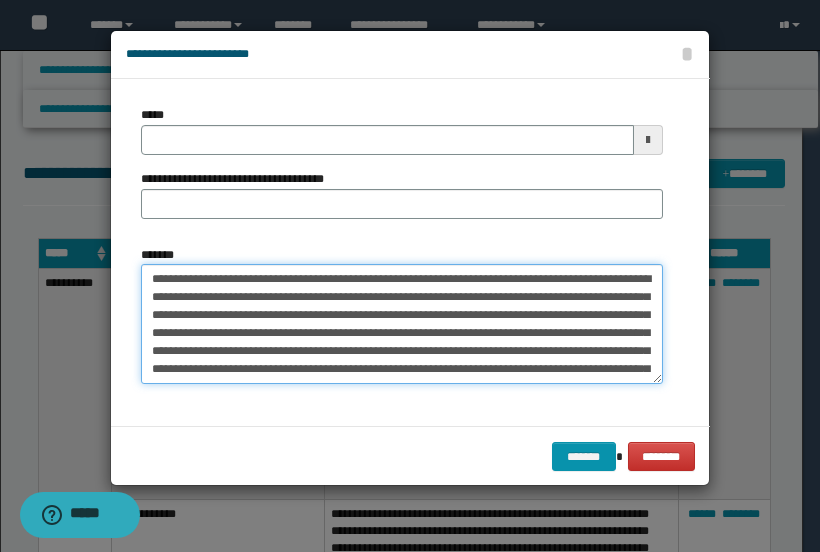 drag, startPoint x: 297, startPoint y: 279, endPoint x: 85, endPoint y: 284, distance: 212.05896 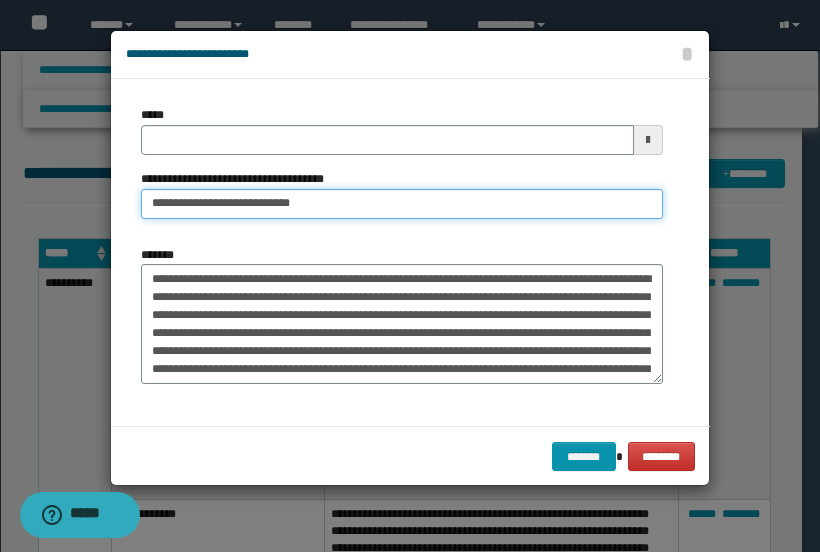 click on "**********" at bounding box center (402, 204) 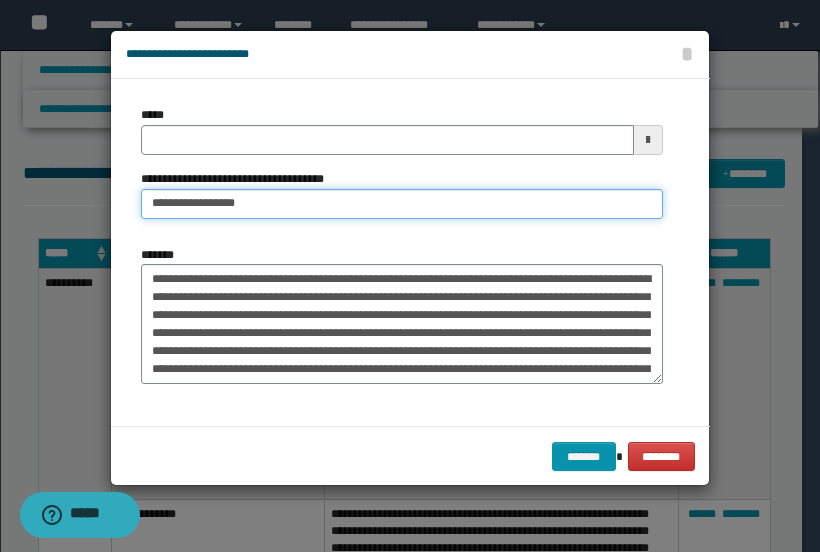 type 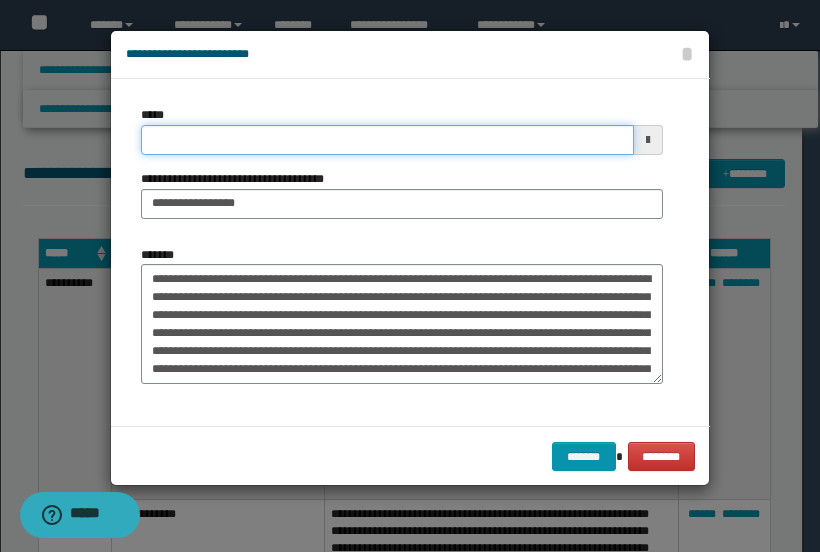 click on "*****" at bounding box center [387, 140] 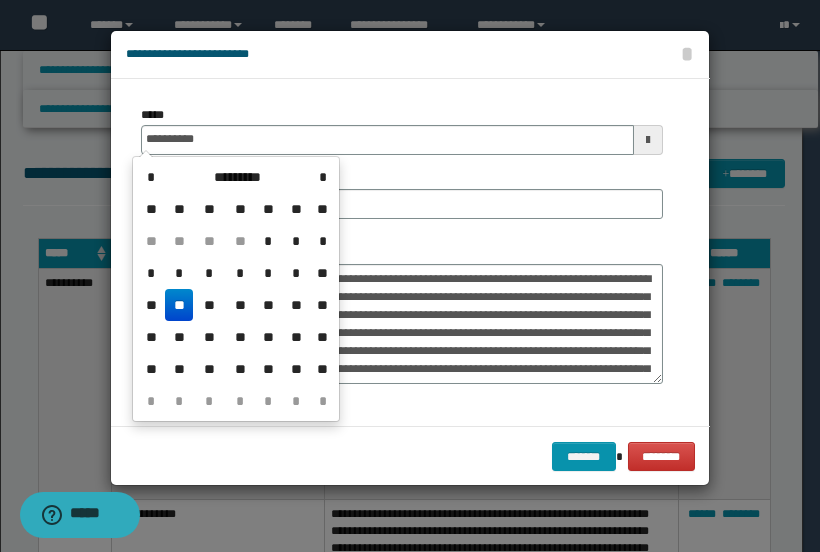click on "**" at bounding box center (179, 305) 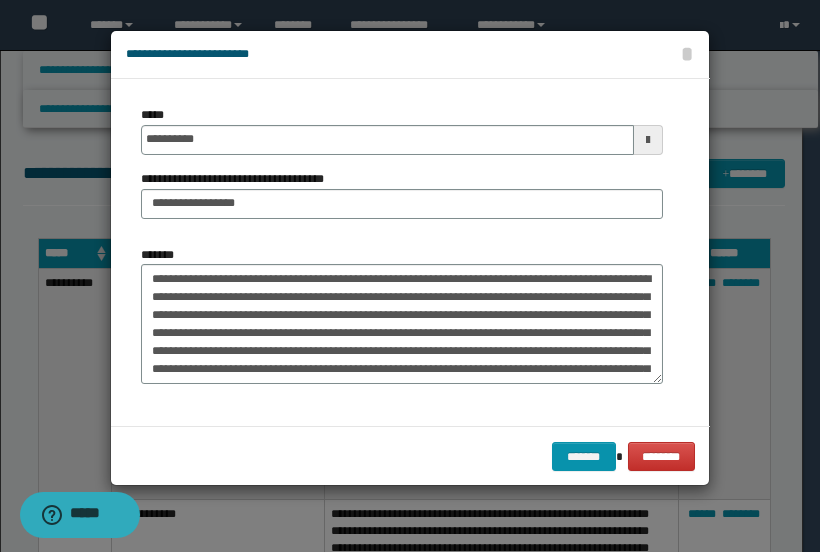 click on "*******
********" at bounding box center [410, 456] 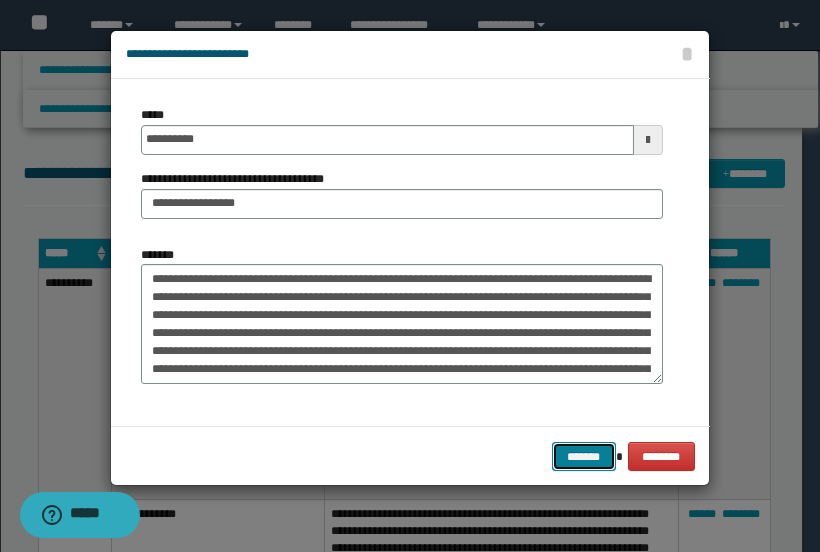 click on "*******" at bounding box center [584, 456] 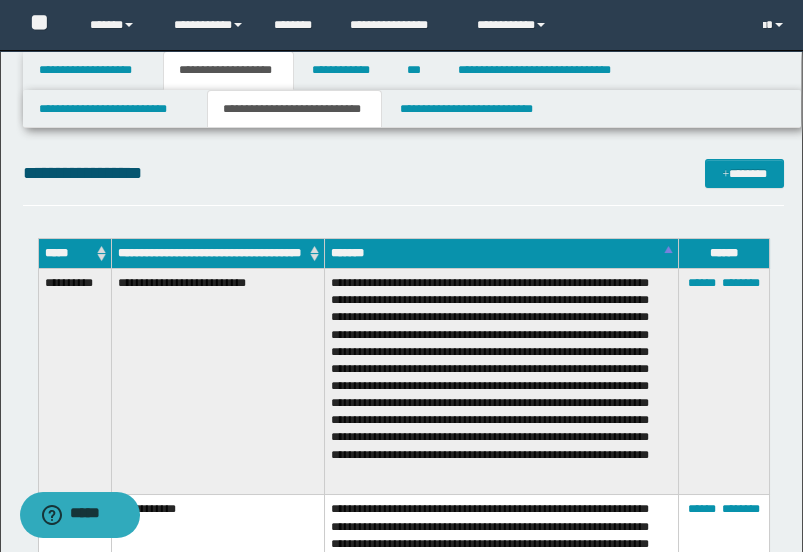 click on "**********" at bounding box center [404, 1155] 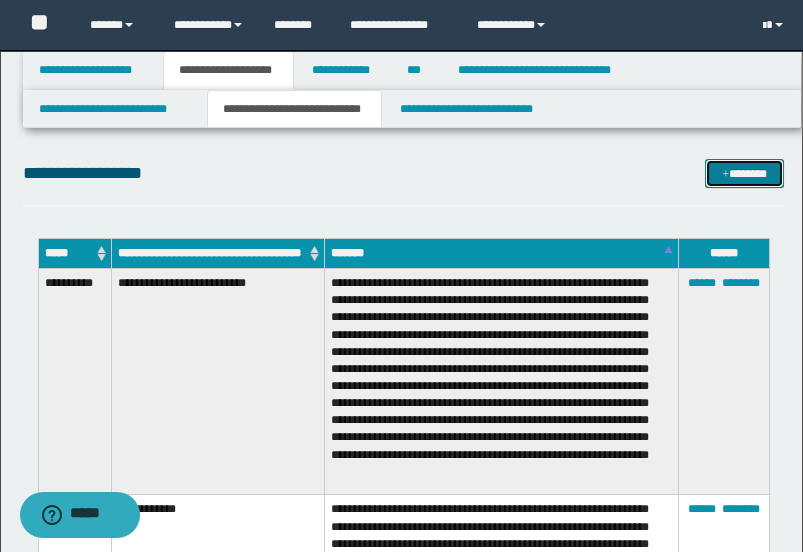 click on "*******" at bounding box center [744, 173] 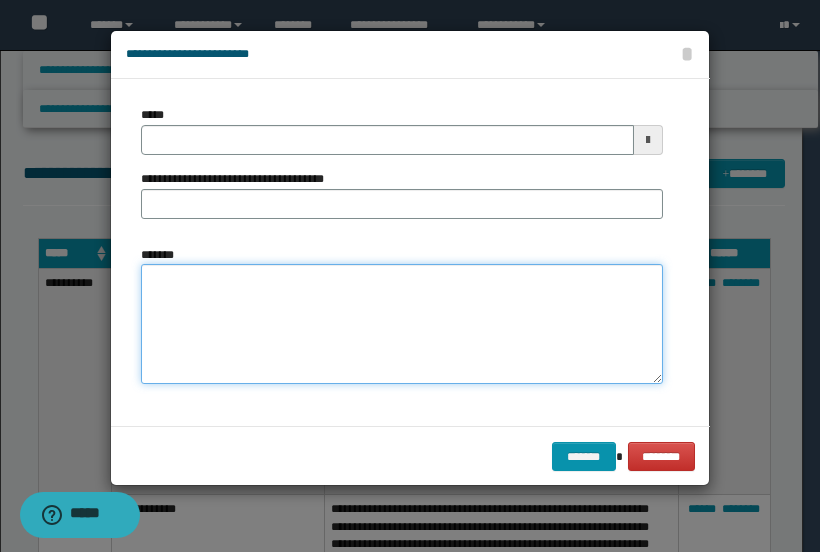 click on "*******" at bounding box center (402, 323) 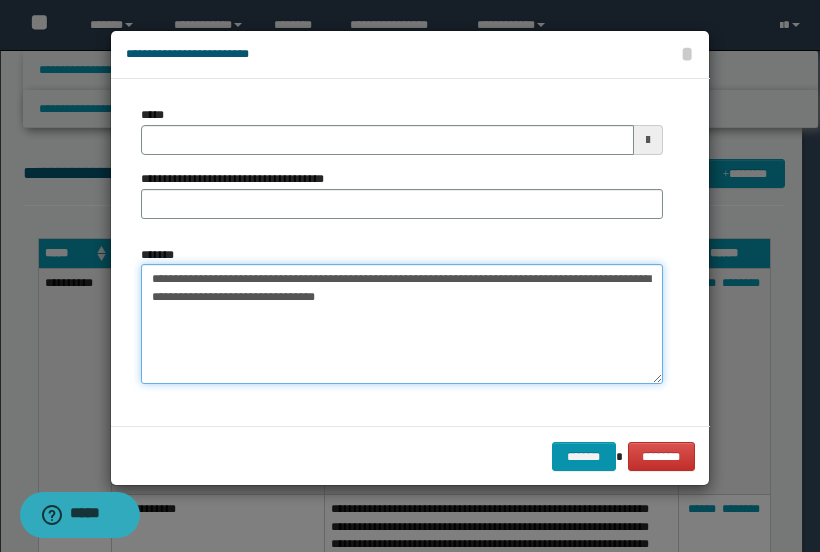 drag, startPoint x: 297, startPoint y: 278, endPoint x: 126, endPoint y: 288, distance: 171.29214 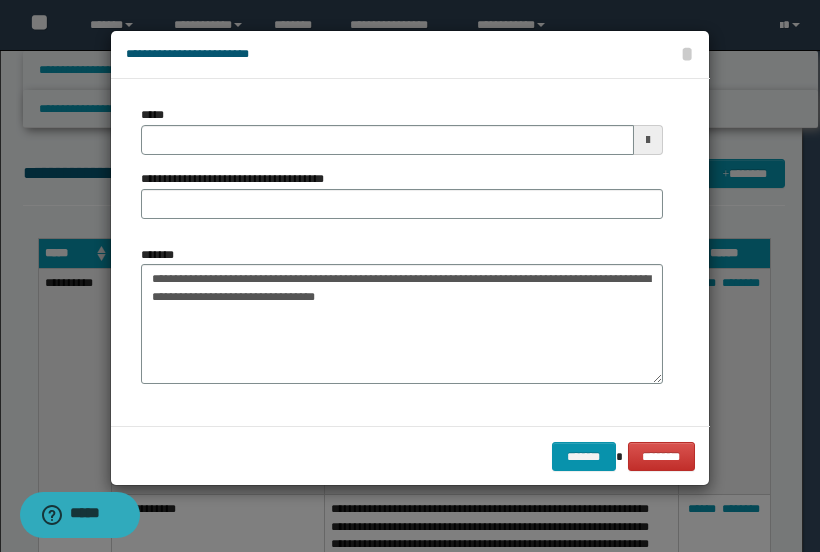 click on "**********" at bounding box center (401, 315) 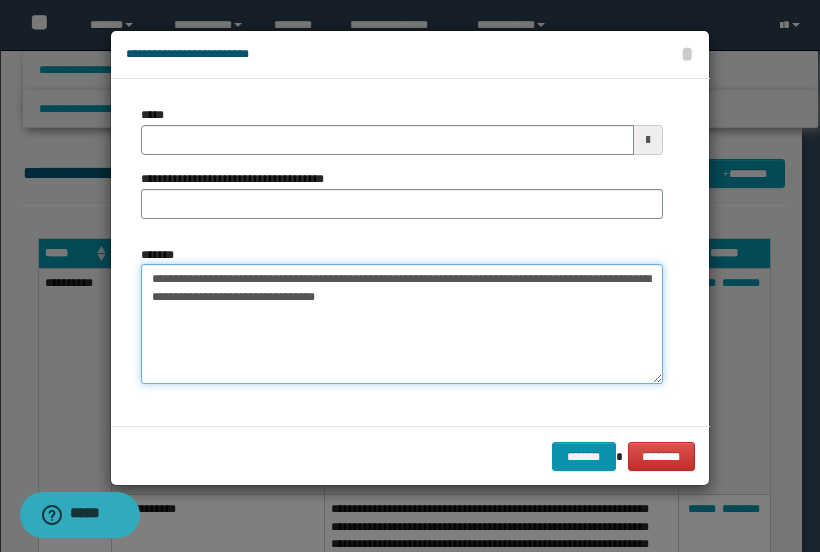 drag, startPoint x: 144, startPoint y: 281, endPoint x: 294, endPoint y: 276, distance: 150.08331 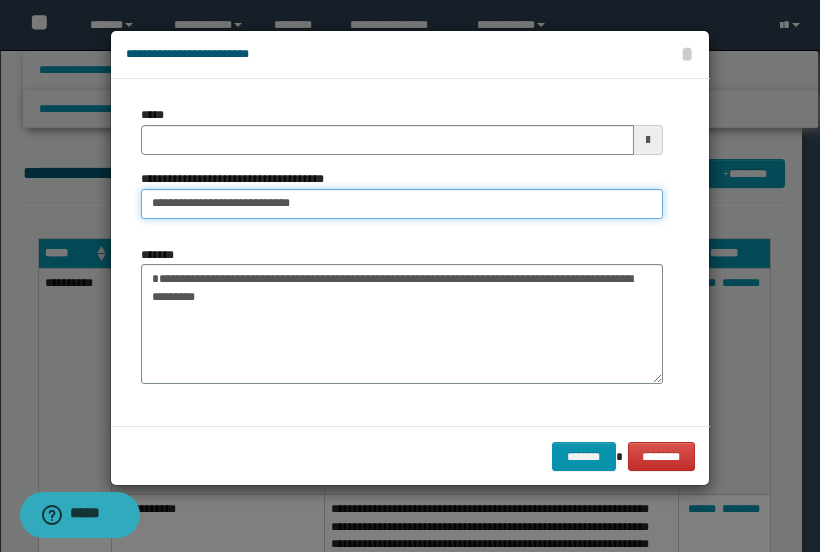 click on "**********" at bounding box center [402, 204] 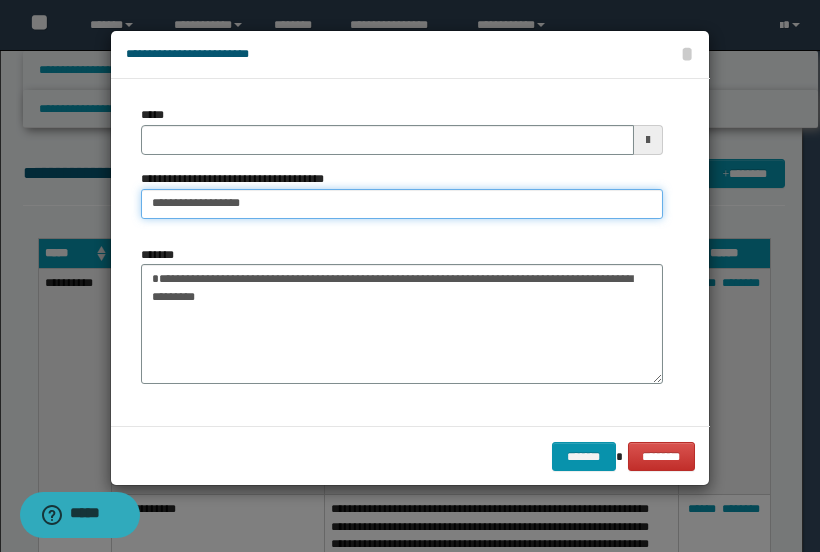 type 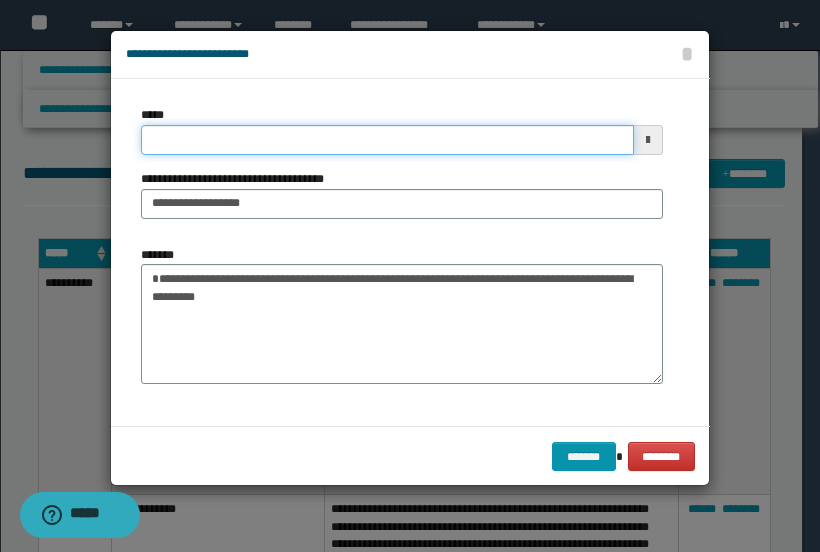 click on "*****" at bounding box center (387, 140) 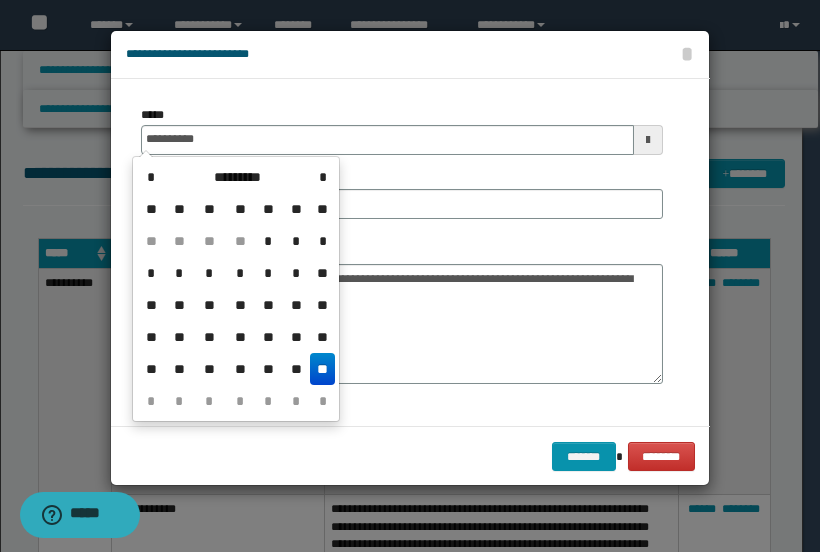 click on "**" at bounding box center [322, 369] 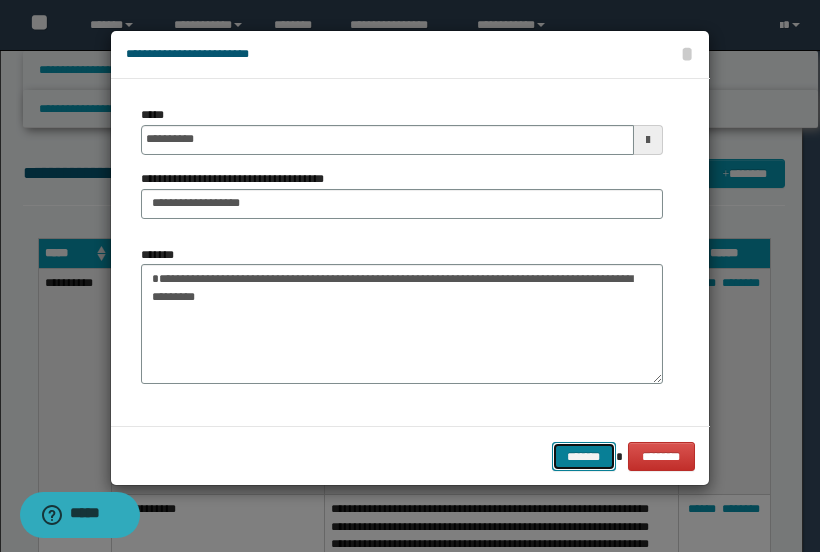 click on "*******" at bounding box center [584, 456] 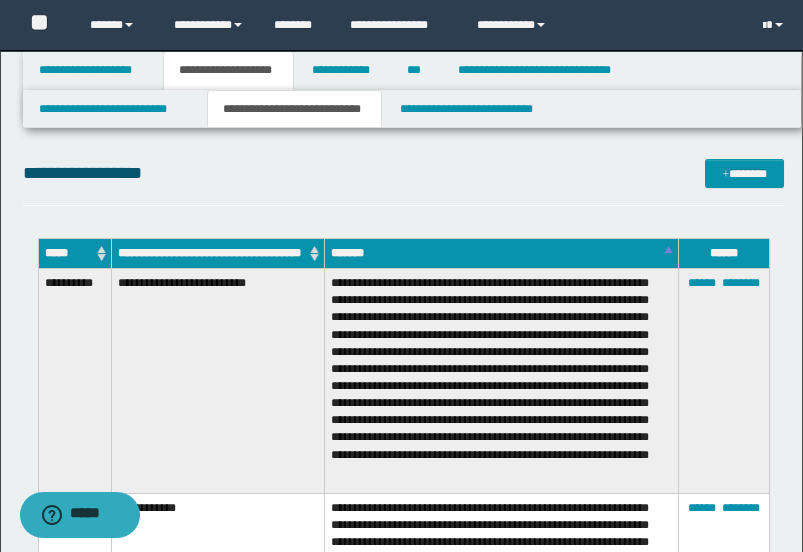 click on "**********" at bounding box center [404, 182] 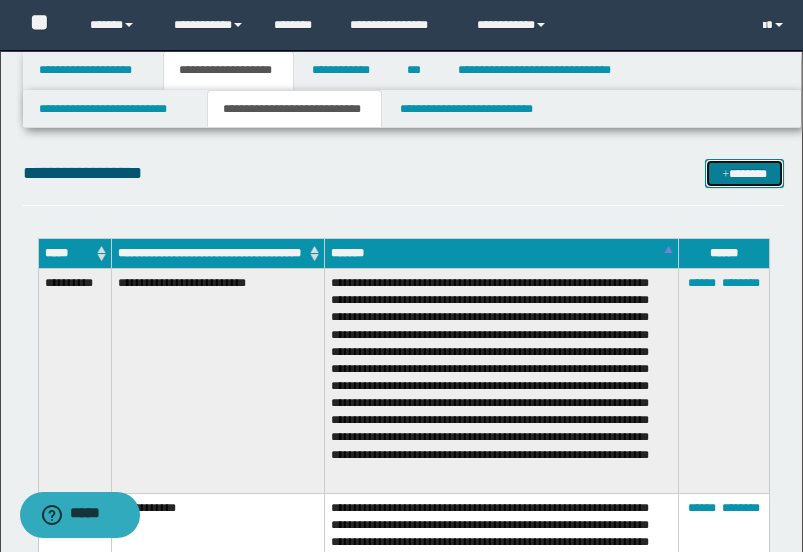 click on "*******" at bounding box center (744, 173) 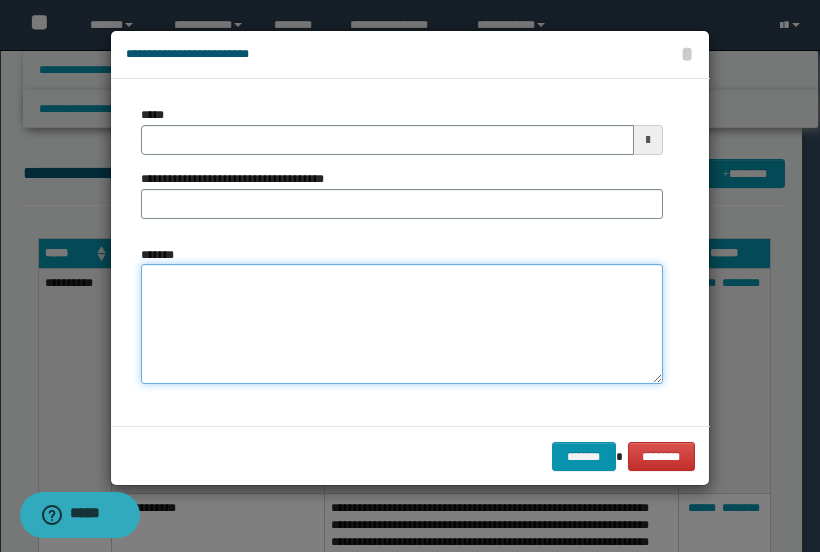 click on "*******" at bounding box center [402, 323] 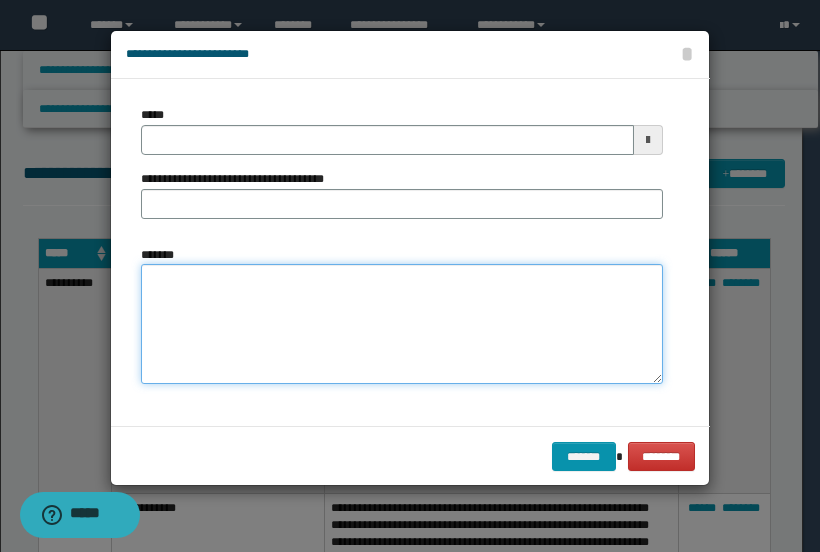 paste on "**********" 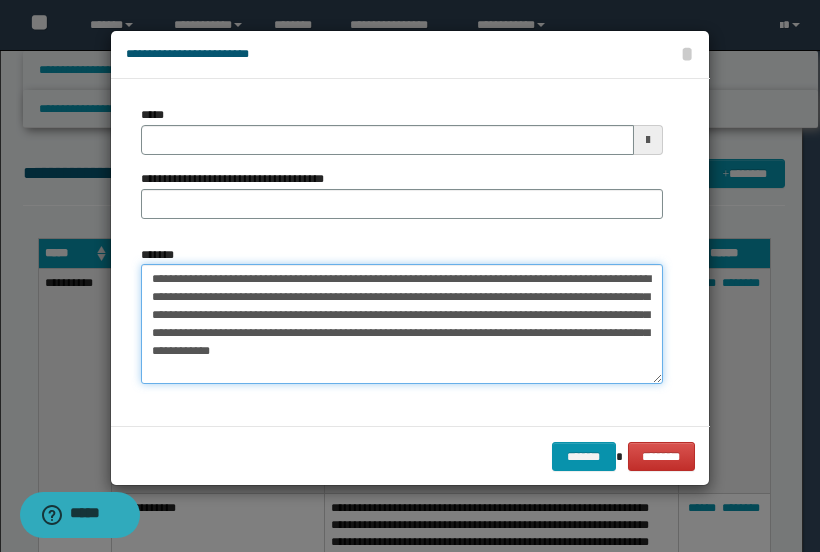 drag, startPoint x: 281, startPoint y: 276, endPoint x: 141, endPoint y: 286, distance: 140.35669 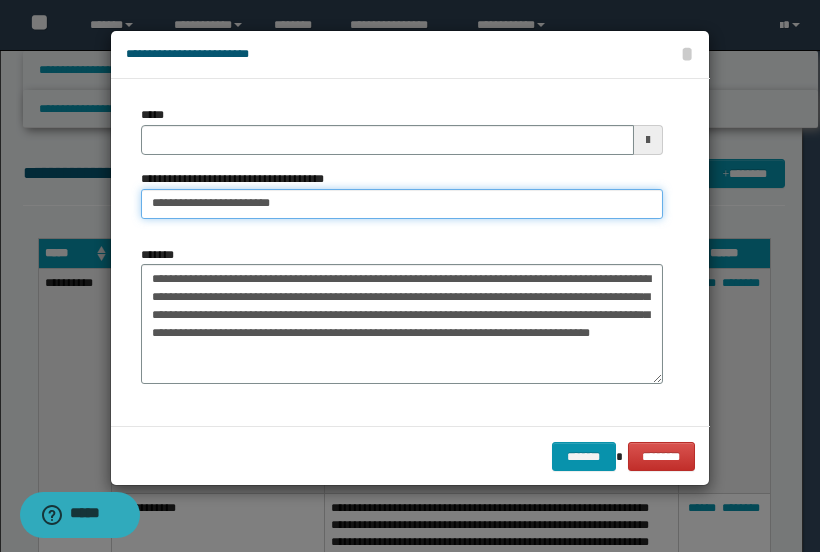 click on "**********" at bounding box center [402, 204] 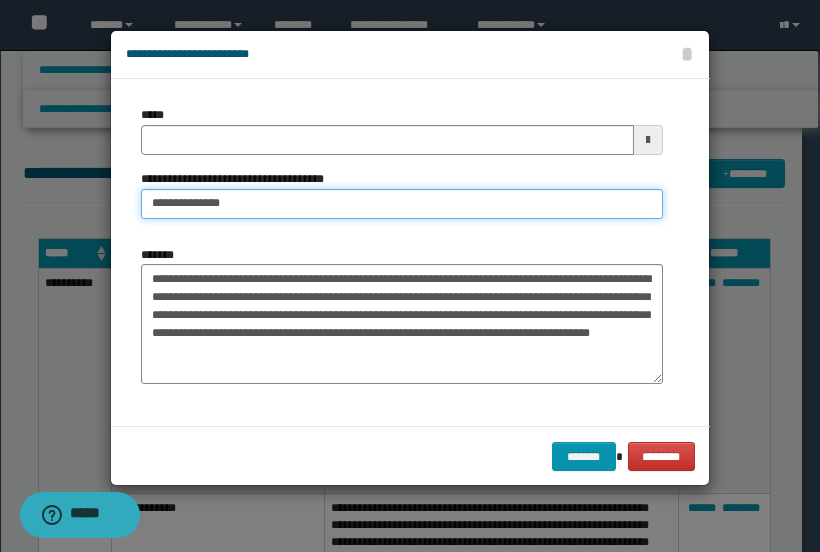 type on "**********" 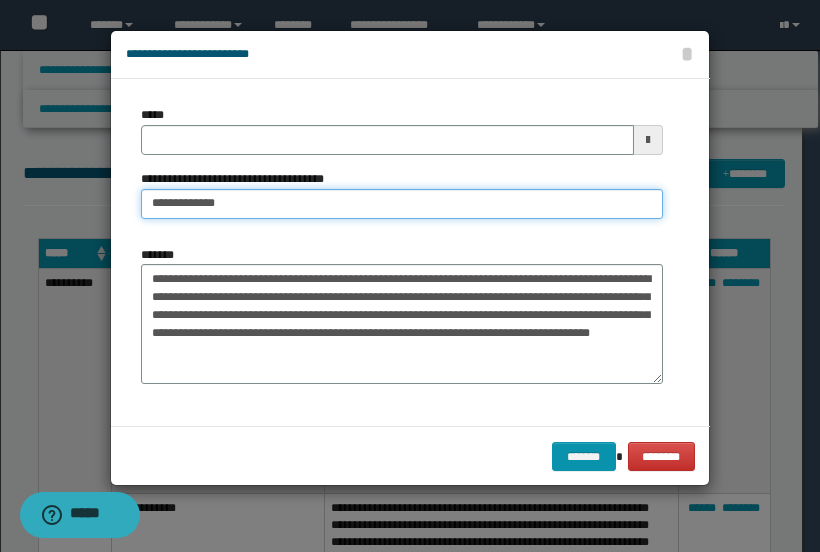 type 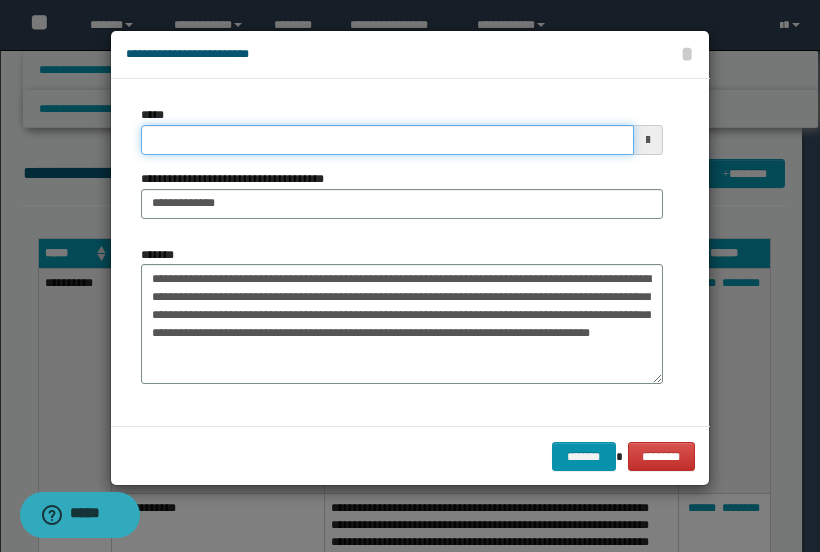 click on "*****" at bounding box center [387, 140] 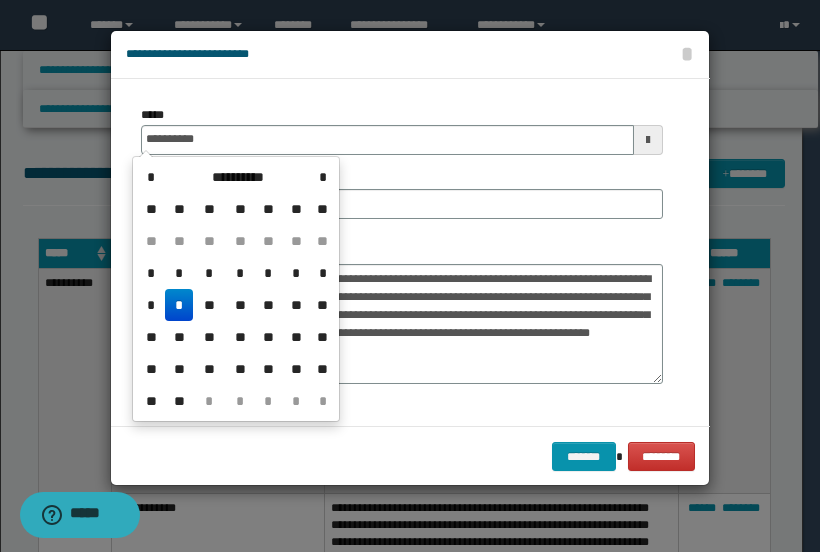 click on "*" at bounding box center (179, 305) 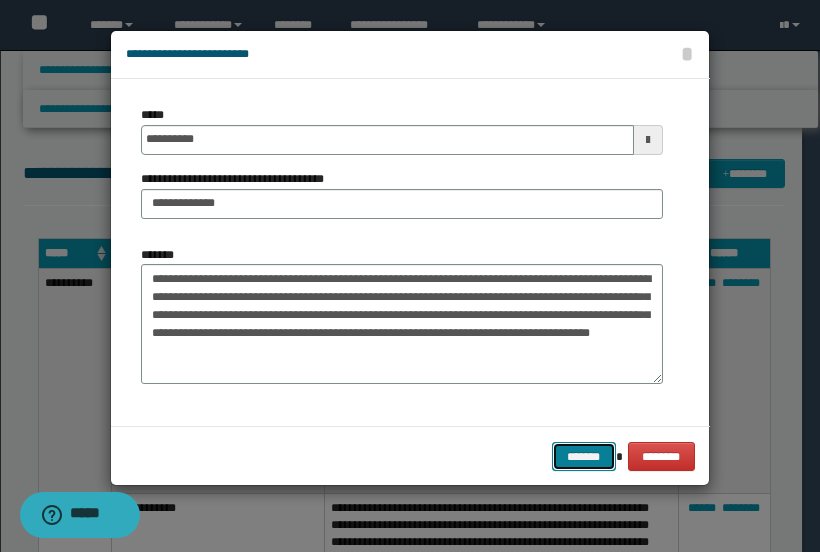 click on "*******" at bounding box center (584, 456) 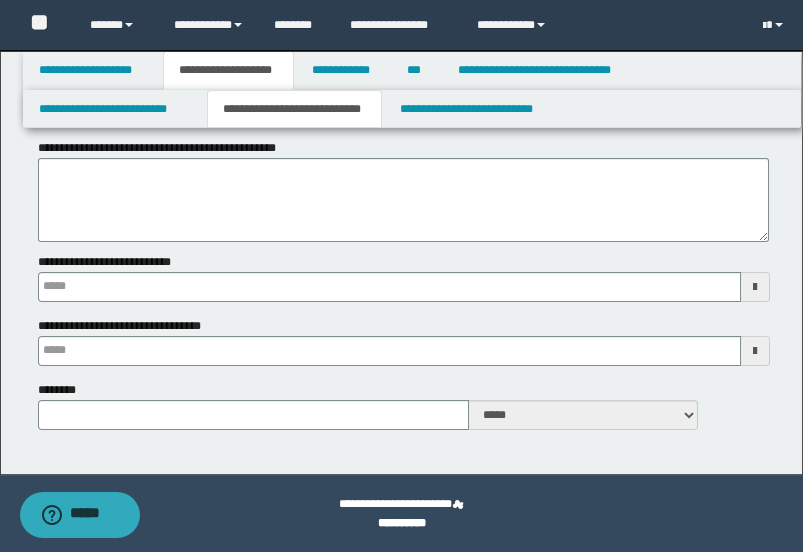 type 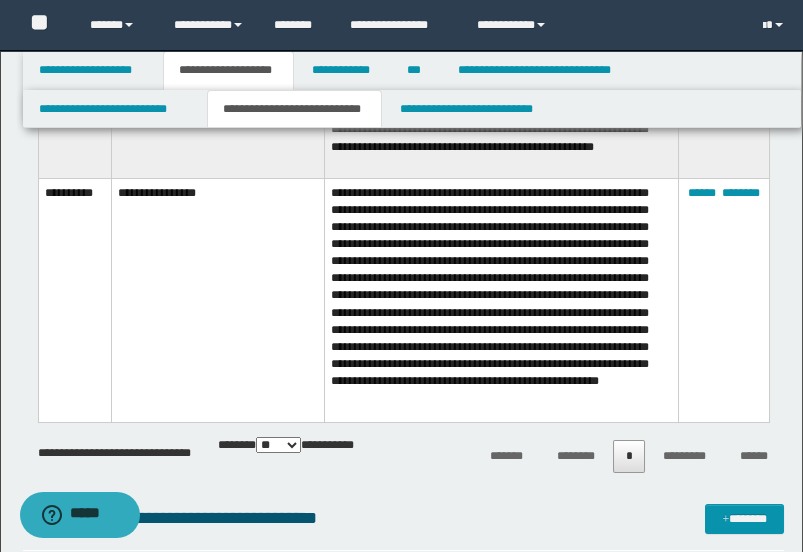 scroll, scrollTop: 331, scrollLeft: 0, axis: vertical 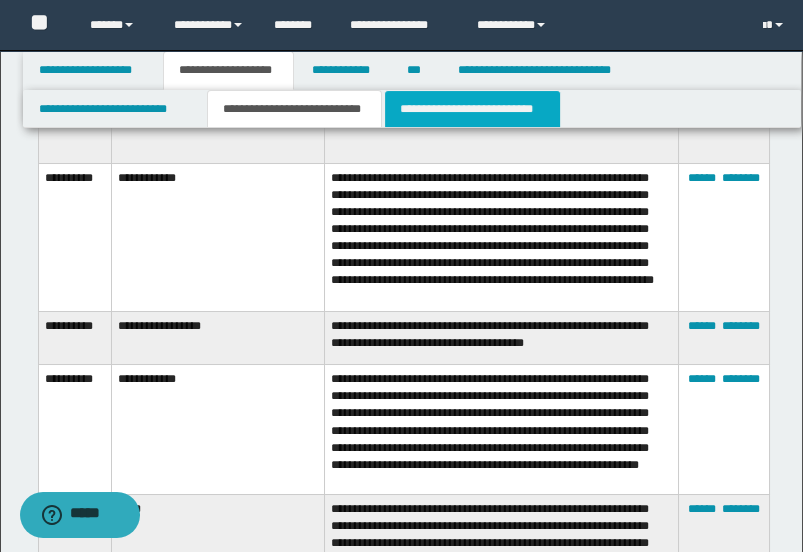 click on "**********" at bounding box center (472, 109) 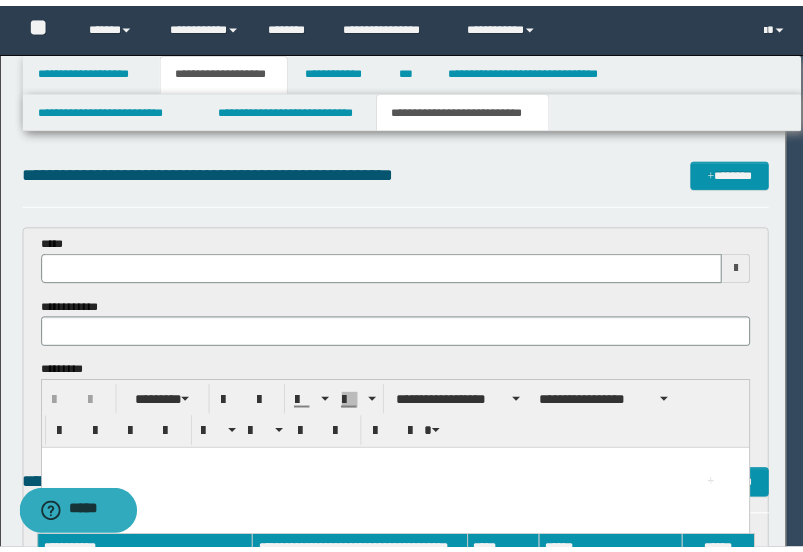 scroll, scrollTop: 0, scrollLeft: 0, axis: both 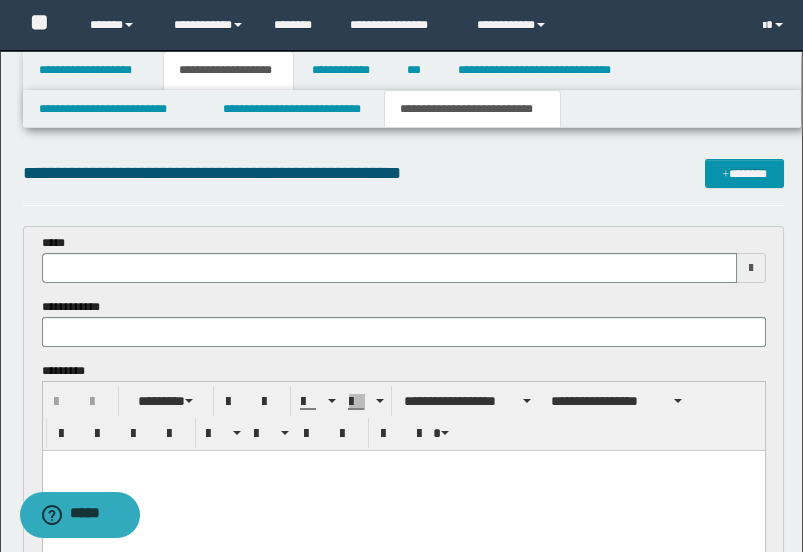 click on "**********" at bounding box center [404, 182] 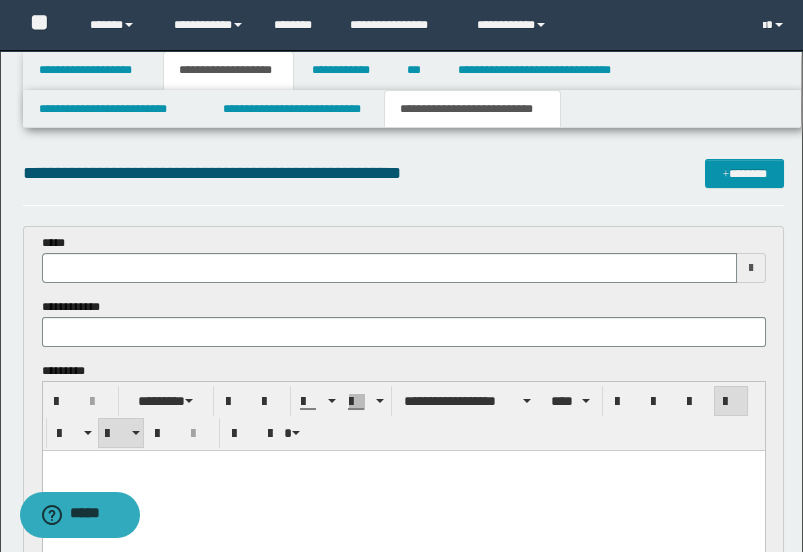 type 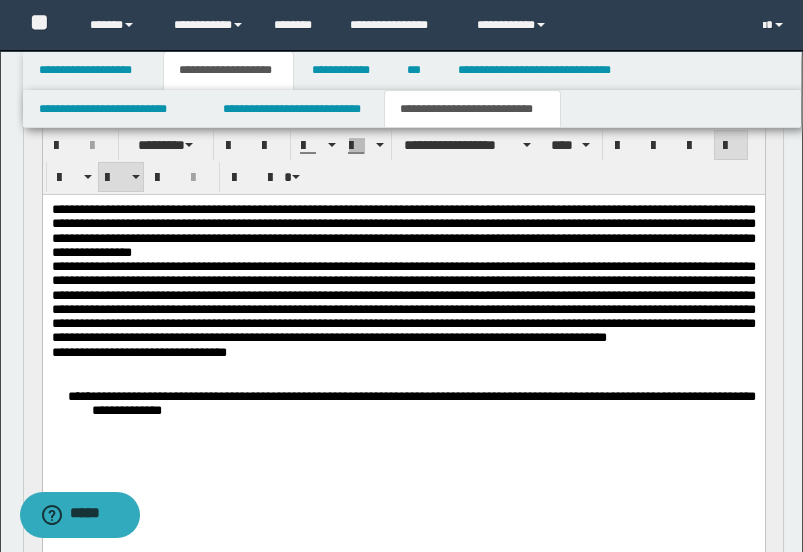 scroll, scrollTop: 222, scrollLeft: 0, axis: vertical 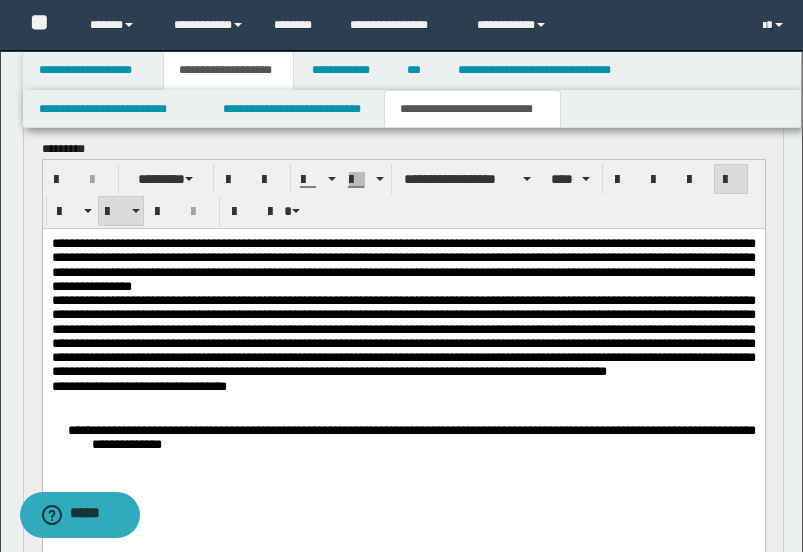 click on "**********" at bounding box center [403, 264] 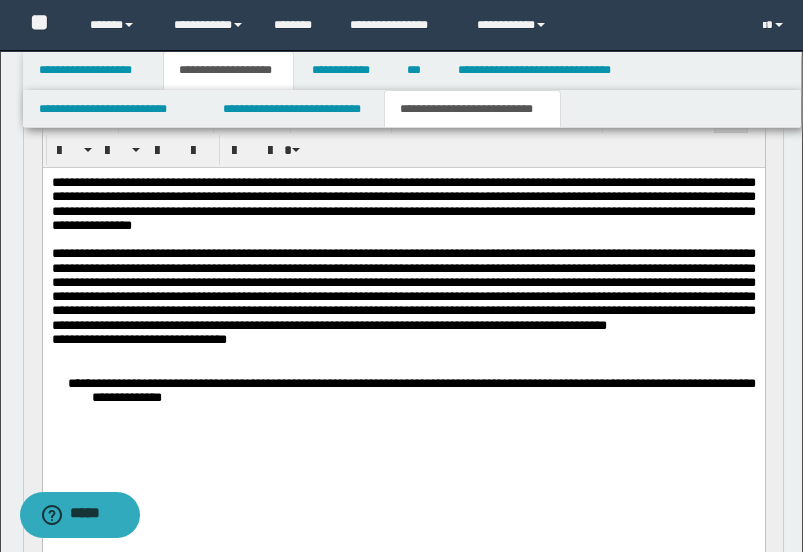 scroll, scrollTop: 333, scrollLeft: 0, axis: vertical 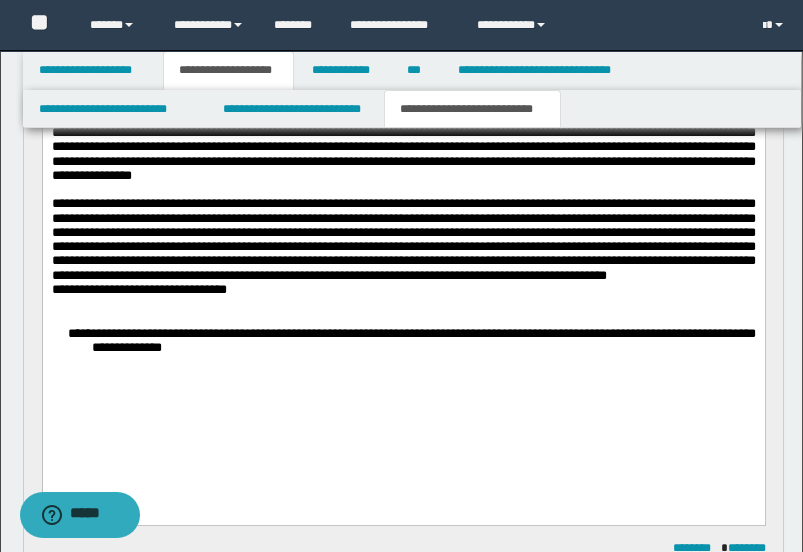 click on "**********" at bounding box center [403, 239] 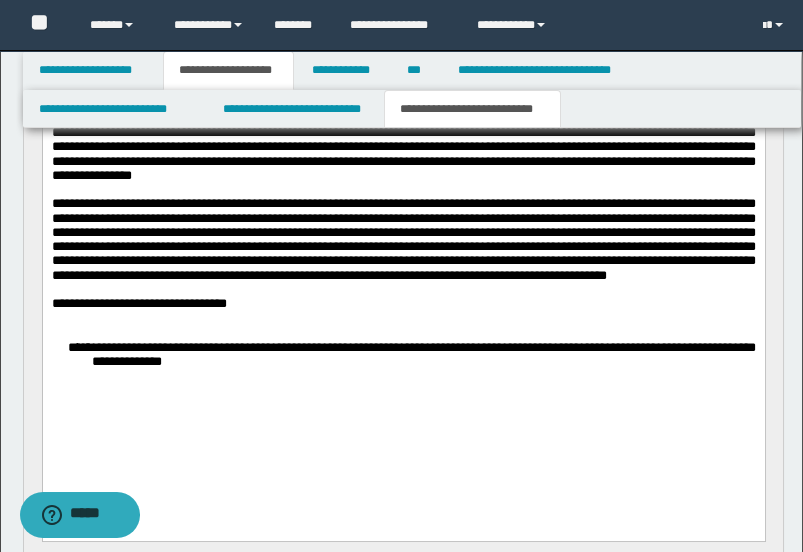 click on "**********" at bounding box center [403, 353] 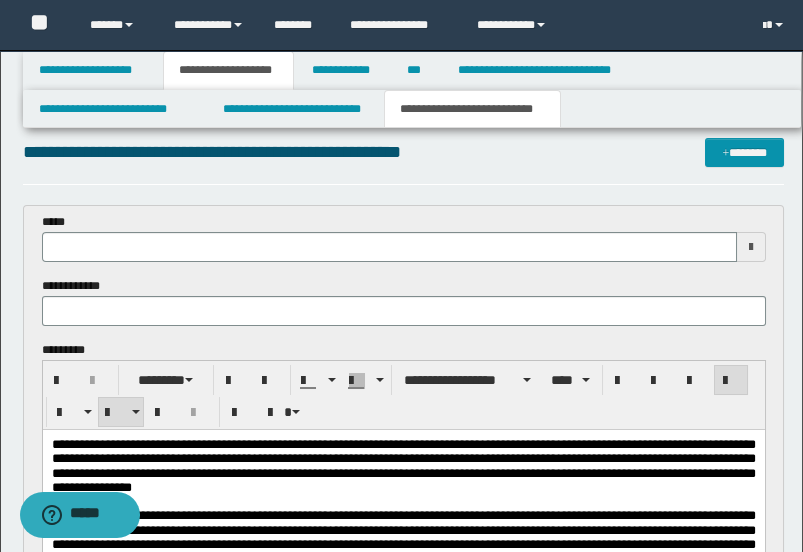 scroll, scrollTop: 0, scrollLeft: 0, axis: both 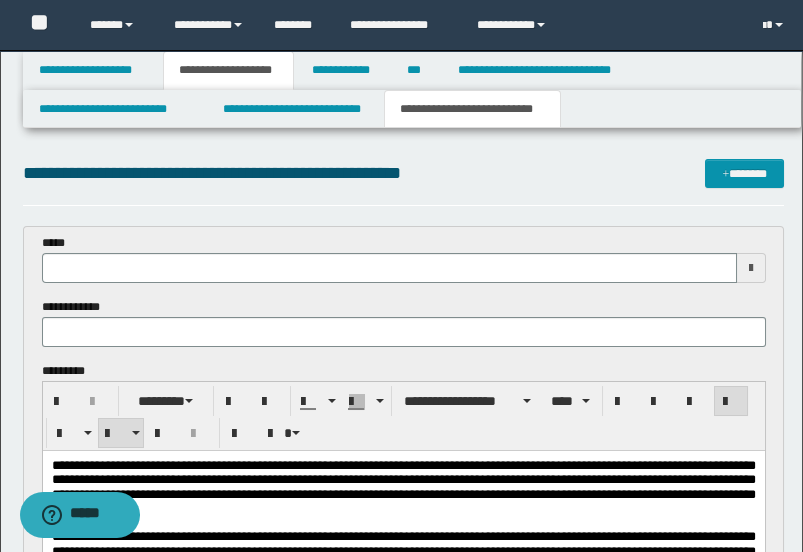 drag, startPoint x: 584, startPoint y: 204, endPoint x: 529, endPoint y: 221, distance: 57.567352 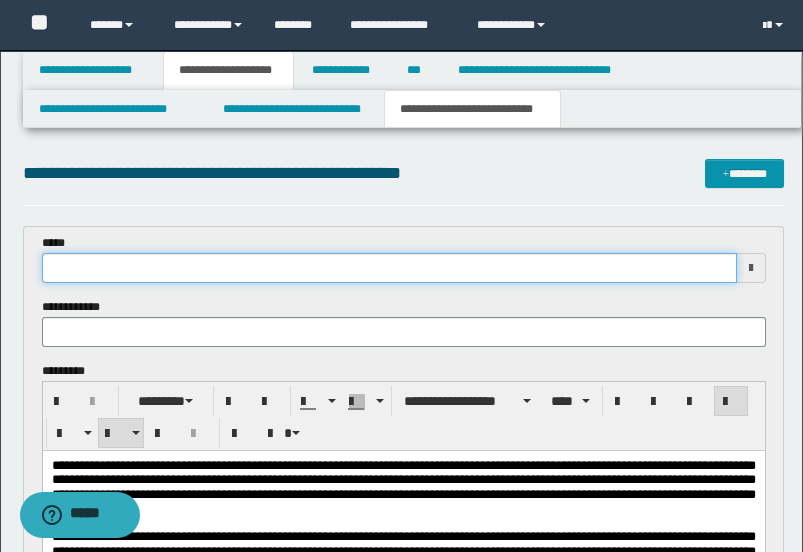 click at bounding box center (389, 268) 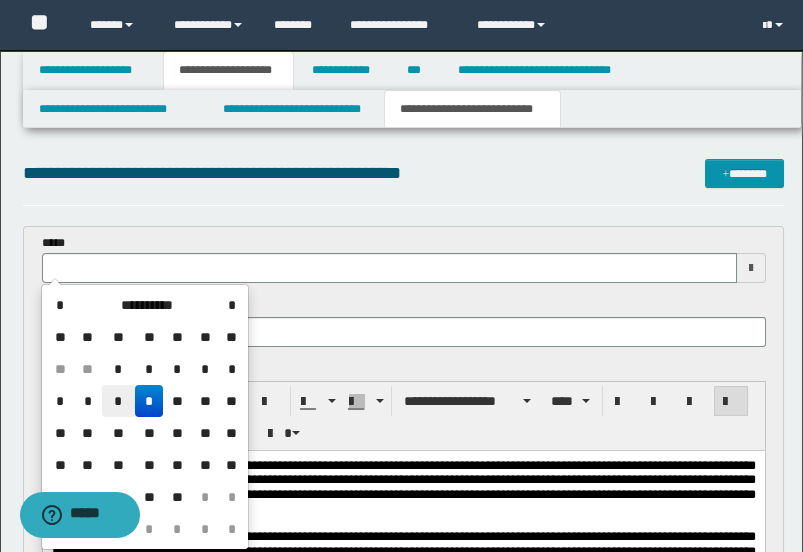 click on "*" at bounding box center [118, 401] 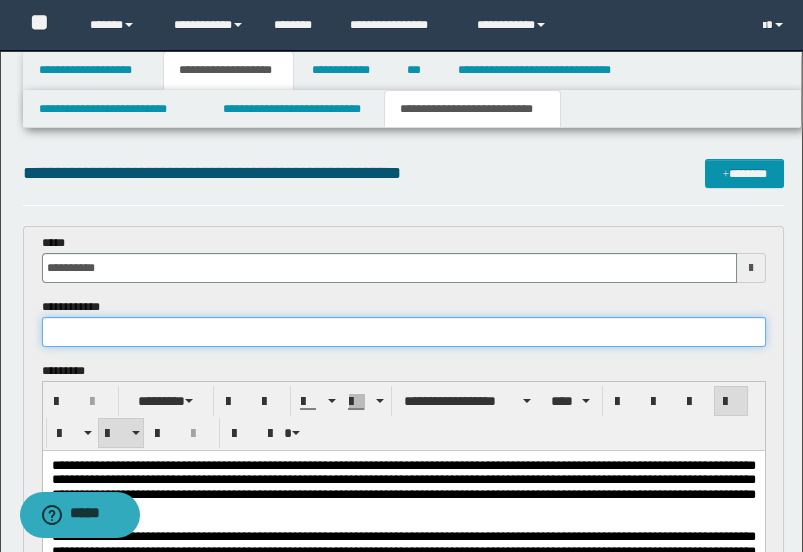click at bounding box center (404, 332) 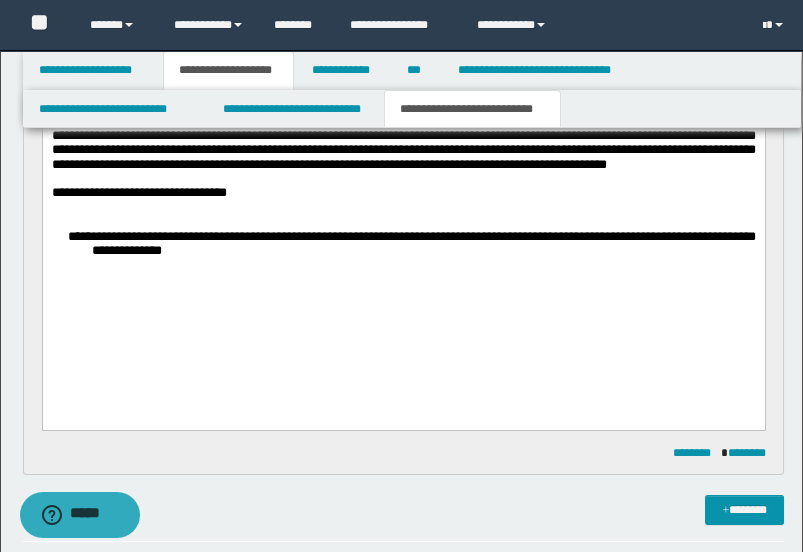 scroll, scrollTop: 0, scrollLeft: 0, axis: both 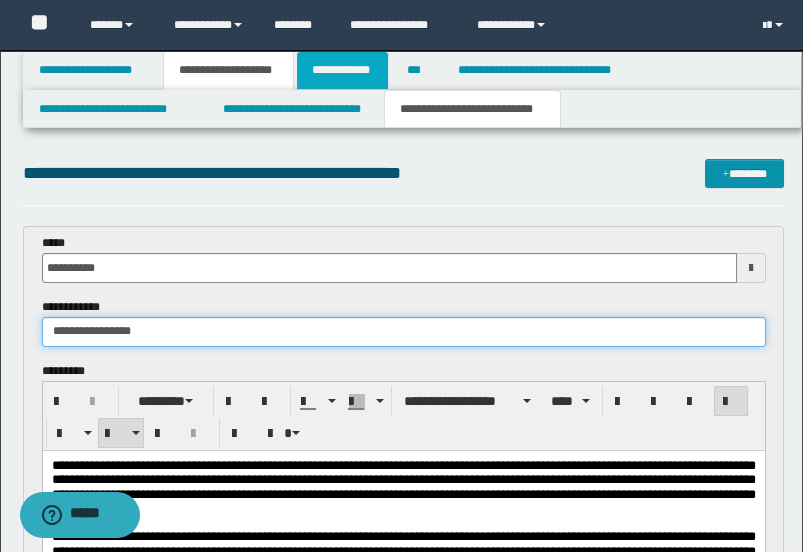 type on "**********" 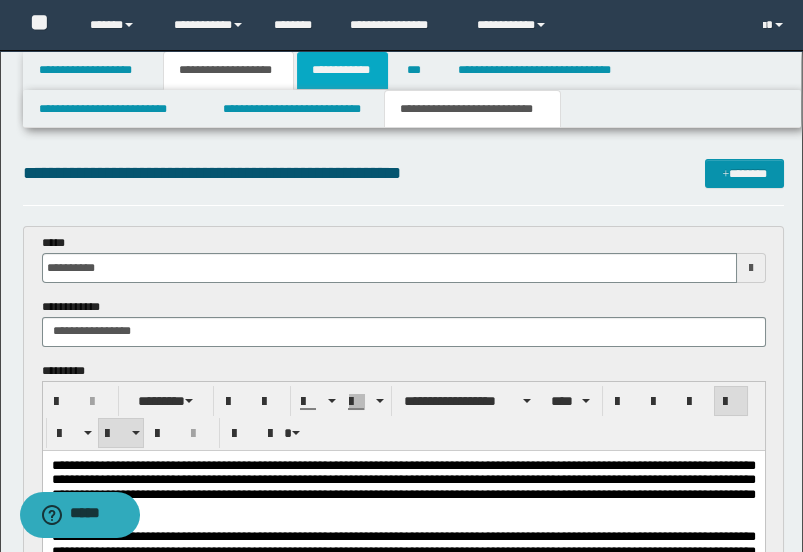 click on "**********" at bounding box center (343, 70) 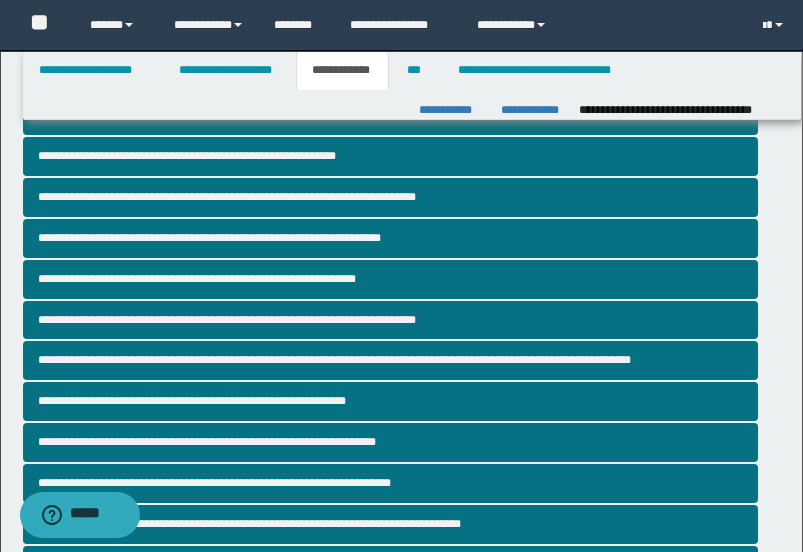scroll, scrollTop: 0, scrollLeft: 0, axis: both 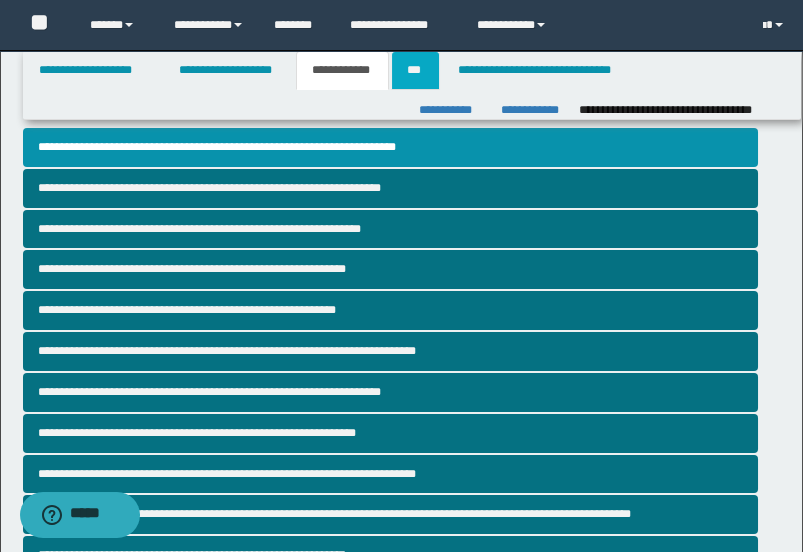 click on "***" at bounding box center (415, 70) 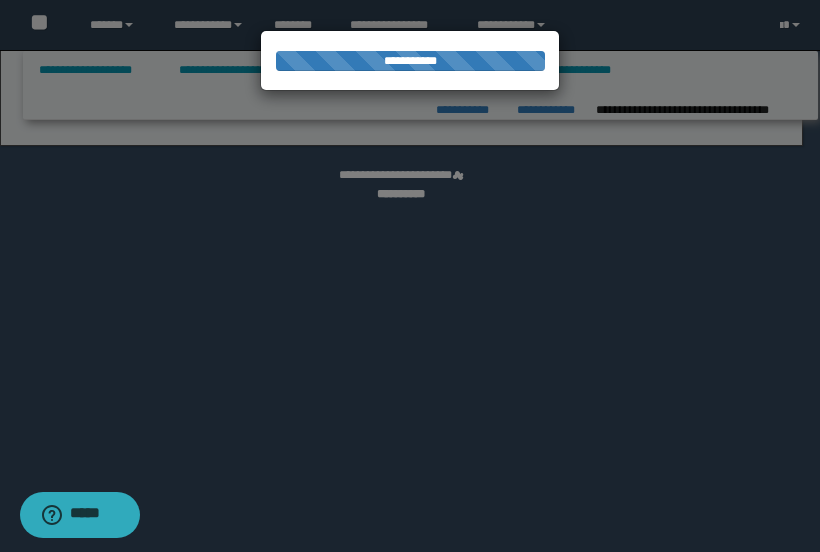 select on "*" 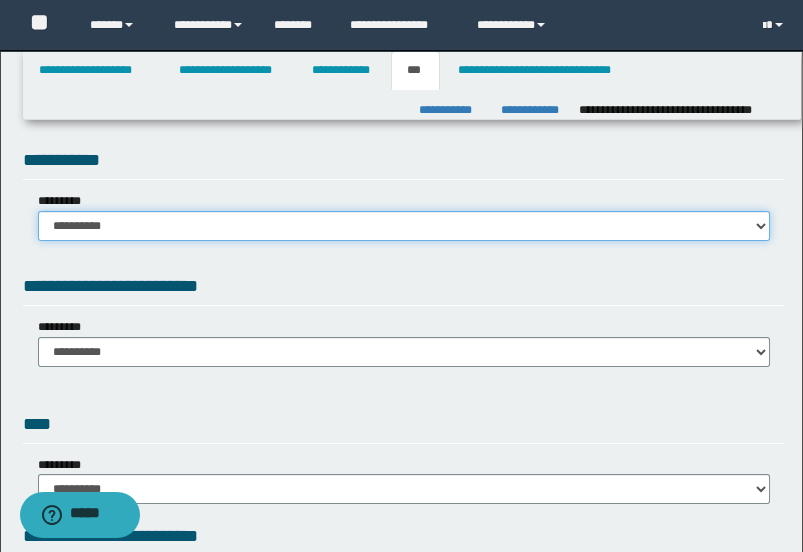 click on "**********" at bounding box center [404, 226] 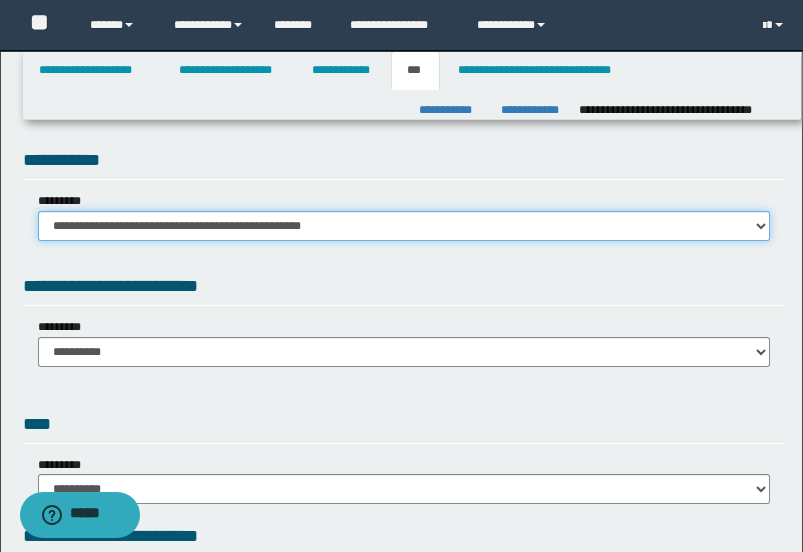 click on "**********" at bounding box center [404, 226] 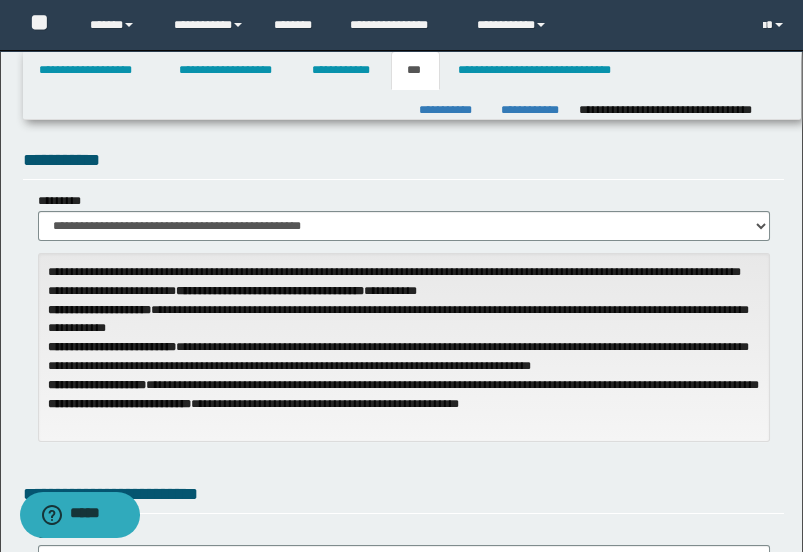 click on "**********" at bounding box center [404, 163] 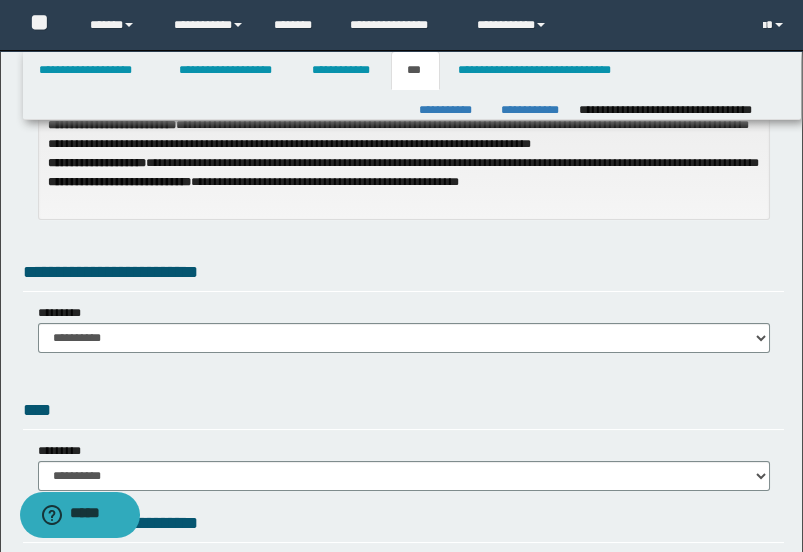 scroll, scrollTop: 333, scrollLeft: 0, axis: vertical 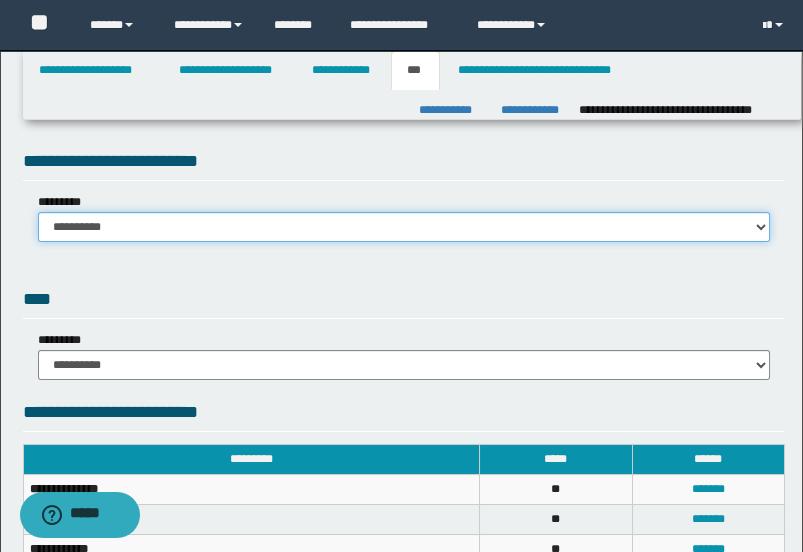 click on "**********" at bounding box center (404, 227) 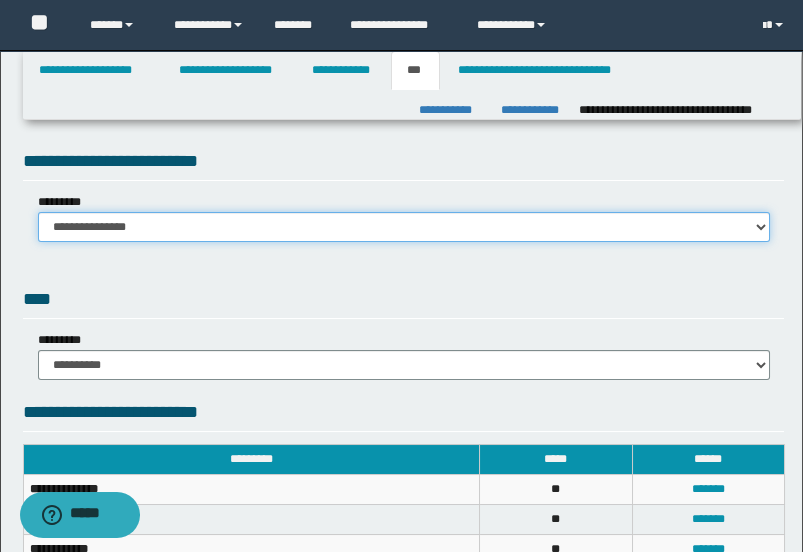 click on "**********" at bounding box center [404, 227] 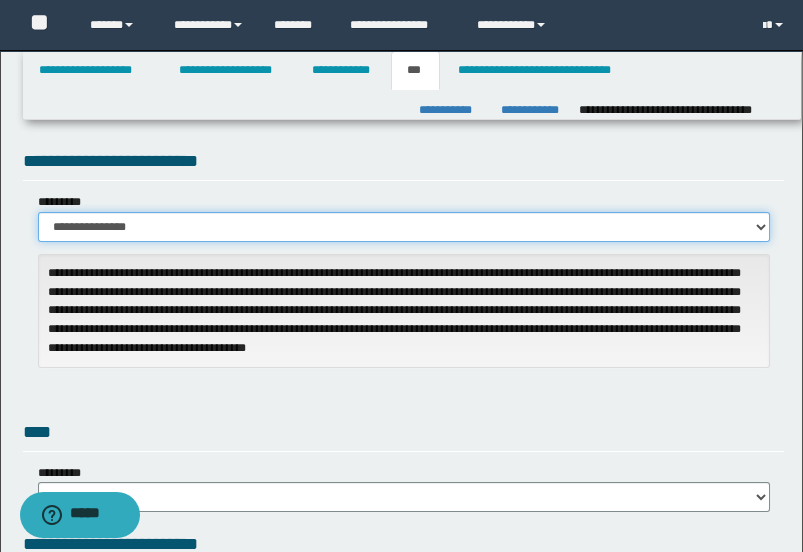 scroll, scrollTop: 444, scrollLeft: 0, axis: vertical 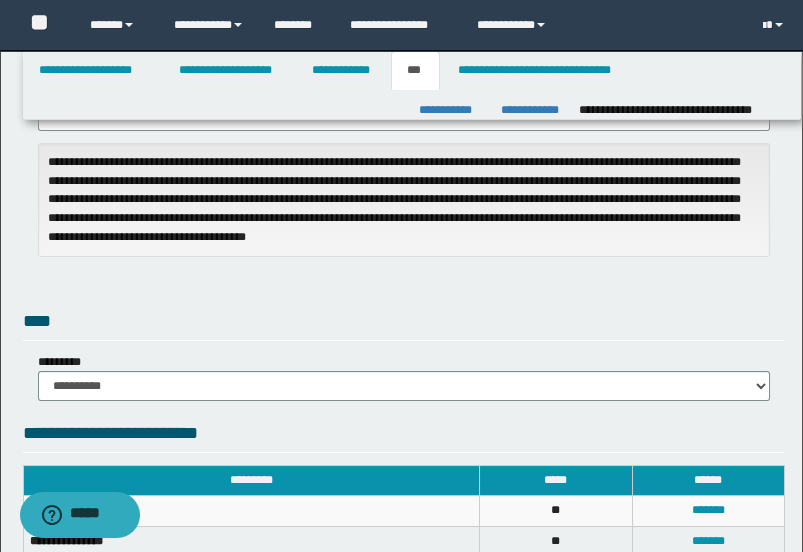 click on "****" at bounding box center (404, 324) 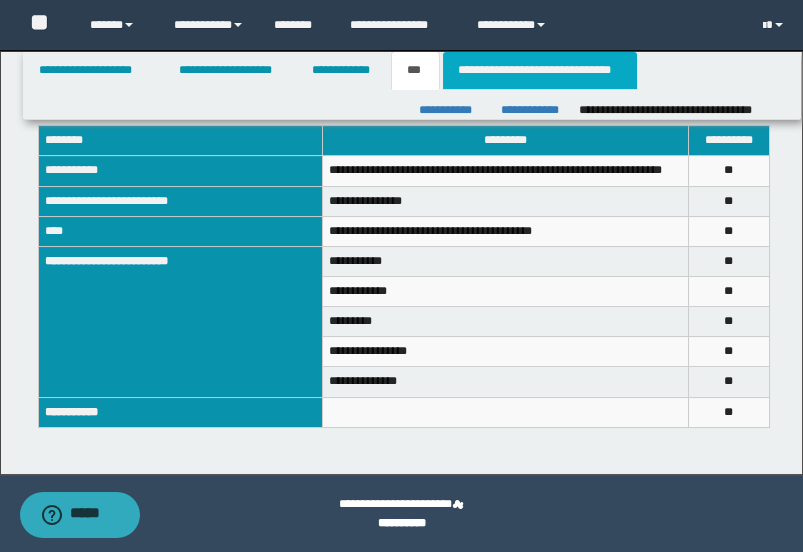 click on "**********" at bounding box center (540, 70) 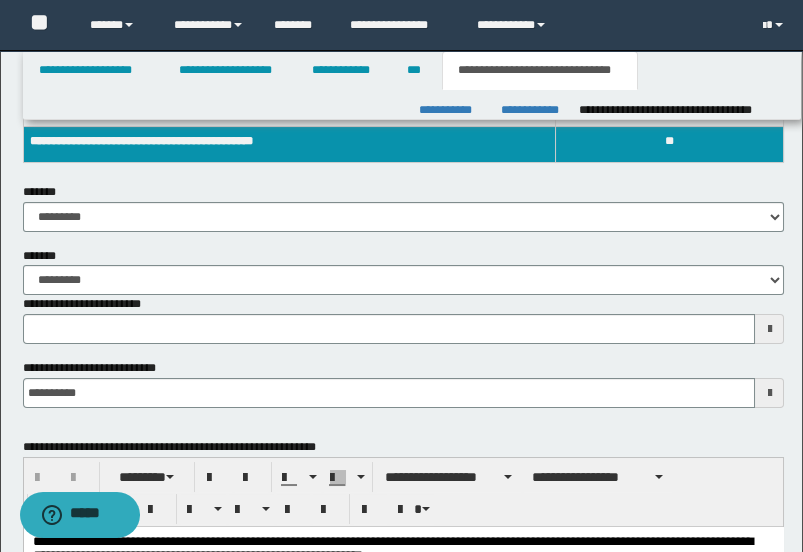 scroll, scrollTop: 333, scrollLeft: 0, axis: vertical 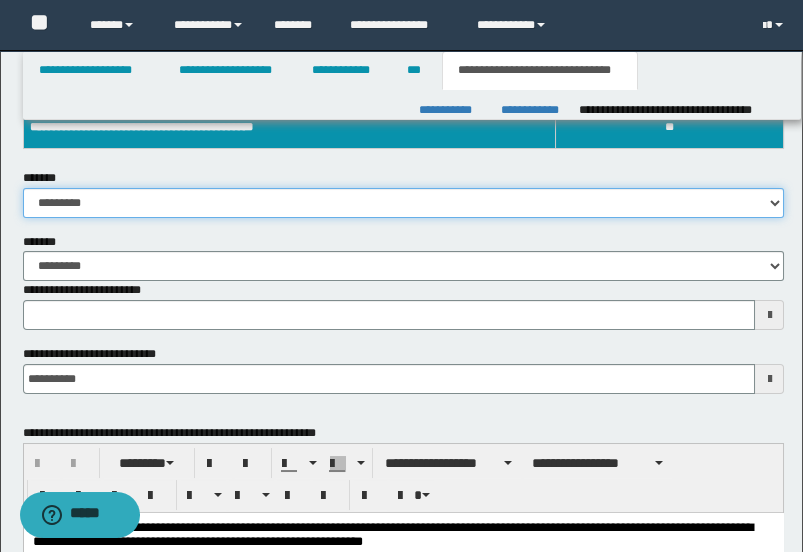 click on "**********" at bounding box center (404, 203) 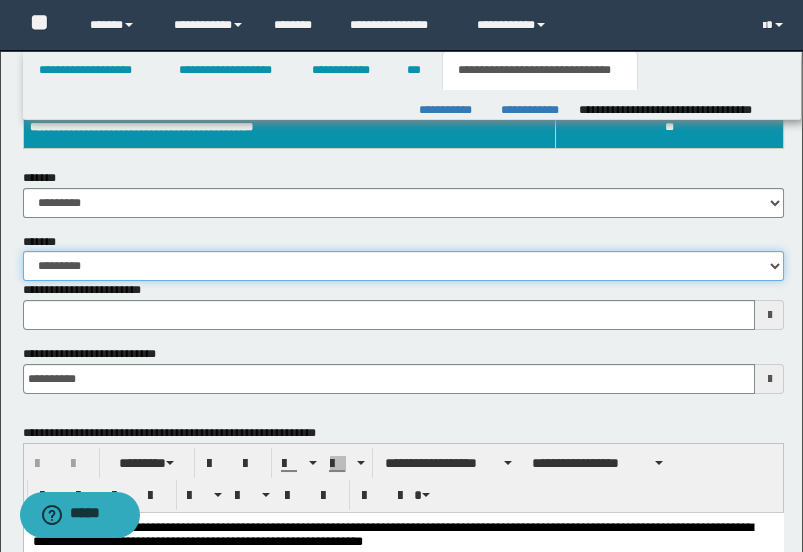 click on "**********" at bounding box center [404, 266] 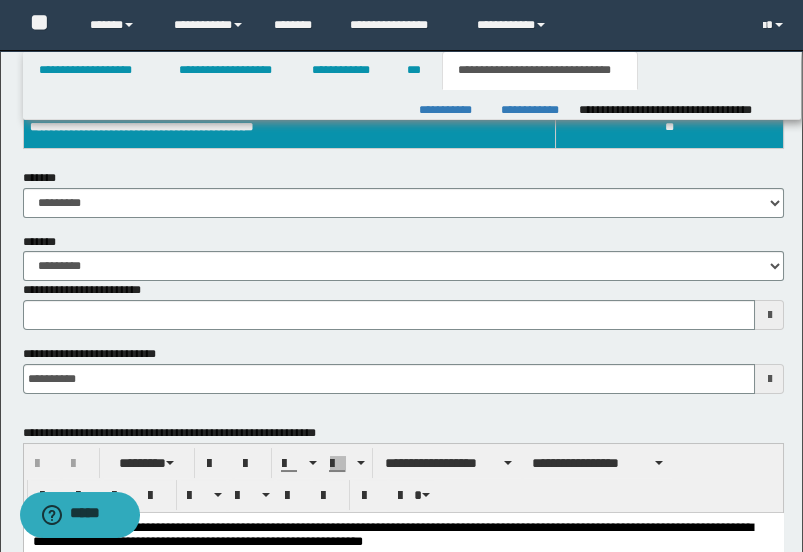 click on "**********" at bounding box center [404, 257] 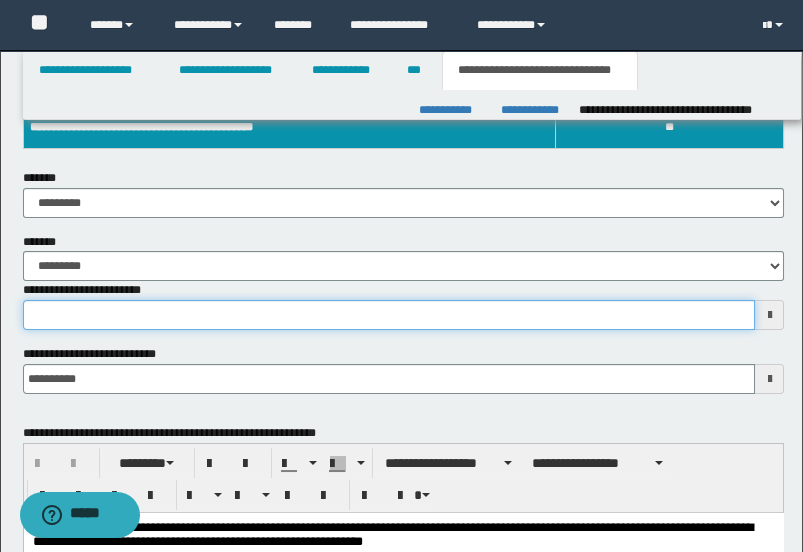 click on "**********" at bounding box center [389, 315] 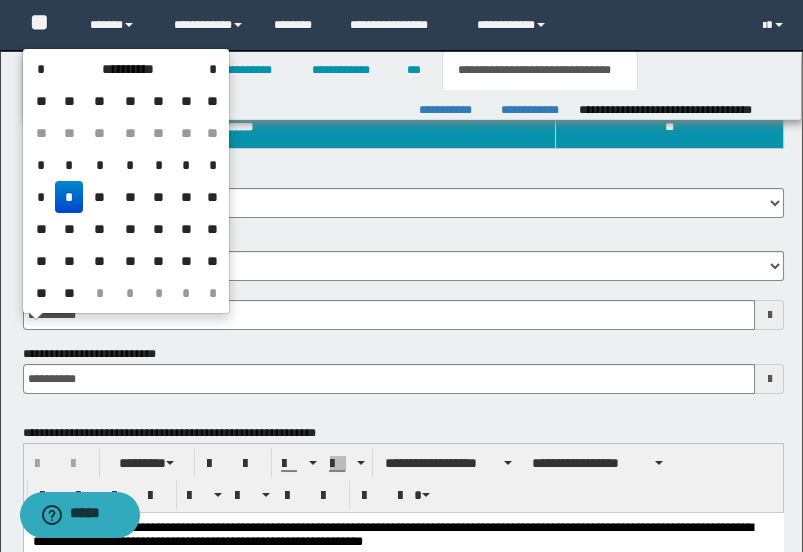 click on "*" at bounding box center (69, 197) 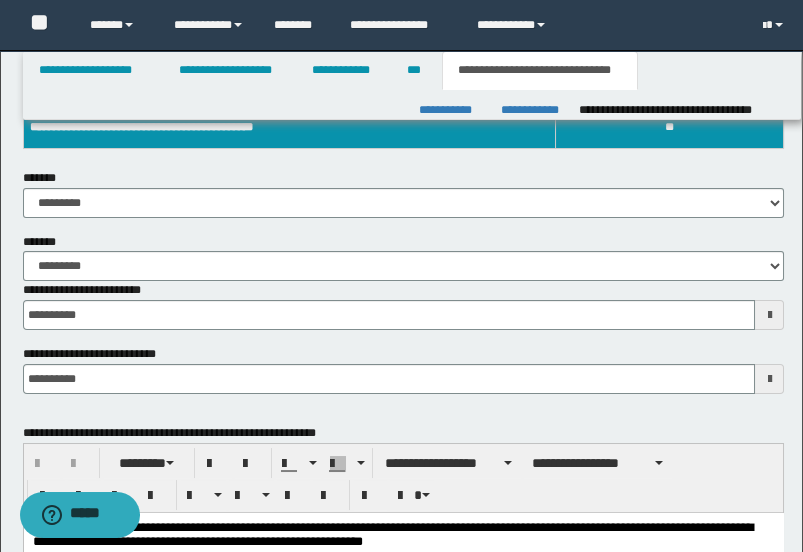 click on "**********" at bounding box center [101, 354] 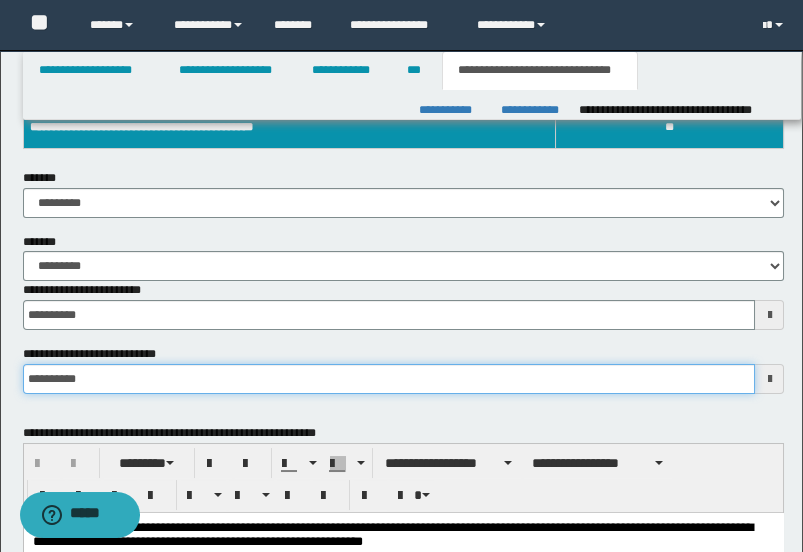 click on "**********" at bounding box center (389, 379) 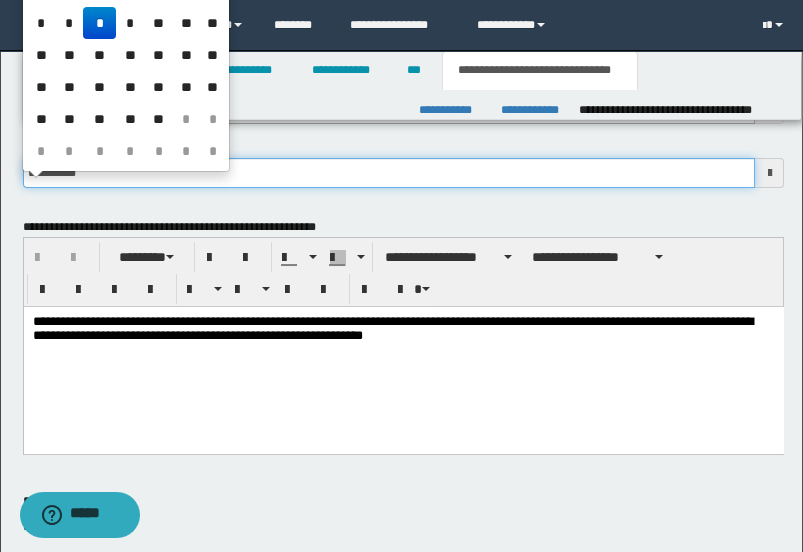 scroll, scrollTop: 555, scrollLeft: 0, axis: vertical 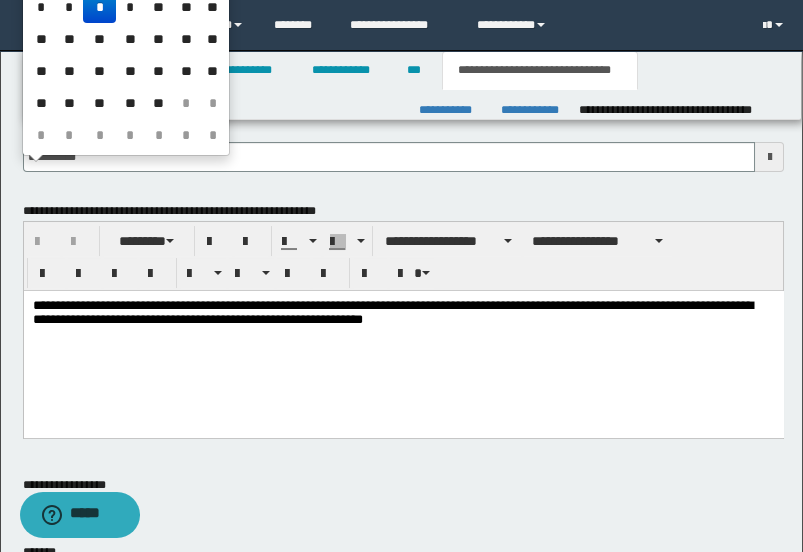 click on "**********" at bounding box center [403, 338] 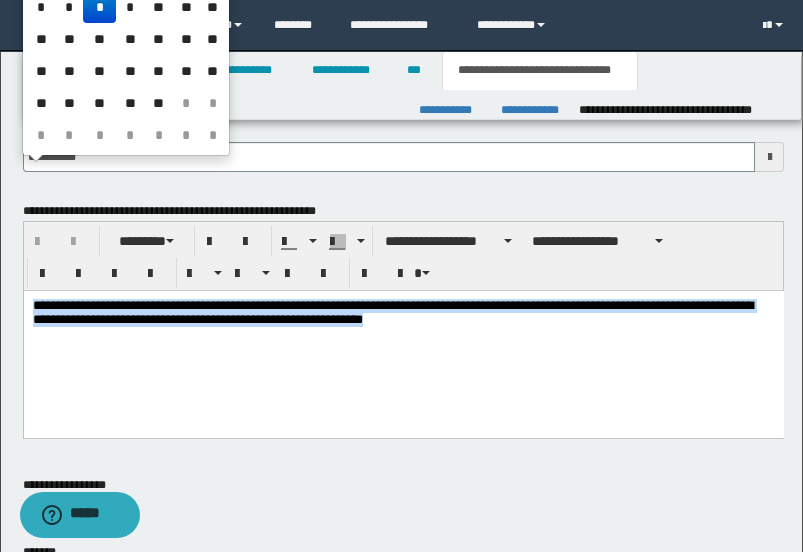 drag, startPoint x: 585, startPoint y: 338, endPoint x: 45, endPoint y: 582, distance: 592.5673 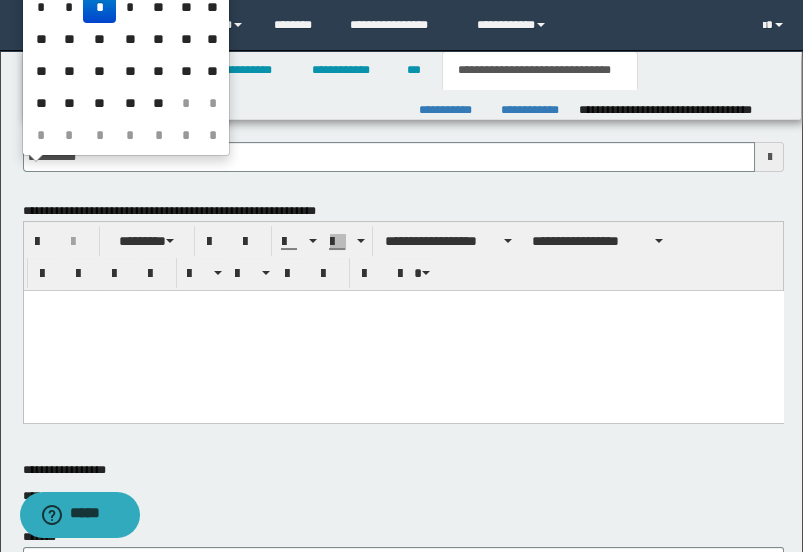 click at bounding box center (403, 330) 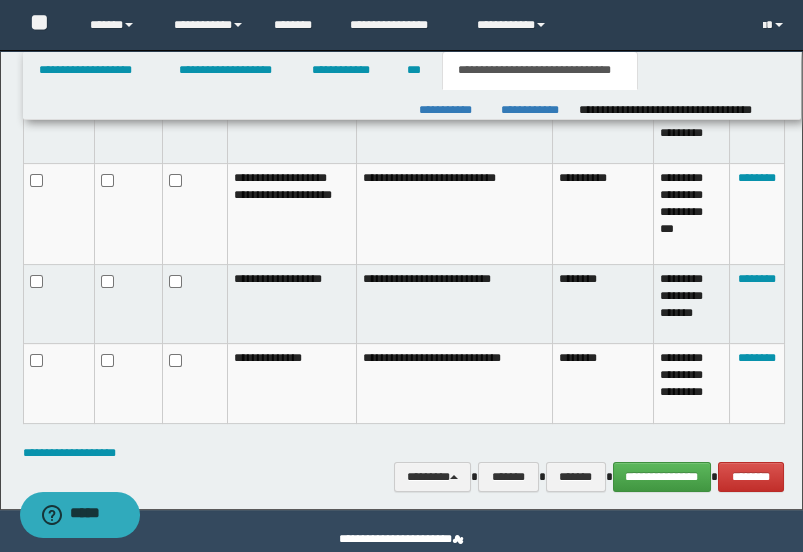 scroll, scrollTop: 1997, scrollLeft: 0, axis: vertical 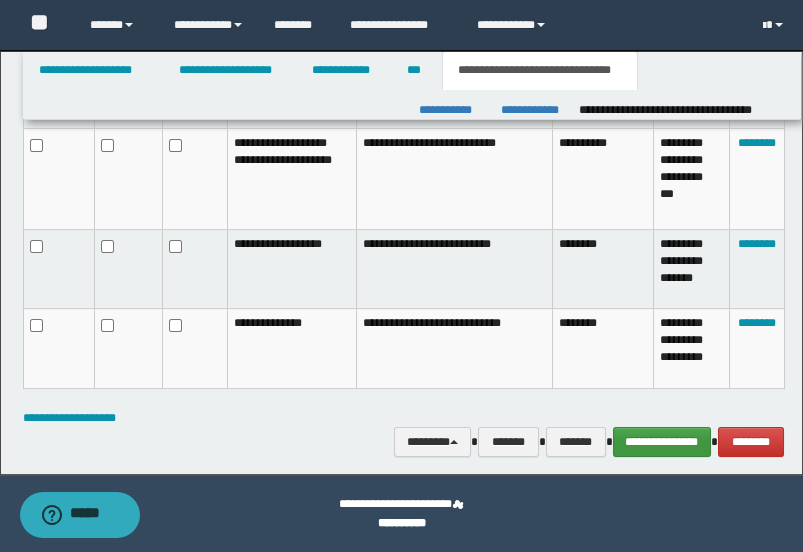 type on "**********" 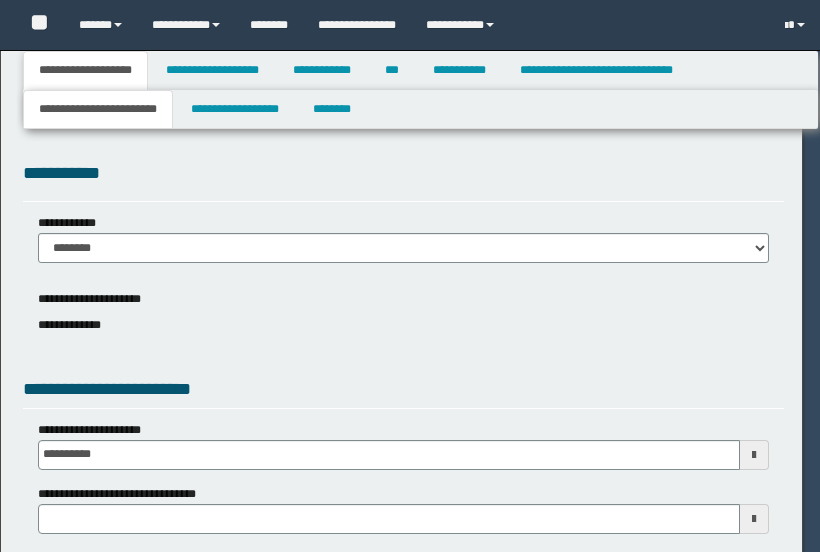 select on "*" 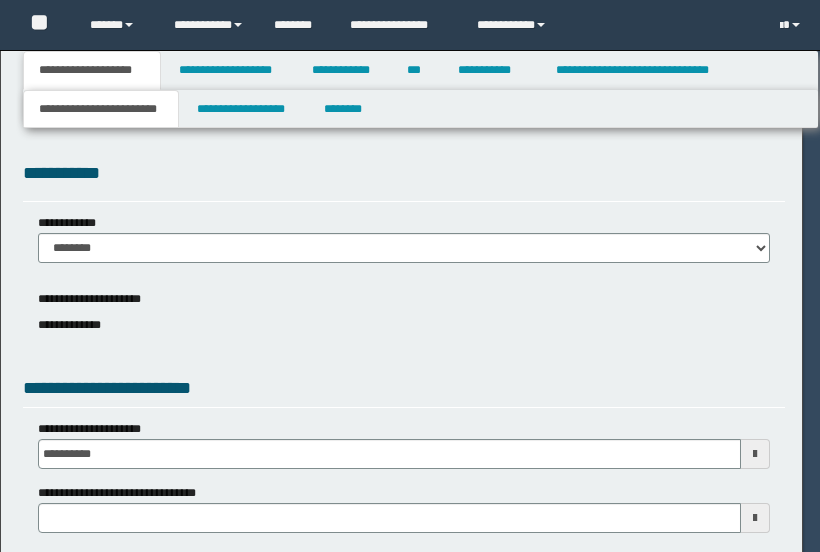 scroll, scrollTop: 0, scrollLeft: 0, axis: both 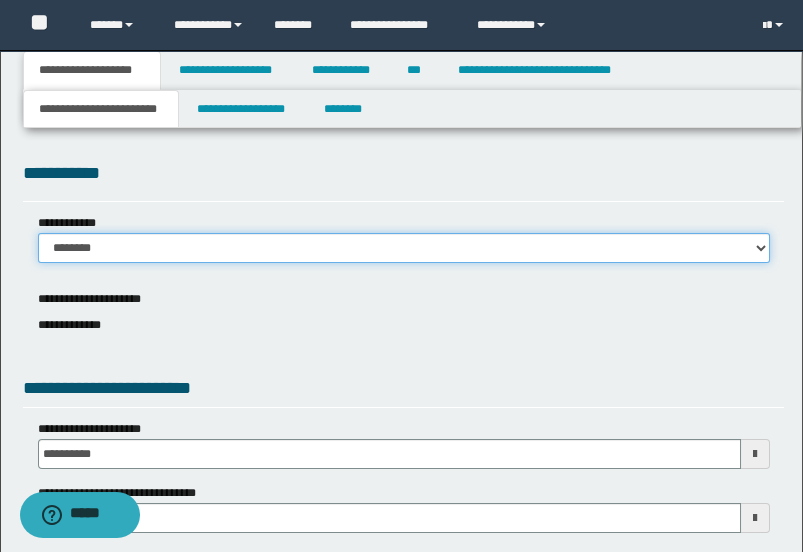 click on "********
*******" at bounding box center [404, 248] 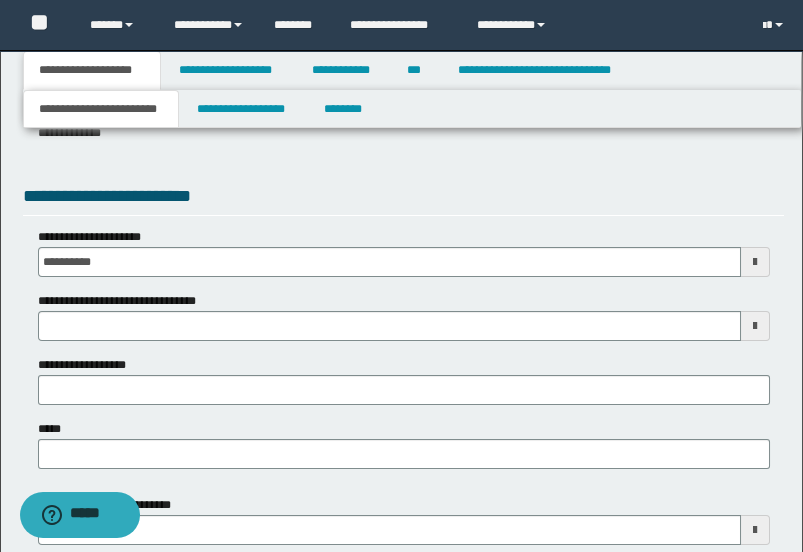 scroll, scrollTop: 222, scrollLeft: 0, axis: vertical 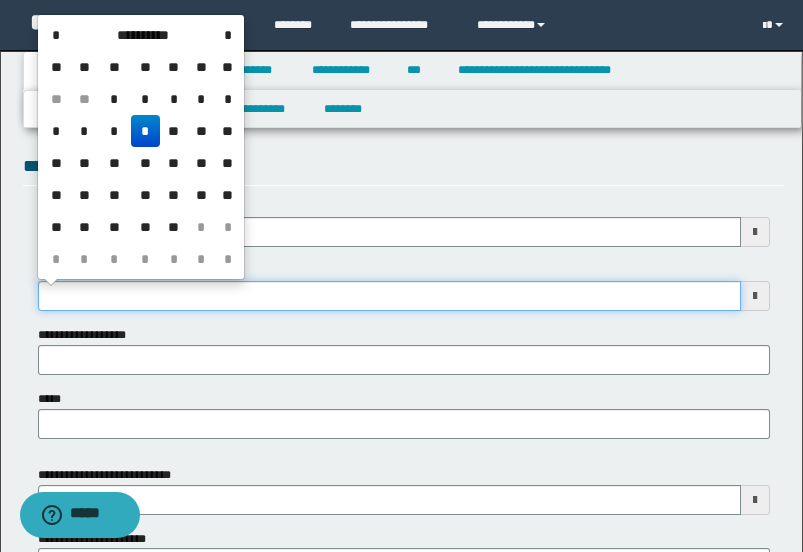 click on "**********" at bounding box center [389, 296] 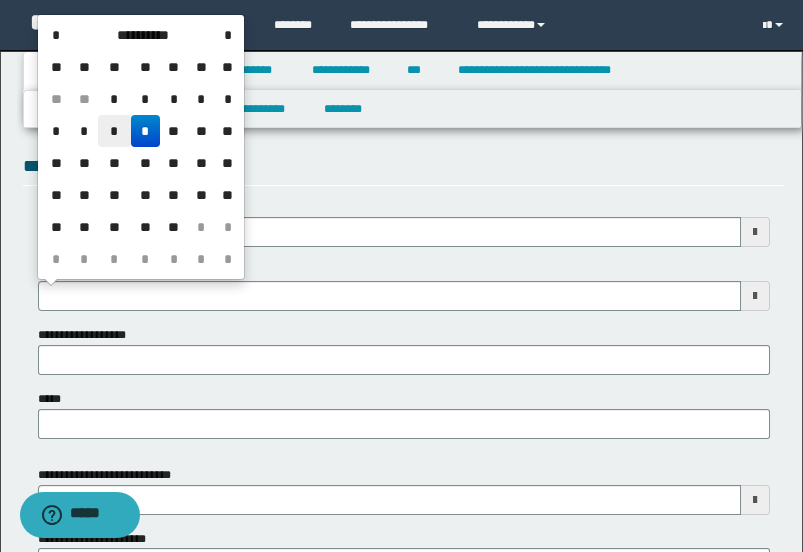 click on "*" at bounding box center [114, 131] 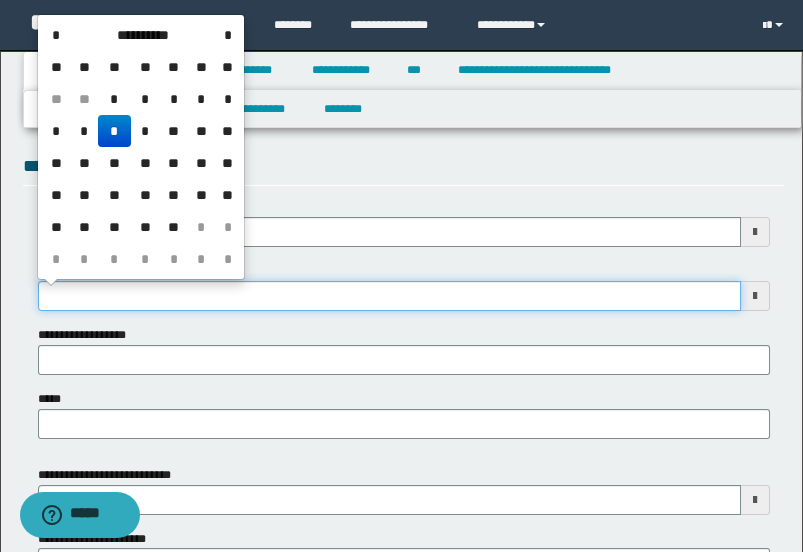 click on "**********" at bounding box center (389, 296) 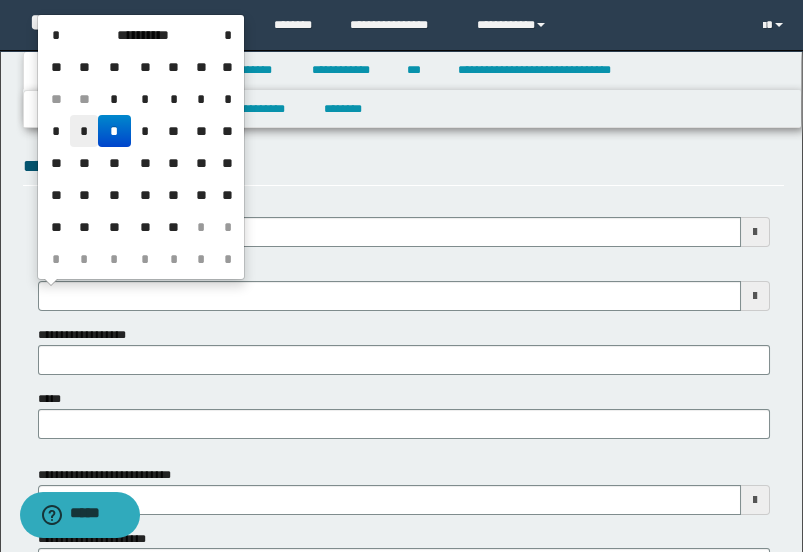 click on "*" at bounding box center (84, 131) 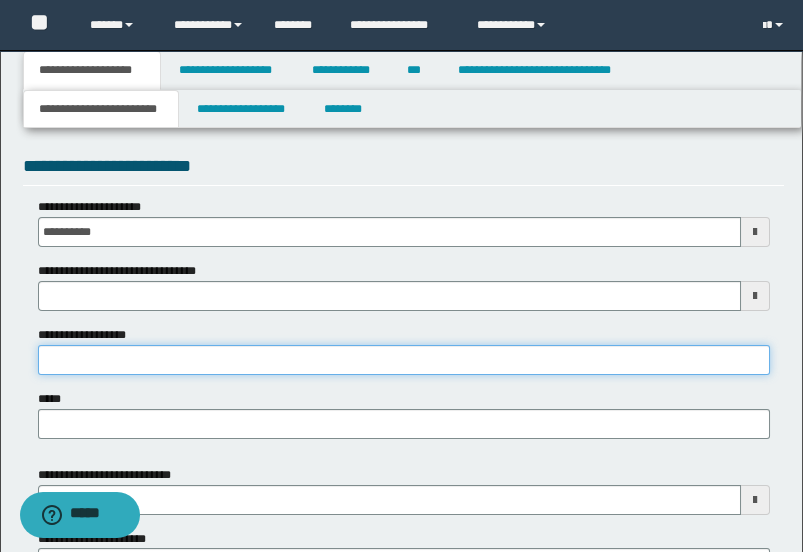 click on "**********" at bounding box center [404, 360] 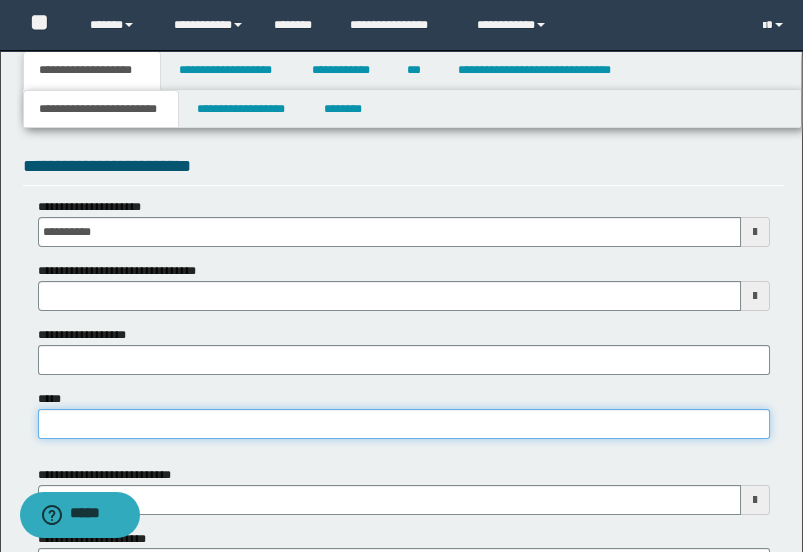 click on "*****" at bounding box center (404, 424) 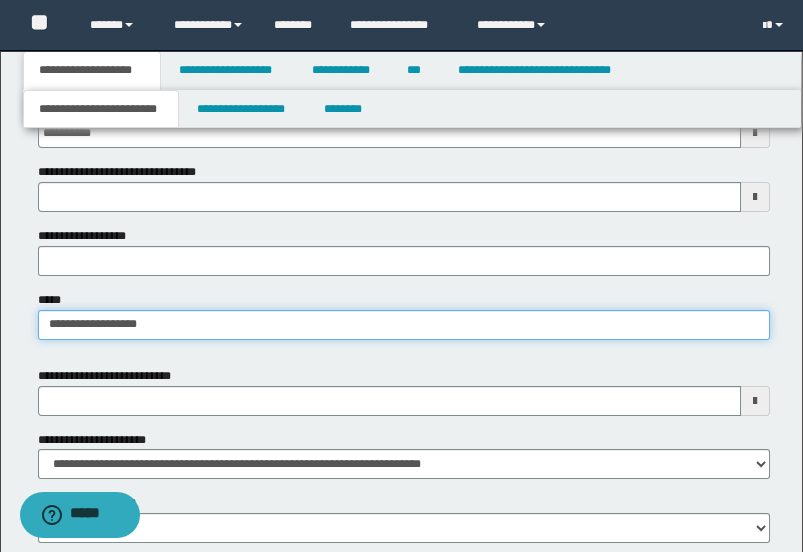scroll, scrollTop: 444, scrollLeft: 0, axis: vertical 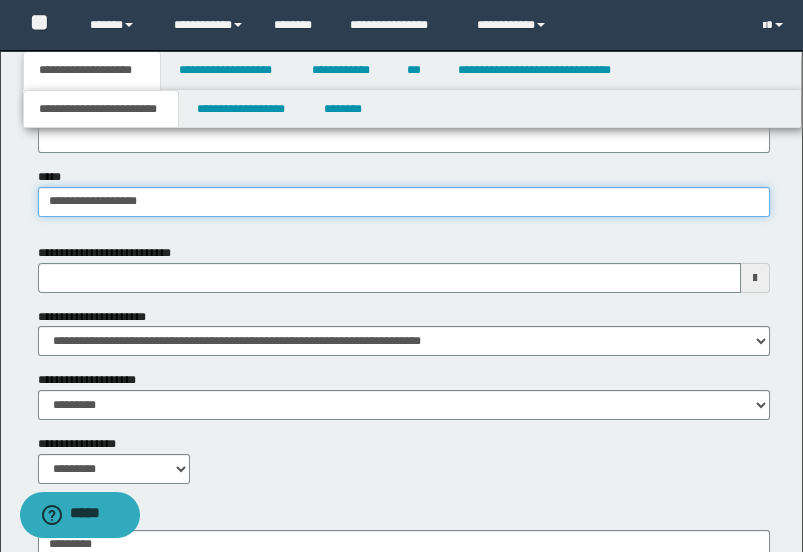 type on "**********" 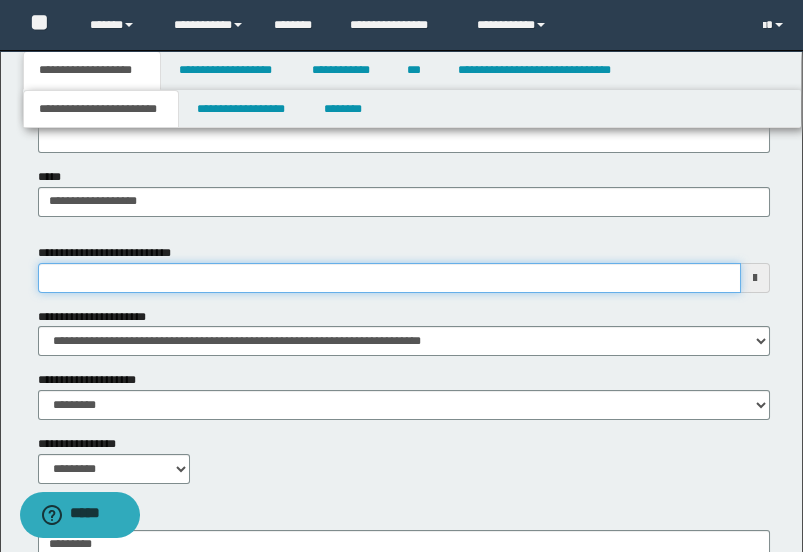 click on "**********" at bounding box center (389, 278) 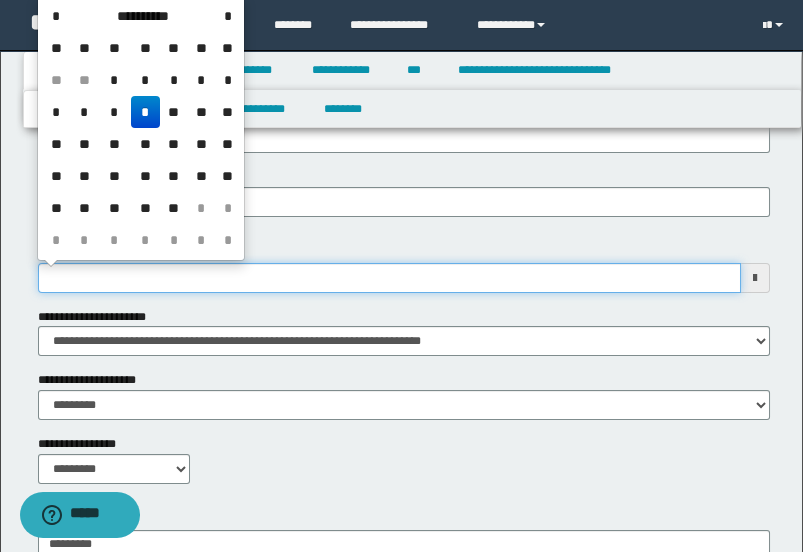 click on "**********" at bounding box center (389, 278) 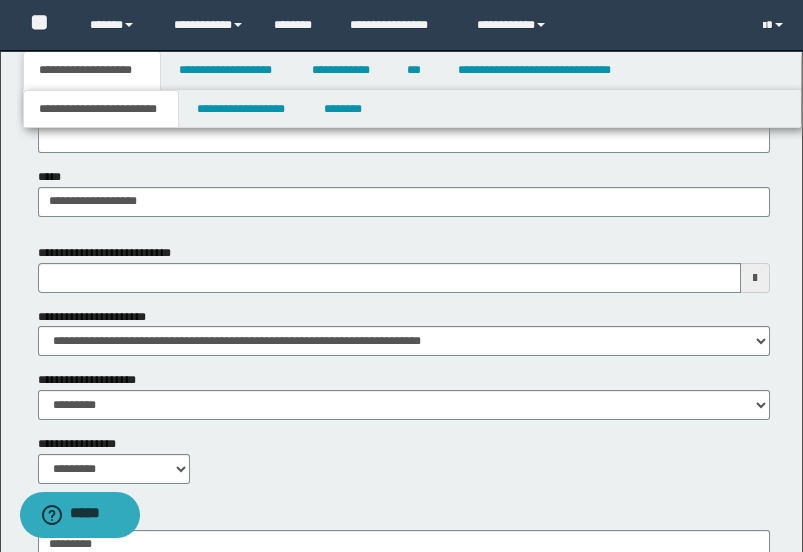 click on "**********" at bounding box center [404, 268] 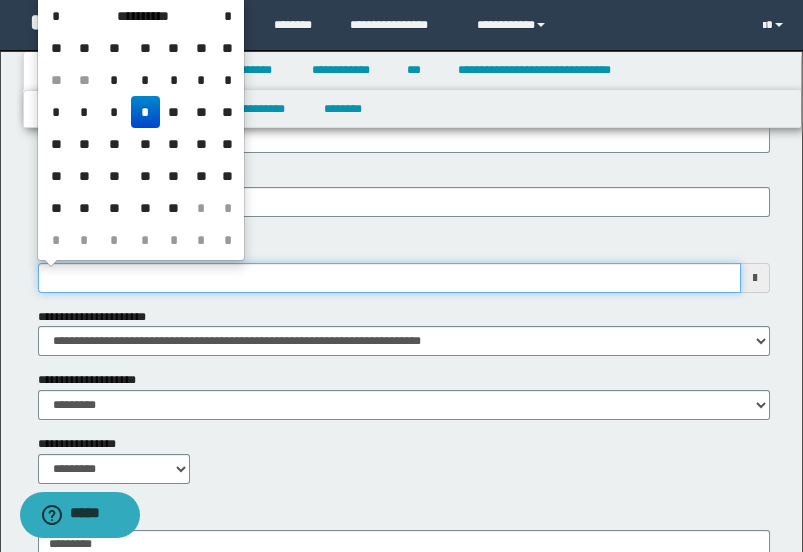 click on "**********" at bounding box center (389, 278) 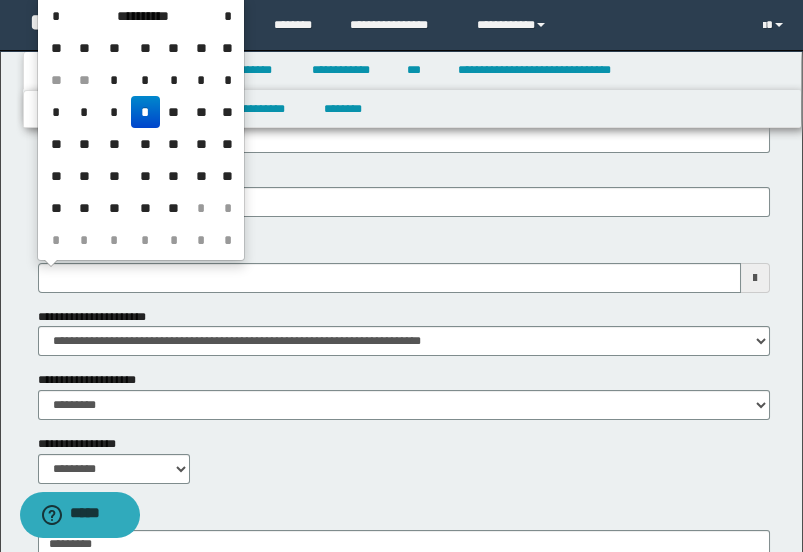 click on "*" at bounding box center [145, 112] 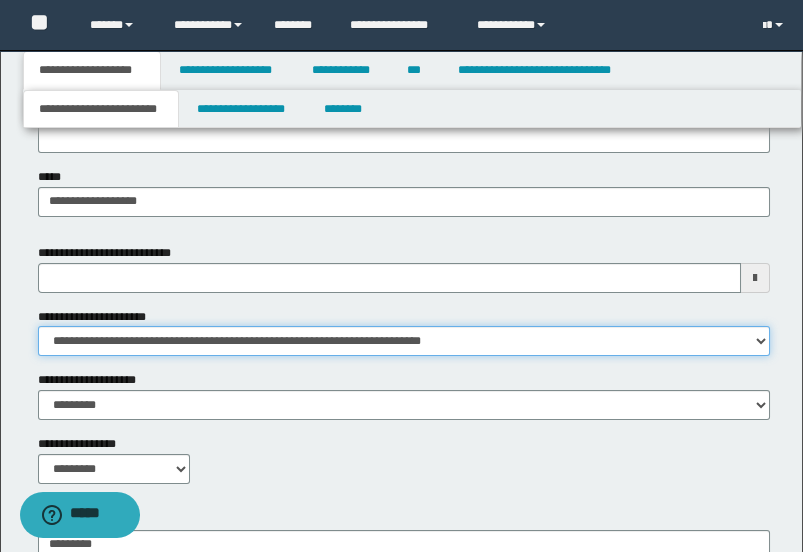 click on "**********" at bounding box center (404, 341) 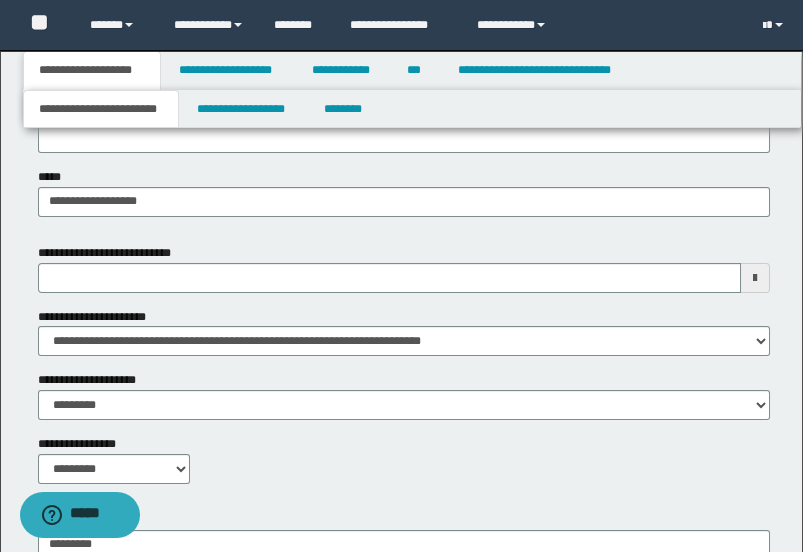 click on "**********" at bounding box center [404, 395] 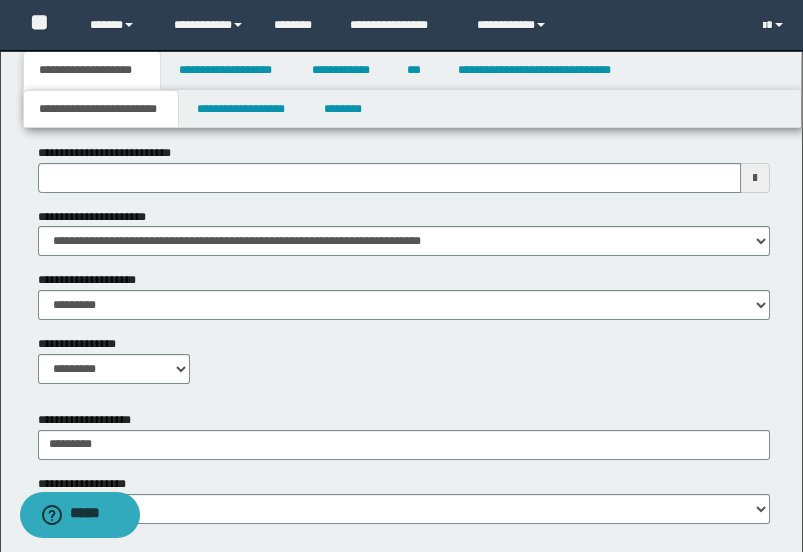scroll, scrollTop: 527, scrollLeft: 0, axis: vertical 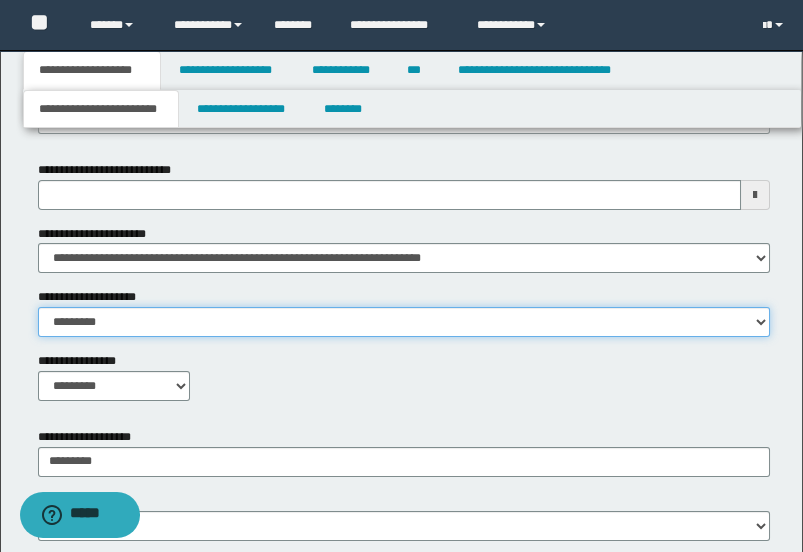 click on "**********" at bounding box center [404, 322] 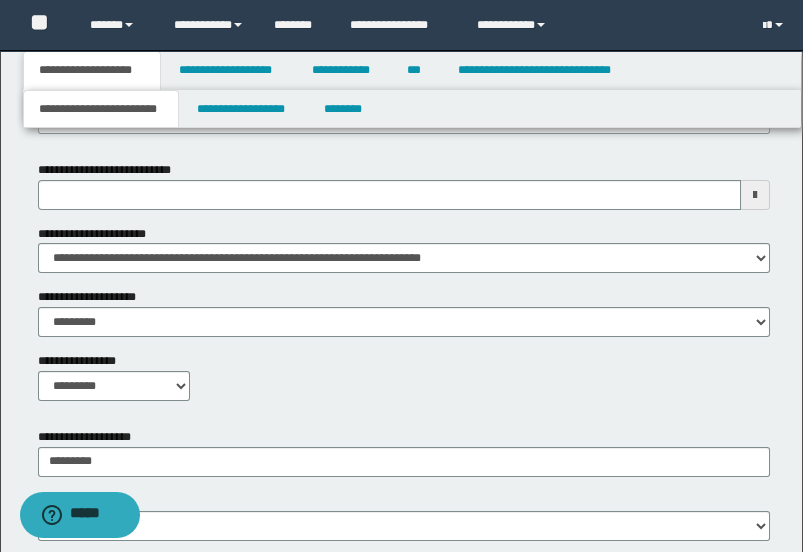 click on "**********" at bounding box center (404, 288) 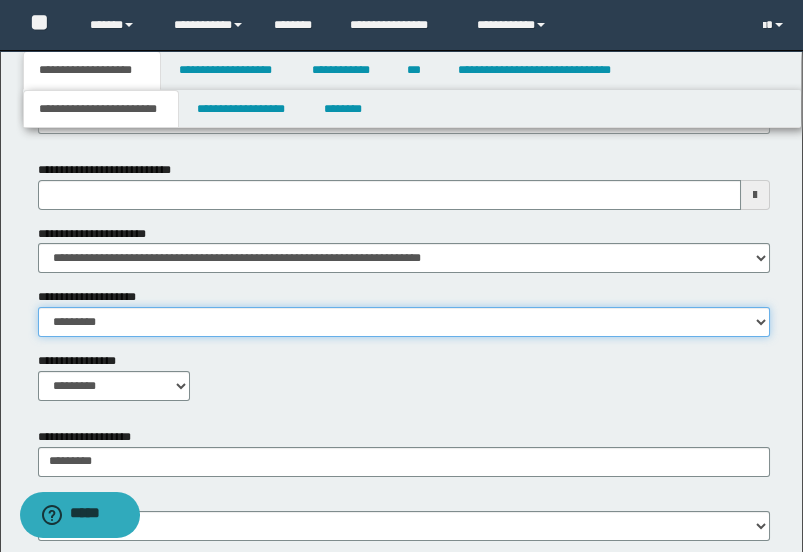 click on "**********" at bounding box center (404, 322) 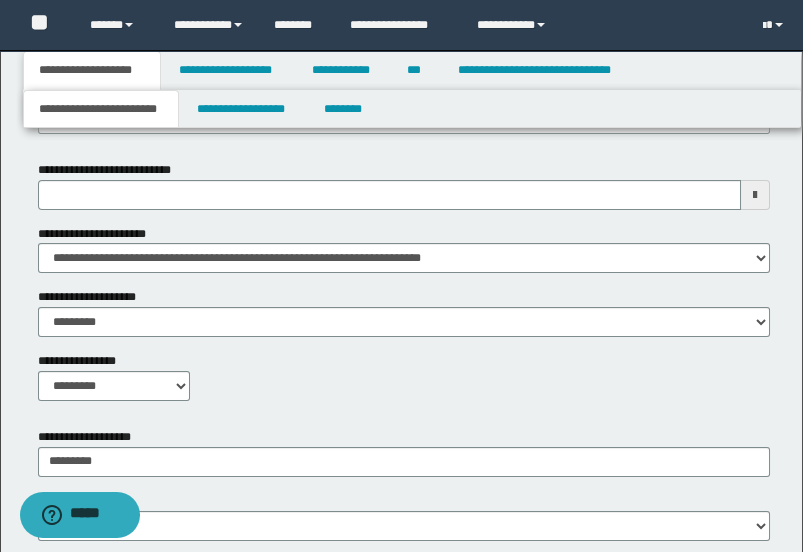 click on "**********" at bounding box center (404, 288) 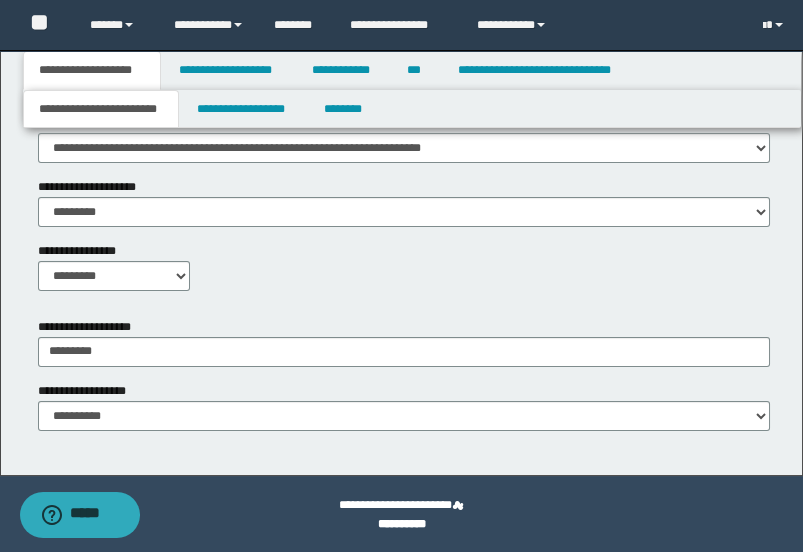 scroll, scrollTop: 638, scrollLeft: 0, axis: vertical 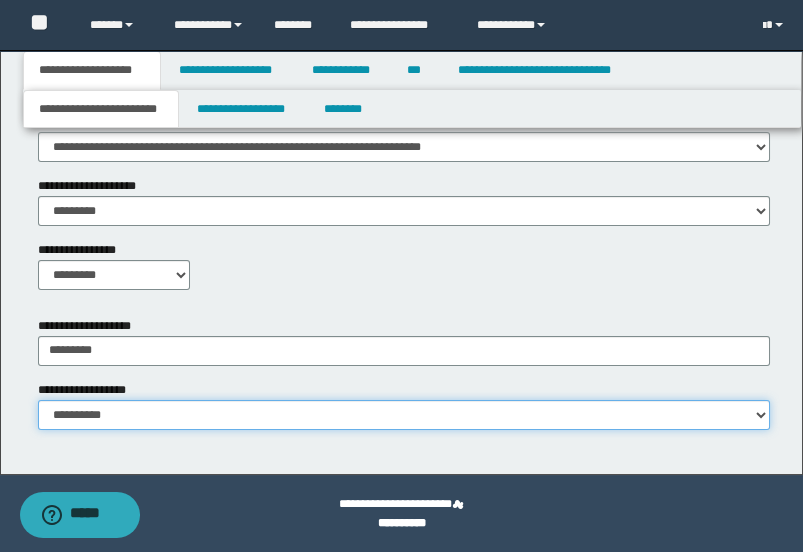 click on "**********" at bounding box center [404, 415] 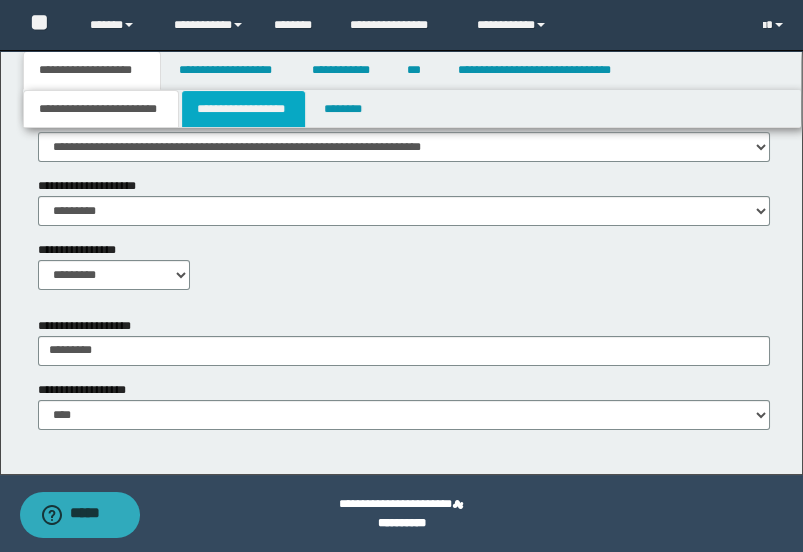 click on "**********" at bounding box center (243, 109) 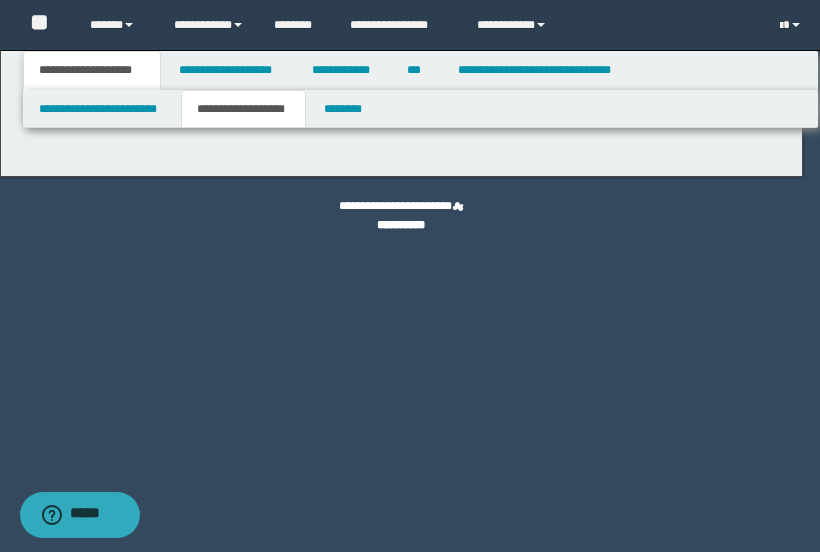 type on "*******" 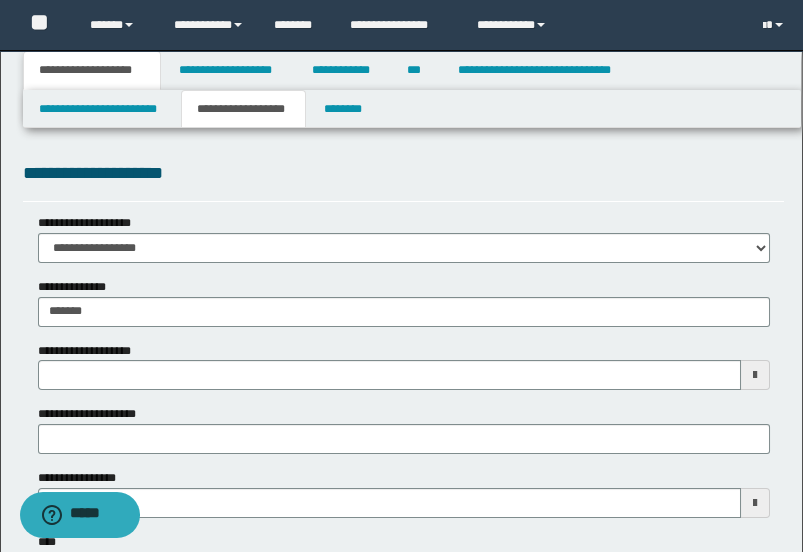 click on "**********" at bounding box center [404, 366] 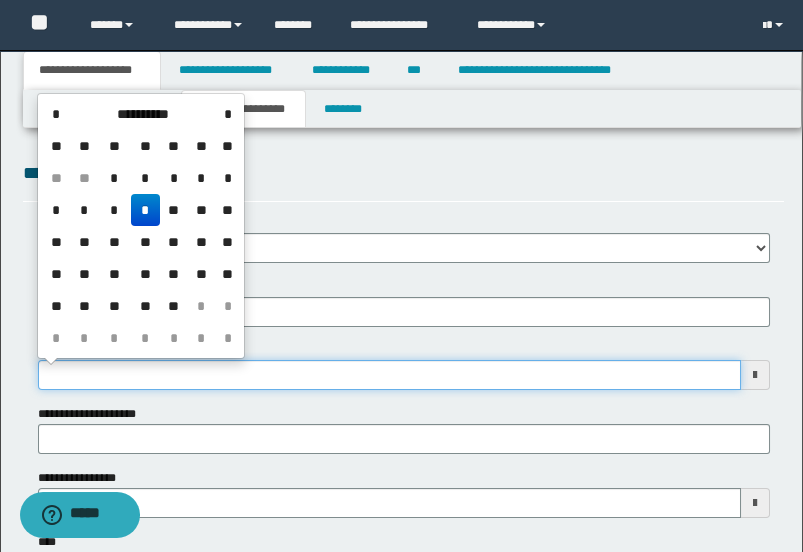 click on "**********" at bounding box center (389, 375) 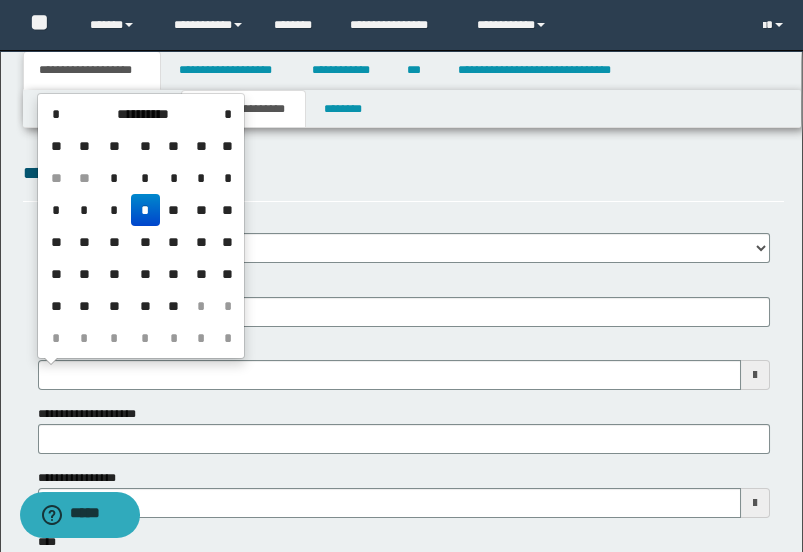 click on "**********" at bounding box center (404, 173) 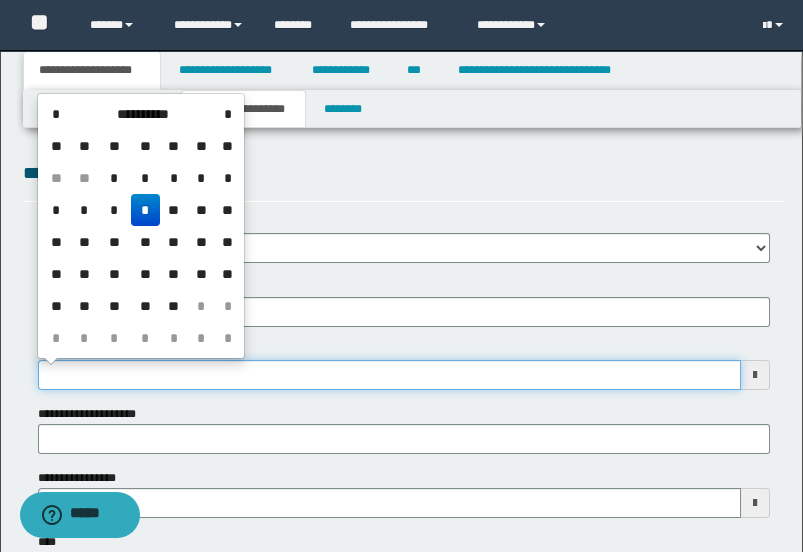 click on "**********" at bounding box center [389, 375] 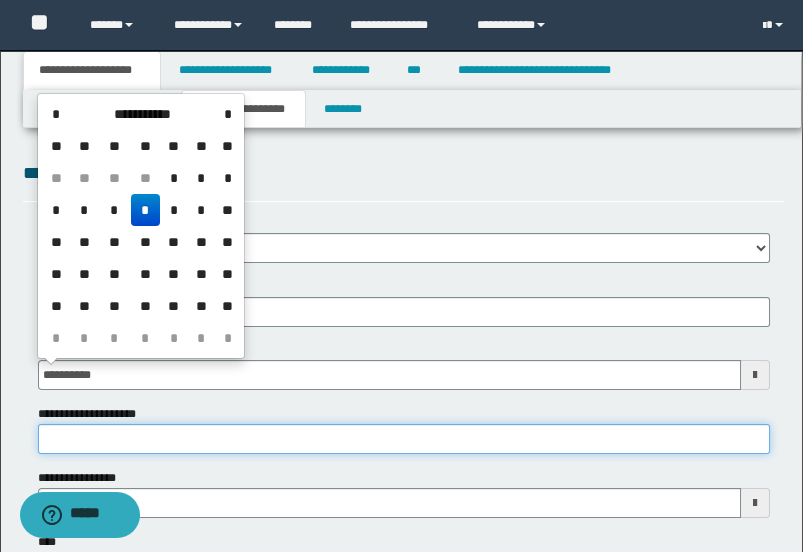 type on "**********" 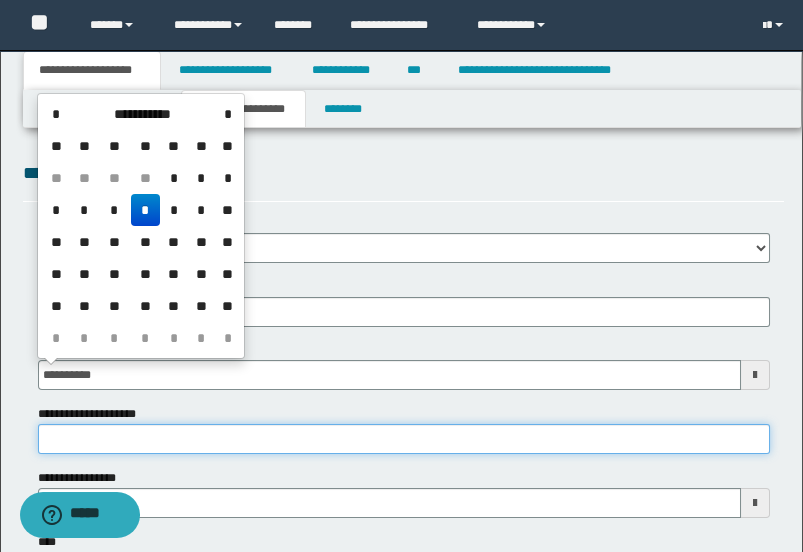 click on "**********" at bounding box center [404, 439] 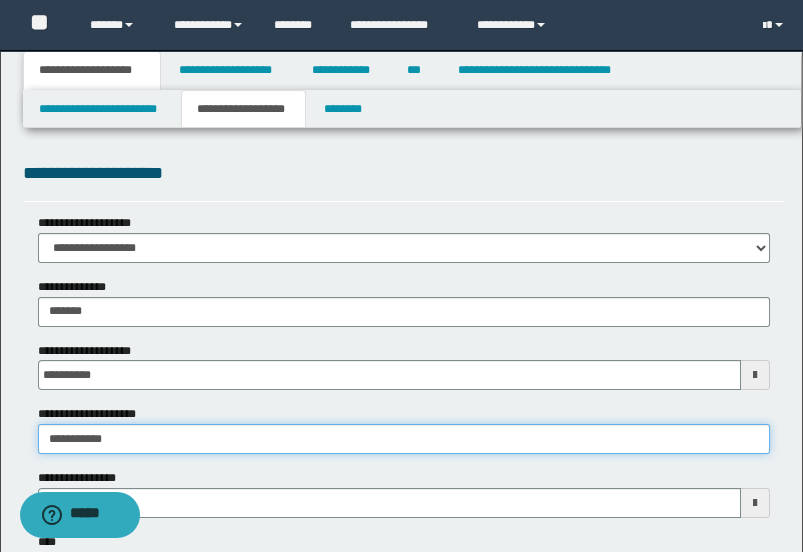 scroll, scrollTop: 222, scrollLeft: 0, axis: vertical 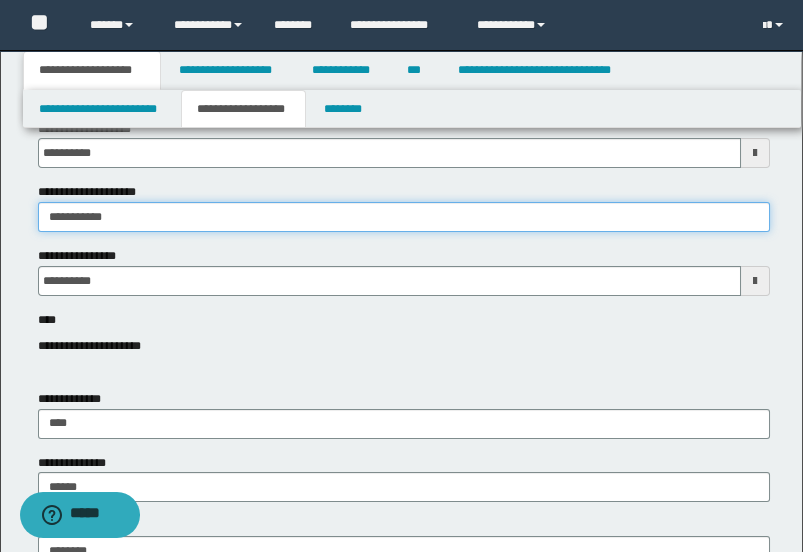 type on "**********" 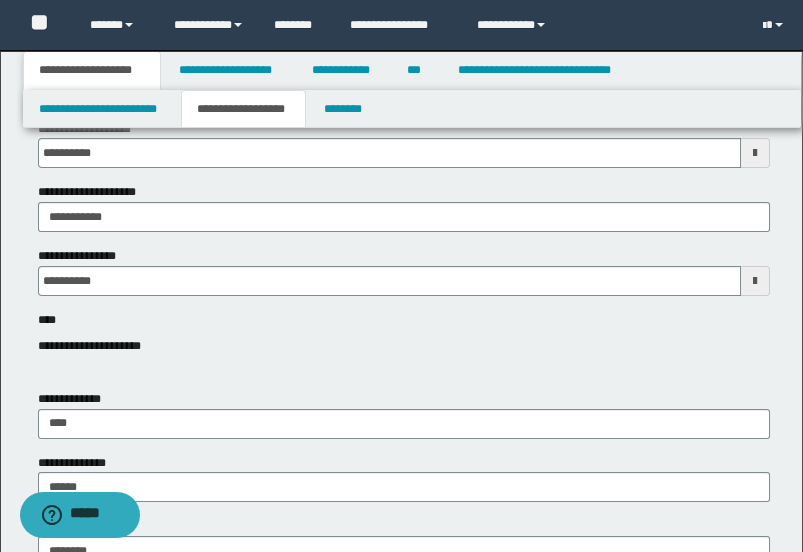 click on "**********" at bounding box center (404, 346) 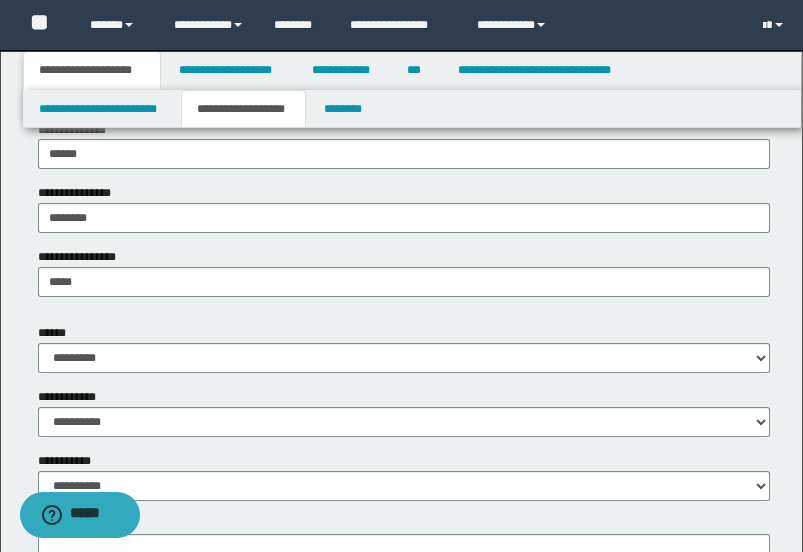 scroll, scrollTop: 666, scrollLeft: 0, axis: vertical 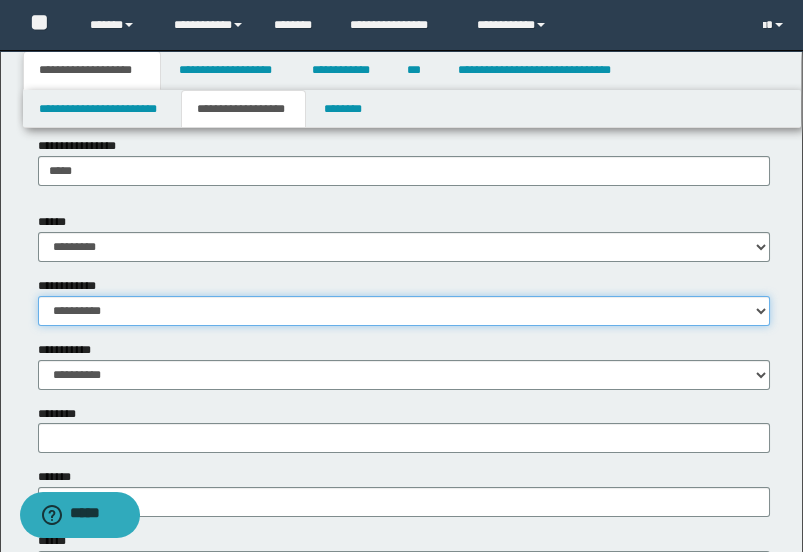 click on "**********" at bounding box center (404, 311) 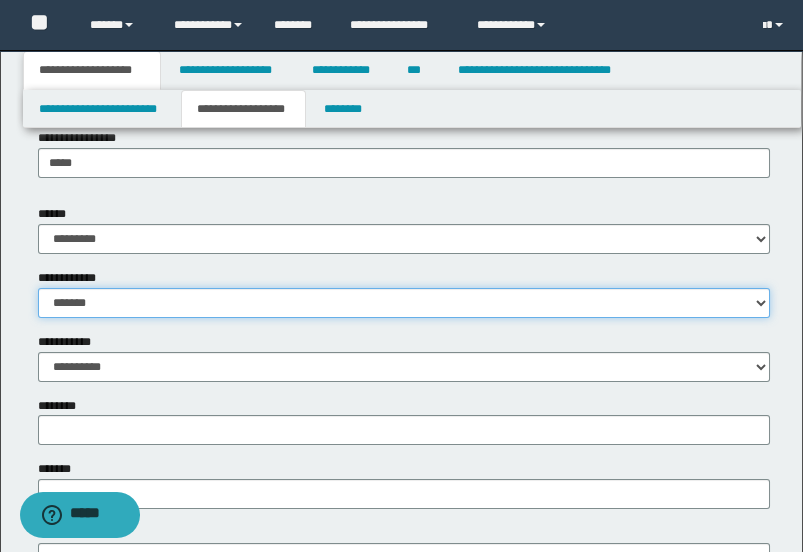 scroll, scrollTop: 777, scrollLeft: 0, axis: vertical 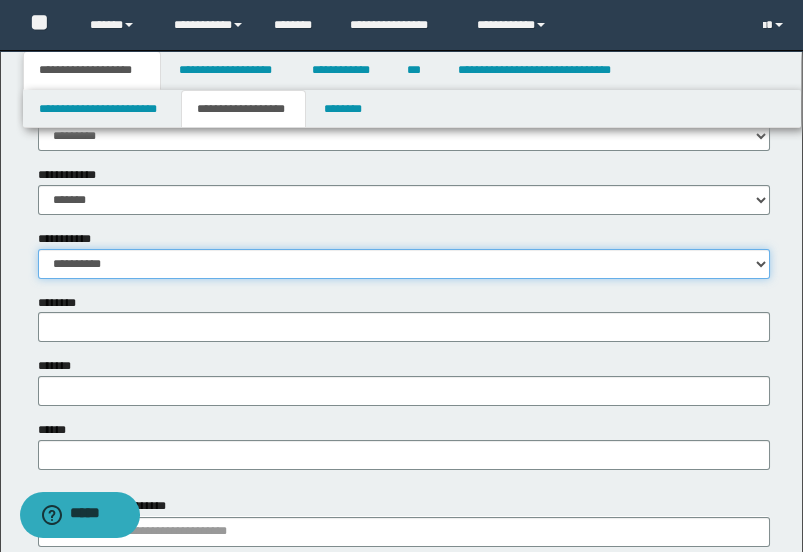 click on "**********" at bounding box center (404, 264) 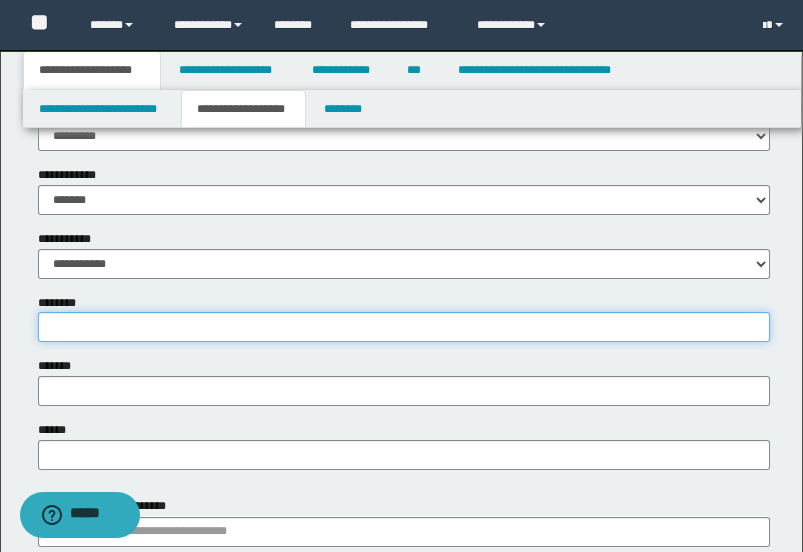 click on "********" at bounding box center (404, 327) 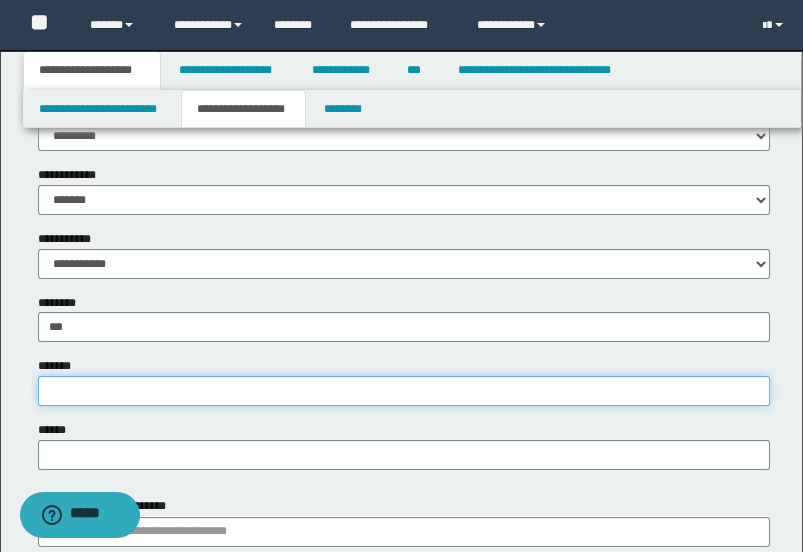 click on "*******" at bounding box center [404, 391] 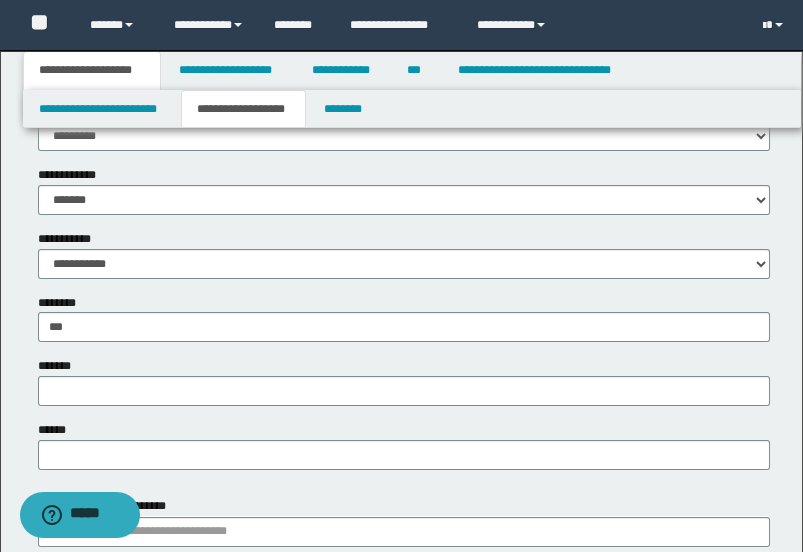 click on "********
***
*******" at bounding box center [404, 358] 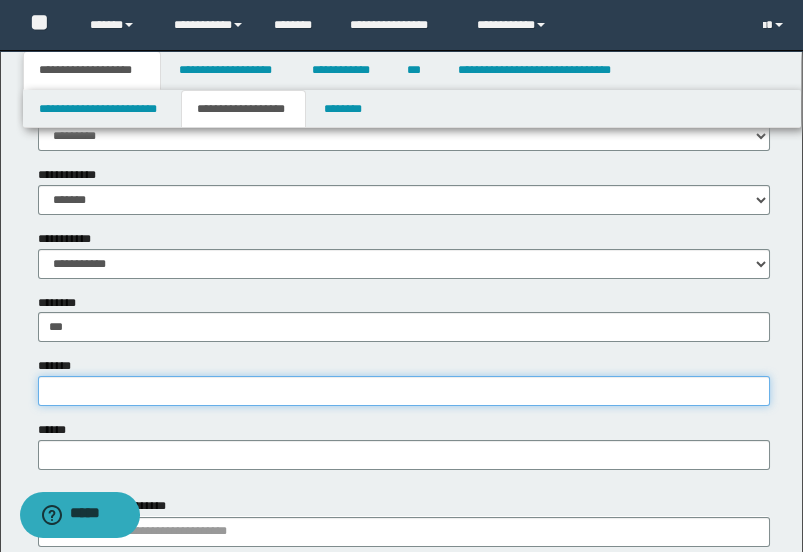 click on "*******" at bounding box center (404, 391) 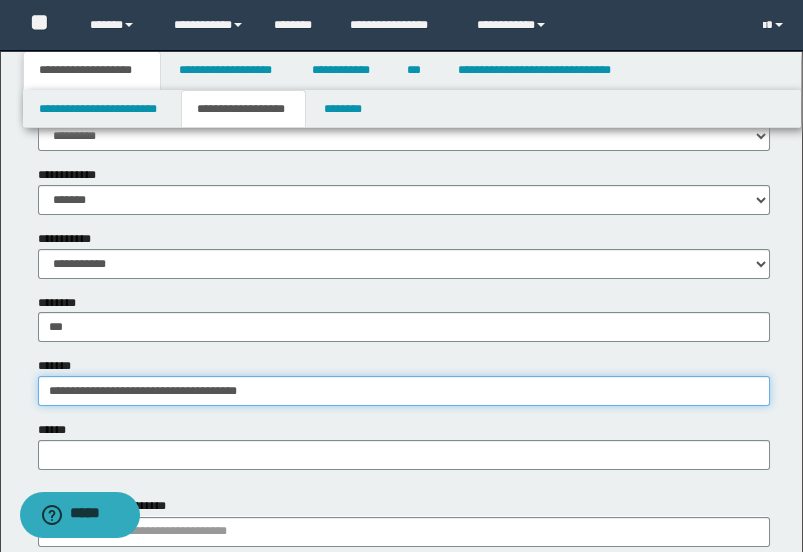 drag, startPoint x: 332, startPoint y: 391, endPoint x: 114, endPoint y: 401, distance: 218.22923 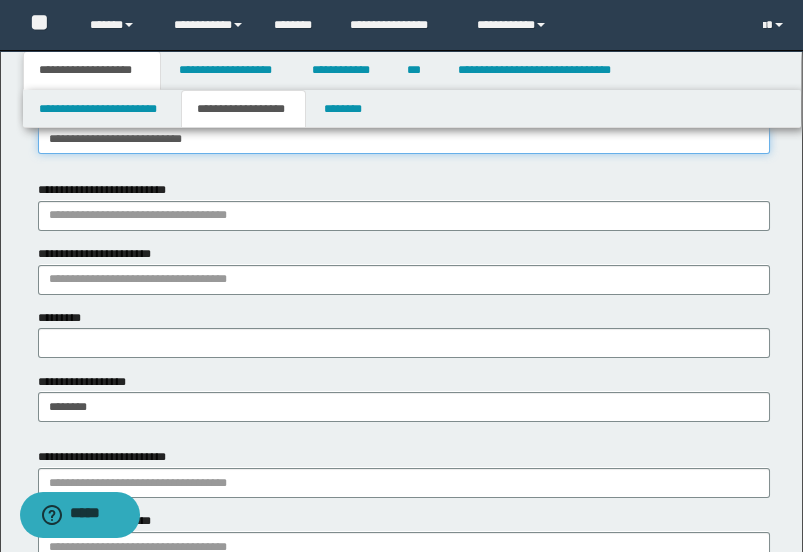 scroll, scrollTop: 1111, scrollLeft: 0, axis: vertical 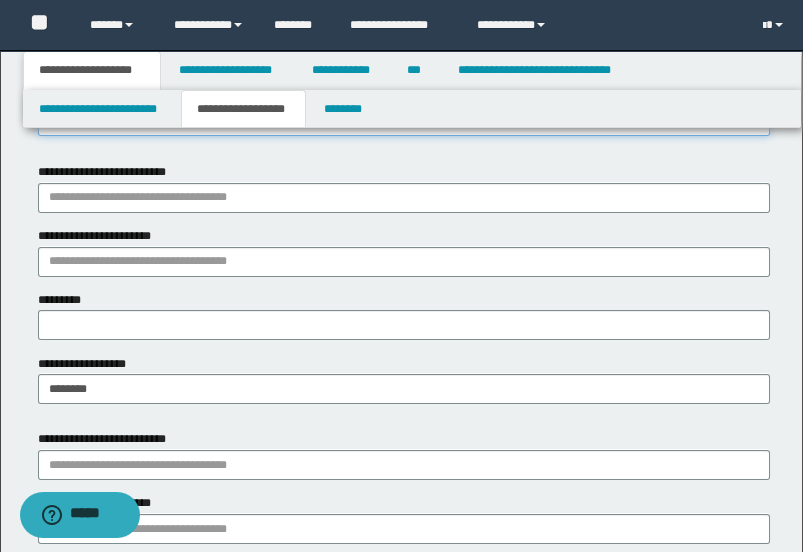 type on "**********" 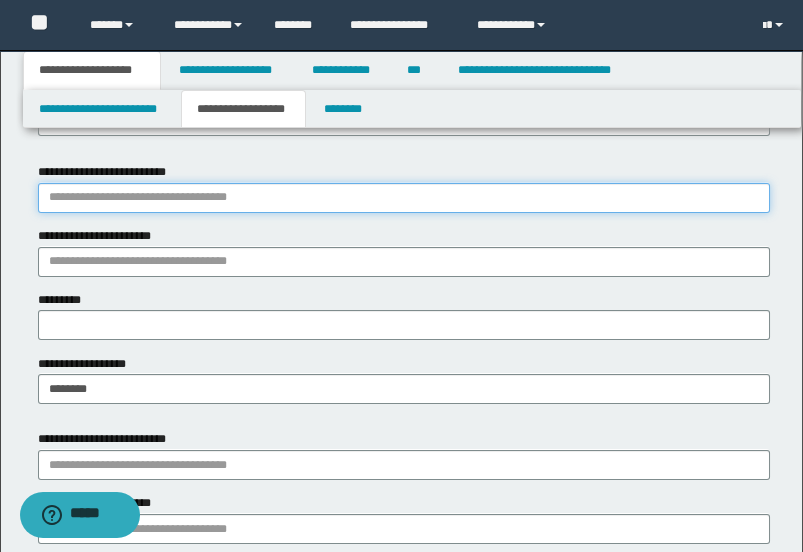 click on "**********" at bounding box center [404, 198] 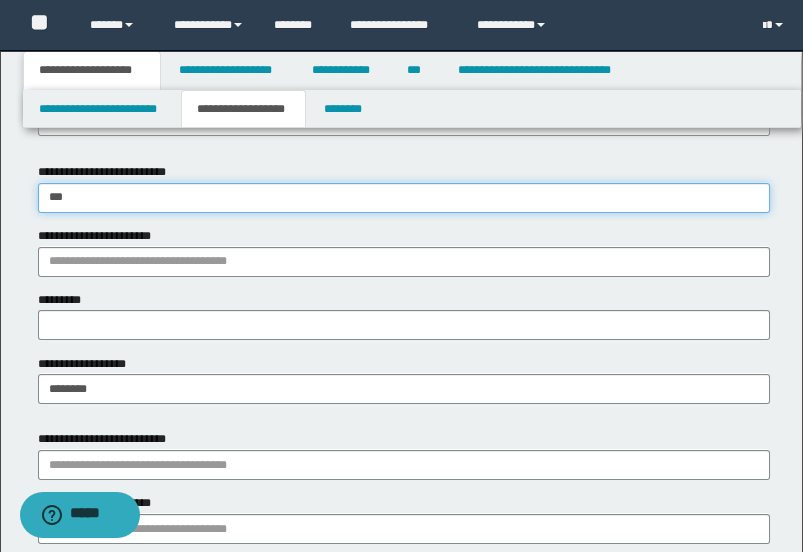 type on "****" 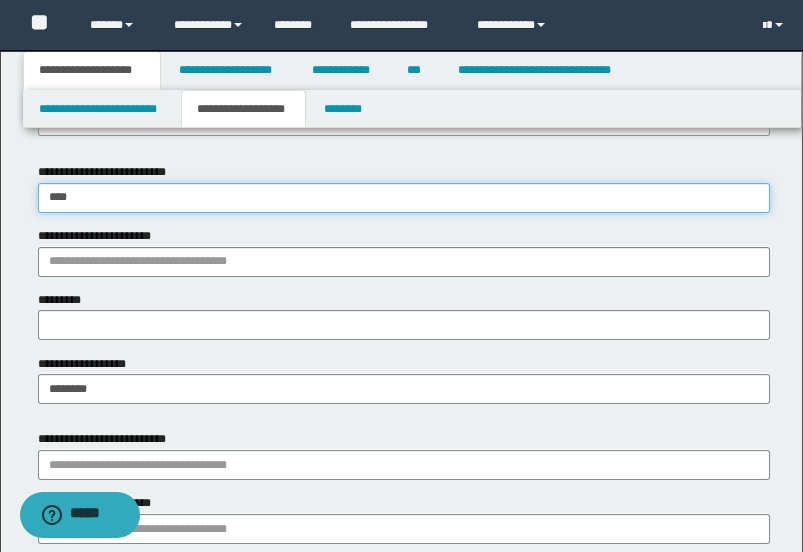 type on "*****" 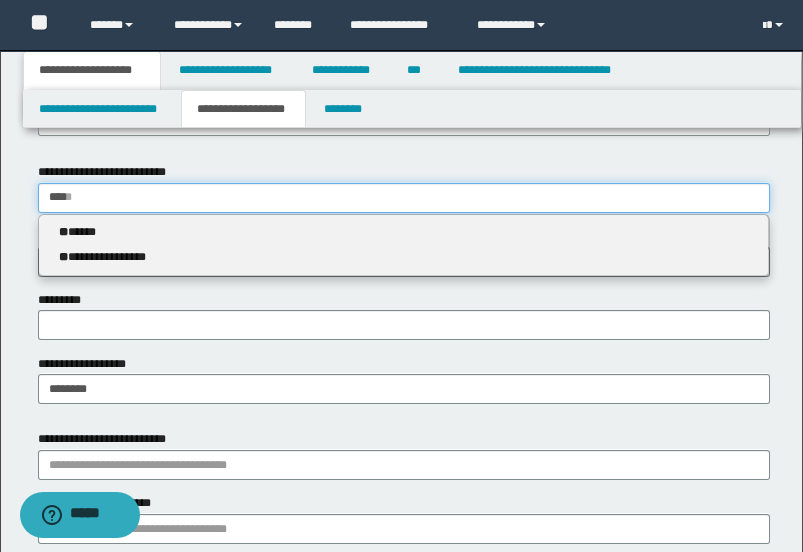 type 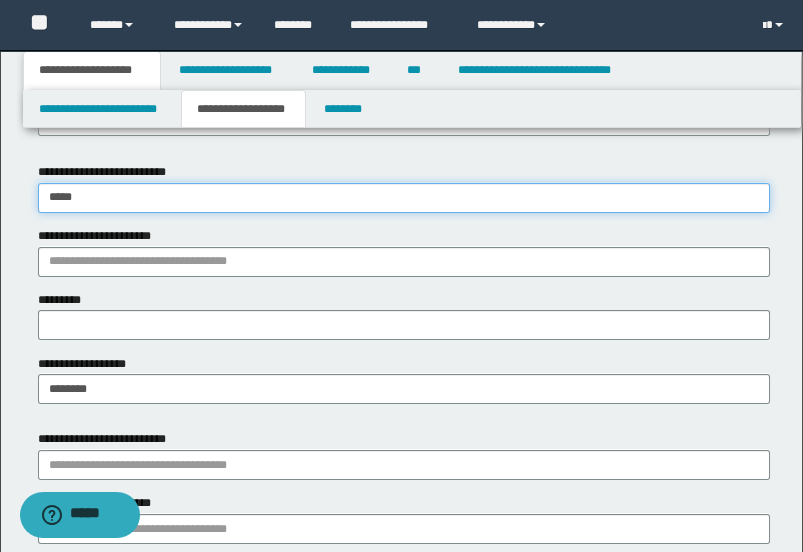 type on "*****" 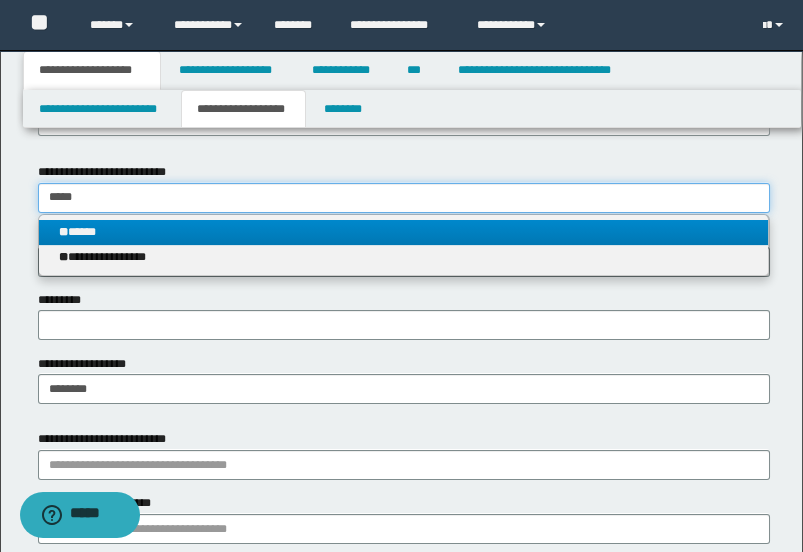 type on "*****" 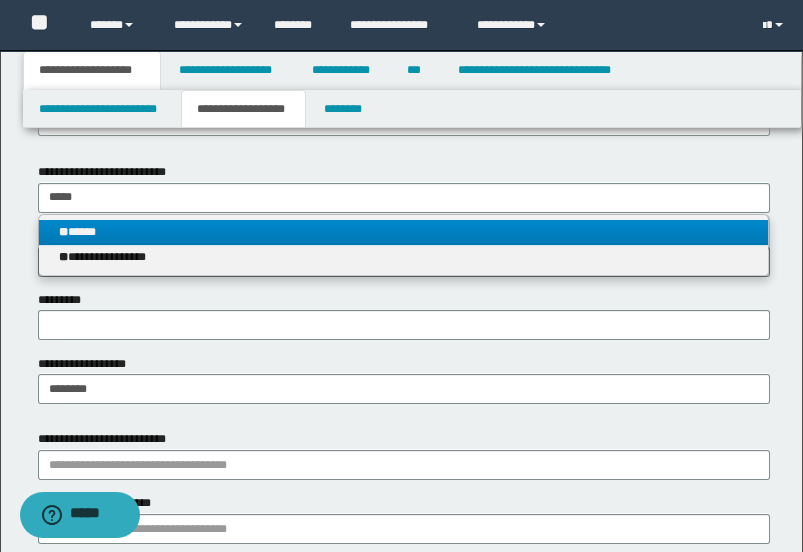 type 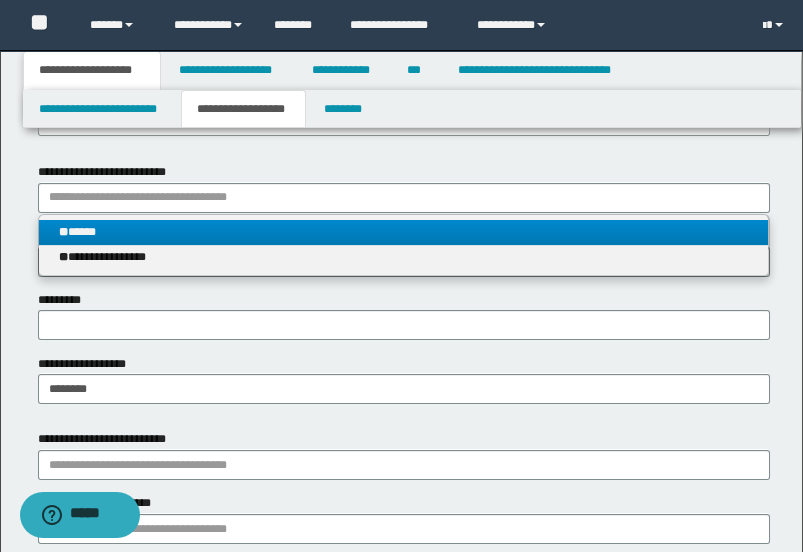 click on "** *****" at bounding box center [404, 232] 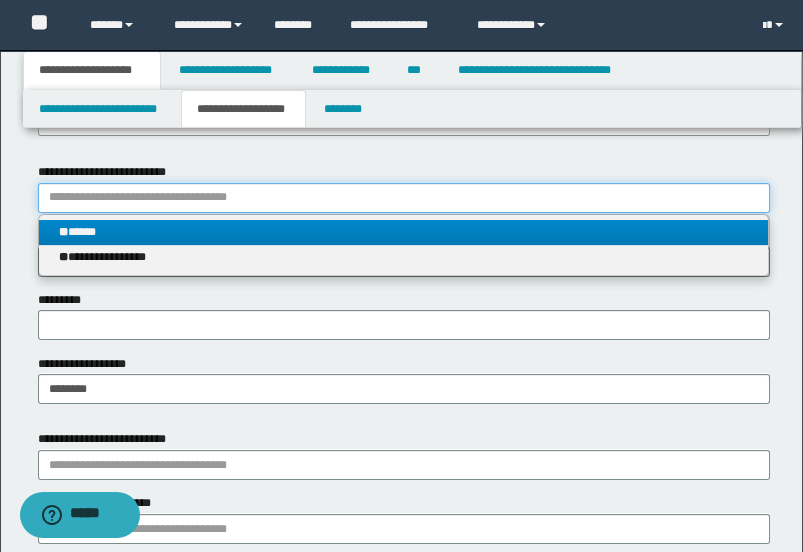 type 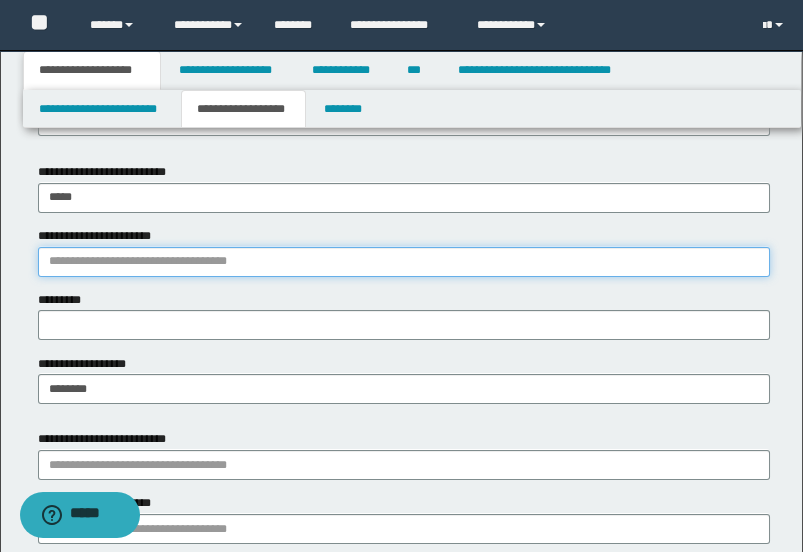 click on "**********" at bounding box center [404, 262] 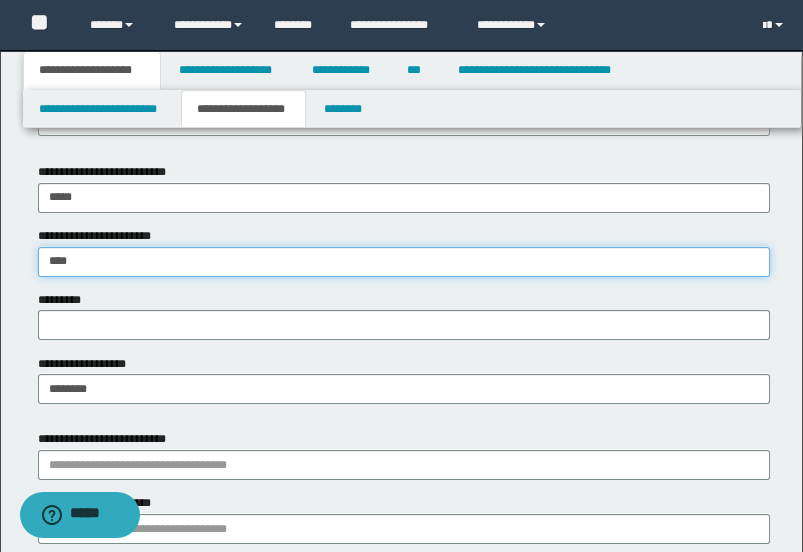 type on "*****" 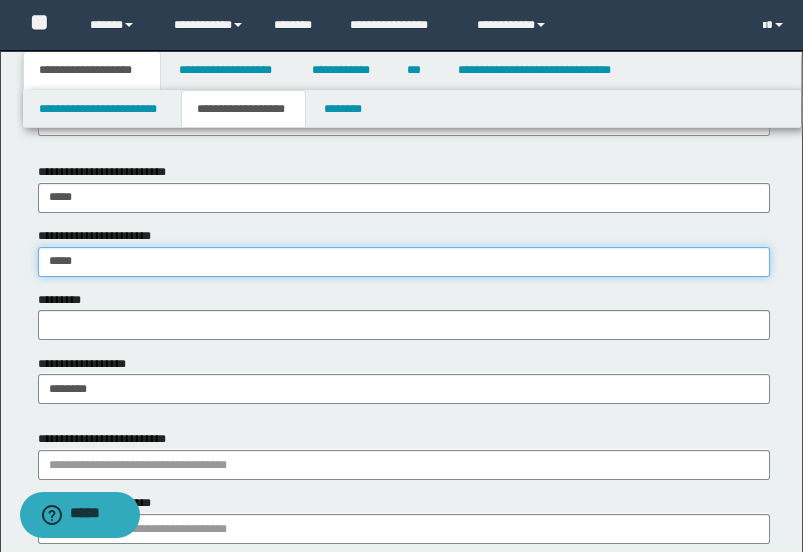 type on "*****" 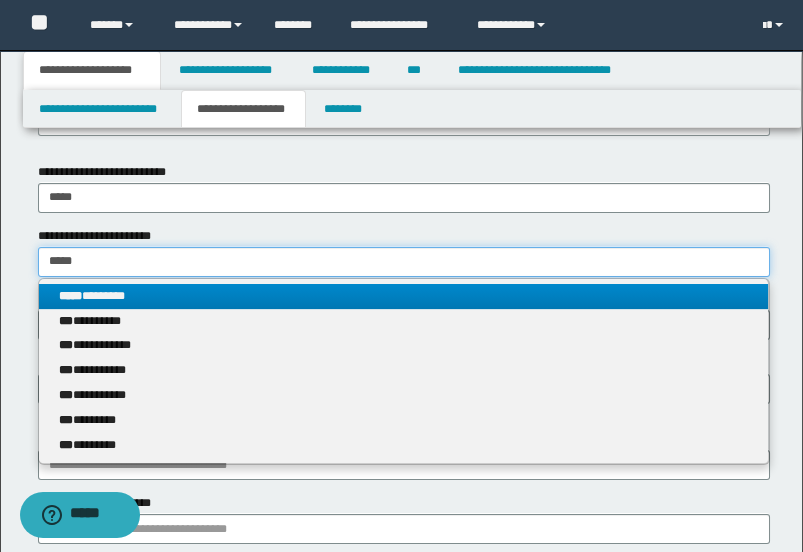 type on "*****" 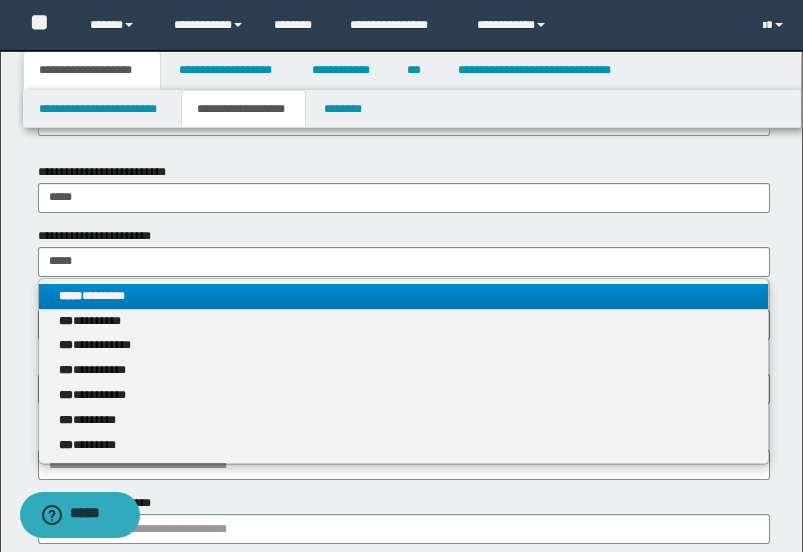 type 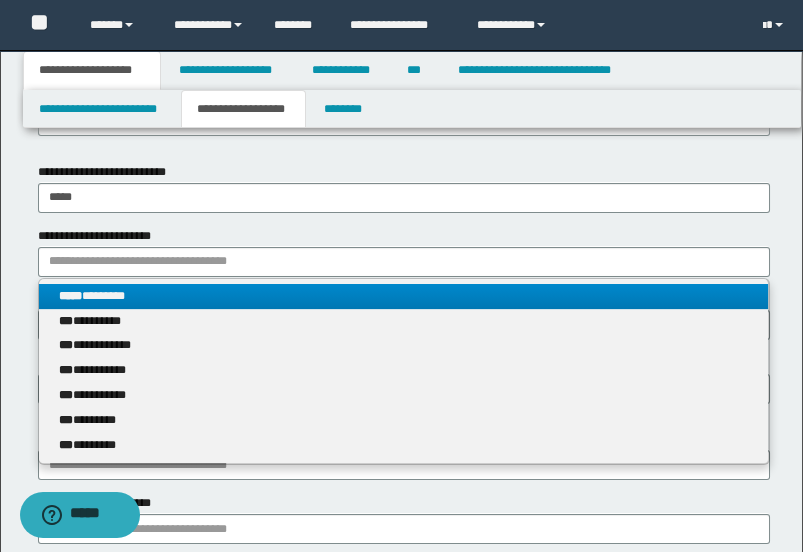click on "***** ********" at bounding box center (404, 296) 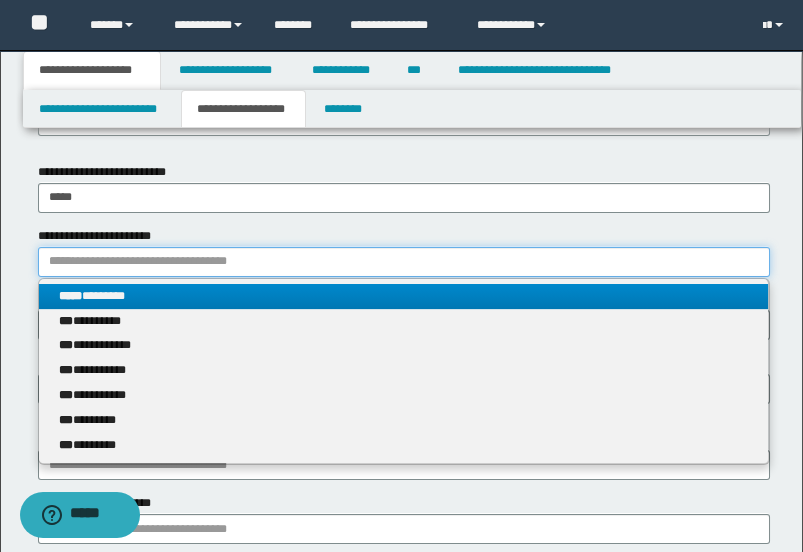 type 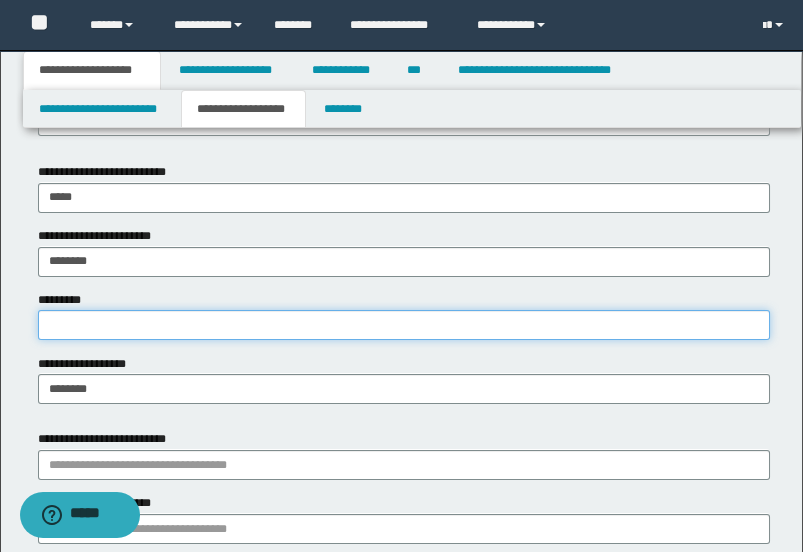 click on "*********" at bounding box center (404, 325) 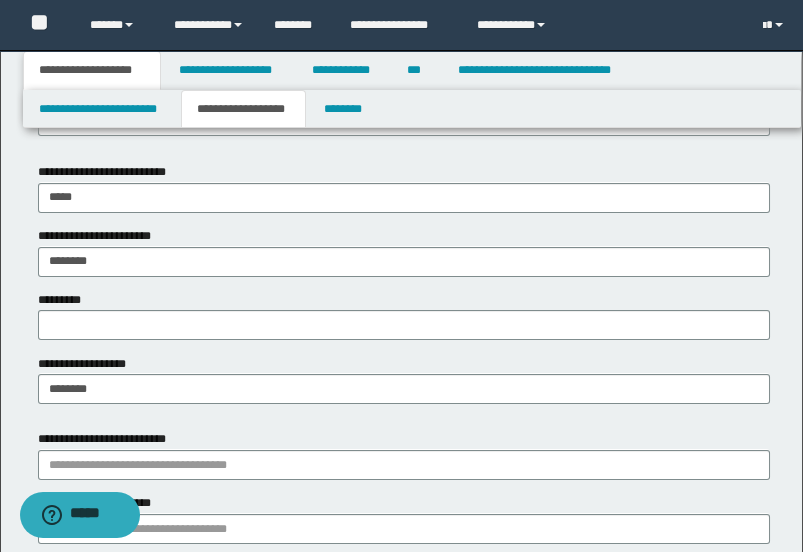 drag, startPoint x: 264, startPoint y: 302, endPoint x: 244, endPoint y: 310, distance: 21.540659 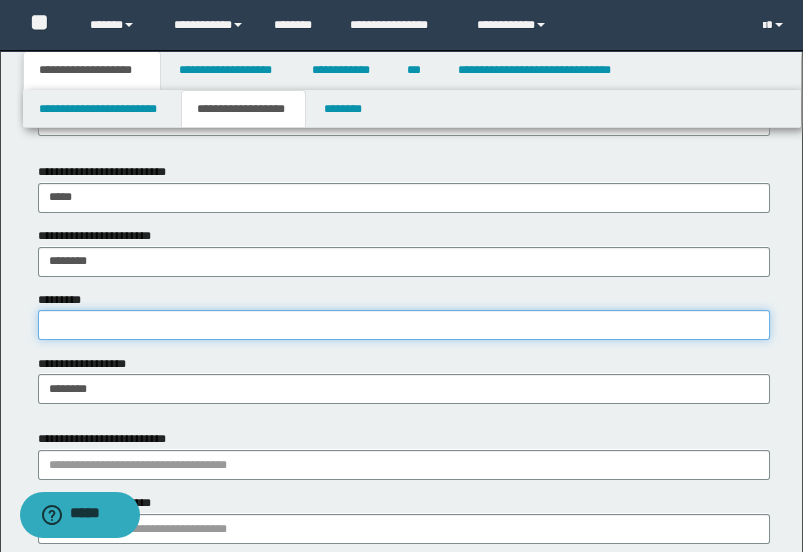 click on "*********" at bounding box center [404, 325] 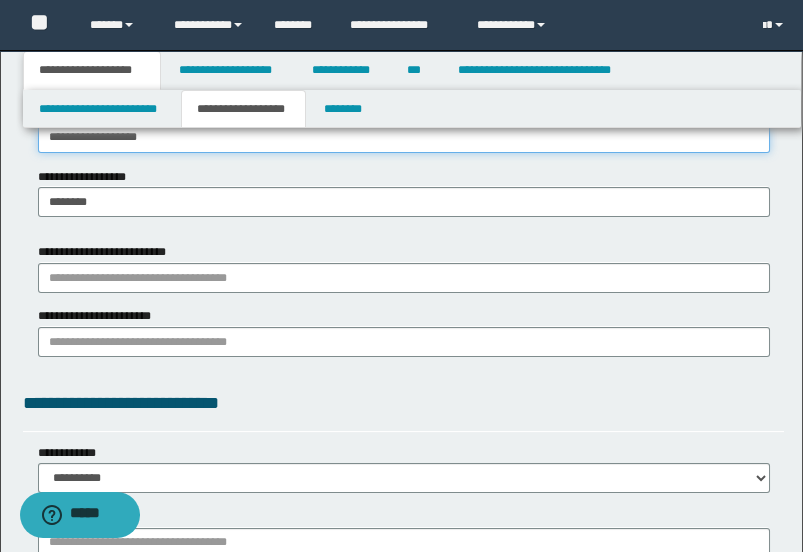 scroll, scrollTop: 1333, scrollLeft: 0, axis: vertical 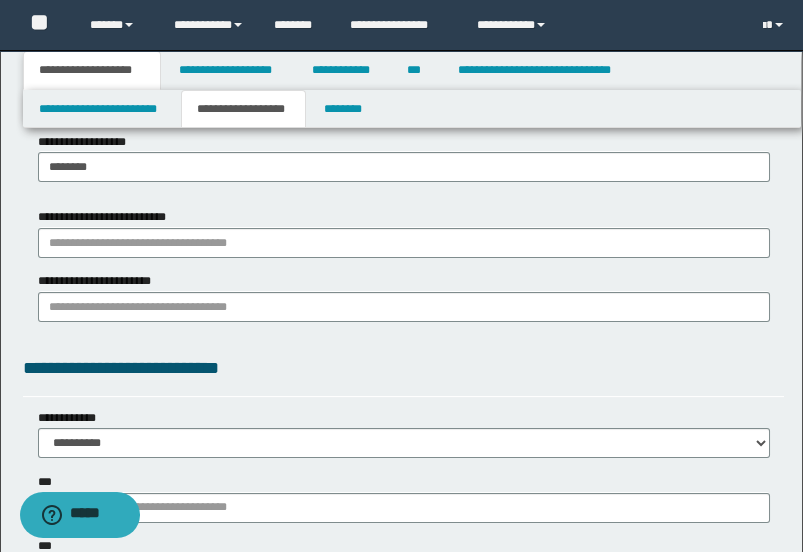 type on "**********" 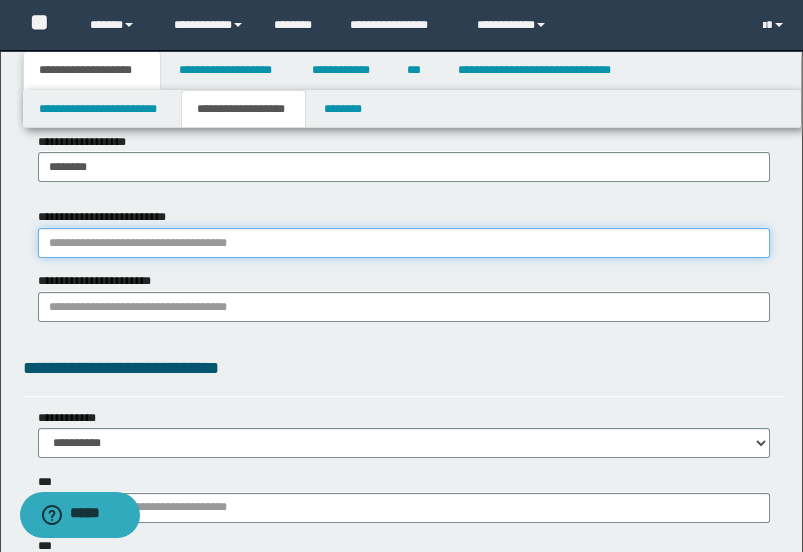 click on "**********" at bounding box center [404, 243] 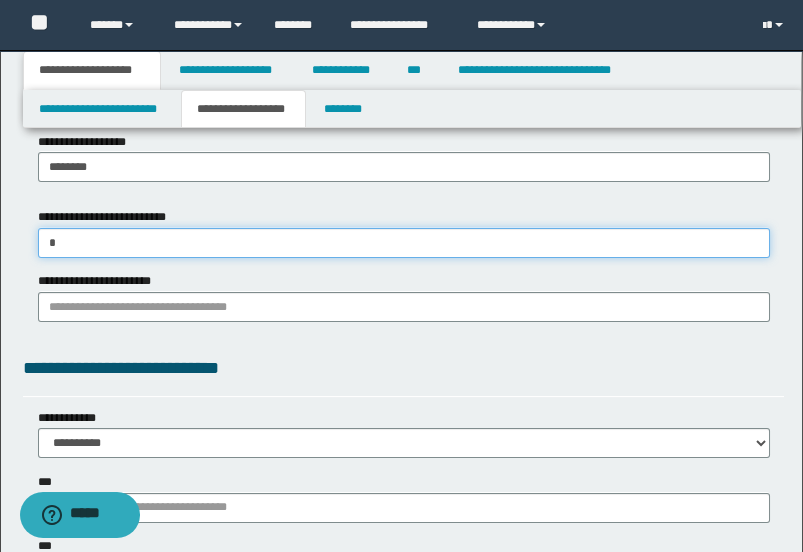 type on "**" 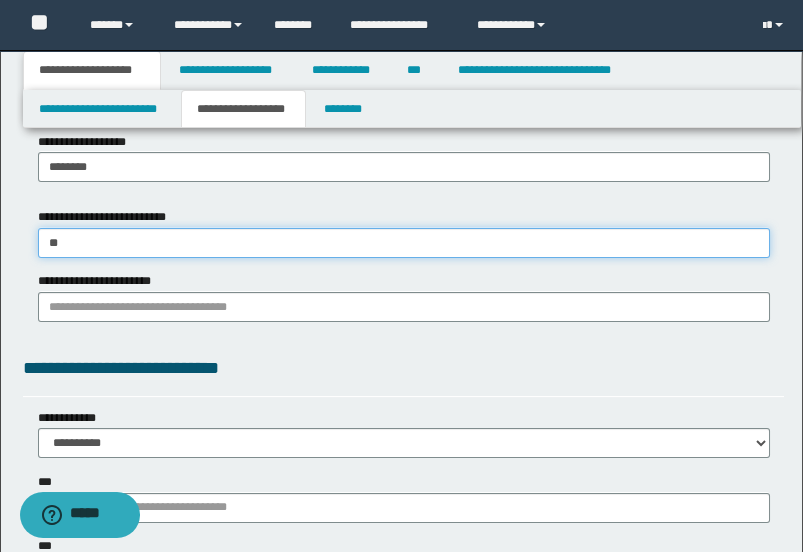 type on "**" 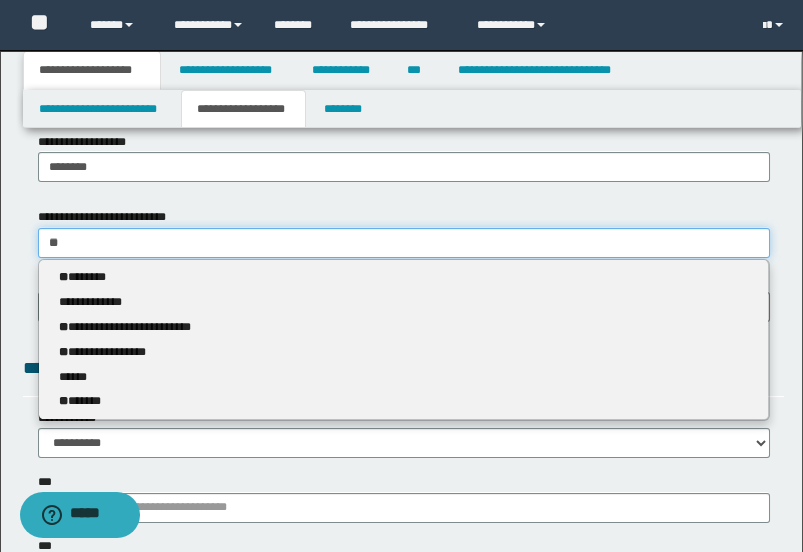 type 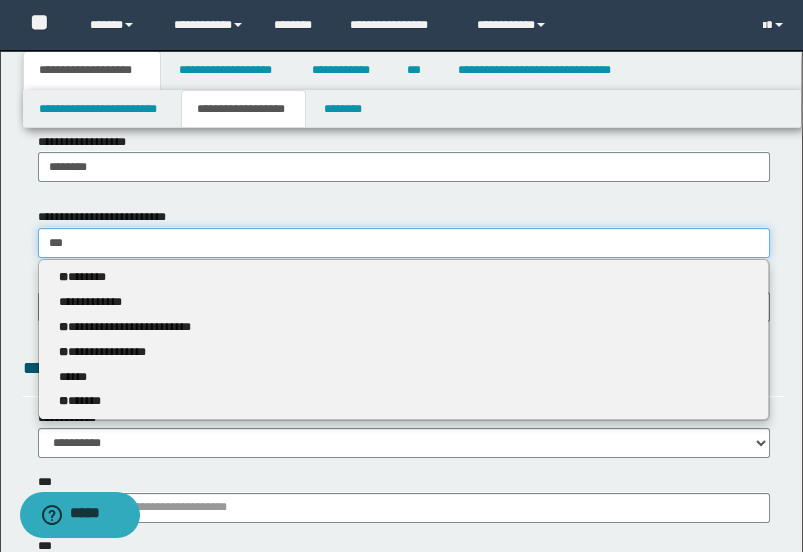 type on "****" 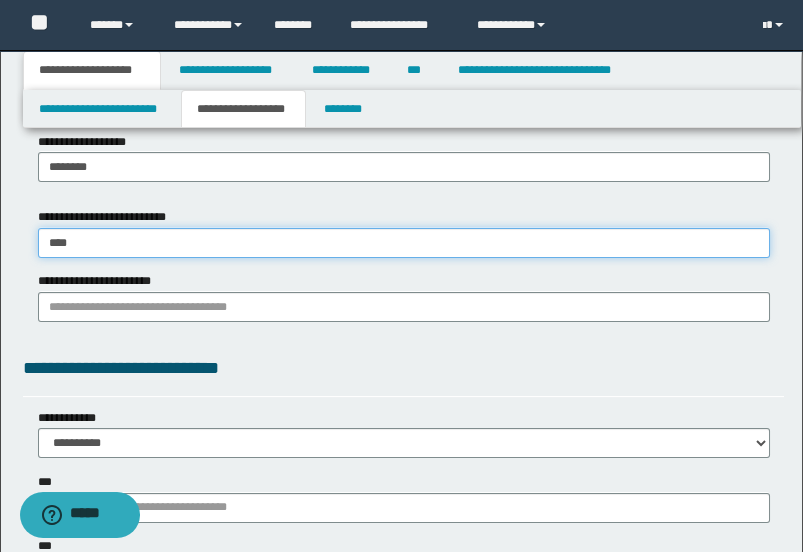 type on "**********" 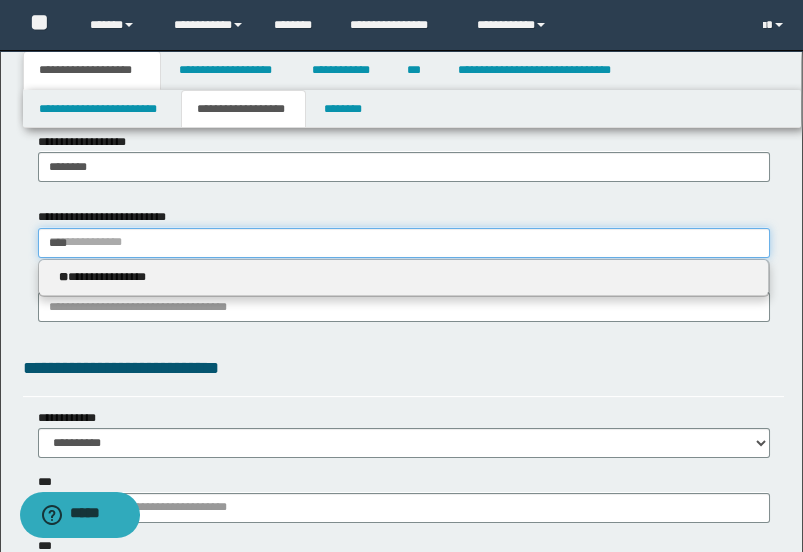 type 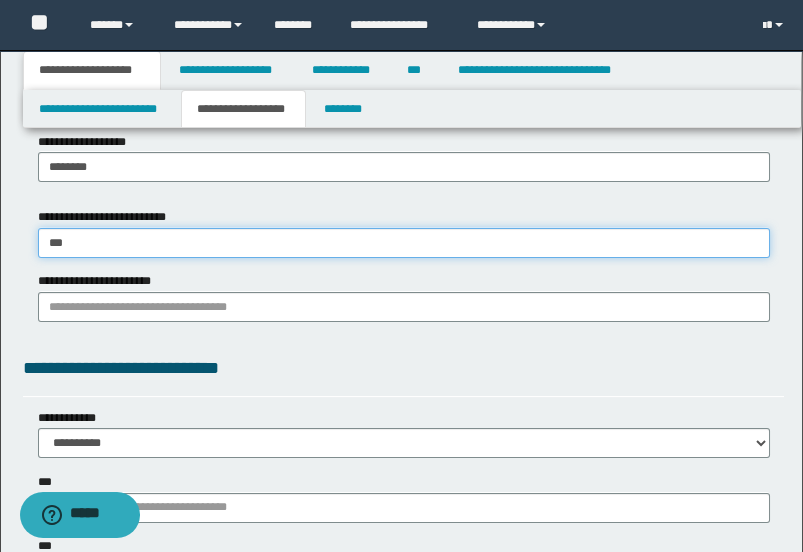 type on "**" 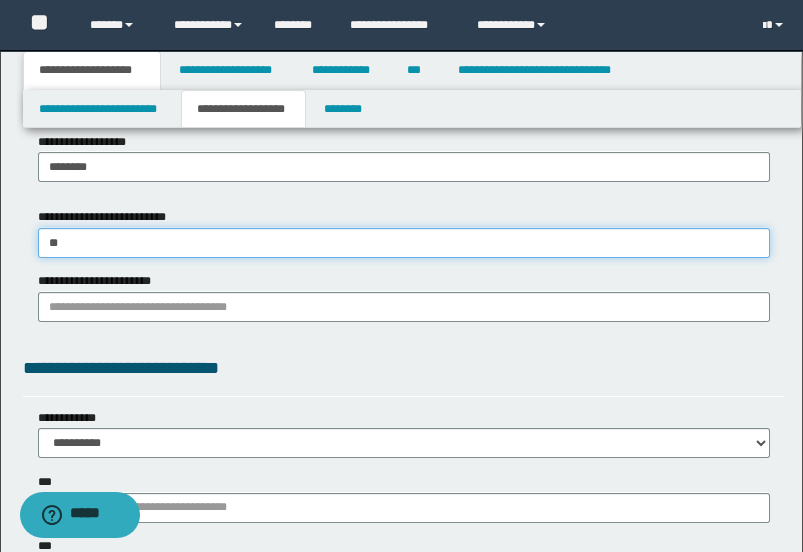 type on "**" 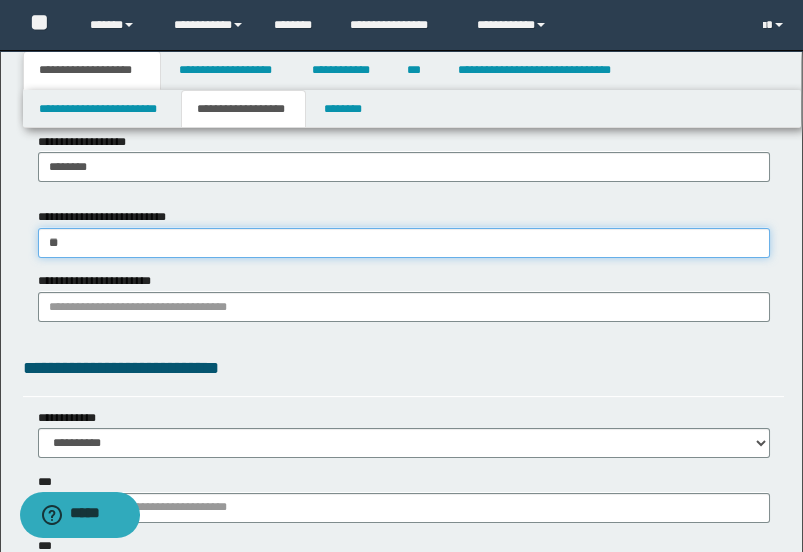 type 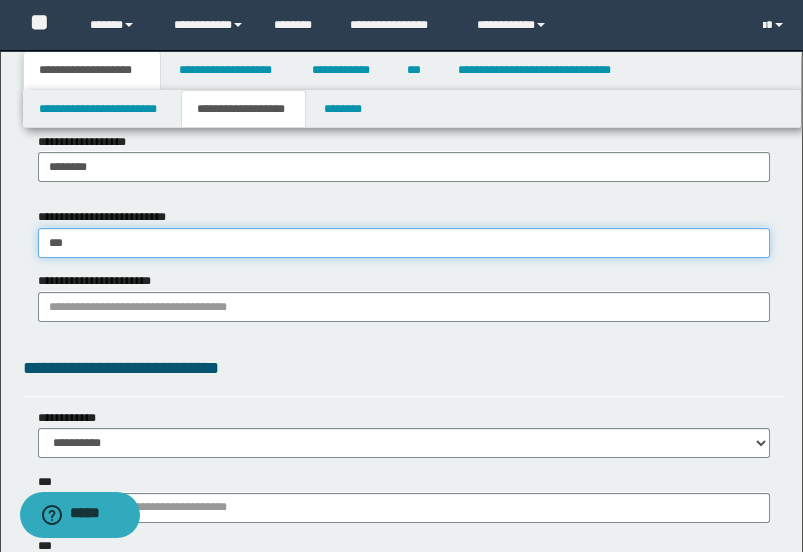 type on "****" 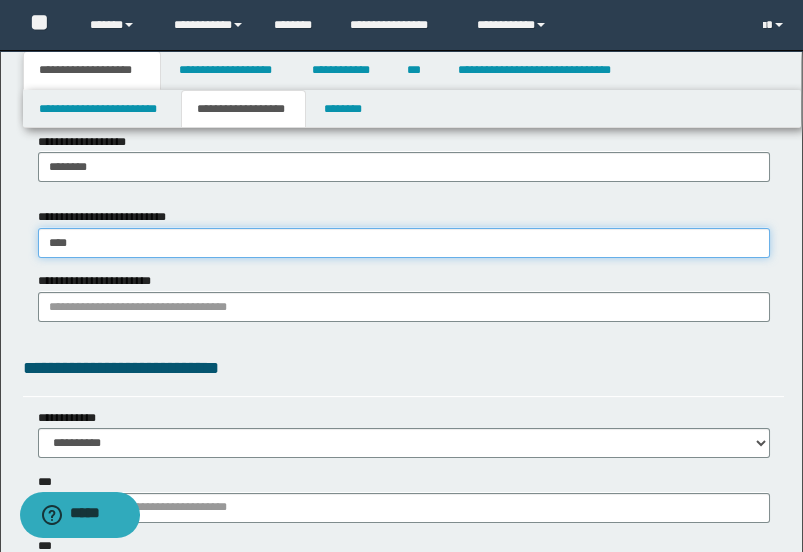 type on "*****" 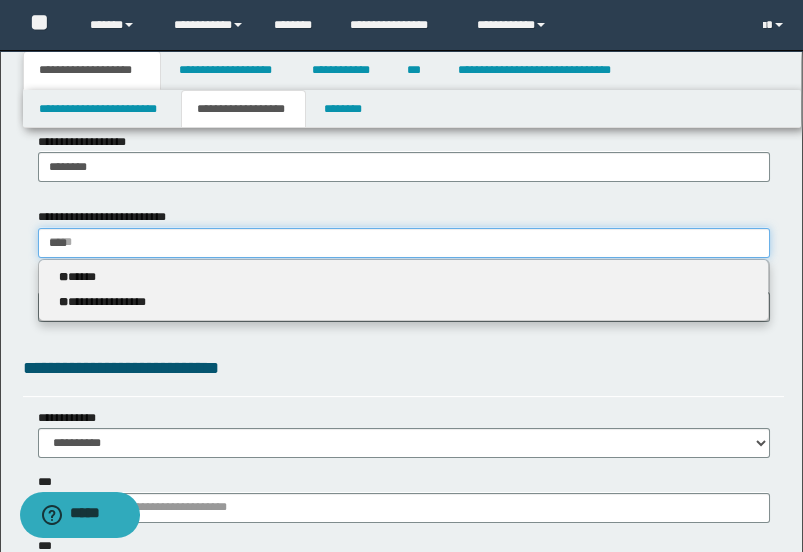 type 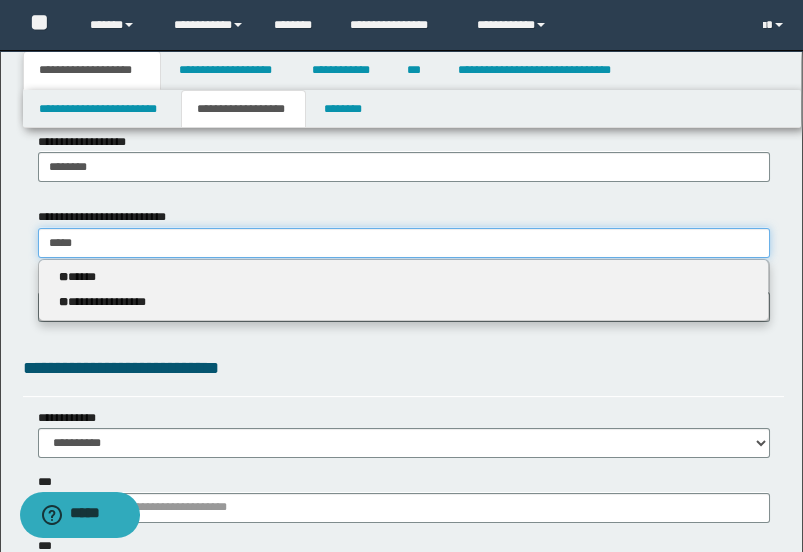 type on "*****" 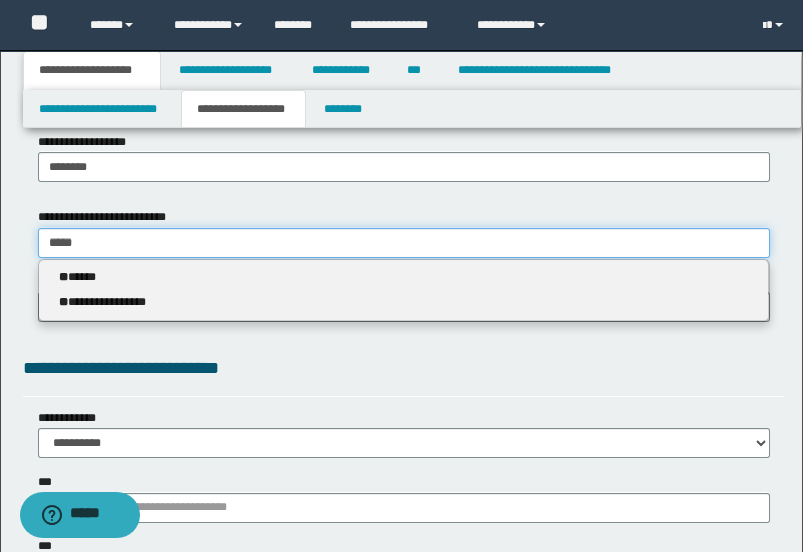 type on "*****" 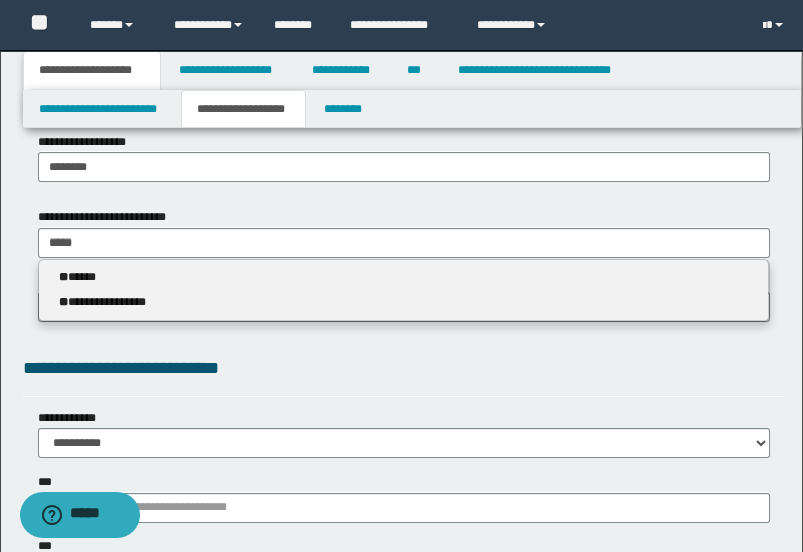 type 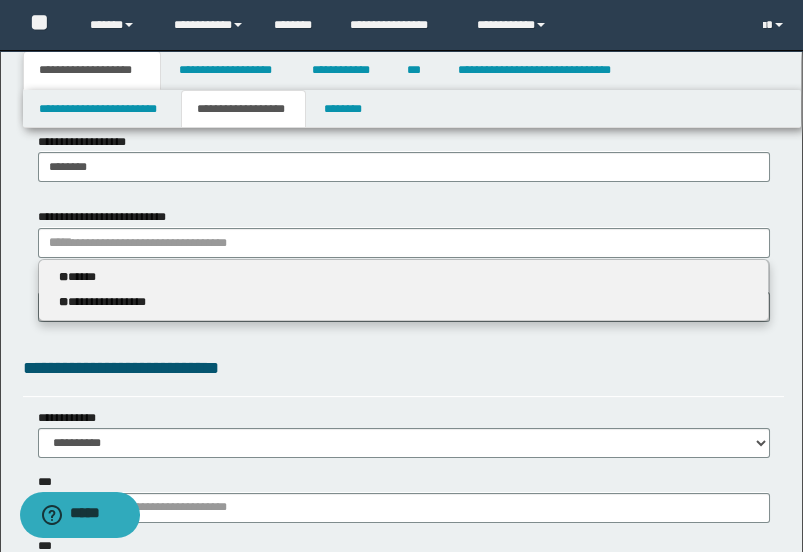click on "** *****" at bounding box center [404, 277] 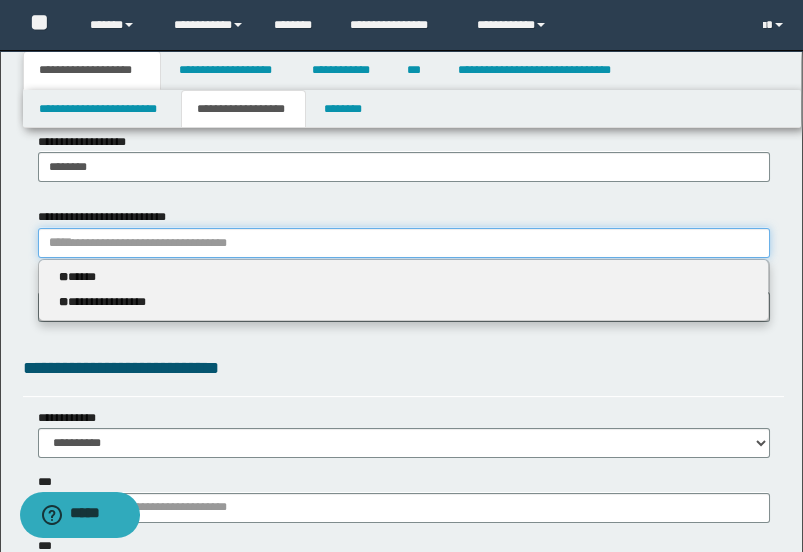 type 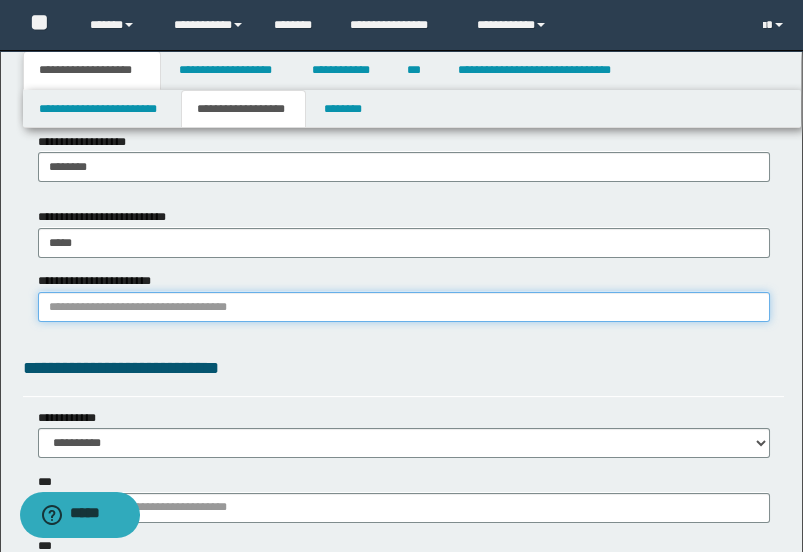 click on "**********" at bounding box center [404, 307] 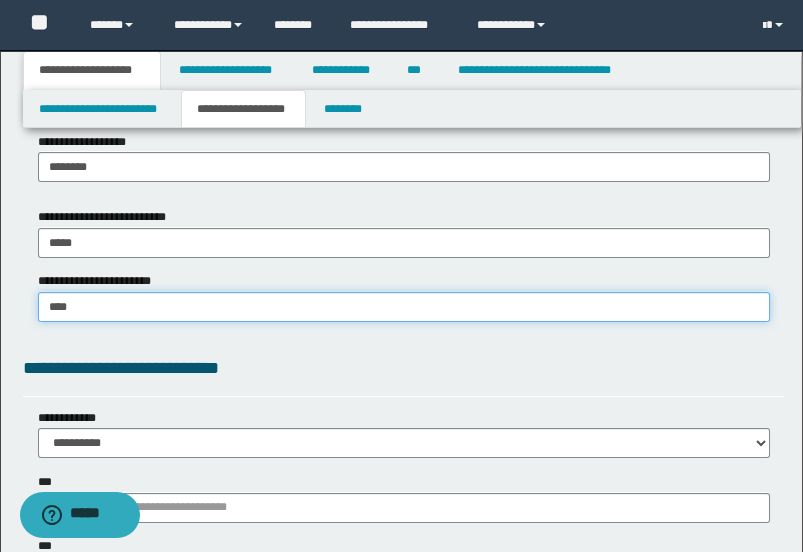 type on "*****" 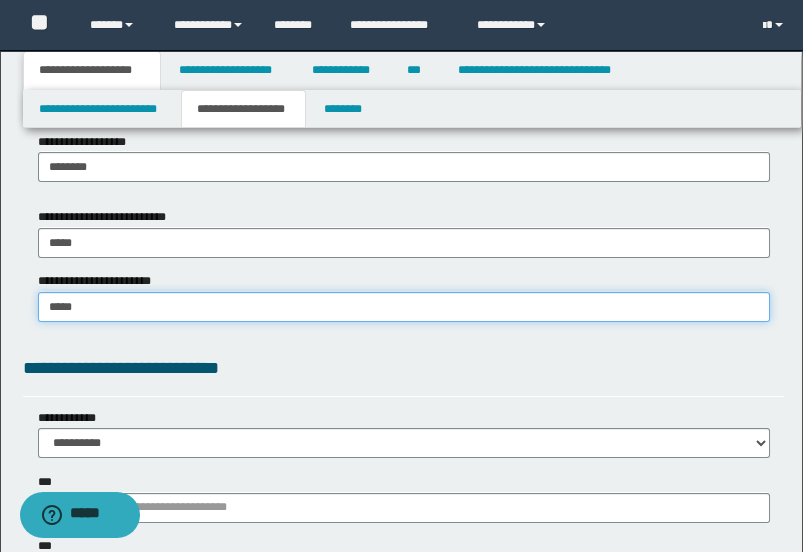 type on "*****" 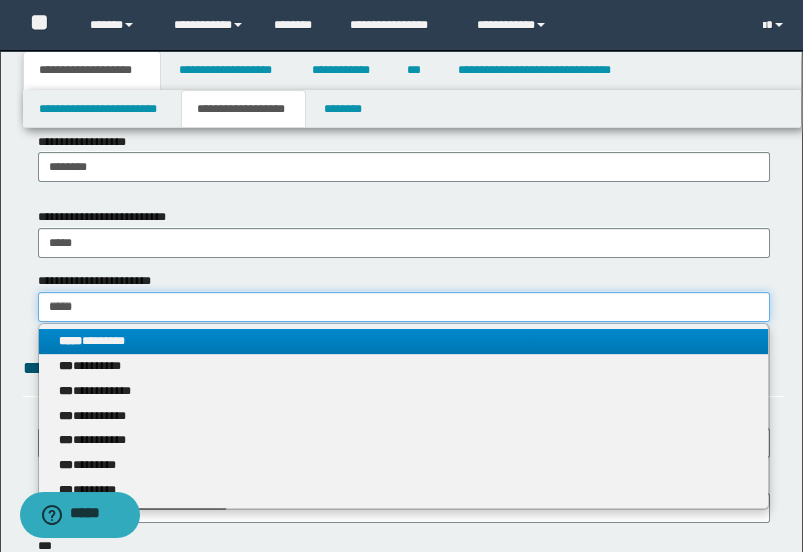 type on "*****" 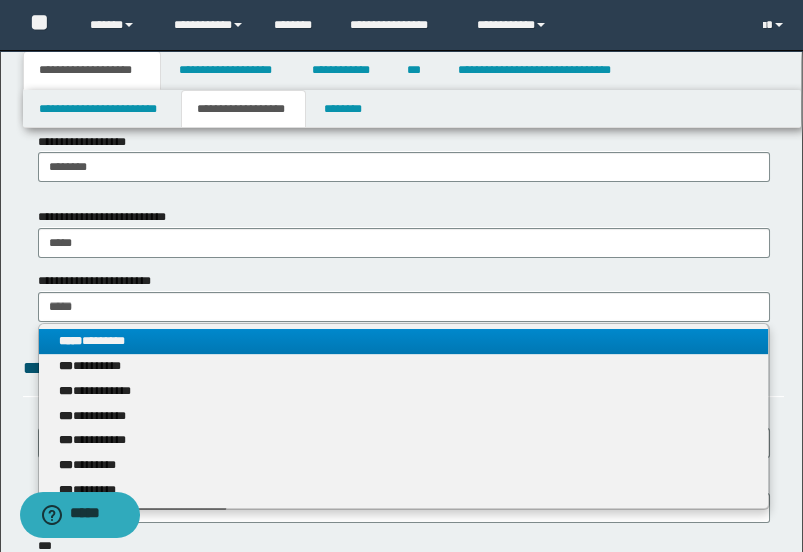 type 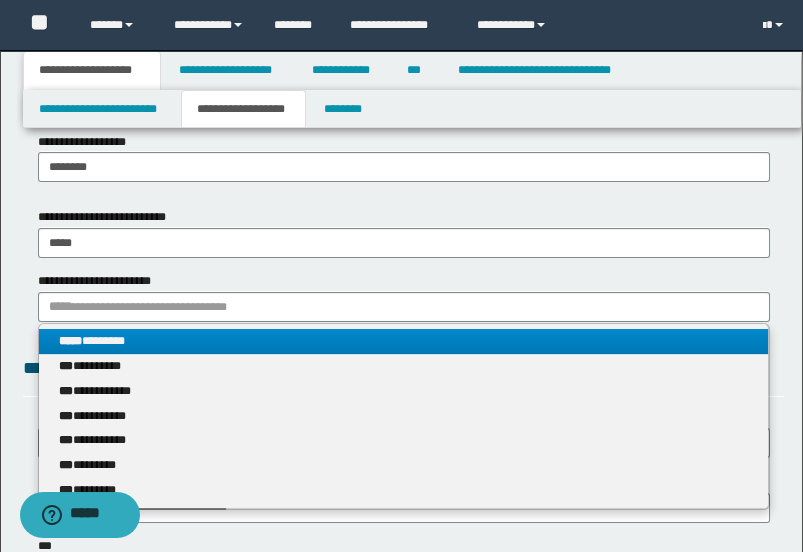 click on "***** ********" at bounding box center [404, 341] 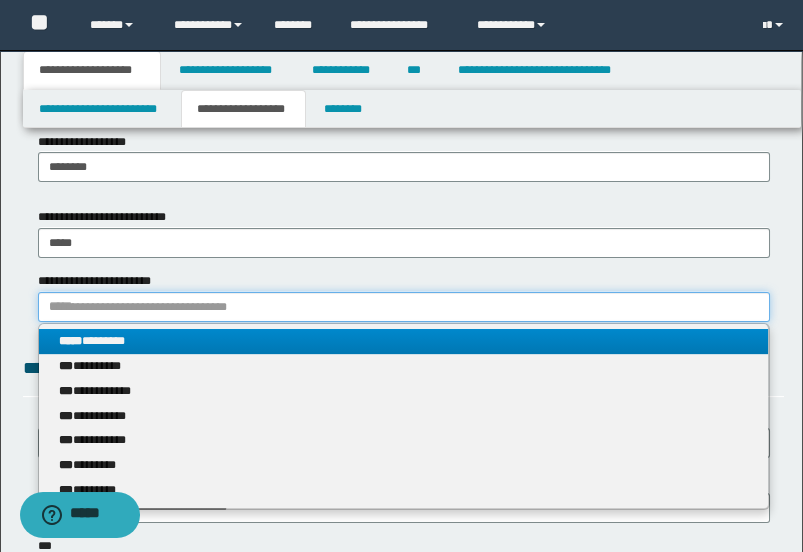 type 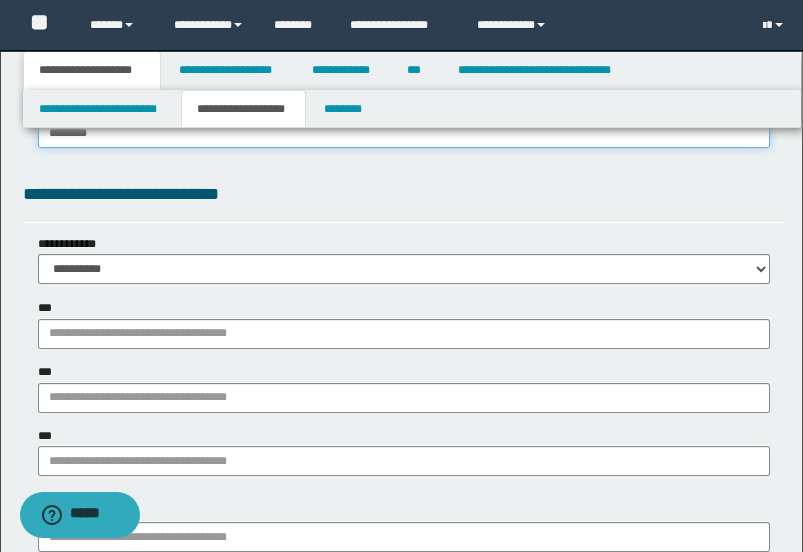 scroll, scrollTop: 1555, scrollLeft: 0, axis: vertical 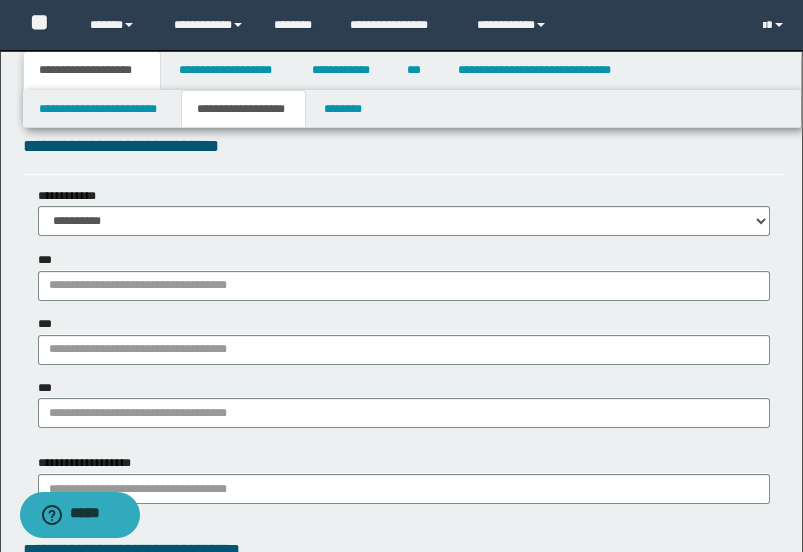click on "**********" at bounding box center [404, 211] 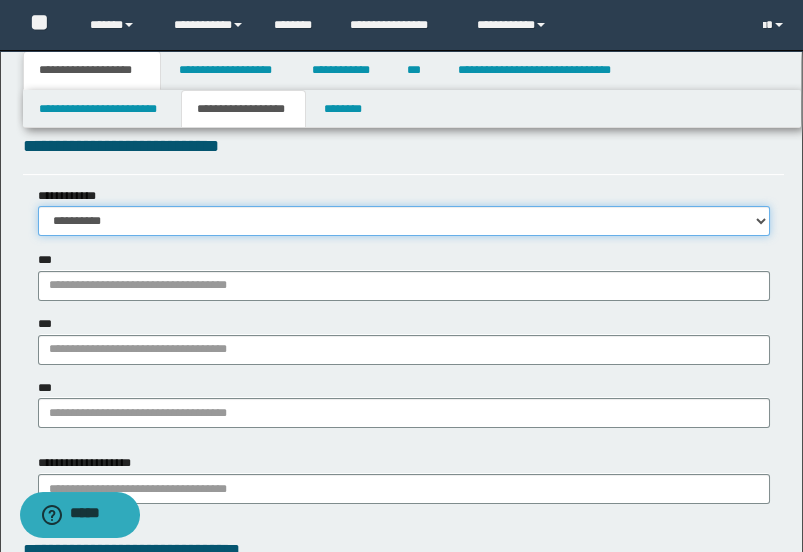click on "**********" at bounding box center [404, 221] 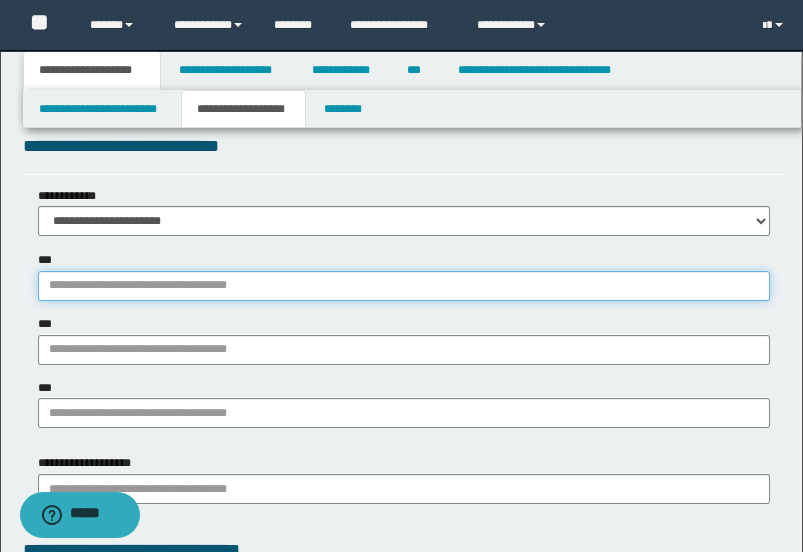 click on "***" at bounding box center [404, 286] 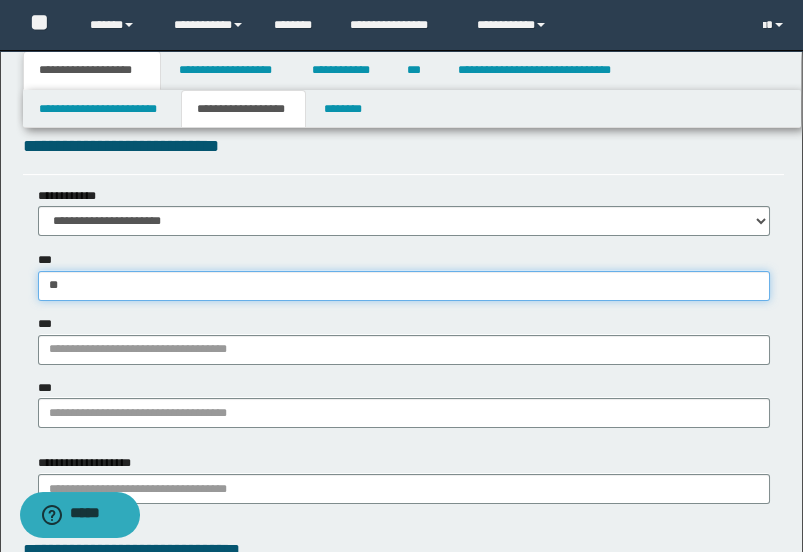 type on "*" 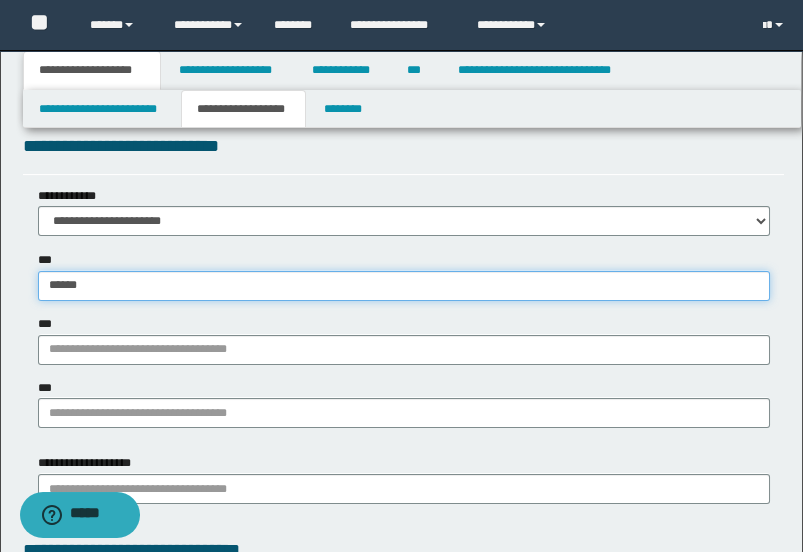 type on "*******" 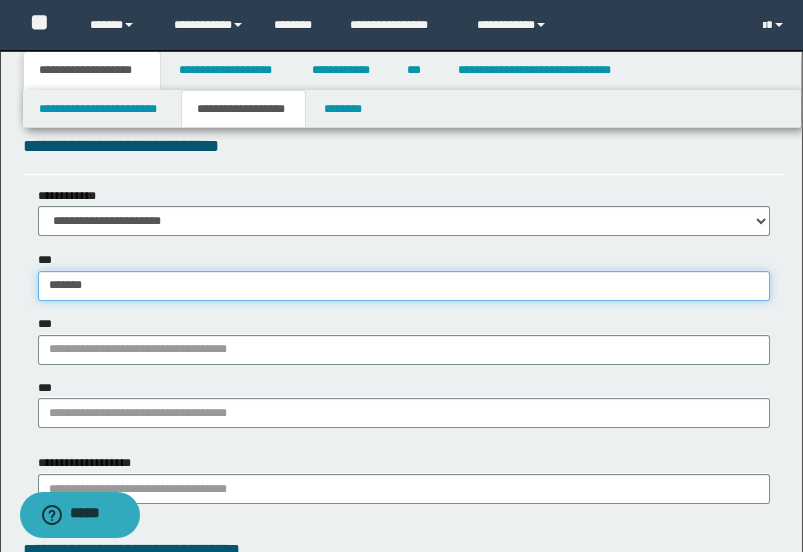type on "*******" 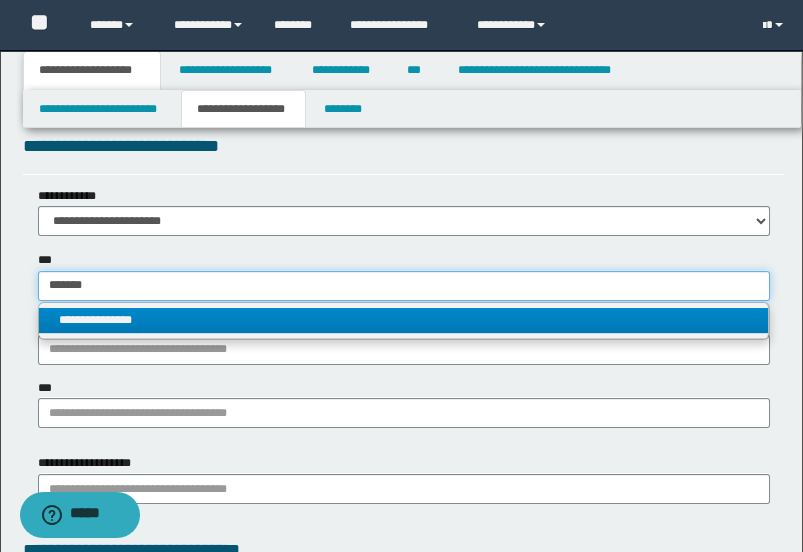 type on "*******" 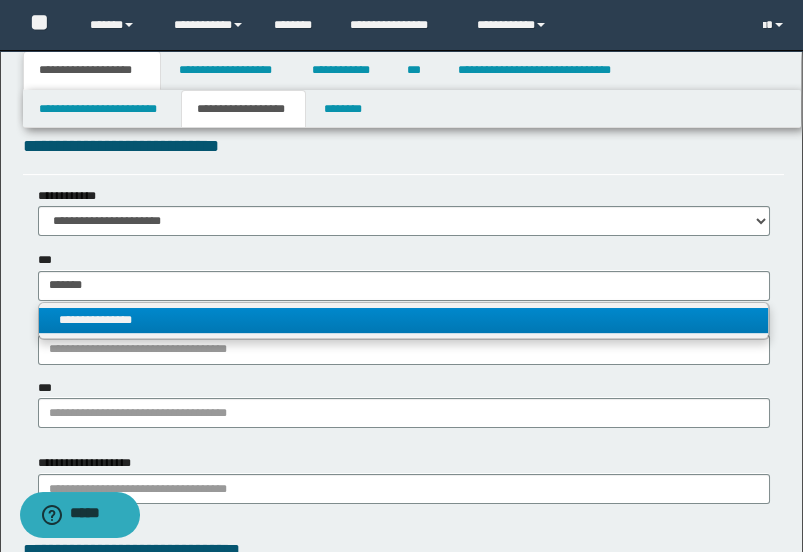 type 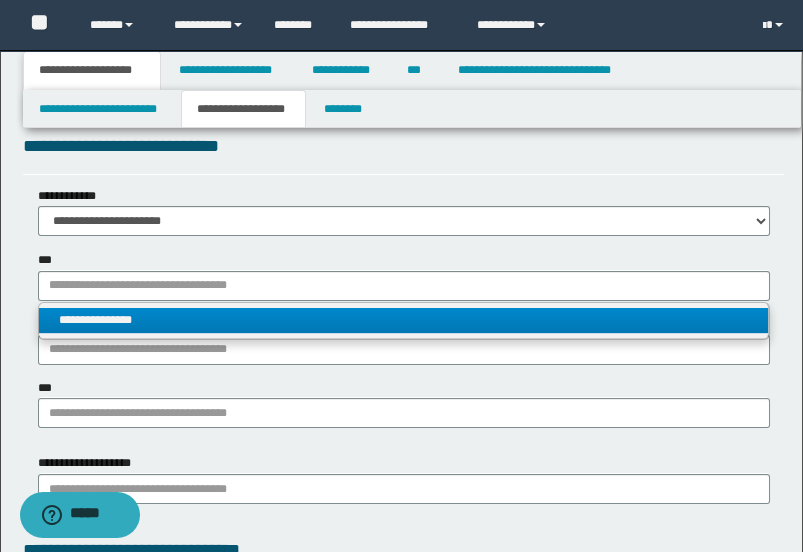 click on "**********" at bounding box center (404, 320) 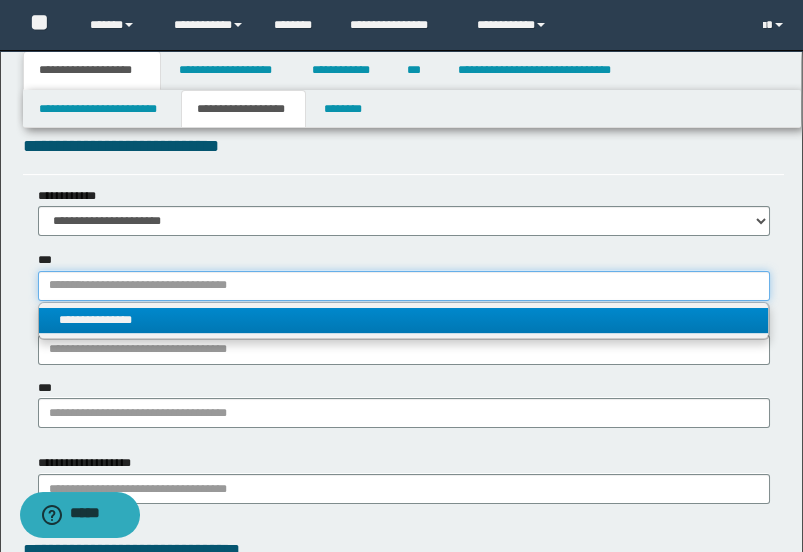 type 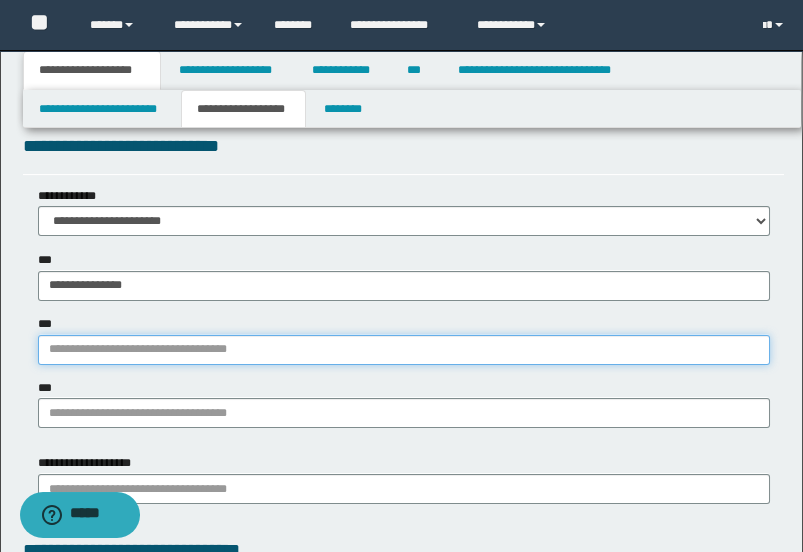 click on "***" at bounding box center [404, 350] 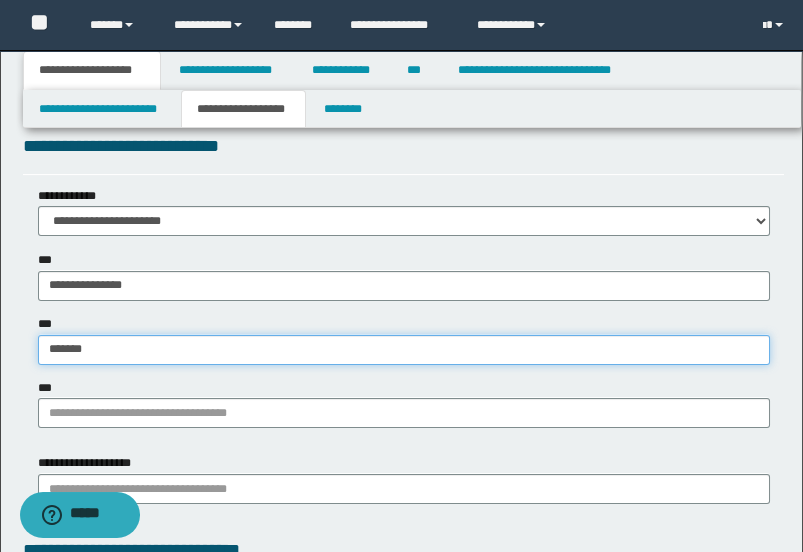 type on "********" 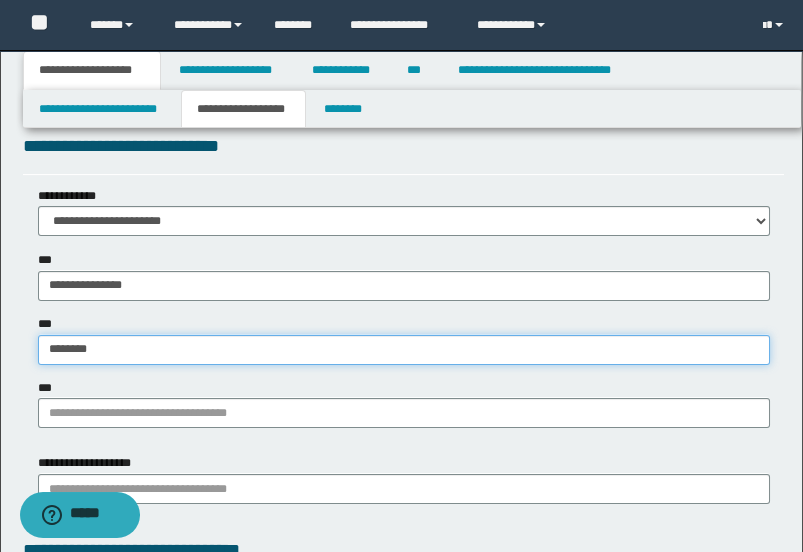 type on "********" 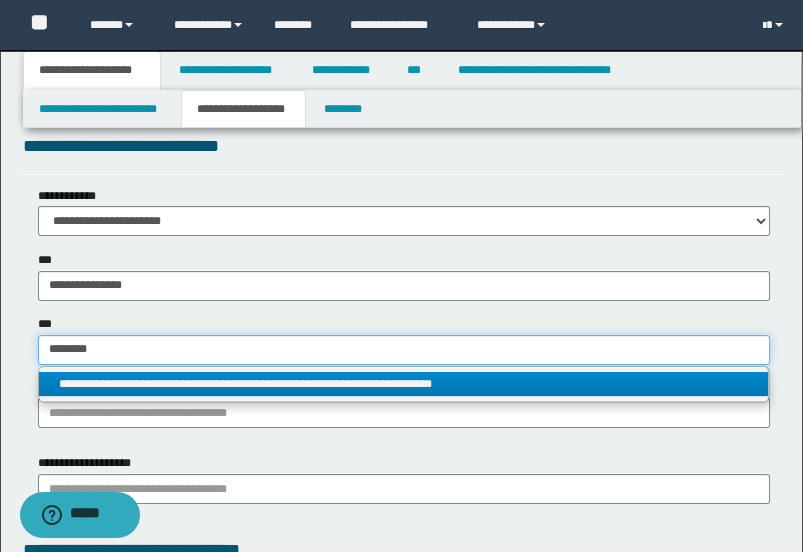 type on "********" 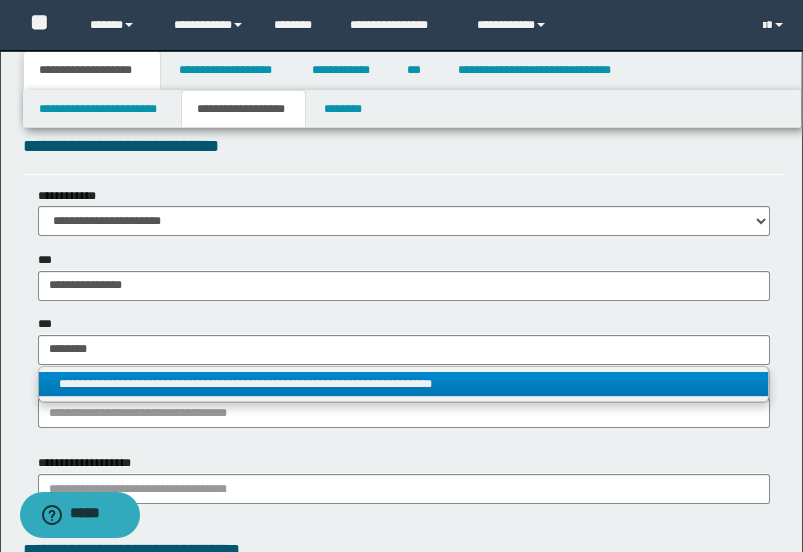 type 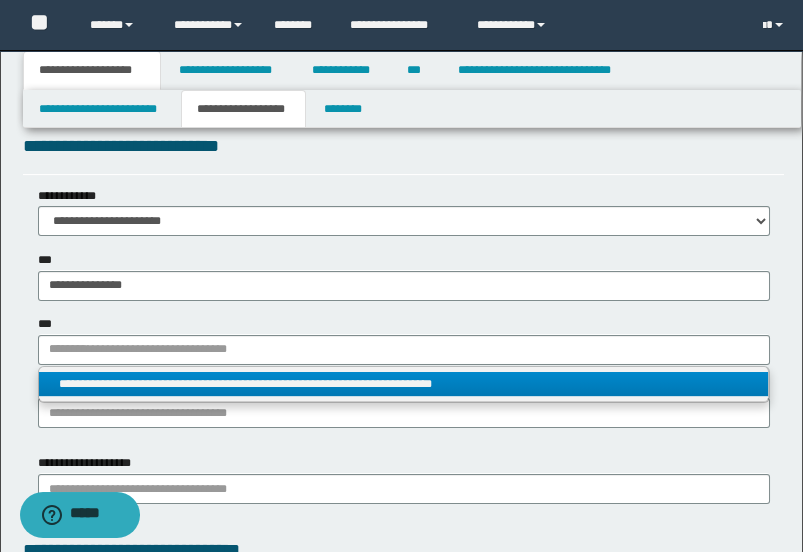 click on "**********" at bounding box center [404, 384] 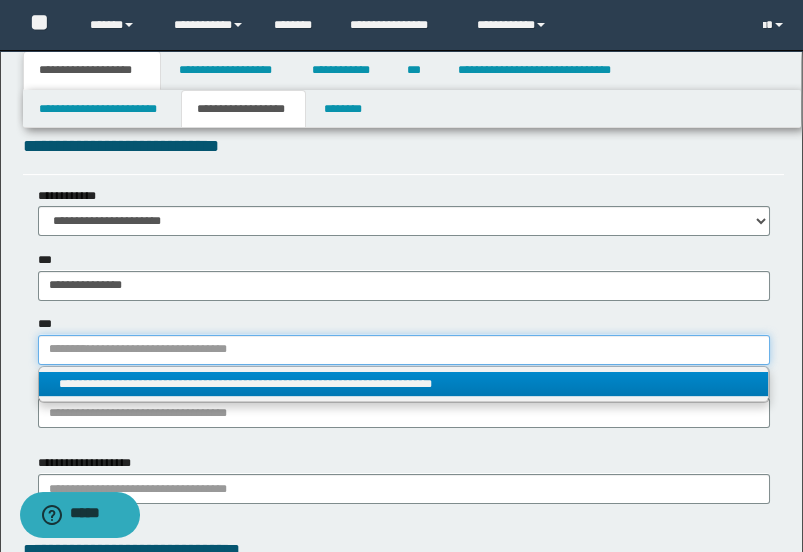 type 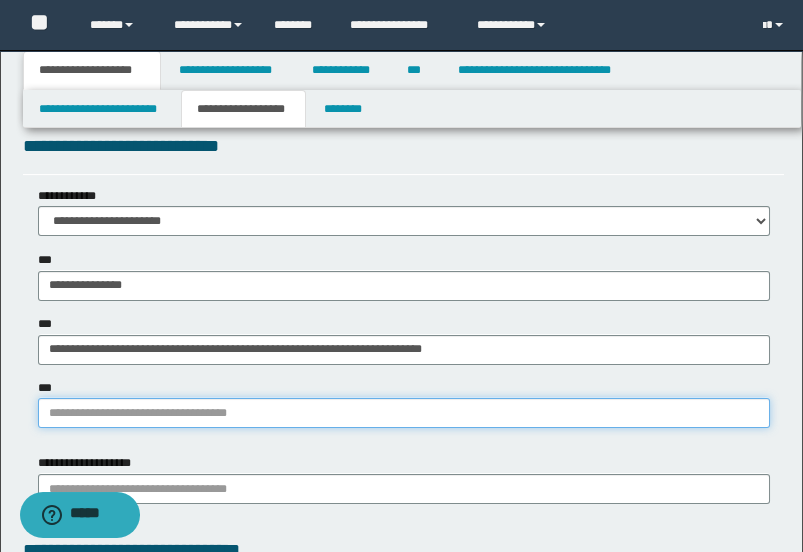 click on "***" at bounding box center (404, 413) 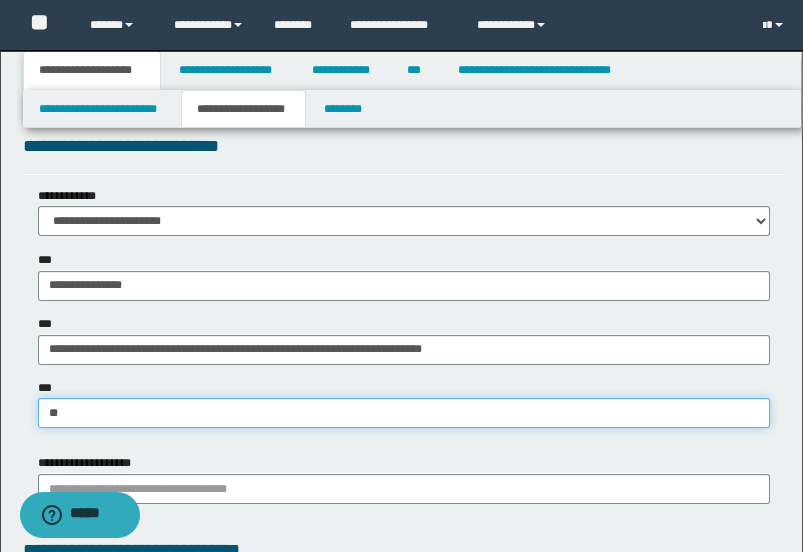 type on "***" 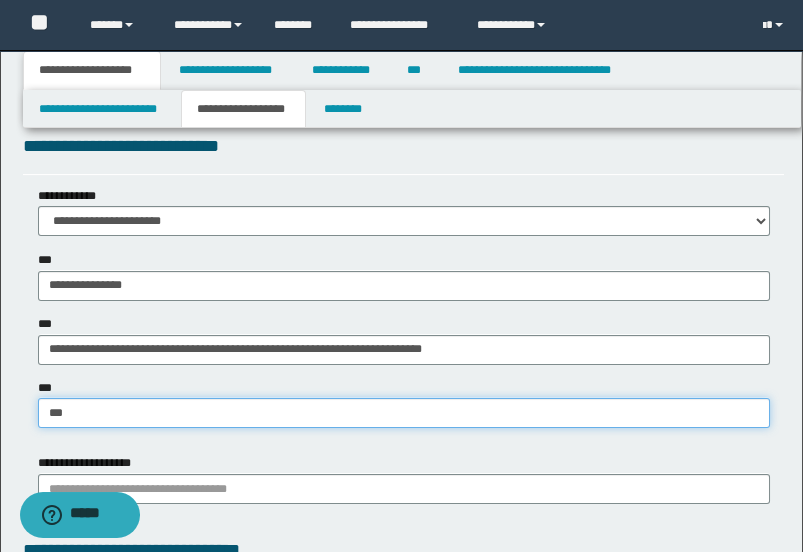 type on "***" 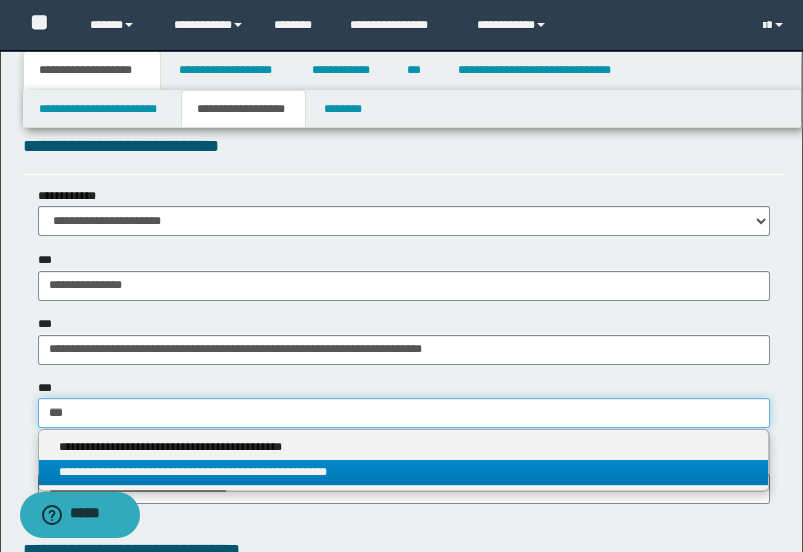 type on "***" 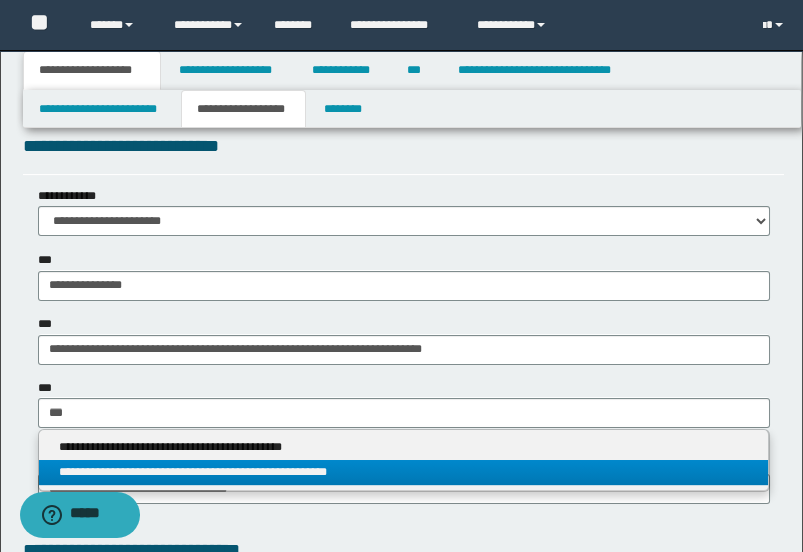 type 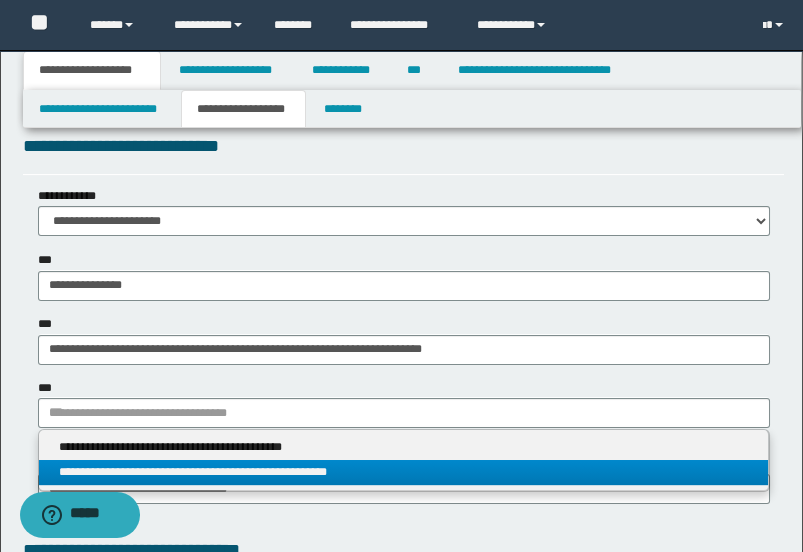 click on "**********" at bounding box center (404, 472) 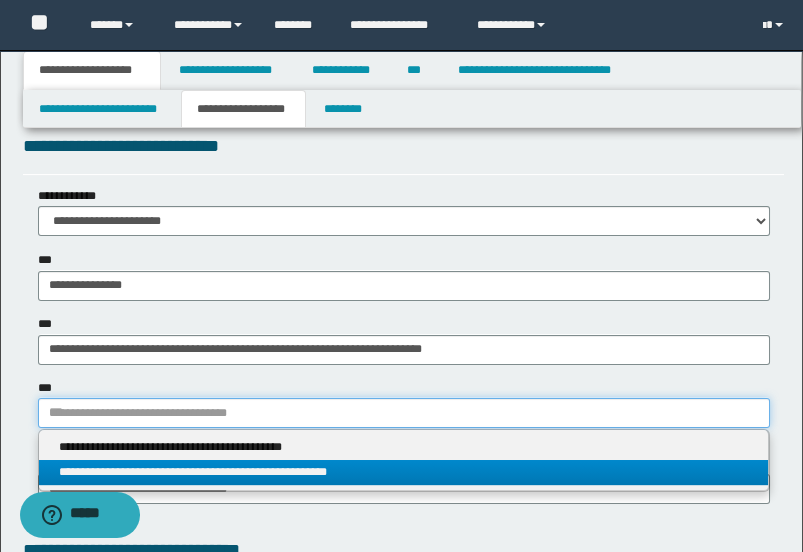 type 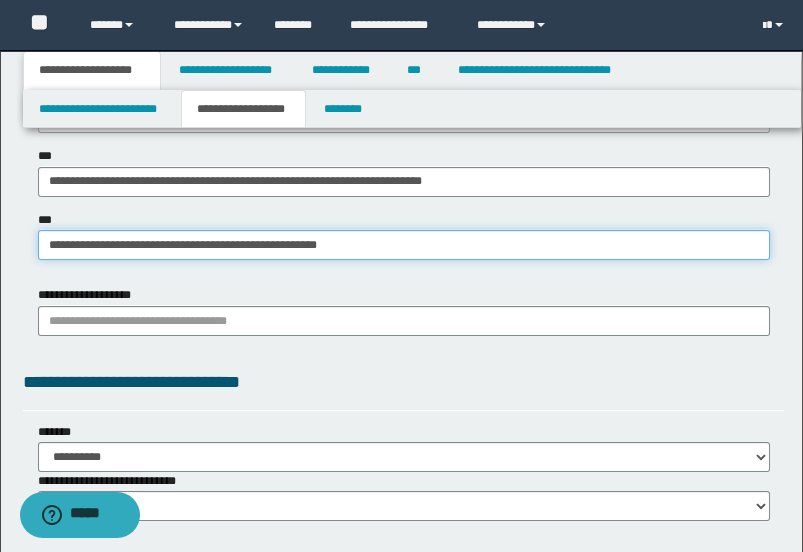 scroll, scrollTop: 1777, scrollLeft: 0, axis: vertical 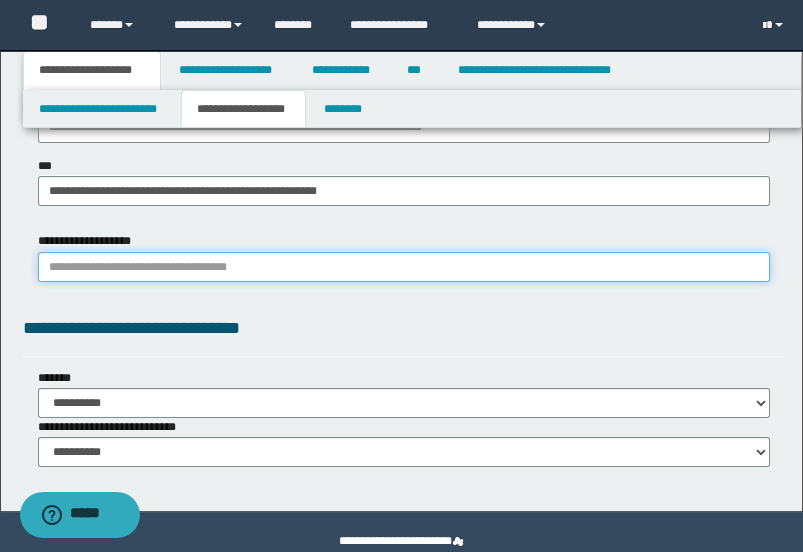 click on "**********" at bounding box center (404, 267) 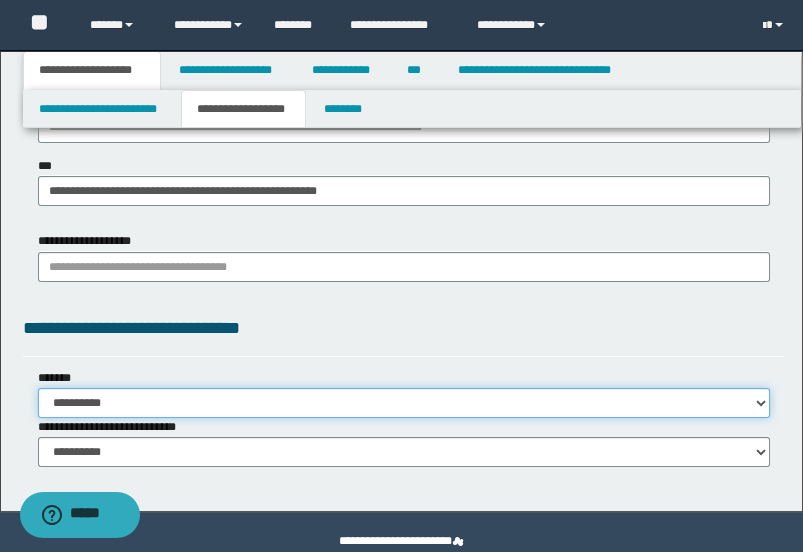 click on "**********" at bounding box center (404, 403) 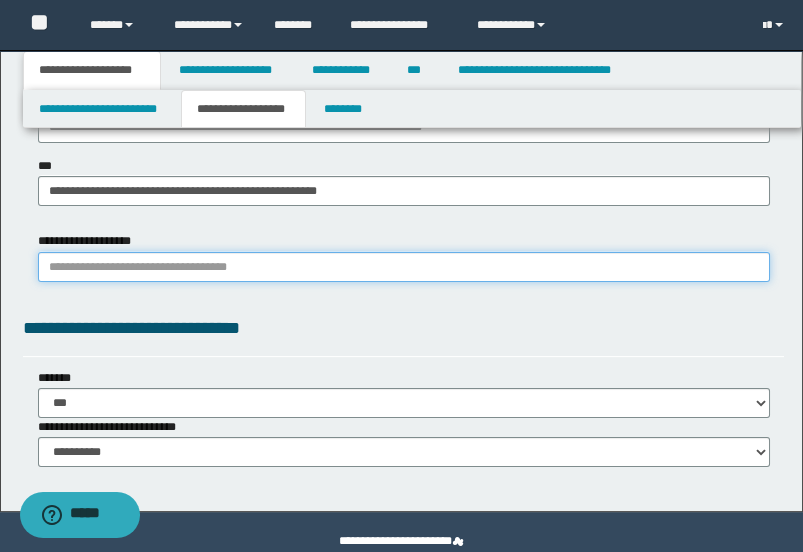 click on "**********" at bounding box center (404, 267) 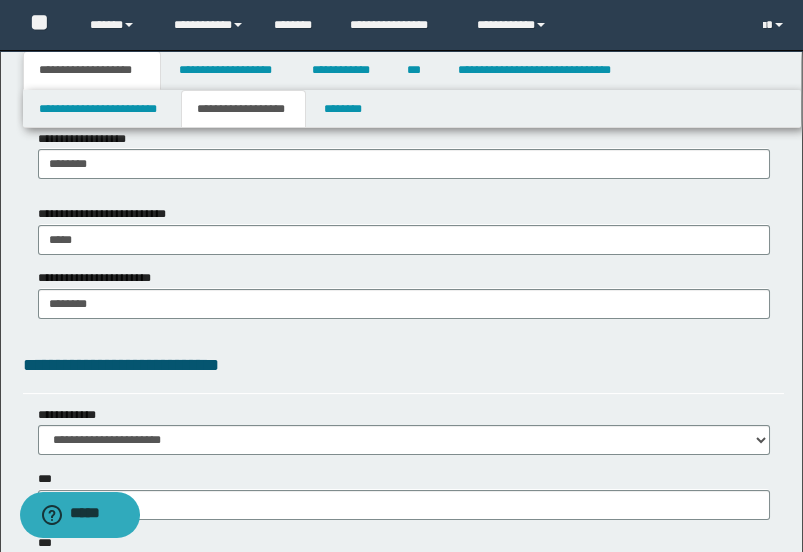 scroll, scrollTop: 925, scrollLeft: 0, axis: vertical 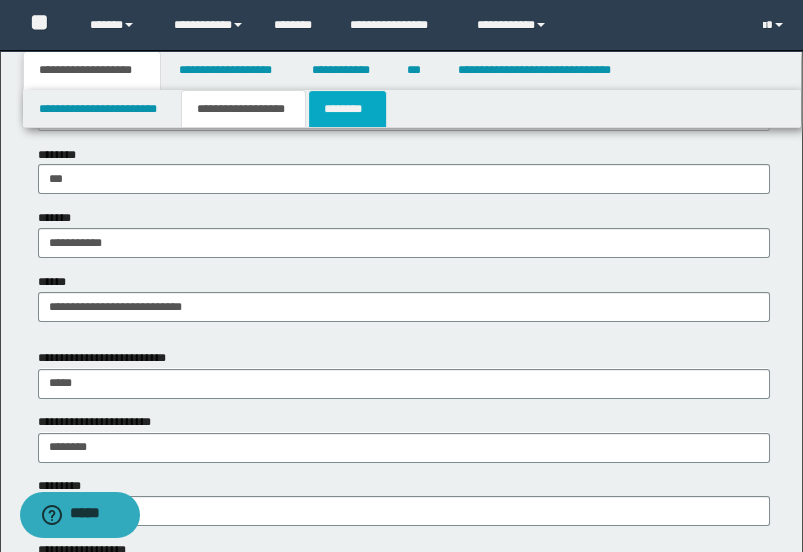 click on "********" at bounding box center (347, 109) 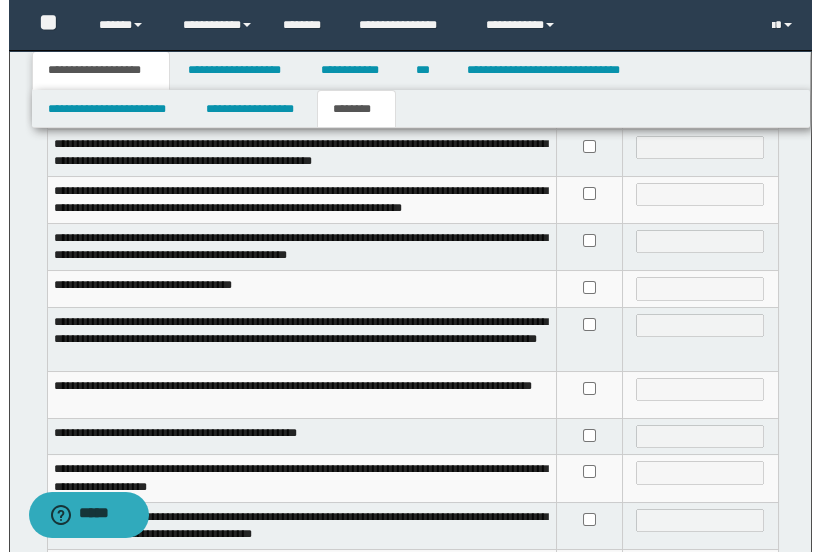 scroll, scrollTop: 0, scrollLeft: 0, axis: both 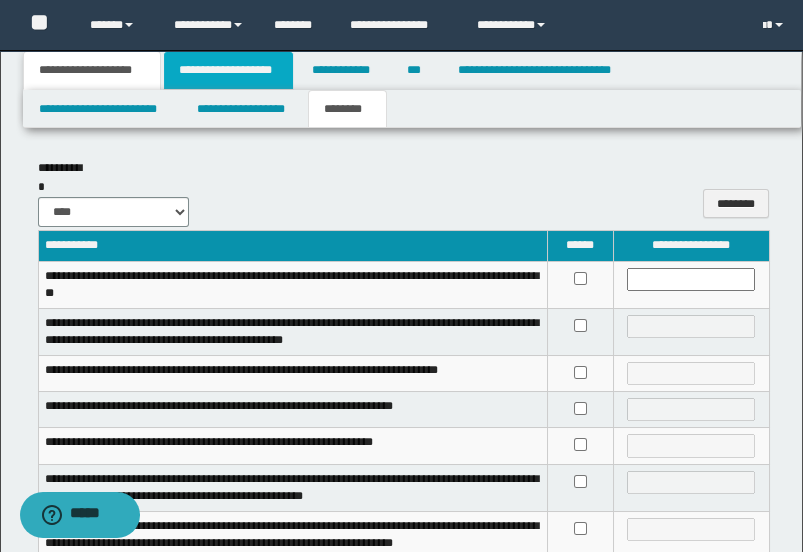 click on "**********" at bounding box center (228, 70) 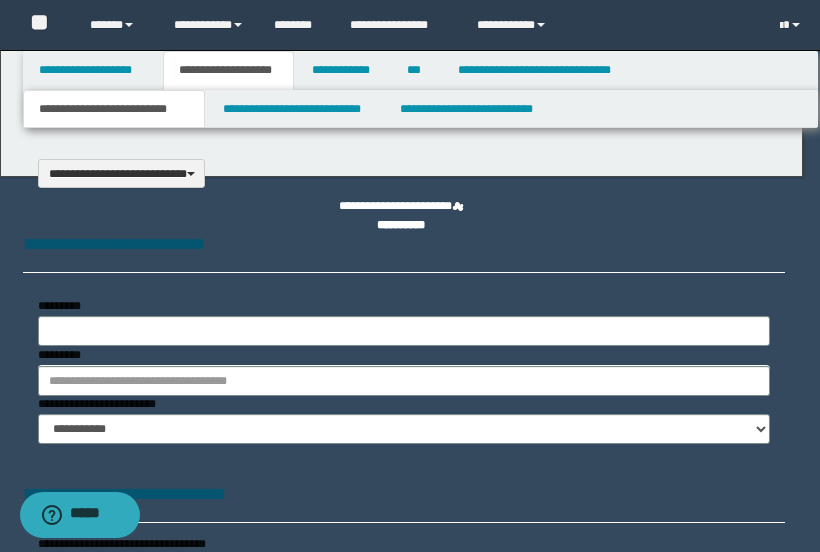 select on "*" 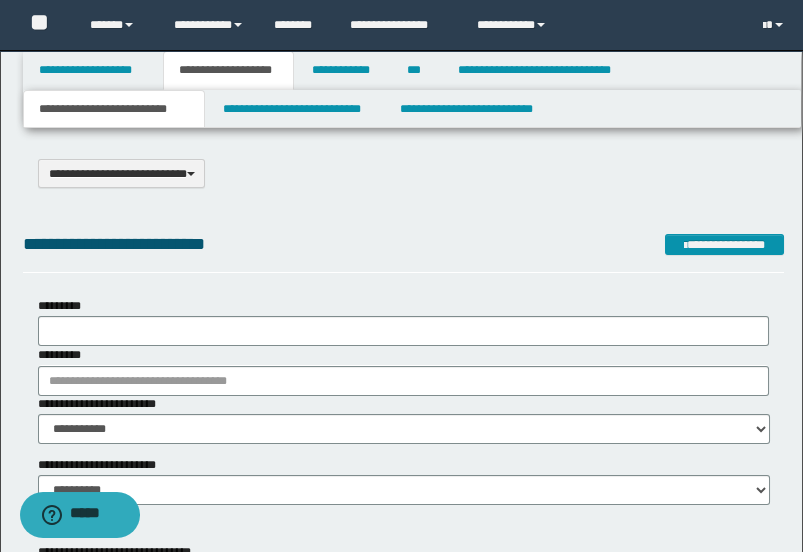 scroll, scrollTop: 111, scrollLeft: 0, axis: vertical 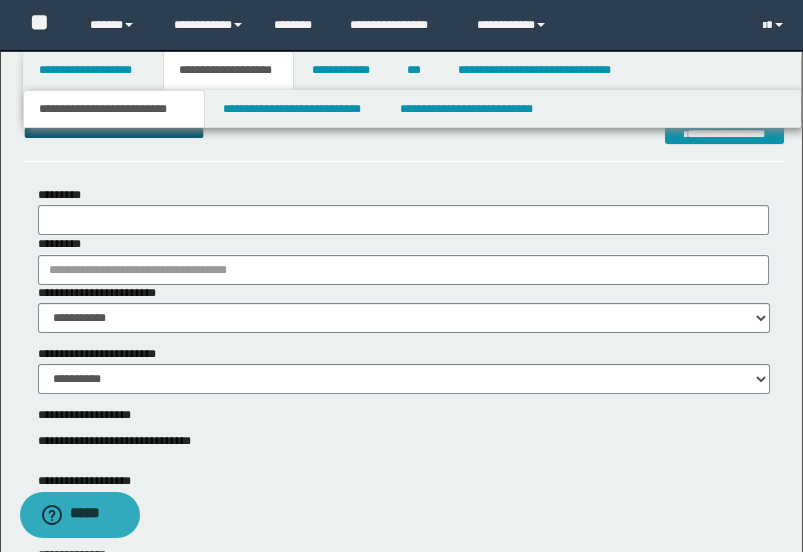 click on "*********" at bounding box center [404, 259] 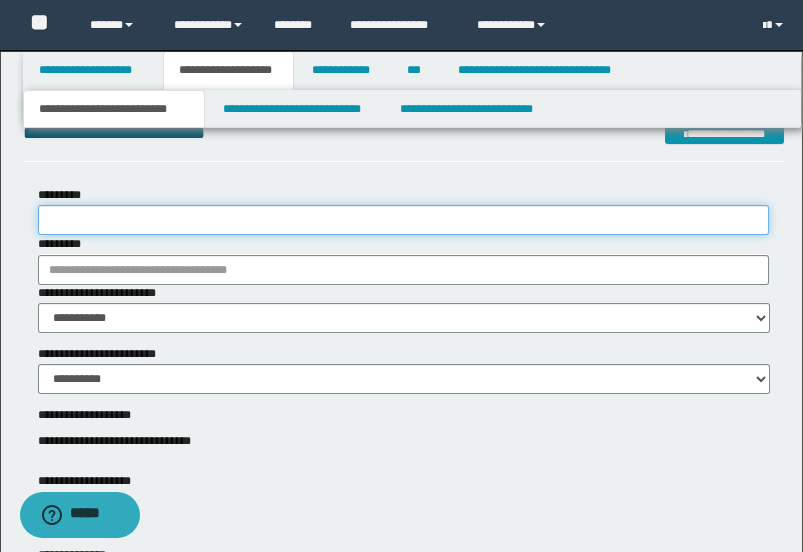 click on "*********" at bounding box center [404, 220] 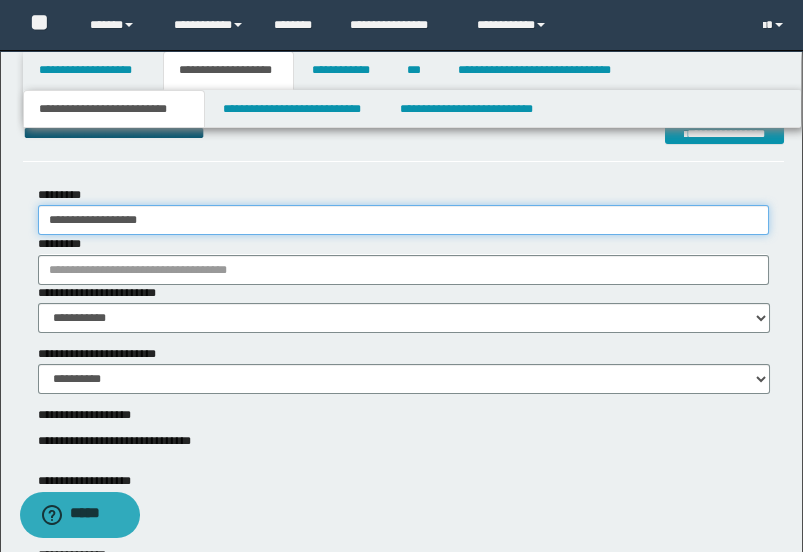 type on "**********" 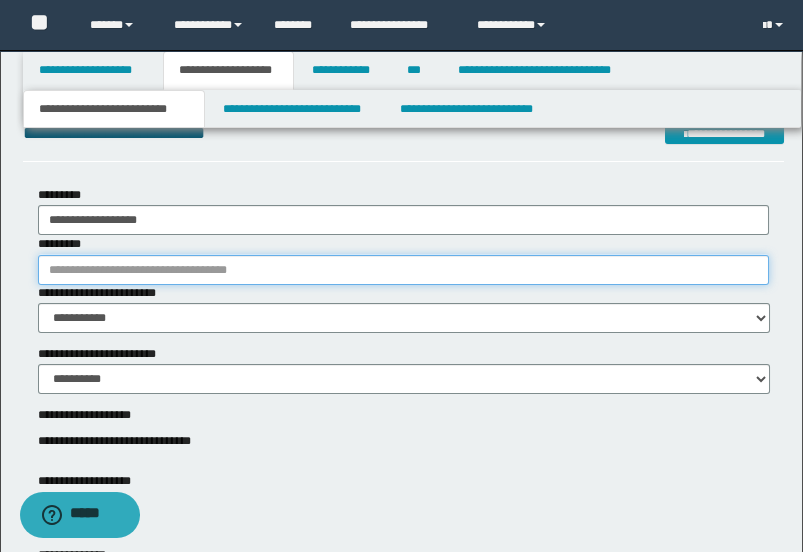 click on "*********" at bounding box center [404, 270] 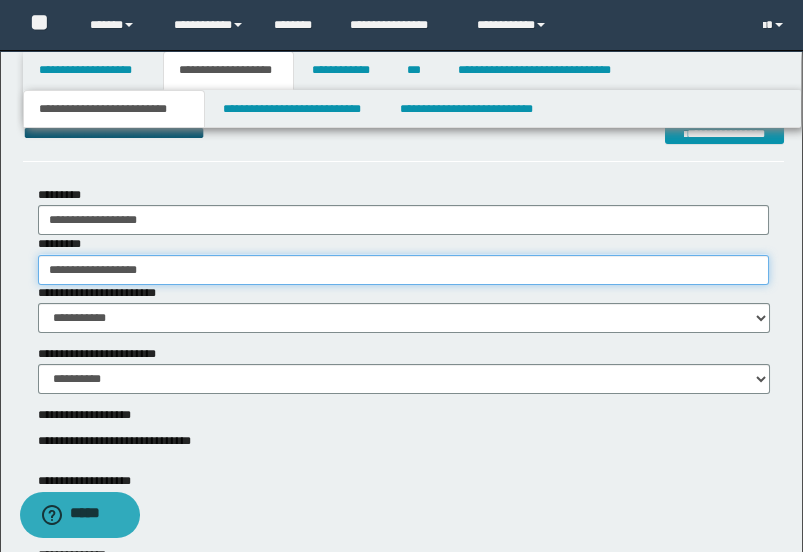 type on "**********" 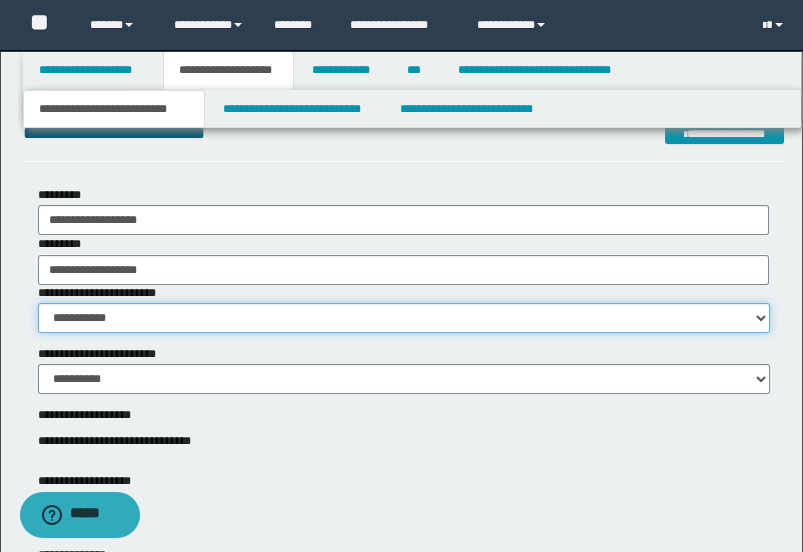 click on "**********" at bounding box center [404, 318] 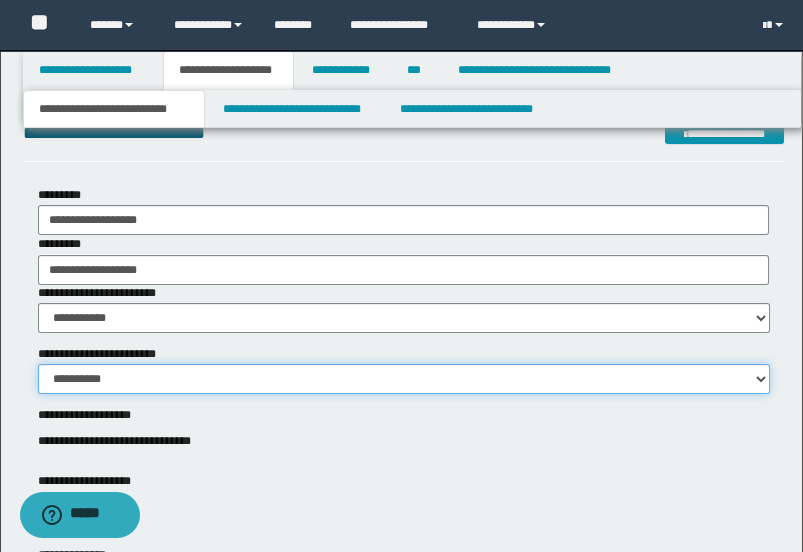 click on "**********" at bounding box center (404, 379) 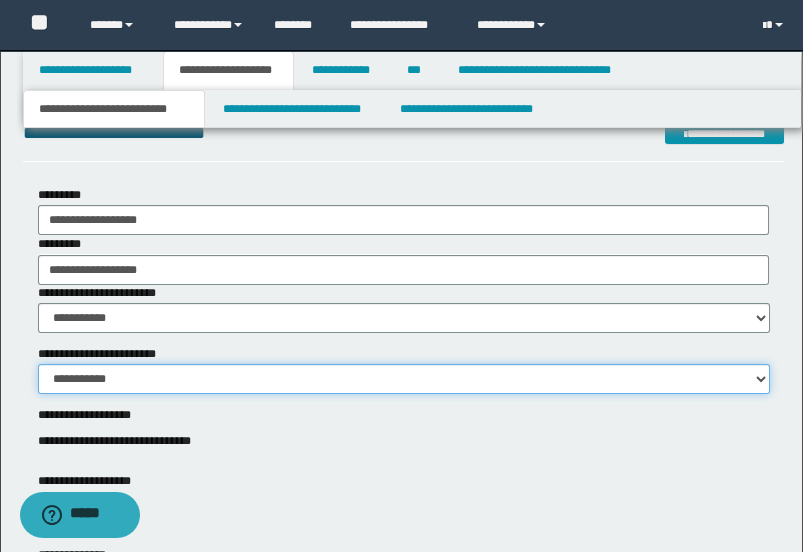click on "**********" at bounding box center [404, 379] 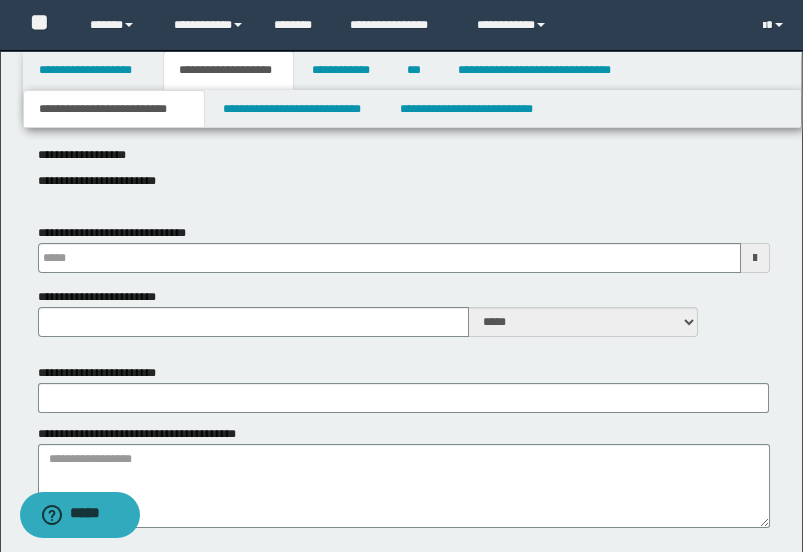 scroll, scrollTop: 777, scrollLeft: 0, axis: vertical 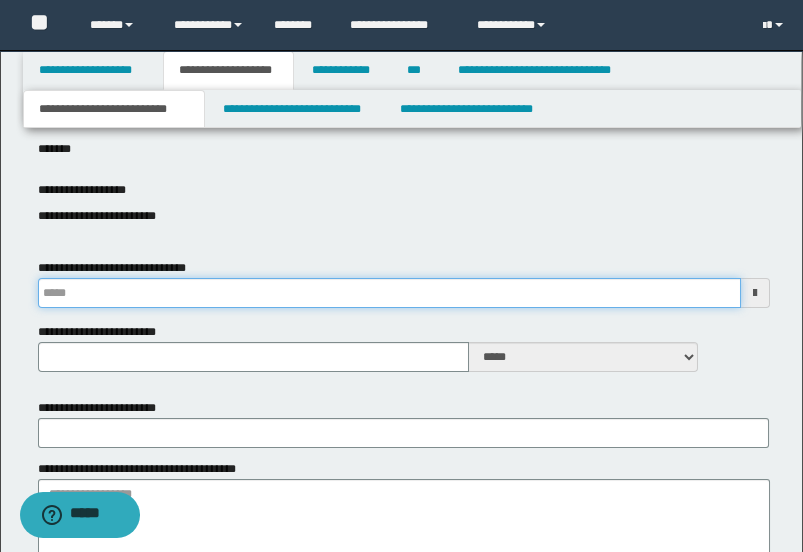 click on "**********" at bounding box center [389, 293] 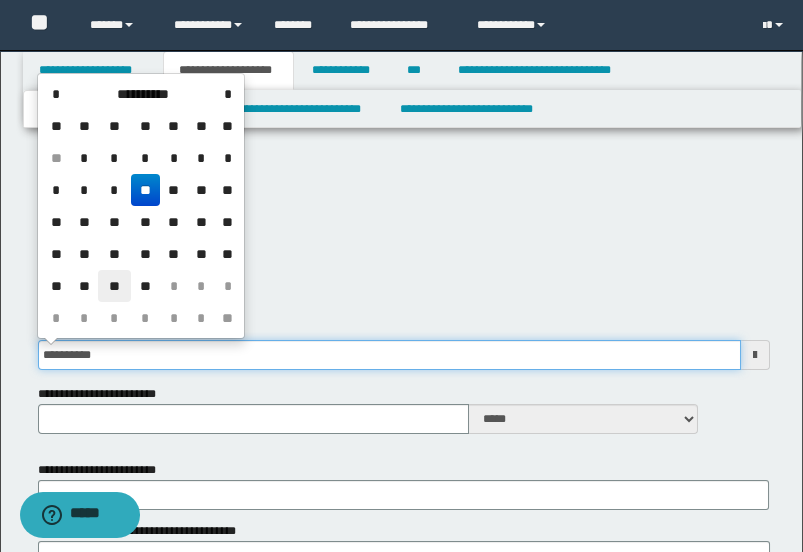scroll, scrollTop: 666, scrollLeft: 0, axis: vertical 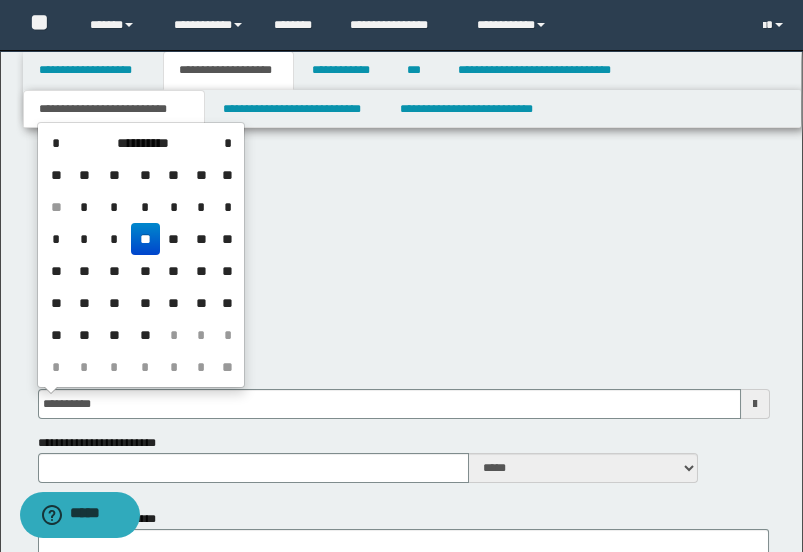 type on "**********" 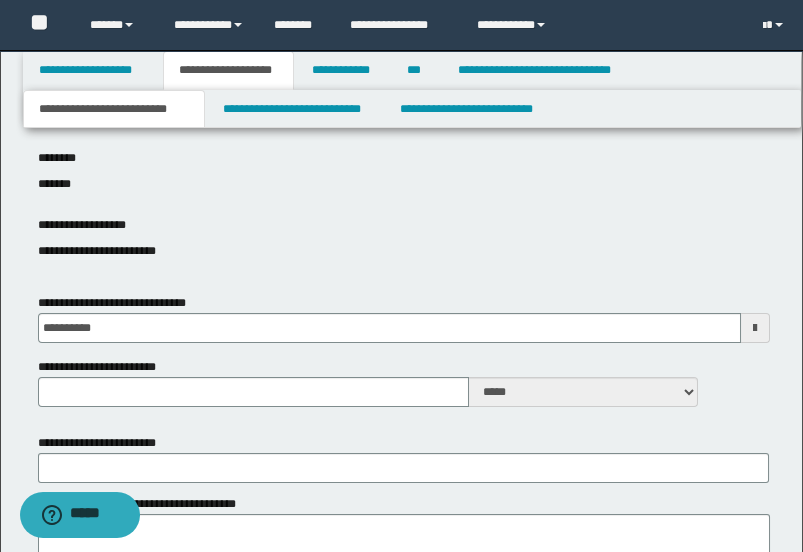 scroll, scrollTop: 777, scrollLeft: 0, axis: vertical 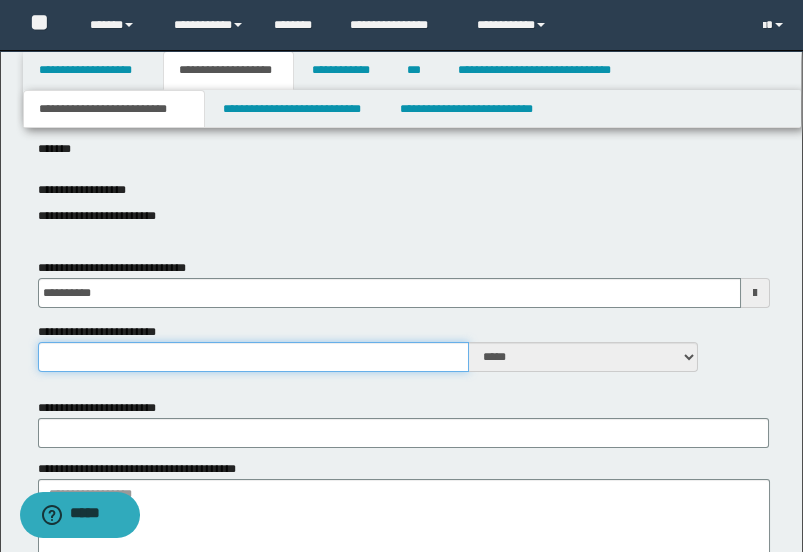 click on "**********" at bounding box center [254, 357] 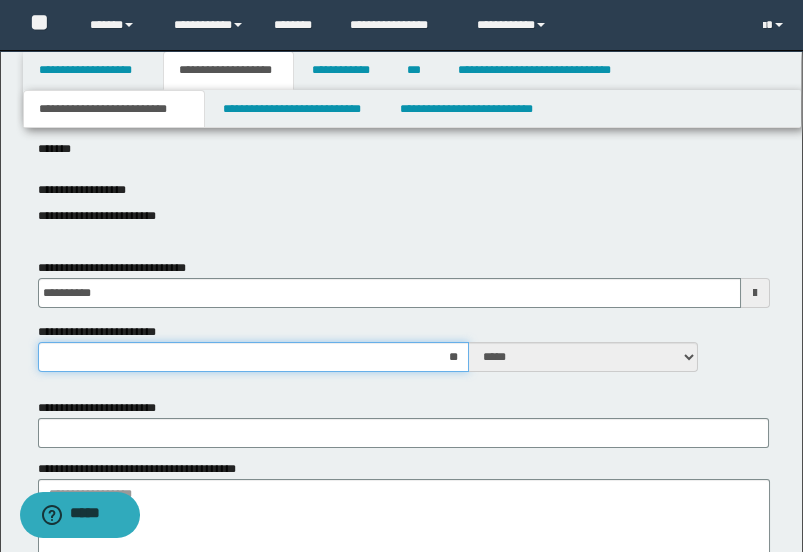type on "***" 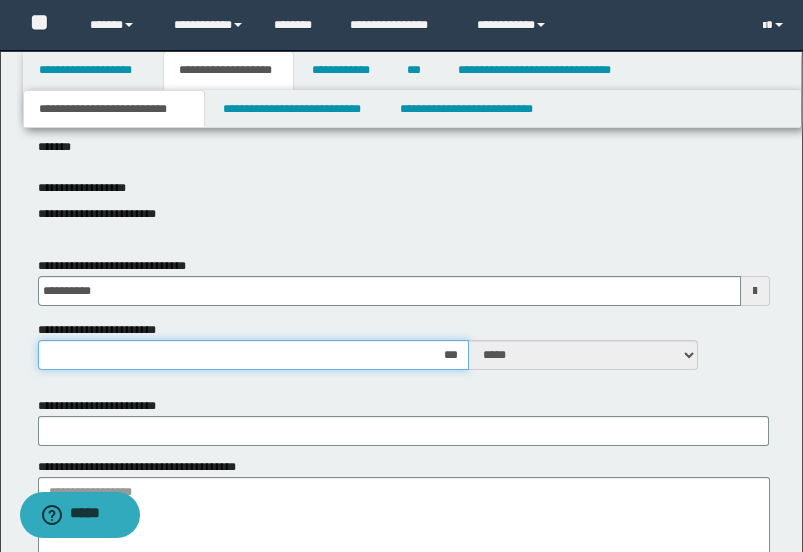 scroll, scrollTop: 888, scrollLeft: 0, axis: vertical 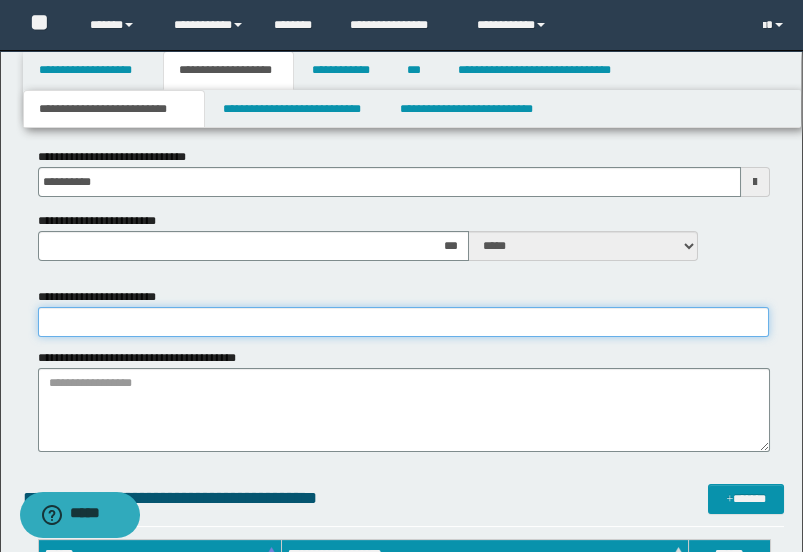 click on "**********" at bounding box center [404, 322] 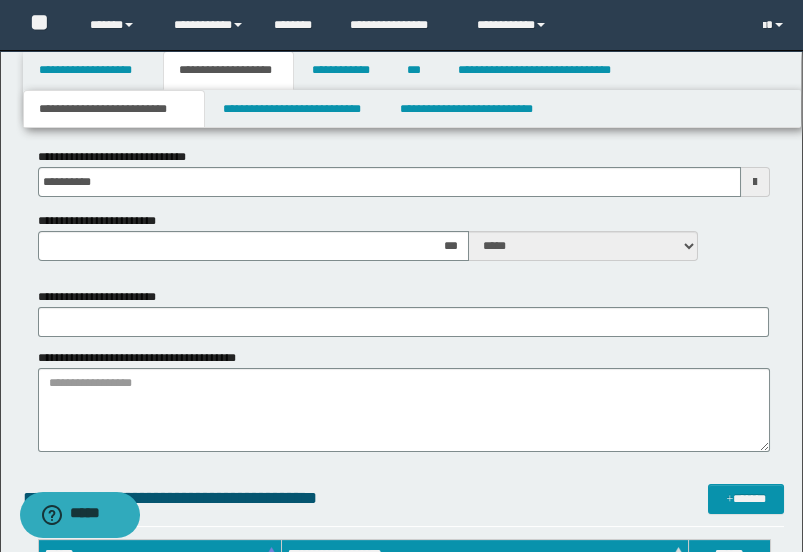 click on "**********" at bounding box center (143, 358) 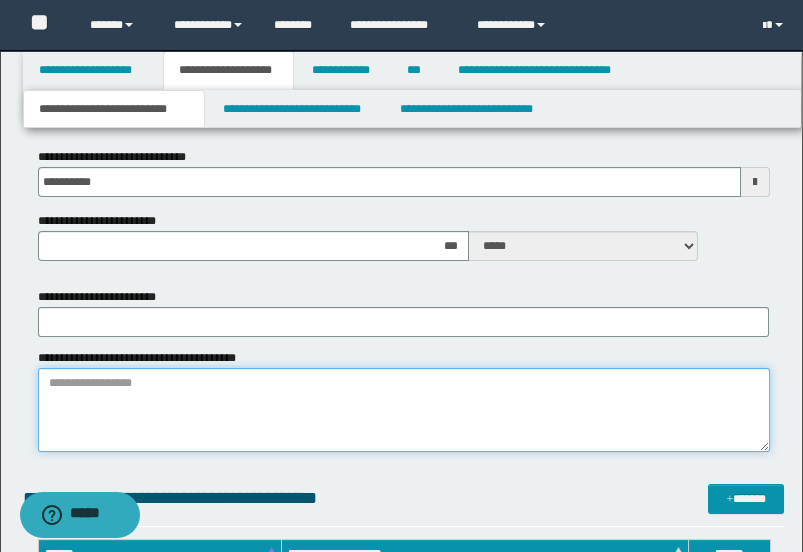 click on "**********" at bounding box center (404, 410) 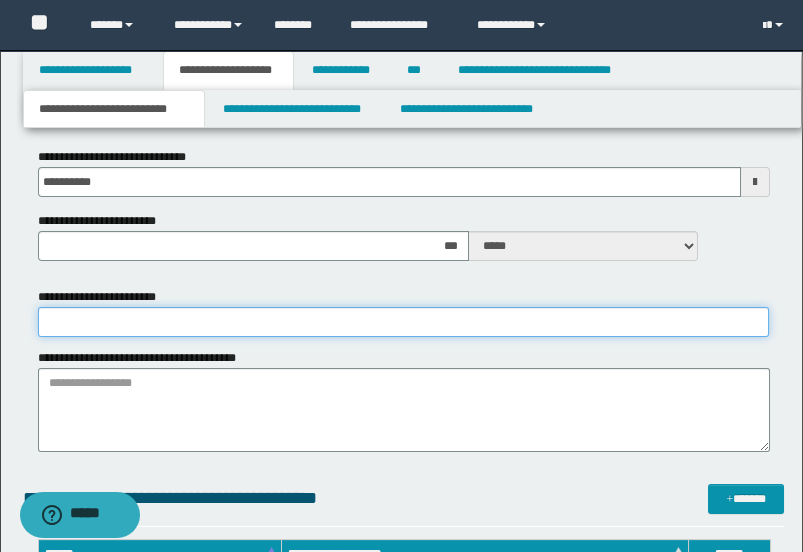 click on "**********" at bounding box center (404, 322) 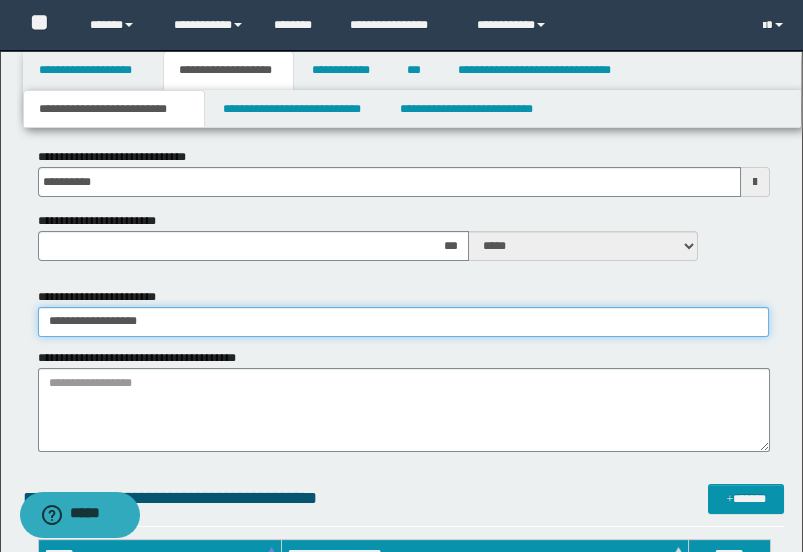 type on "**********" 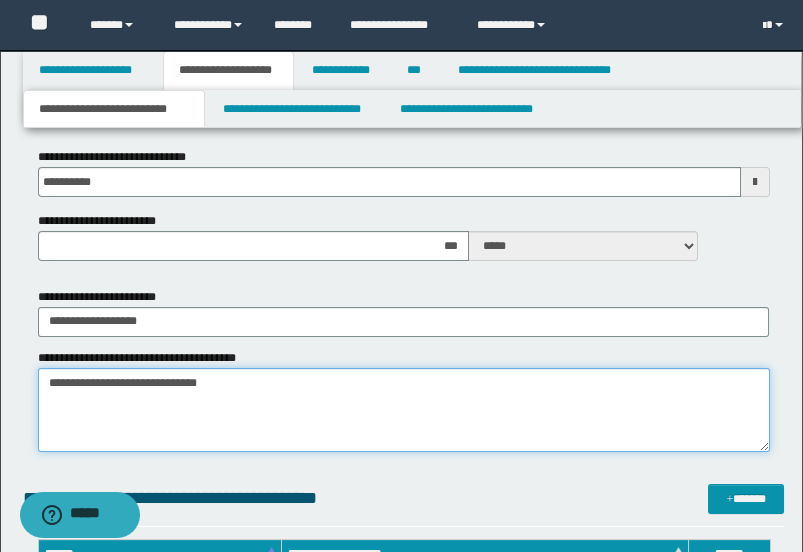 click on "**********" at bounding box center [404, 410] 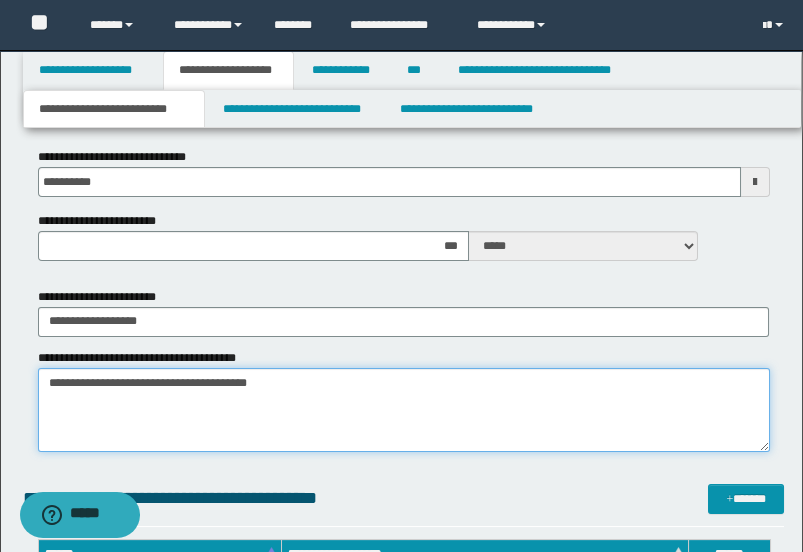 click on "**********" at bounding box center (404, 410) 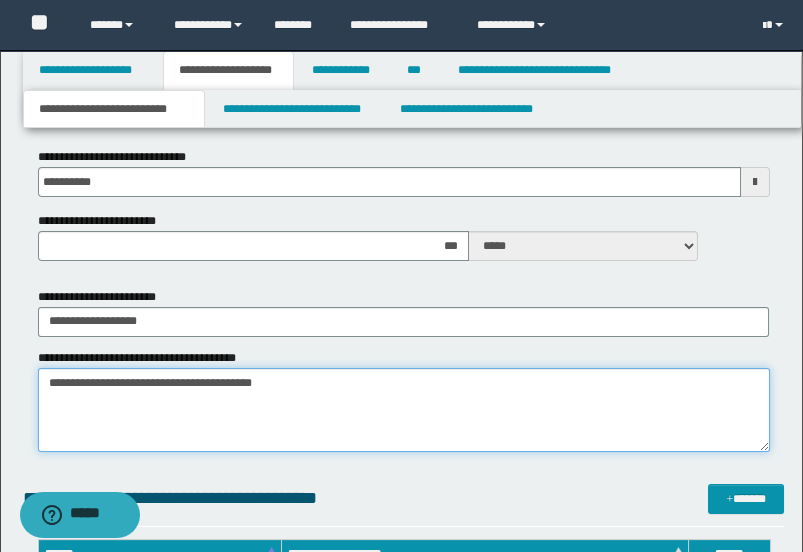 click on "**********" at bounding box center [404, 410] 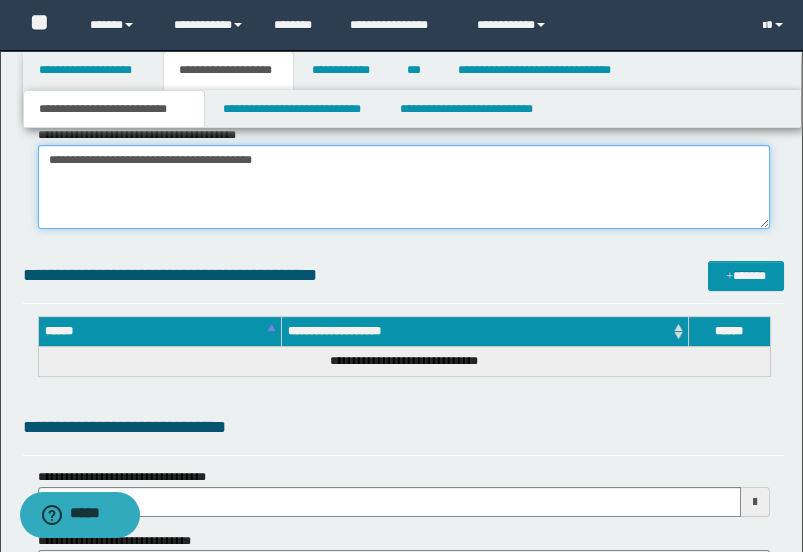 type 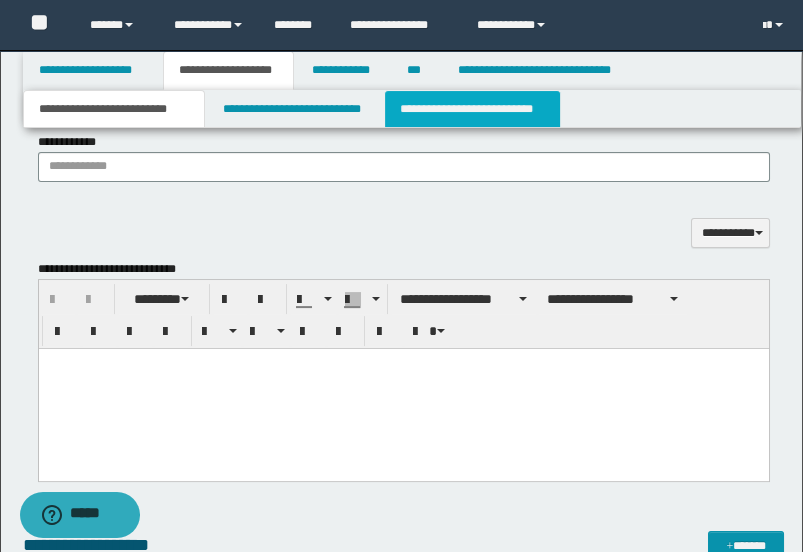 scroll, scrollTop: 1777, scrollLeft: 0, axis: vertical 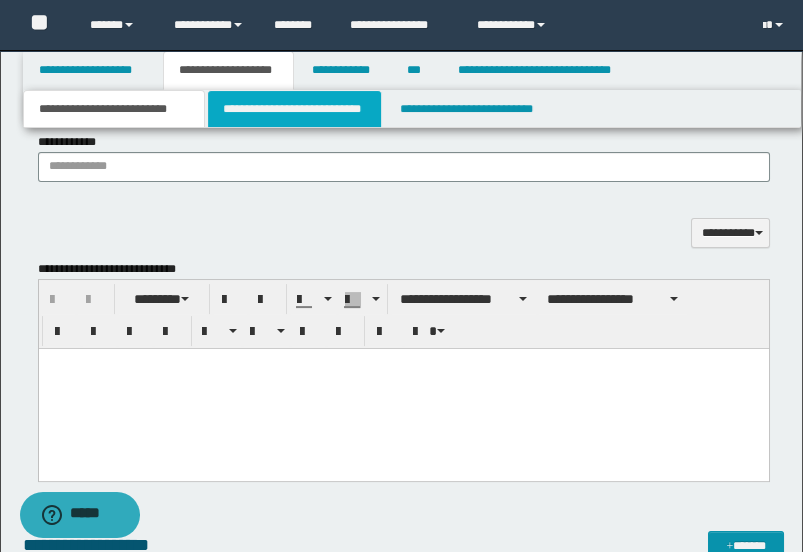 type on "**********" 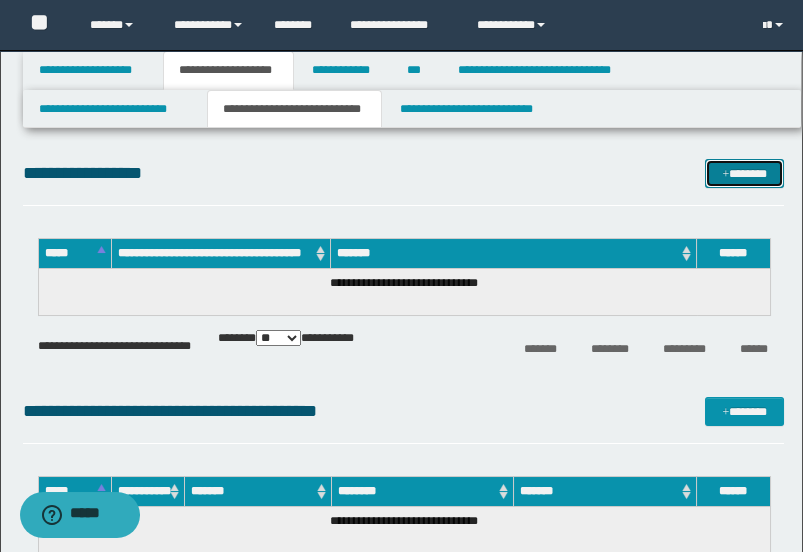drag, startPoint x: 762, startPoint y: 158, endPoint x: 757, endPoint y: 171, distance: 13.928389 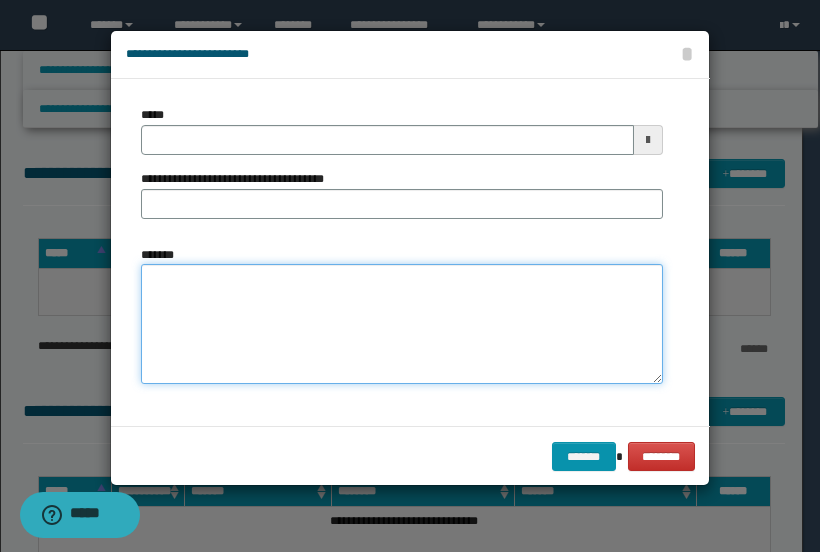 click on "*******" at bounding box center (402, 324) 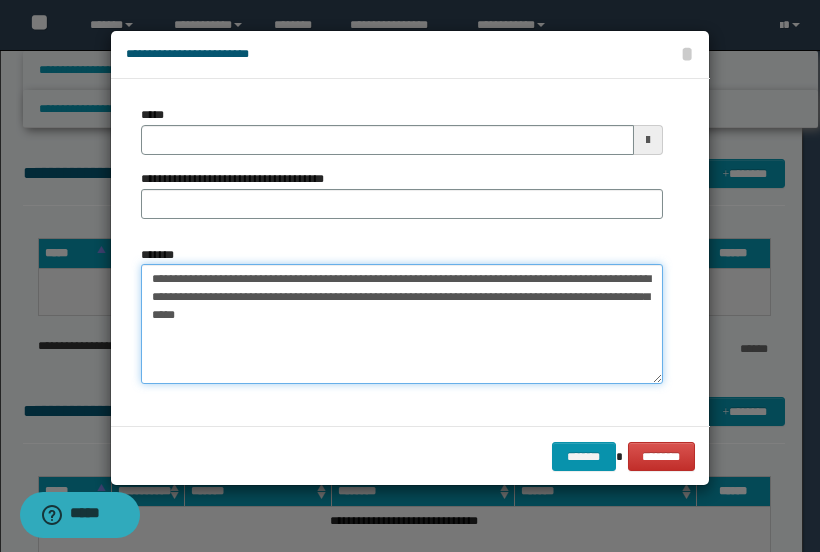 drag, startPoint x: 235, startPoint y: 274, endPoint x: 140, endPoint y: 284, distance: 95.524864 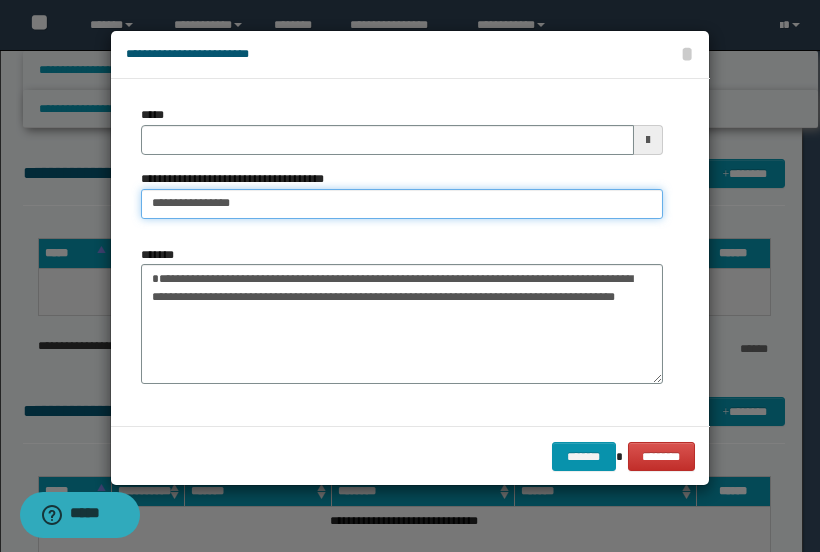 click on "**********" at bounding box center (402, 204) 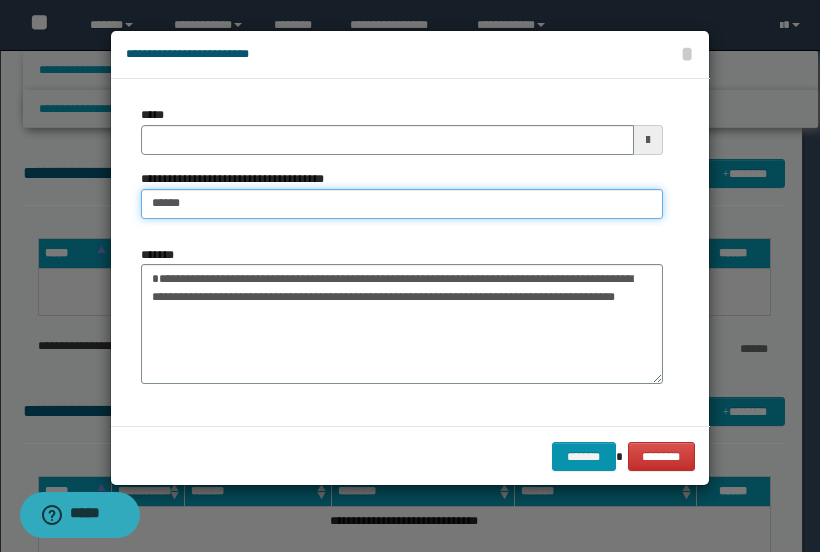 type 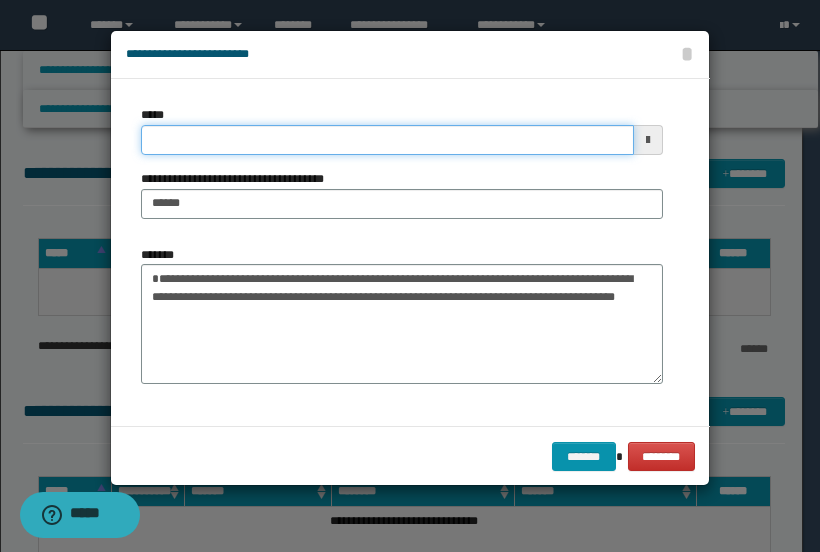 click on "*****" at bounding box center (387, 140) 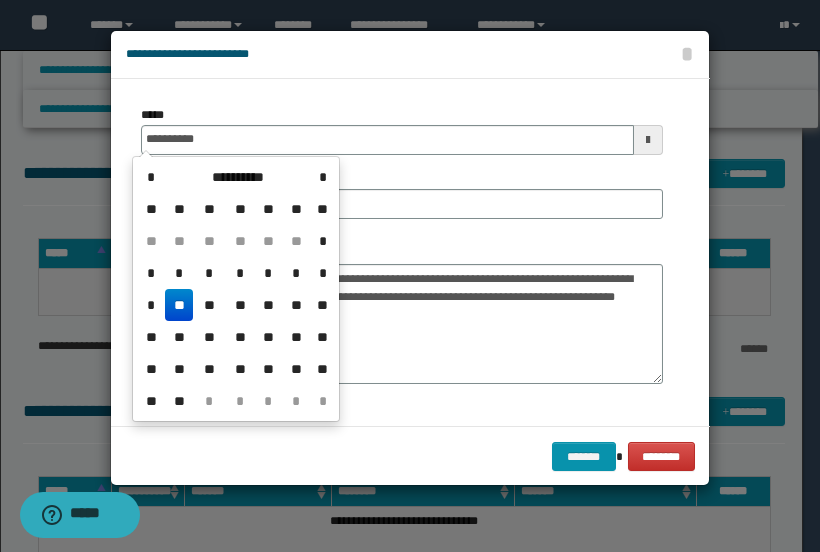 click on "**" at bounding box center (179, 305) 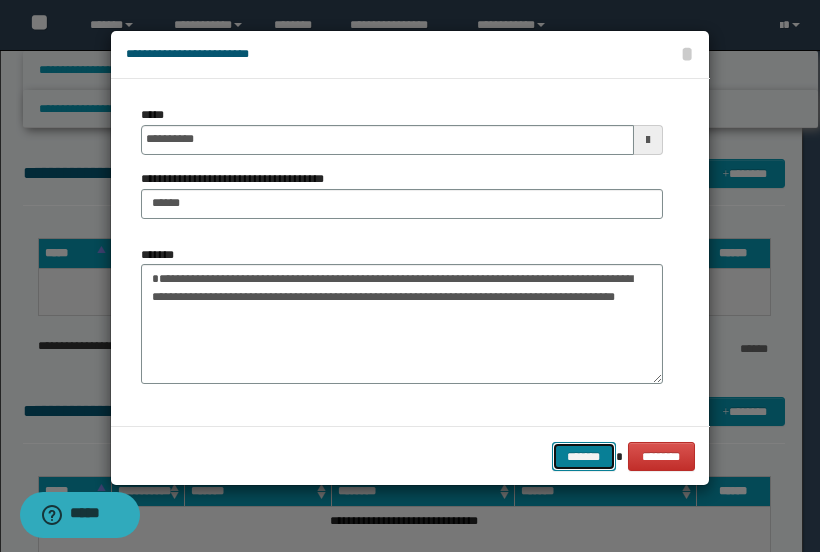 click on "*******" at bounding box center (584, 456) 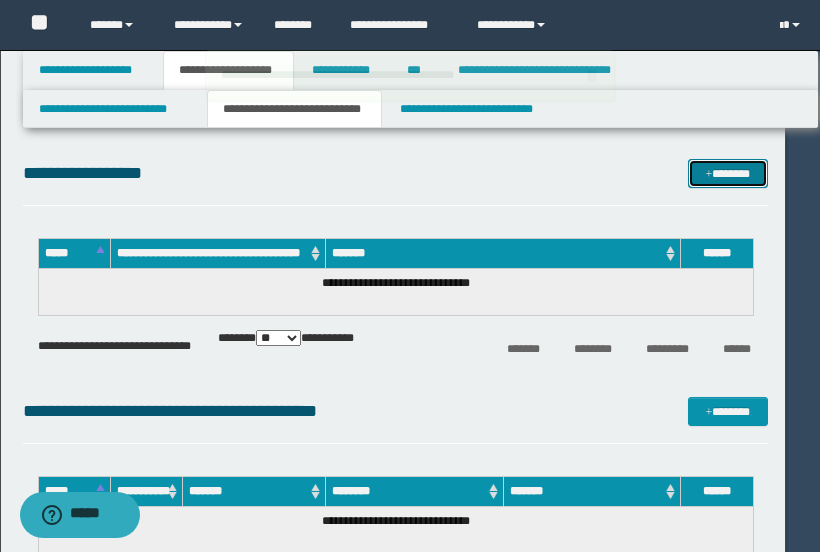 type 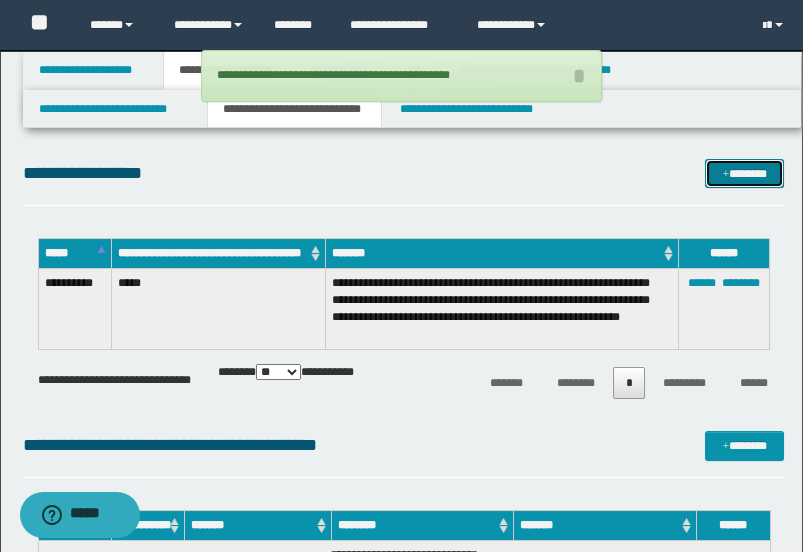 click at bounding box center [725, 175] 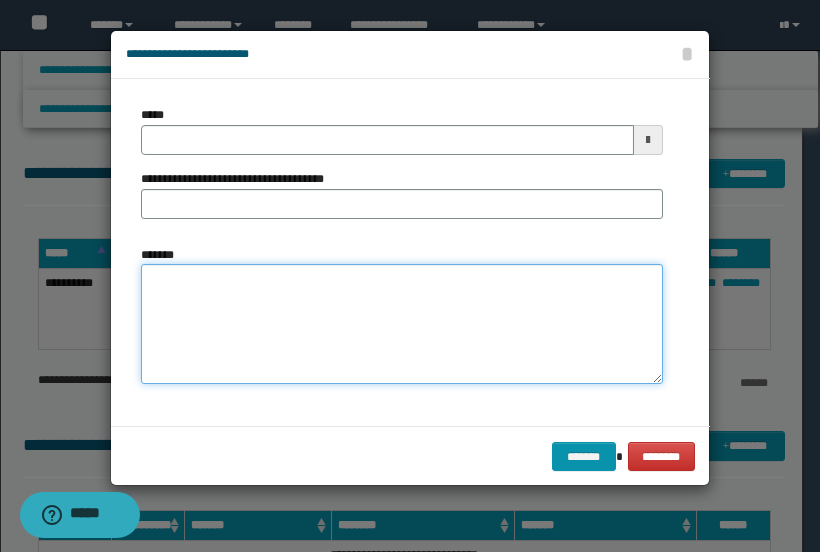 click on "*******" at bounding box center [402, 324] 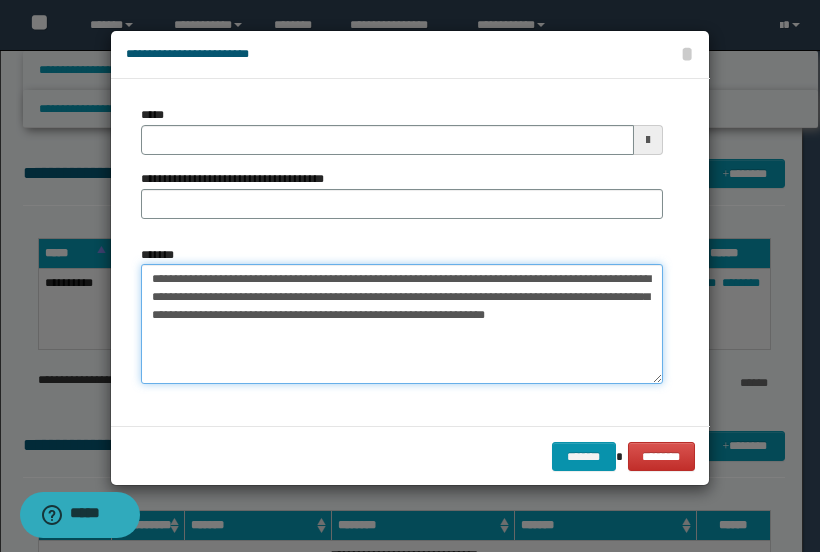 drag, startPoint x: 283, startPoint y: 279, endPoint x: 107, endPoint y: 274, distance: 176.07101 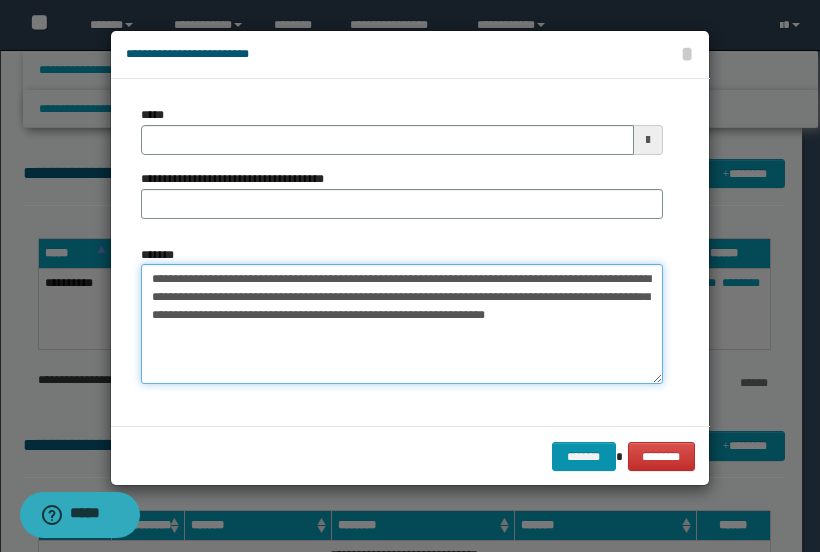 type on "**********" 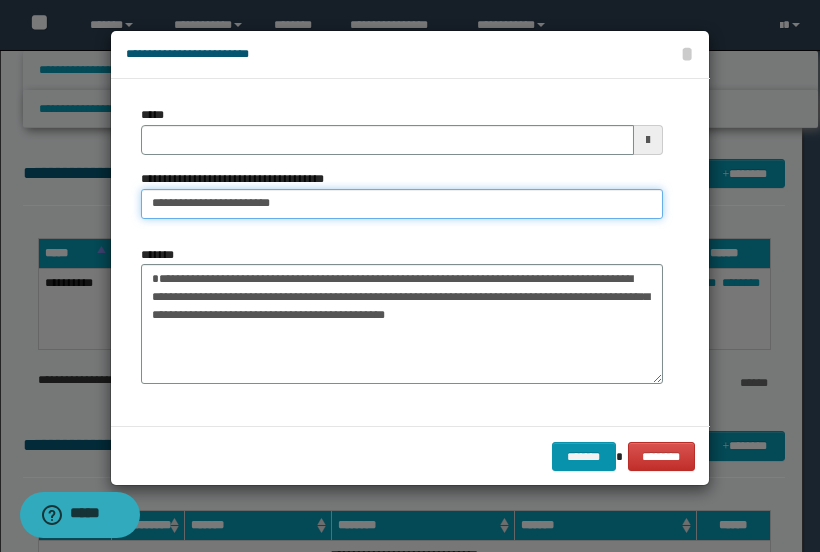 type on "**********" 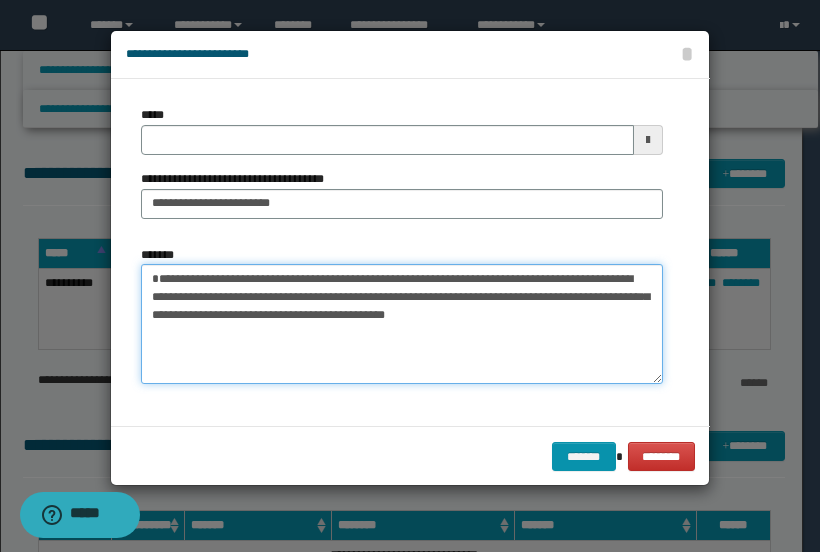 click on "**********" at bounding box center (402, 324) 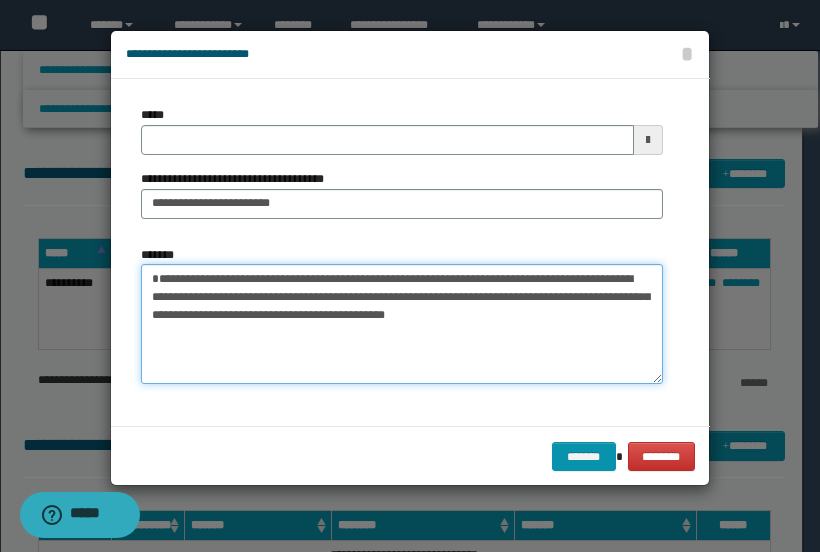 click on "**********" at bounding box center [402, 324] 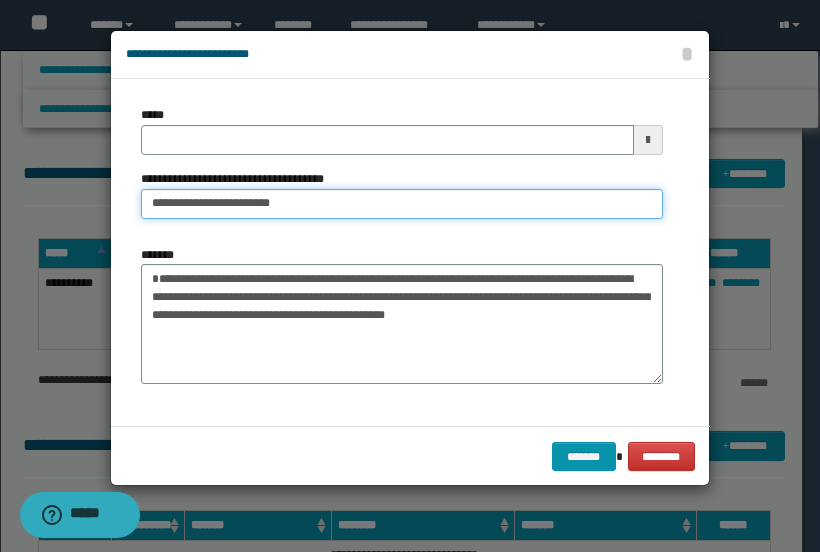 drag, startPoint x: 293, startPoint y: 206, endPoint x: 226, endPoint y: 207, distance: 67.00746 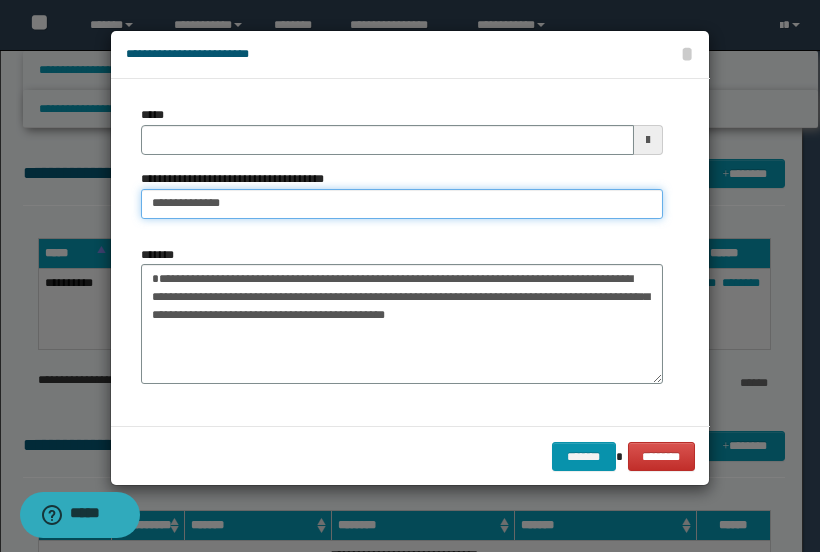 type 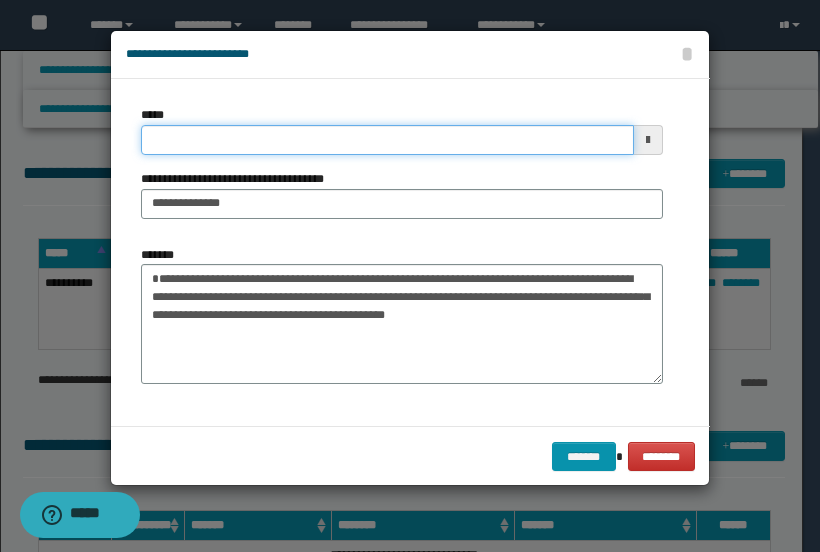 click on "*****" at bounding box center (387, 140) 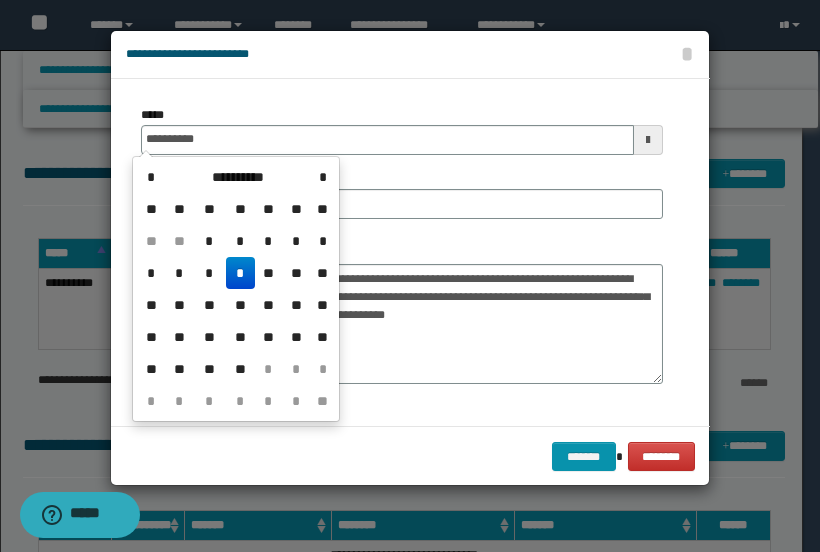 click on "*" at bounding box center [240, 273] 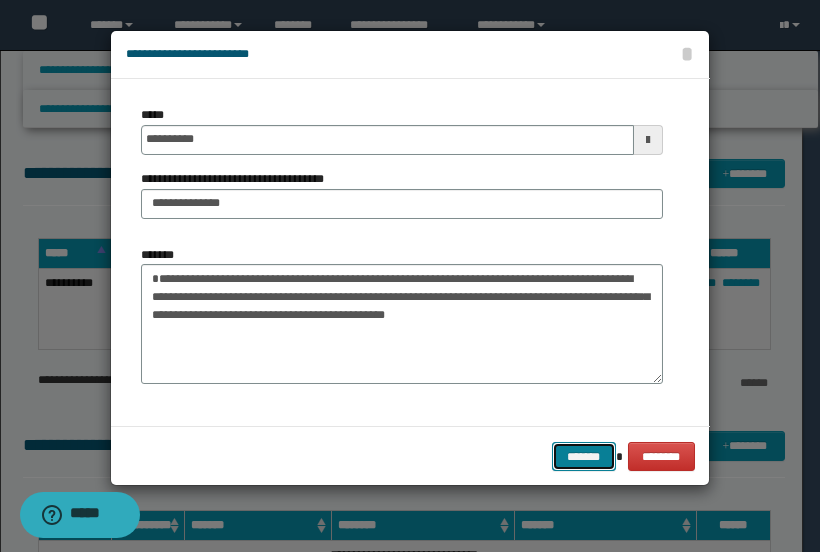 click on "*******" at bounding box center [584, 456] 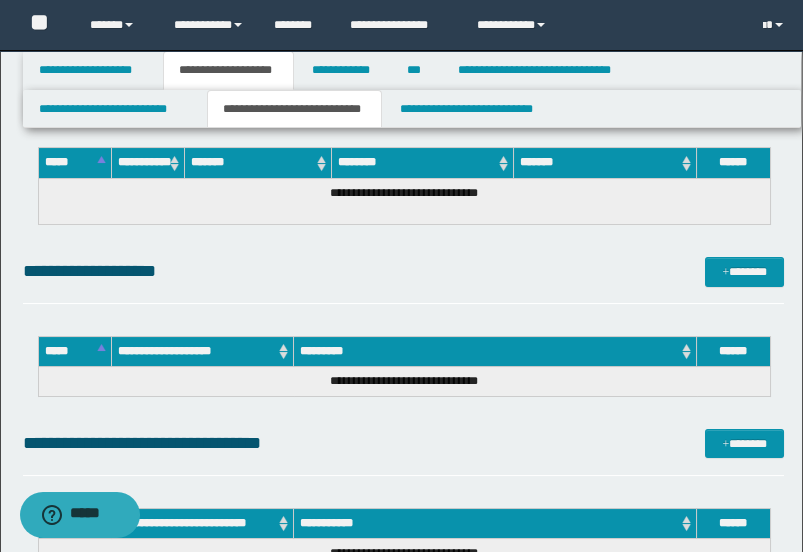 scroll, scrollTop: 666, scrollLeft: 0, axis: vertical 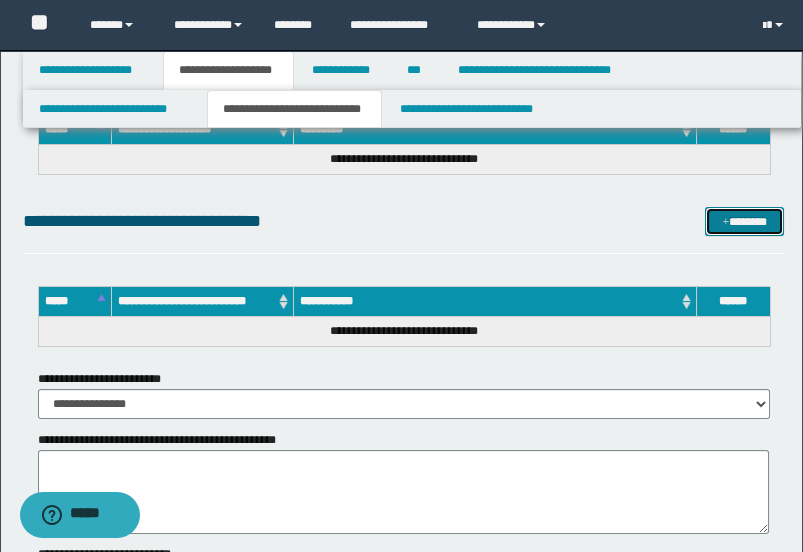 click on "*******" at bounding box center [744, 221] 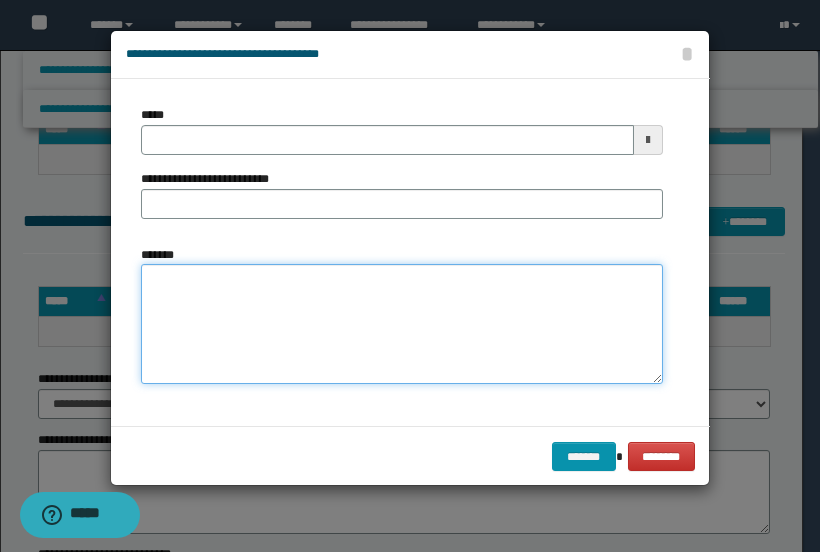 click on "*******" at bounding box center (402, 324) 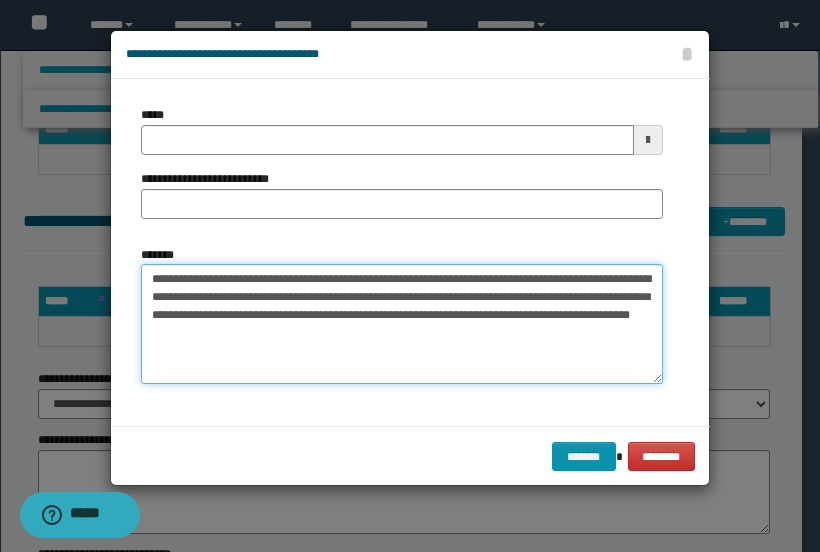 click on "**********" at bounding box center (402, 324) 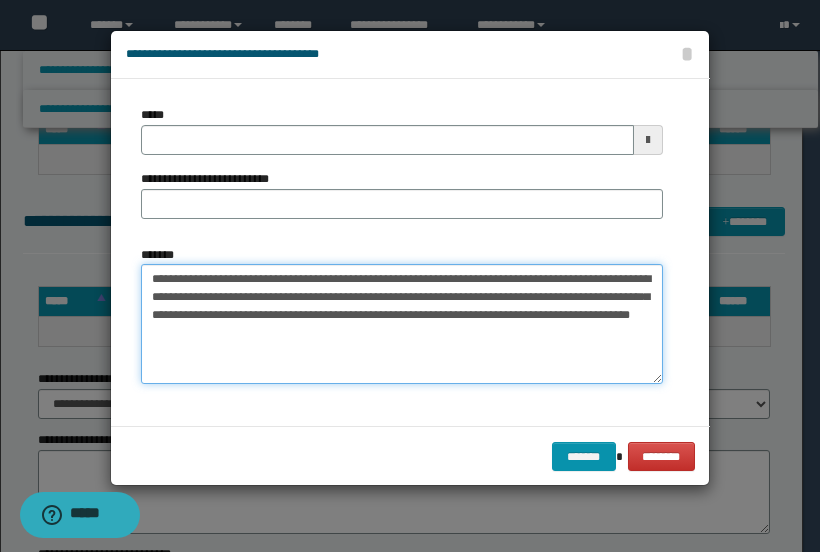 drag, startPoint x: 292, startPoint y: 275, endPoint x: 129, endPoint y: 284, distance: 163.24828 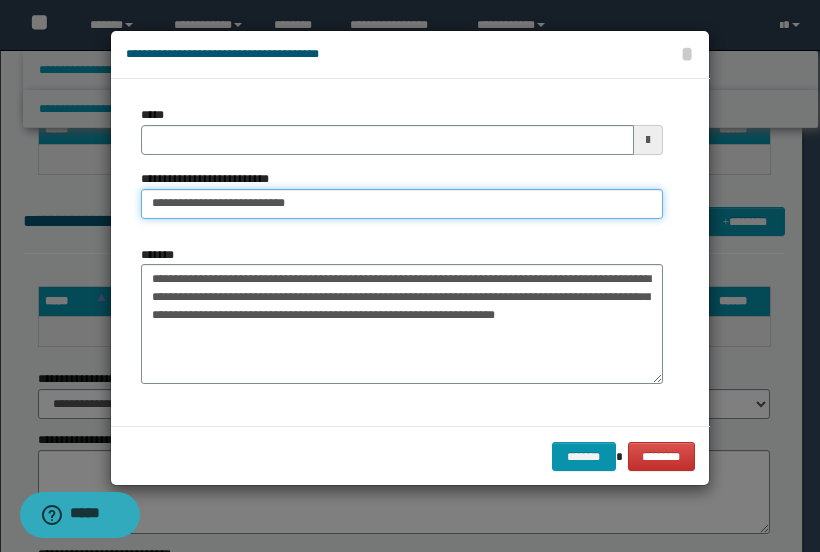 click on "**********" at bounding box center (402, 204) 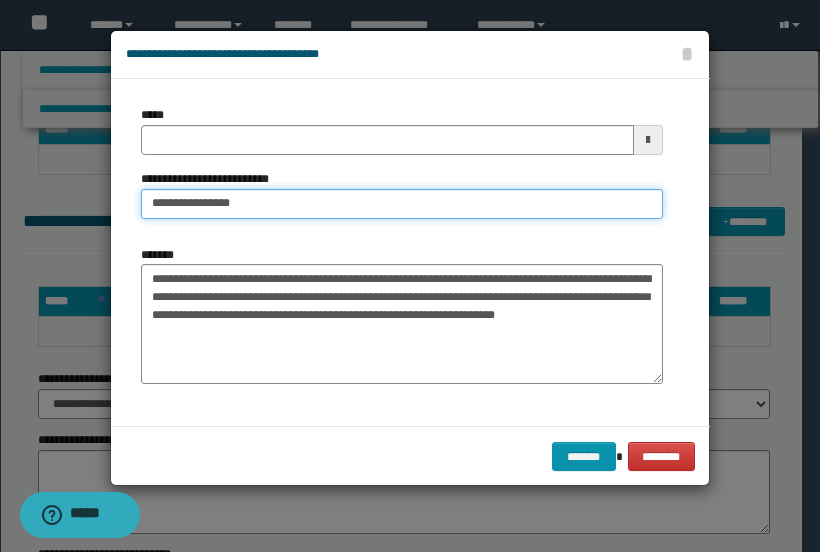 type on "**********" 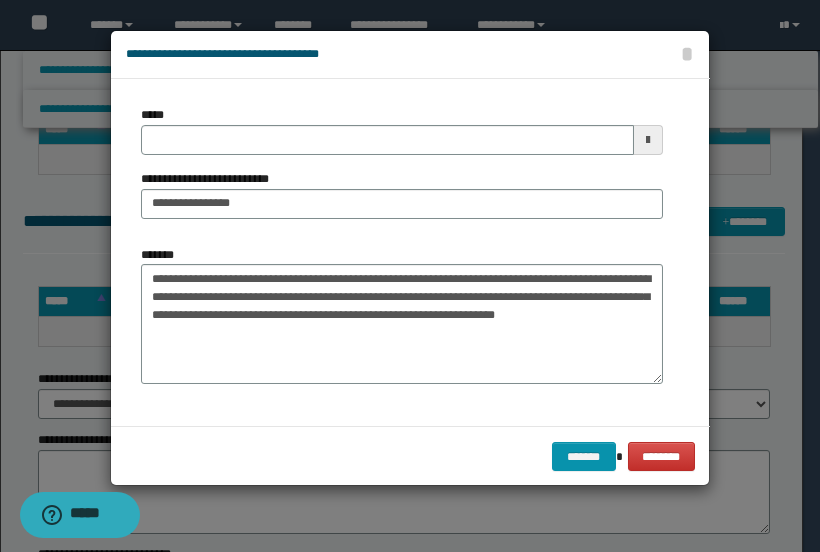 click on "*****" at bounding box center [401, 130] 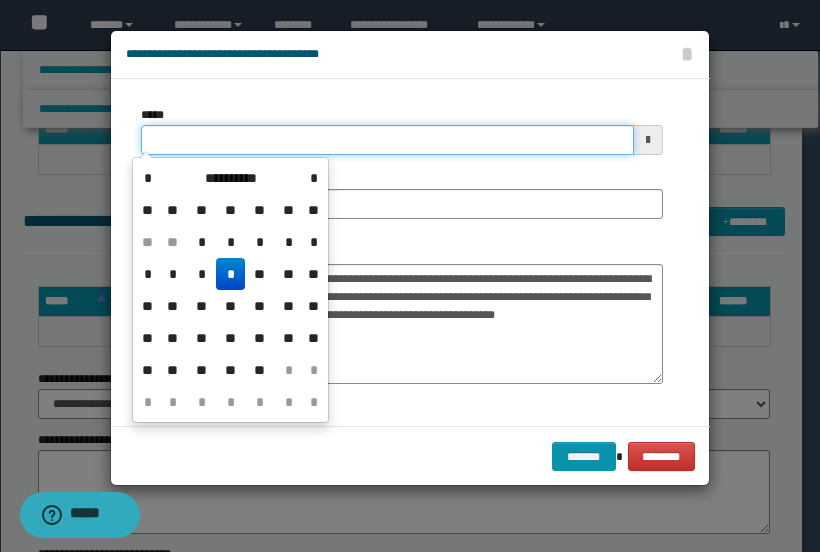 click on "*****" at bounding box center [387, 140] 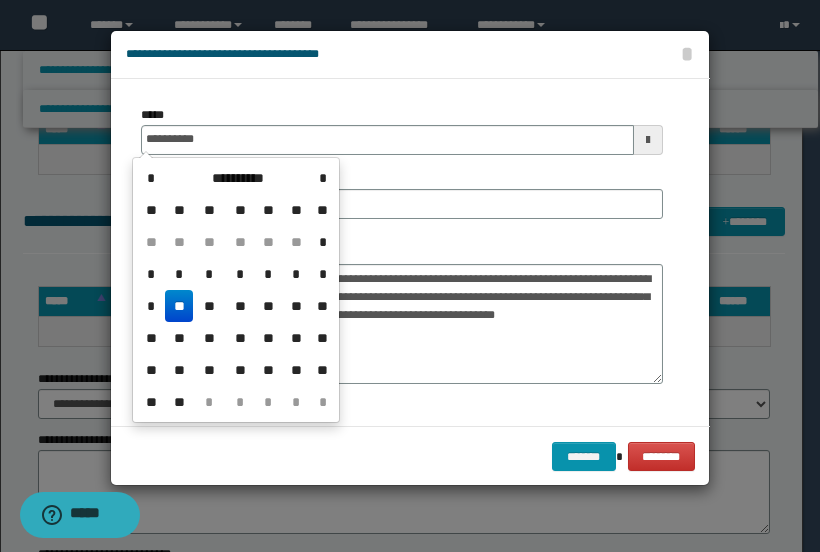click on "**" at bounding box center [179, 306] 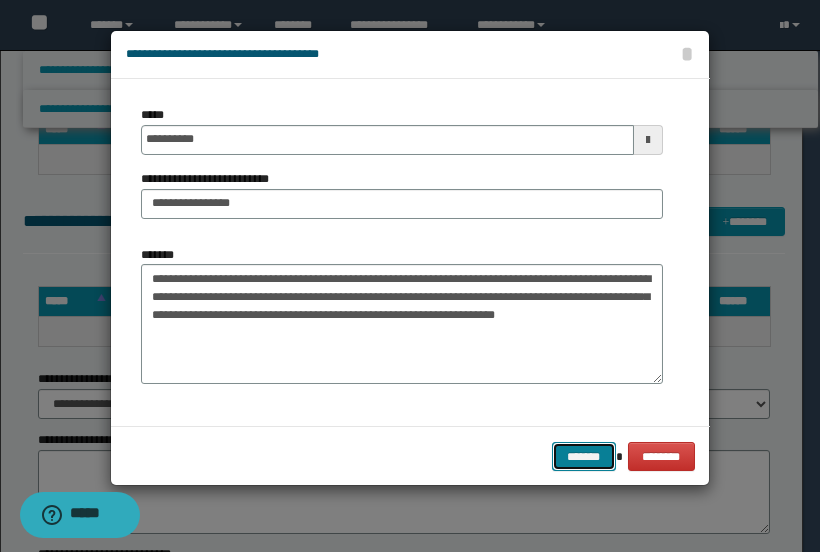 click on "*******" at bounding box center (584, 456) 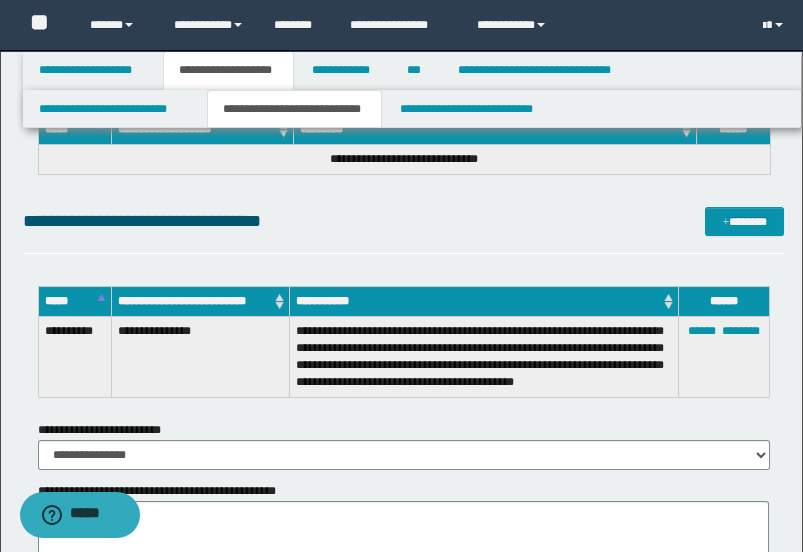 click on "**********" at bounding box center [404, 221] 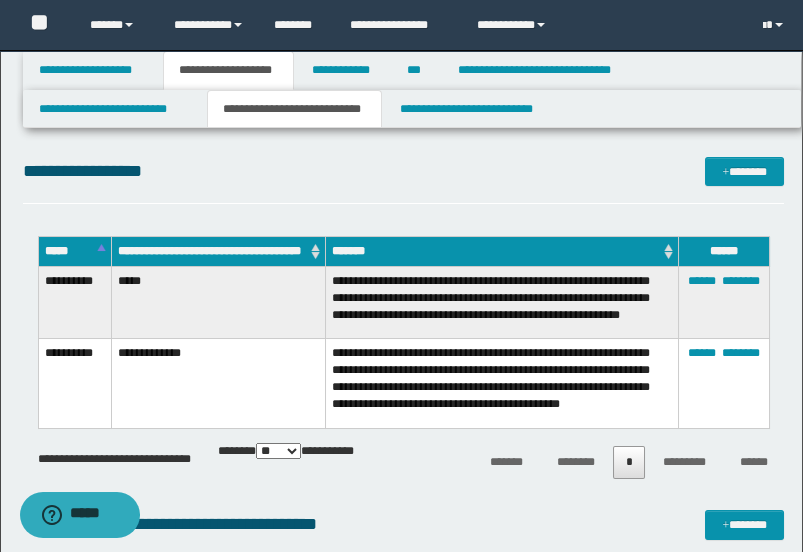 scroll, scrollTop: 0, scrollLeft: 0, axis: both 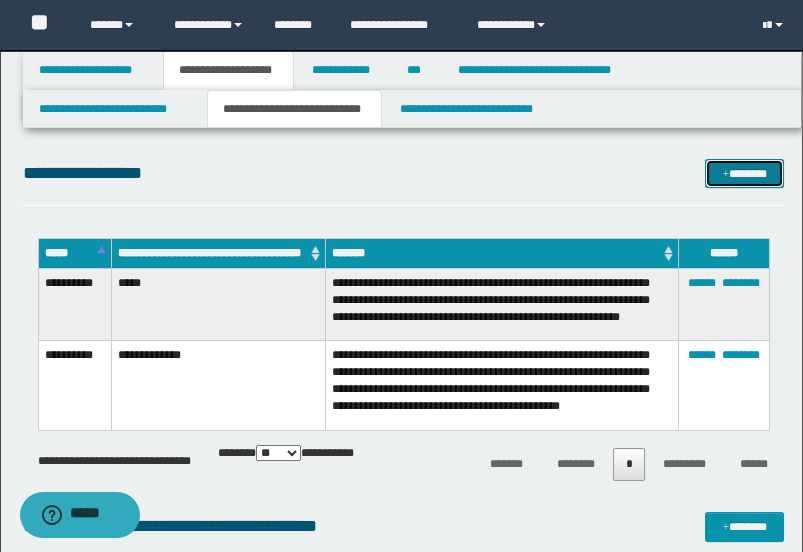 click at bounding box center [725, 175] 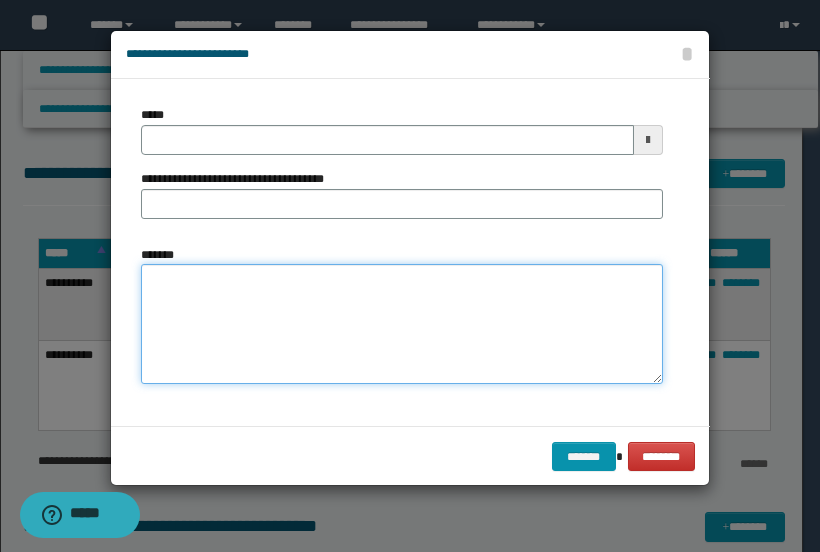 click on "*******" at bounding box center (402, 324) 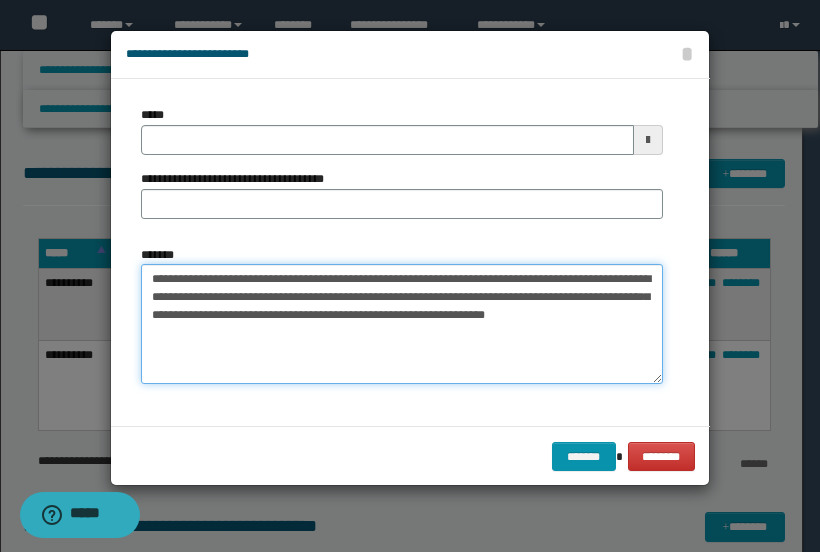 drag, startPoint x: 282, startPoint y: 275, endPoint x: 124, endPoint y: 281, distance: 158.11388 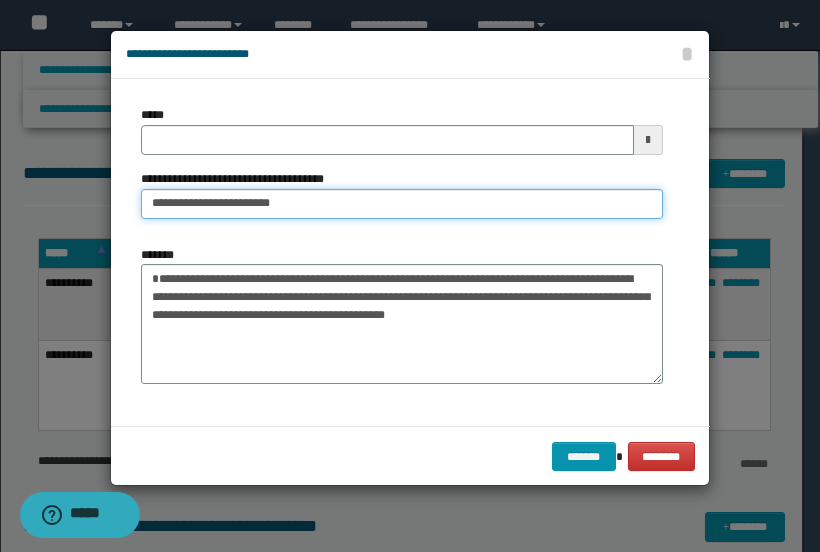 click on "**********" at bounding box center [402, 204] 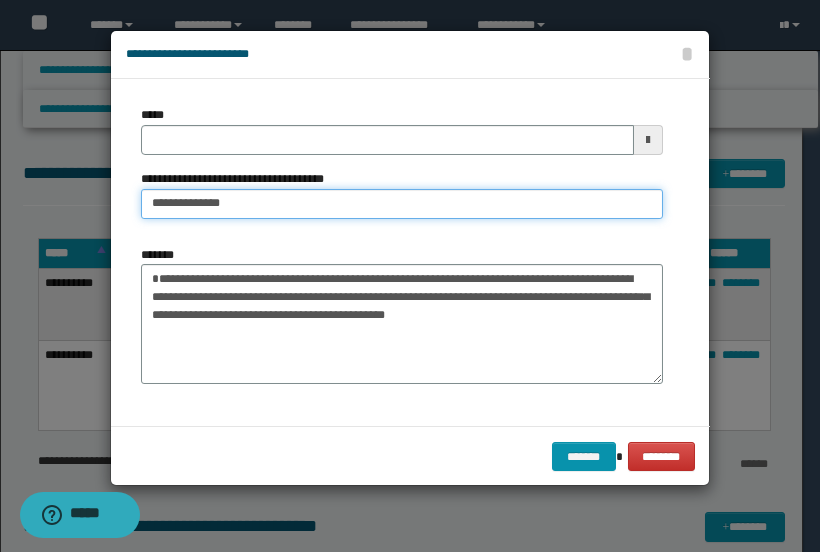 type 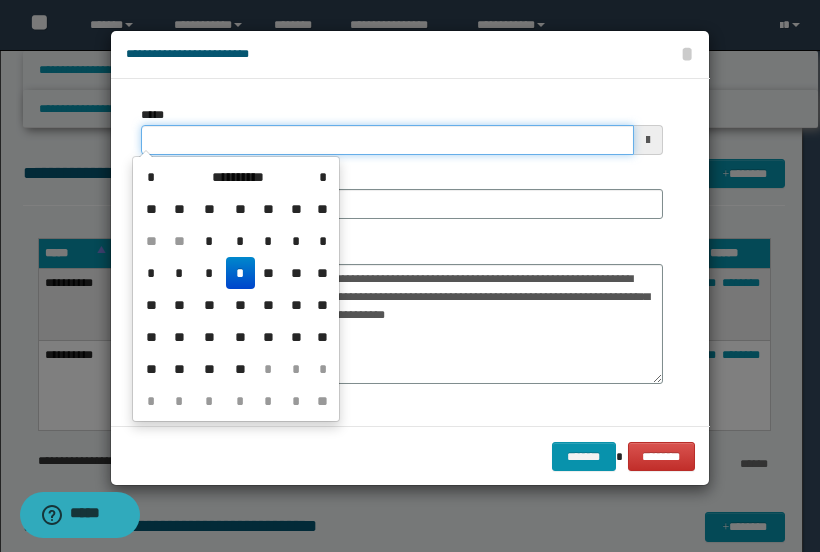 click on "*****" at bounding box center (387, 140) 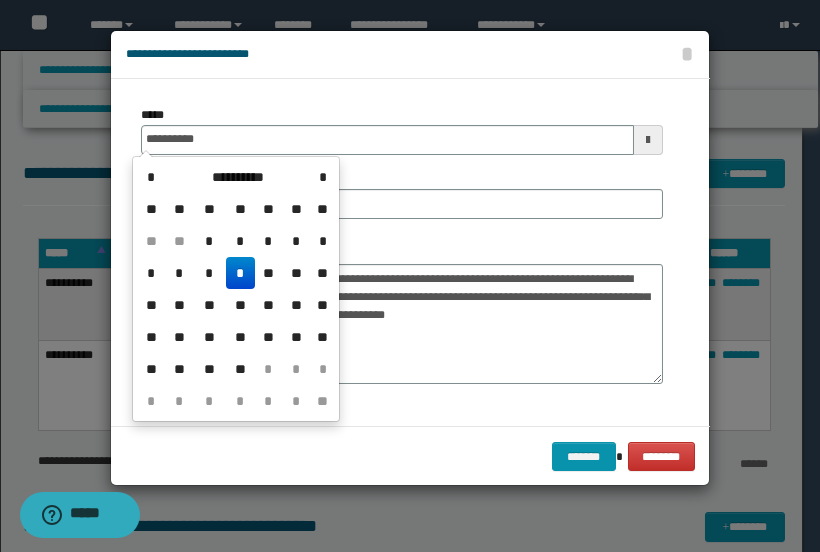 click on "*" at bounding box center [240, 273] 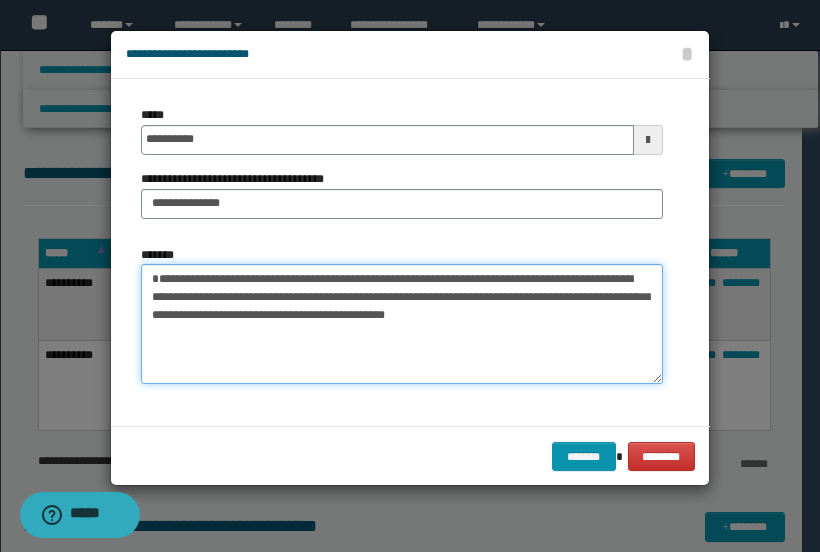 click on "**********" at bounding box center [402, 324] 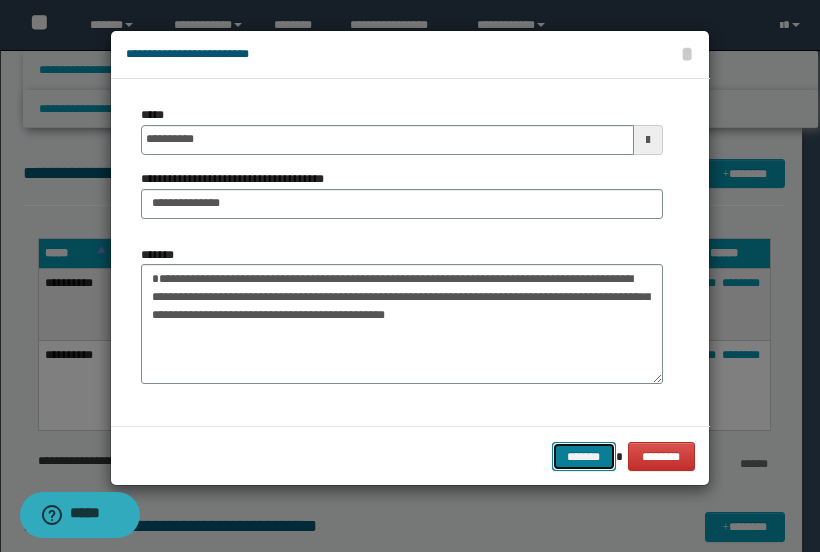 click on "*******" at bounding box center [584, 456] 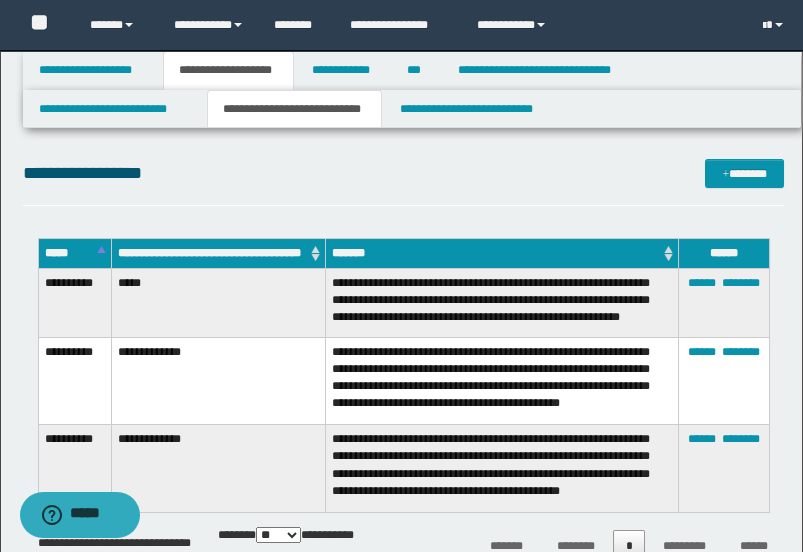click on "**********" at bounding box center (404, 173) 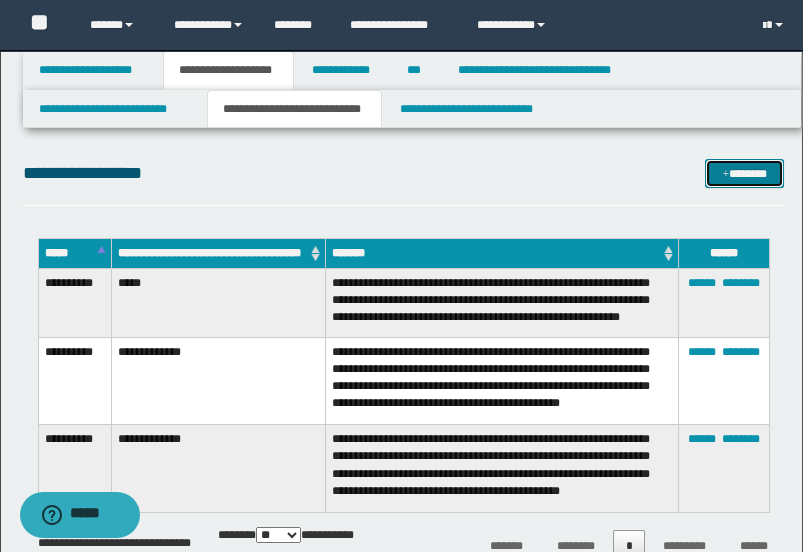 click on "*******" at bounding box center (744, 173) 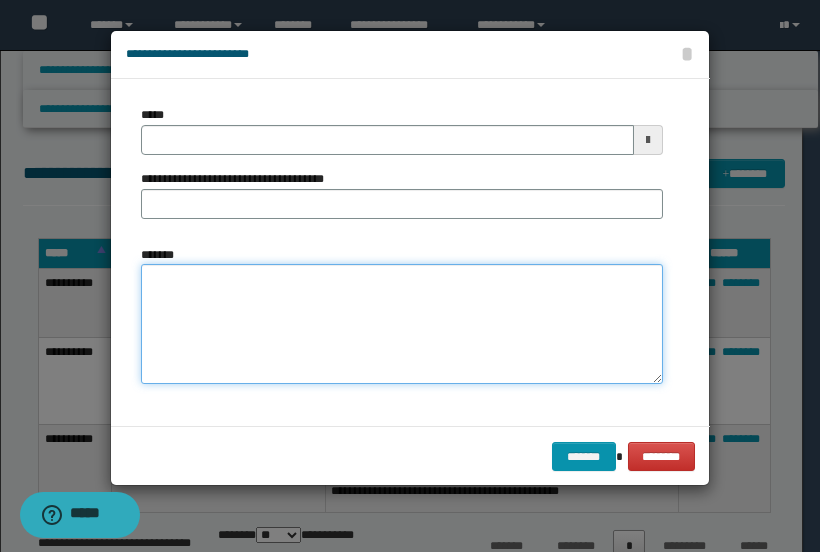 click on "*******" at bounding box center (402, 324) 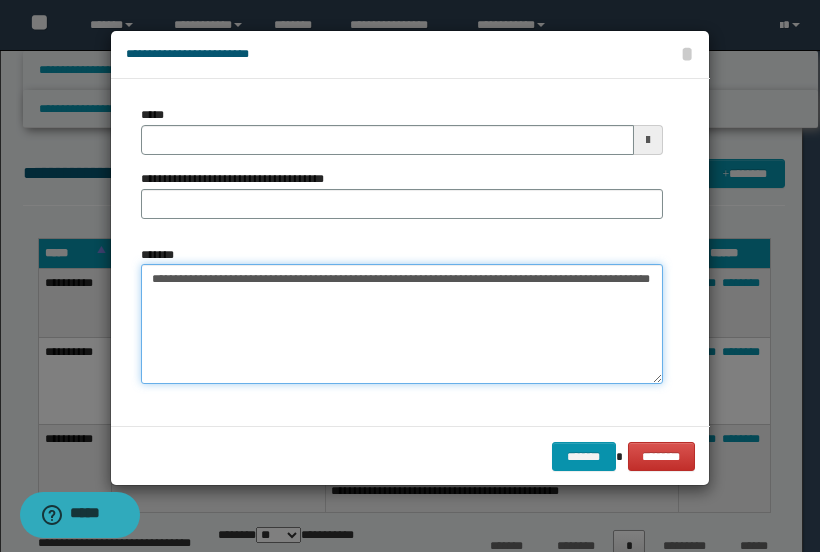 drag, startPoint x: 299, startPoint y: 275, endPoint x: 138, endPoint y: 278, distance: 161.02795 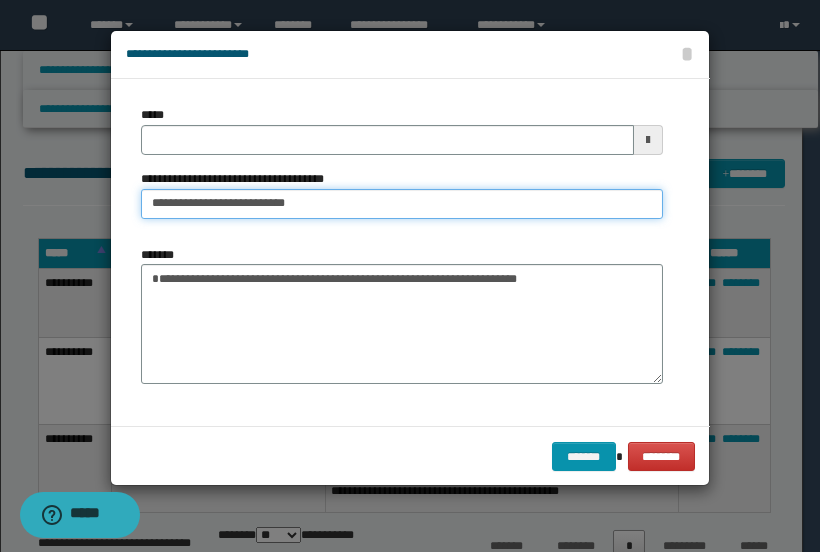 click on "**********" at bounding box center [402, 204] 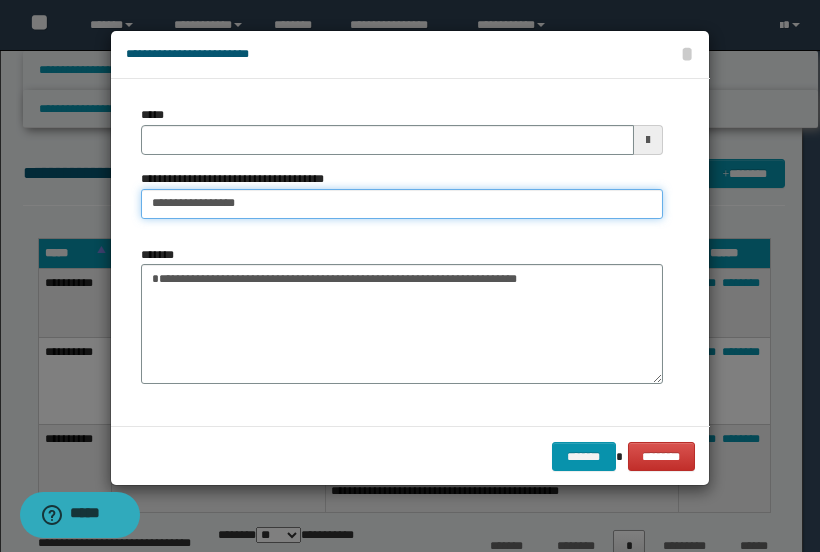 type 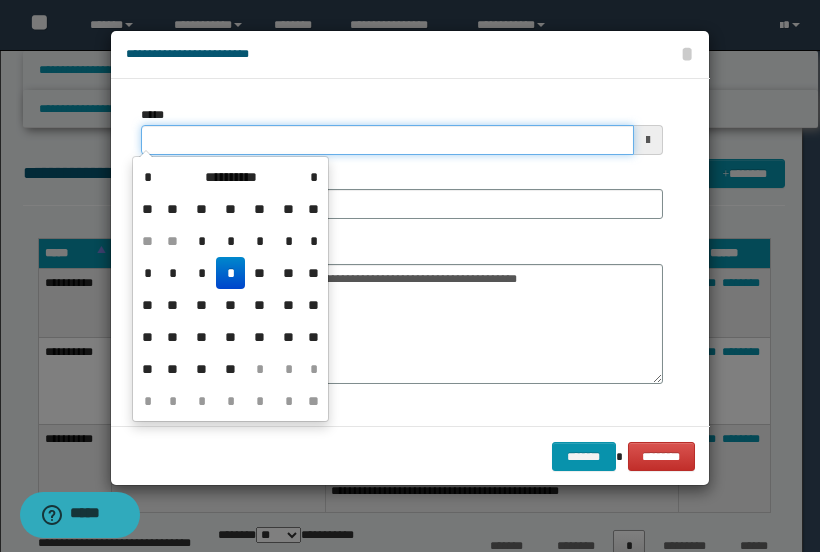 click on "*****" at bounding box center (387, 140) 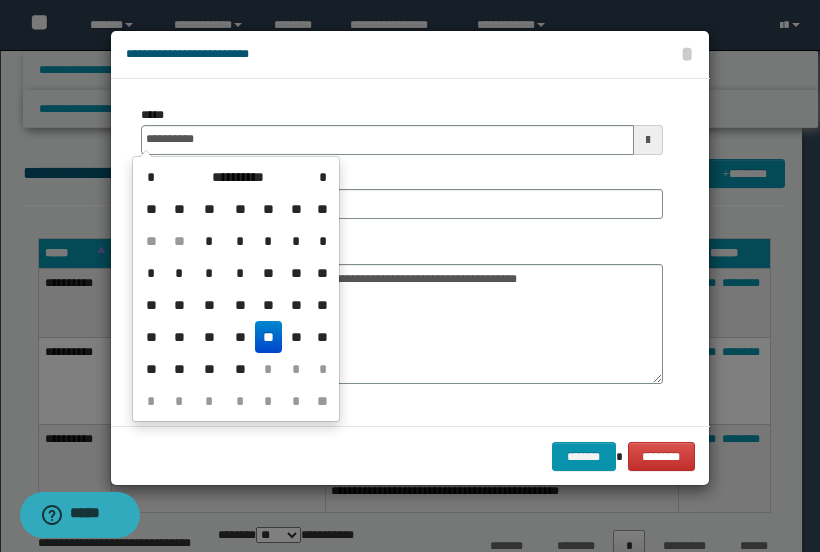 click on "**" at bounding box center [269, 337] 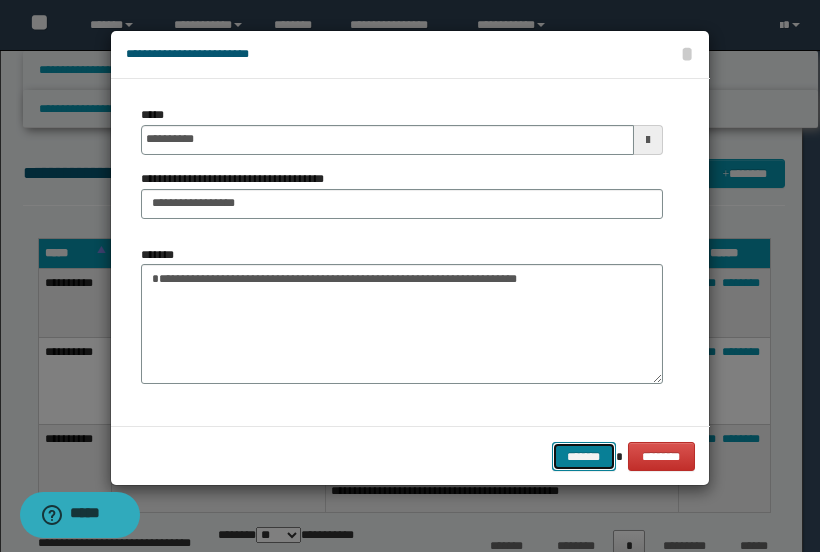 click on "*******" at bounding box center [584, 456] 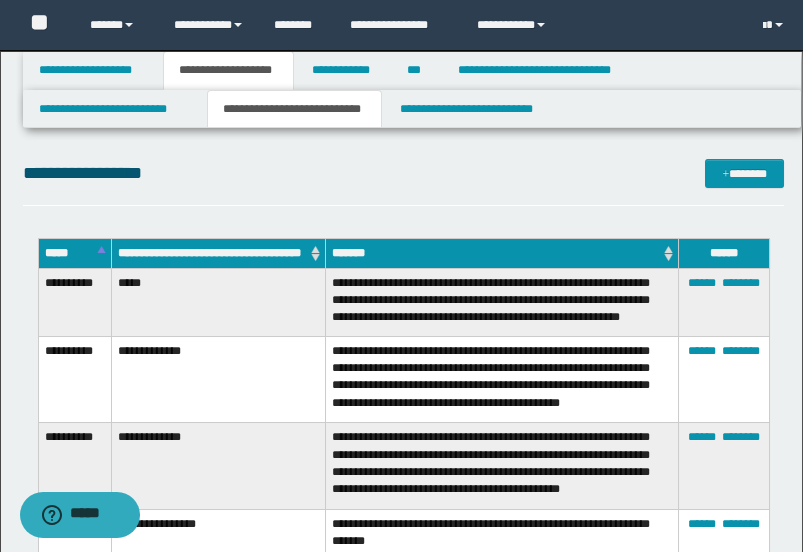 click on "**********" at bounding box center (404, 870) 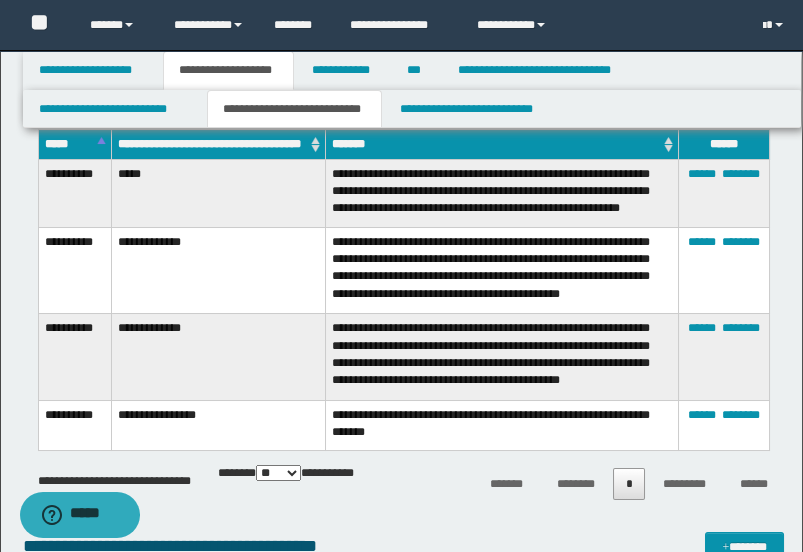 scroll, scrollTop: 0, scrollLeft: 0, axis: both 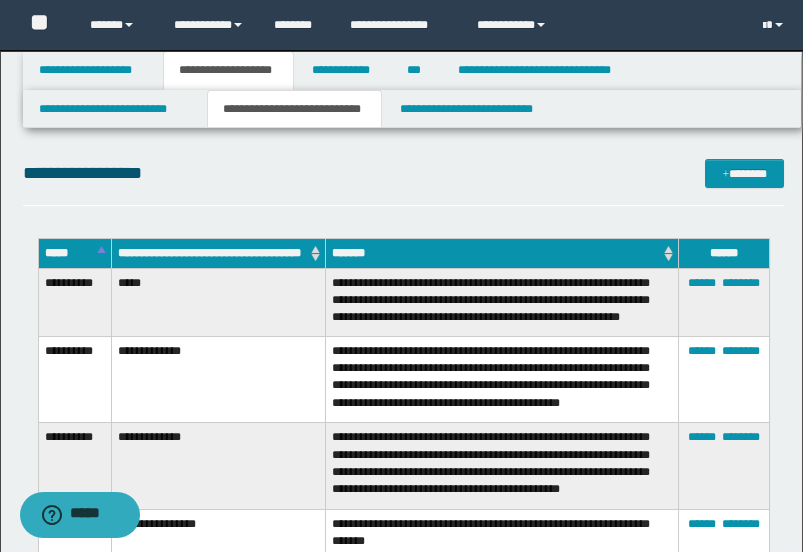 click on "**********" at bounding box center (404, 182) 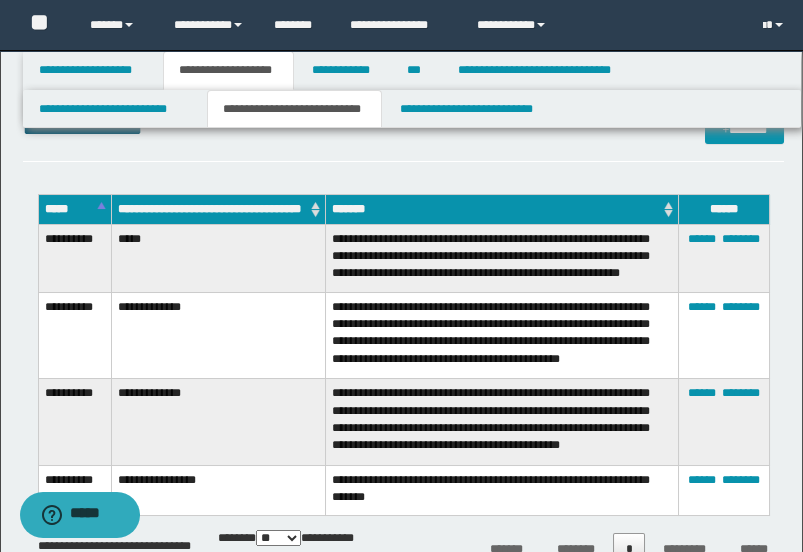 scroll, scrollTop: 0, scrollLeft: 0, axis: both 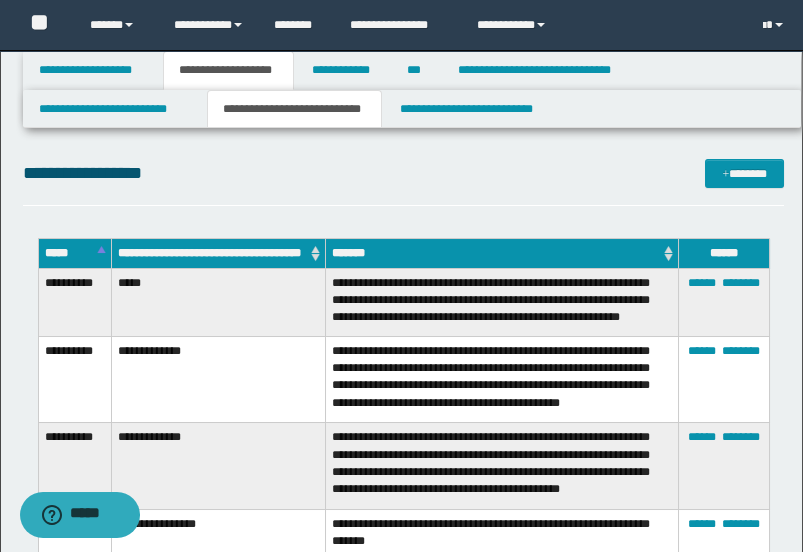 click on "**********" at bounding box center (404, 182) 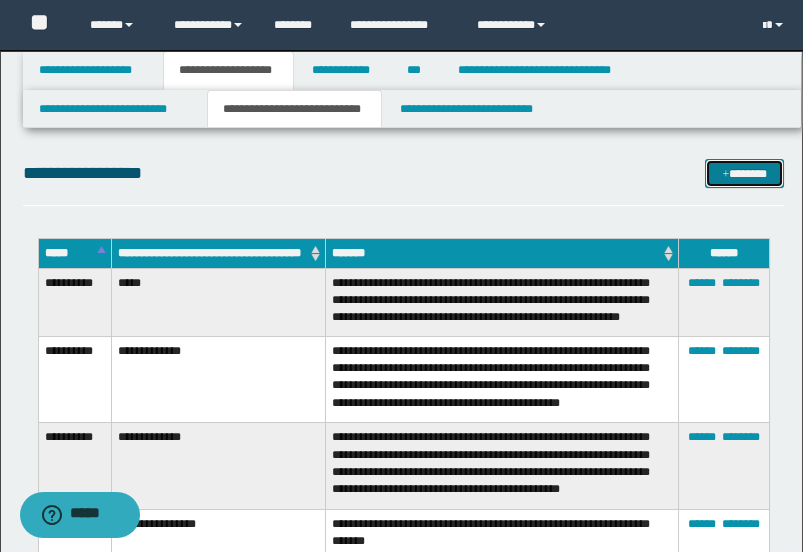 click on "*******" at bounding box center [744, 173] 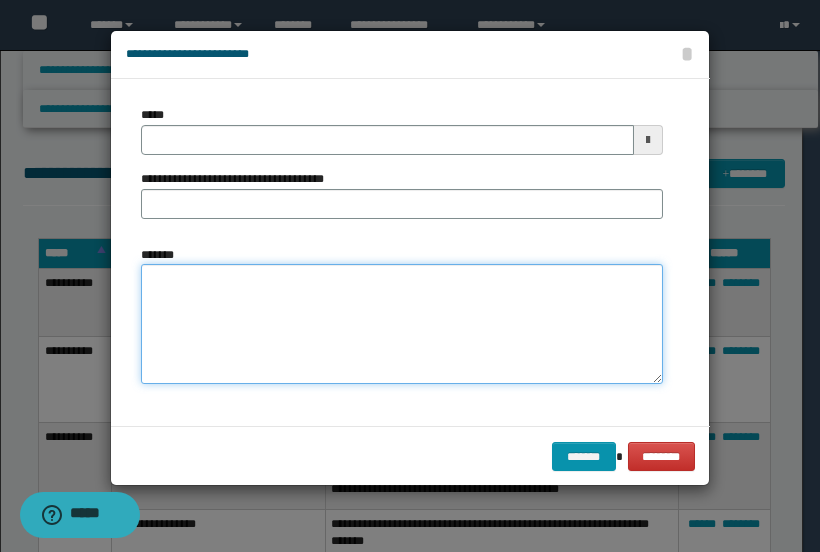click on "*******" at bounding box center [402, 324] 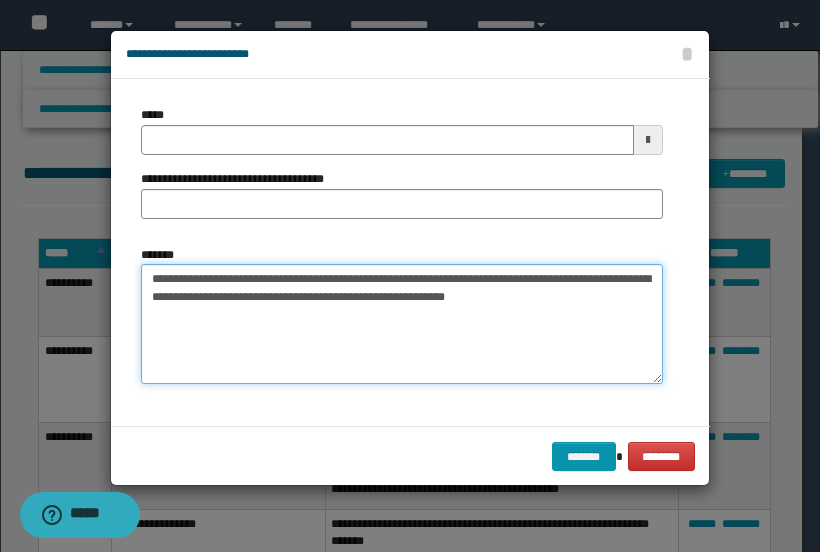 drag, startPoint x: 243, startPoint y: 275, endPoint x: 37, endPoint y: 276, distance: 206.00243 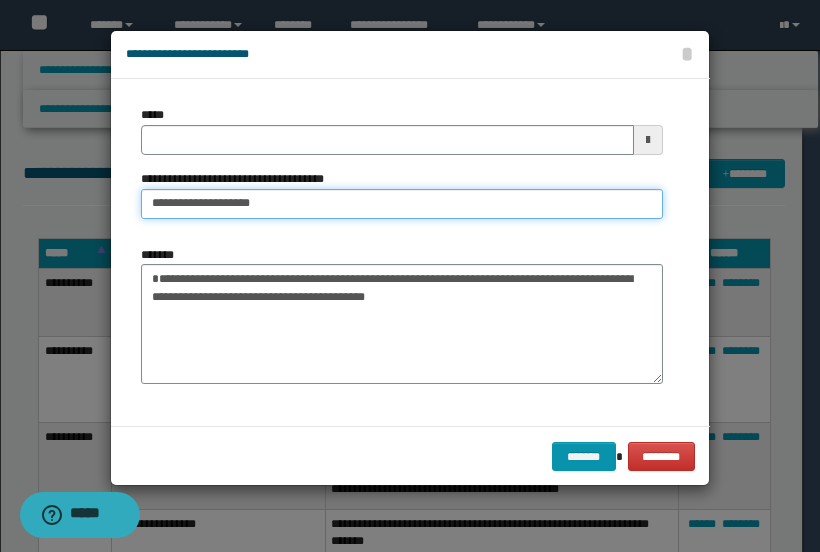 click on "**********" at bounding box center (402, 204) 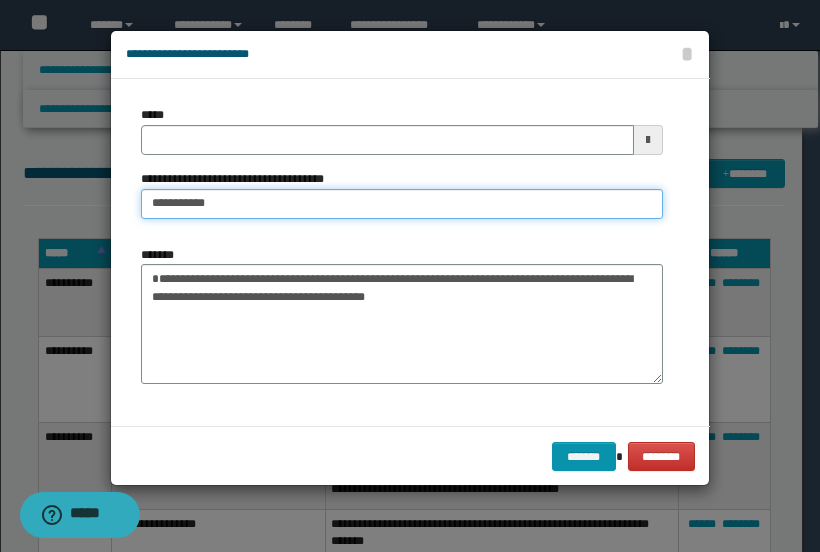 type 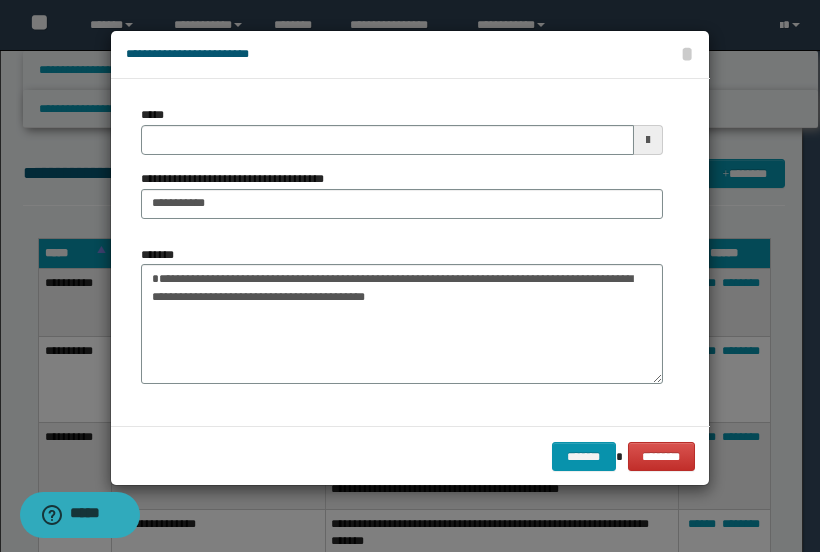 click on "*****" at bounding box center (401, 130) 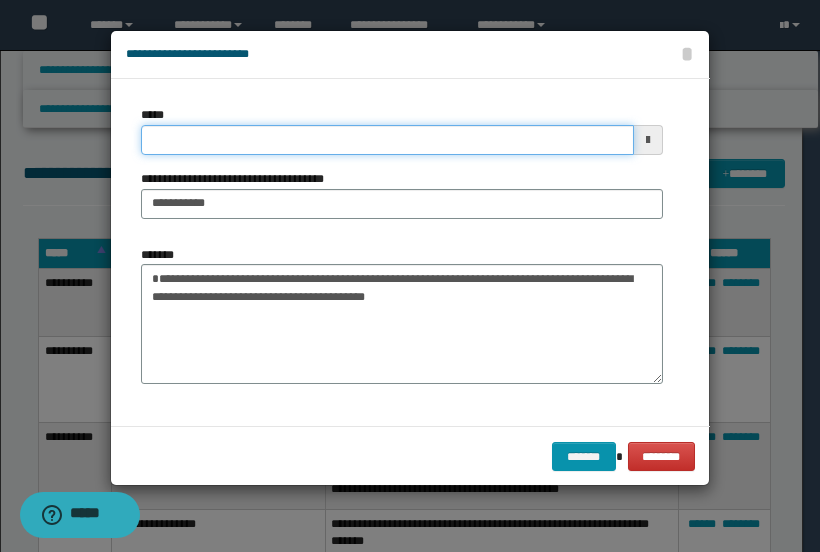 click on "*****" at bounding box center [387, 140] 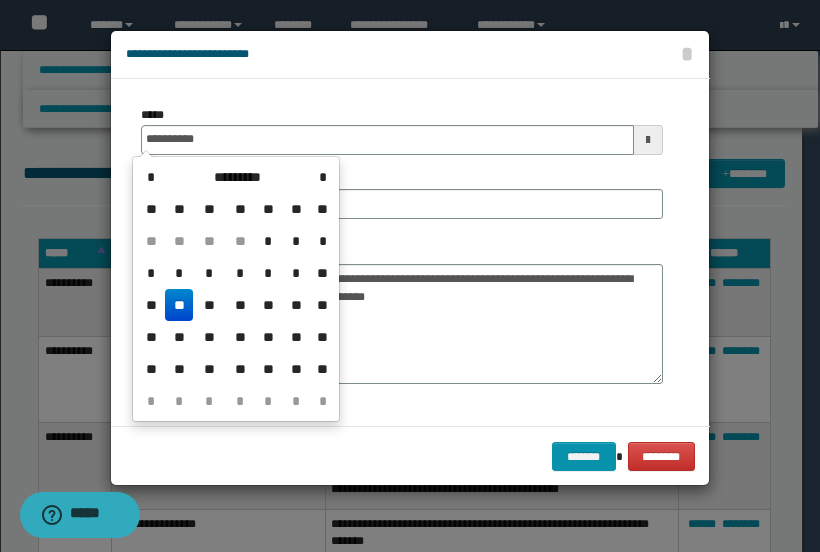 click on "**" at bounding box center (179, 305) 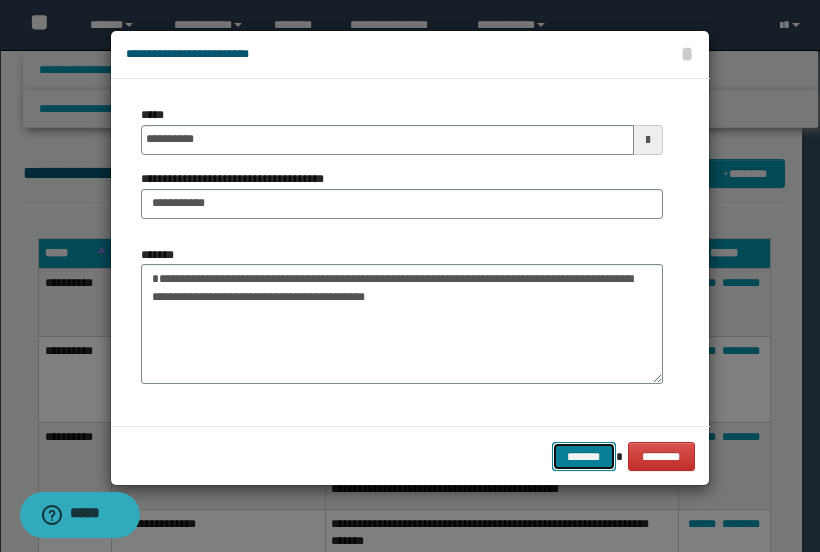 click on "*******" at bounding box center [584, 456] 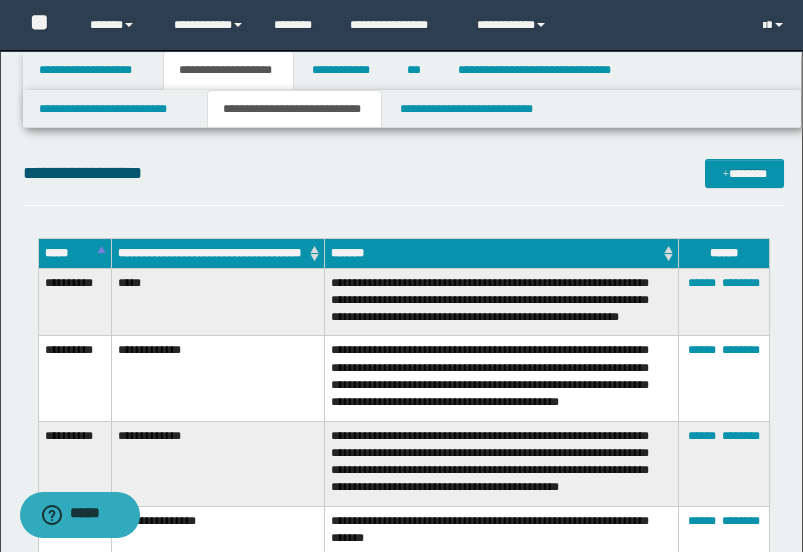 click on "**********" at bounding box center (404, 182) 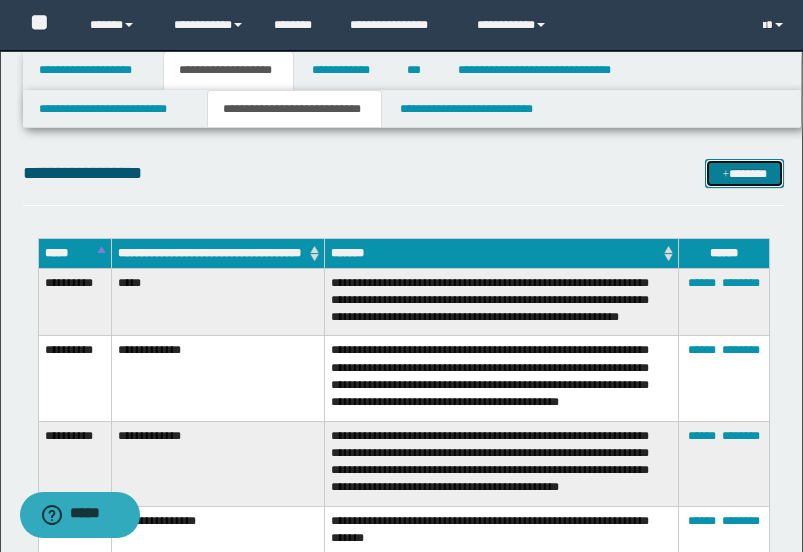 click at bounding box center [725, 175] 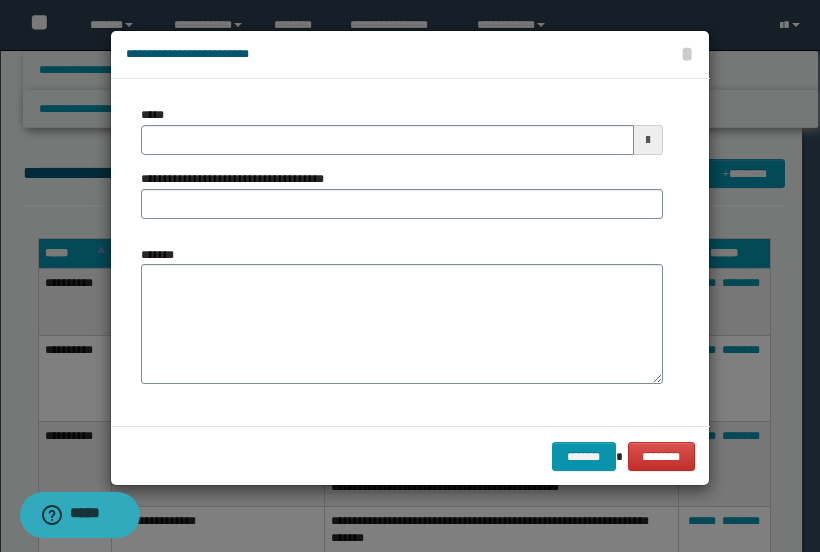 click on "*******" at bounding box center (401, 322) 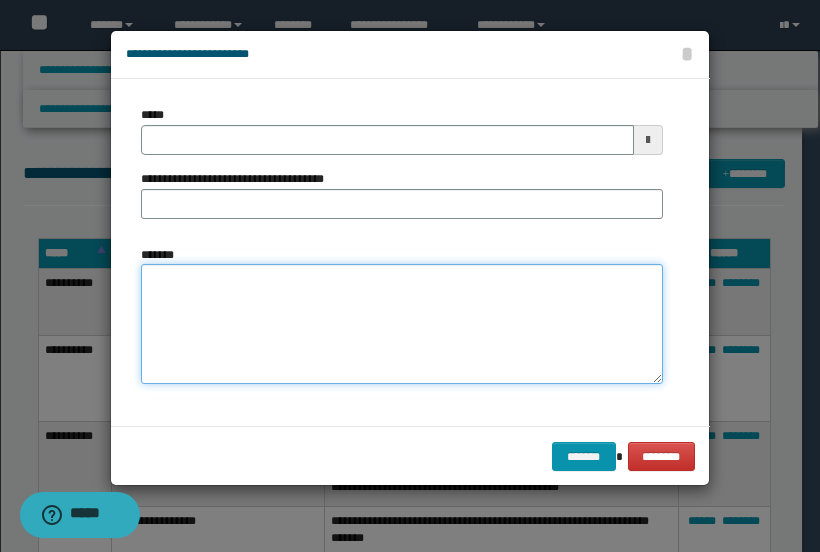 drag, startPoint x: 171, startPoint y: 388, endPoint x: 149, endPoint y: 287, distance: 103.36827 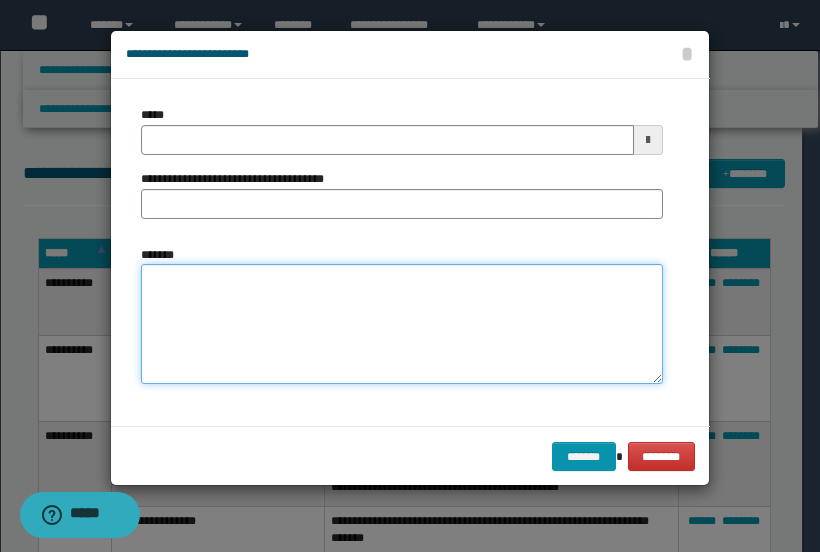 paste on "**********" 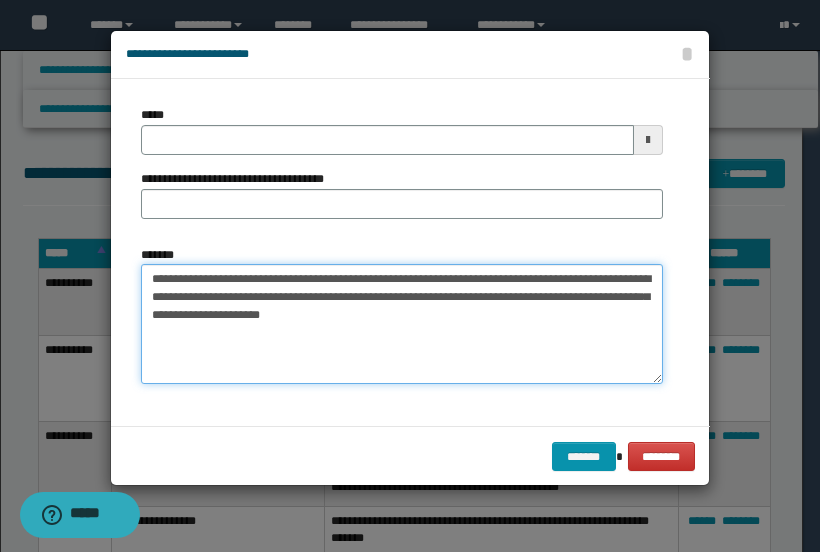 drag, startPoint x: 297, startPoint y: 277, endPoint x: 146, endPoint y: 281, distance: 151.05296 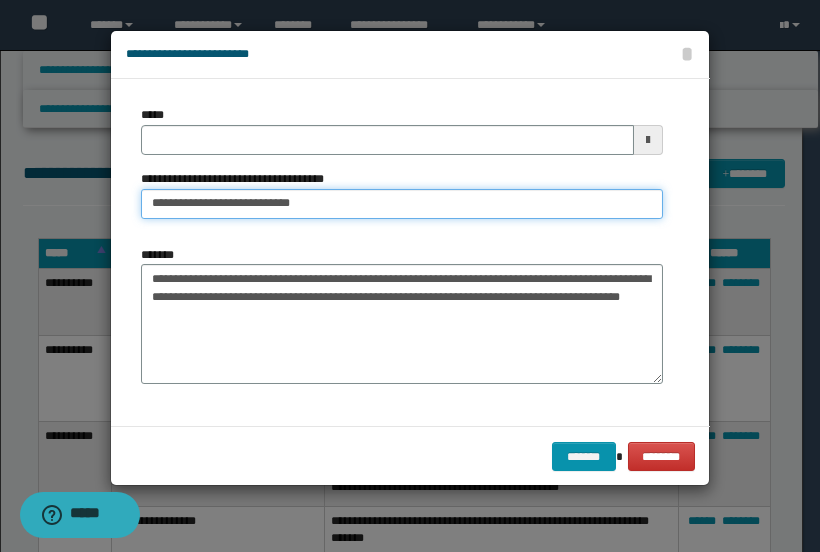 click on "**********" at bounding box center [402, 204] 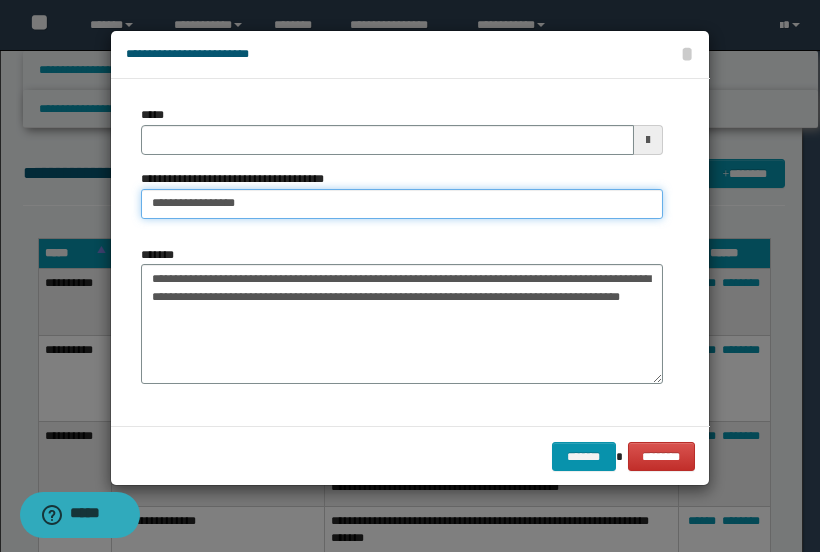 type 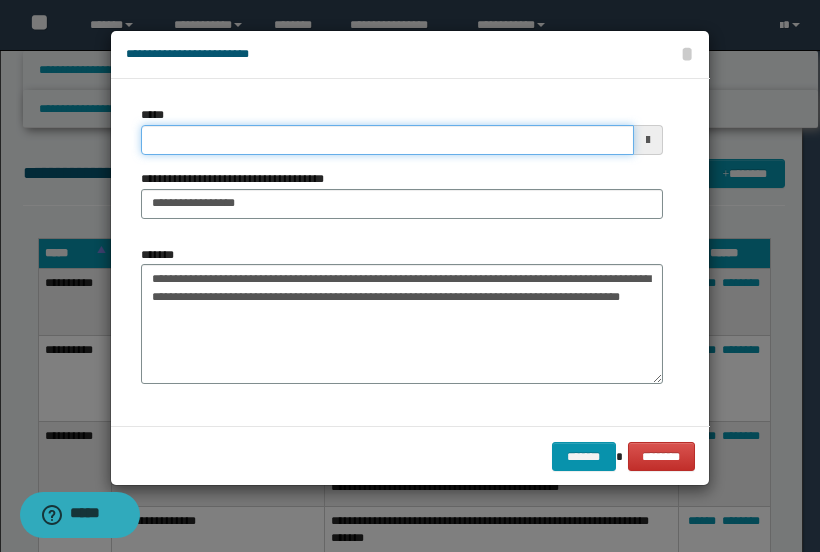 click on "*****" at bounding box center [387, 140] 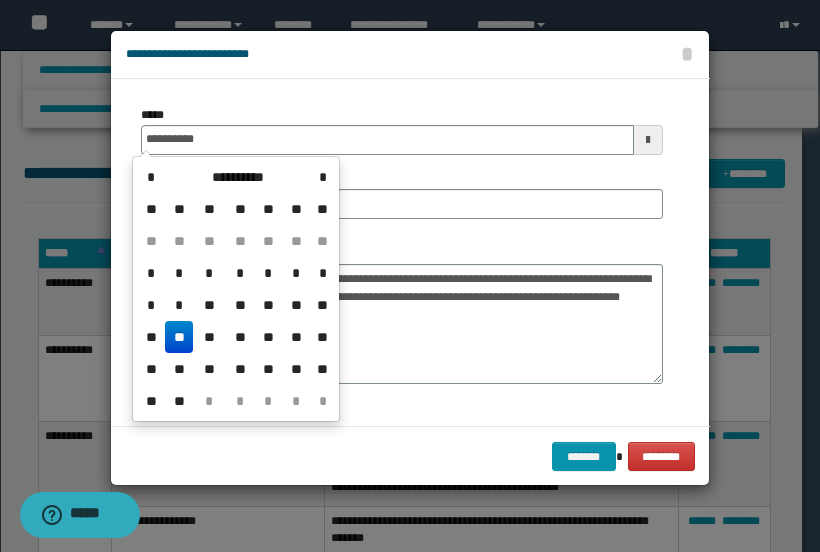click on "**" at bounding box center [179, 337] 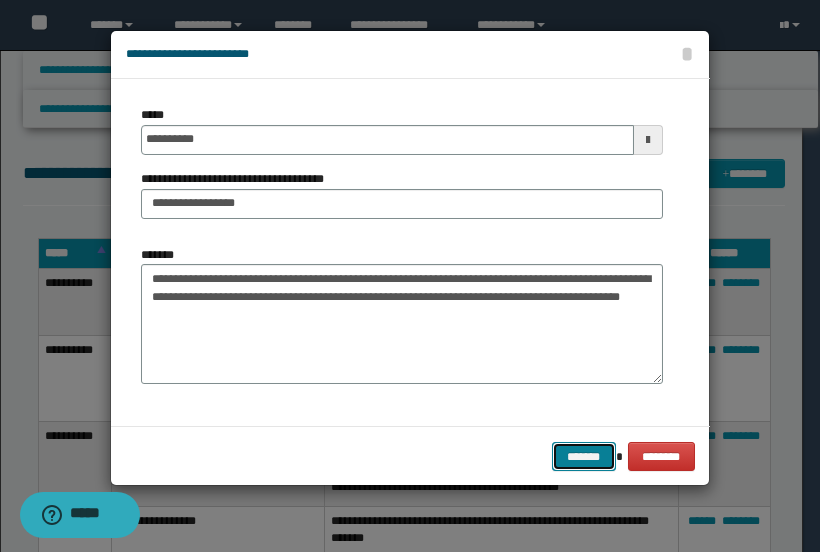 click on "*******" at bounding box center (584, 456) 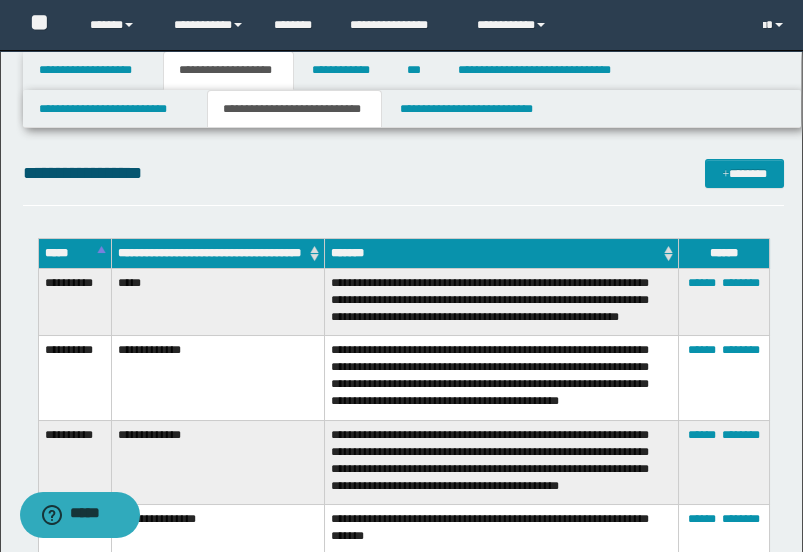 click on "**********" at bounding box center [404, 182] 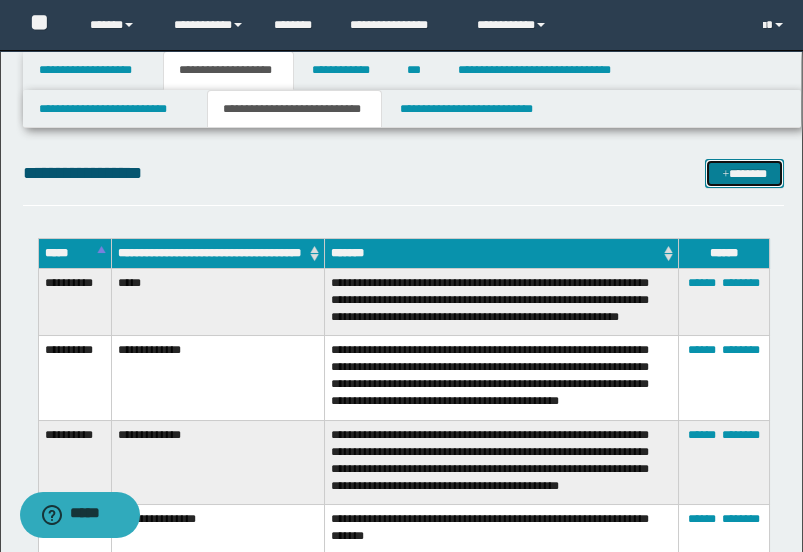 click on "*******" at bounding box center (744, 173) 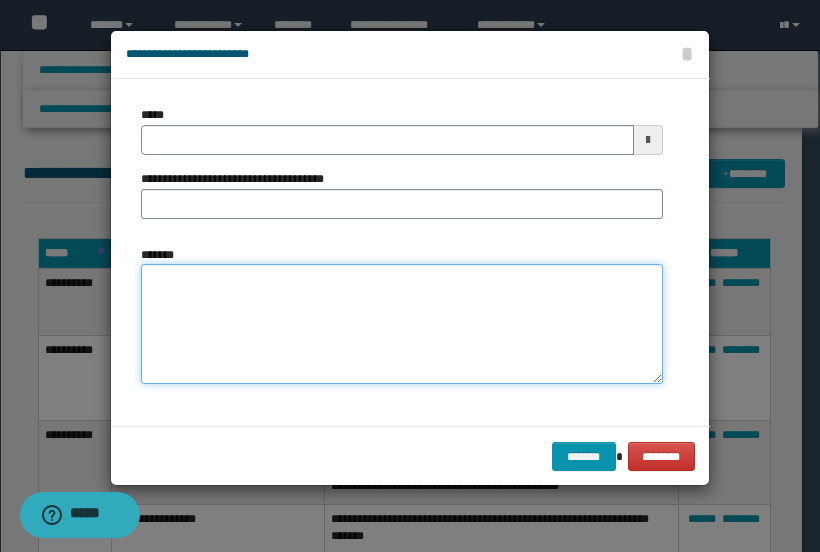 click on "*******" at bounding box center (402, 324) 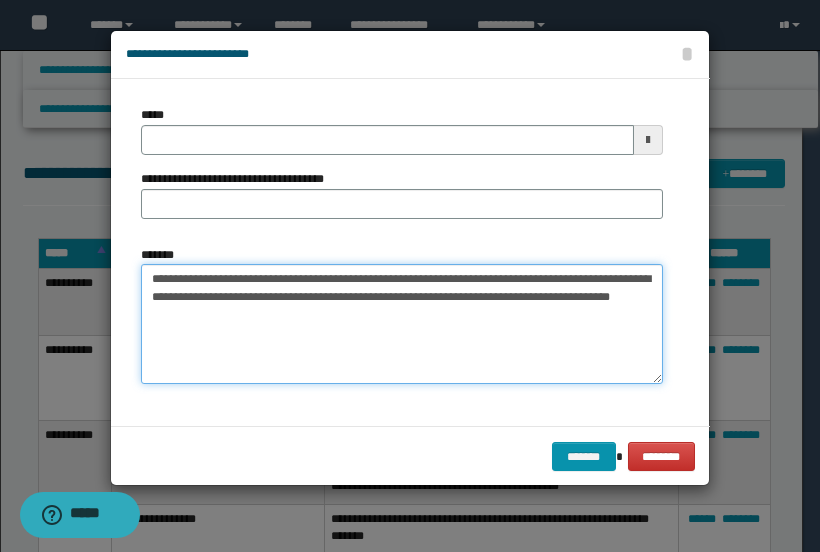 drag, startPoint x: 285, startPoint y: 274, endPoint x: 134, endPoint y: 285, distance: 151.40013 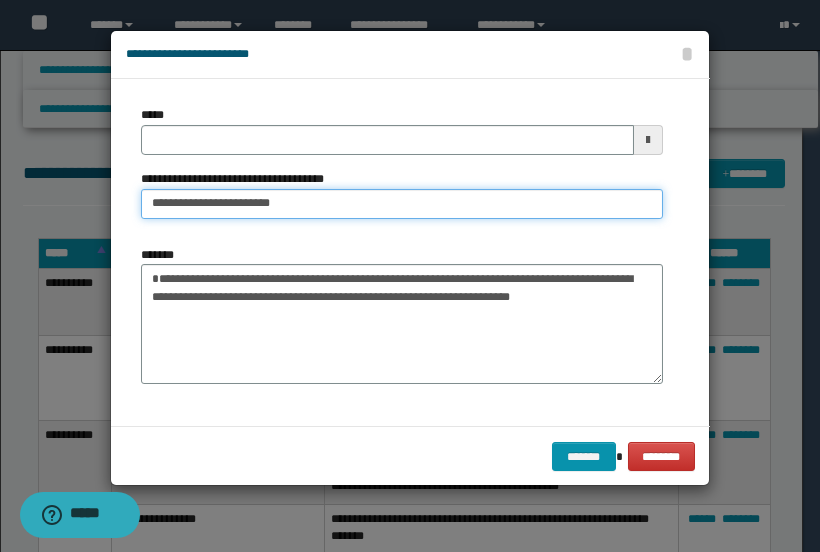 click on "**********" at bounding box center (402, 204) 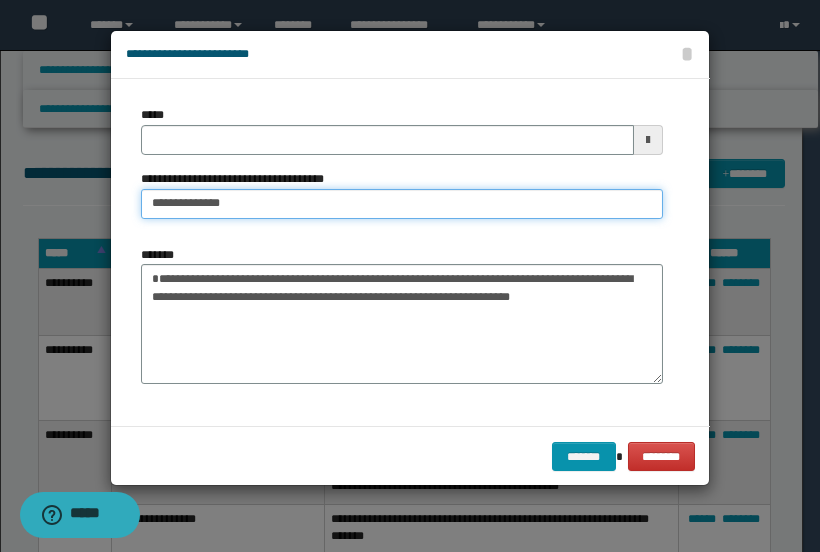 type 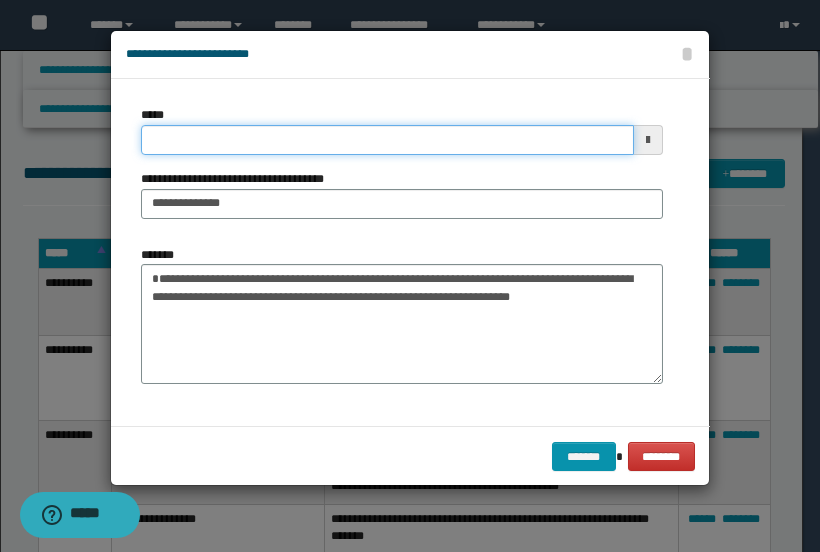 click on "*****" at bounding box center [387, 140] 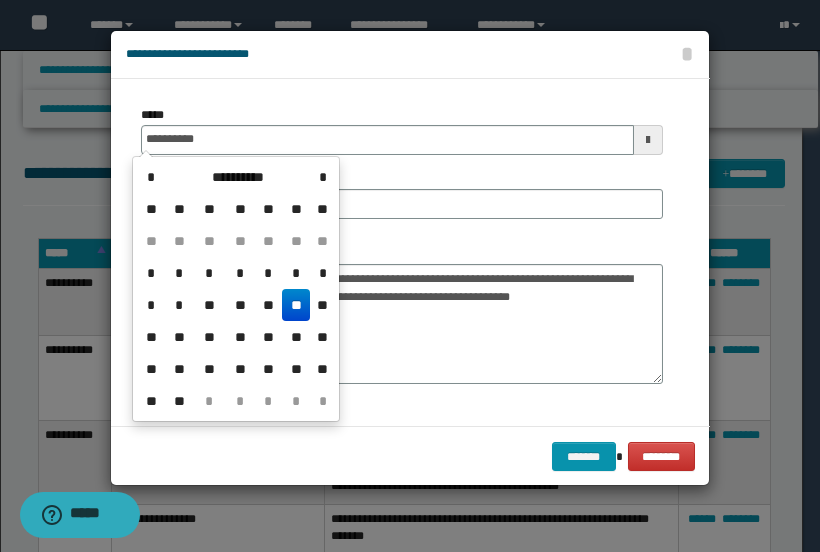 click on "**" at bounding box center (296, 305) 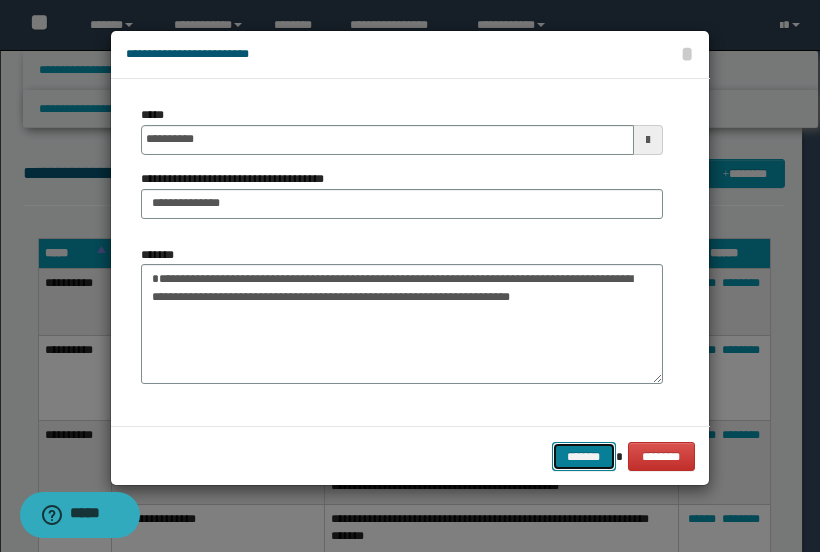 click on "*******" at bounding box center [584, 456] 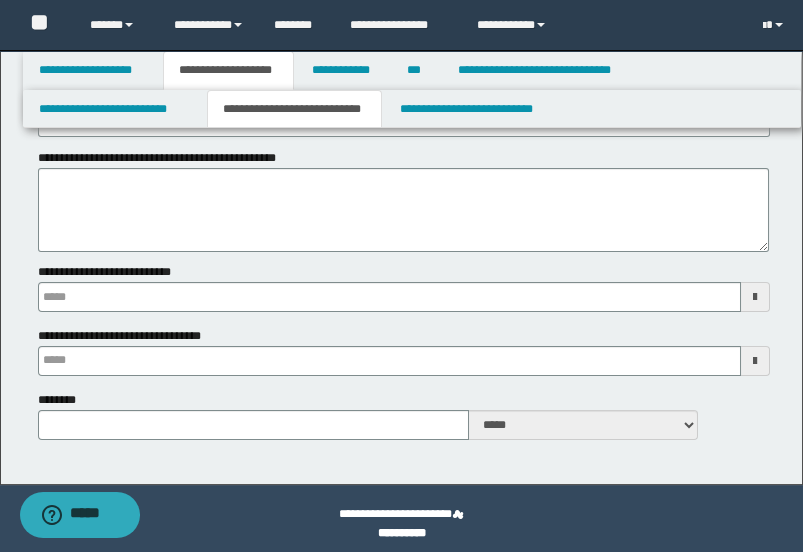 scroll, scrollTop: 1330, scrollLeft: 0, axis: vertical 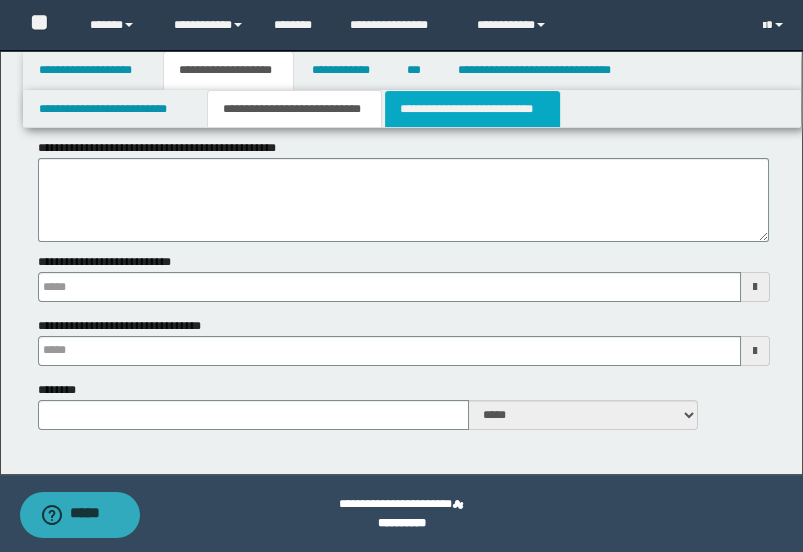 click on "**********" at bounding box center [472, 109] 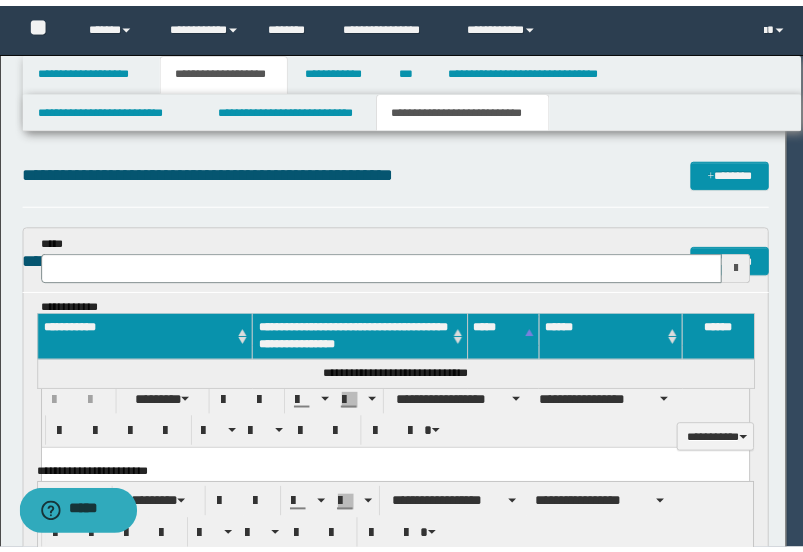 scroll, scrollTop: 0, scrollLeft: 0, axis: both 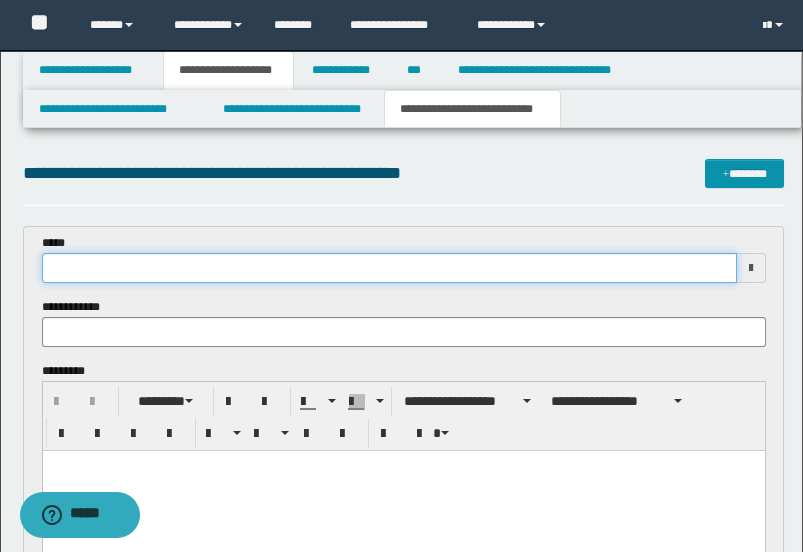 click at bounding box center [389, 268] 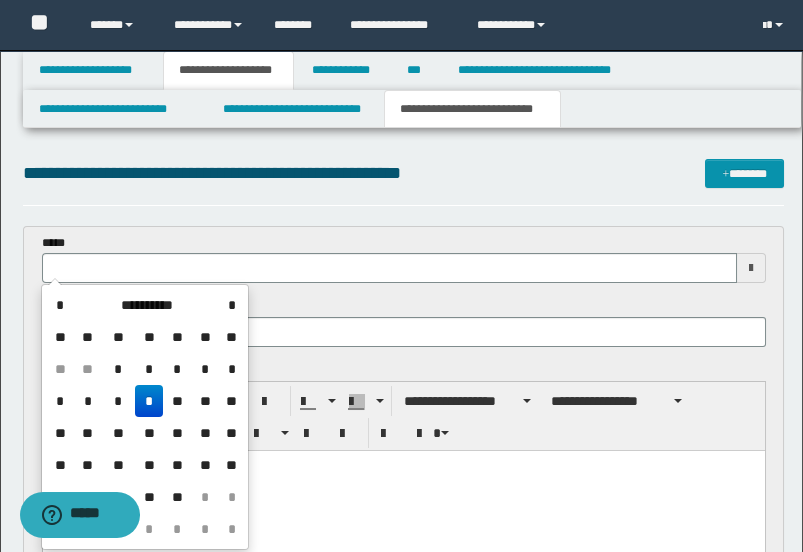 click on "*" at bounding box center (149, 401) 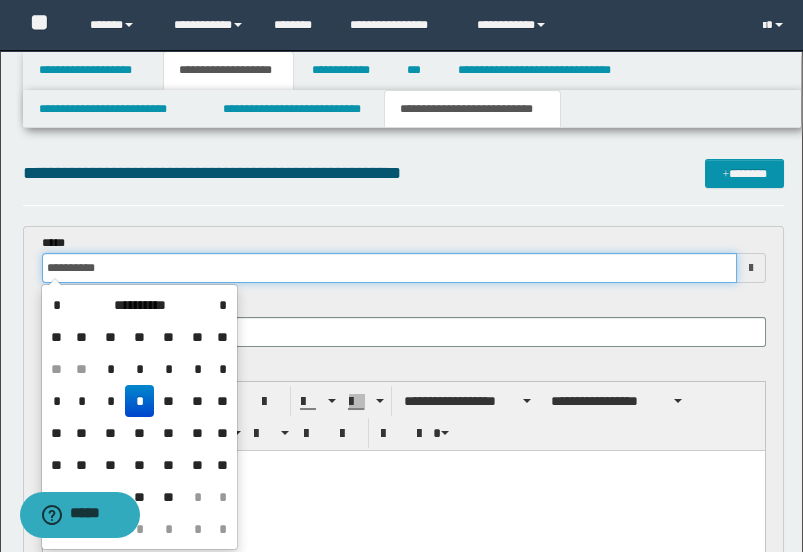 click on "**********" at bounding box center [389, 268] 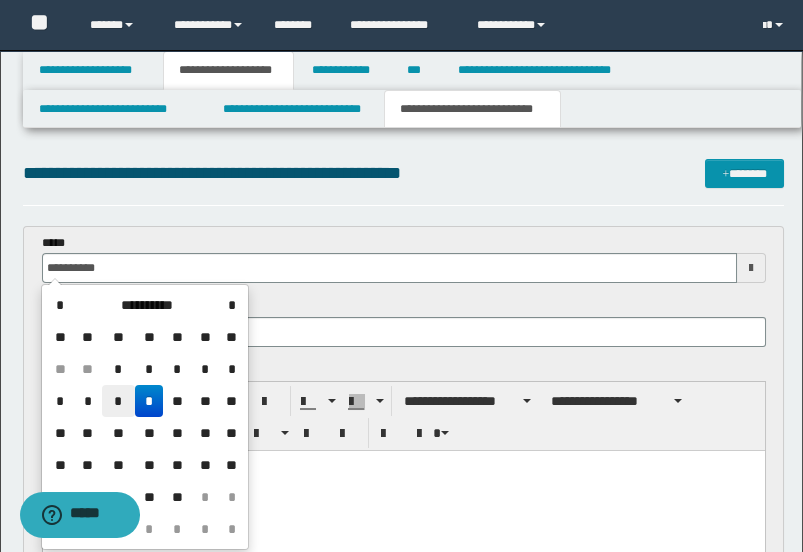 click on "*" at bounding box center [118, 401] 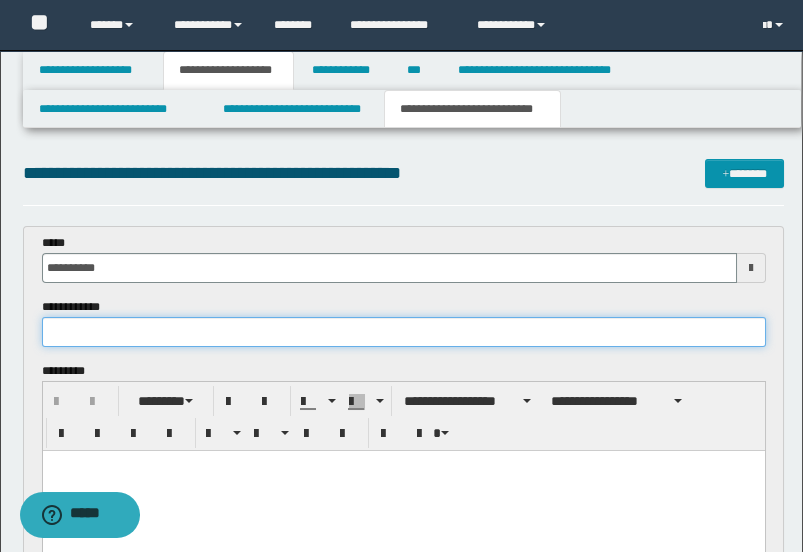click at bounding box center [404, 332] 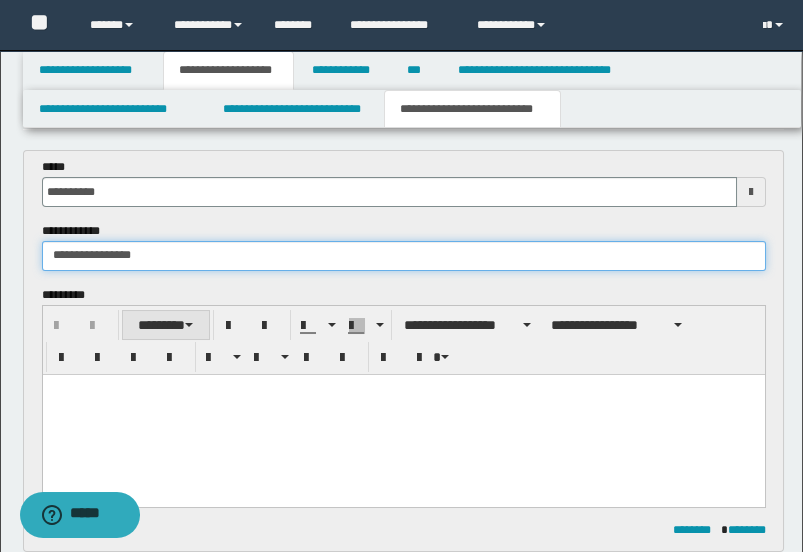 scroll, scrollTop: 222, scrollLeft: 0, axis: vertical 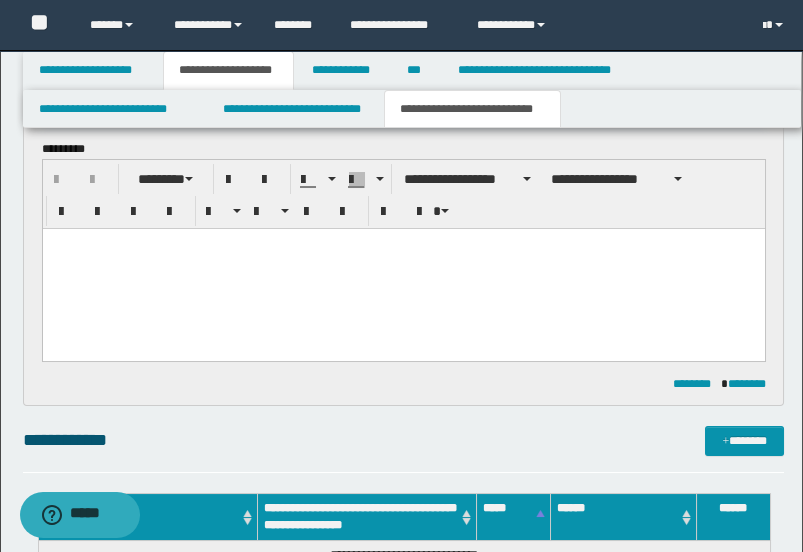 type on "**********" 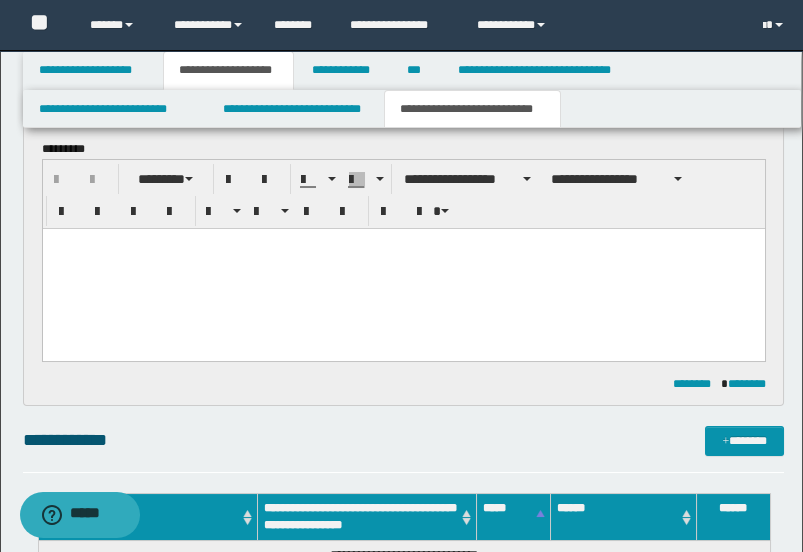 click at bounding box center [403, 268] 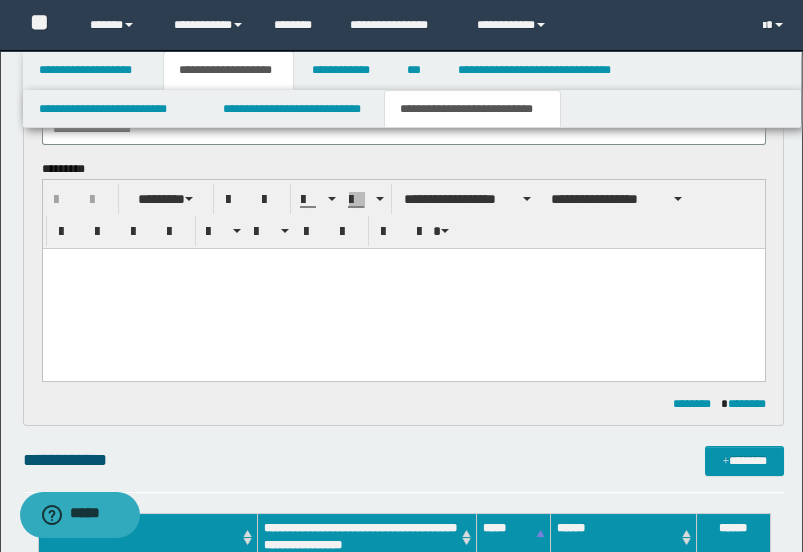 scroll, scrollTop: 333, scrollLeft: 0, axis: vertical 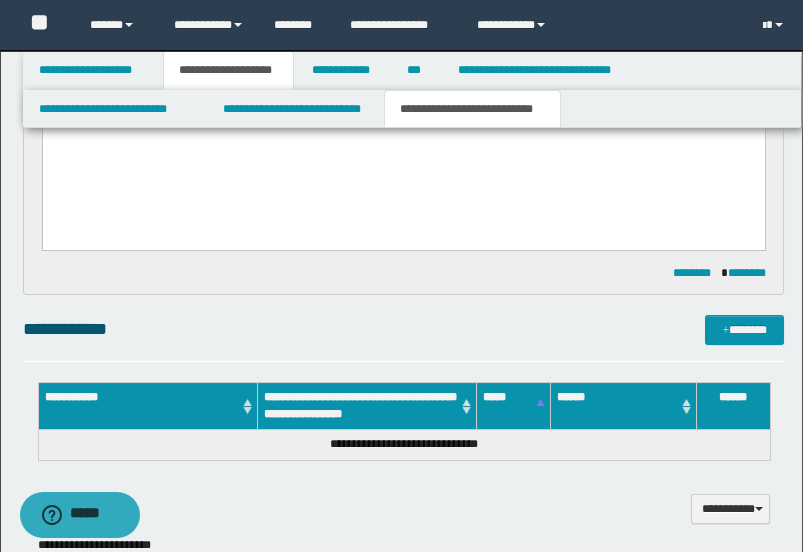 click at bounding box center (403, 157) 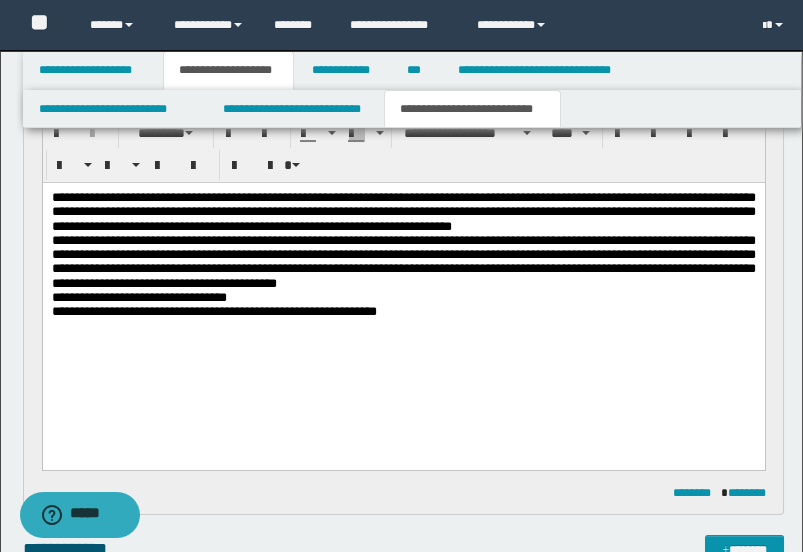scroll, scrollTop: 222, scrollLeft: 0, axis: vertical 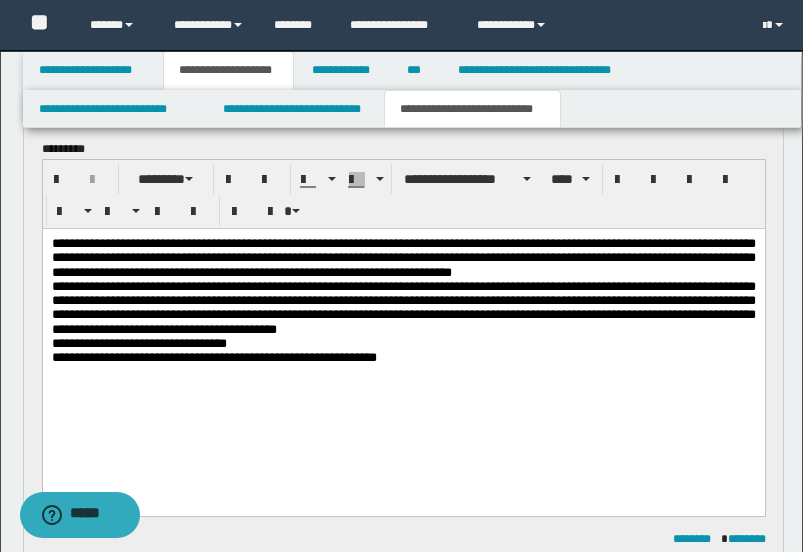 click on "**********" at bounding box center (403, 257) 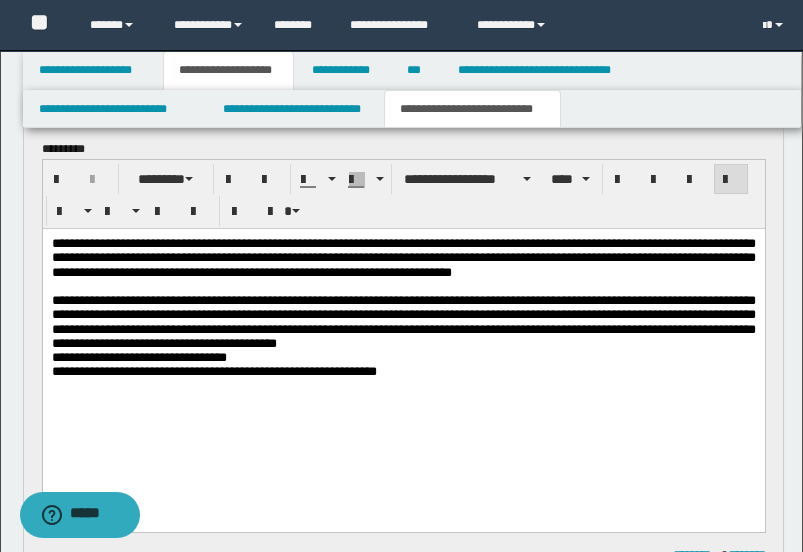click on "**********" at bounding box center [138, 356] 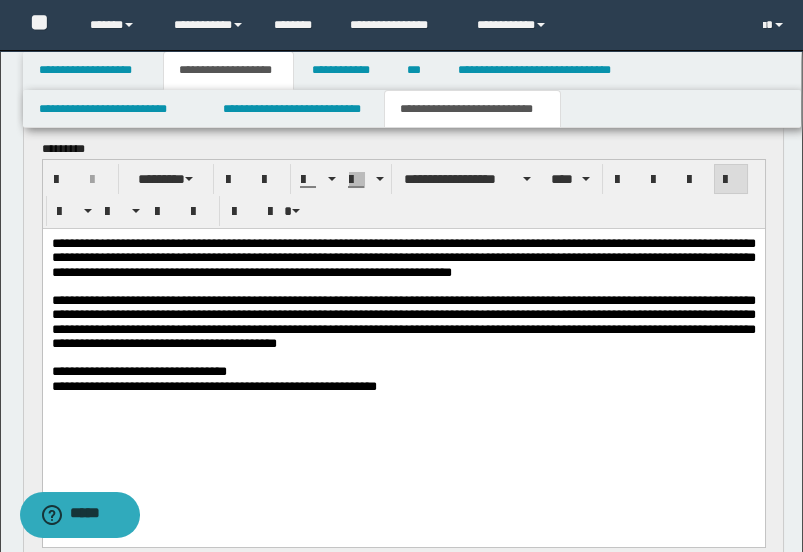 click on "**********" at bounding box center [403, 339] 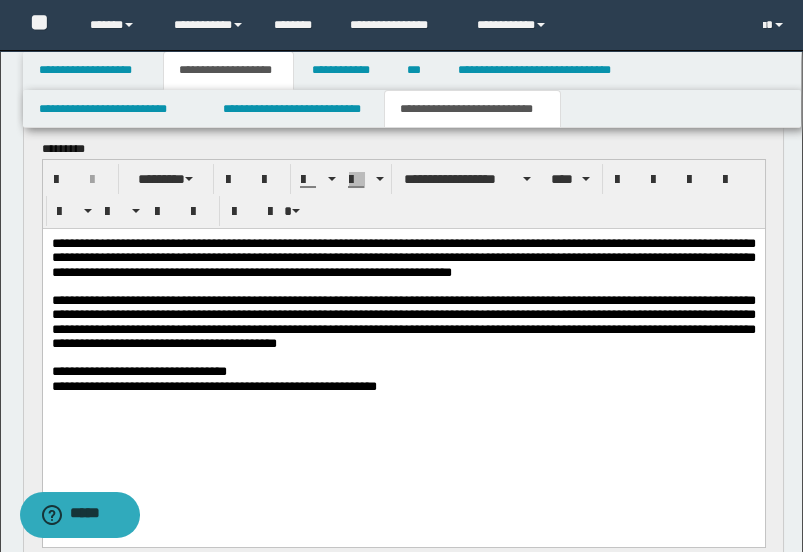 click on "**********" at bounding box center [403, 339] 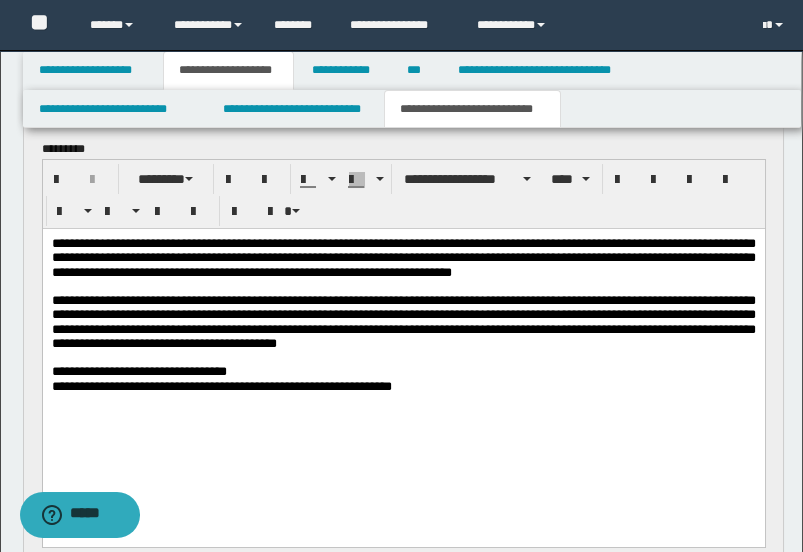 click on "**********" at bounding box center (403, 371) 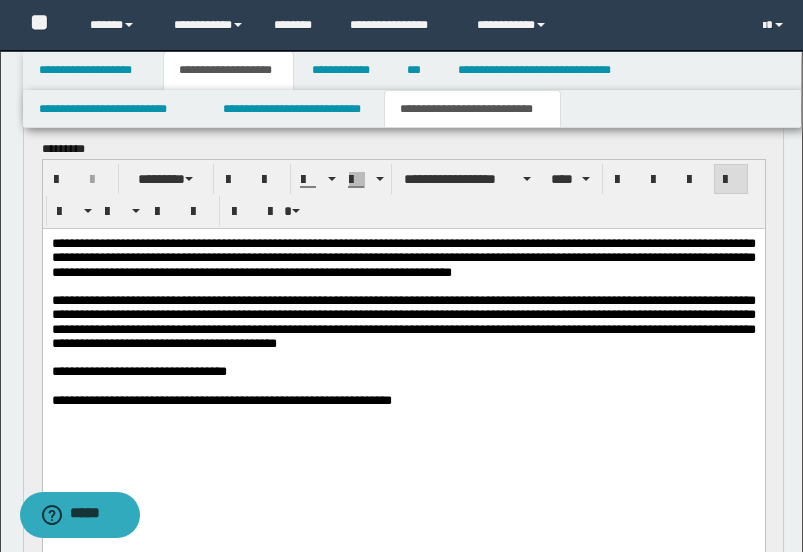 click on "**********" at bounding box center [403, 321] 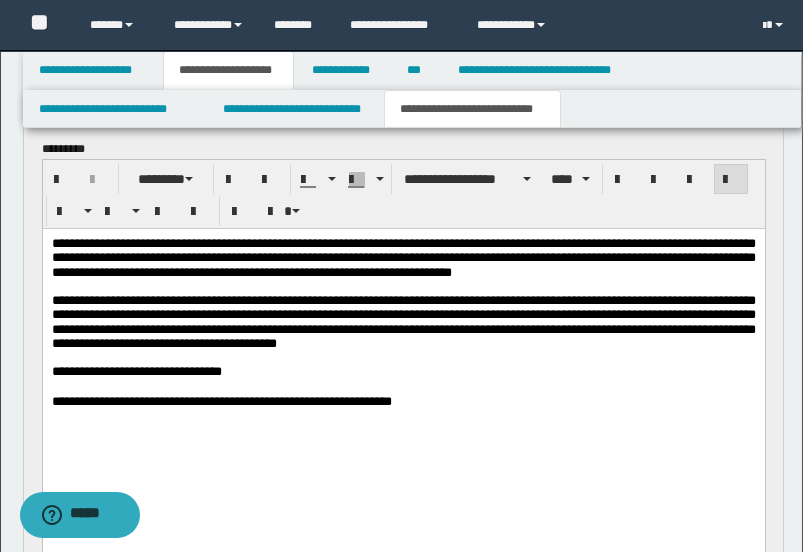 click on "**********" at bounding box center [136, 370] 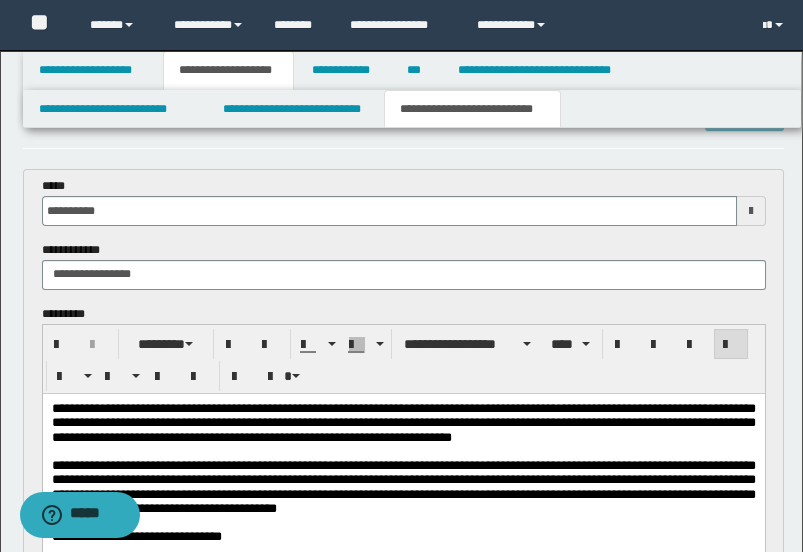 scroll, scrollTop: 0, scrollLeft: 0, axis: both 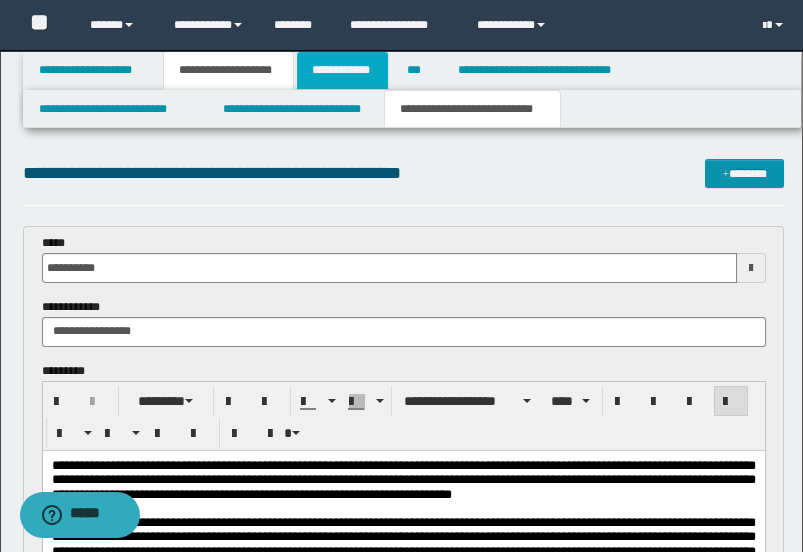 click on "**********" at bounding box center (343, 70) 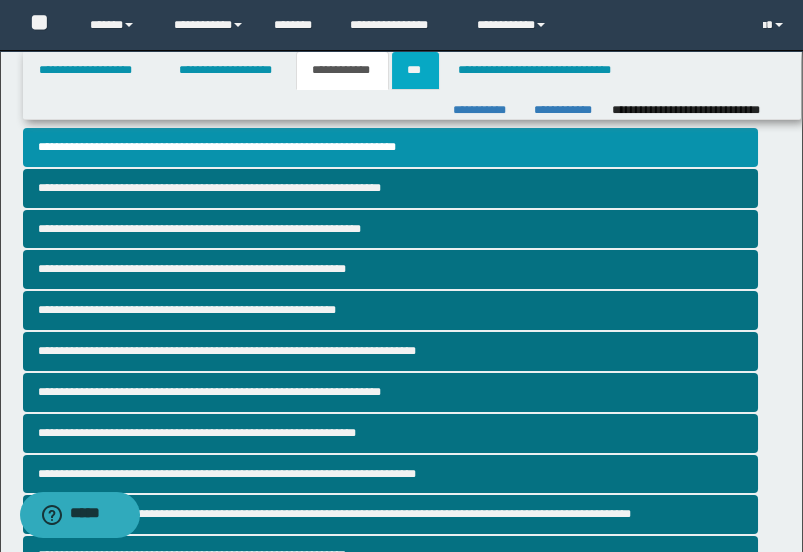 click on "***" at bounding box center (415, 70) 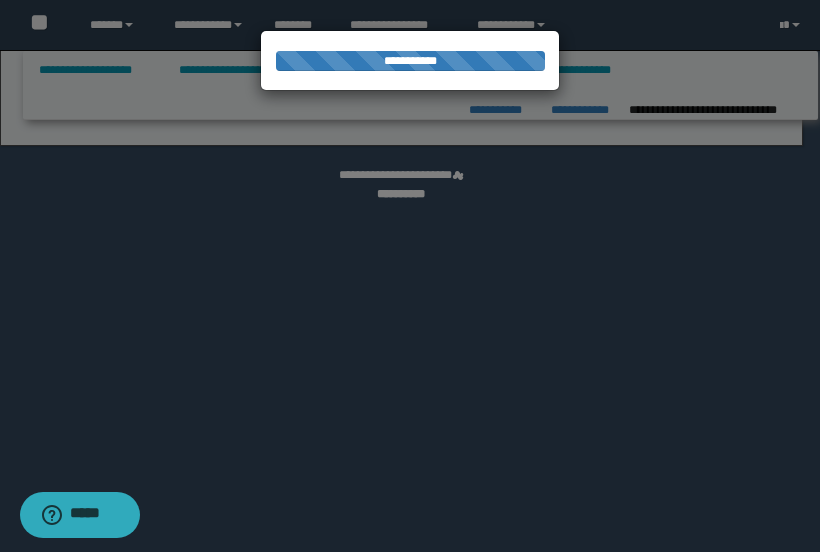 select on "***" 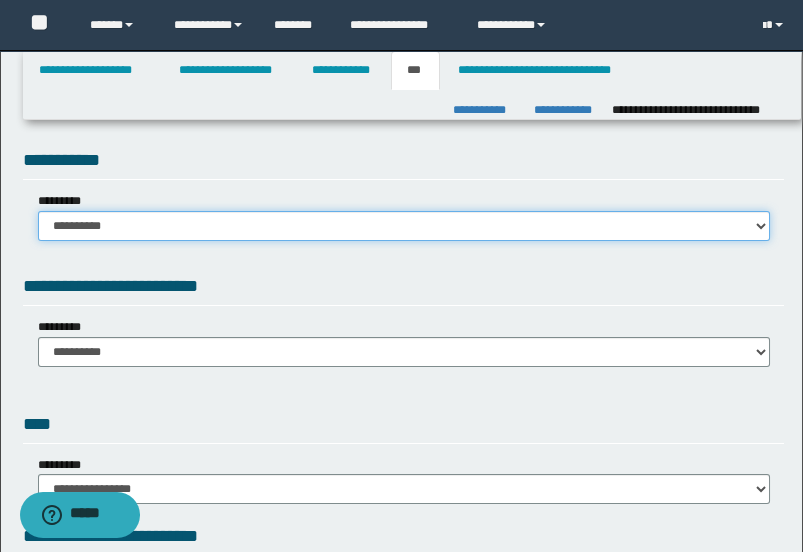 click on "**********" at bounding box center (404, 226) 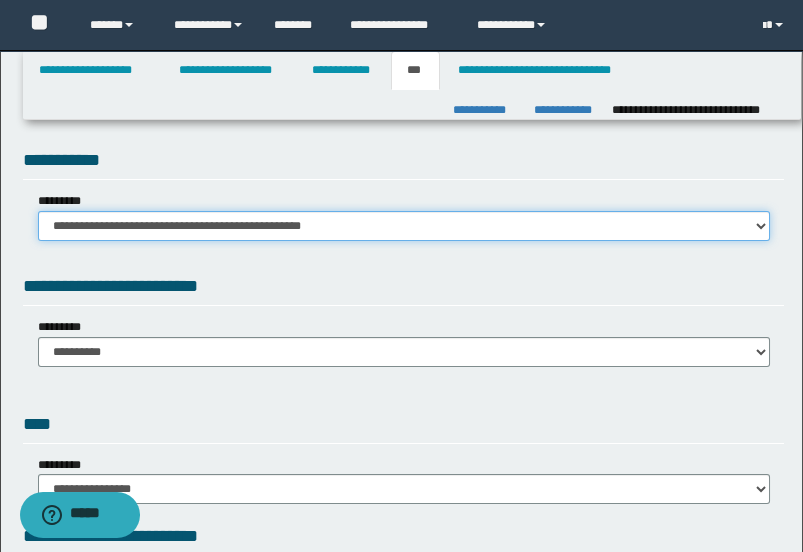 click on "**********" at bounding box center [404, 226] 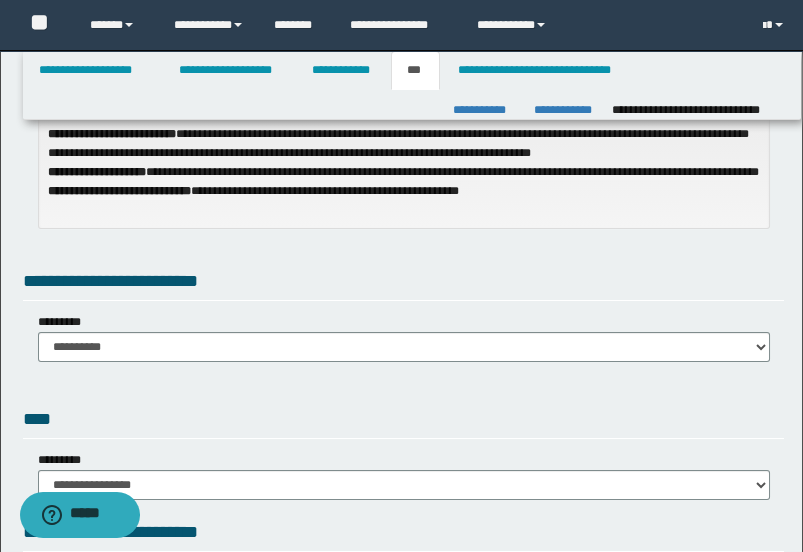 scroll, scrollTop: 222, scrollLeft: 0, axis: vertical 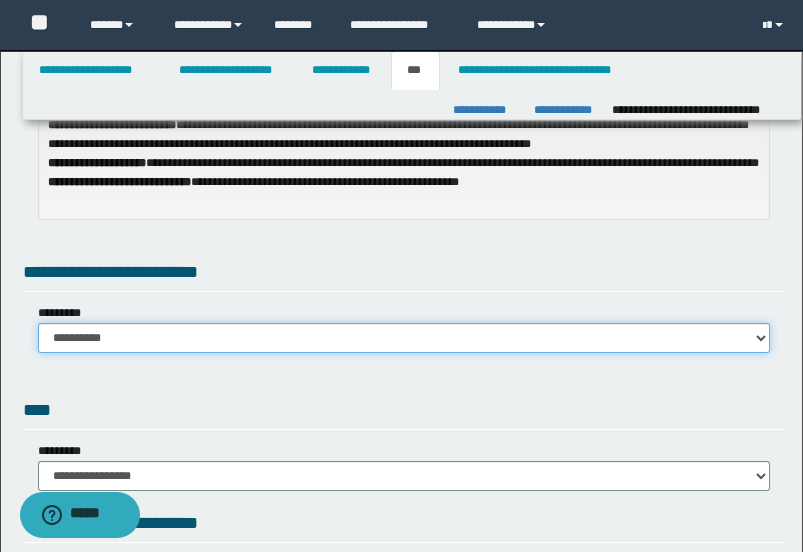 click on "**********" at bounding box center [404, 338] 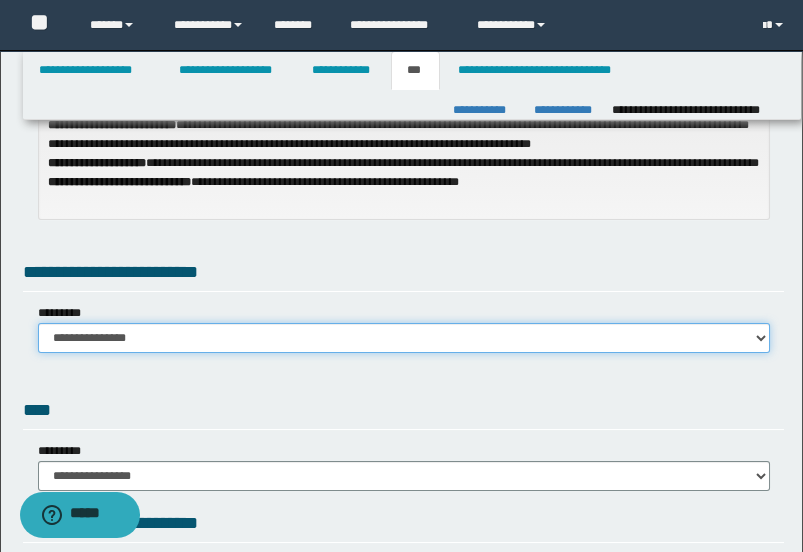 click on "**********" at bounding box center (404, 338) 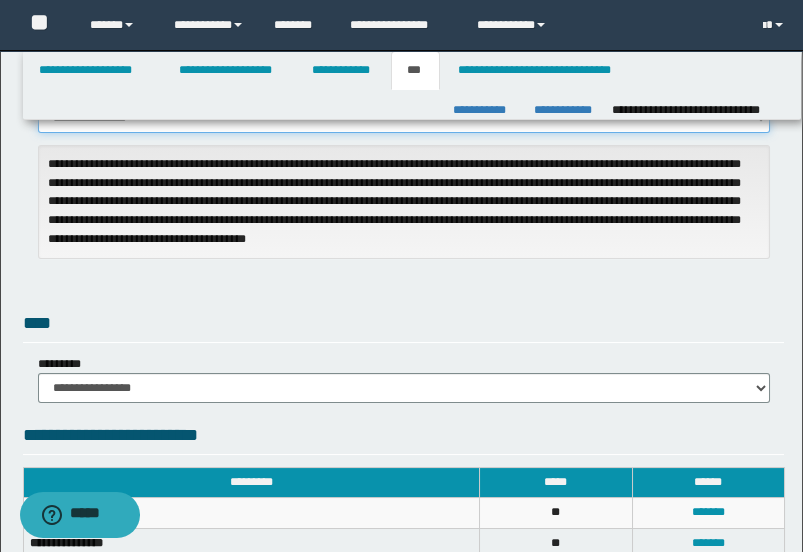 scroll, scrollTop: 444, scrollLeft: 0, axis: vertical 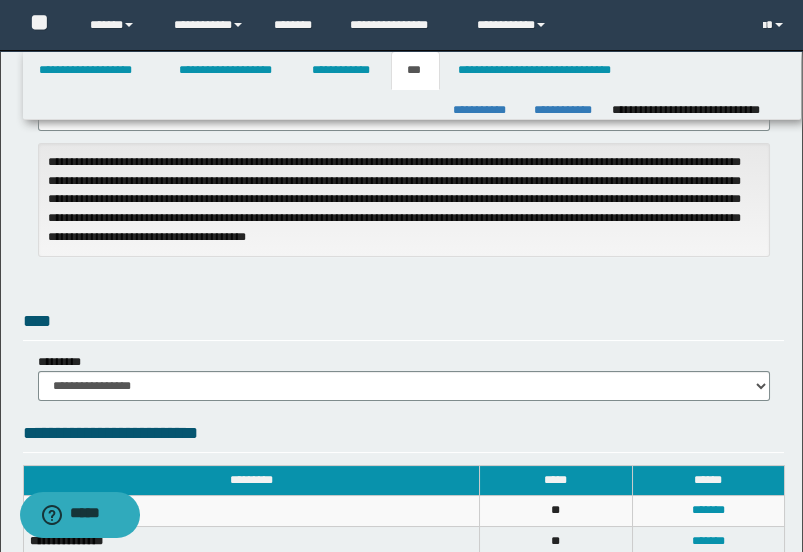 click on "**********" at bounding box center [404, 477] 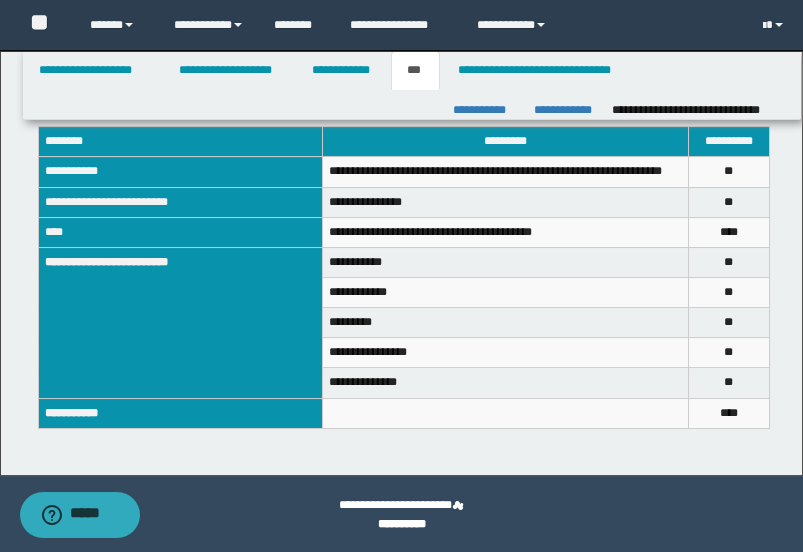 scroll, scrollTop: 1062, scrollLeft: 0, axis: vertical 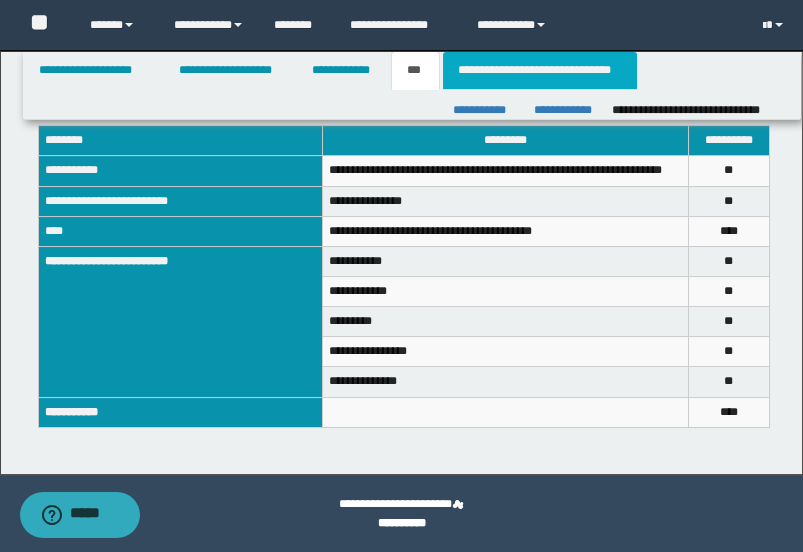 click on "**********" at bounding box center (540, 70) 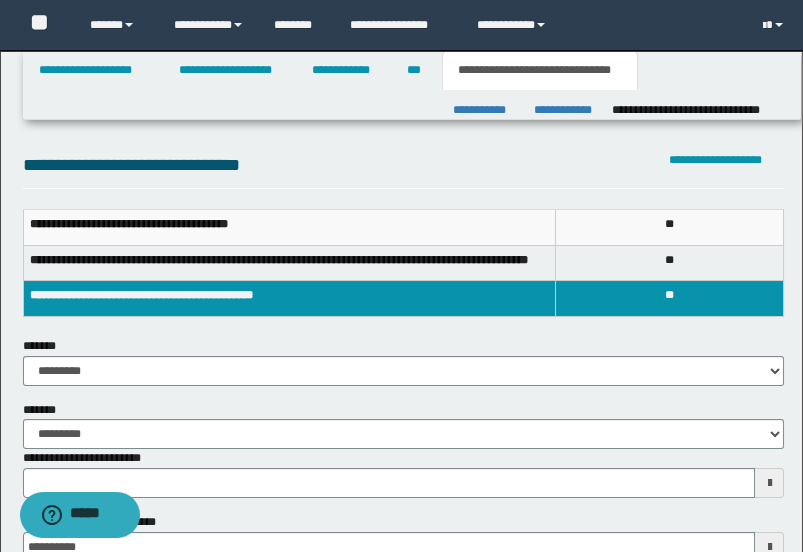 scroll, scrollTop: 222, scrollLeft: 0, axis: vertical 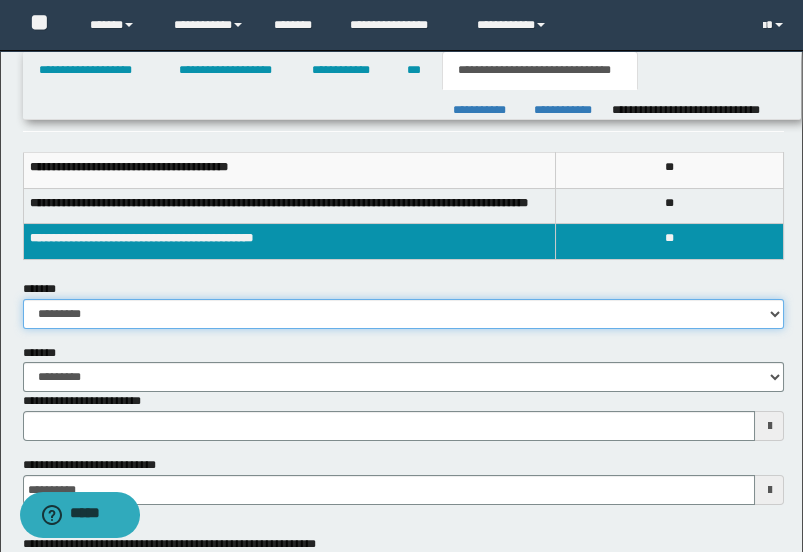 click on "**********" at bounding box center (404, 314) 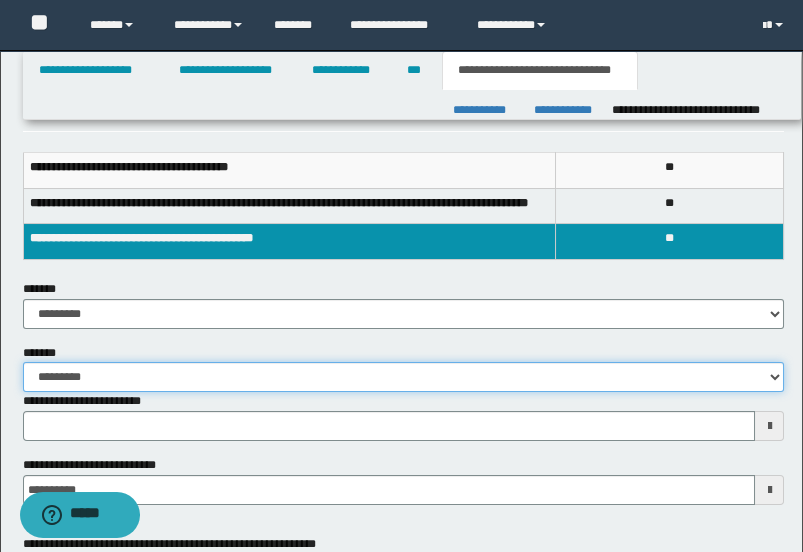 click on "**********" at bounding box center [404, 377] 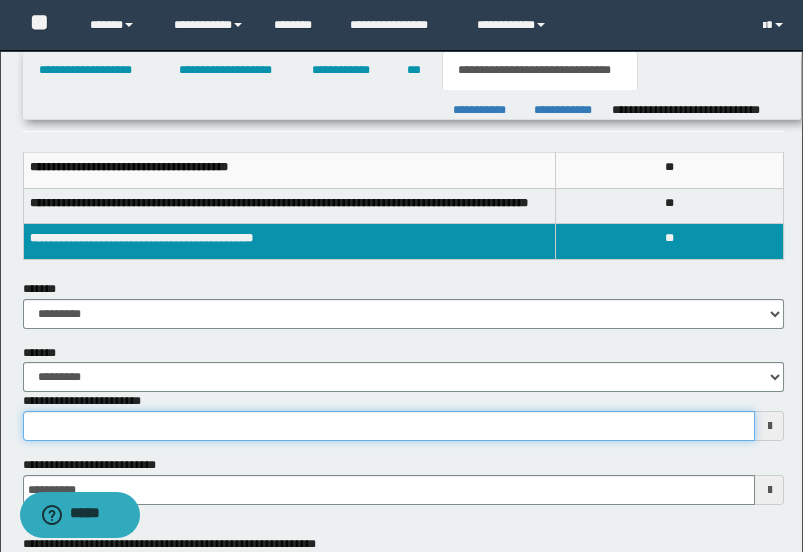 click on "**********" at bounding box center (389, 426) 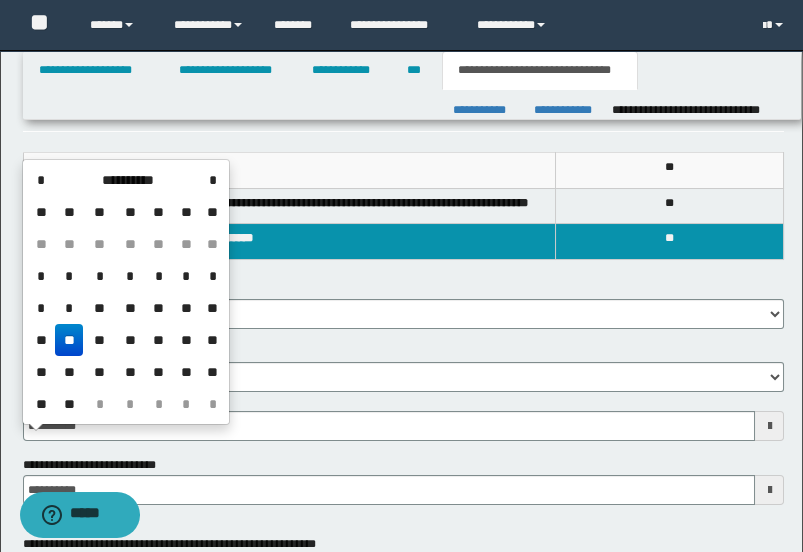 type on "**********" 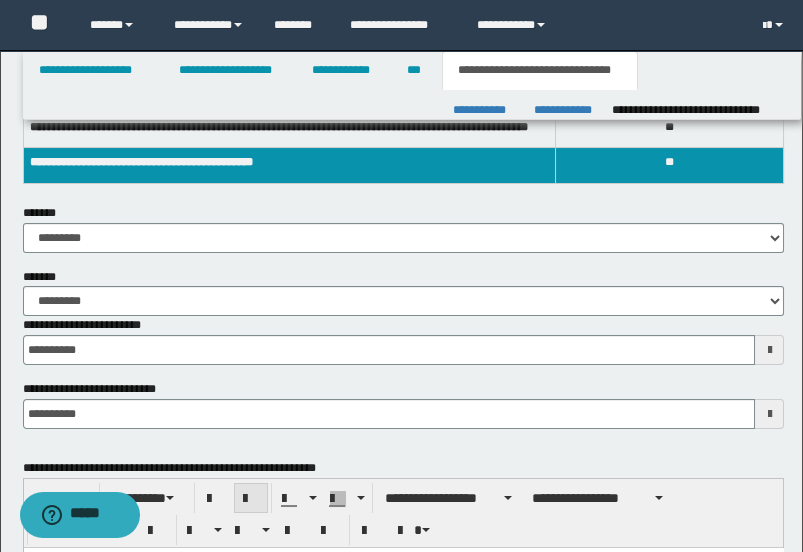 scroll, scrollTop: 333, scrollLeft: 0, axis: vertical 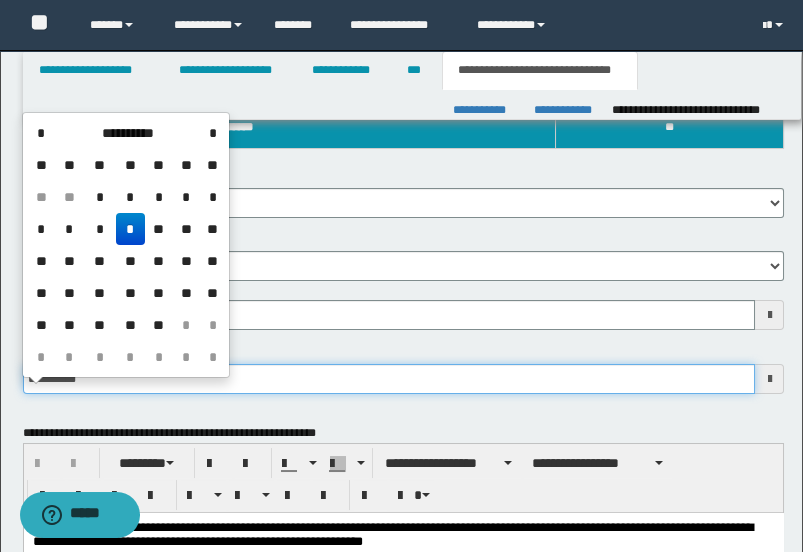 click on "**********" at bounding box center [389, 379] 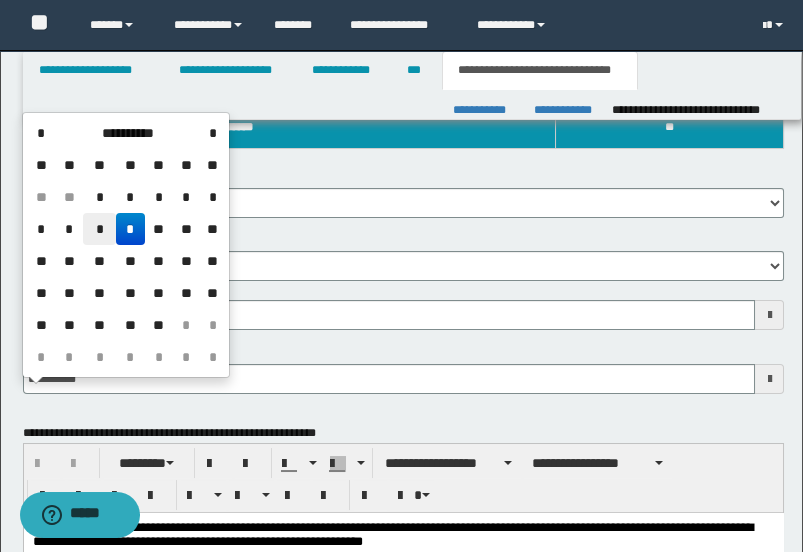 click on "*" at bounding box center (99, 229) 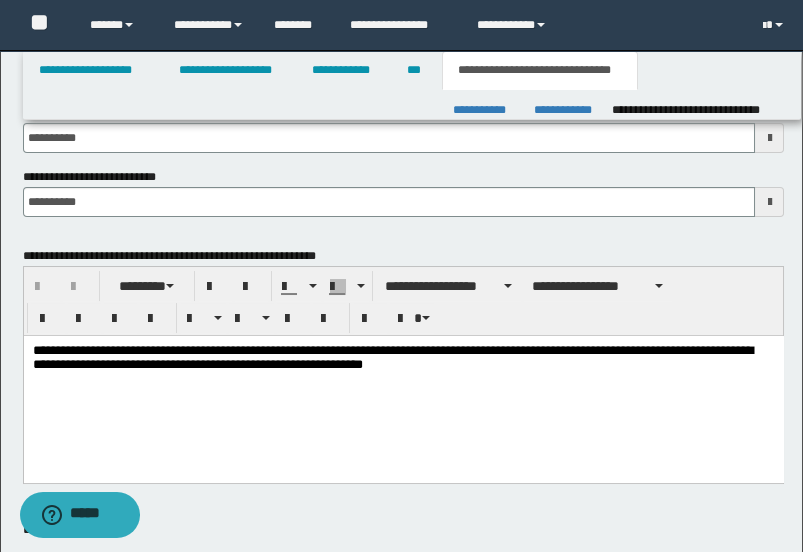 scroll, scrollTop: 555, scrollLeft: 0, axis: vertical 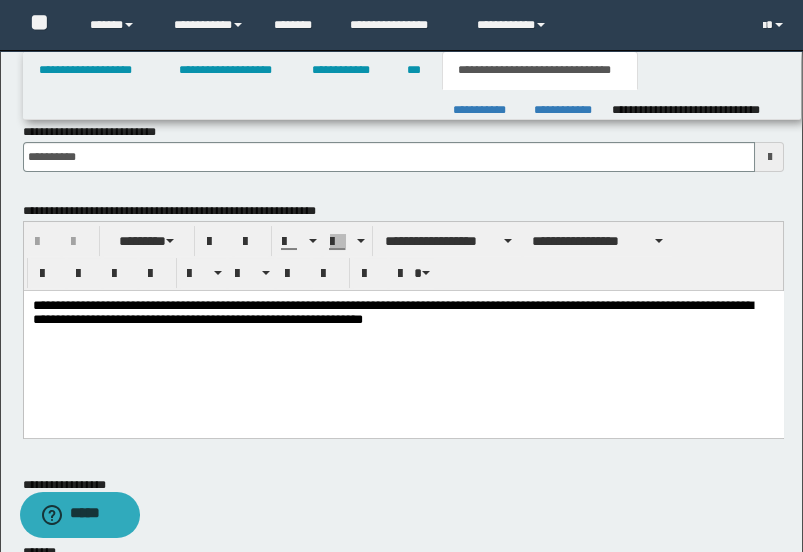 click on "**********" at bounding box center (403, 338) 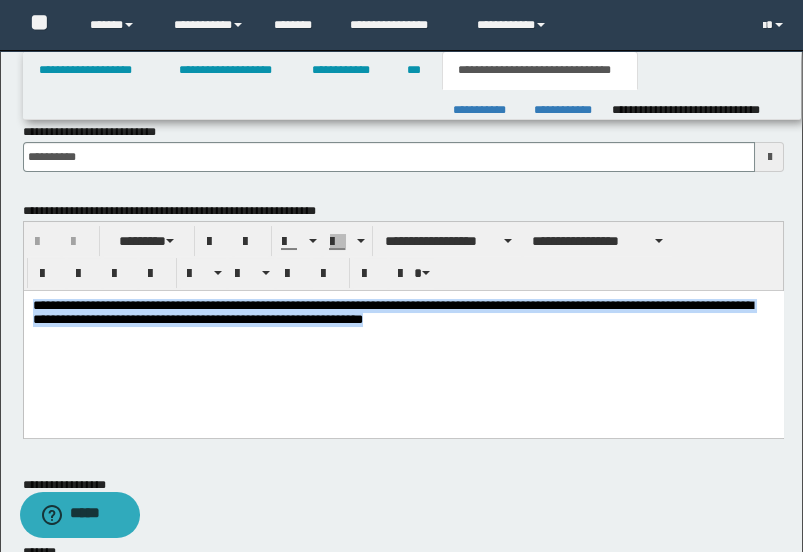 drag, startPoint x: 571, startPoint y: 335, endPoint x: 3, endPoint y: 279, distance: 570.7539 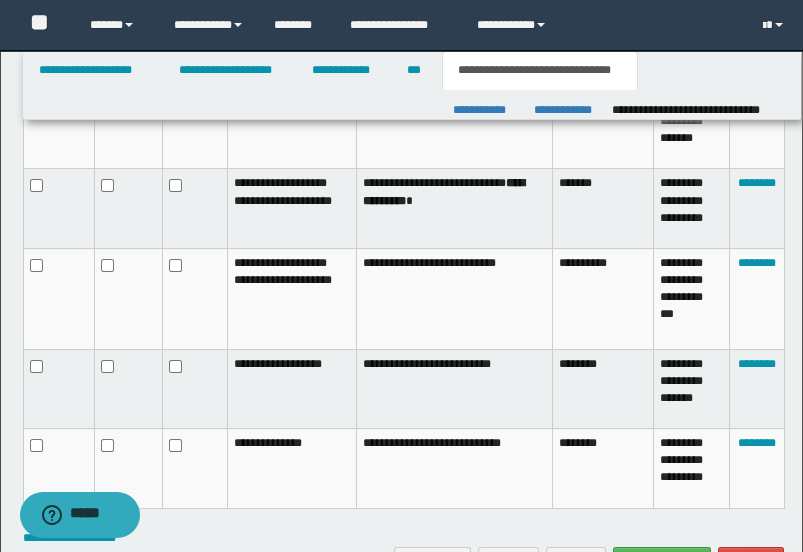 scroll, scrollTop: 1997, scrollLeft: 0, axis: vertical 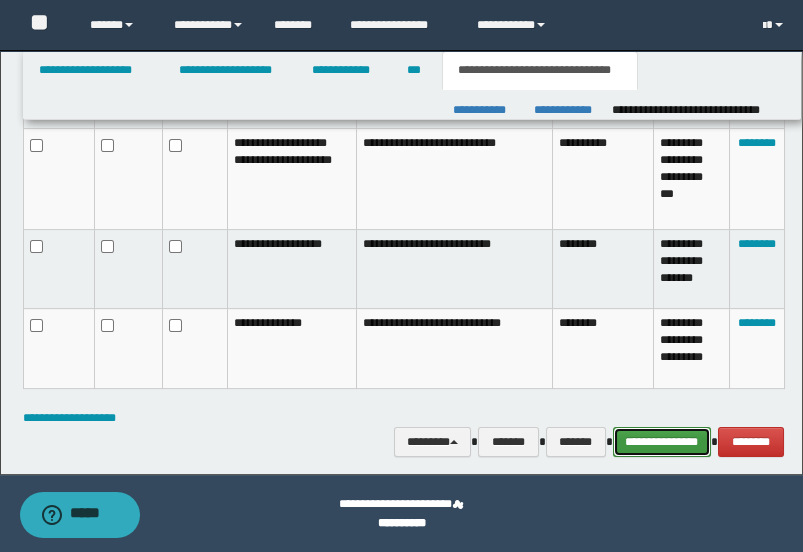 click on "**********" at bounding box center (662, 441) 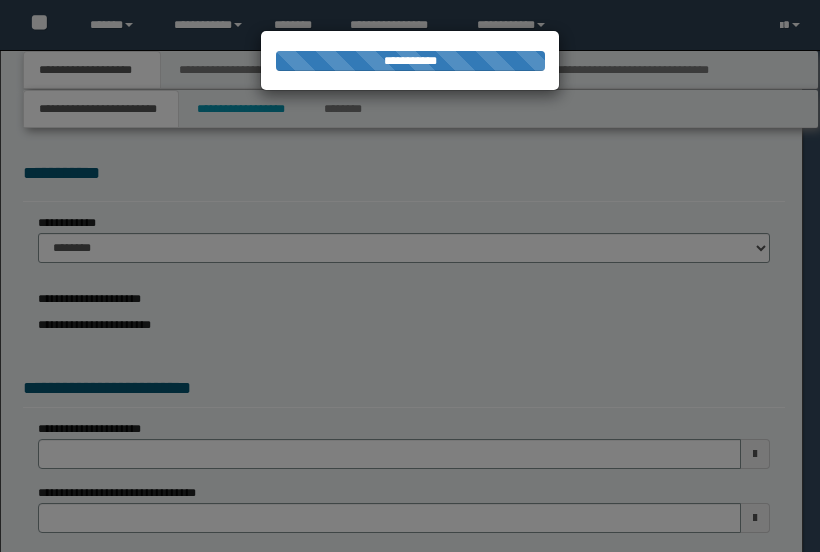 scroll, scrollTop: 0, scrollLeft: 0, axis: both 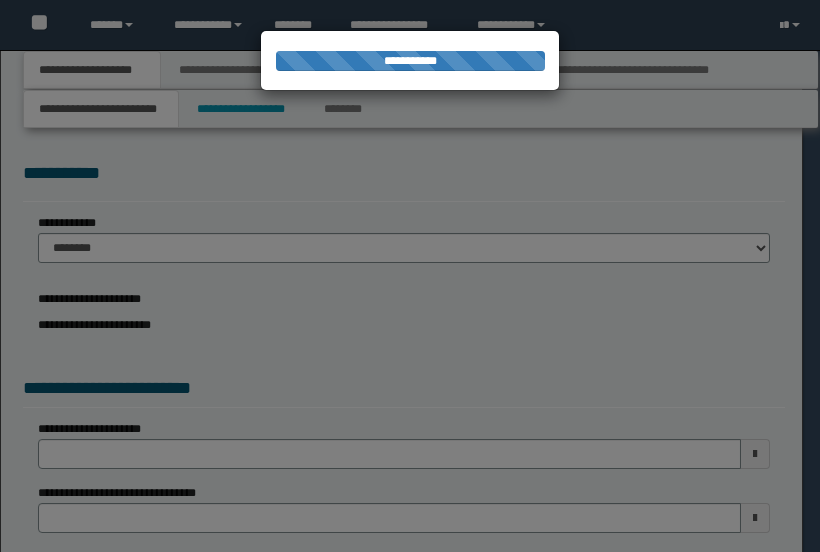 select on "*" 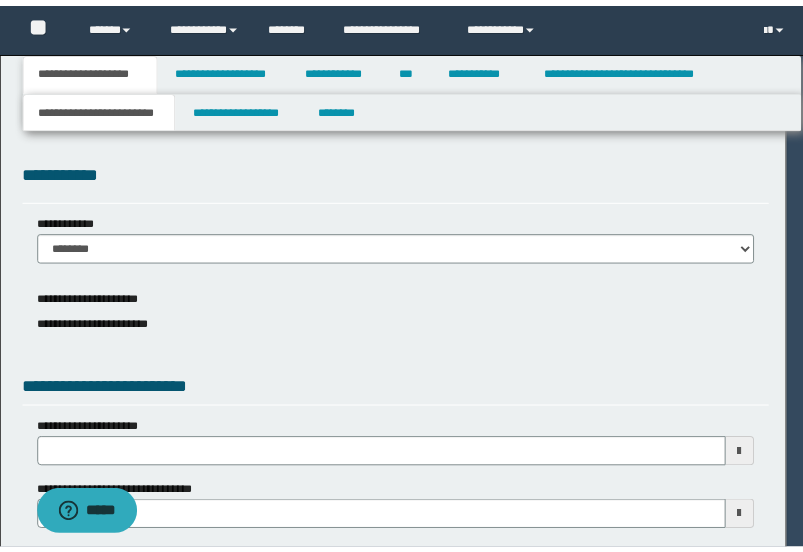 scroll, scrollTop: 0, scrollLeft: 0, axis: both 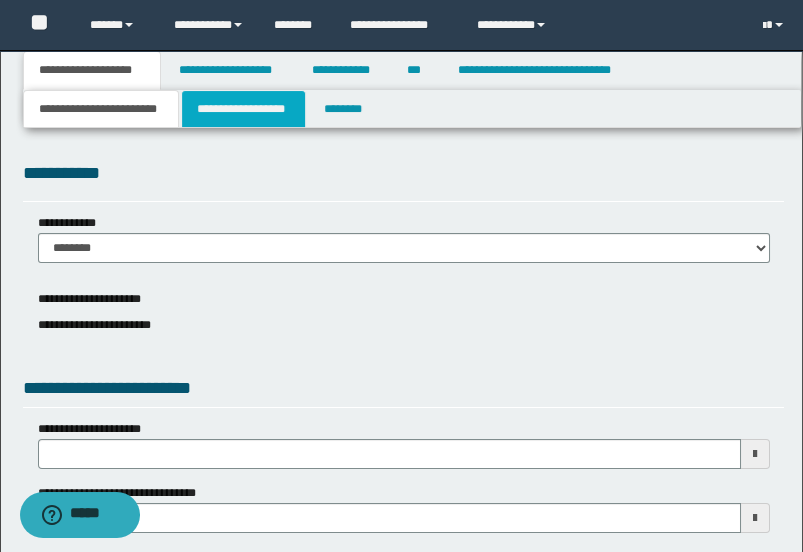 click on "**********" at bounding box center [243, 109] 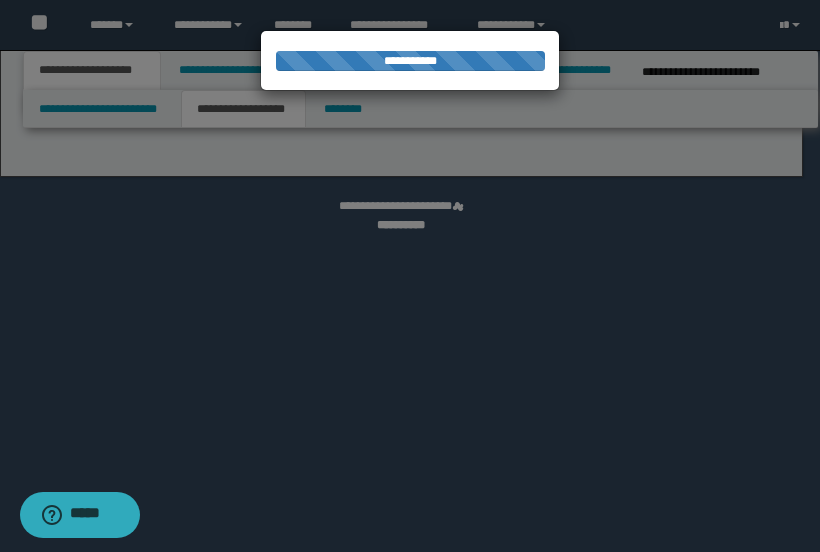 select on "*" 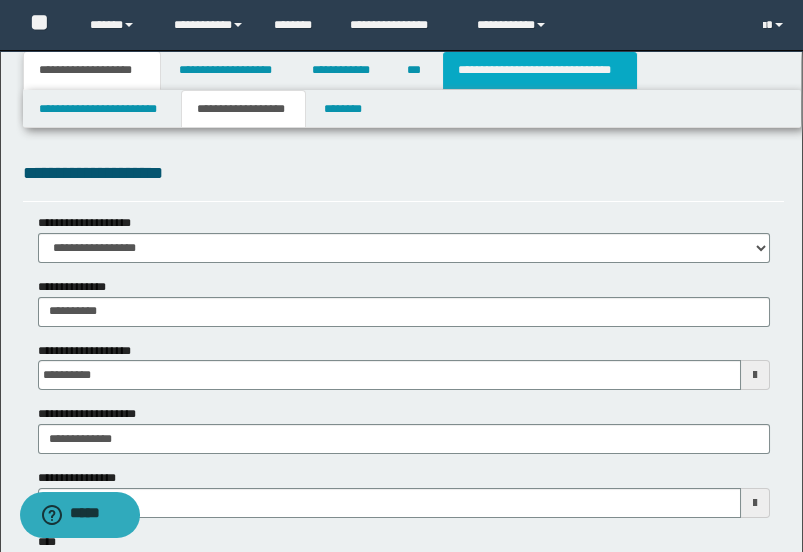 click on "**********" at bounding box center (540, 70) 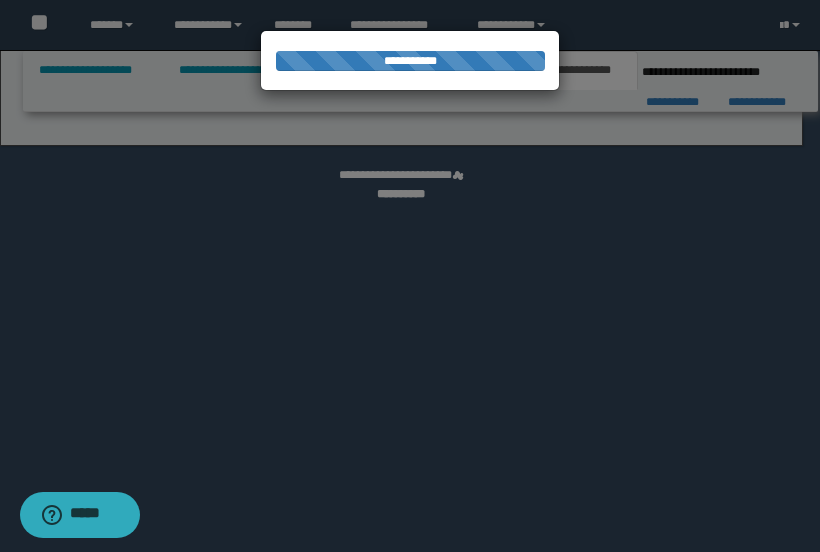 select on "*" 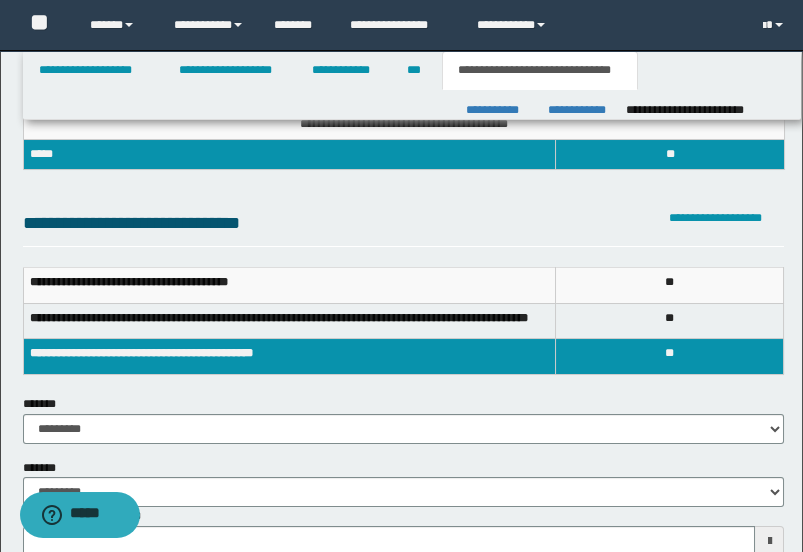 scroll, scrollTop: 0, scrollLeft: 0, axis: both 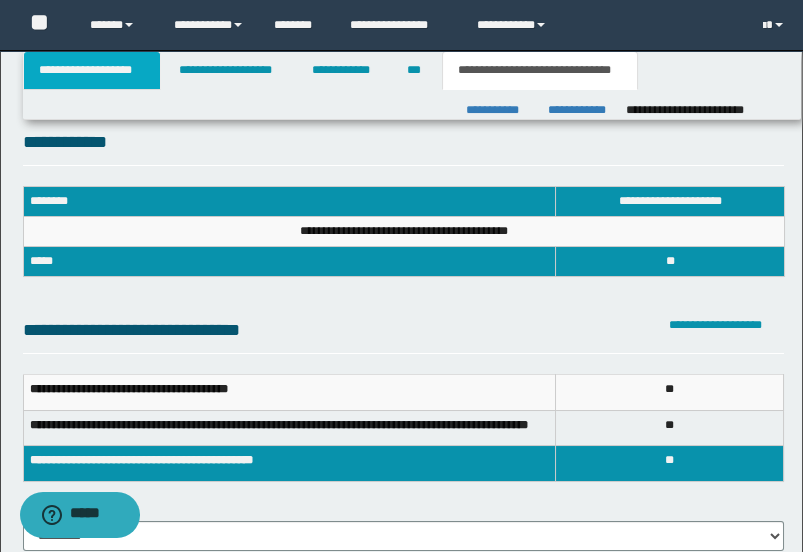 click on "**********" at bounding box center (92, 70) 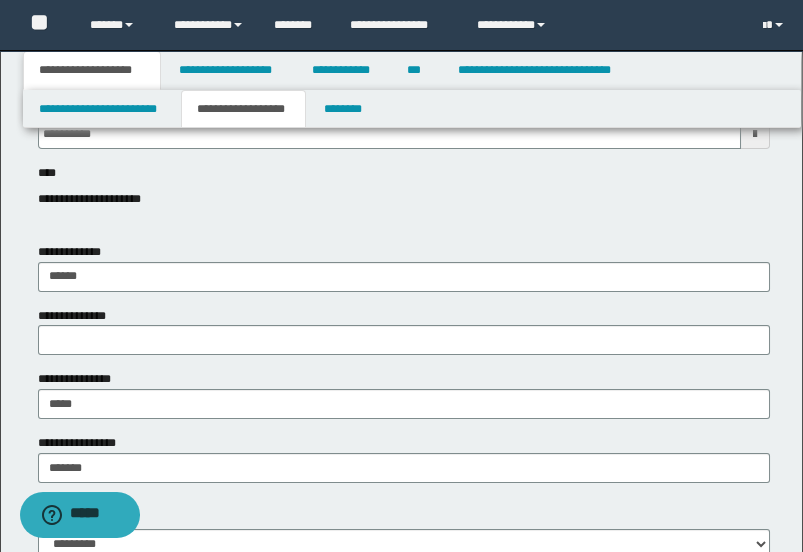 scroll, scrollTop: 0, scrollLeft: 0, axis: both 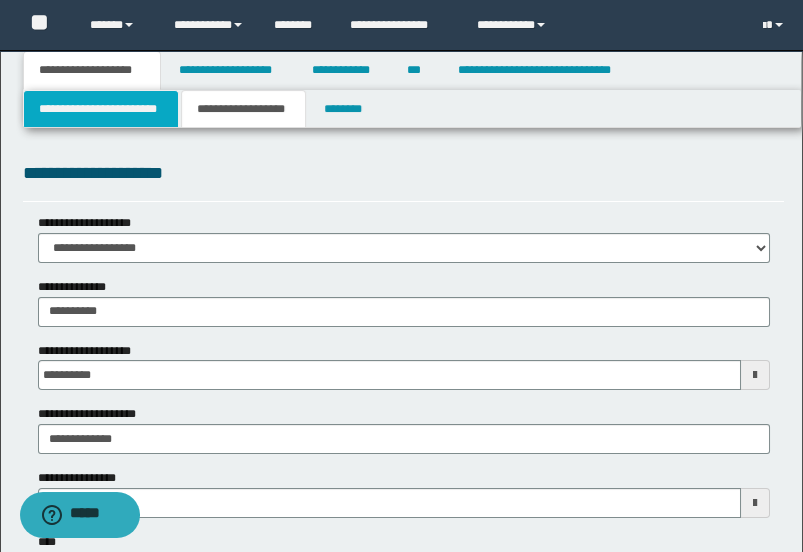 click on "**********" at bounding box center (101, 109) 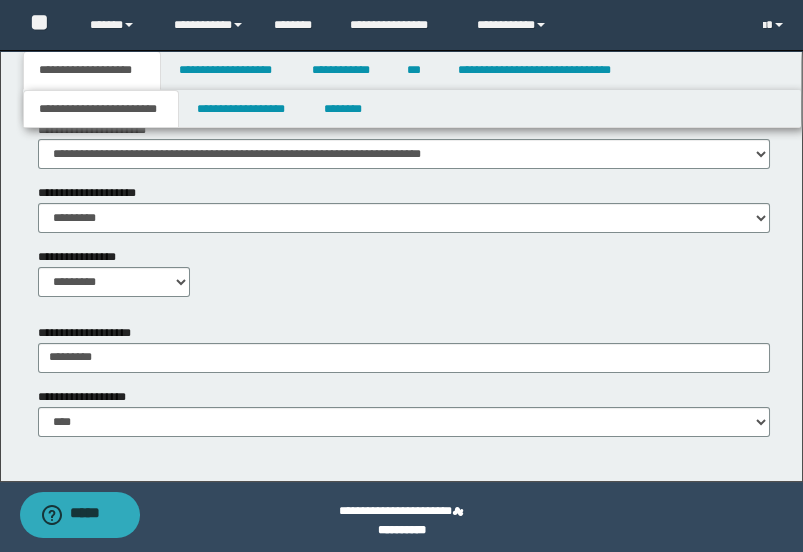 scroll, scrollTop: 638, scrollLeft: 0, axis: vertical 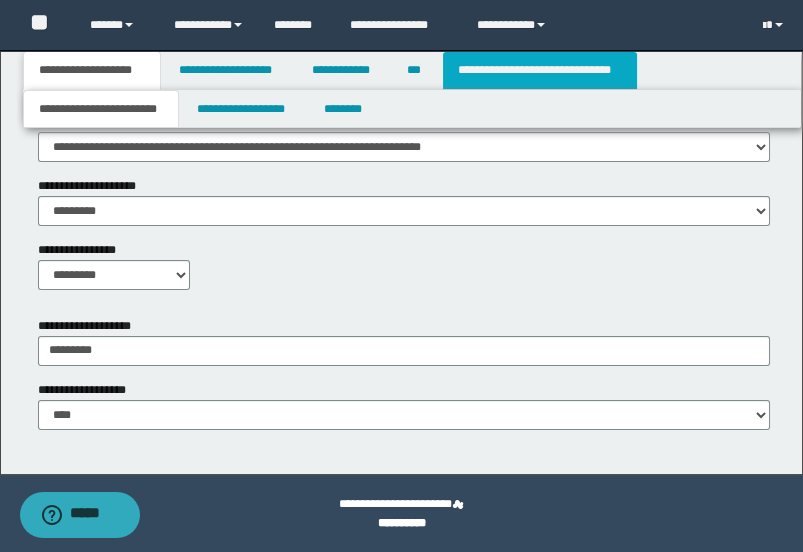click on "**********" at bounding box center (540, 70) 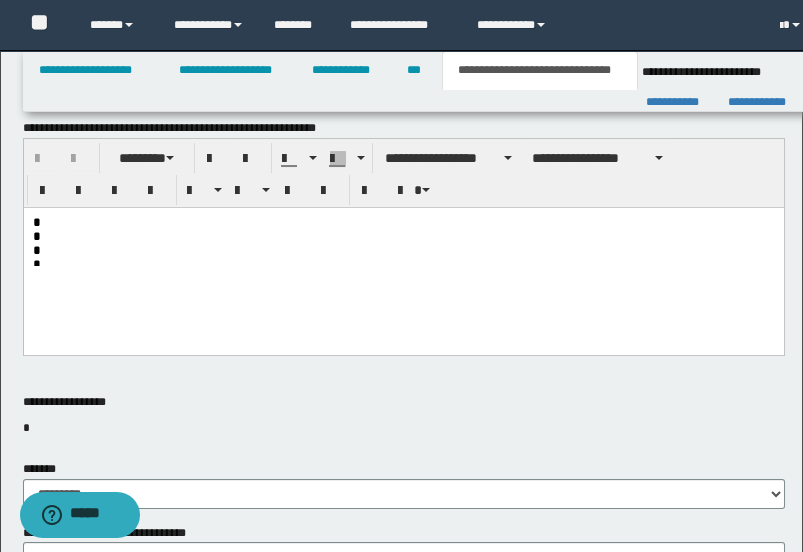 scroll, scrollTop: 607, scrollLeft: 0, axis: vertical 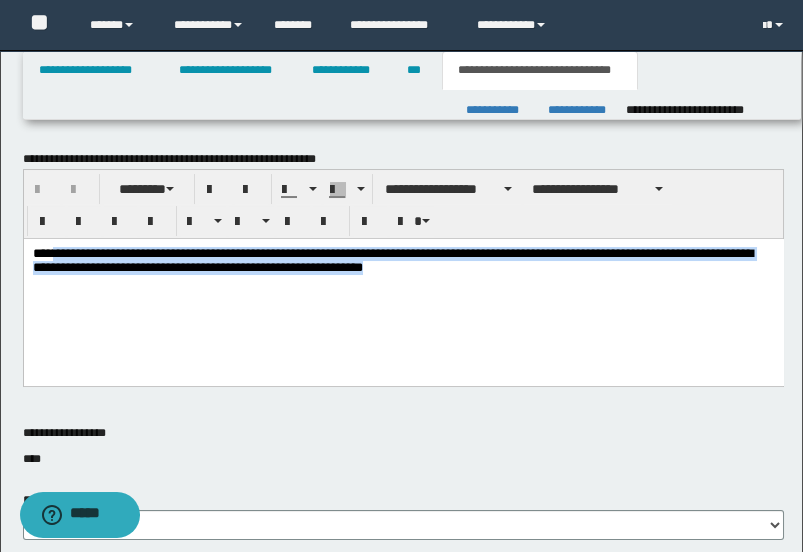 drag, startPoint x: 608, startPoint y: 290, endPoint x: 59, endPoint y: 236, distance: 551.64935 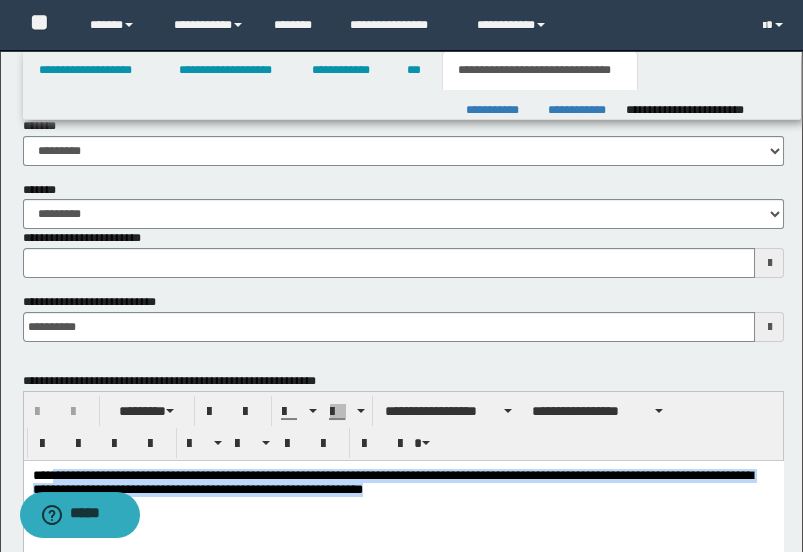 type 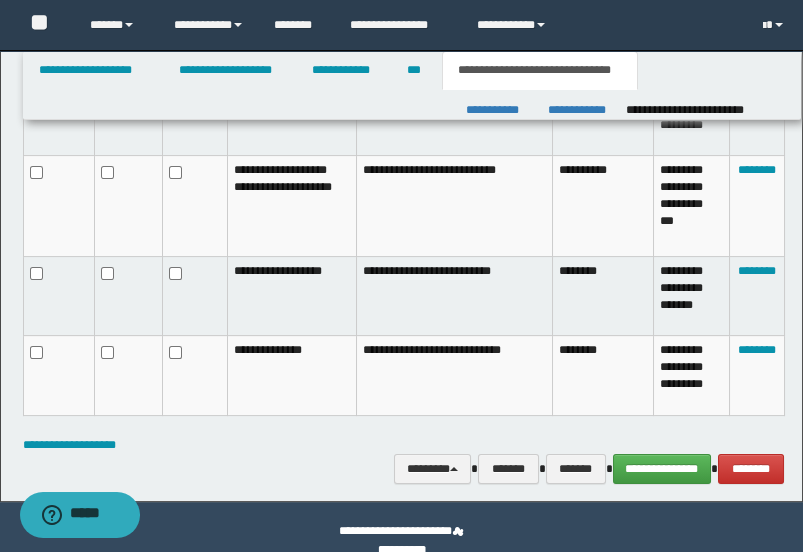 scroll, scrollTop: 1966, scrollLeft: 0, axis: vertical 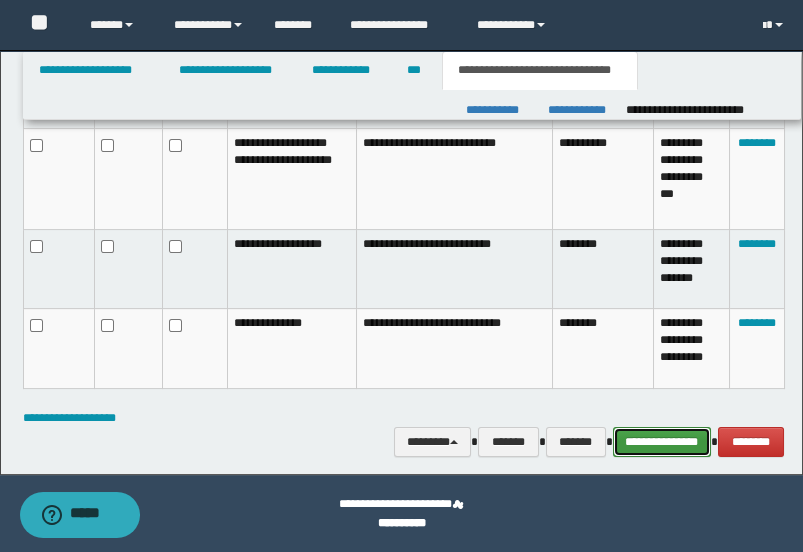 click on "**********" at bounding box center (662, 441) 